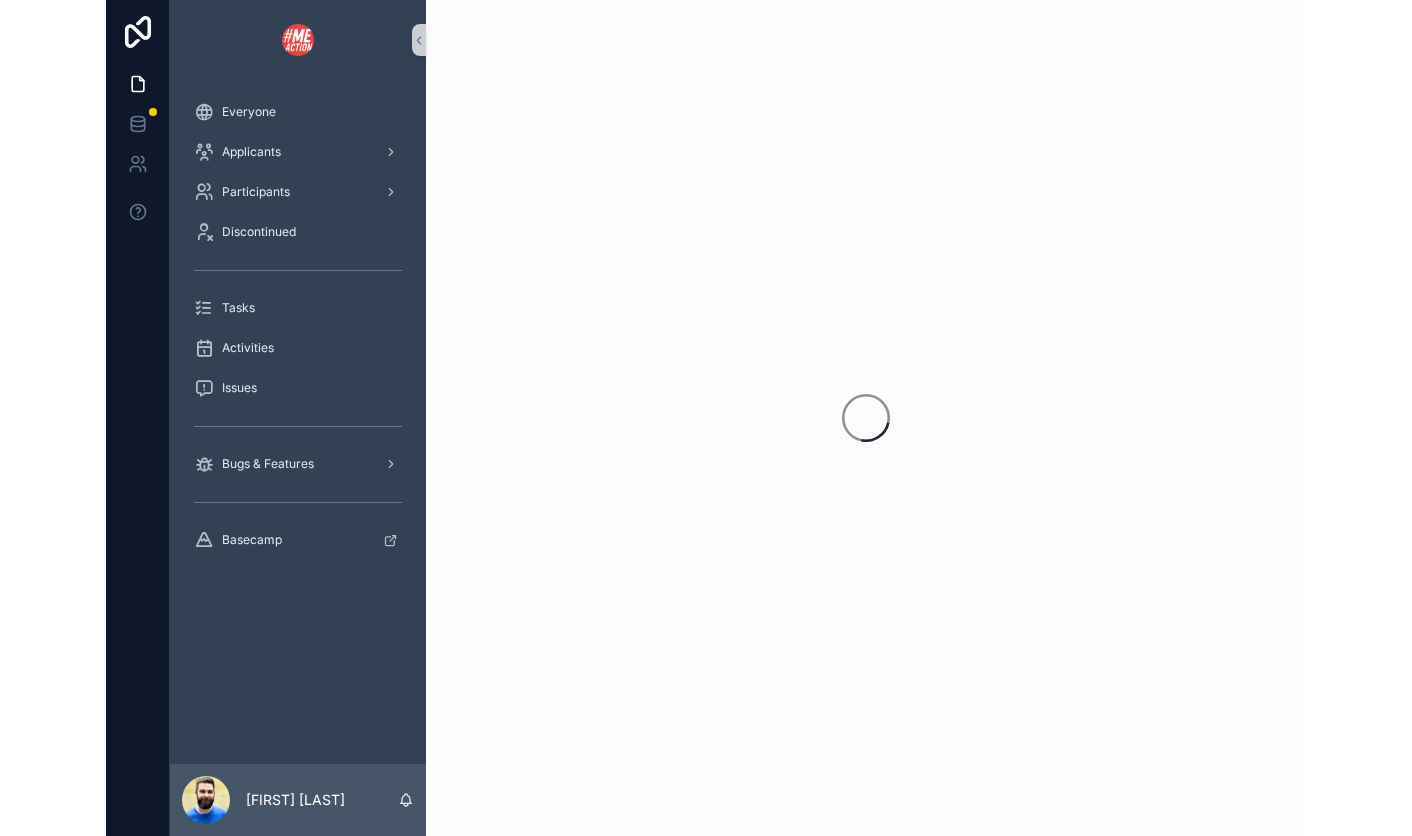 scroll, scrollTop: 0, scrollLeft: 0, axis: both 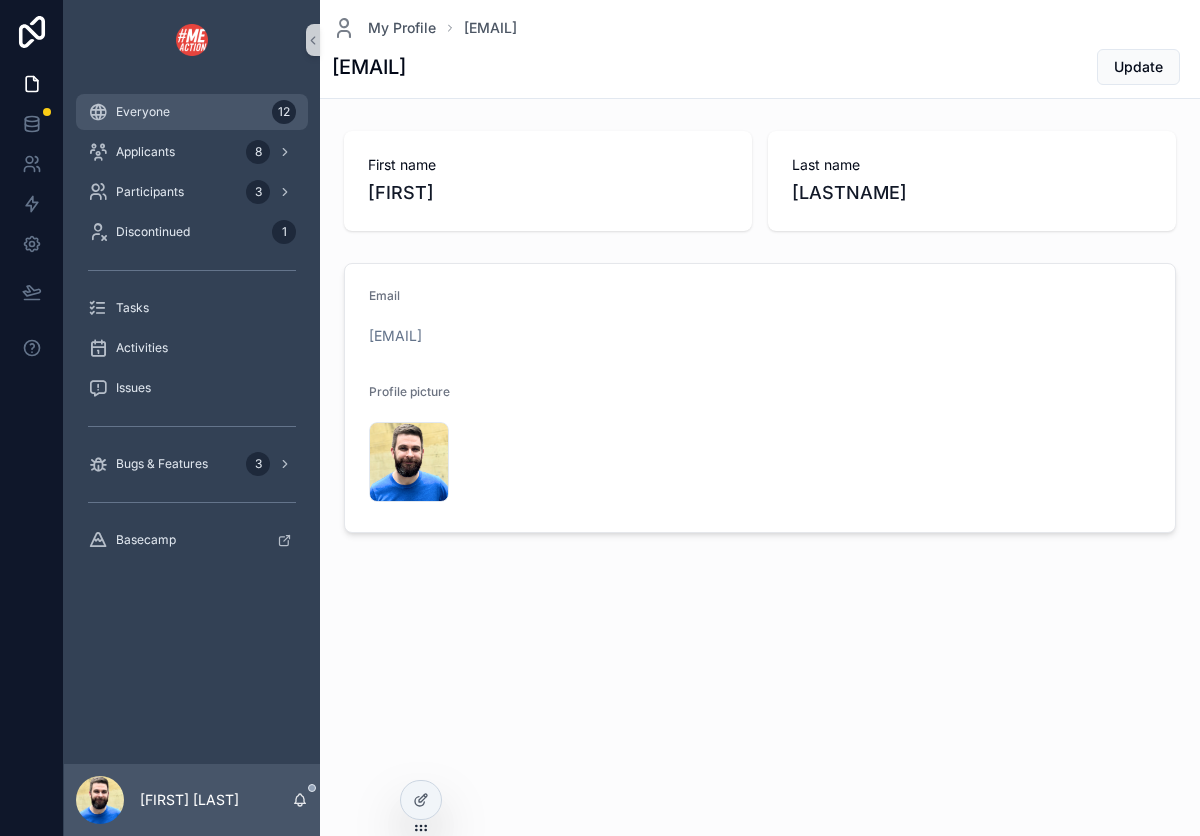 click on "Everyone" at bounding box center (143, 112) 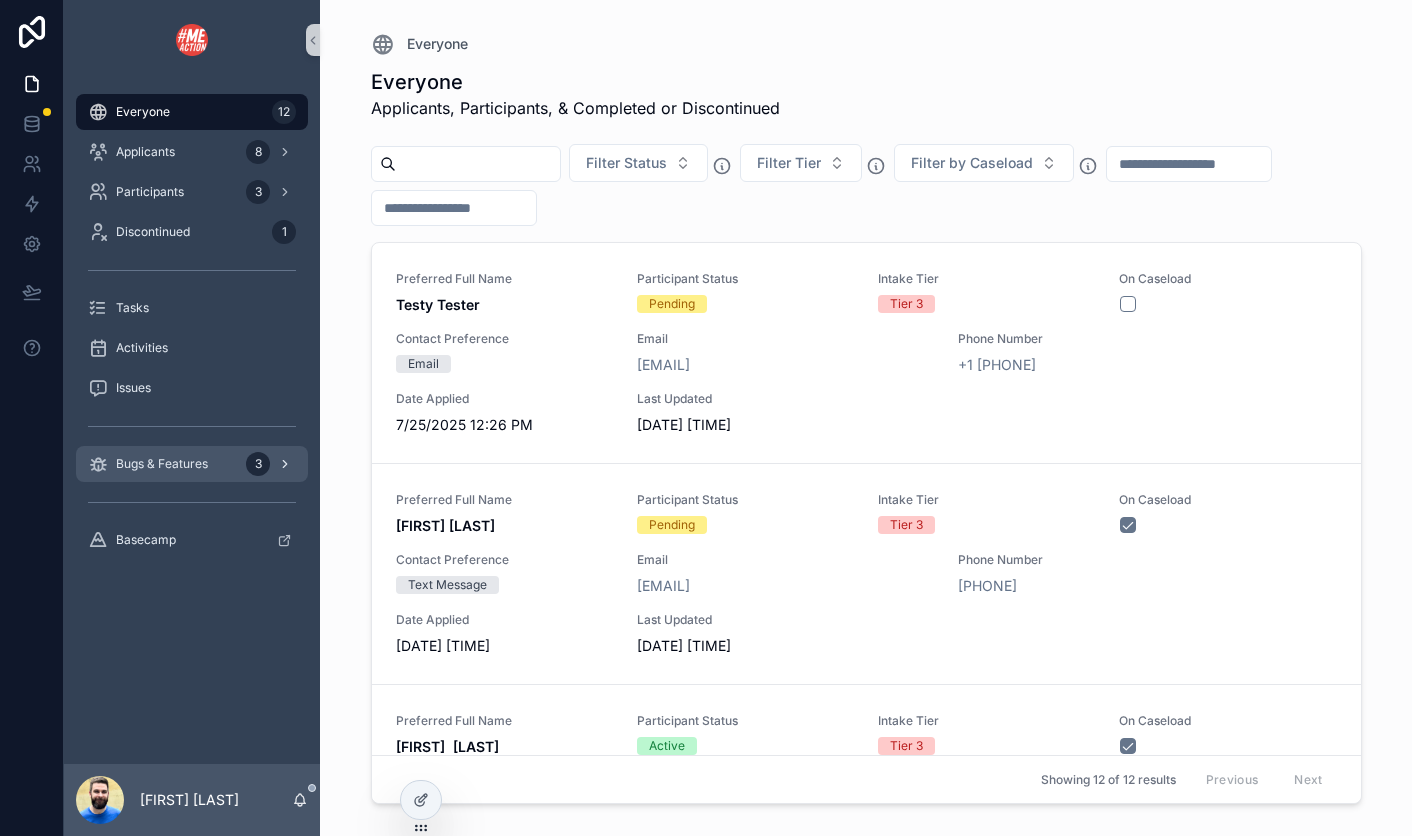 click on "Bugs & Features" at bounding box center [162, 464] 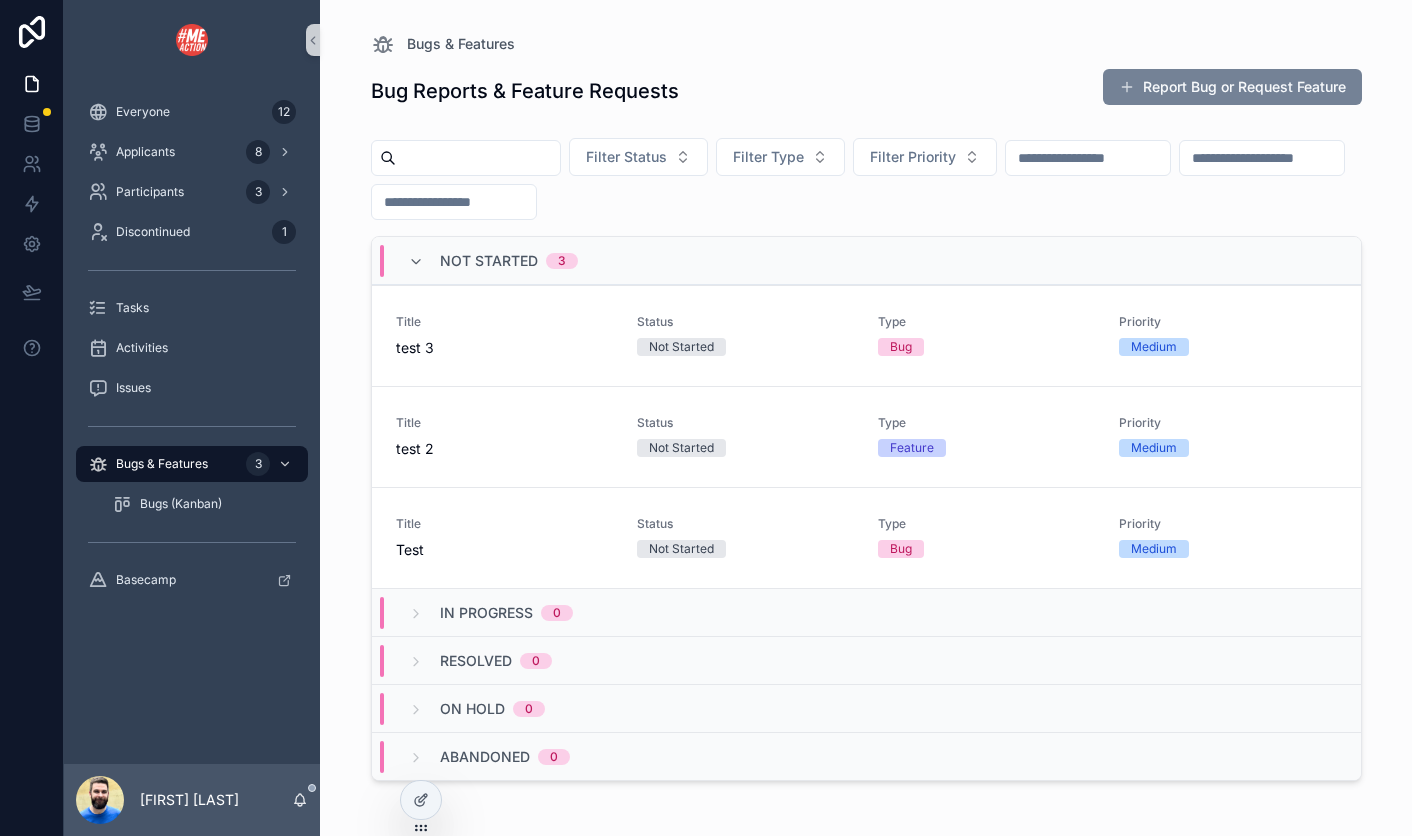 click on "Report Bug or Request Feature" at bounding box center (1232, 87) 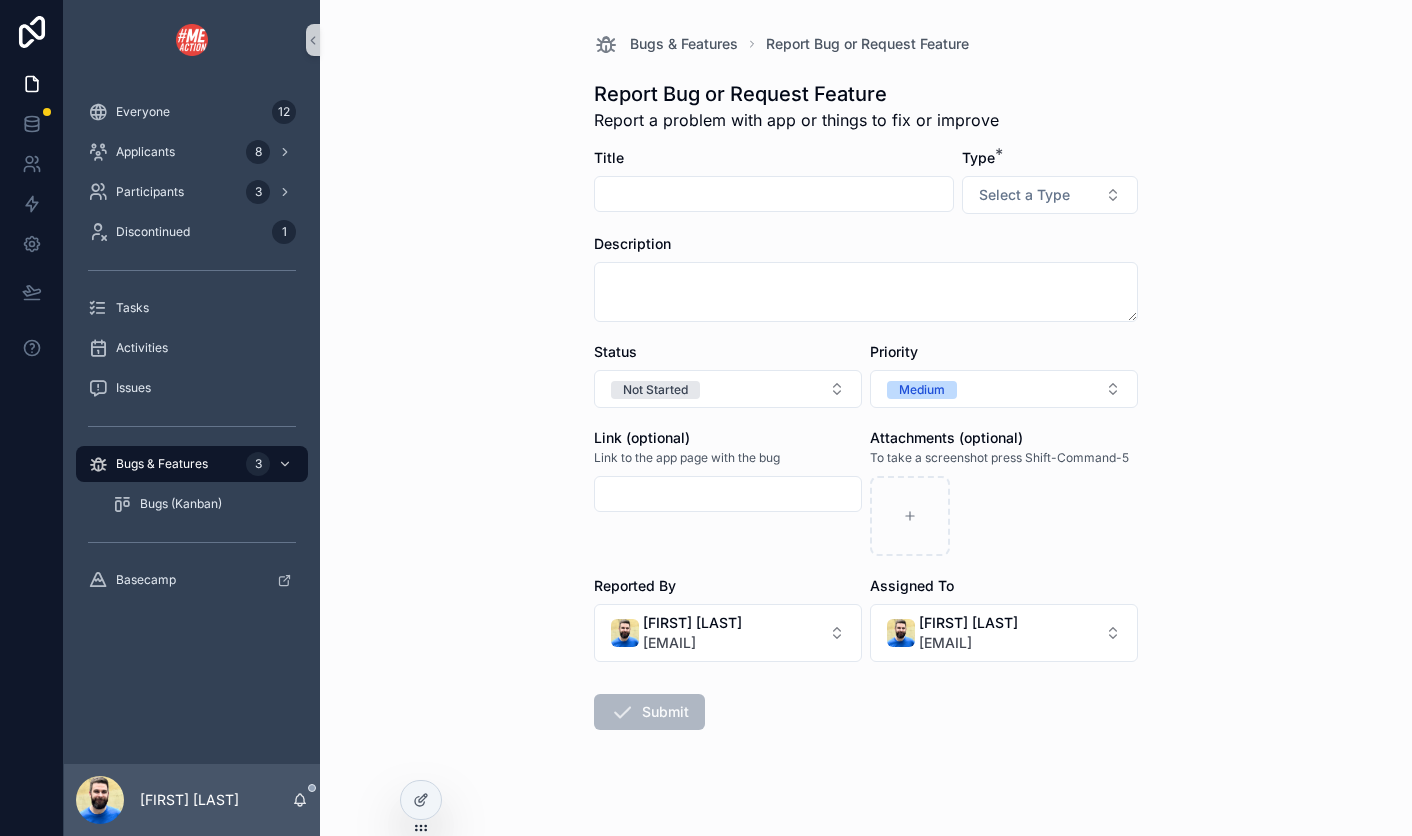 click at bounding box center [774, 194] 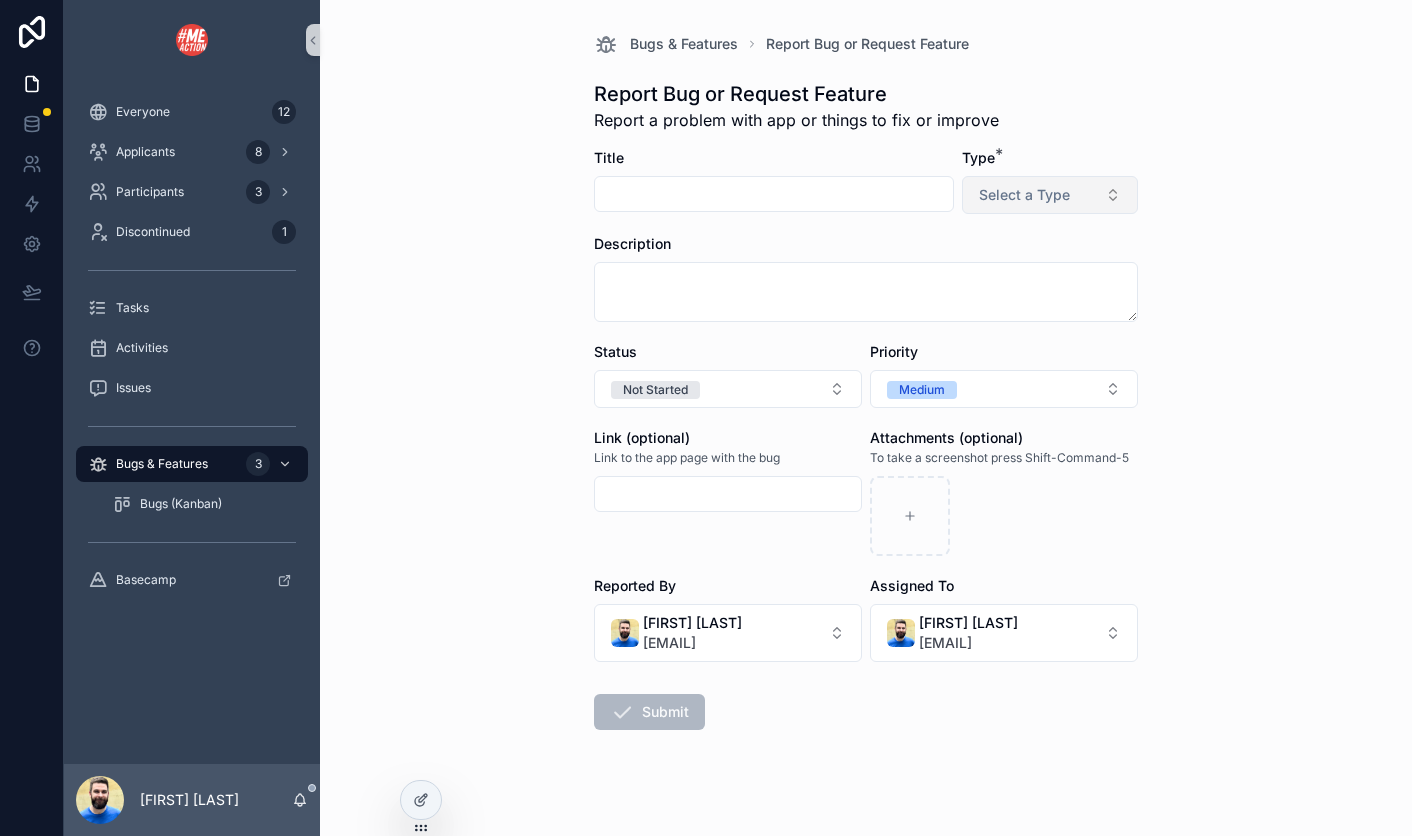 click on "Select a Type" at bounding box center [1024, 195] 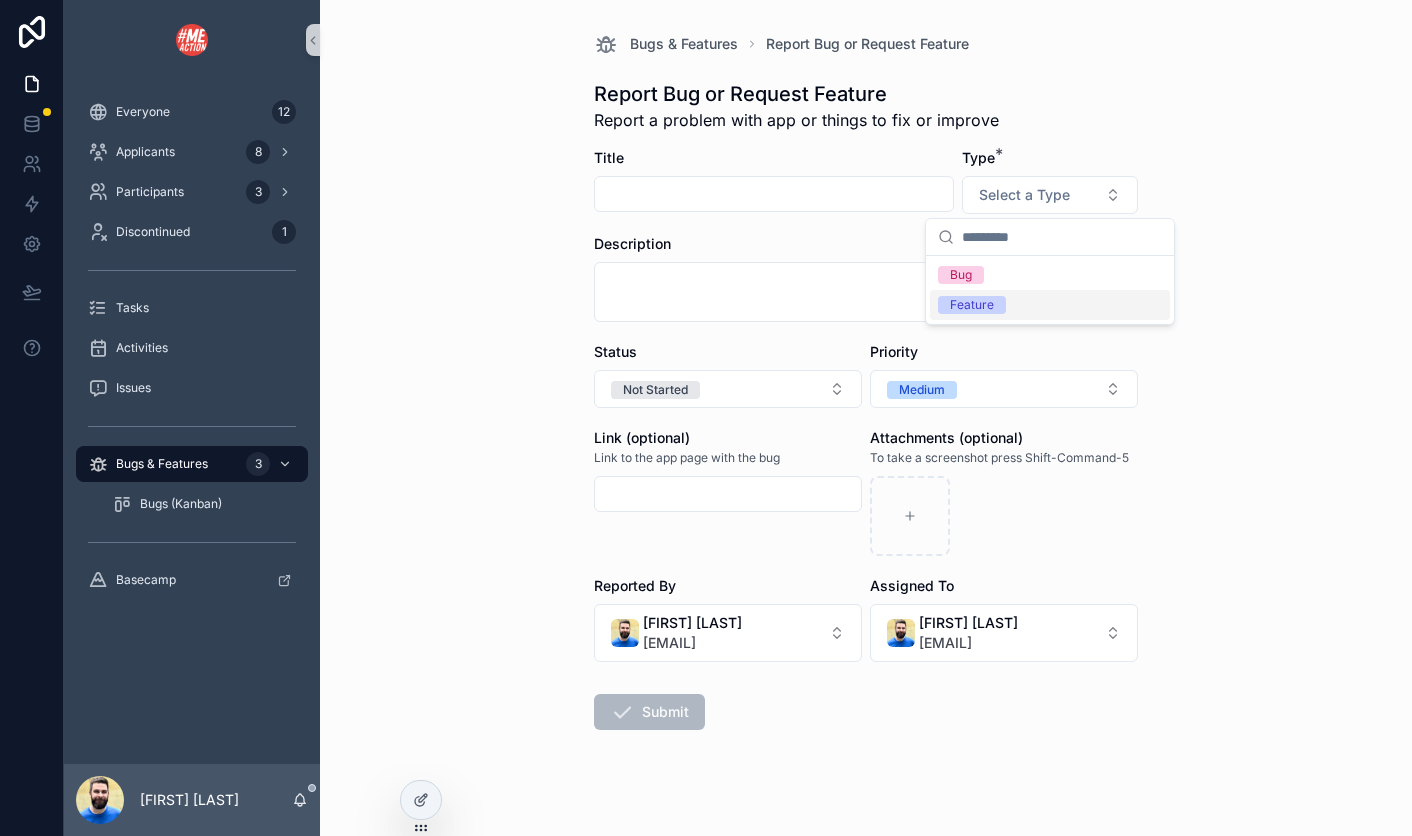 click on "Bugs & Features Report Bug or Request Feature Report Bug or Request Feature Report a problem with app or things to fix or improve Title Type * Select a Type Description Status Not Started Priority Medium Link (optional) Link to the app page with the bug Attachments (optional) To take a screenshot press Shift-Command-5 Reported By [FIRST] [LAST] [EMAIL] Assigned To [FIRST] [LAST] [EMAIL] Submit" at bounding box center [866, 418] 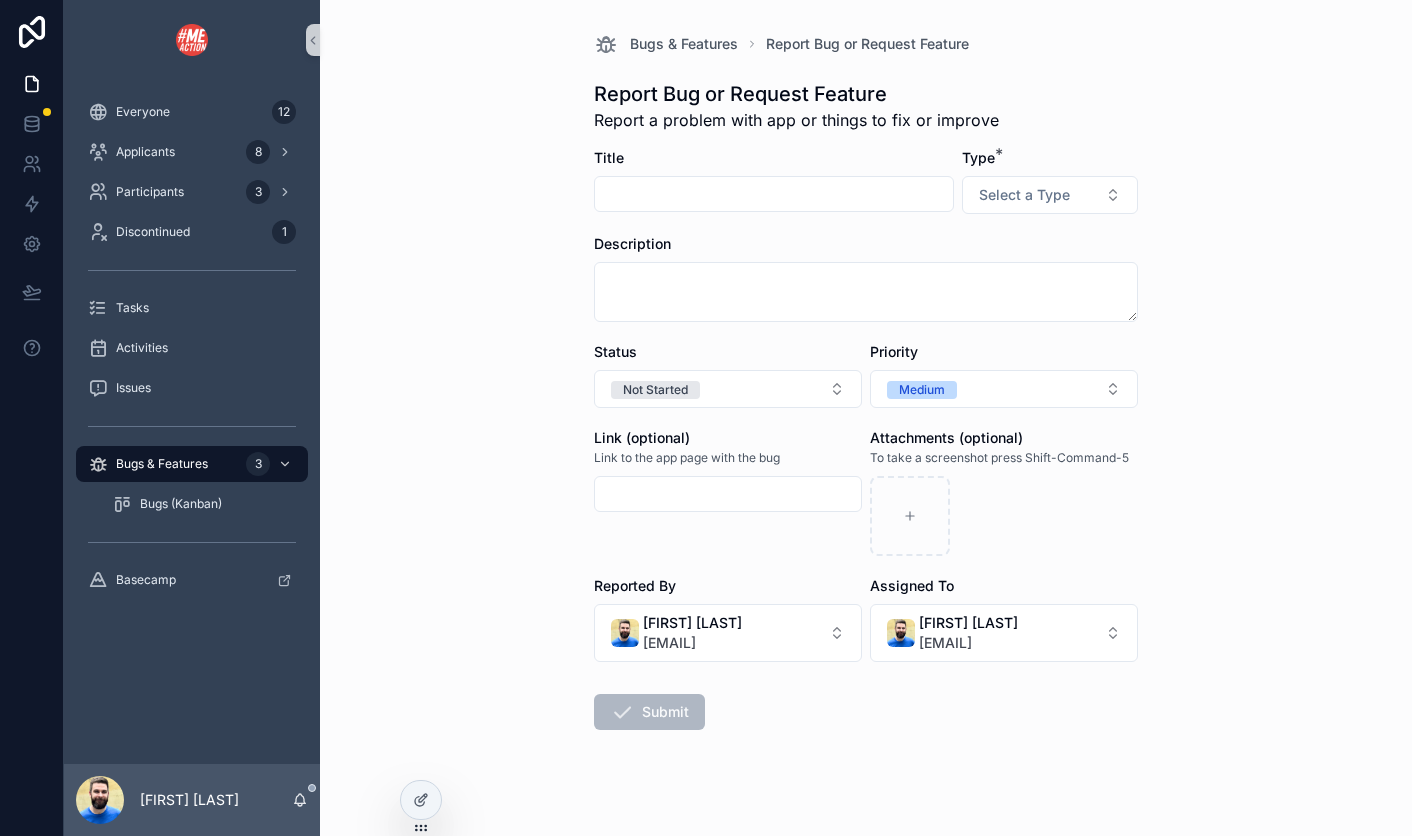 click at bounding box center [728, 494] 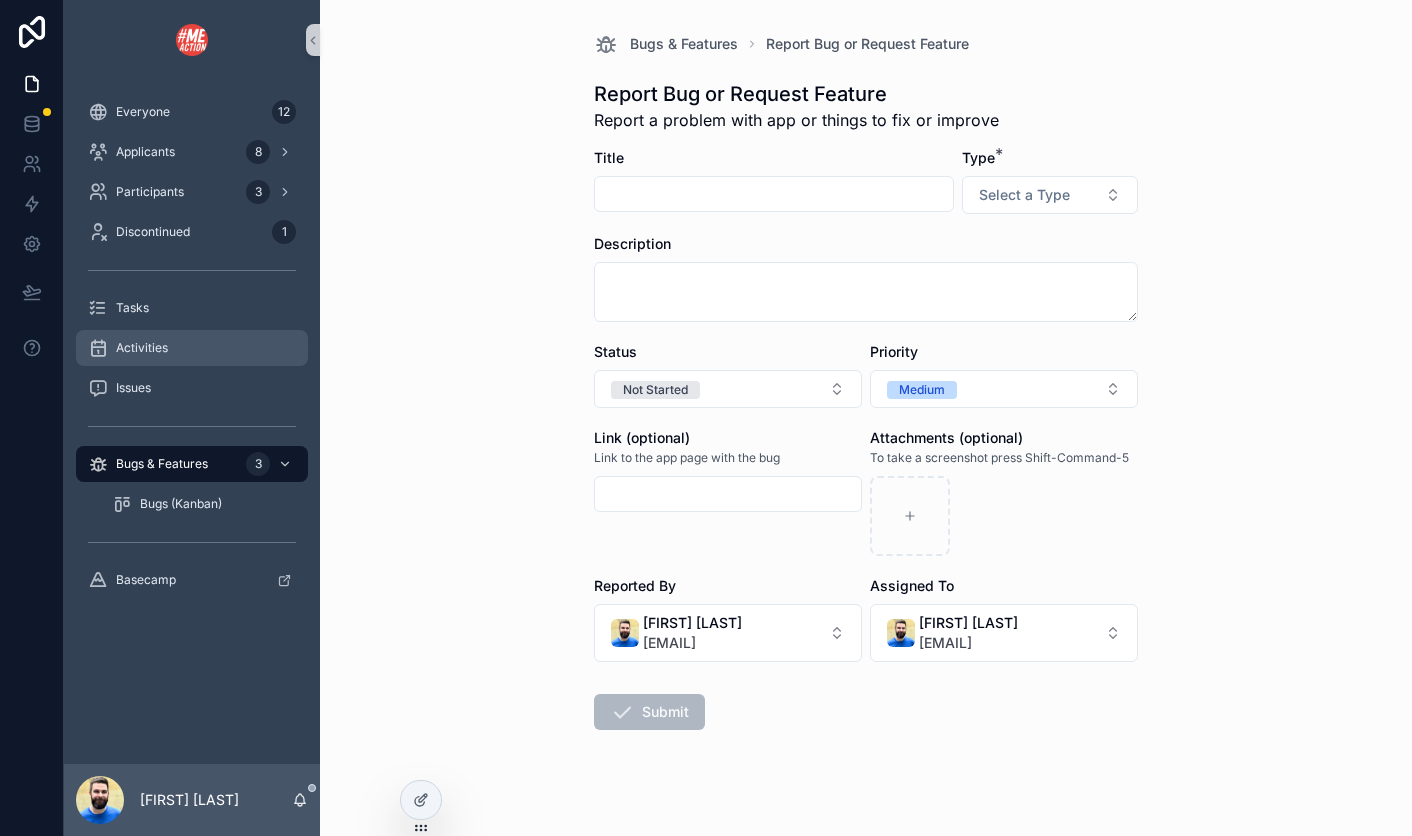 click on "Activities" at bounding box center [142, 348] 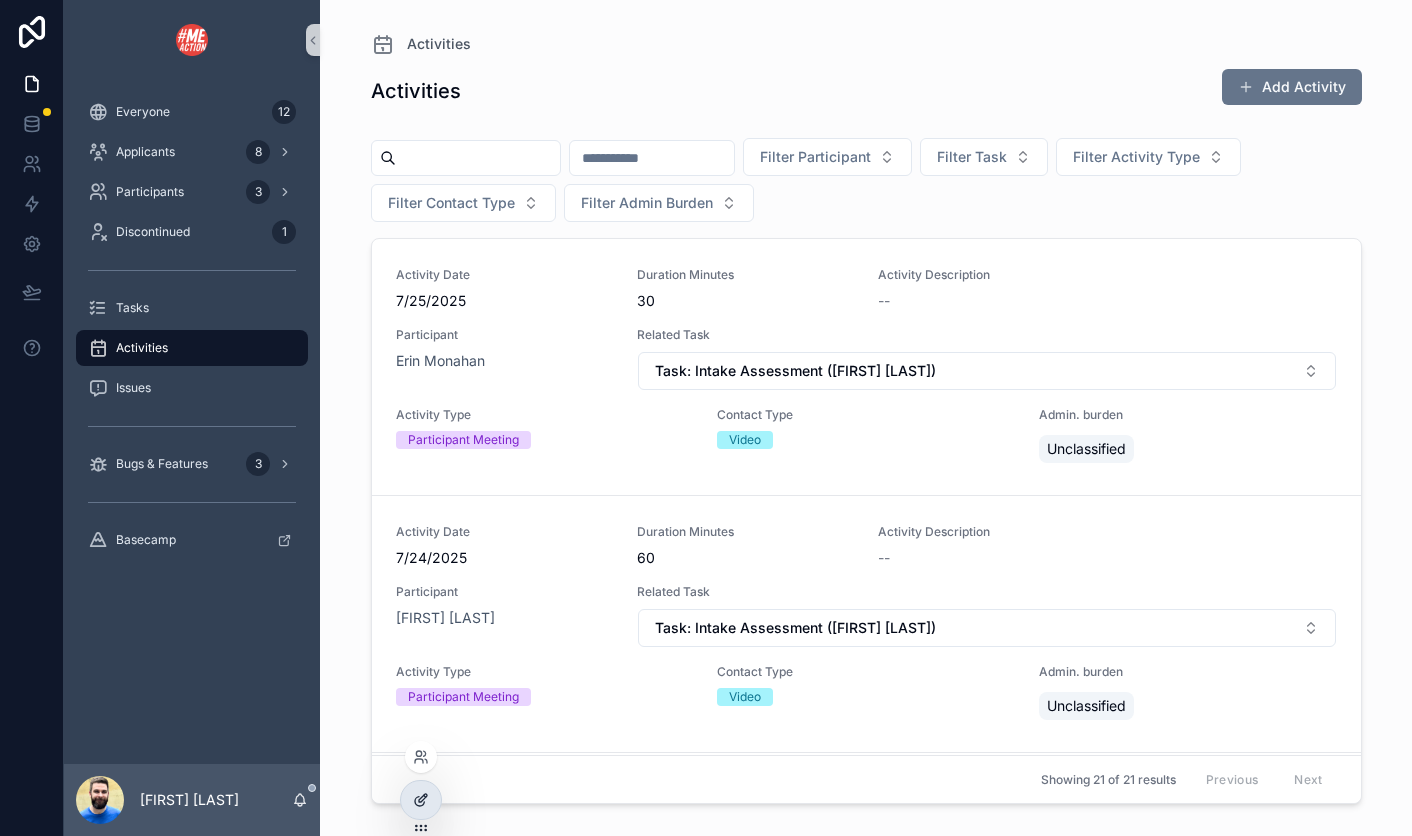click 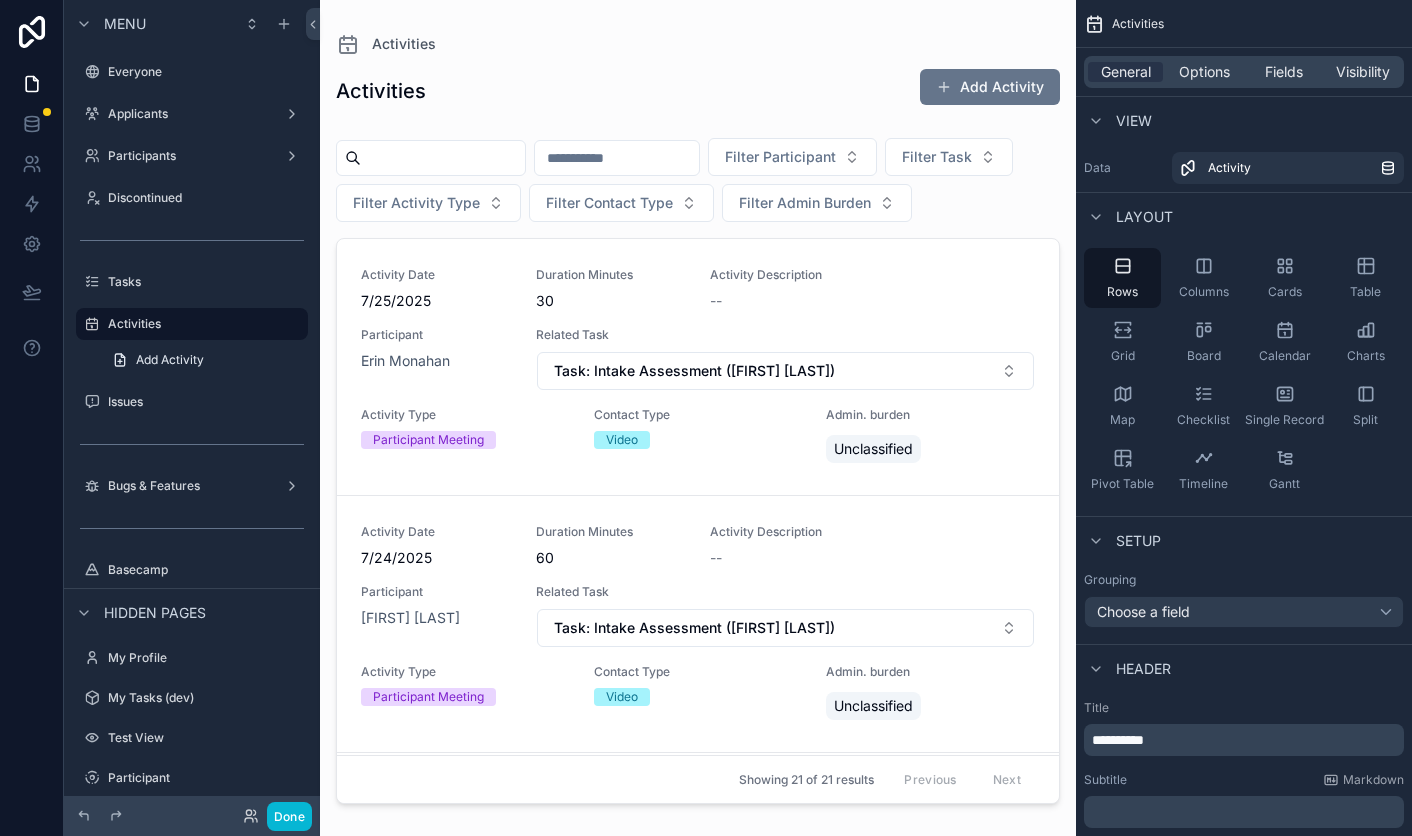 click at bounding box center [698, 406] 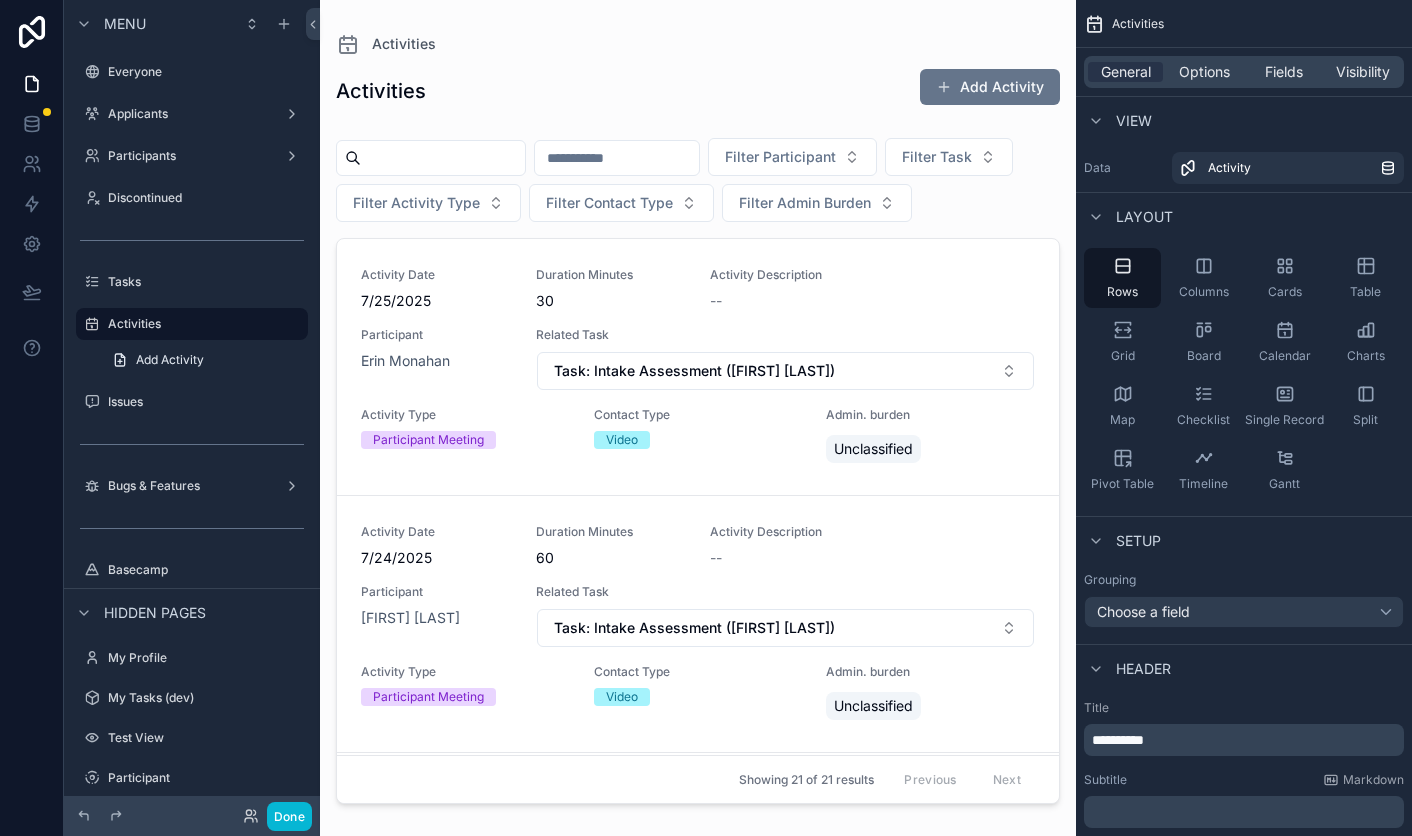 click on "Activity Description" at bounding box center [872, 275] 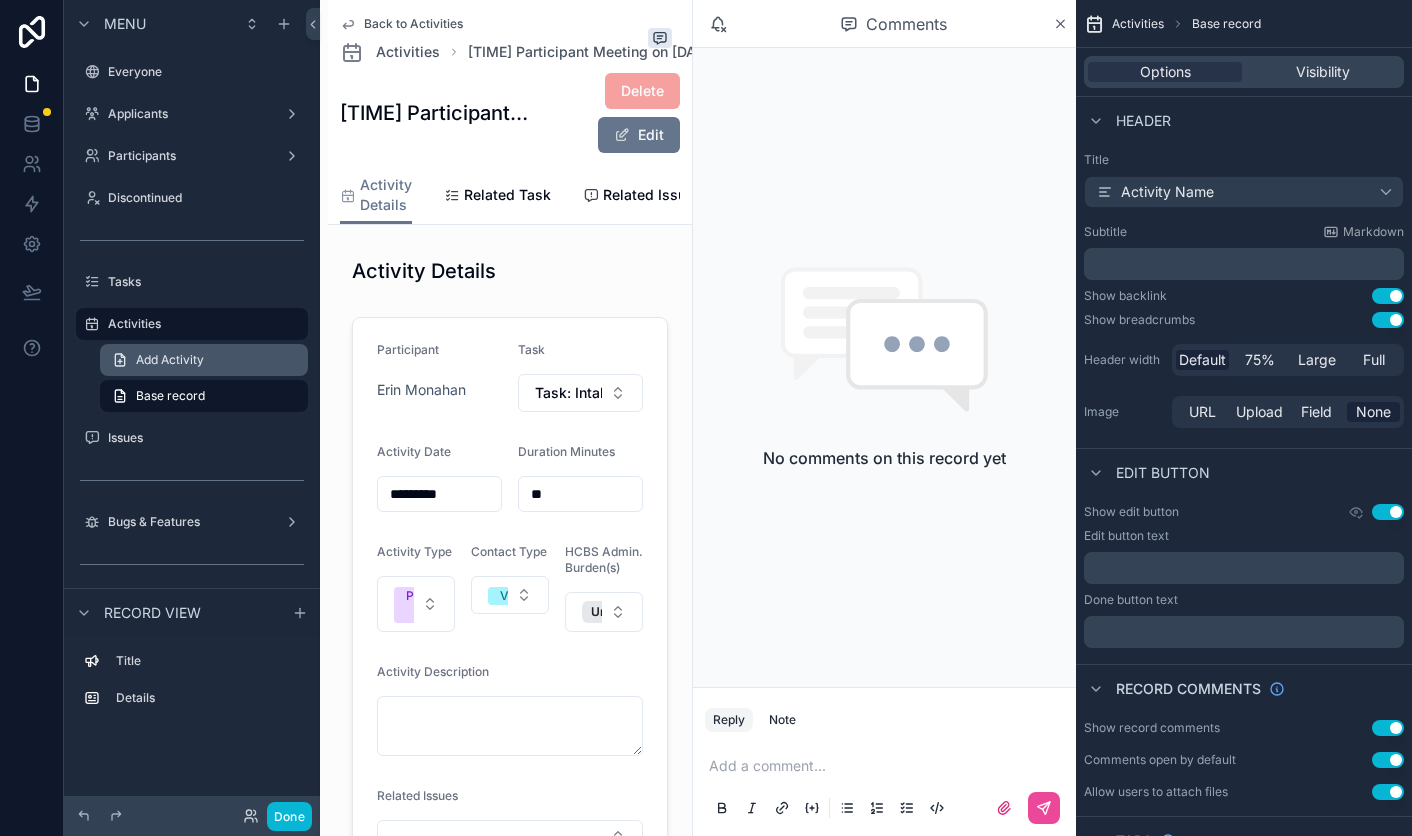 click on "Add Activity" at bounding box center [170, 360] 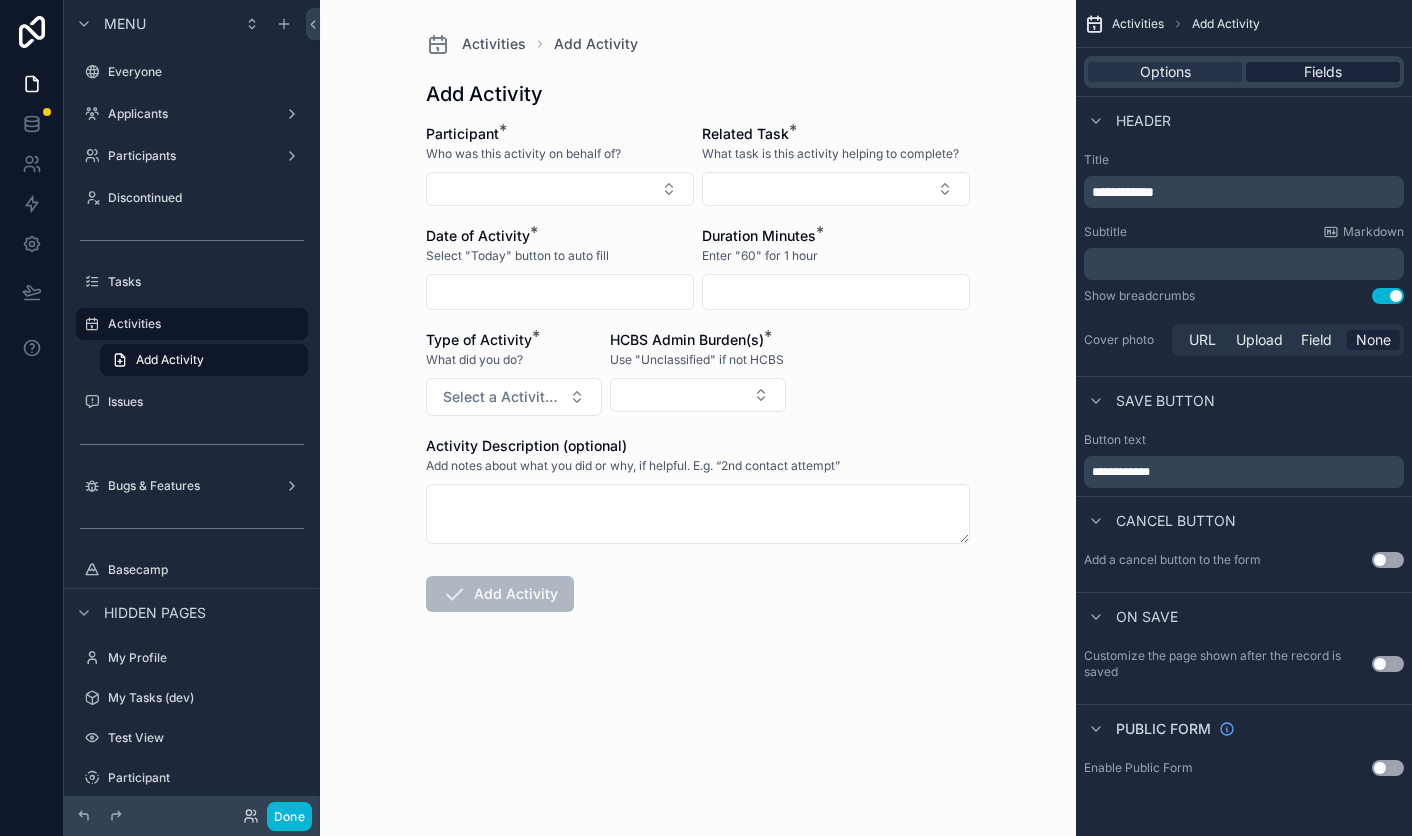 click on "Fields" at bounding box center (1323, 72) 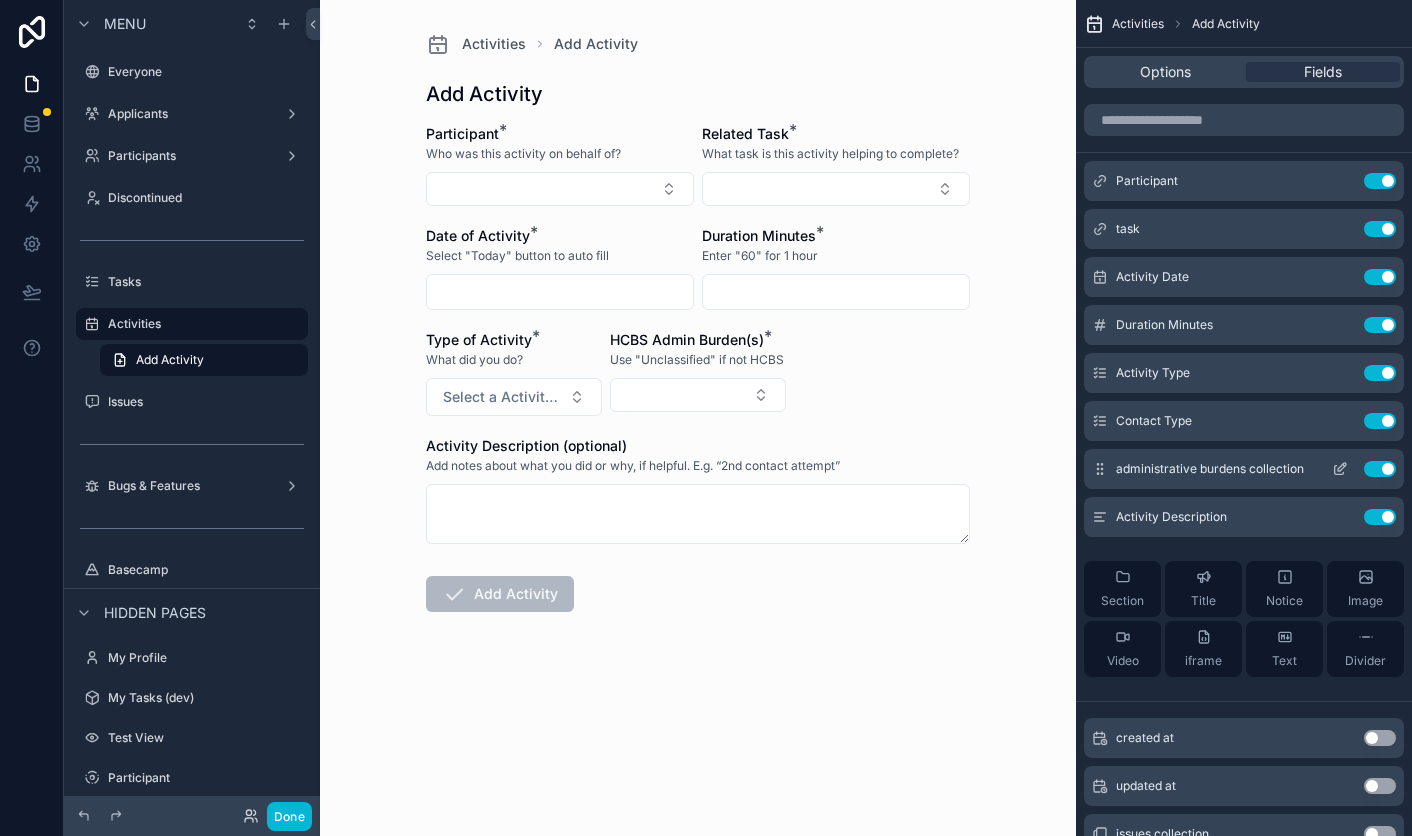 click 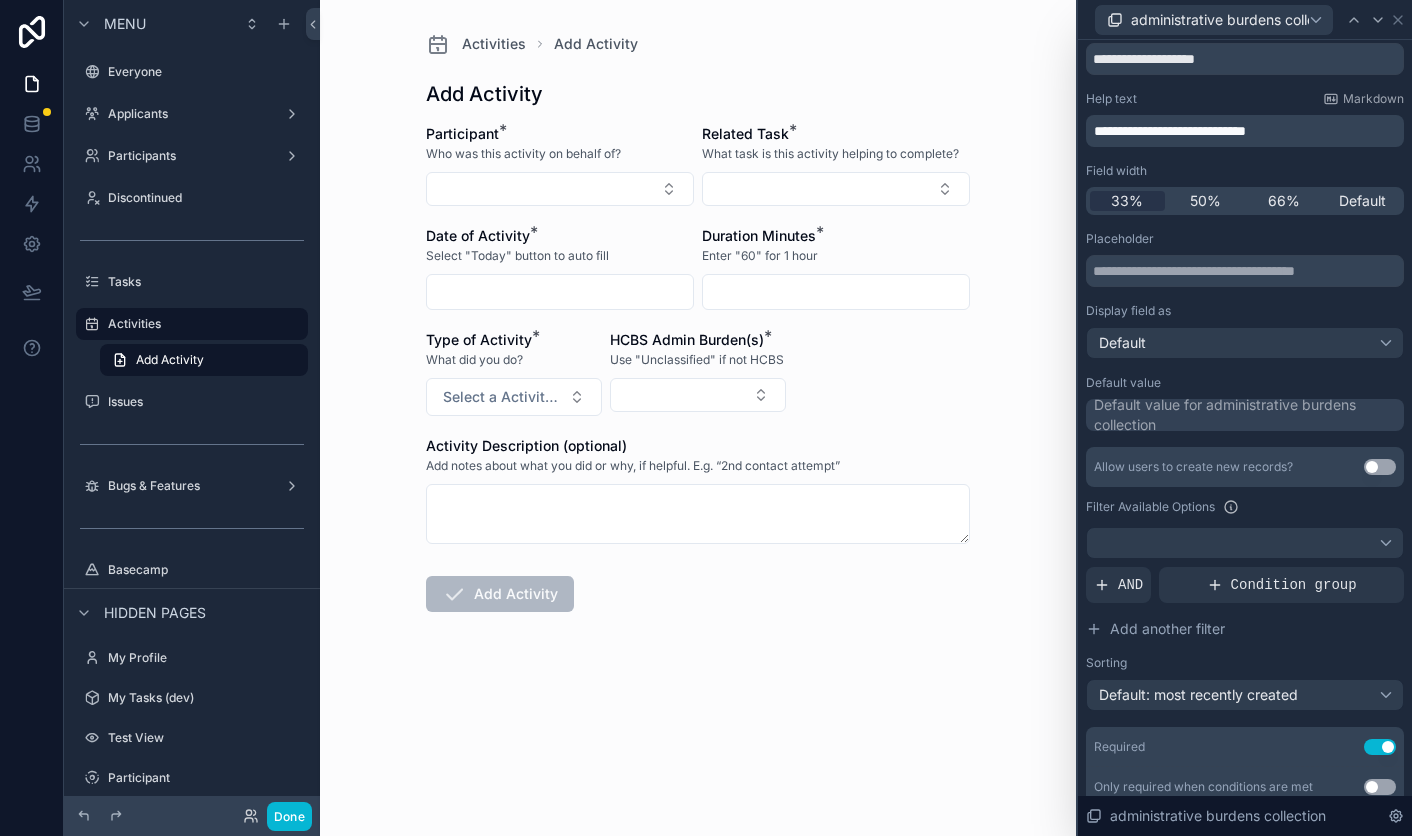 scroll, scrollTop: 42, scrollLeft: 0, axis: vertical 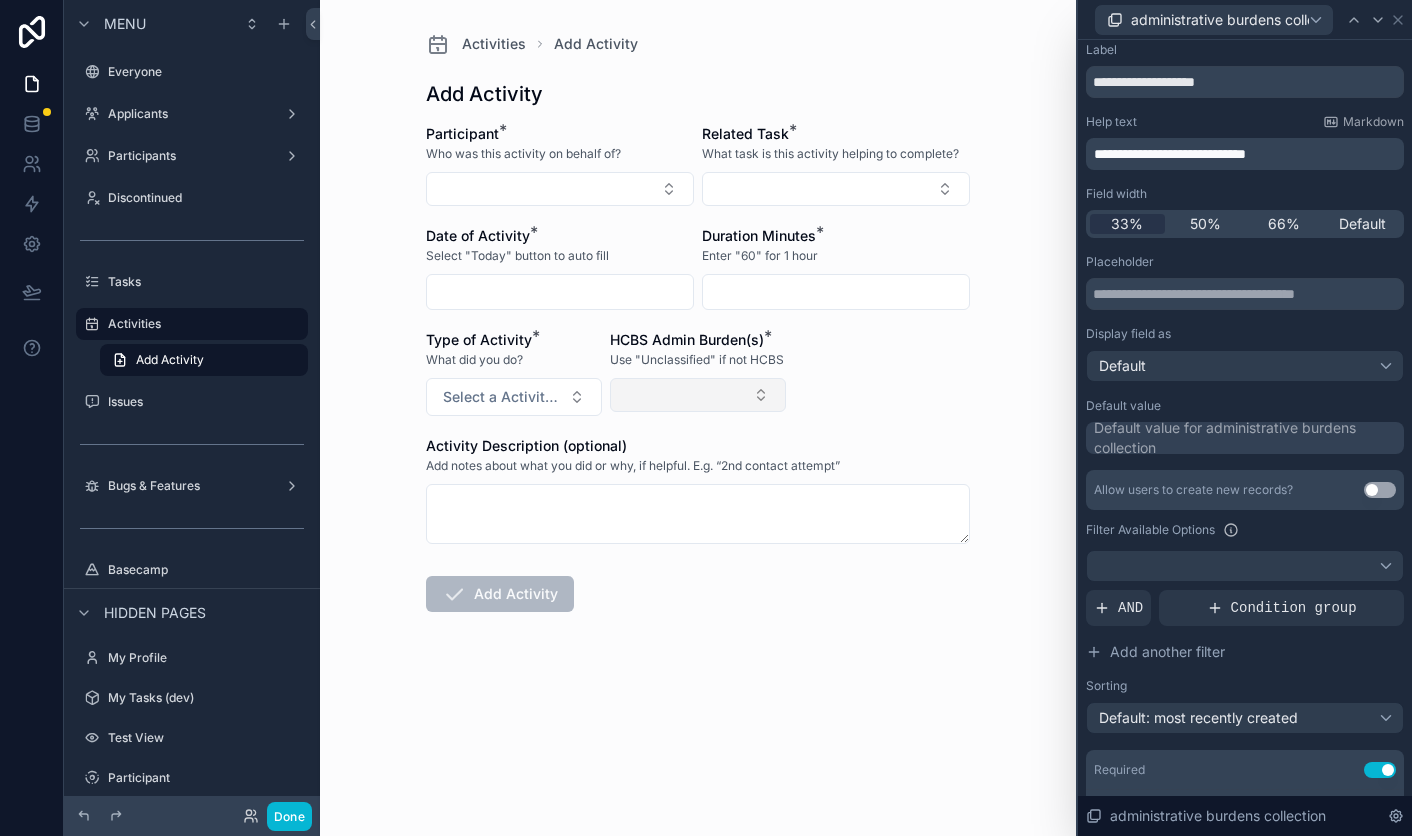 click at bounding box center [698, 395] 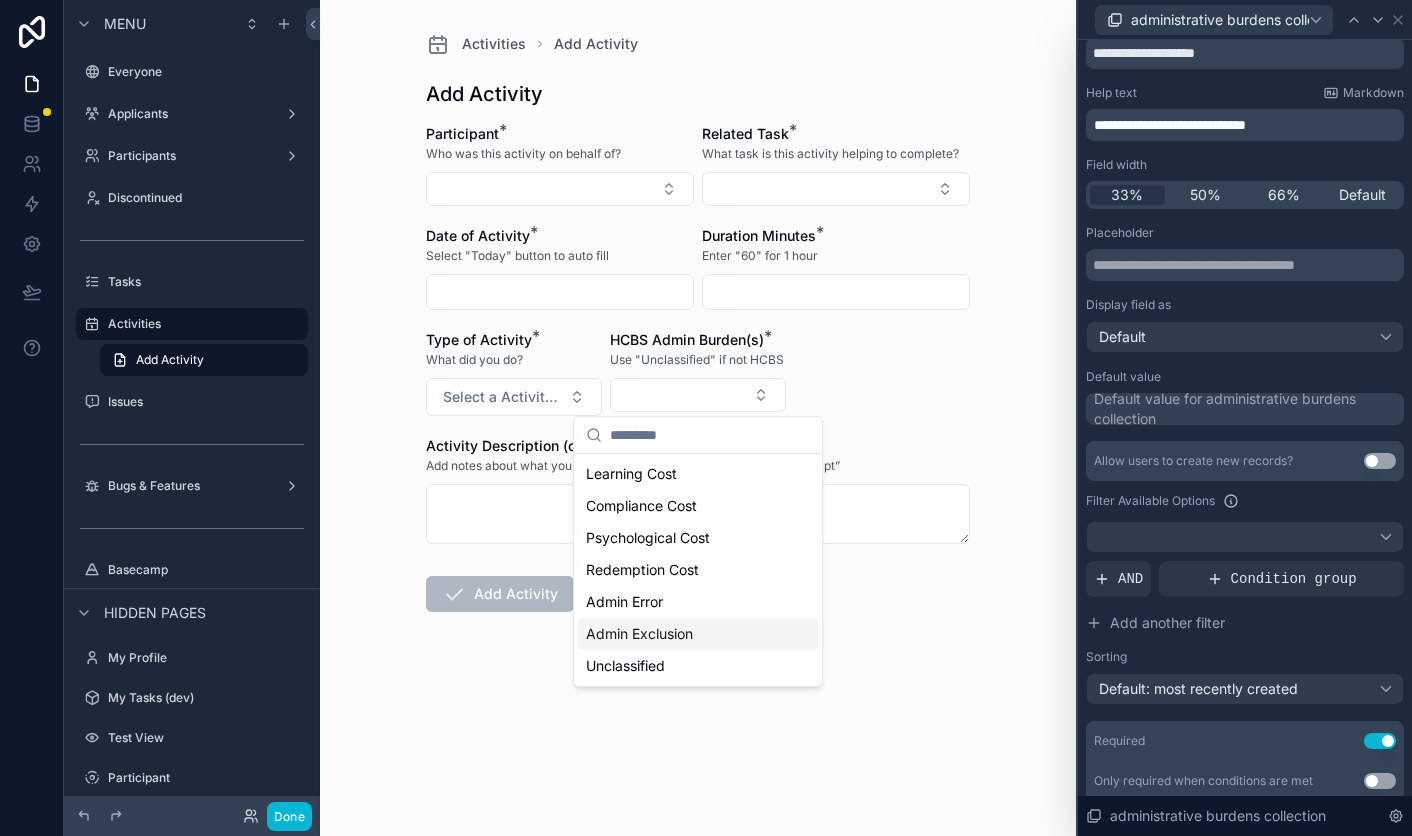 scroll, scrollTop: 0, scrollLeft: 0, axis: both 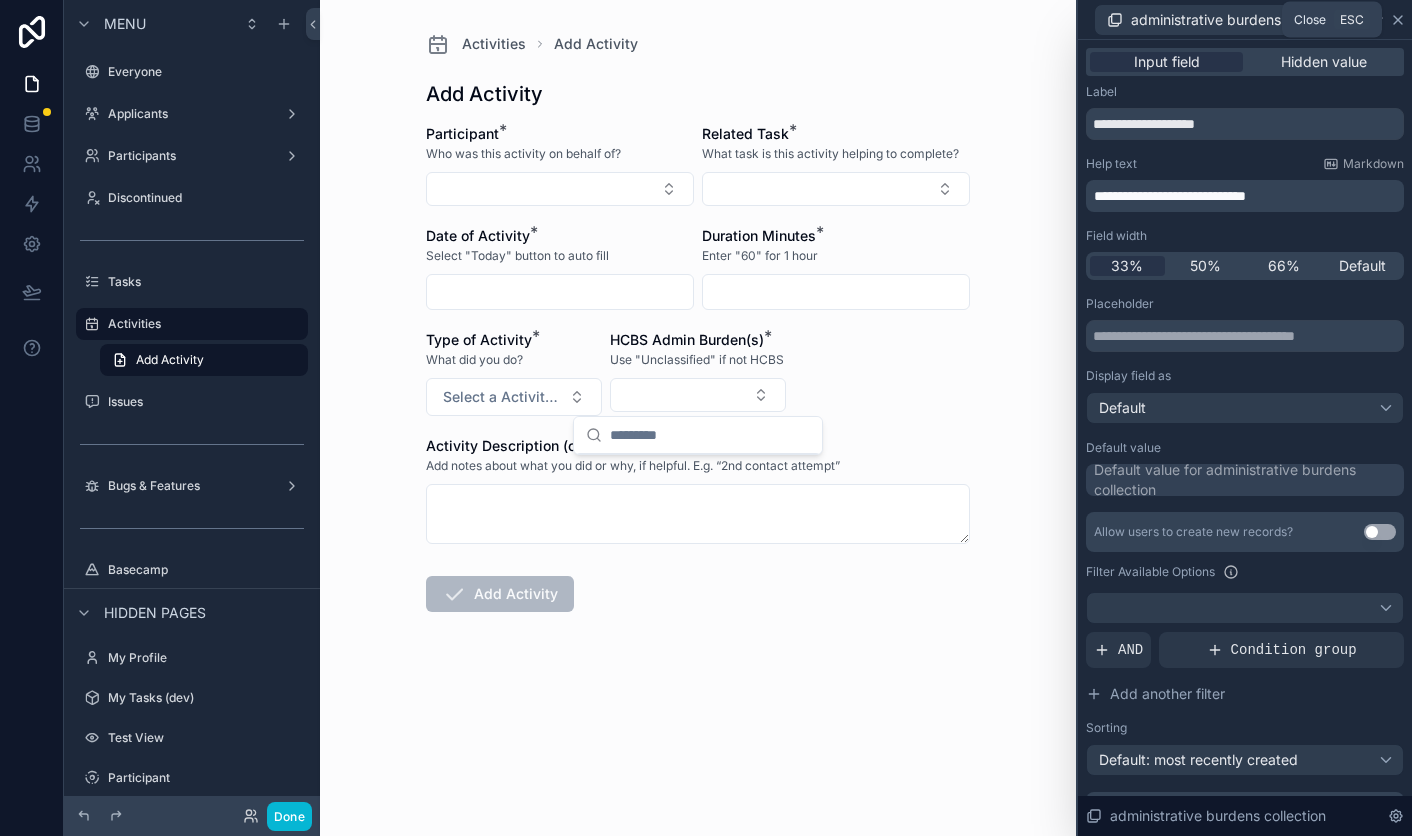 click 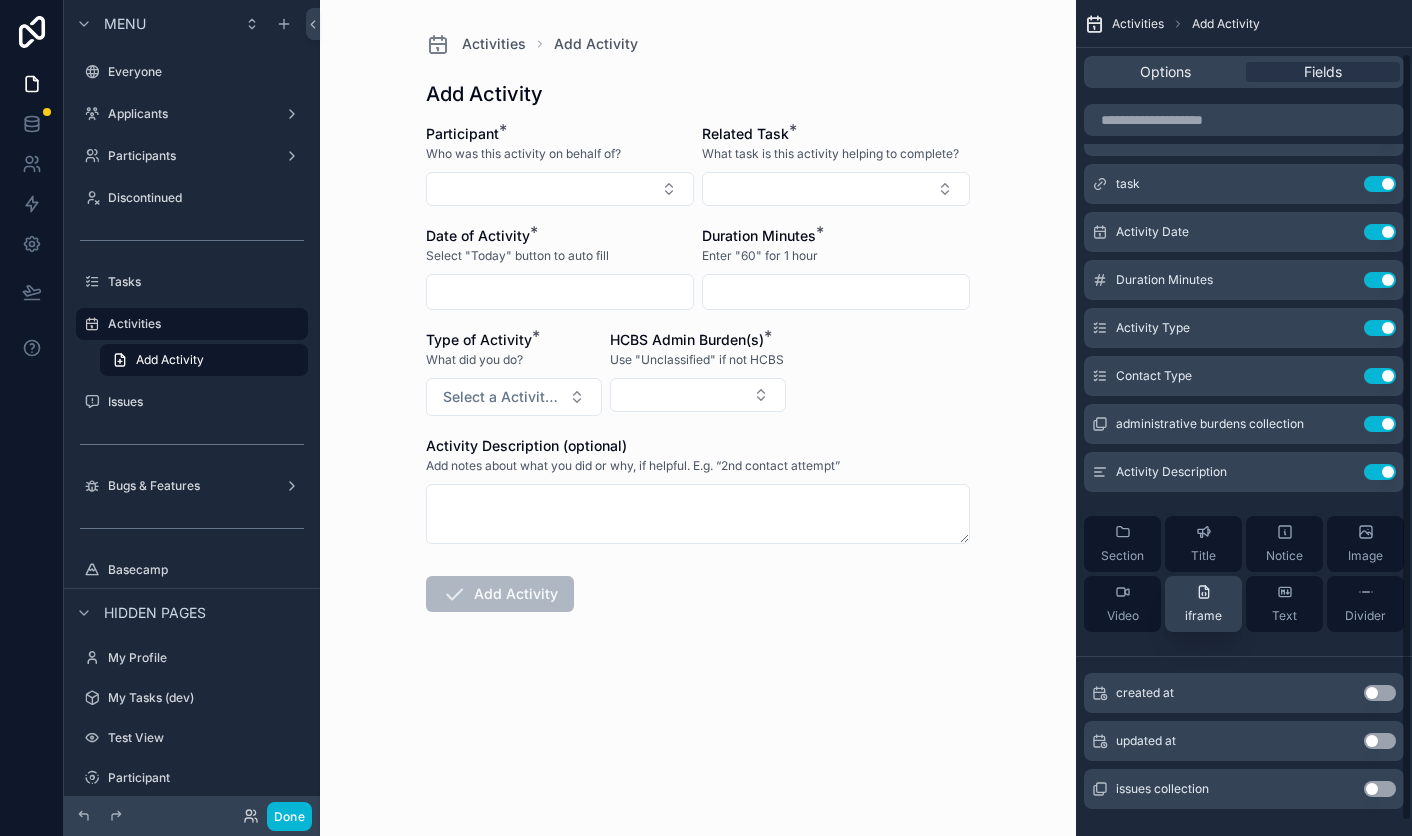 scroll, scrollTop: 42, scrollLeft: 0, axis: vertical 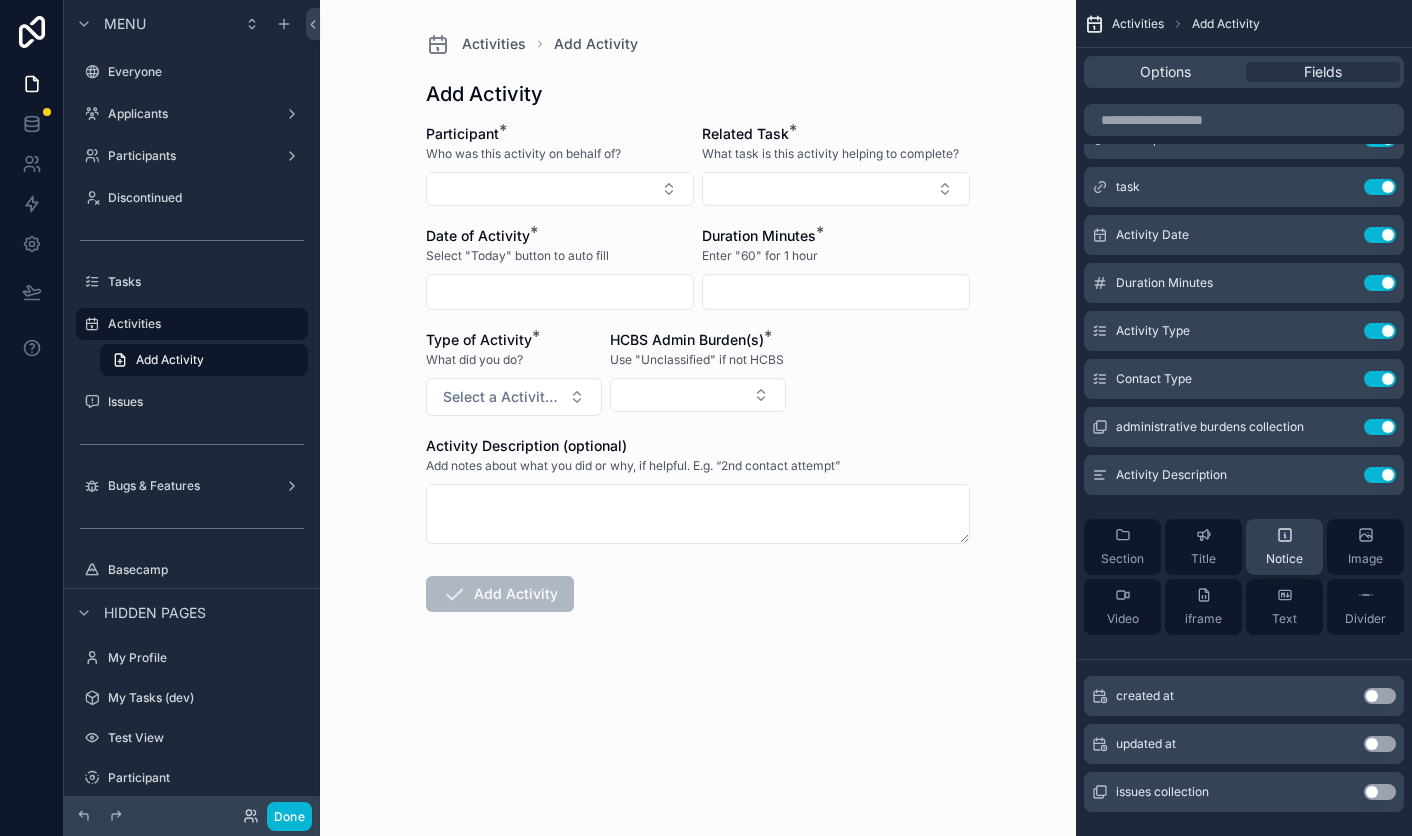 click on "Notice" at bounding box center (1284, 559) 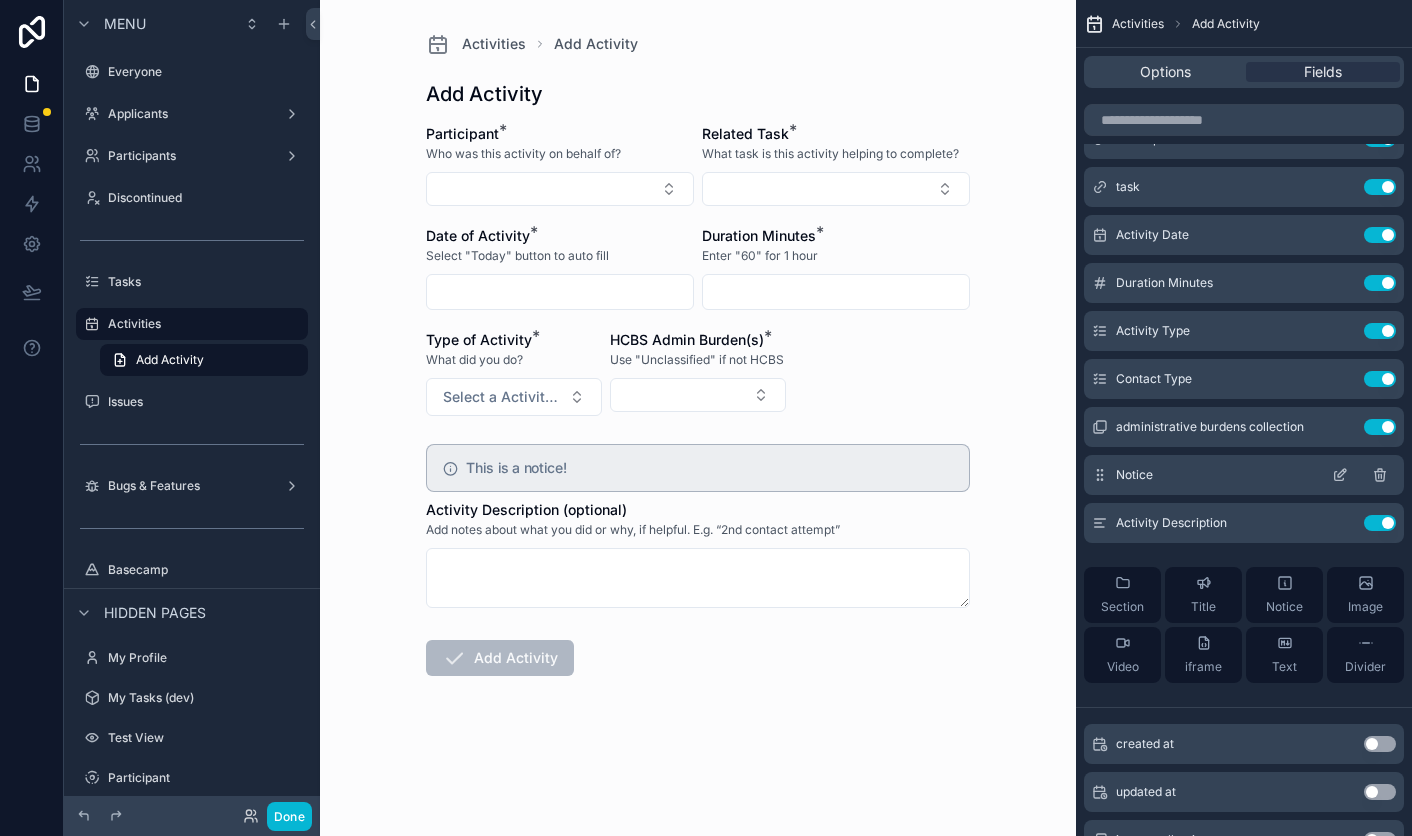 click 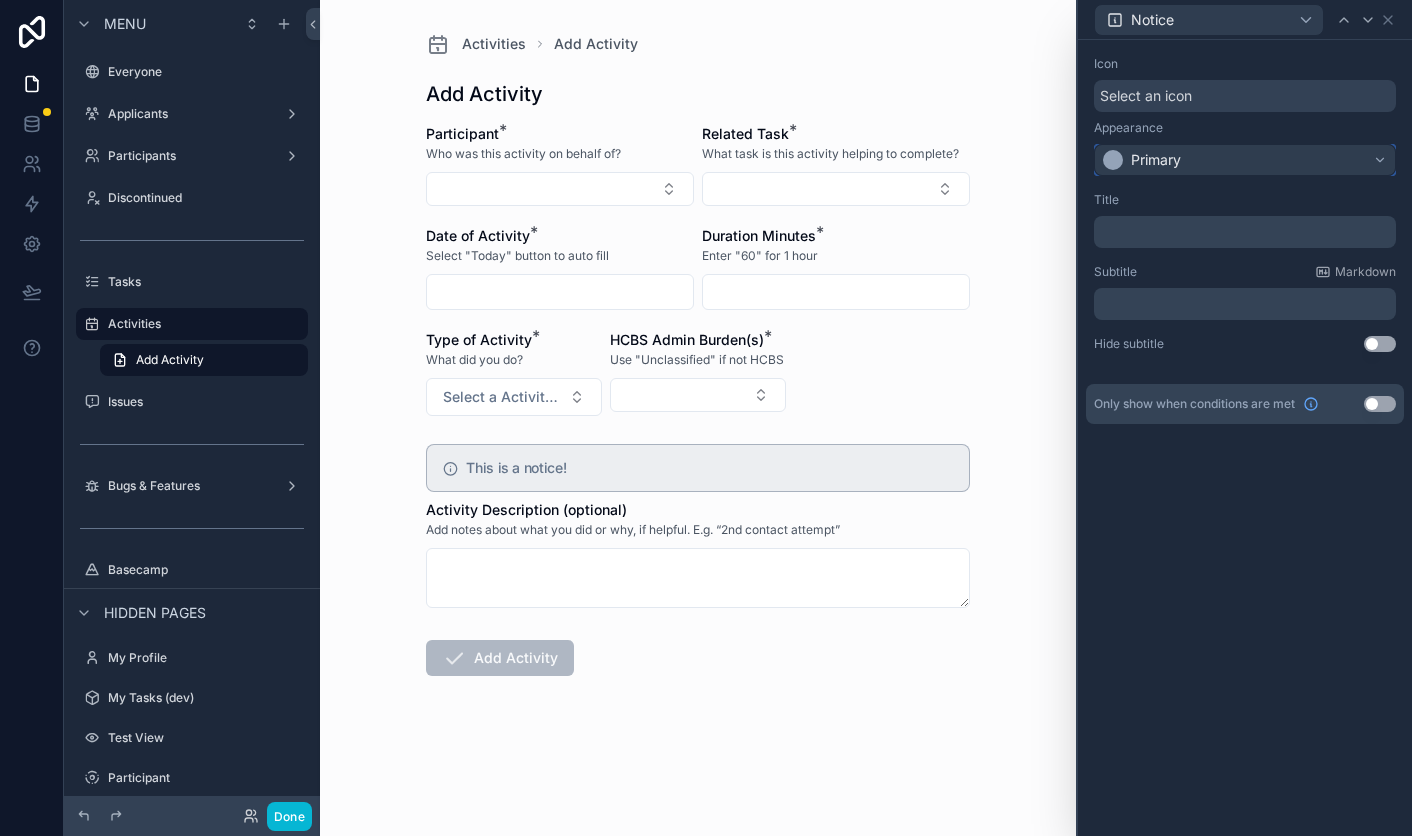 click on "Primary" at bounding box center (1245, 160) 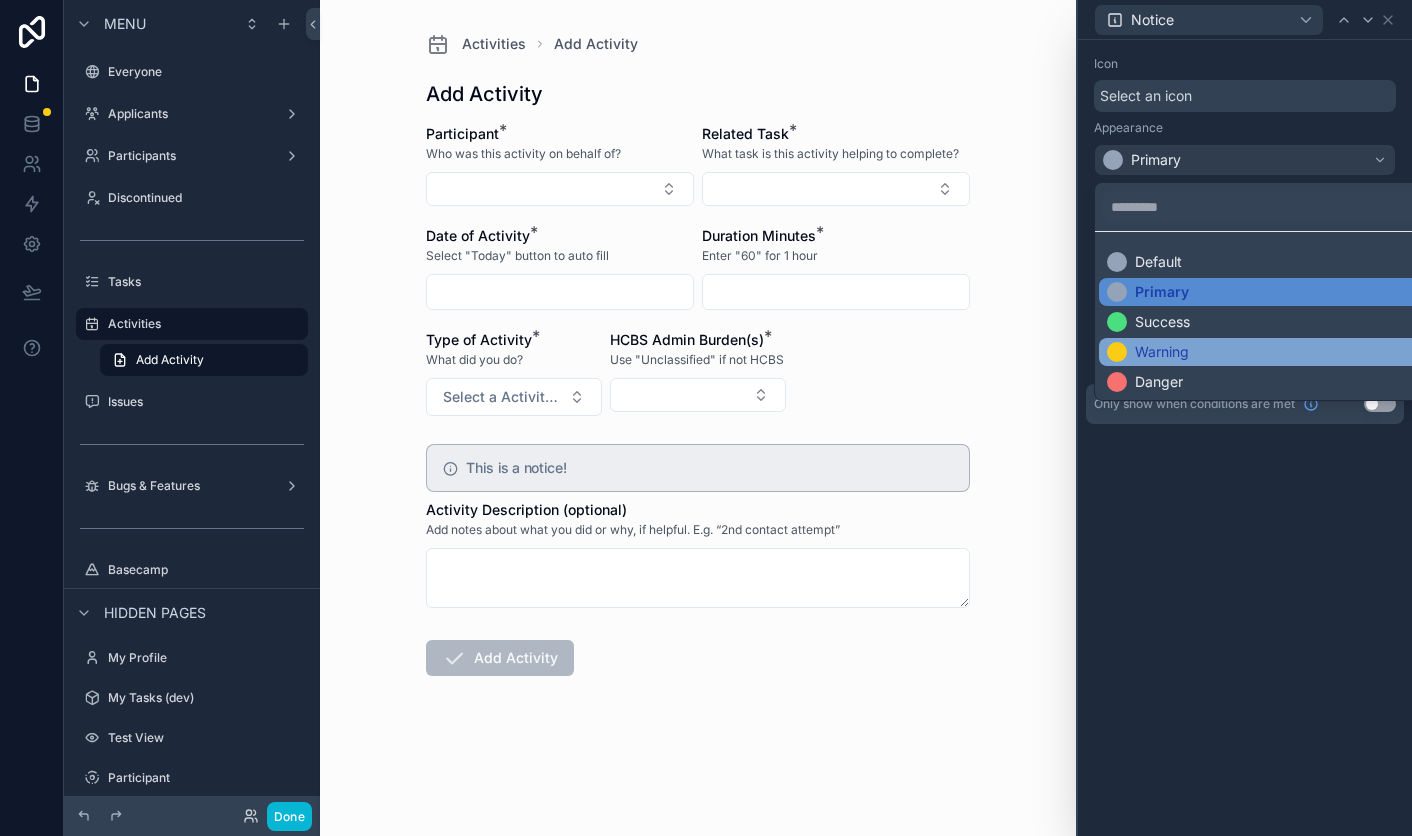 click on "Warning" at bounding box center (1162, 352) 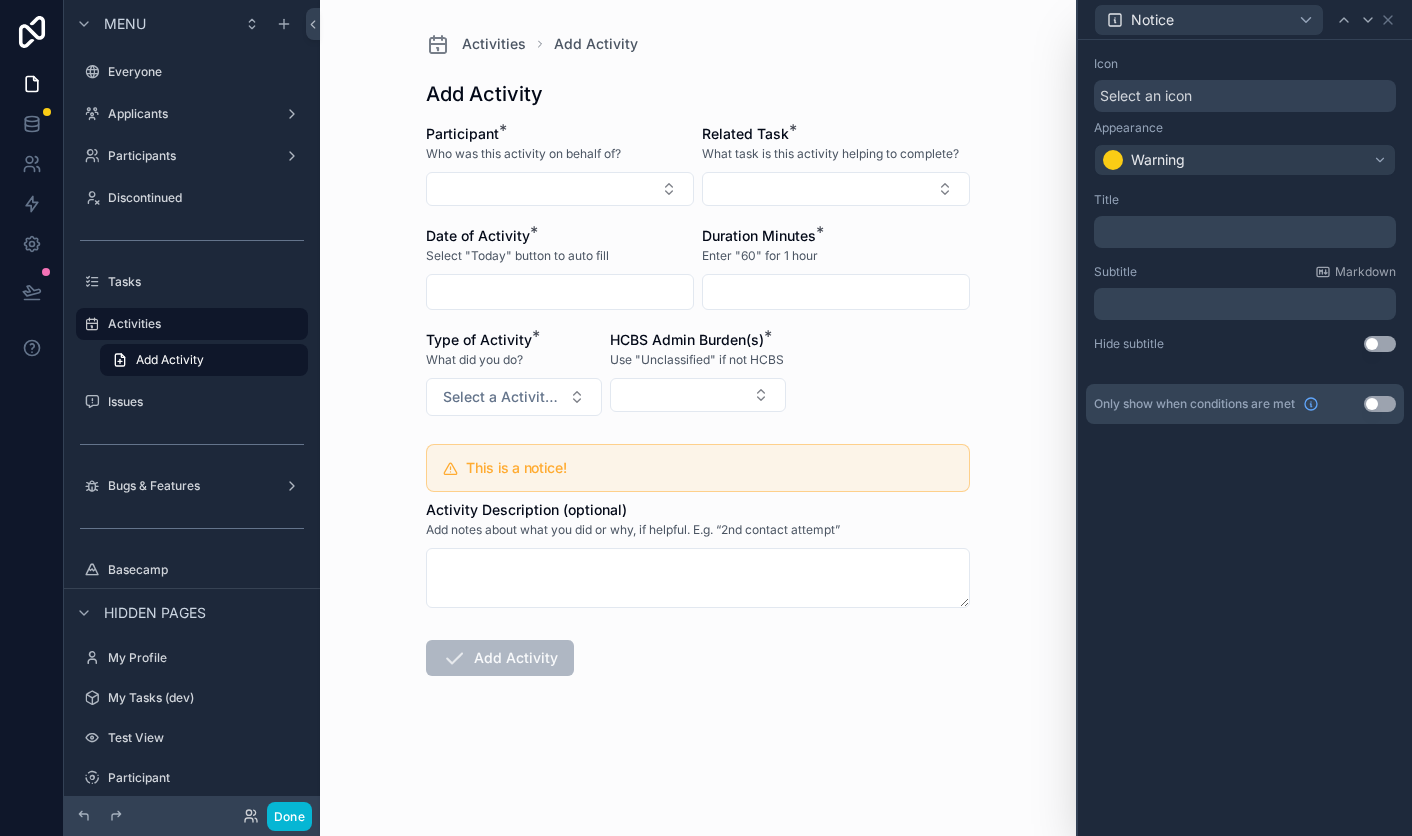 click on "﻿" at bounding box center (1247, 232) 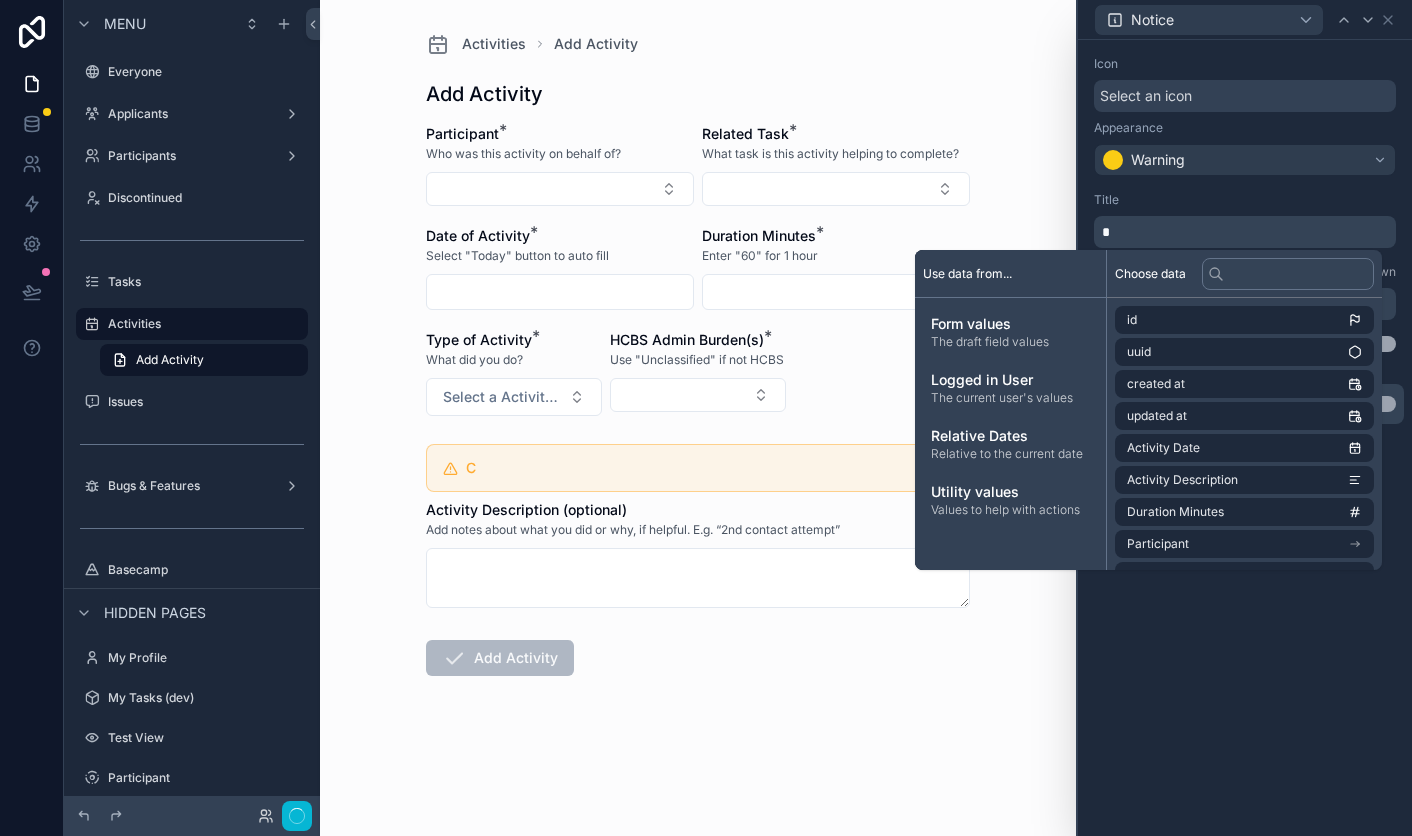 type 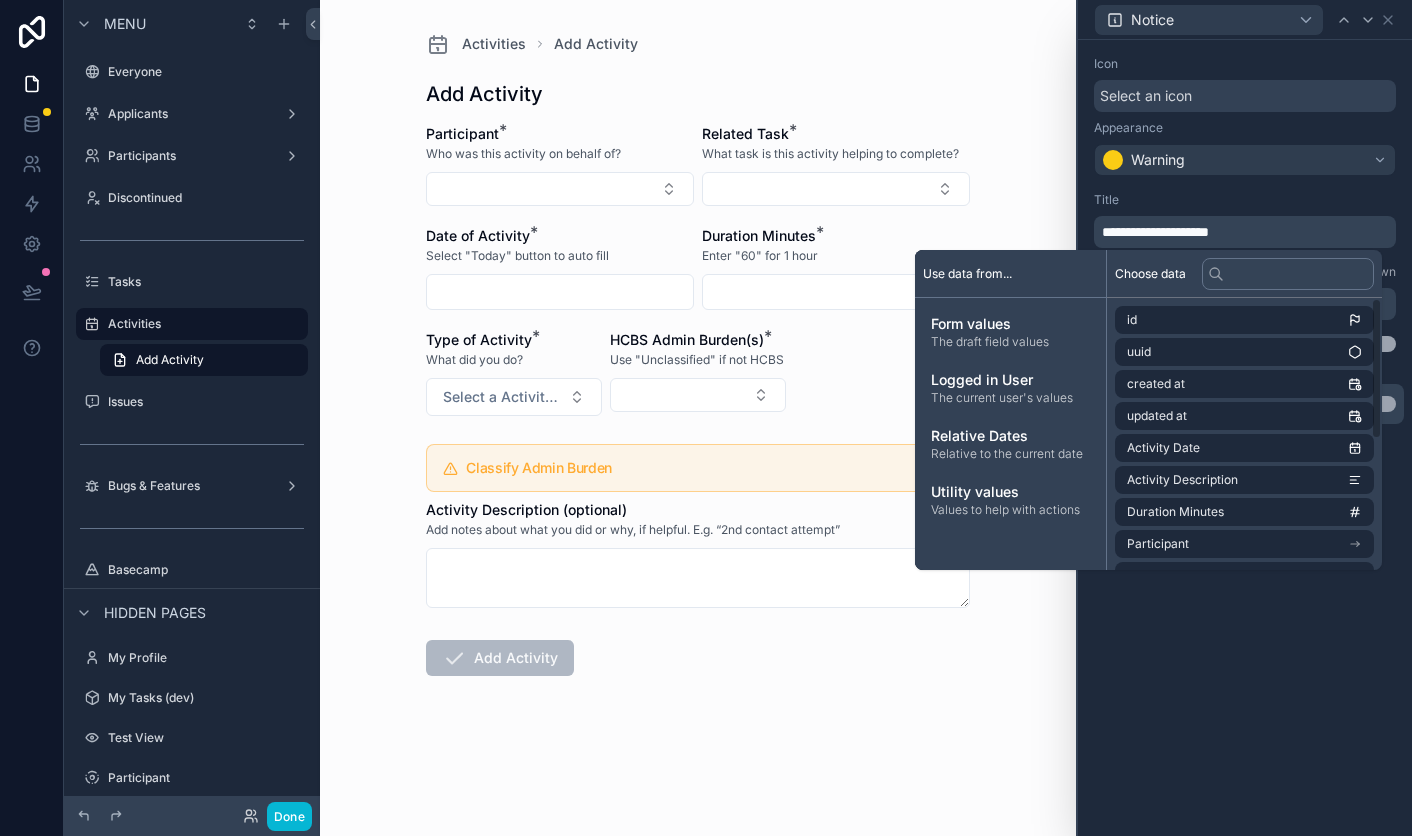 click on "**********" at bounding box center [1245, 438] 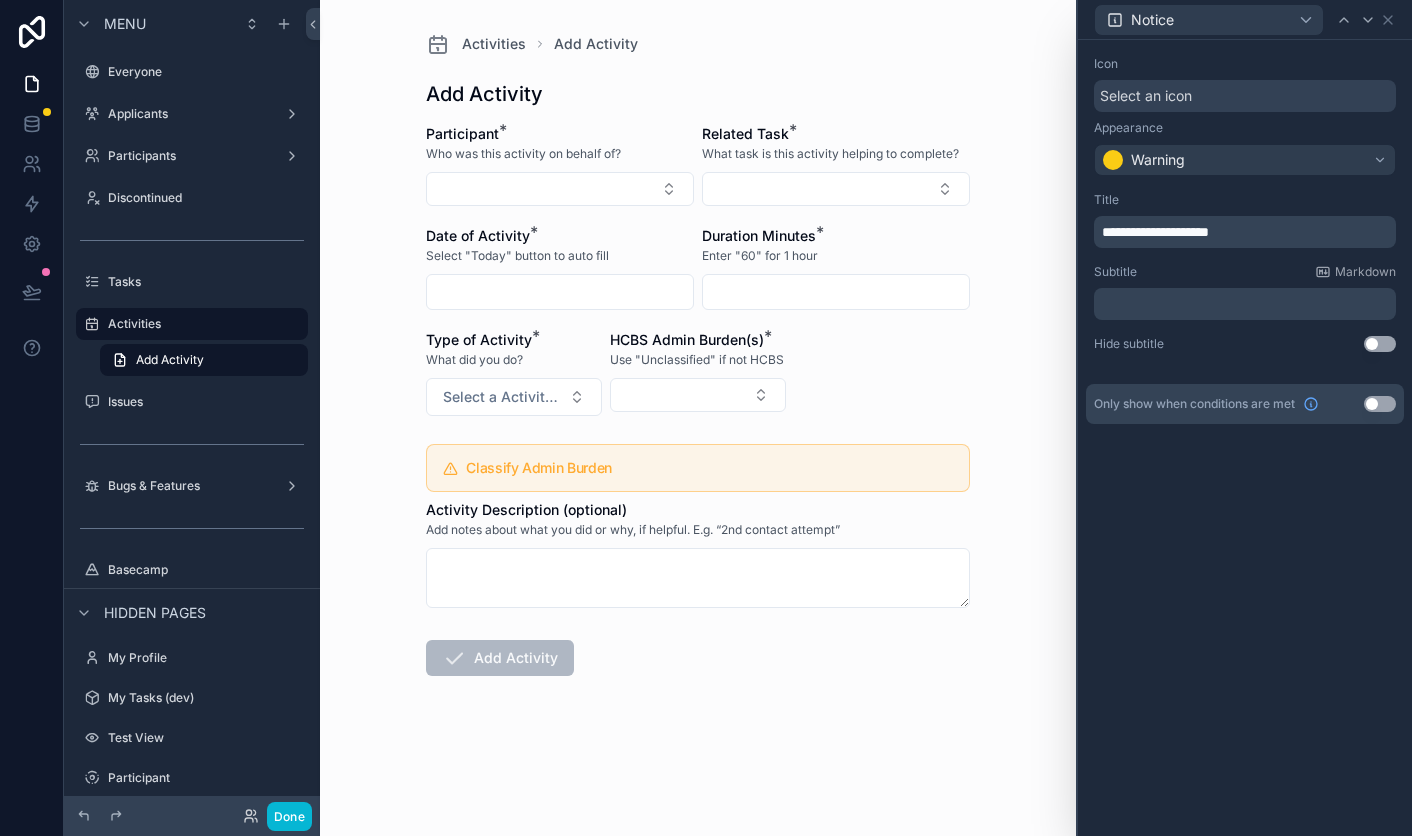click on "Use setting" at bounding box center [1380, 404] 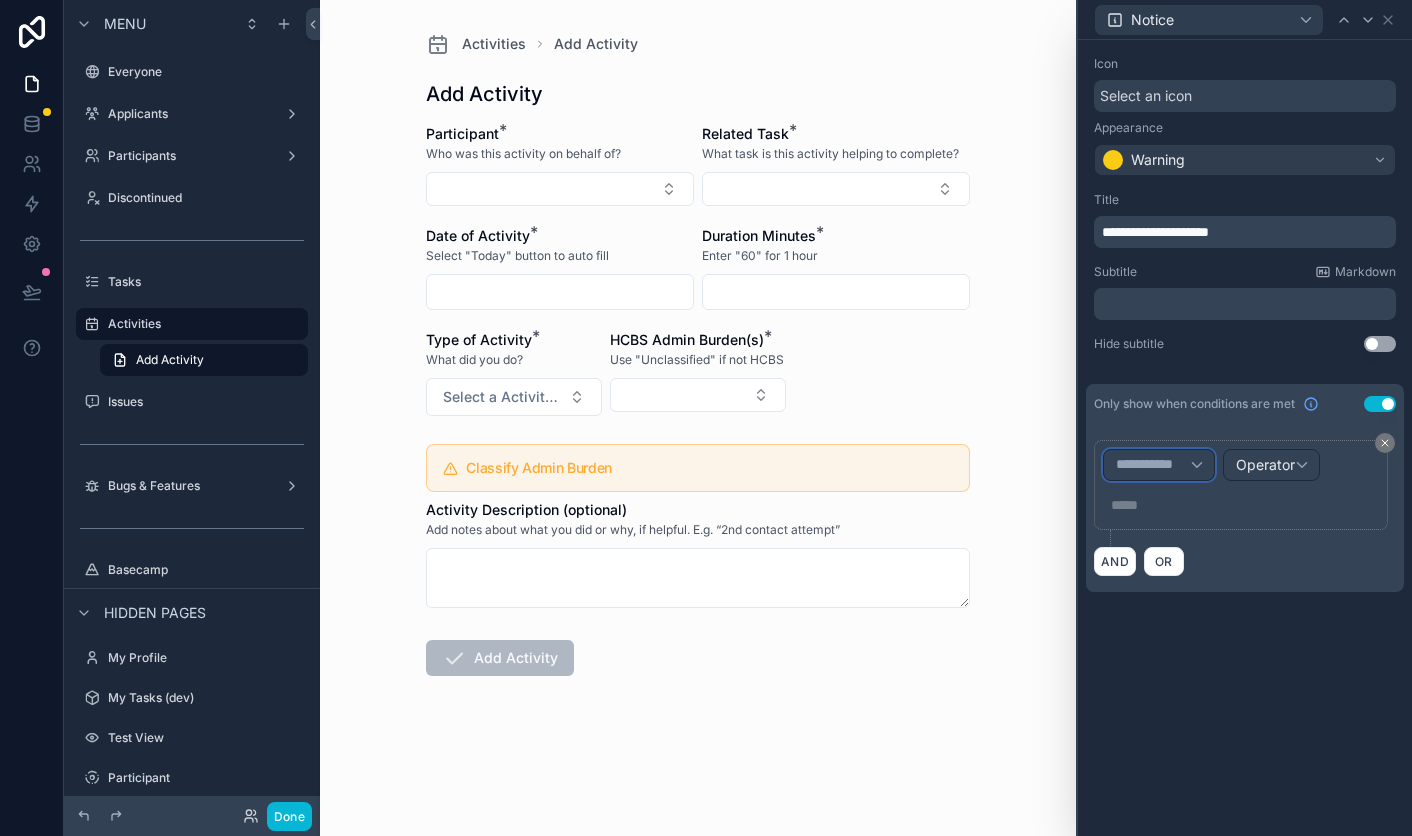click on "**********" at bounding box center [1159, 465] 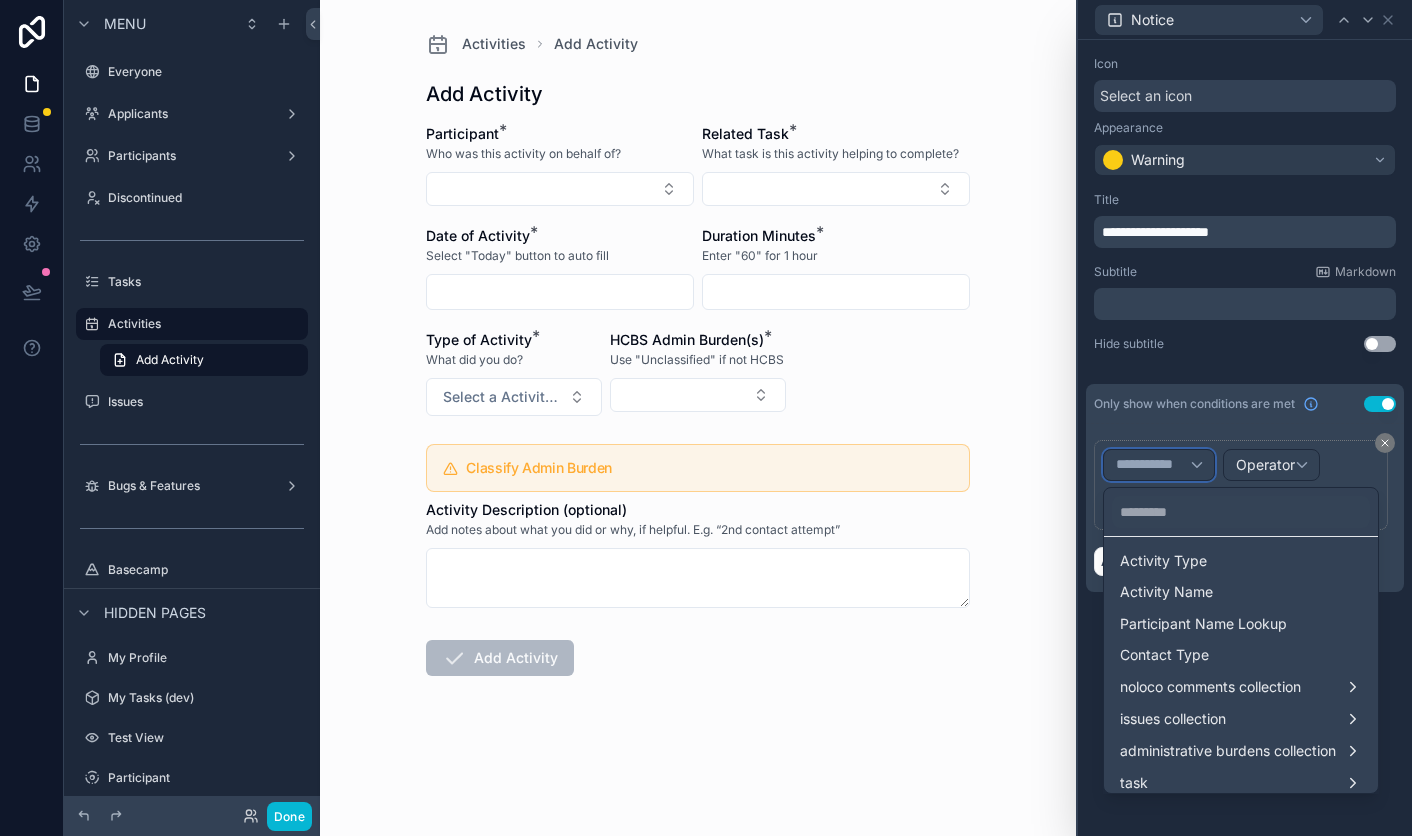 scroll, scrollTop: 268, scrollLeft: 0, axis: vertical 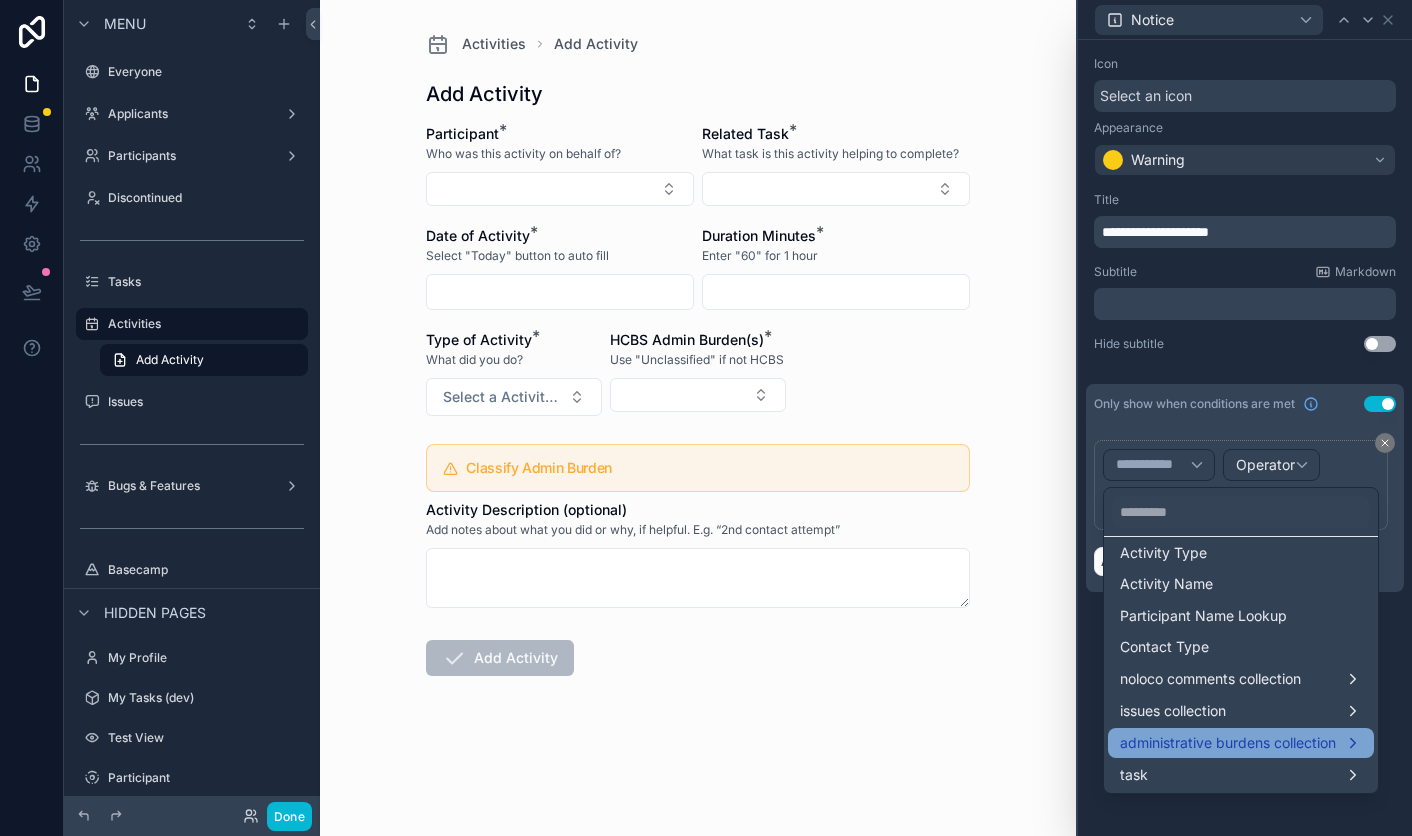 click on "administrative burdens collection" at bounding box center [1228, 743] 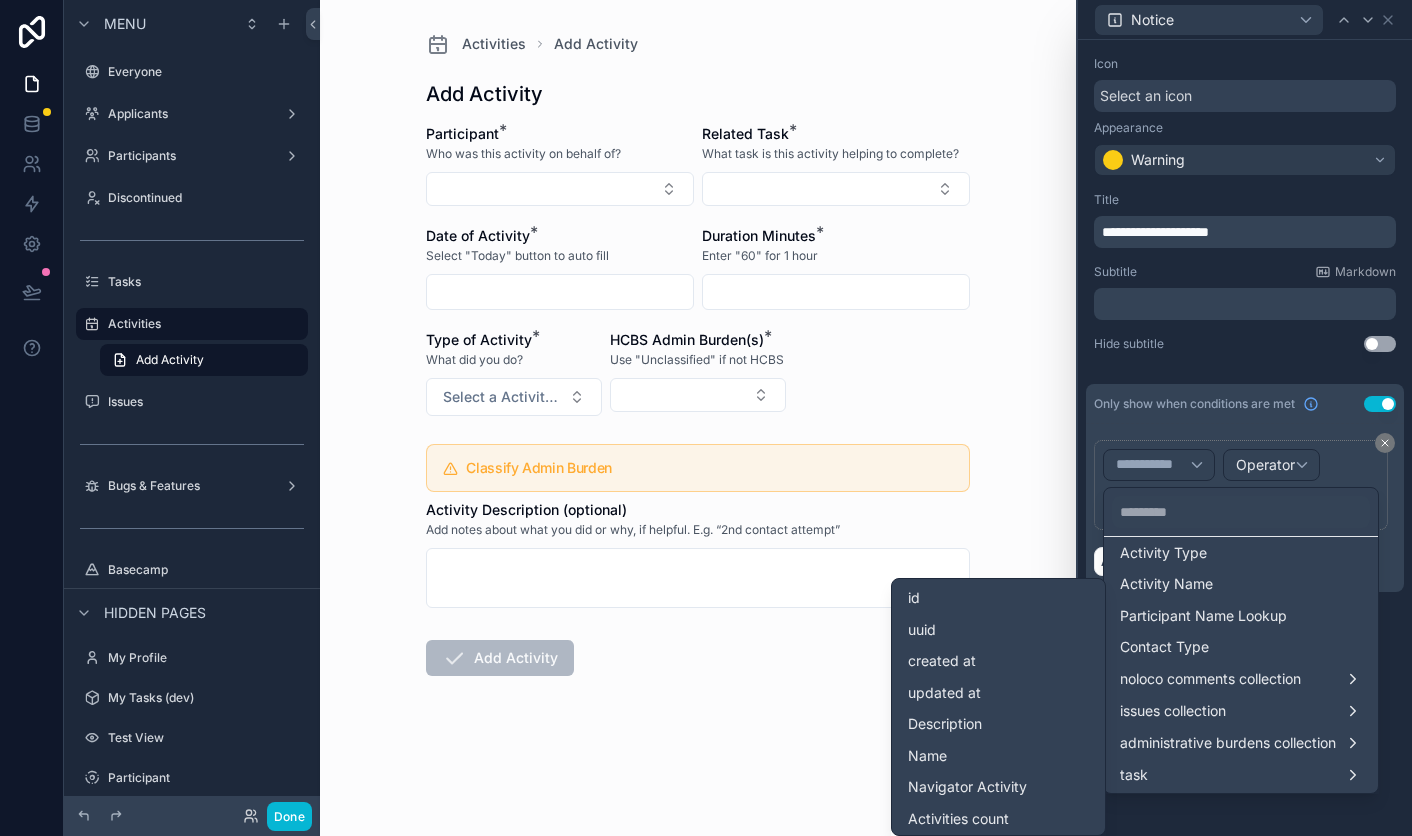 click at bounding box center [1245, 418] 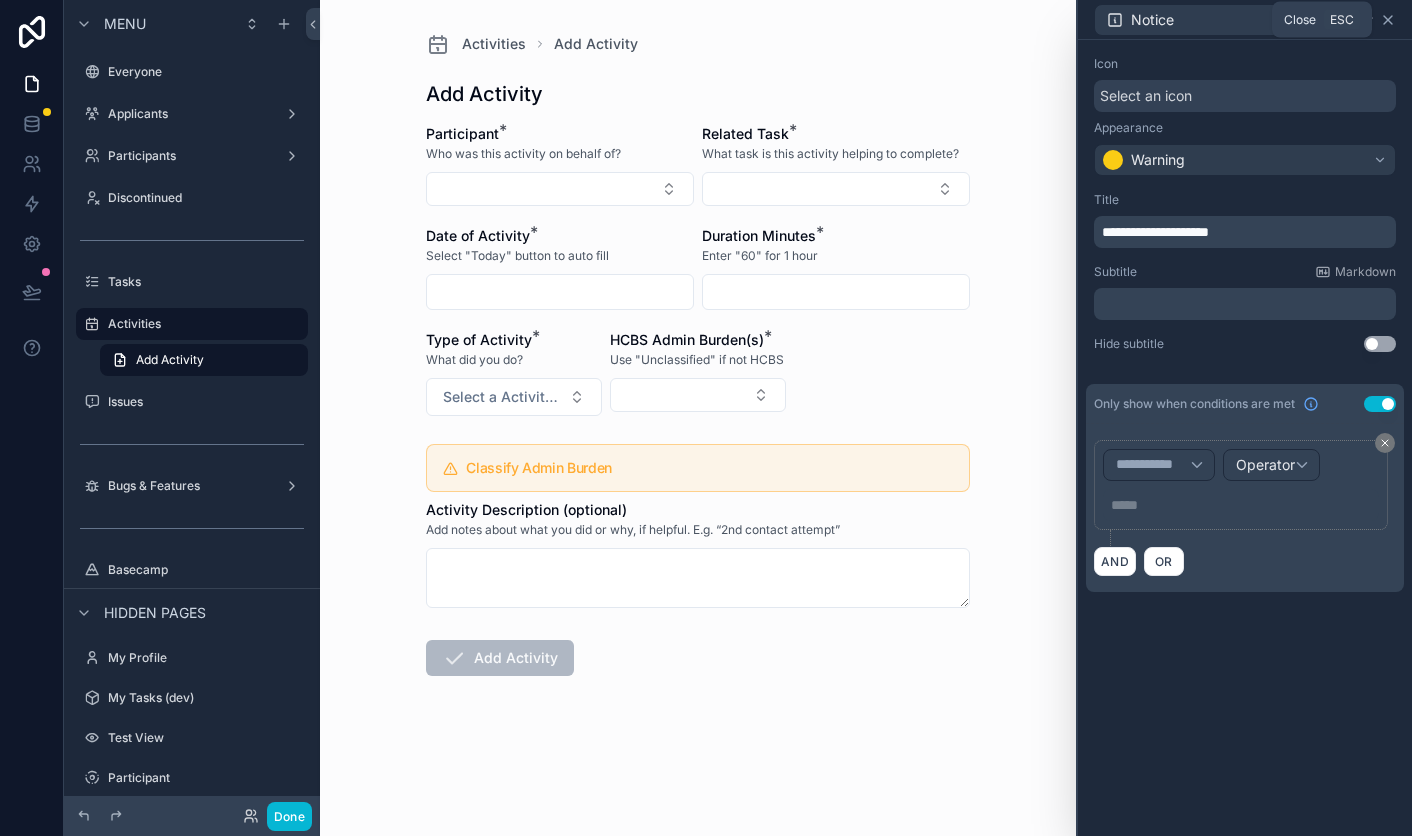 click 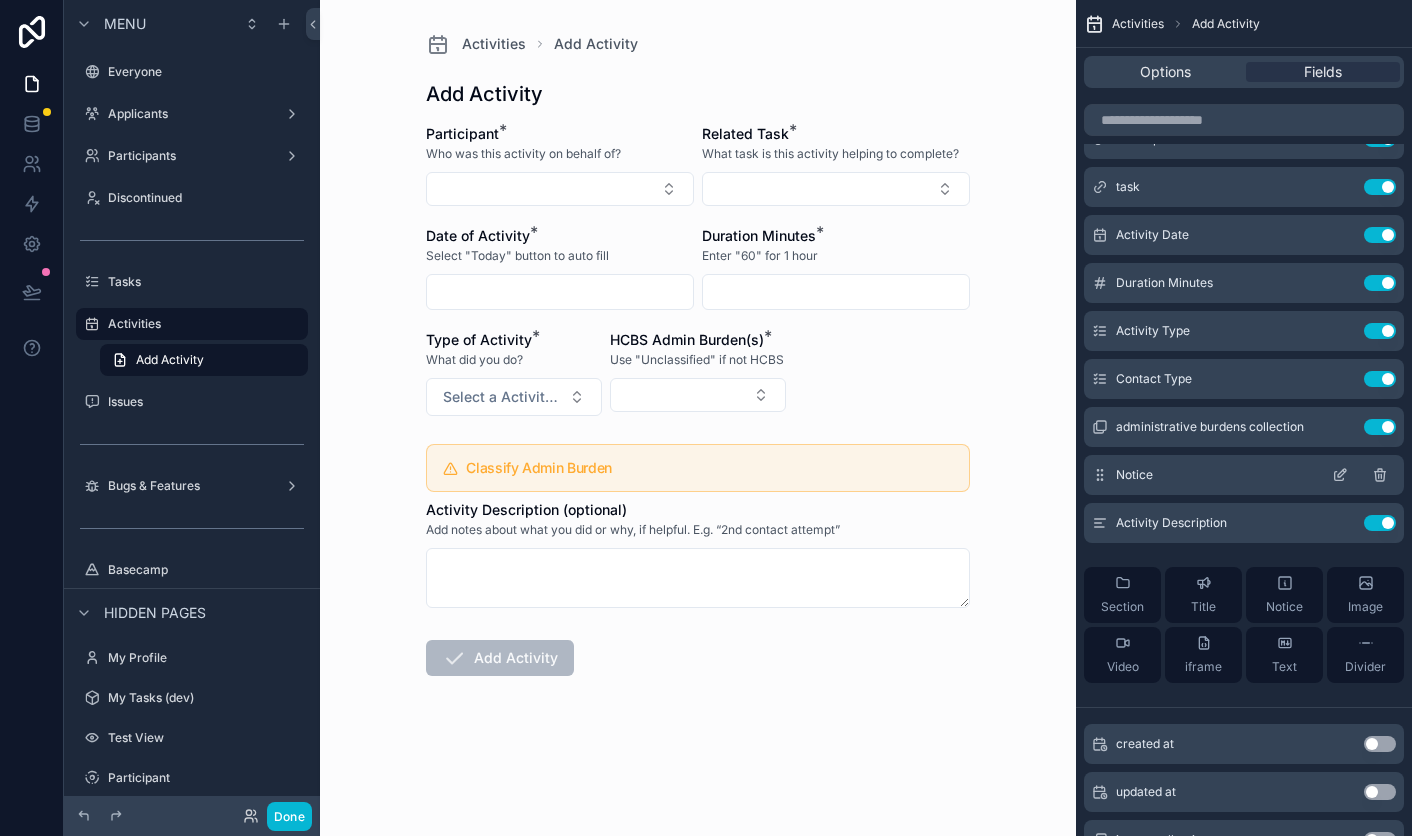 click 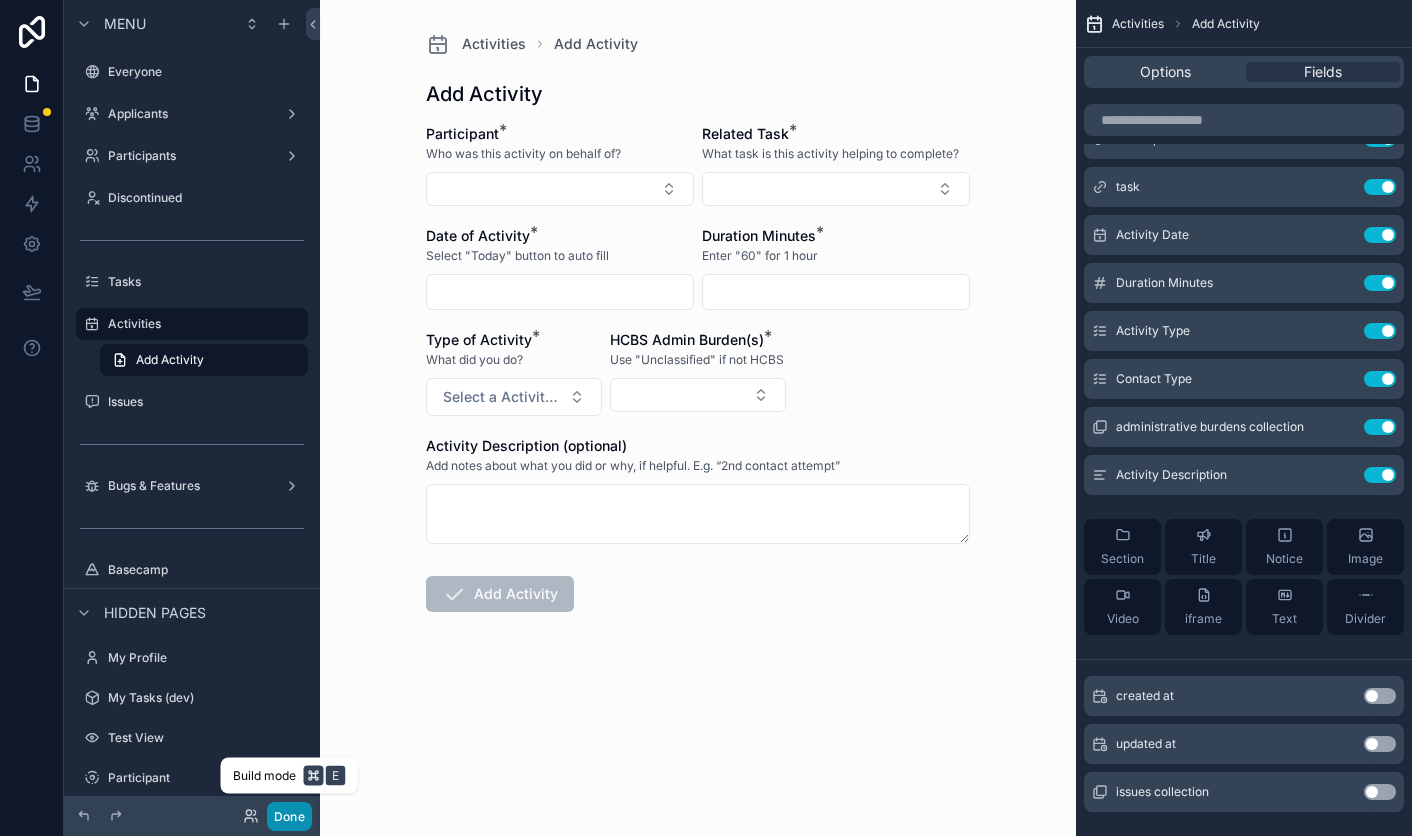click on "Done" at bounding box center [289, 816] 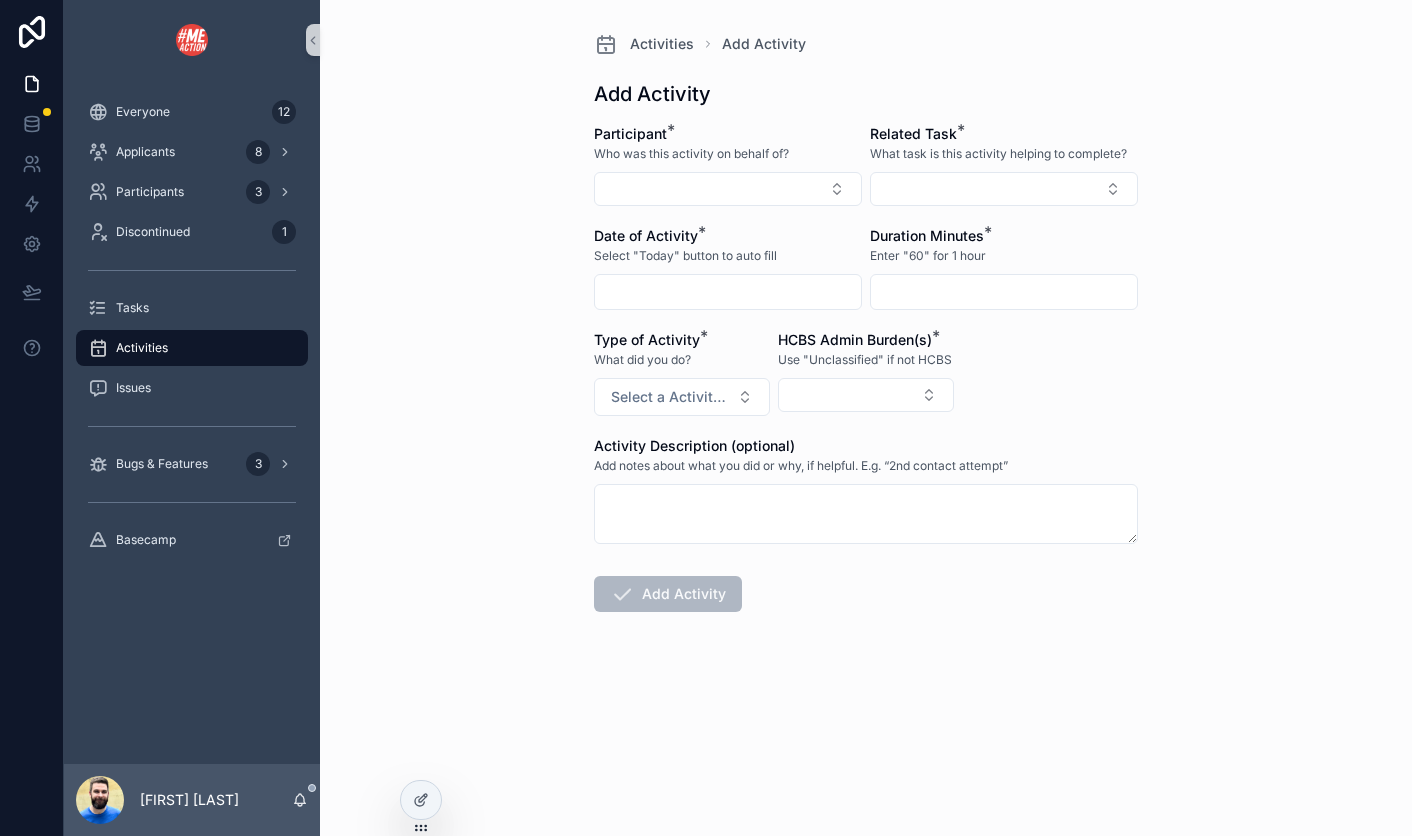 click on "Activities" at bounding box center (142, 348) 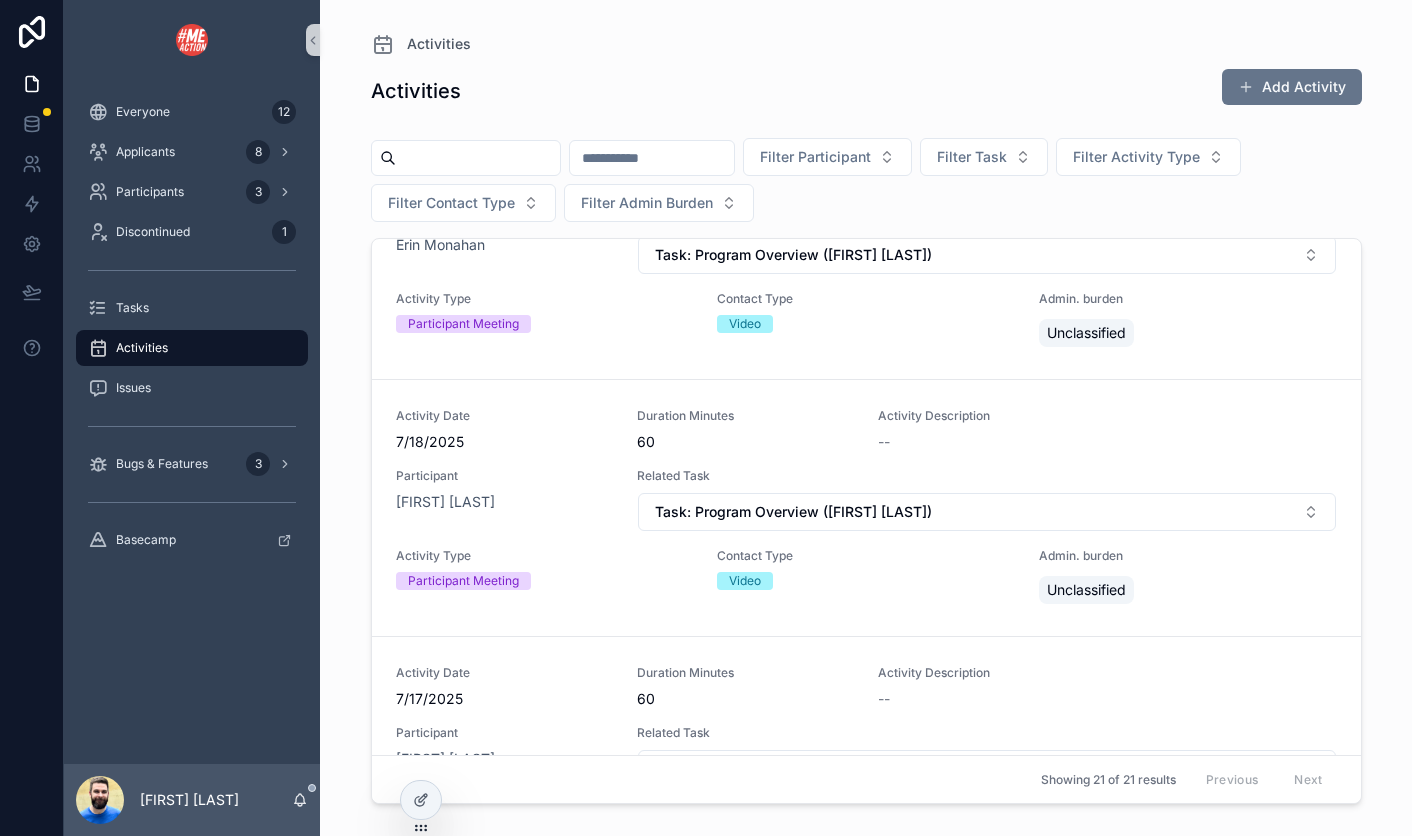 scroll, scrollTop: 498, scrollLeft: 0, axis: vertical 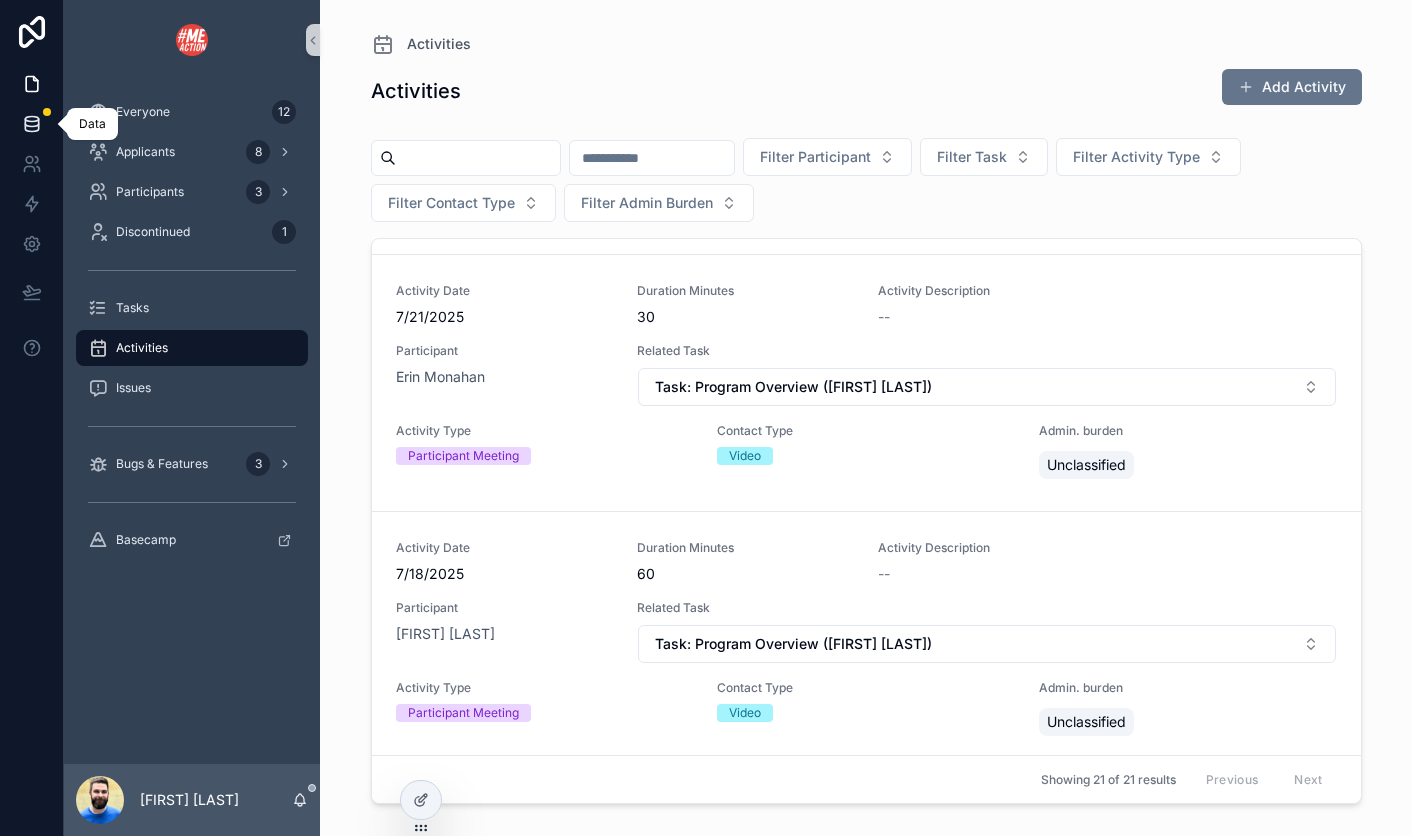 click 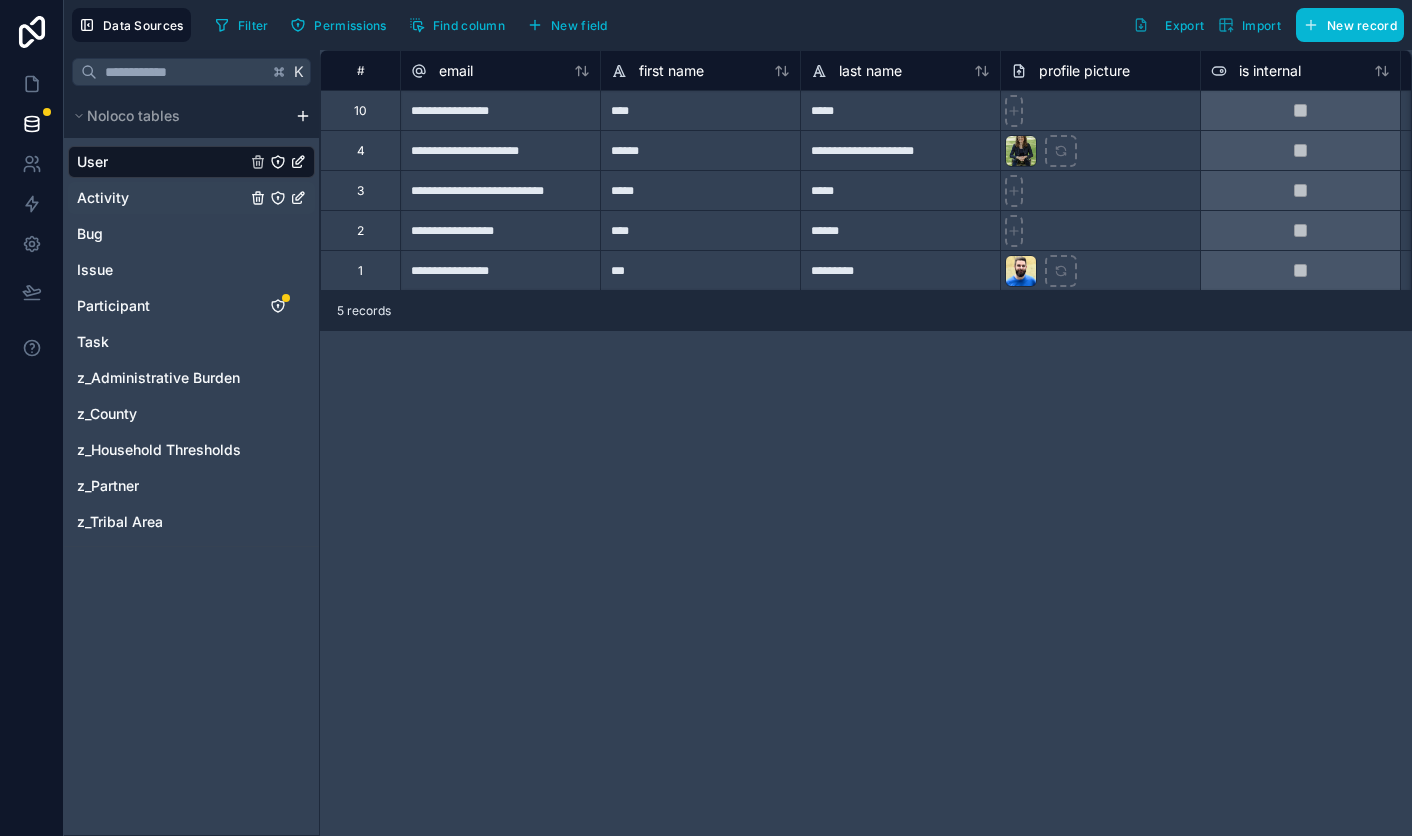 click on "Activity" at bounding box center (191, 198) 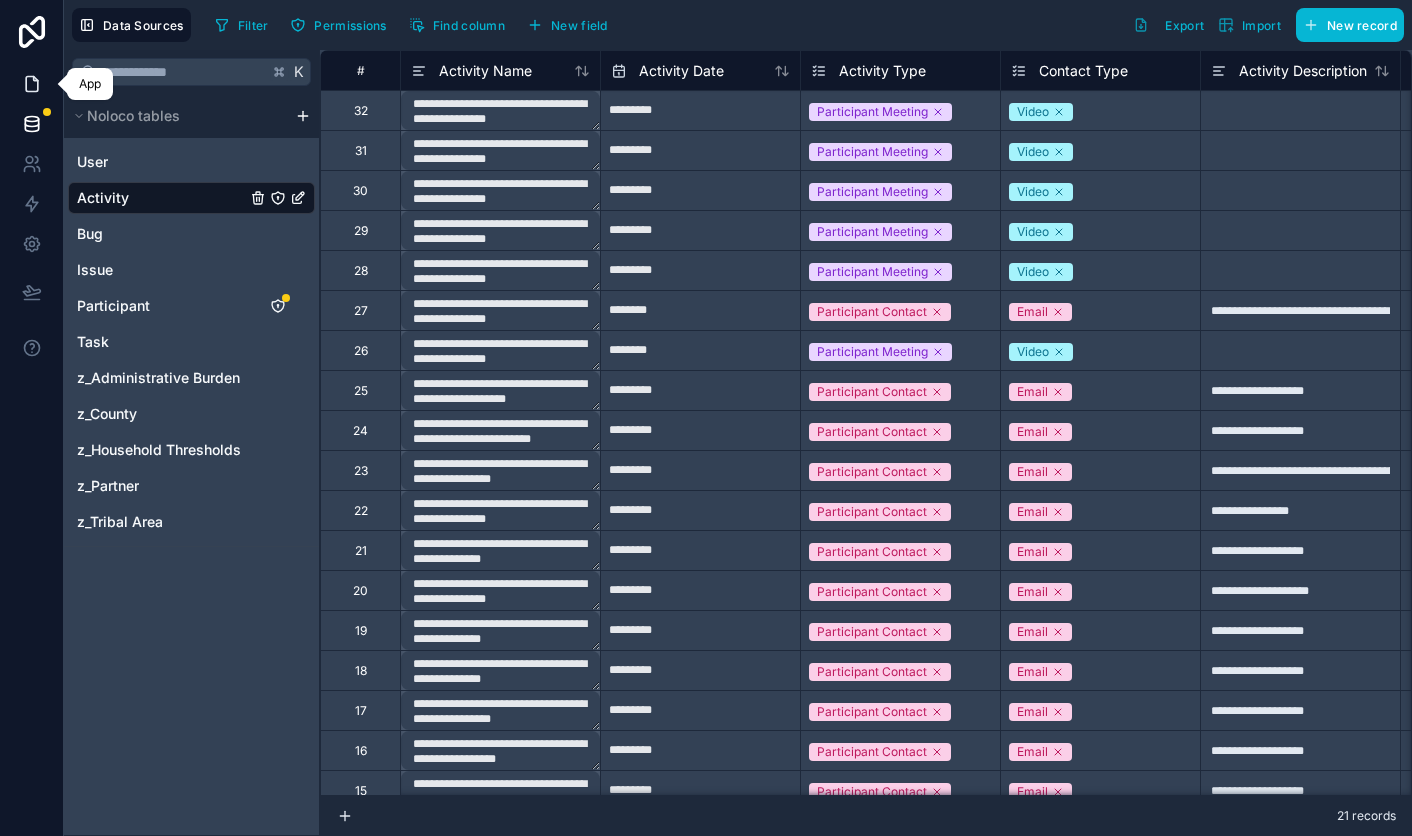 click 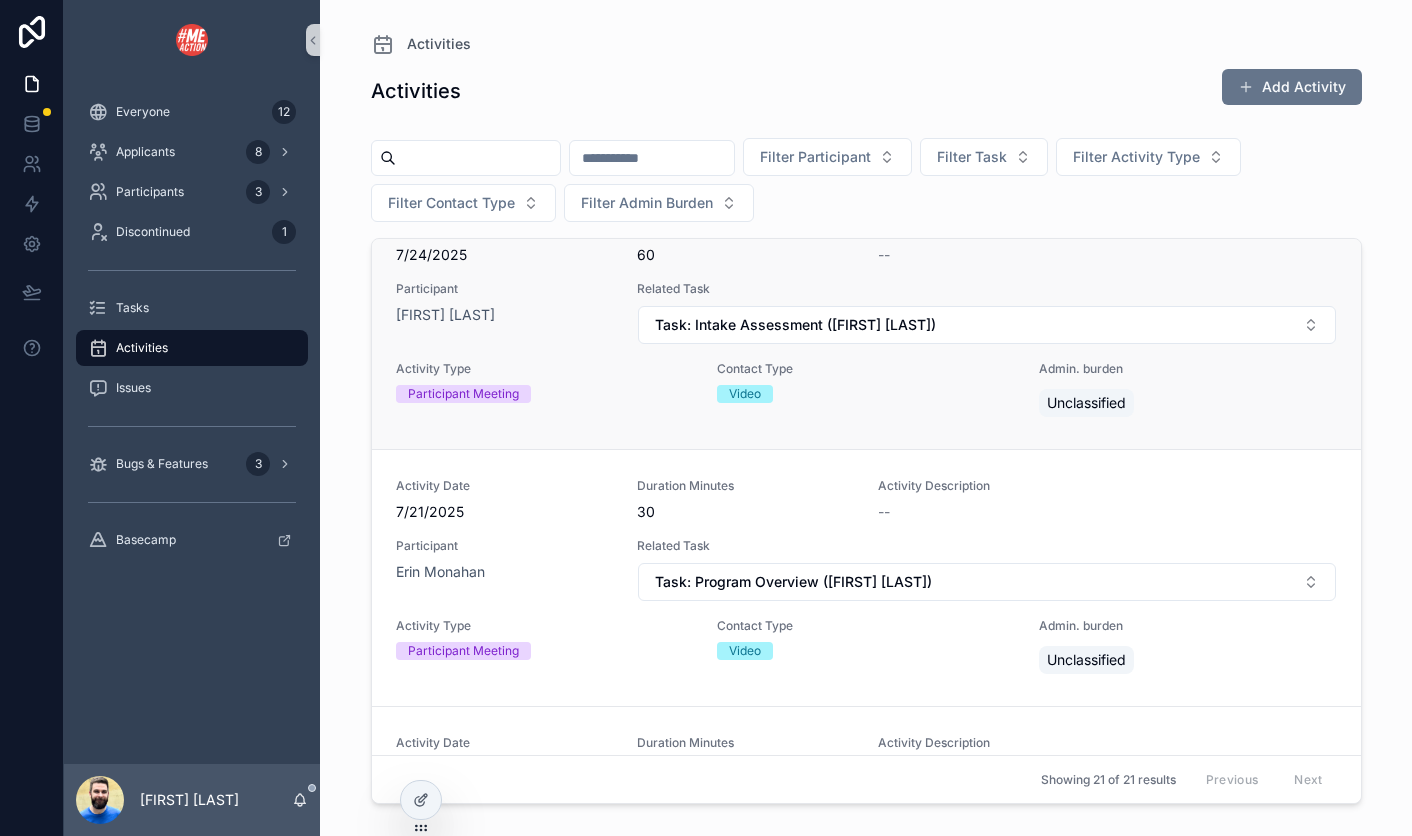 scroll, scrollTop: 306, scrollLeft: 0, axis: vertical 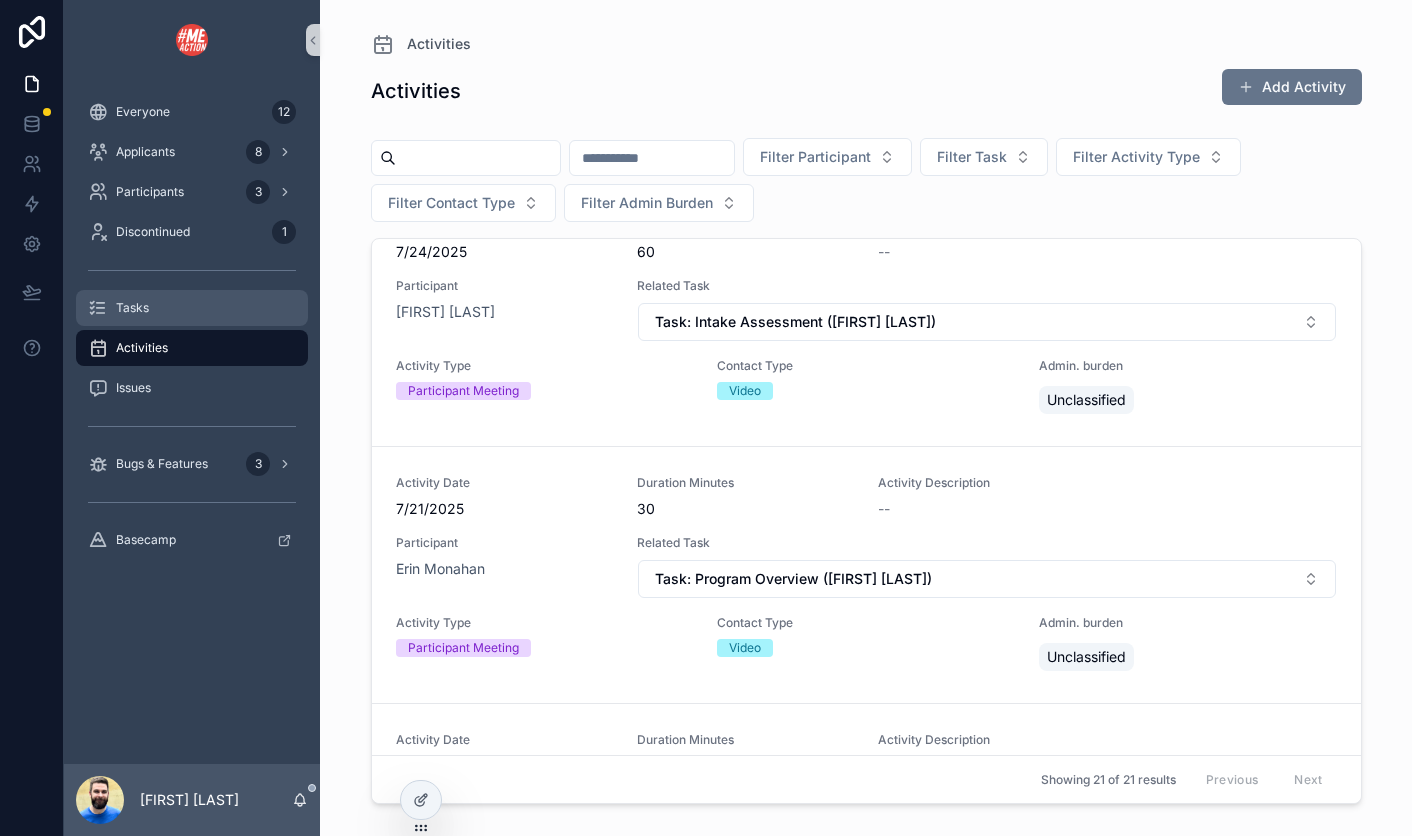 click on "Tasks" at bounding box center [192, 308] 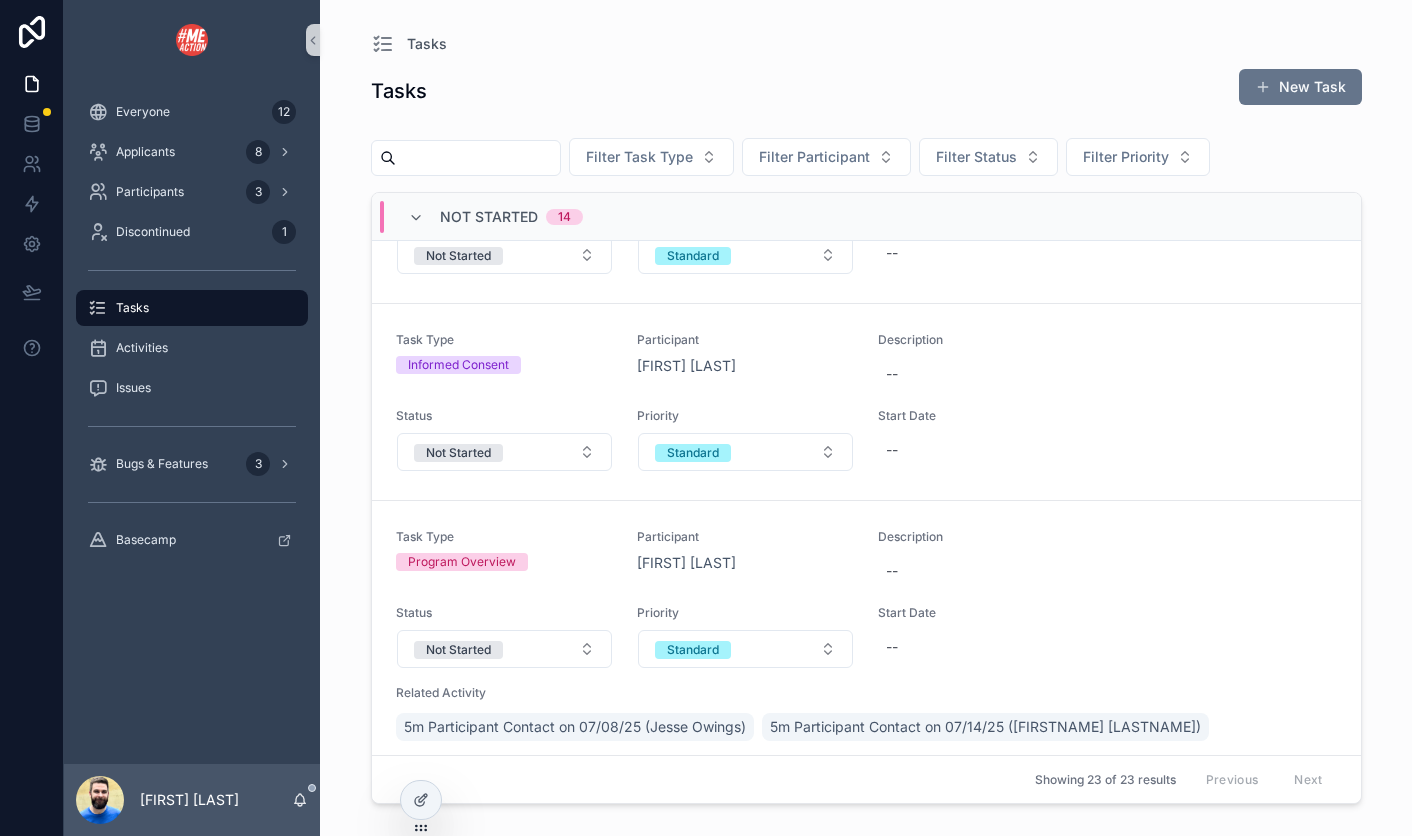 scroll, scrollTop: 132, scrollLeft: 0, axis: vertical 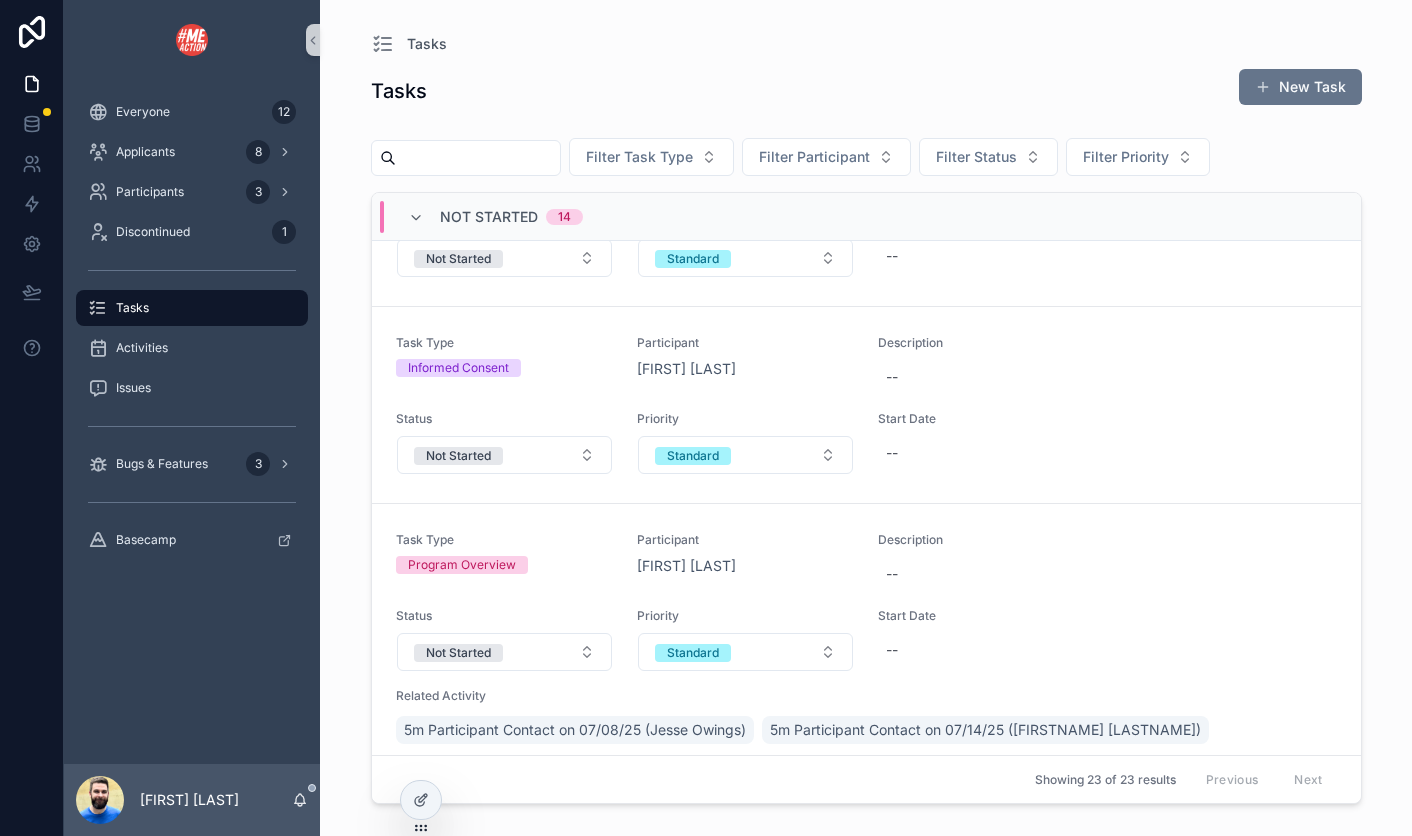 click on "Not Started 14" at bounding box center (495, 217) 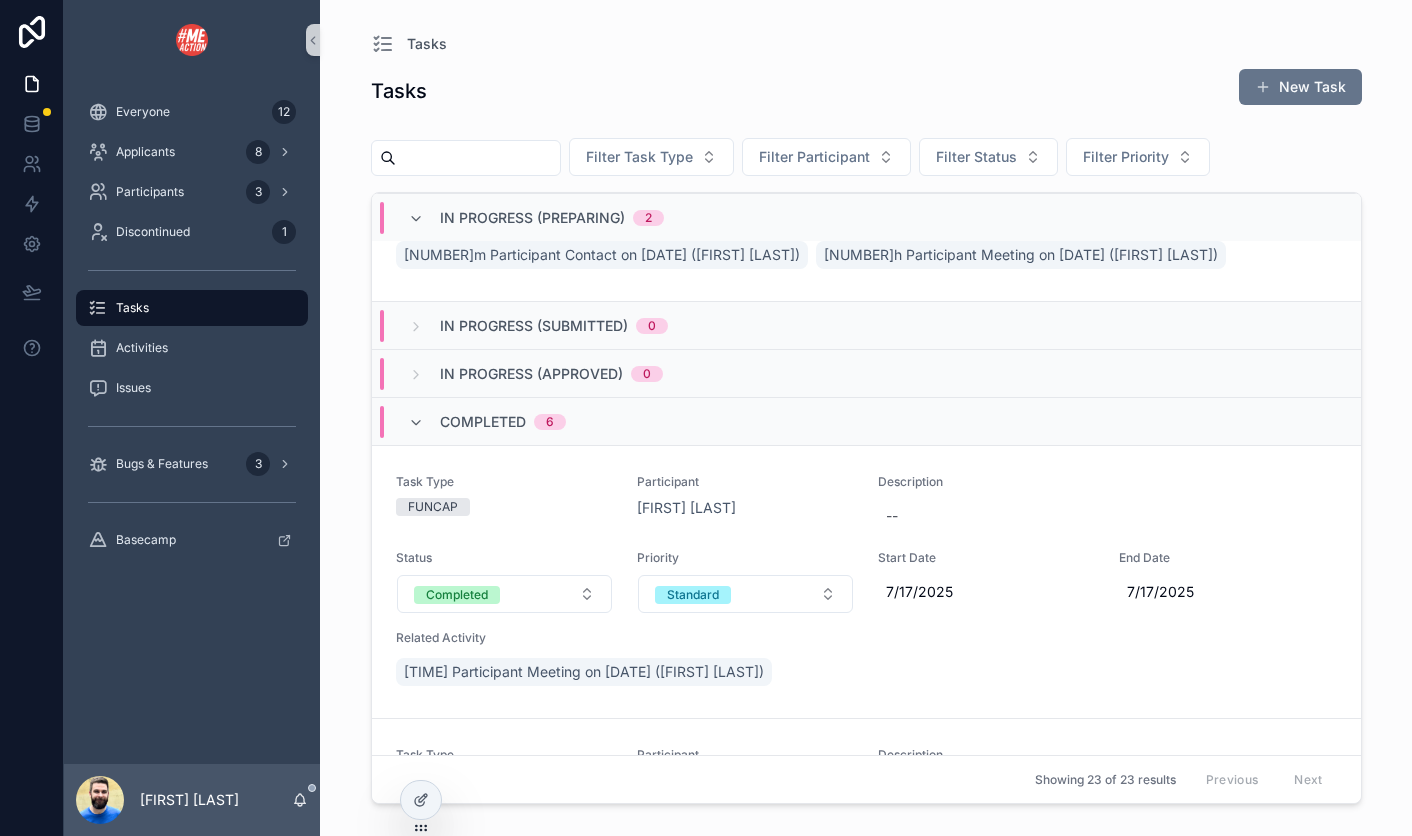 scroll, scrollTop: 536, scrollLeft: 0, axis: vertical 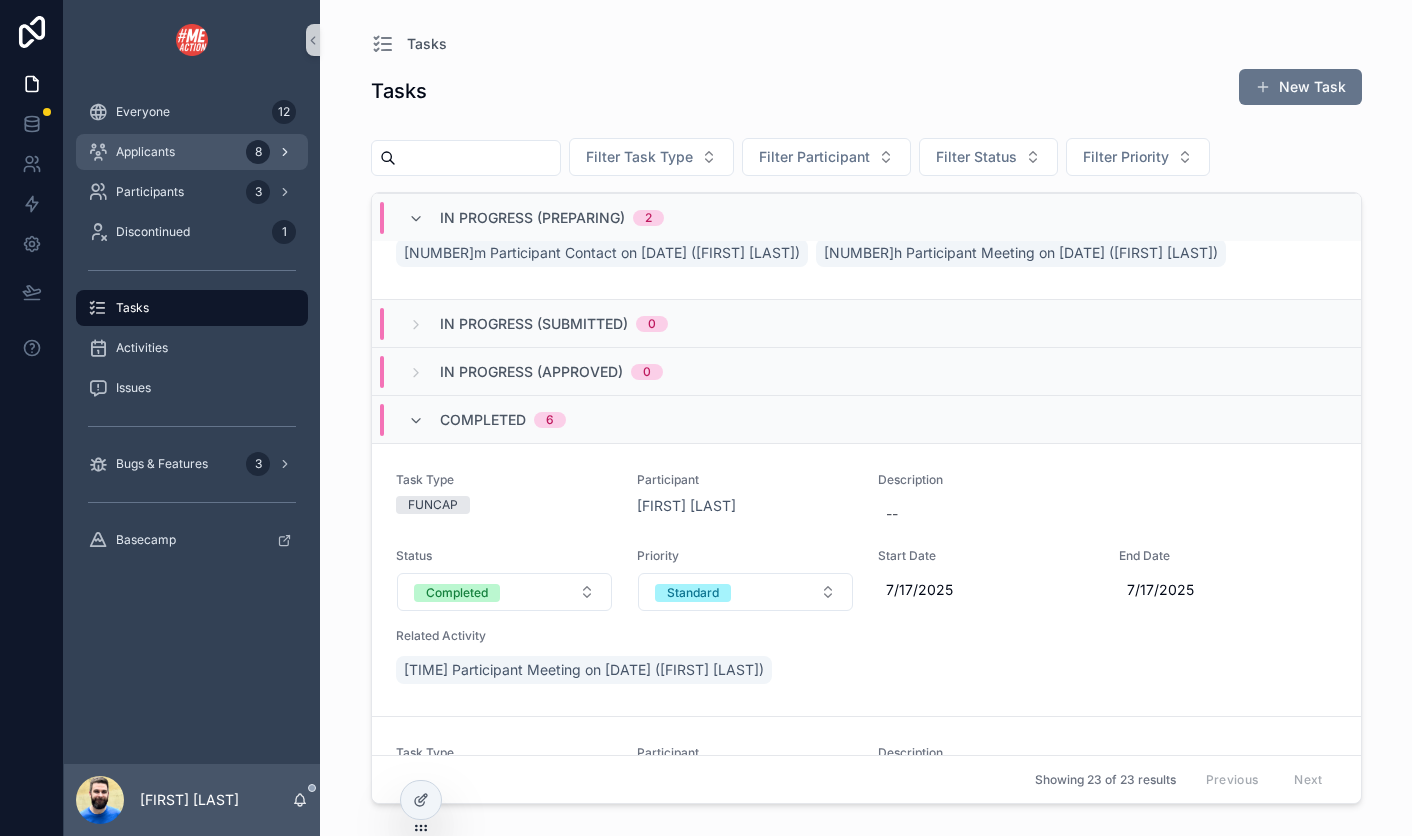 click on "Applicants" at bounding box center (145, 152) 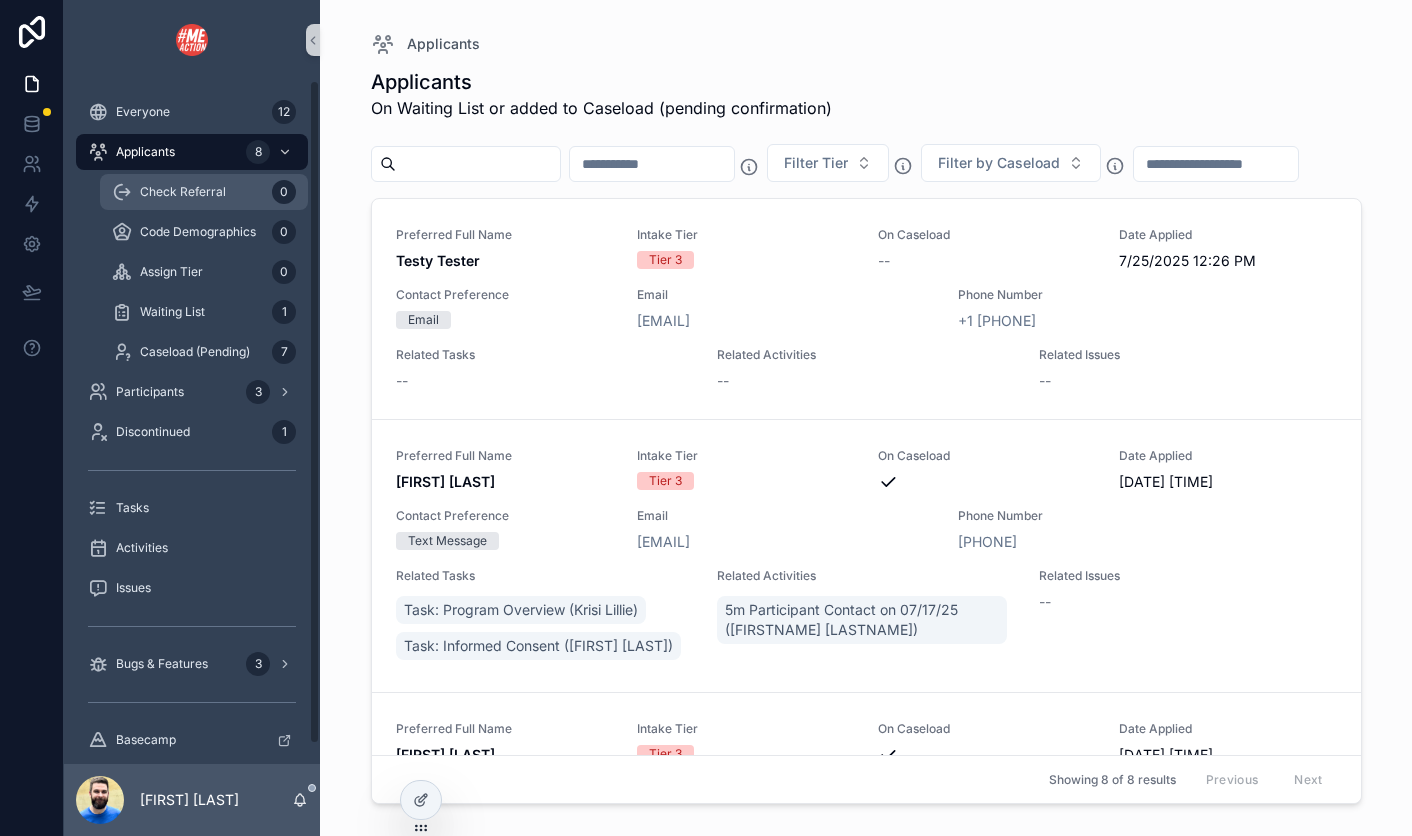 click on "Check Referral 0" at bounding box center (204, 192) 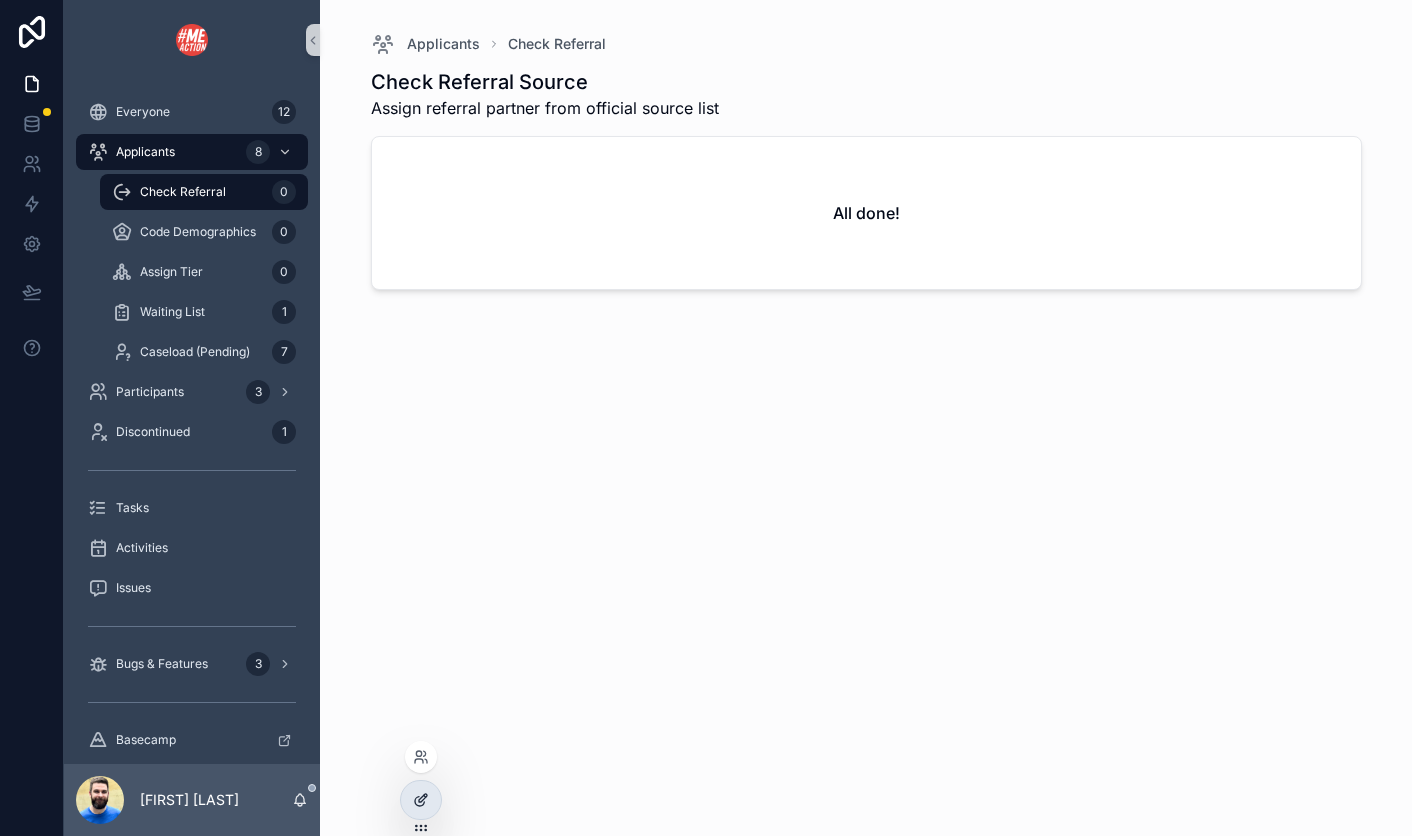 click 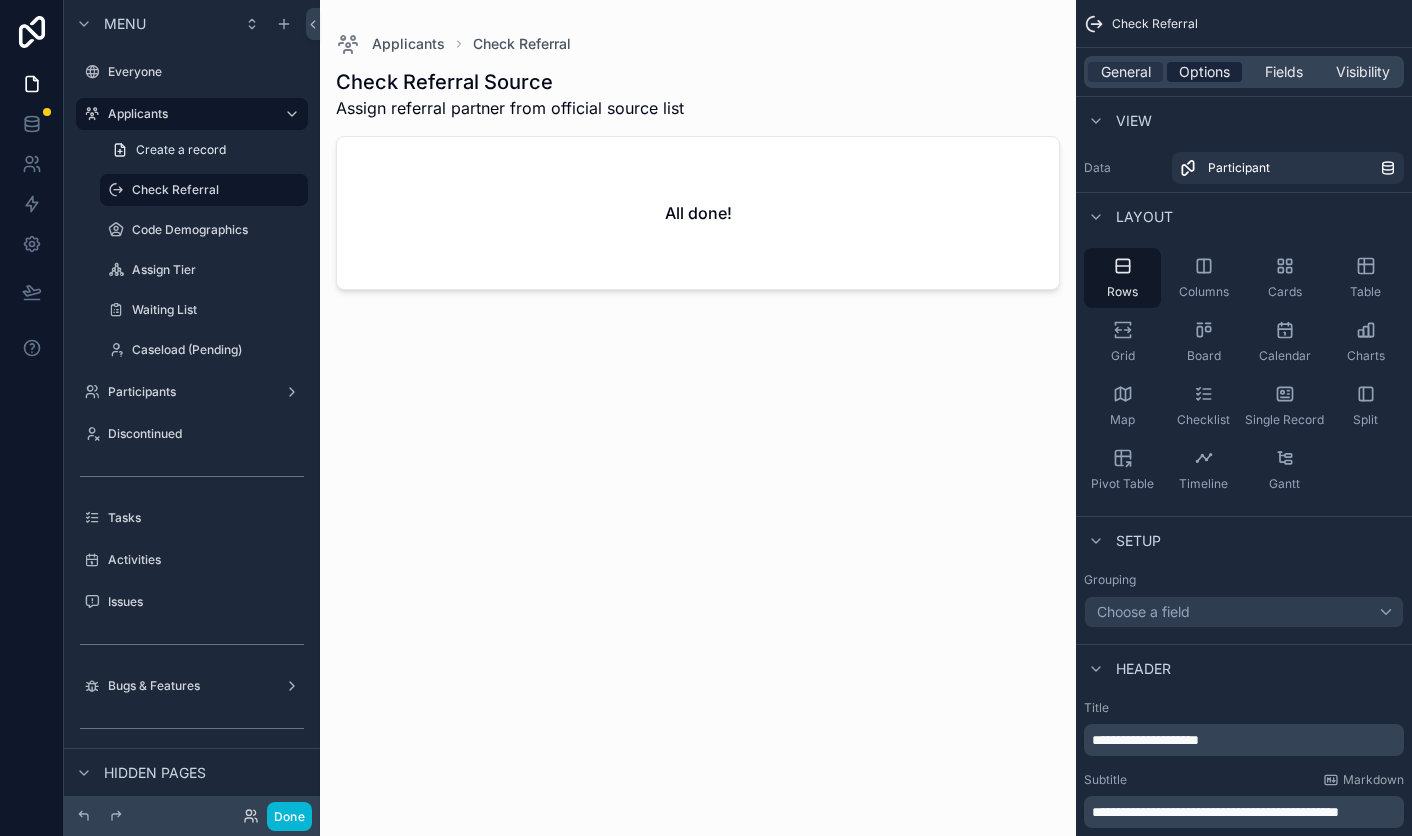 click on "Options" at bounding box center (1204, 72) 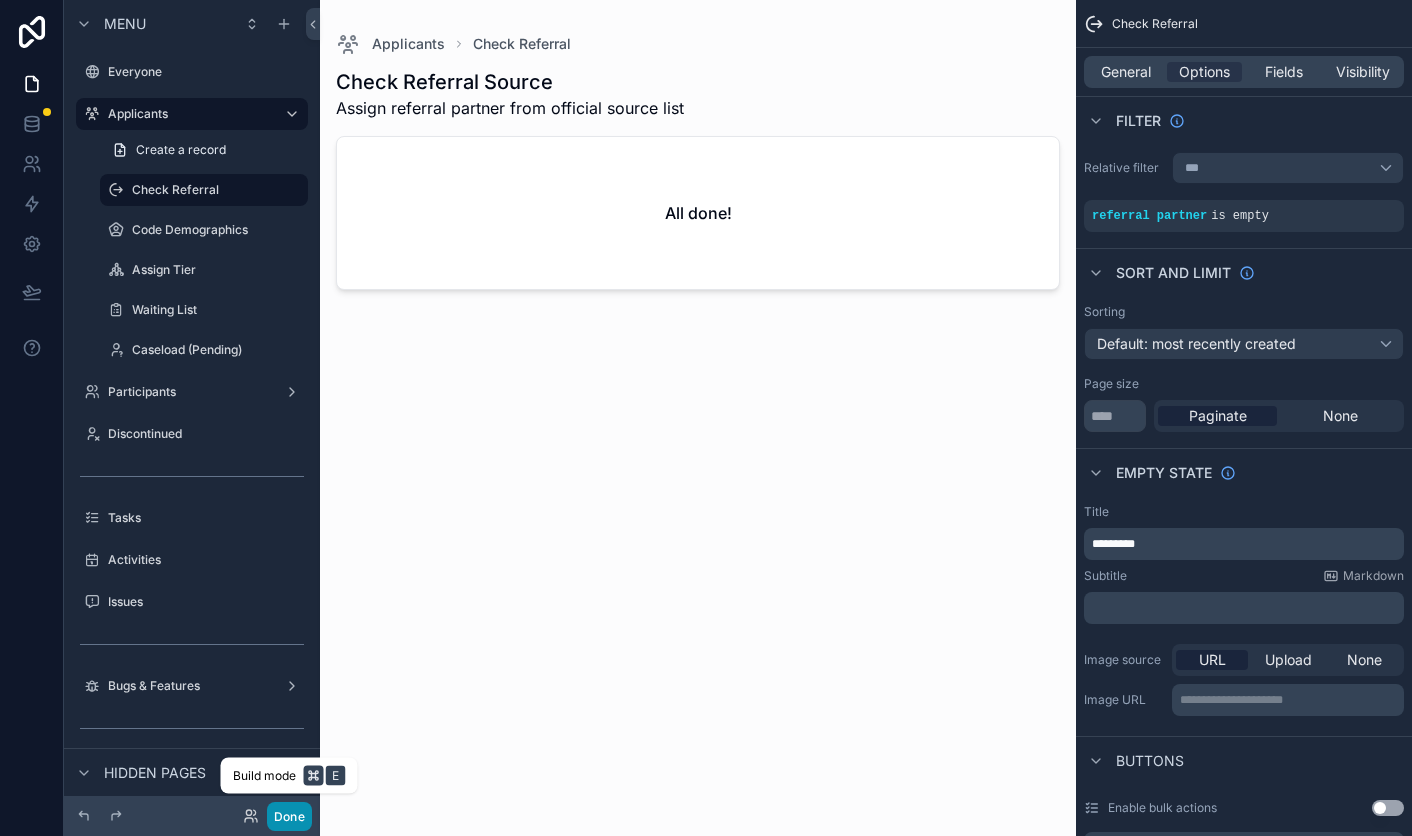 click on "Done" at bounding box center (289, 816) 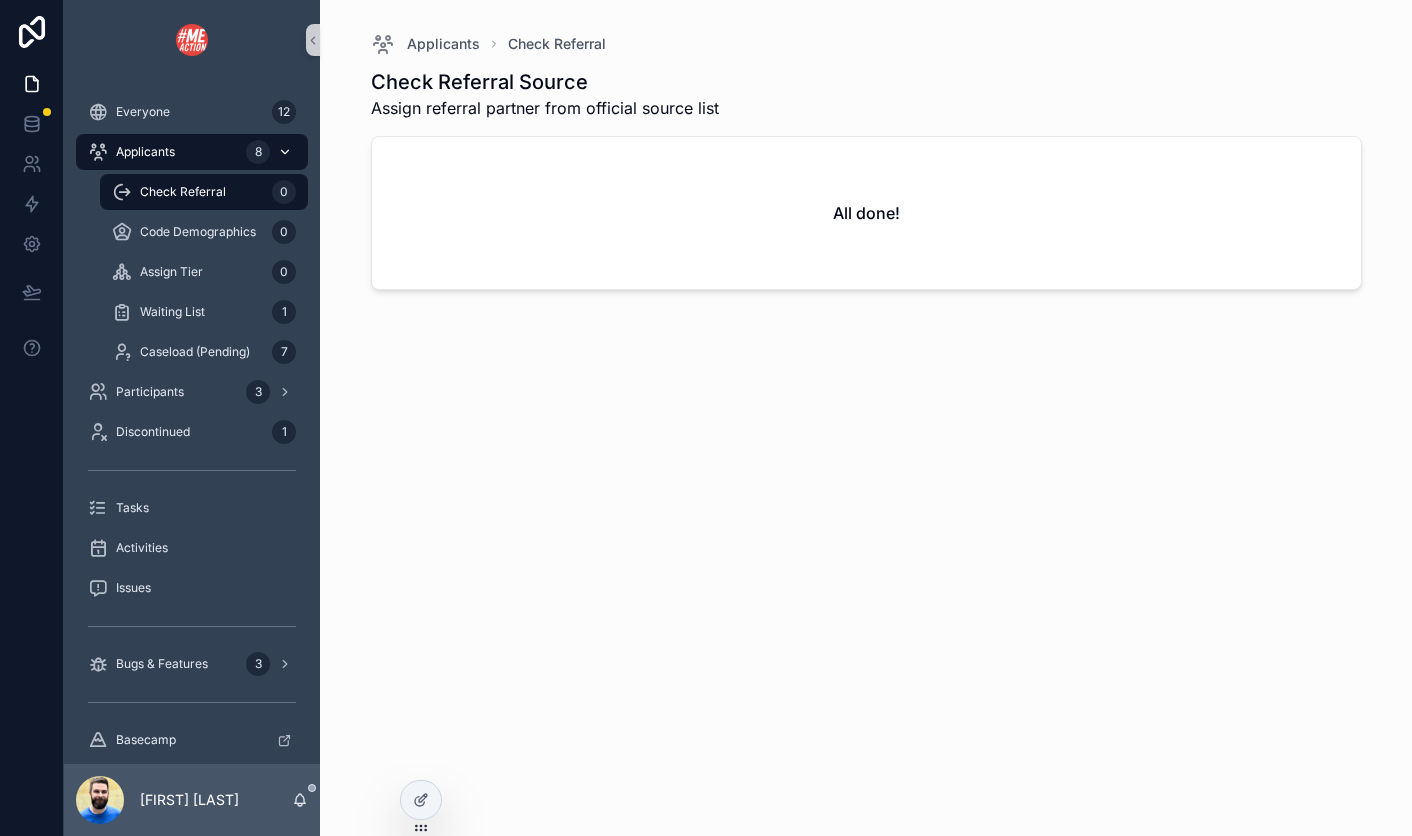 click on "Applicants 8" at bounding box center (192, 152) 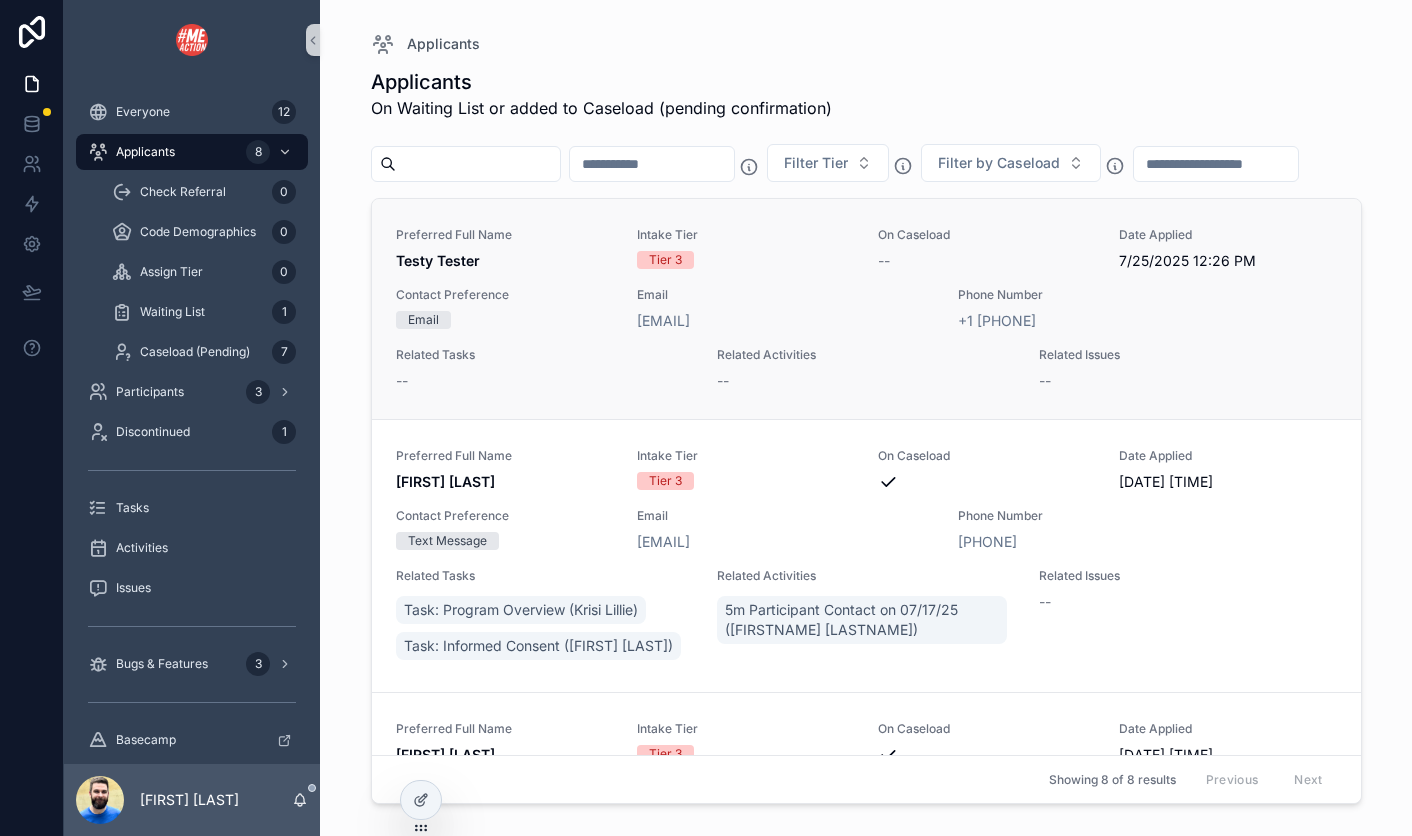 click on "Related Tasks --" at bounding box center (545, 369) 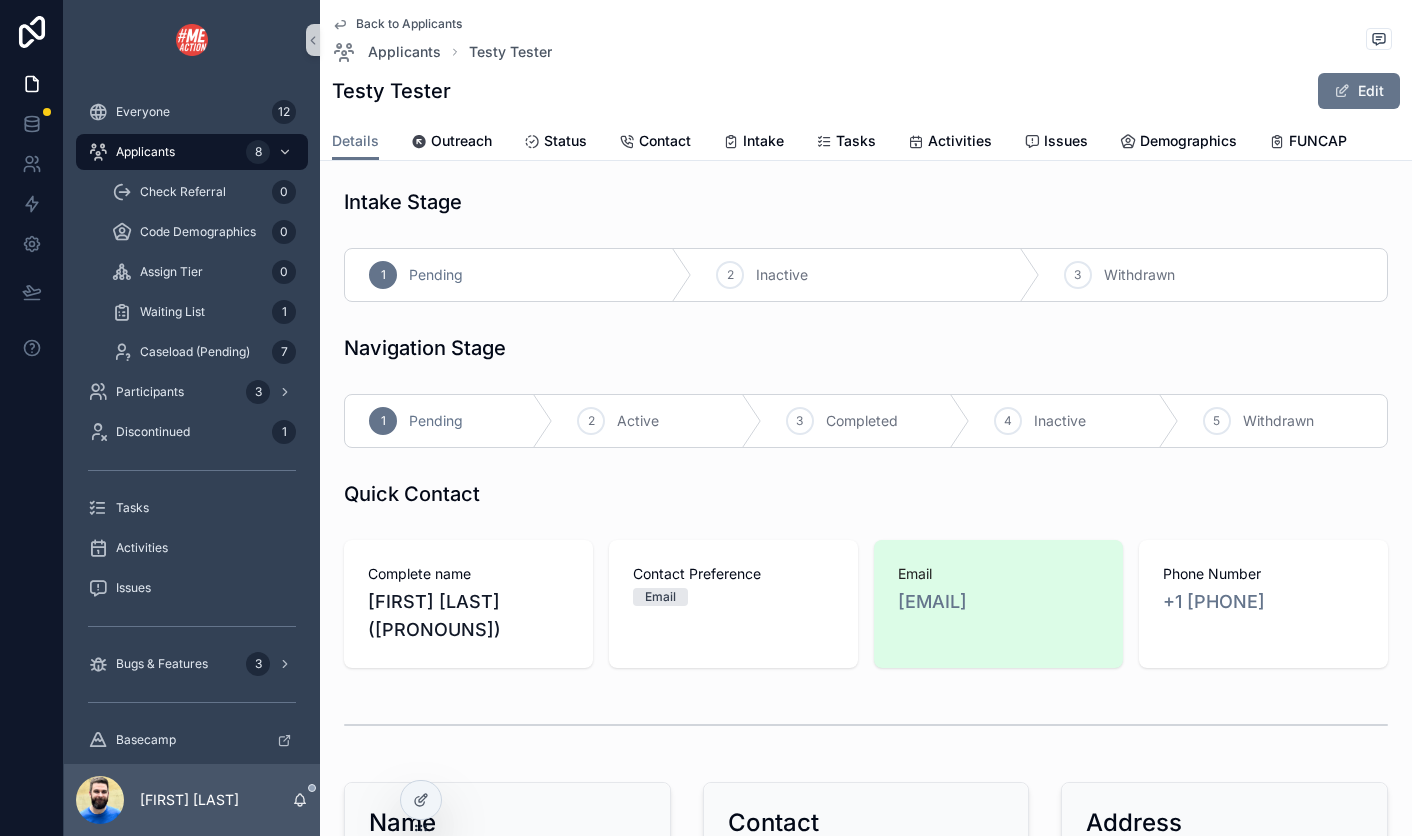 scroll, scrollTop: 0, scrollLeft: 0, axis: both 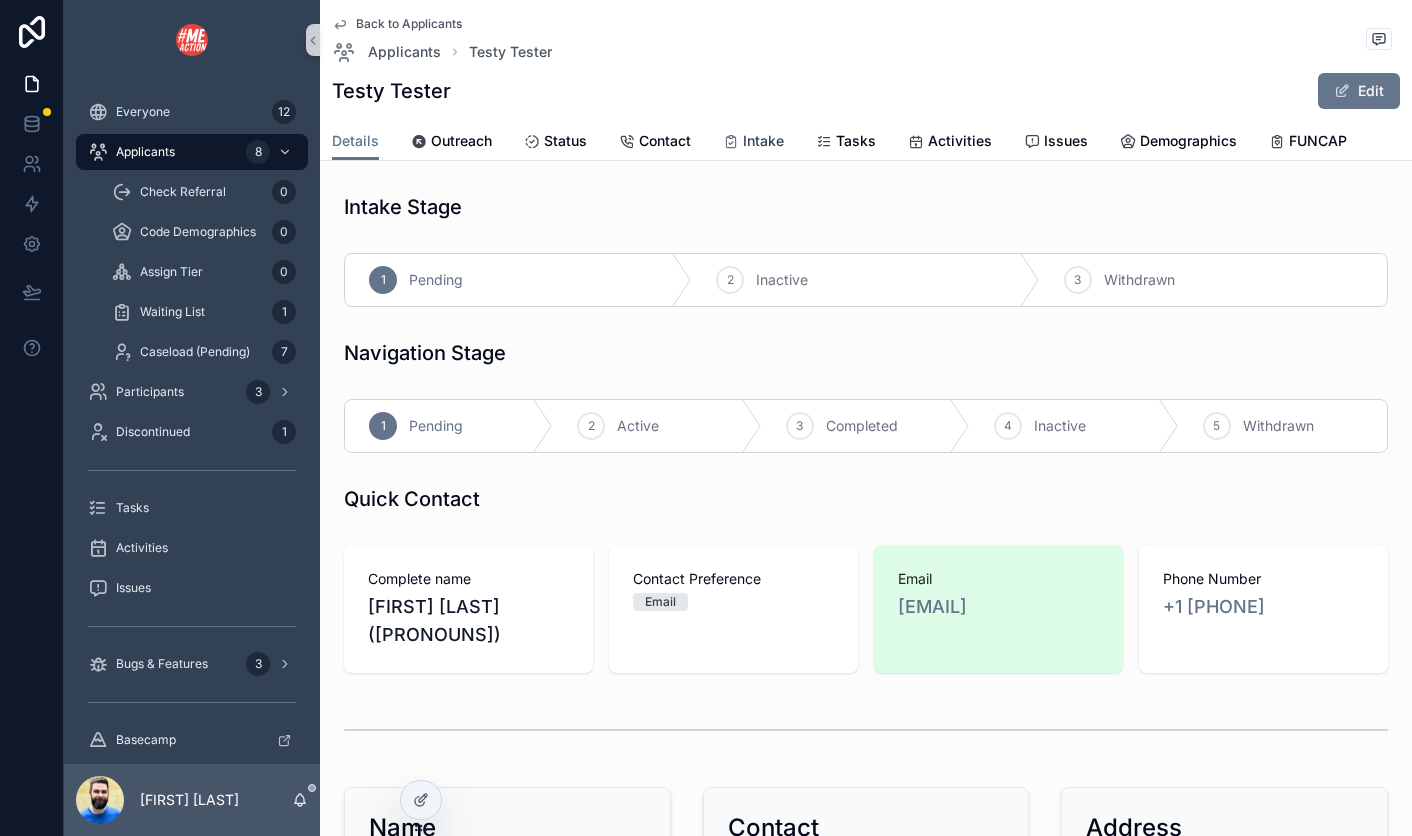 click on "Intake" at bounding box center [763, 141] 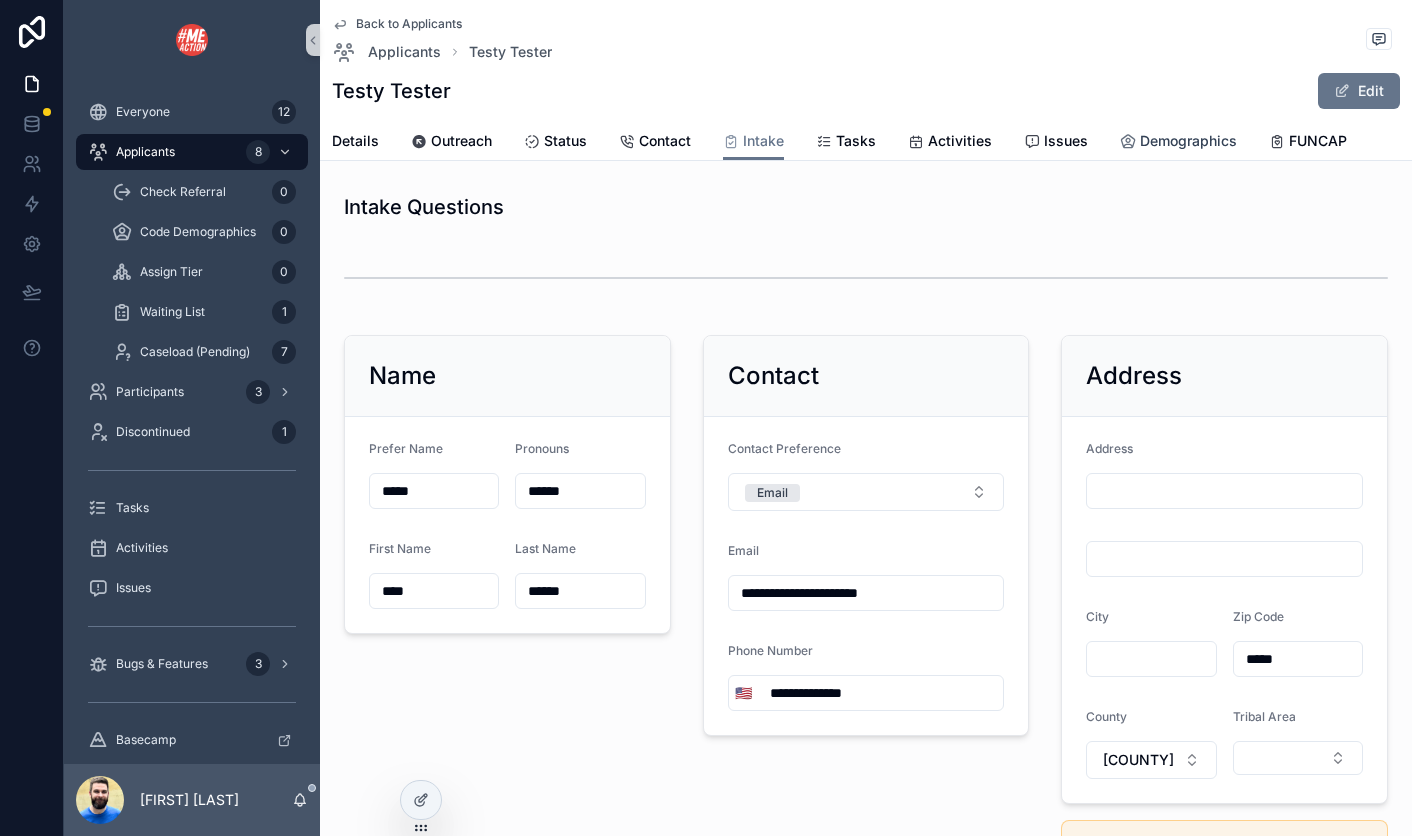 click on "Demographics" at bounding box center [1188, 141] 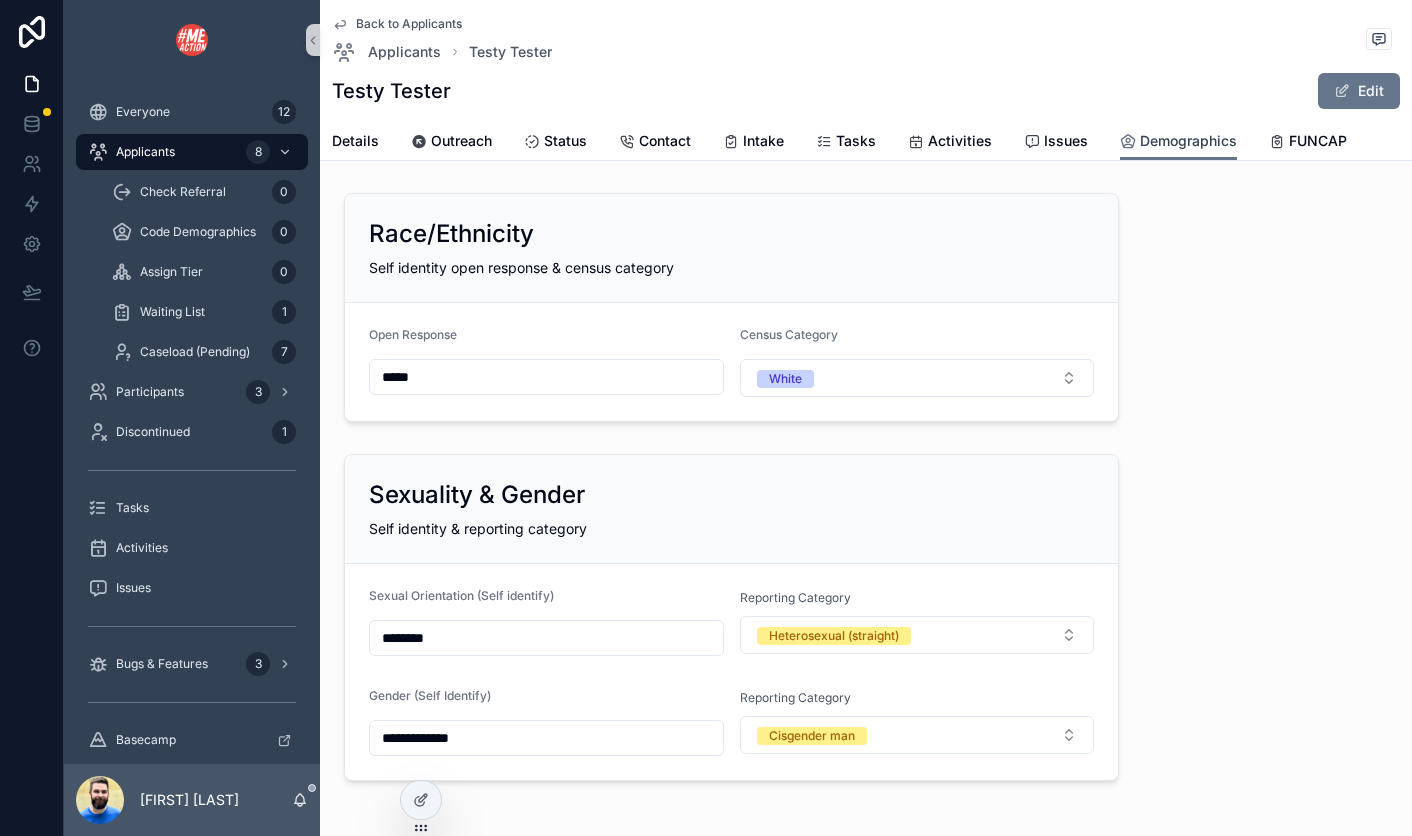 scroll, scrollTop: 81, scrollLeft: 0, axis: vertical 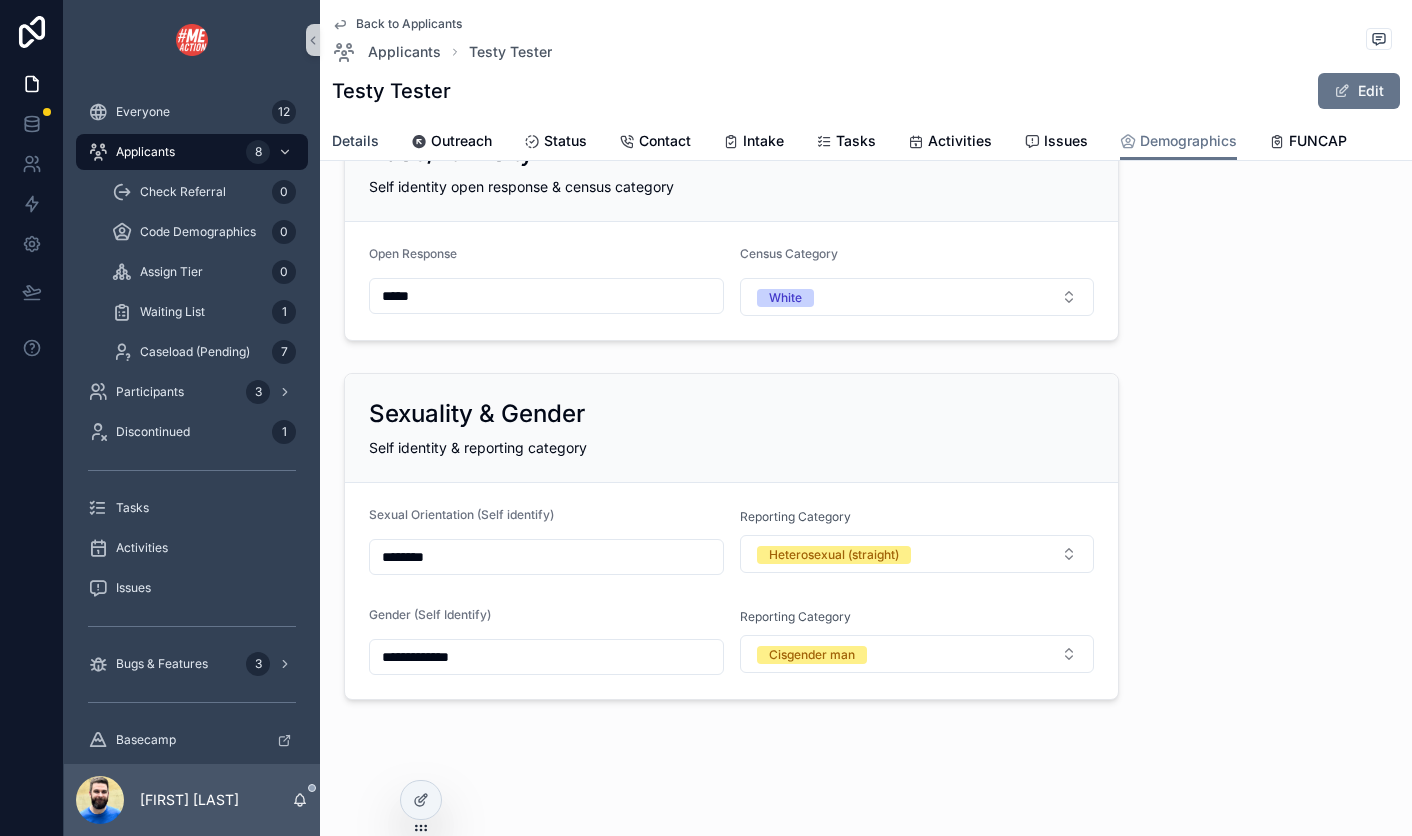 click on "Details" at bounding box center [355, 141] 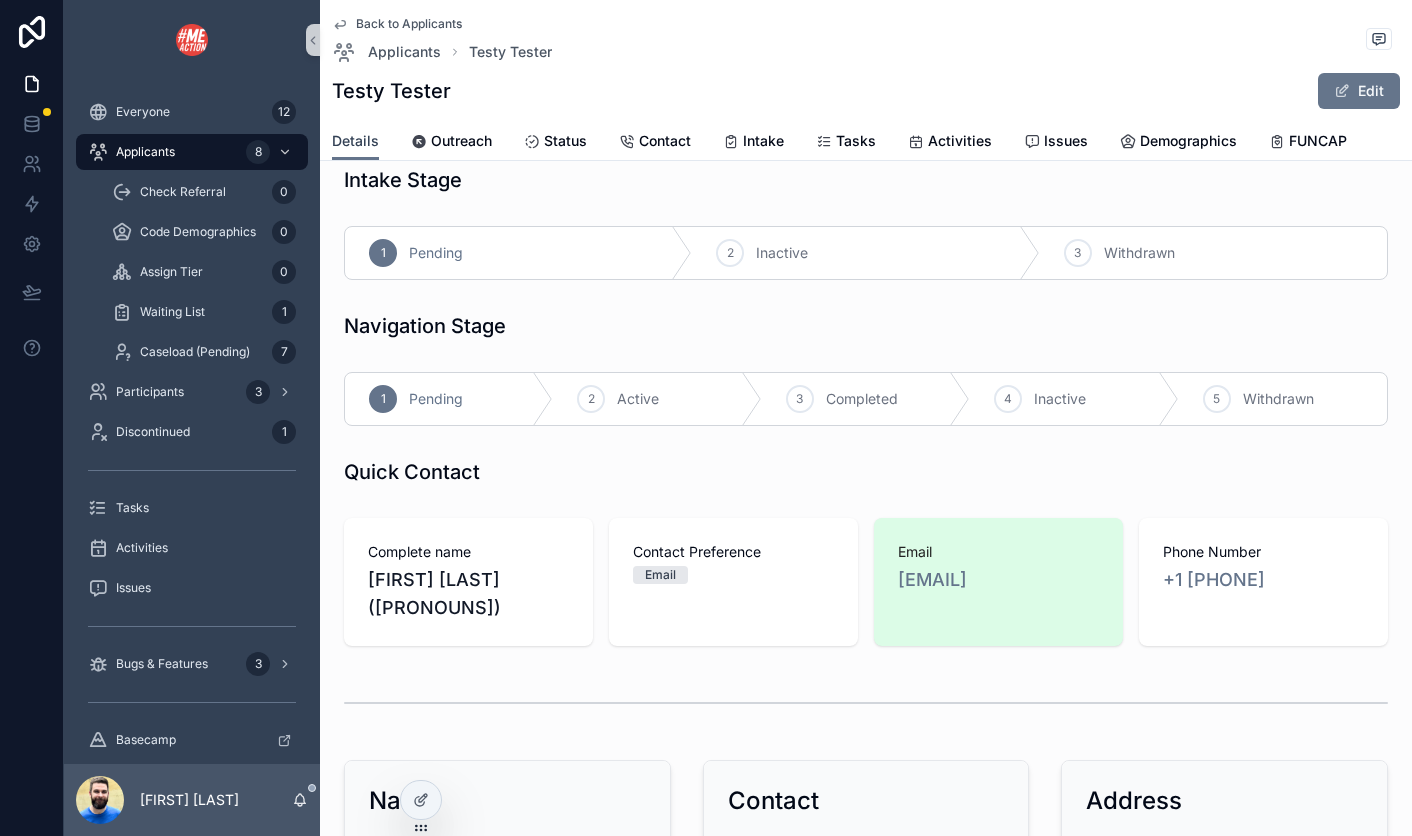 scroll, scrollTop: 0, scrollLeft: 0, axis: both 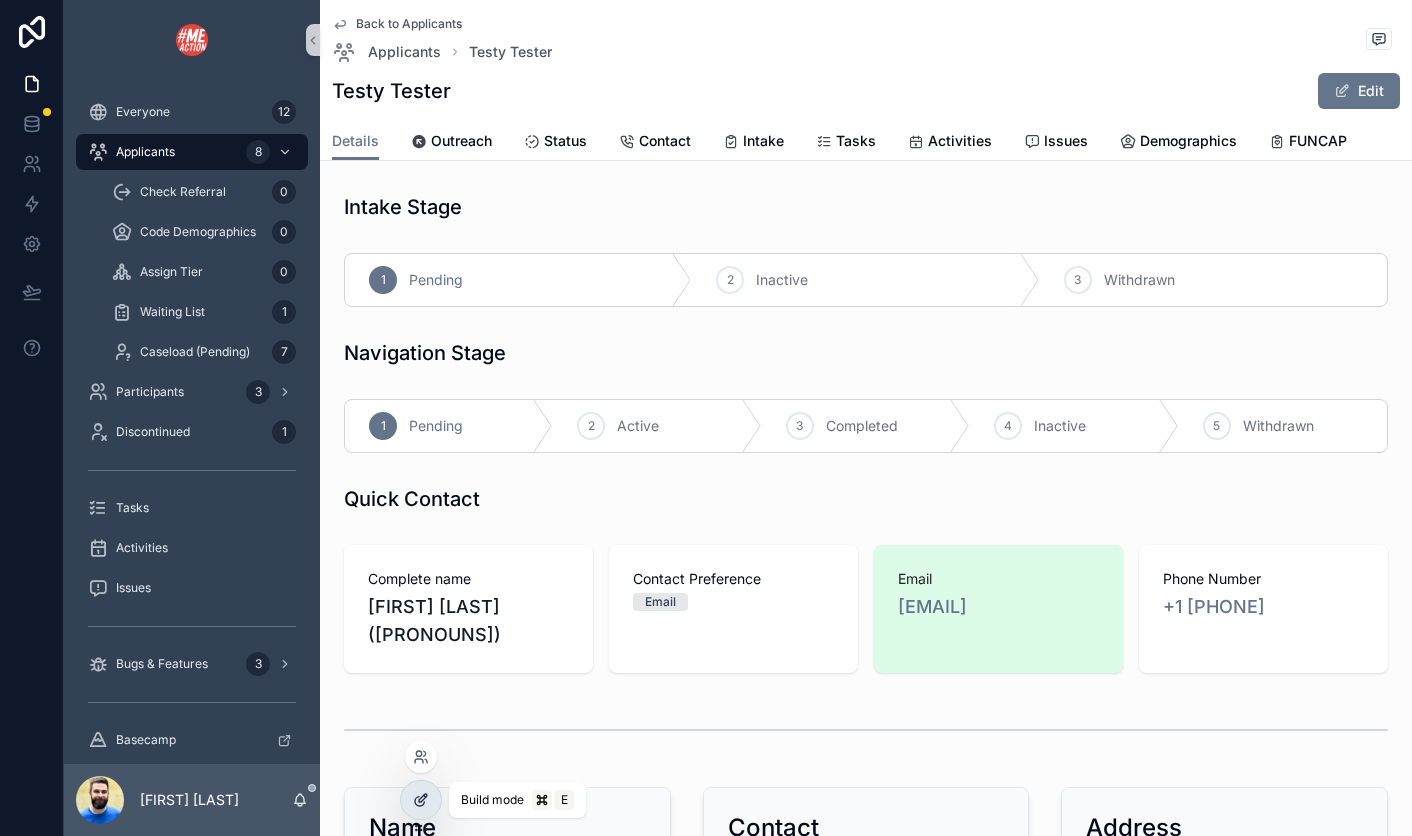 click 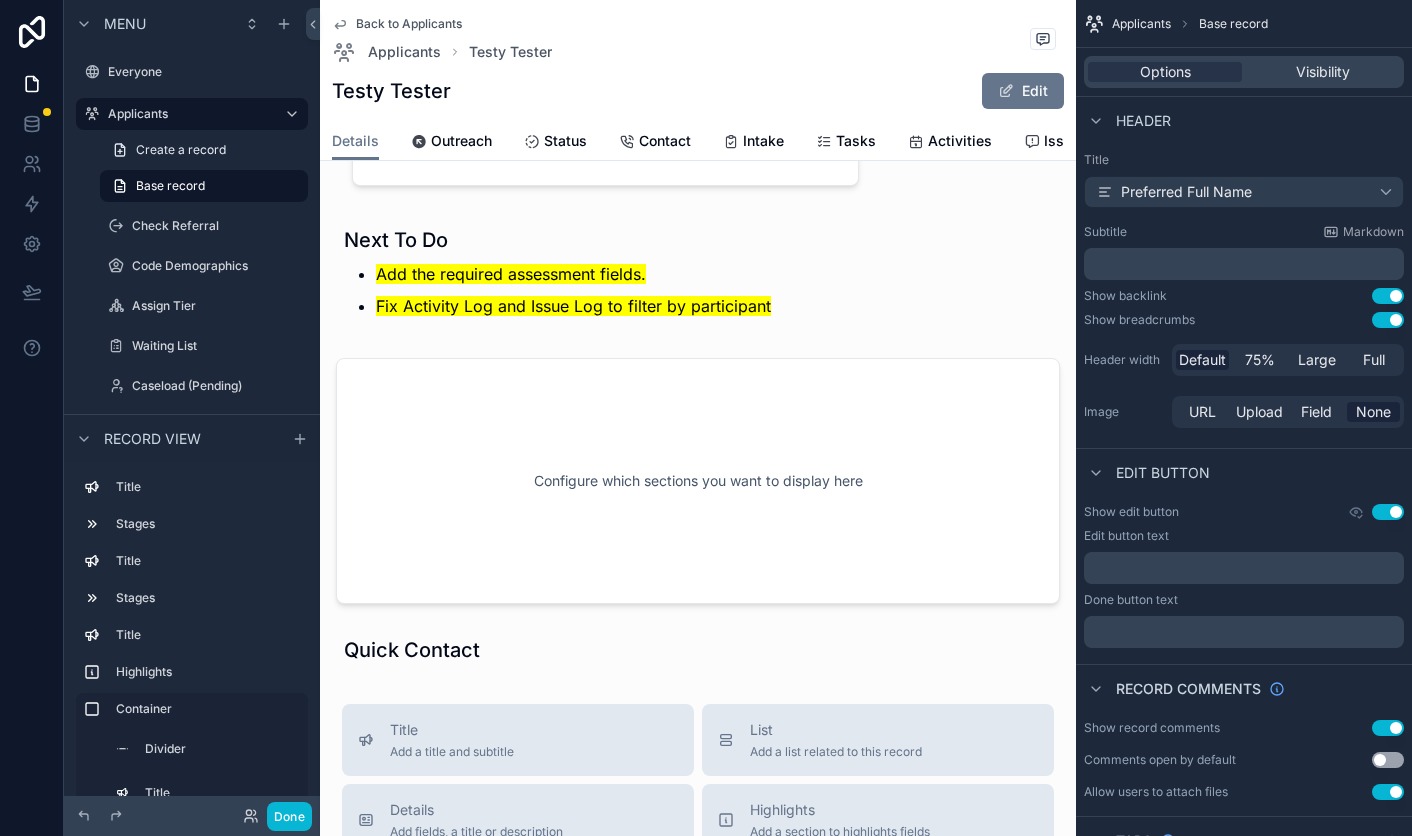 scroll, scrollTop: 2639, scrollLeft: 0, axis: vertical 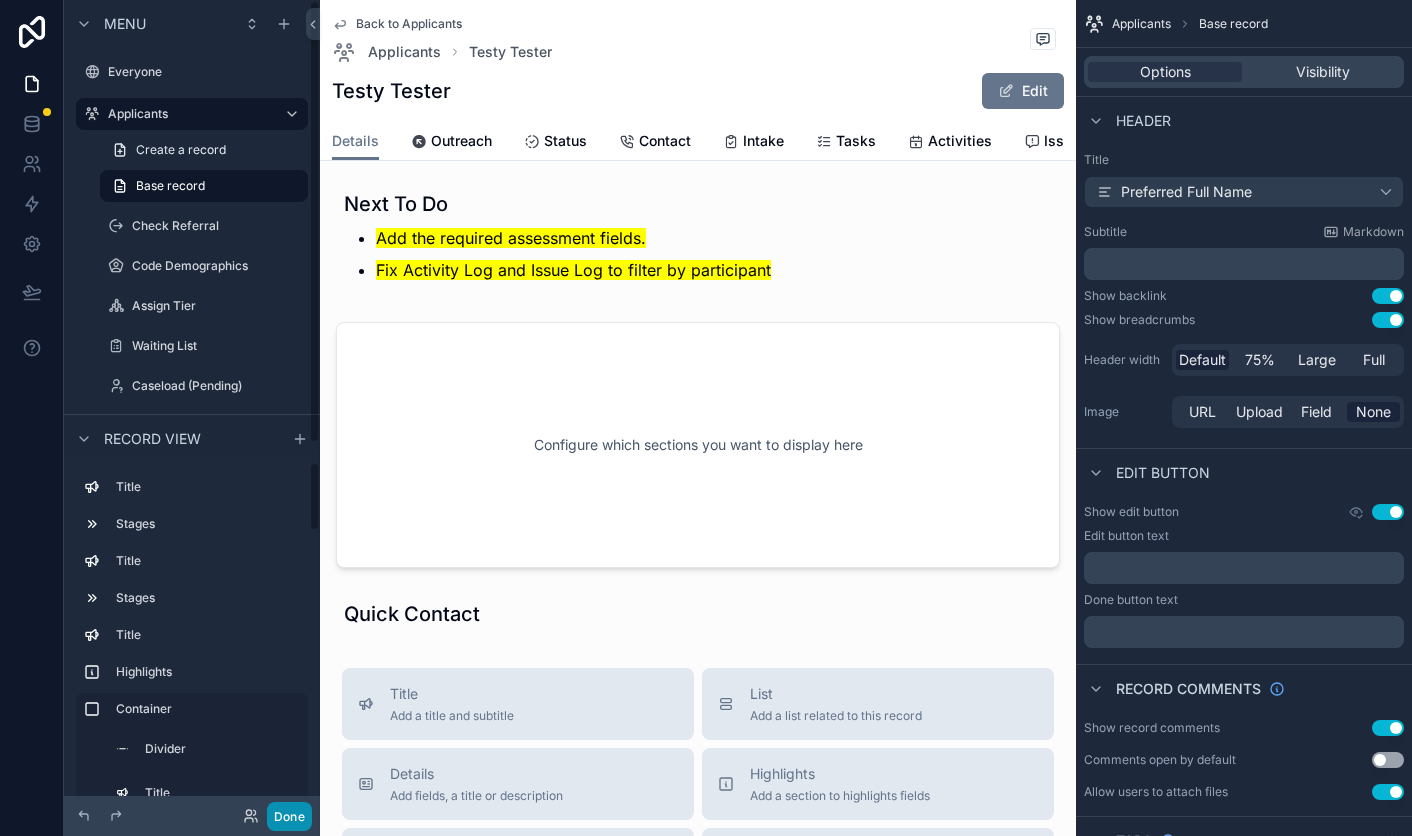 click on "Done" at bounding box center [289, 816] 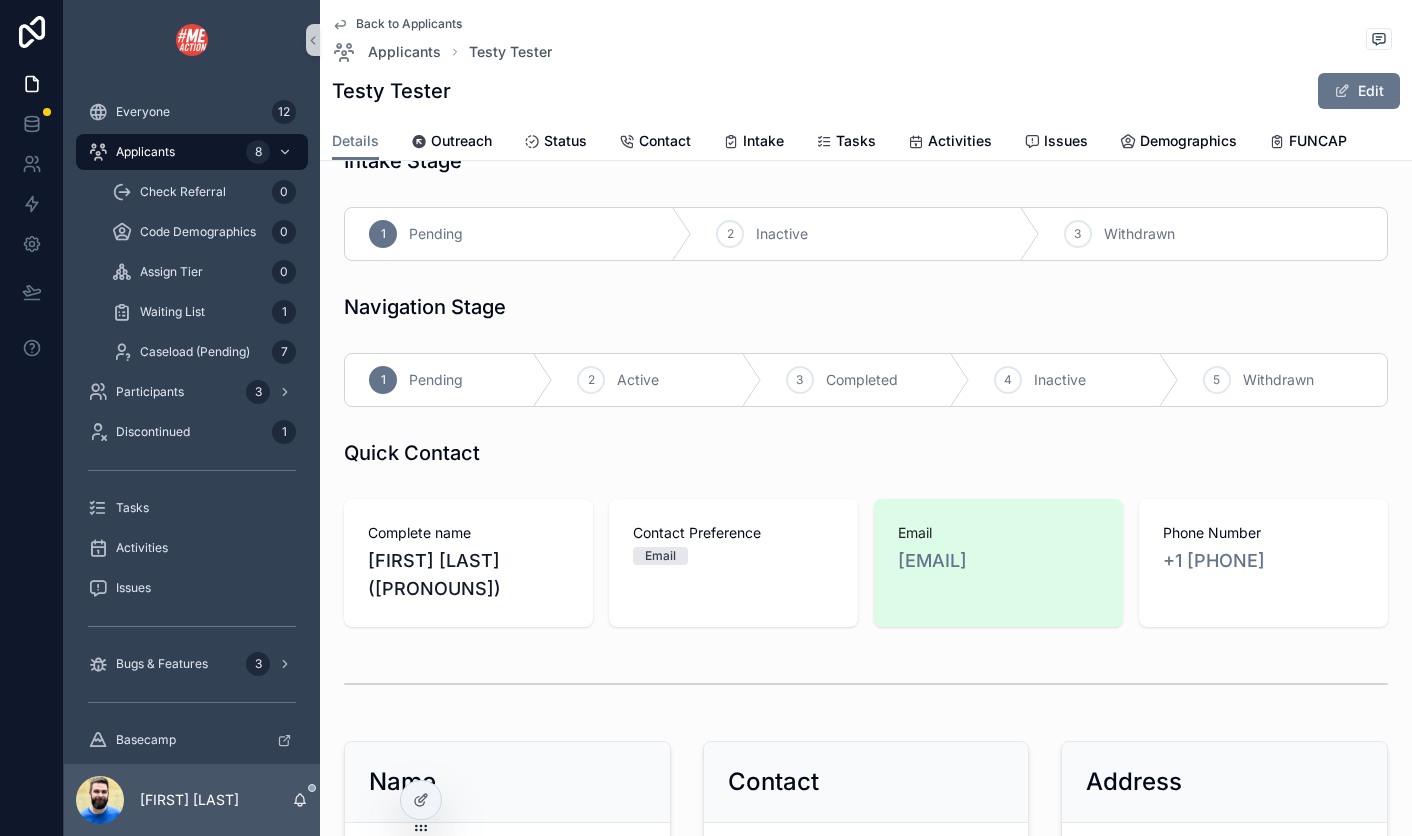 scroll, scrollTop: 0, scrollLeft: 0, axis: both 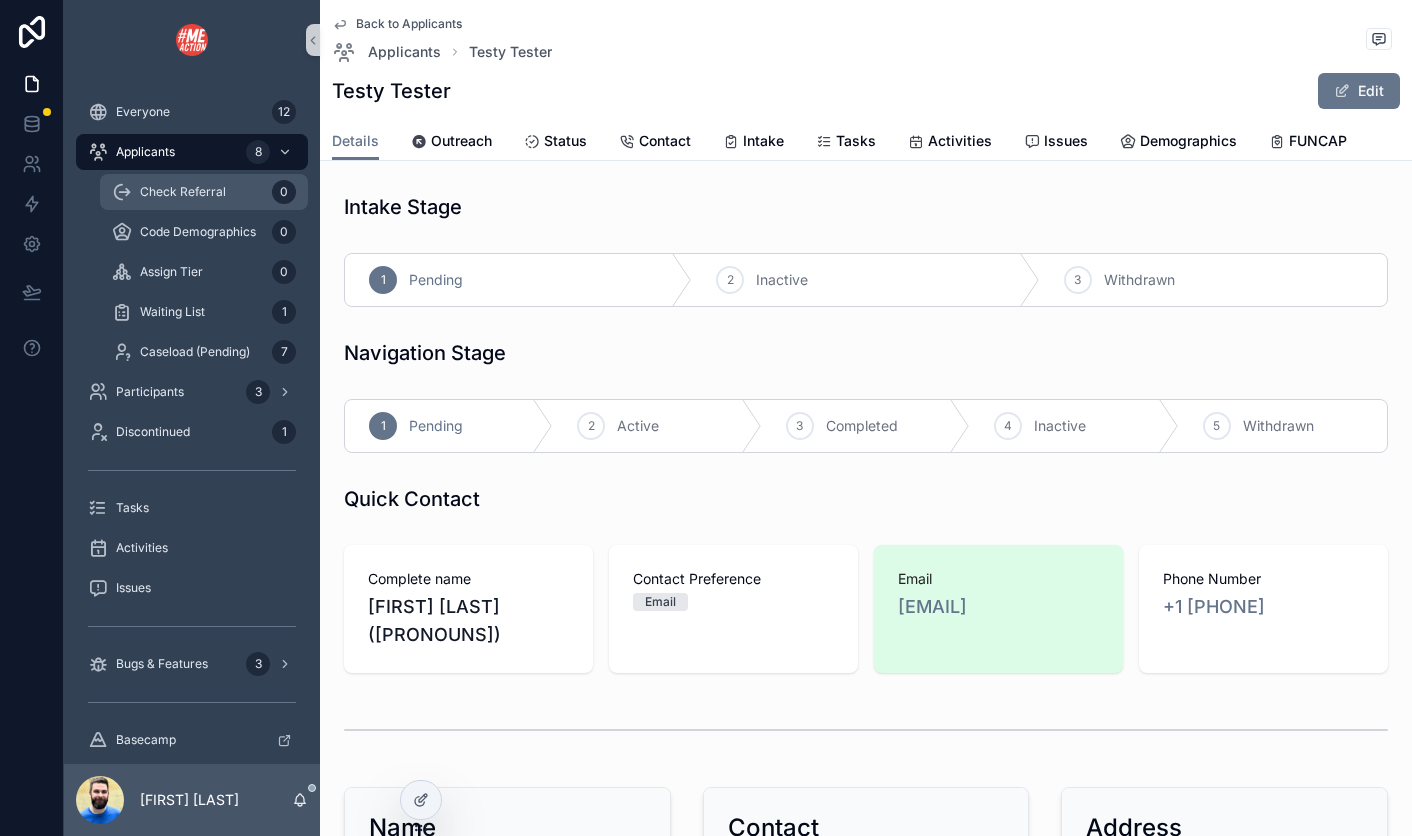 click on "Check Referral 0" at bounding box center (204, 192) 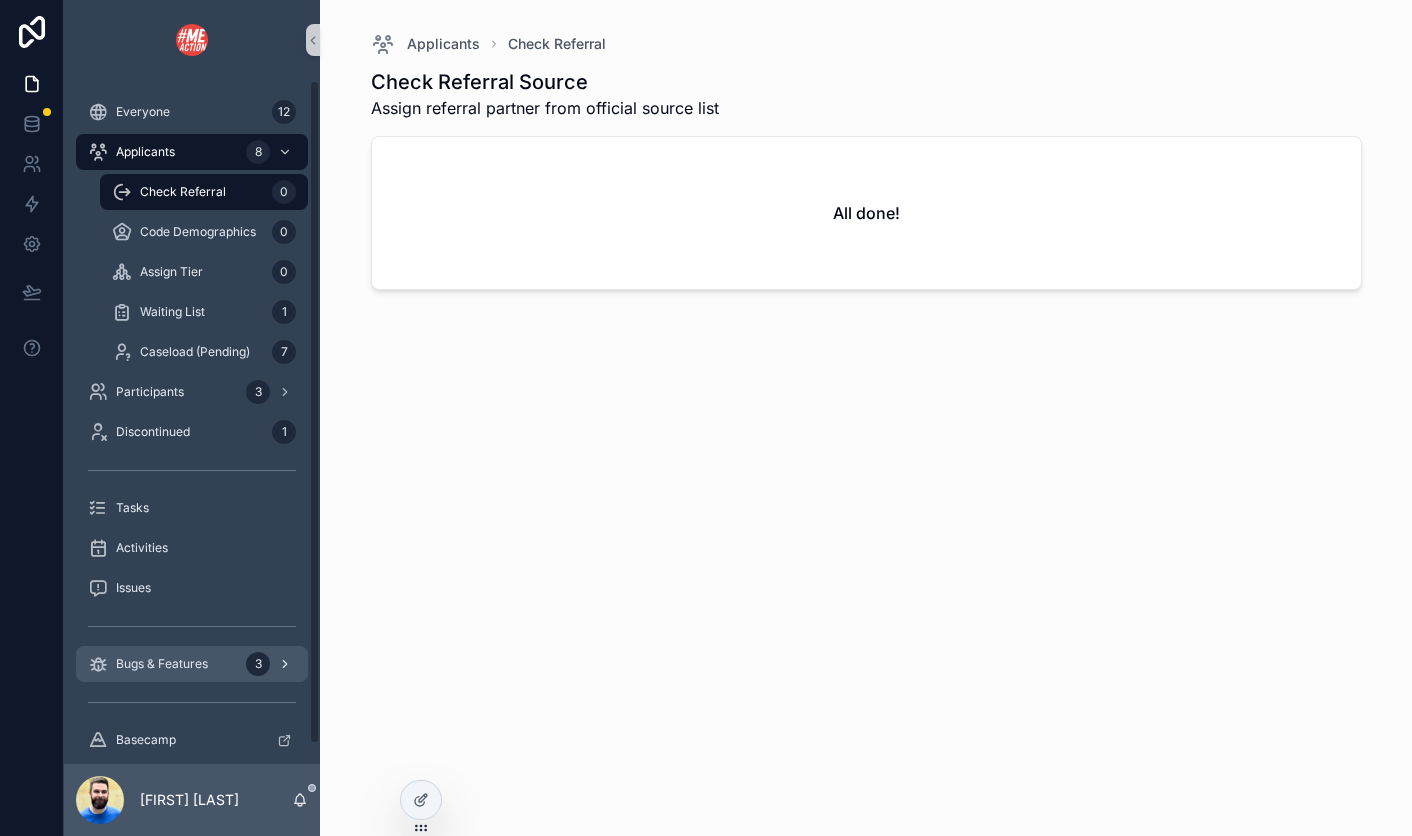 click on "Bugs & Features" at bounding box center (162, 664) 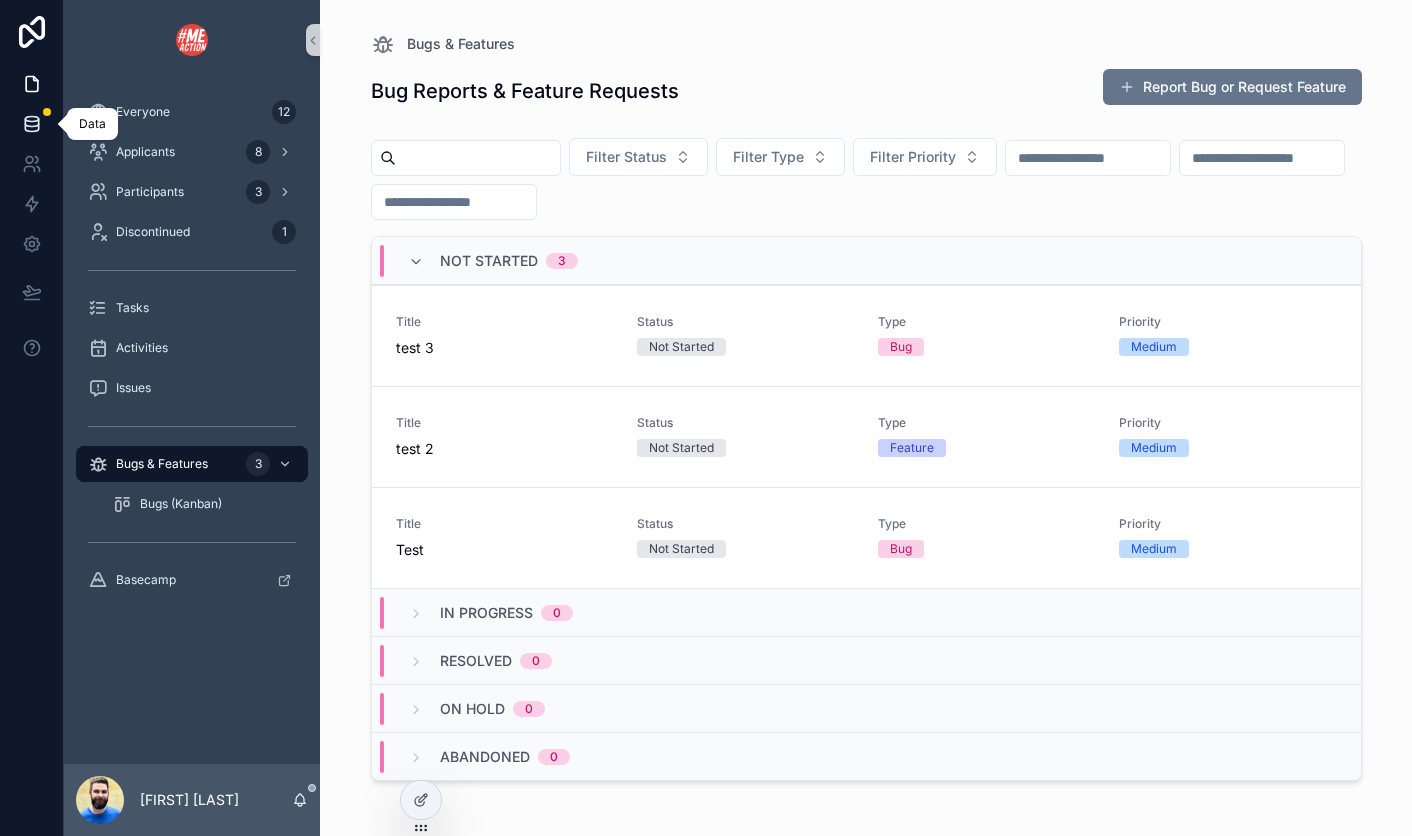 click 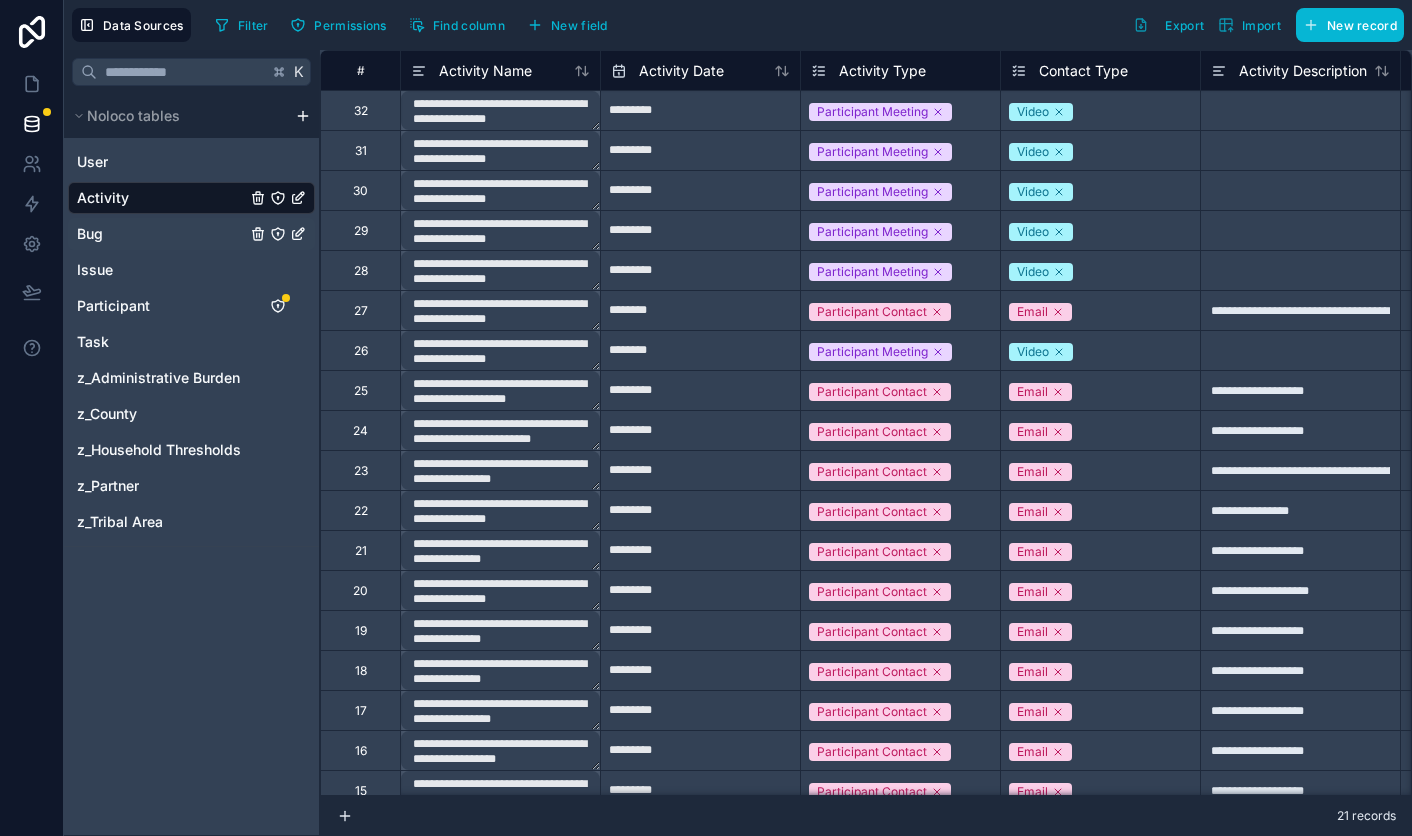 click on "Bug" at bounding box center [191, 234] 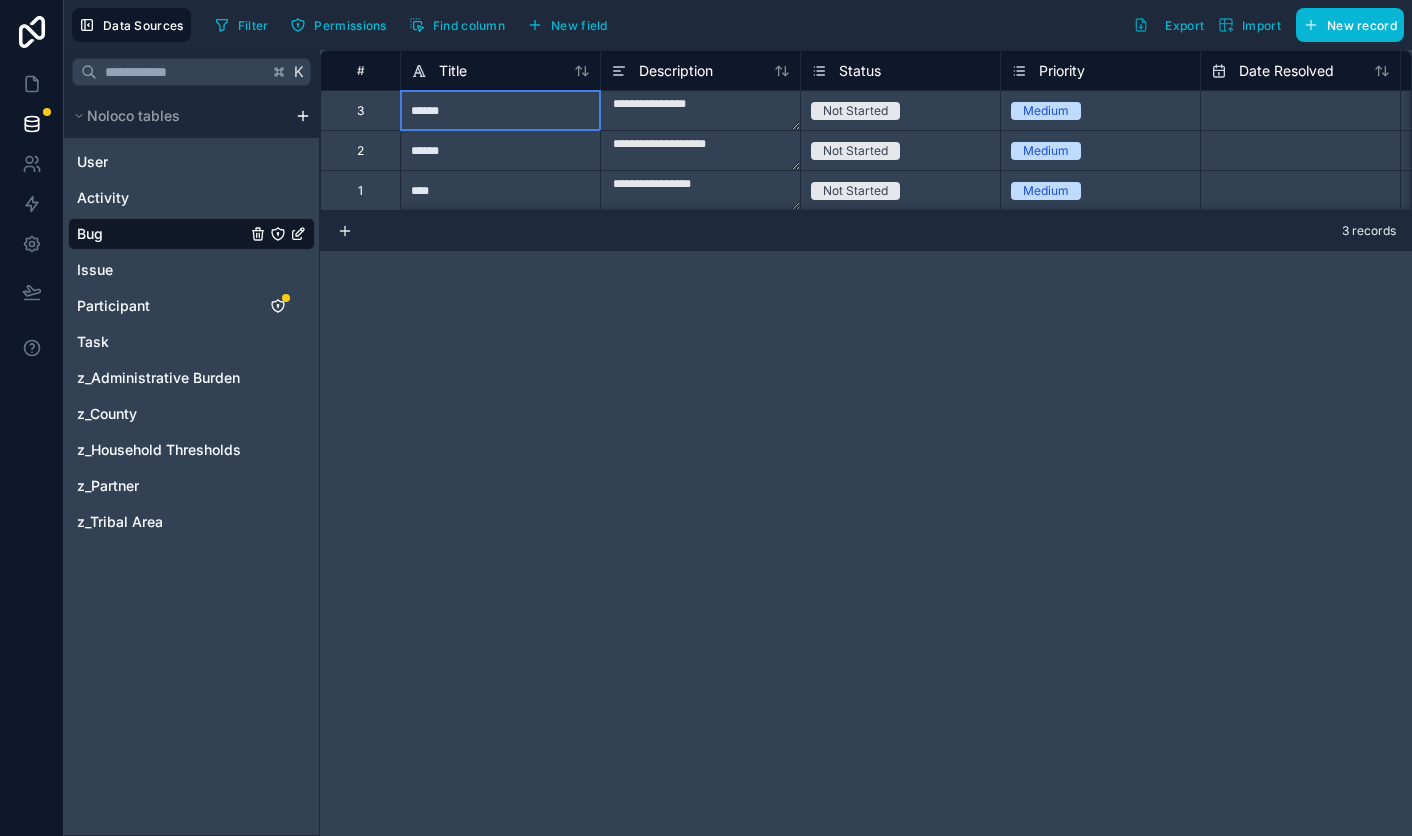 click on "******" at bounding box center (500, 110) 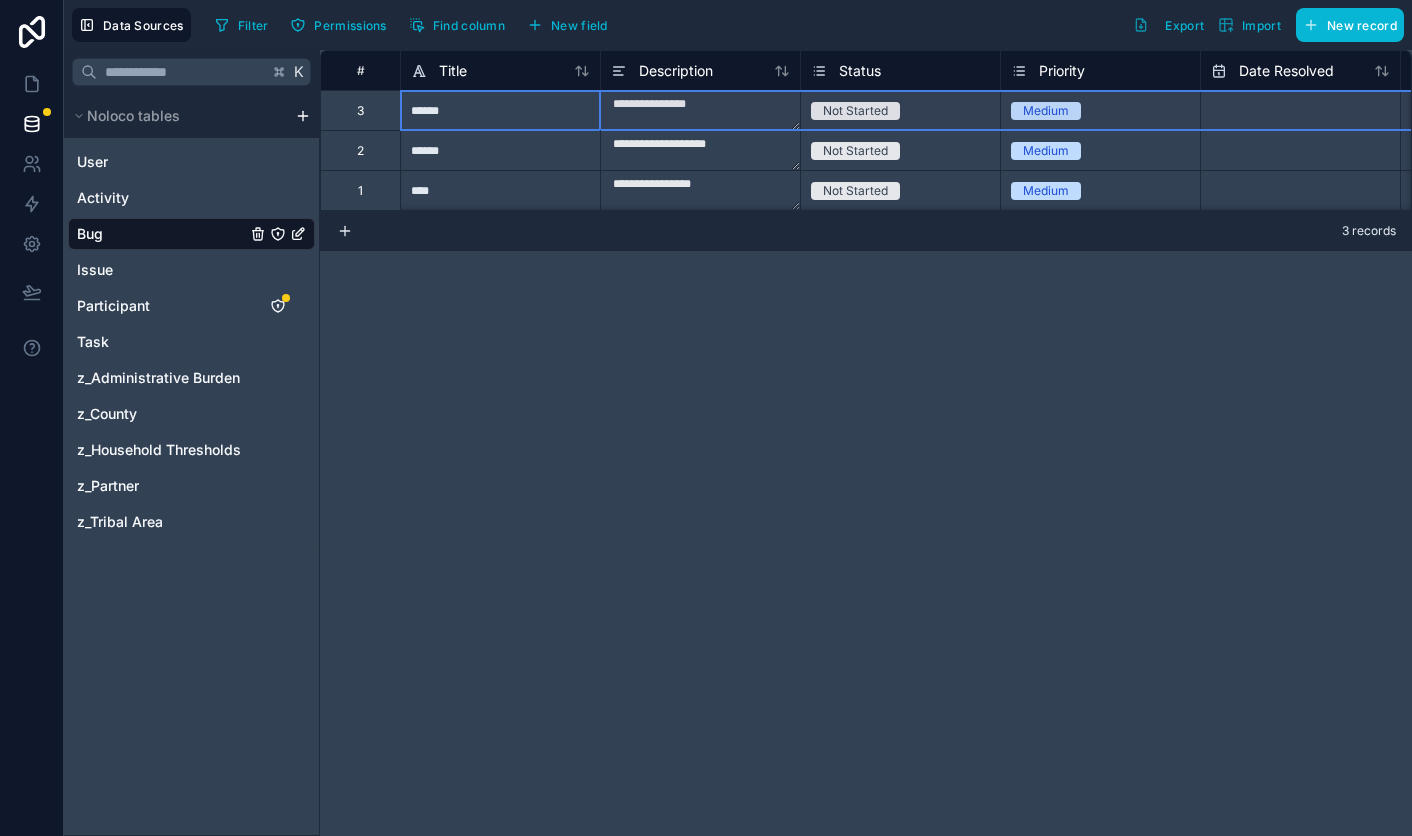 click on "3" at bounding box center (360, 110) 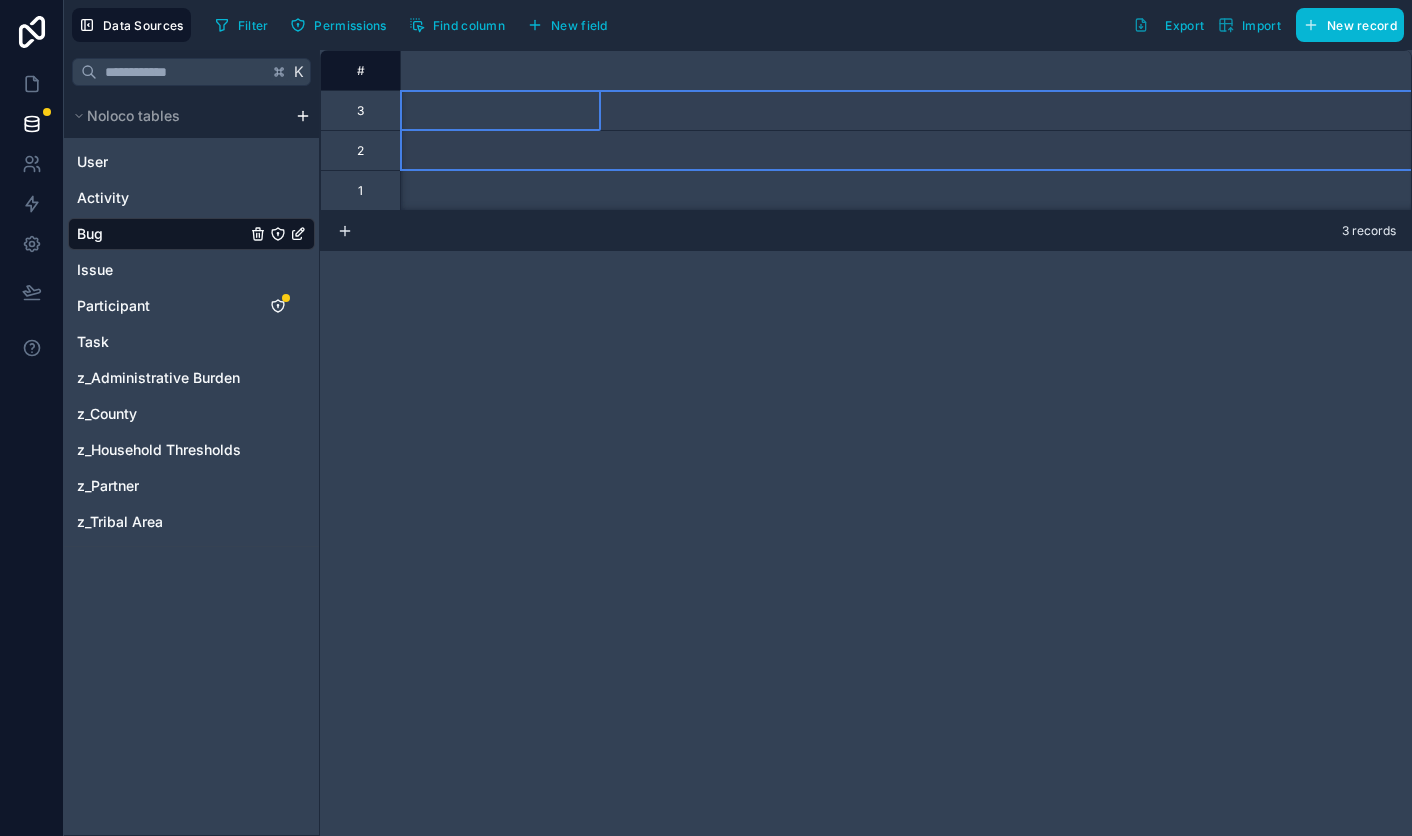 scroll, scrollTop: 0, scrollLeft: 1589, axis: horizontal 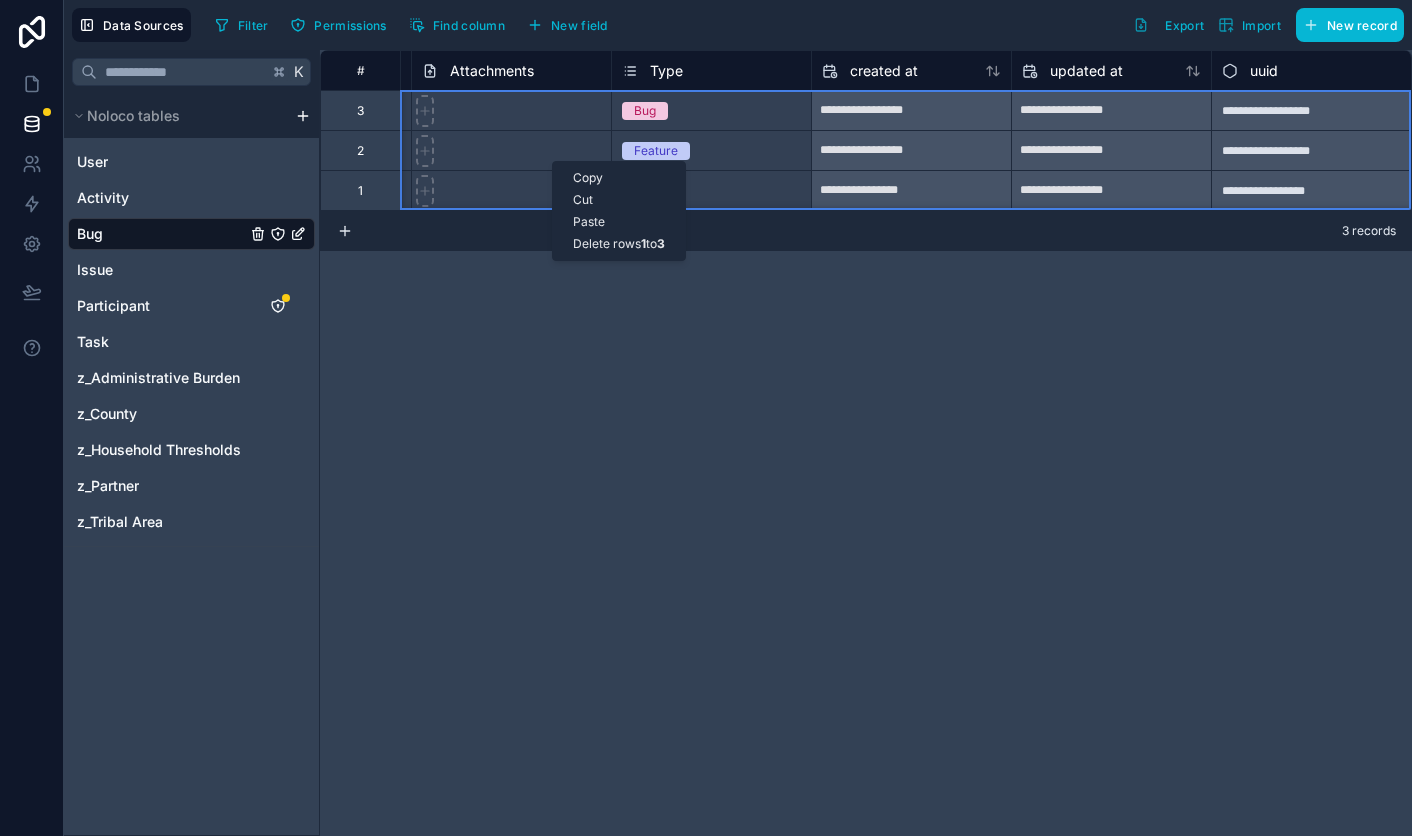 click on "Delete rows  1  to  3" at bounding box center [619, 244] 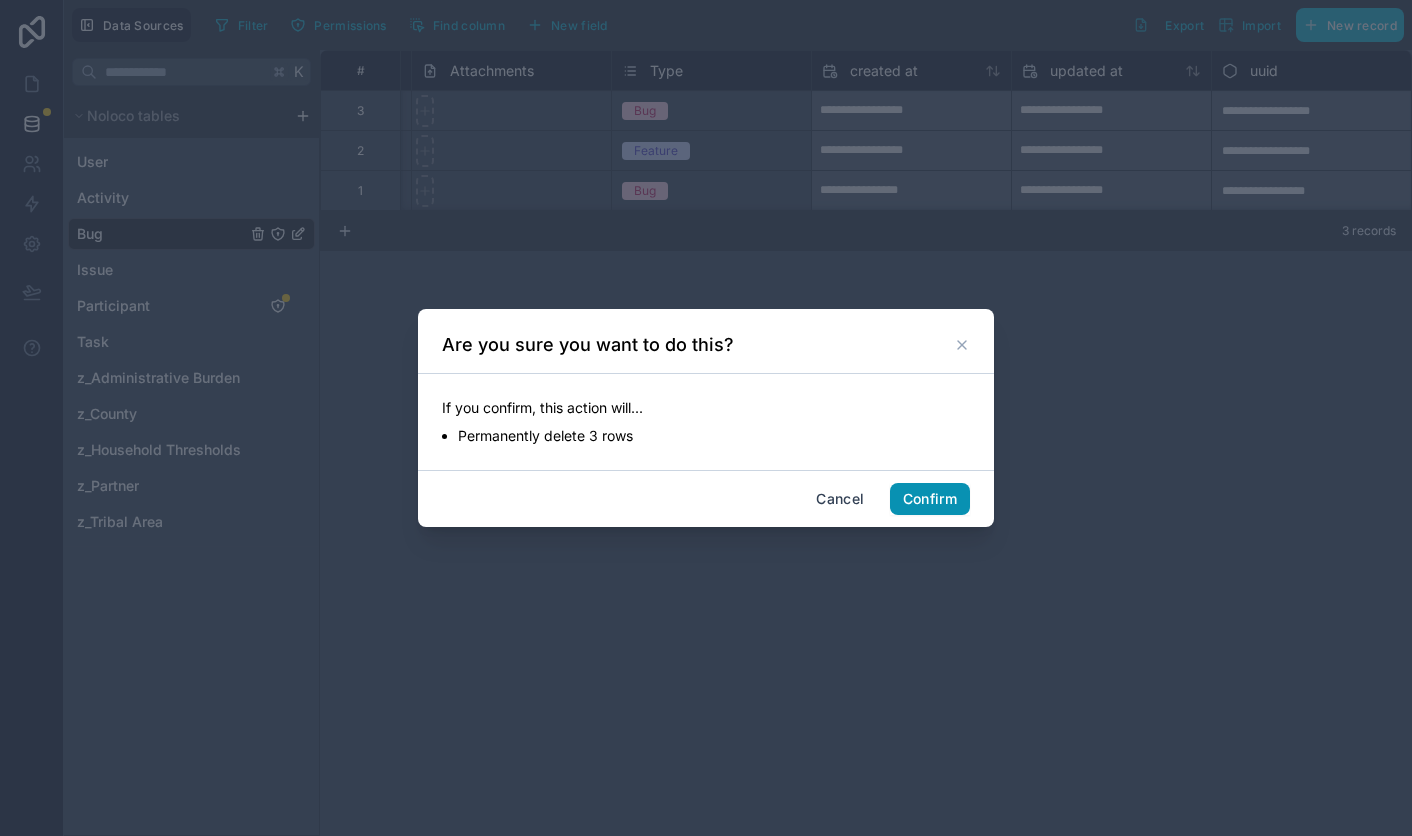 click on "Confirm" at bounding box center (930, 499) 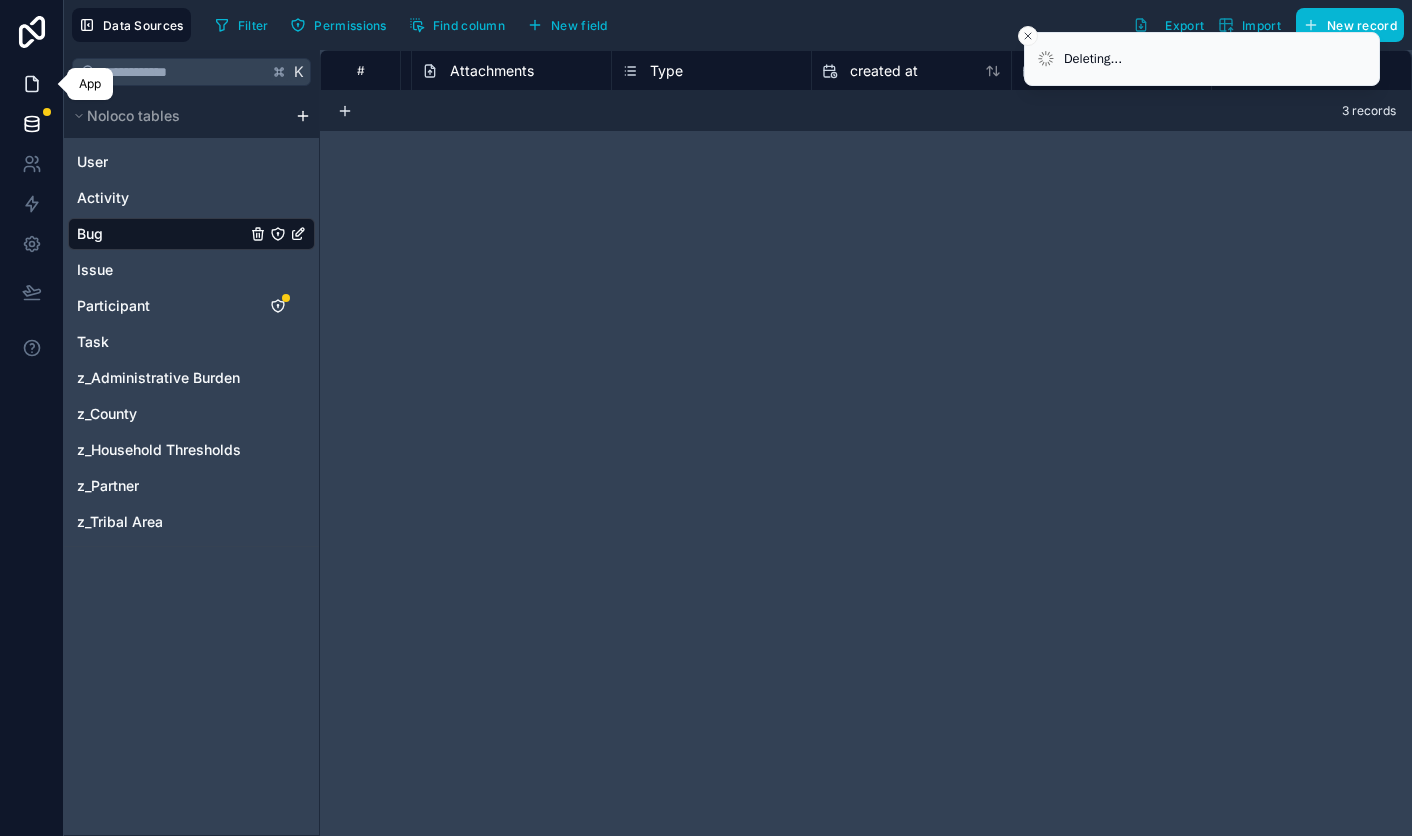 click 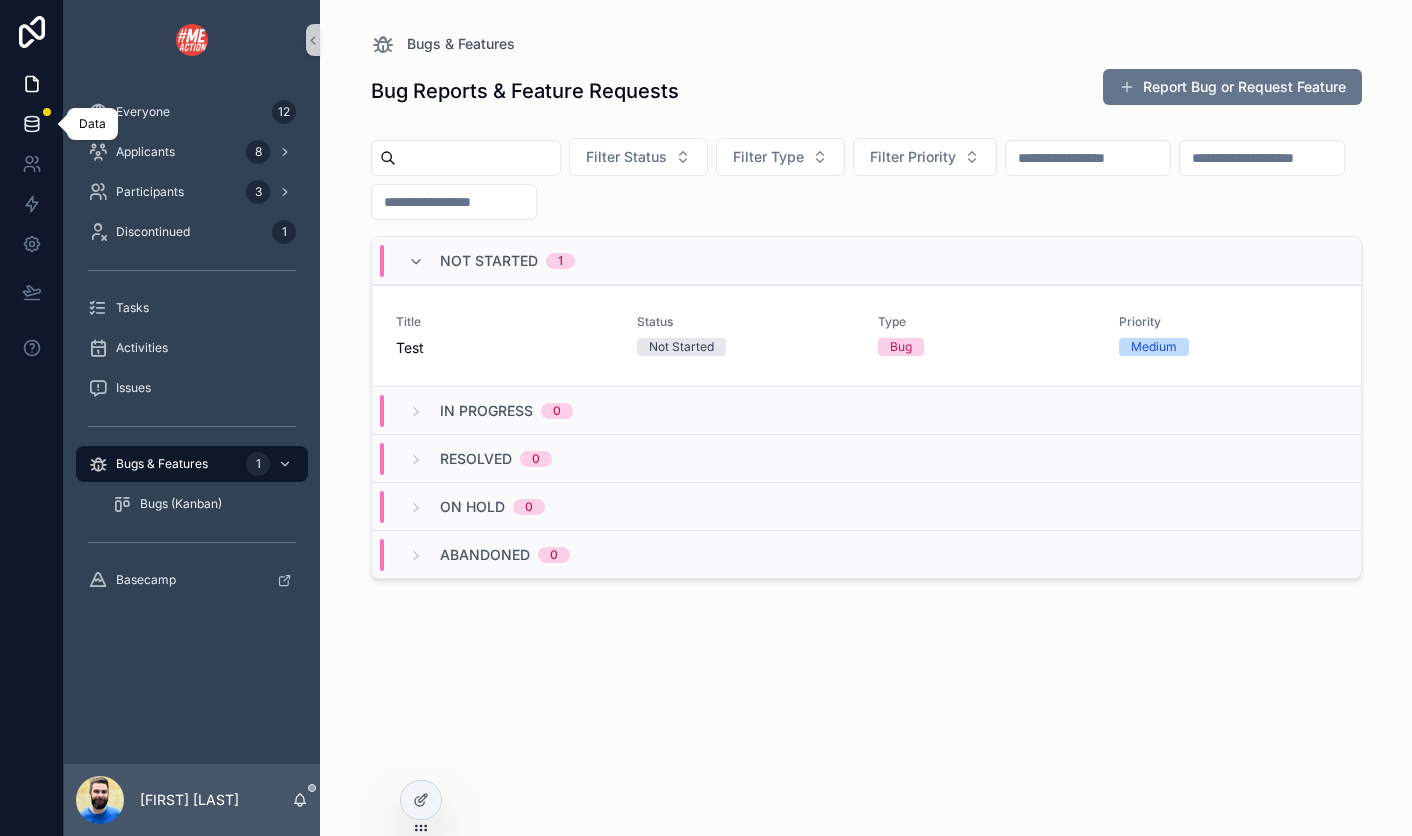 click 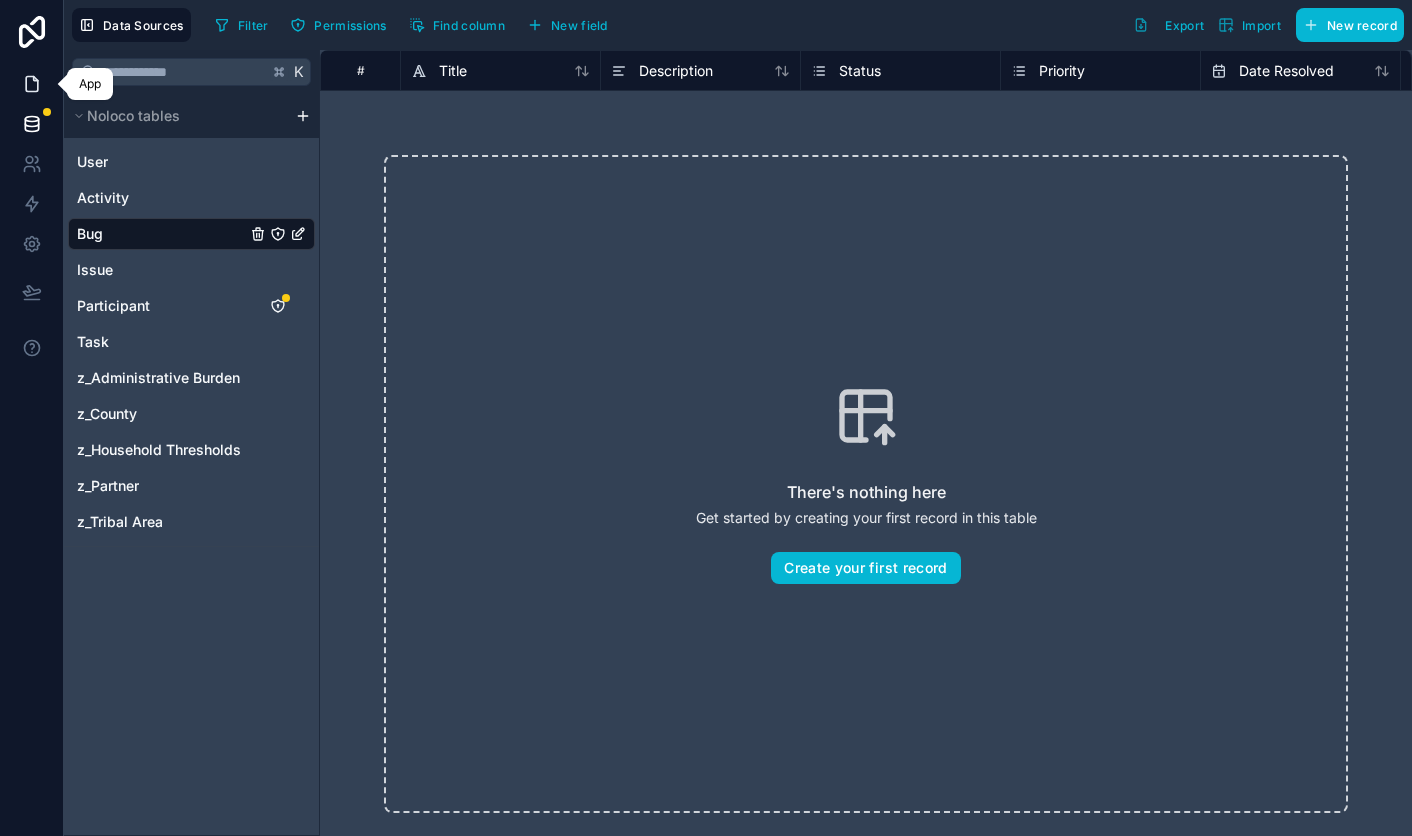 click at bounding box center (31, 84) 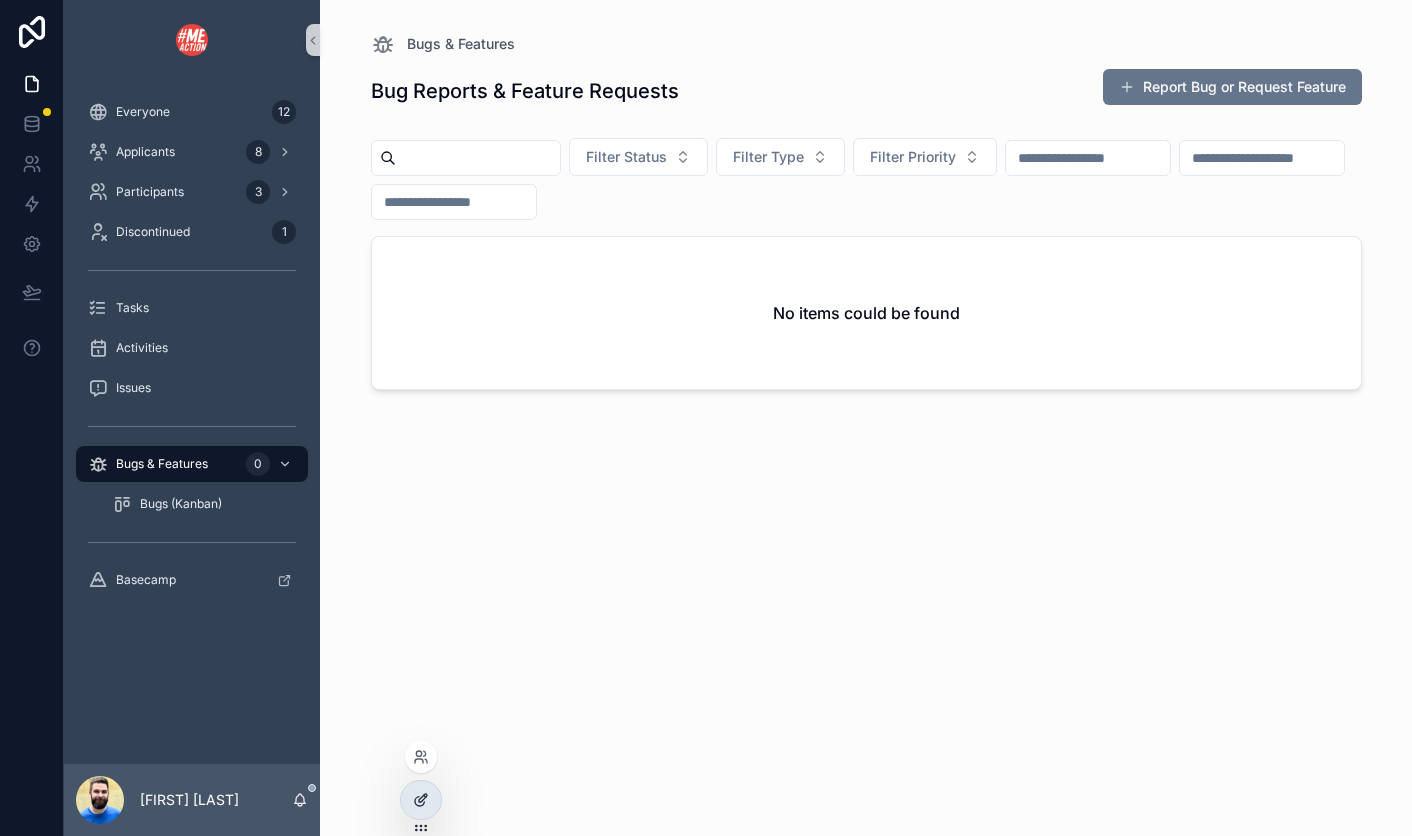 click 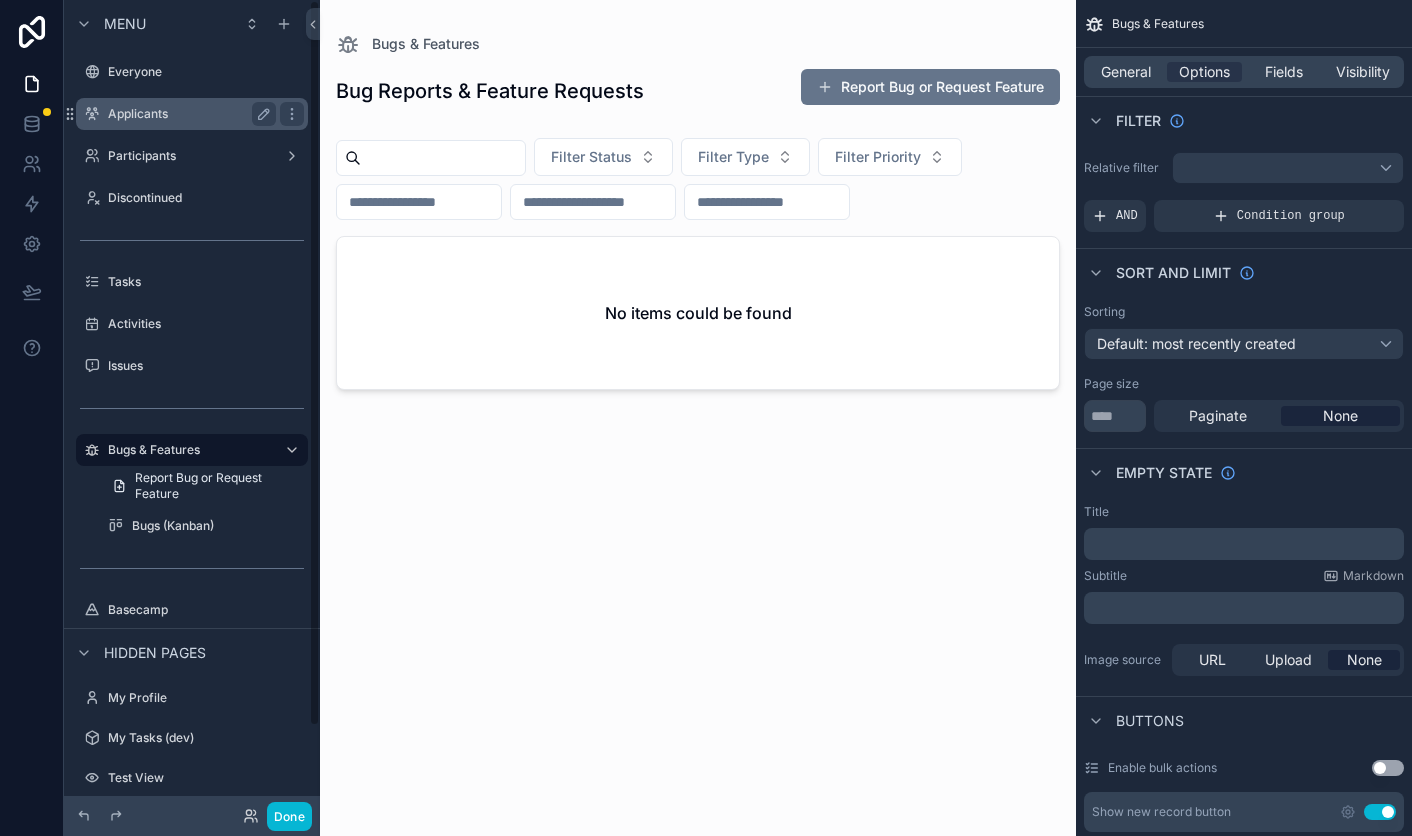 click on "Applicants" at bounding box center [188, 114] 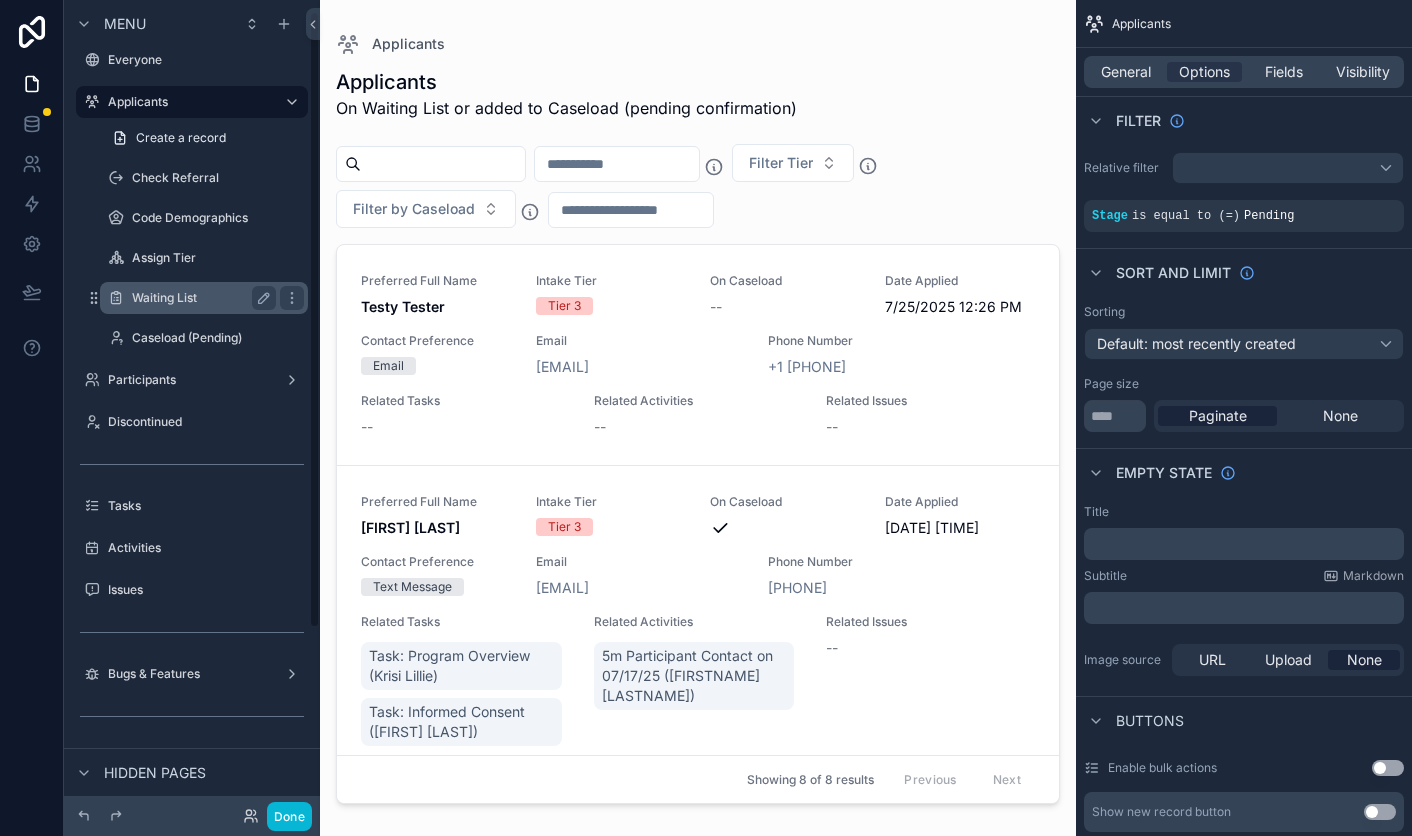 scroll, scrollTop: 0, scrollLeft: 0, axis: both 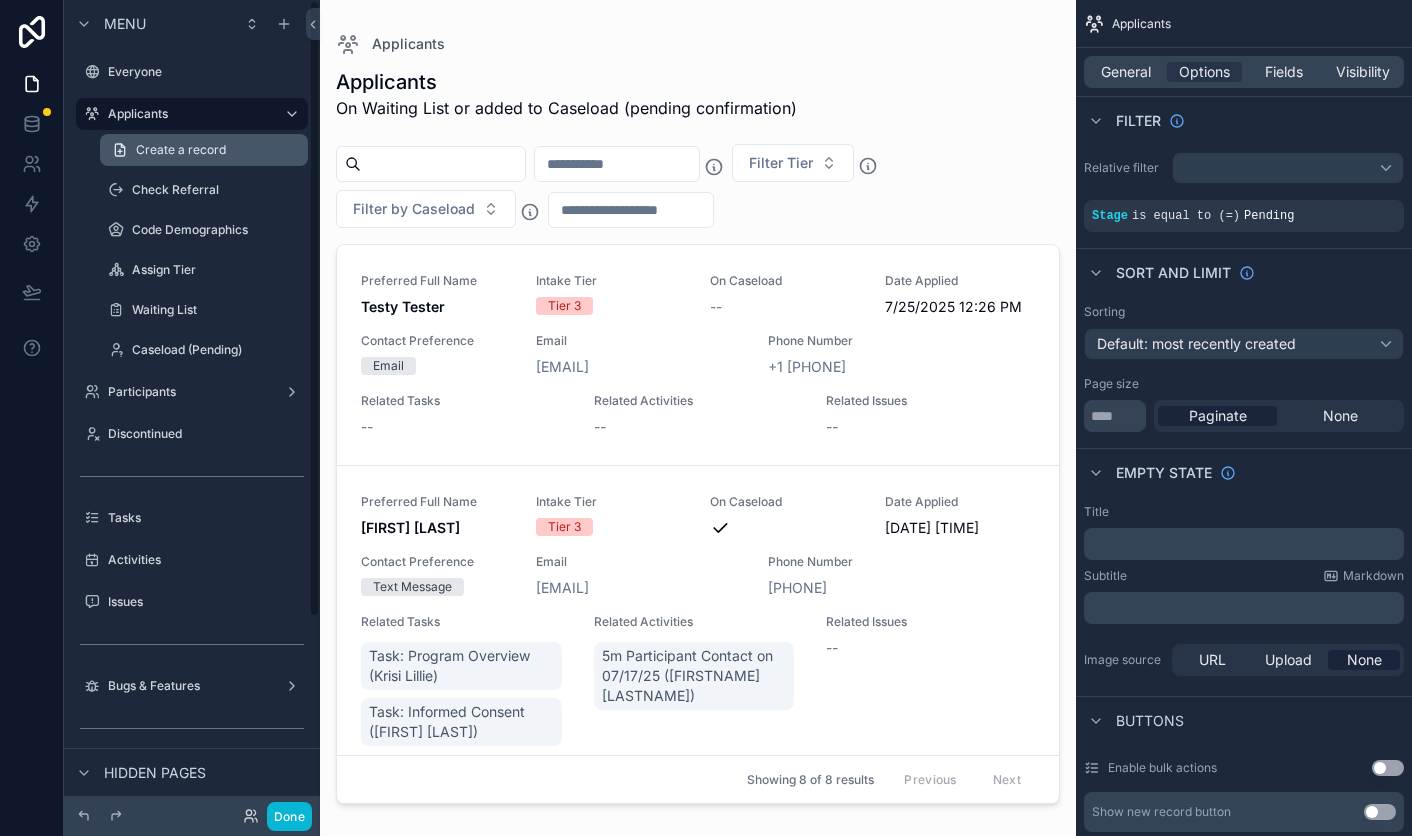 click on "Create a record" at bounding box center [204, 150] 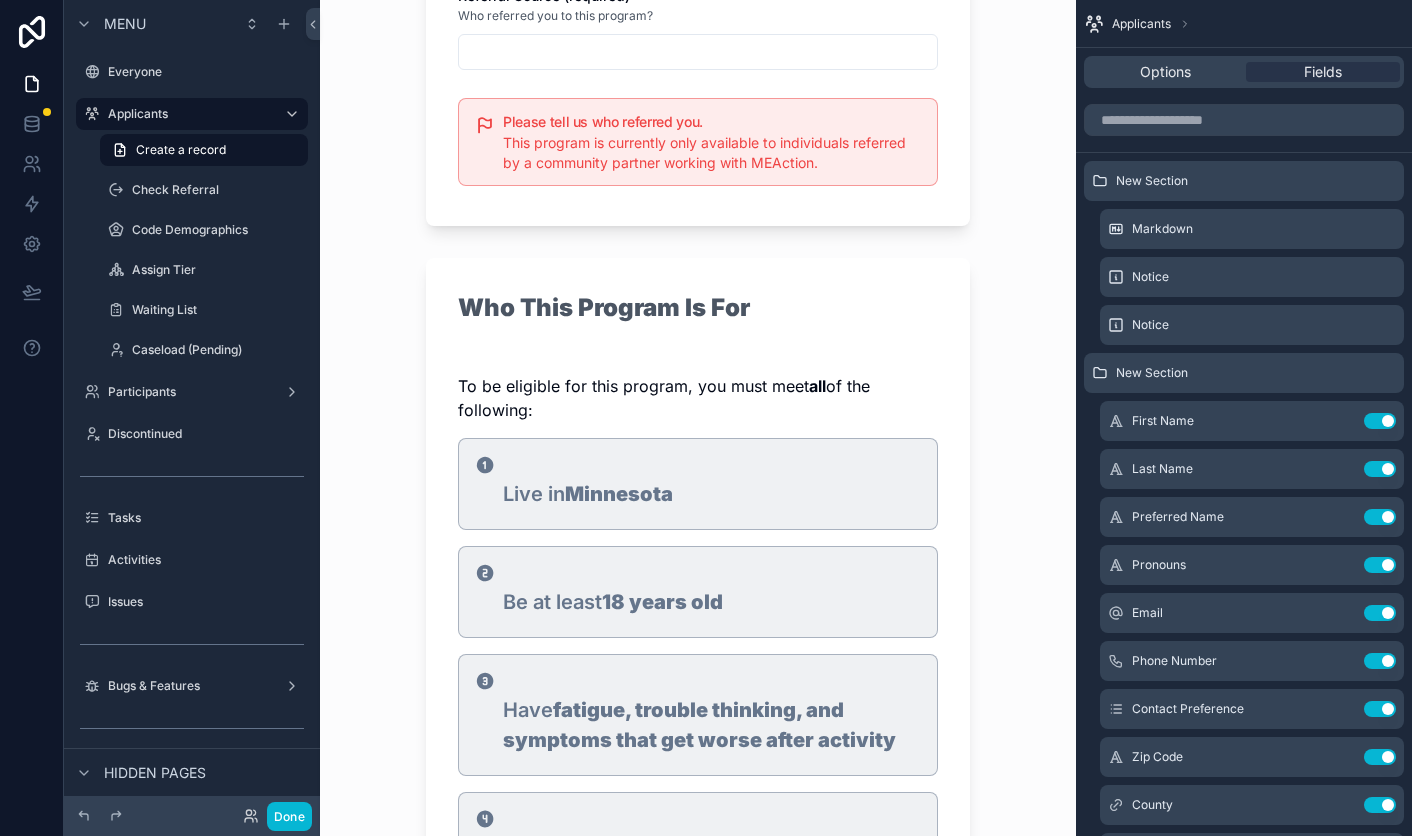scroll, scrollTop: 1343, scrollLeft: 0, axis: vertical 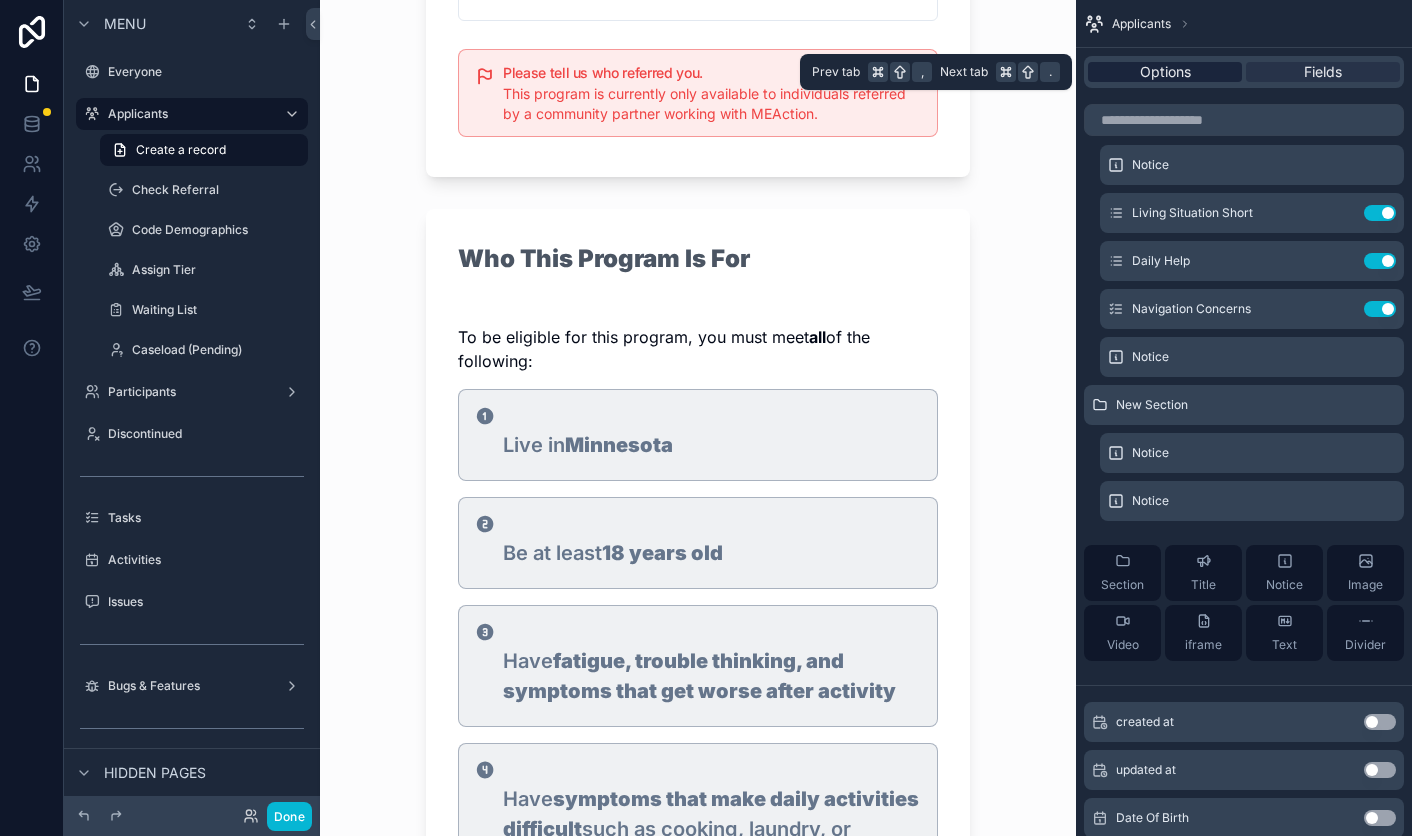 click on "Options" at bounding box center (1165, 72) 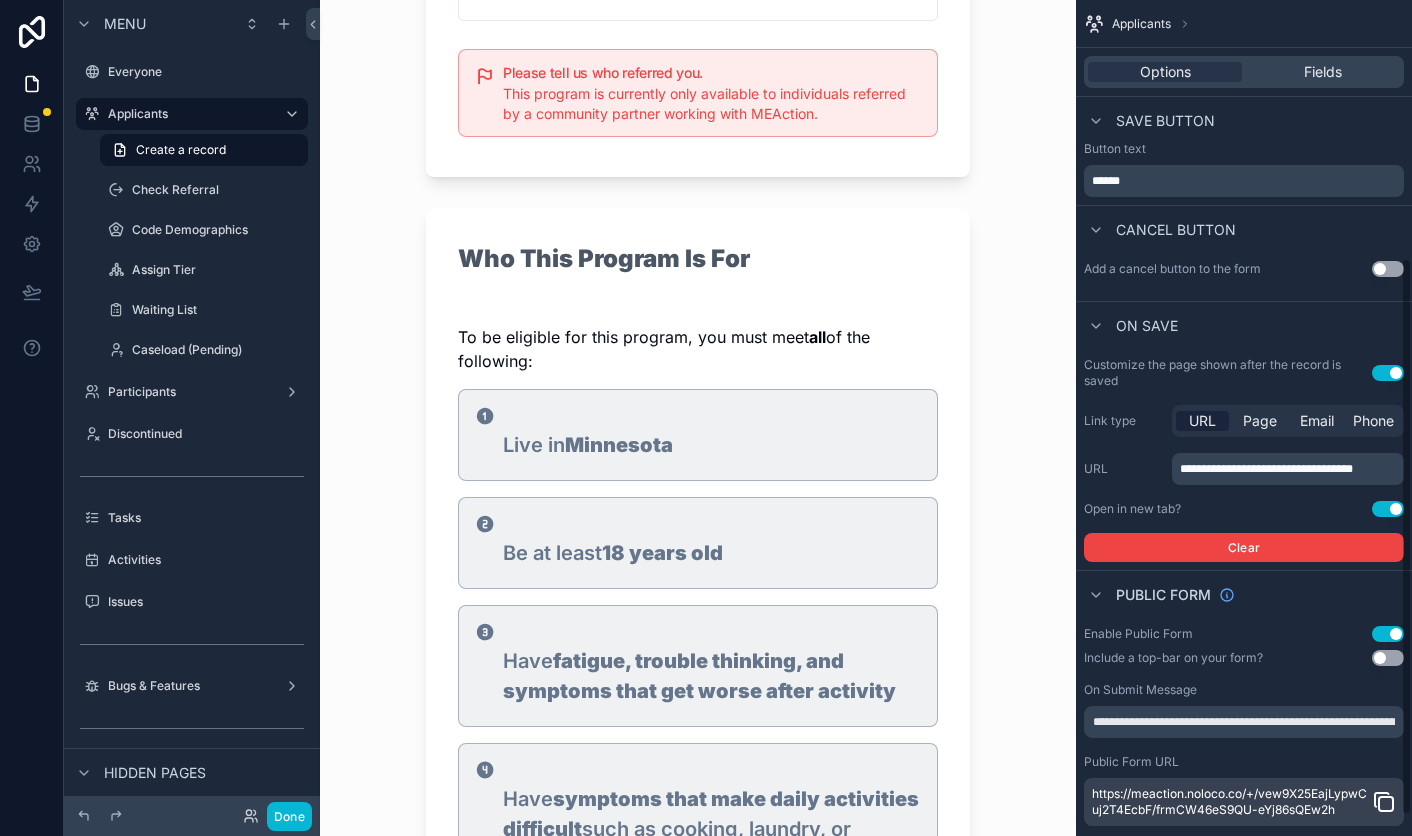scroll, scrollTop: 399, scrollLeft: 0, axis: vertical 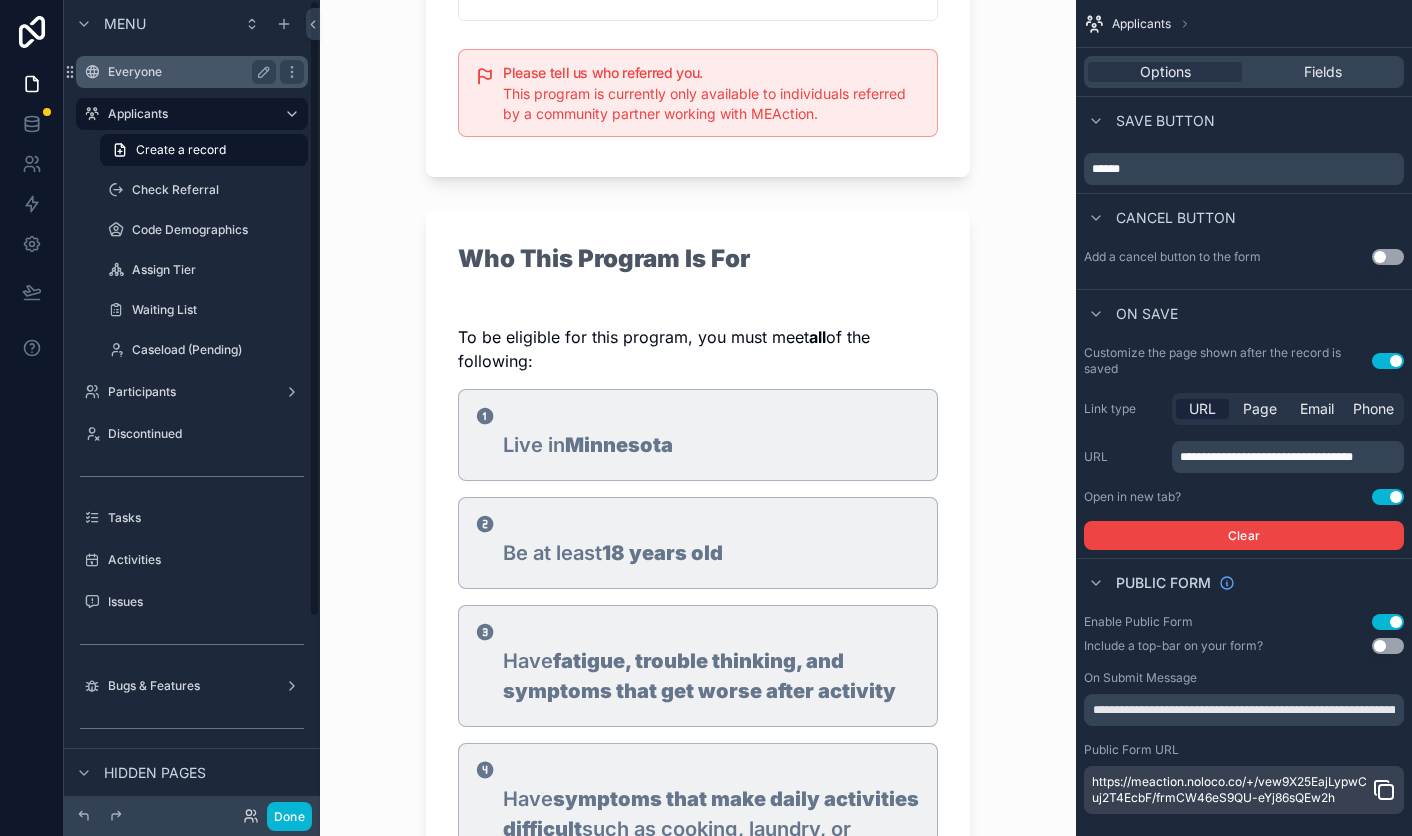 click on "Everyone" at bounding box center [188, 72] 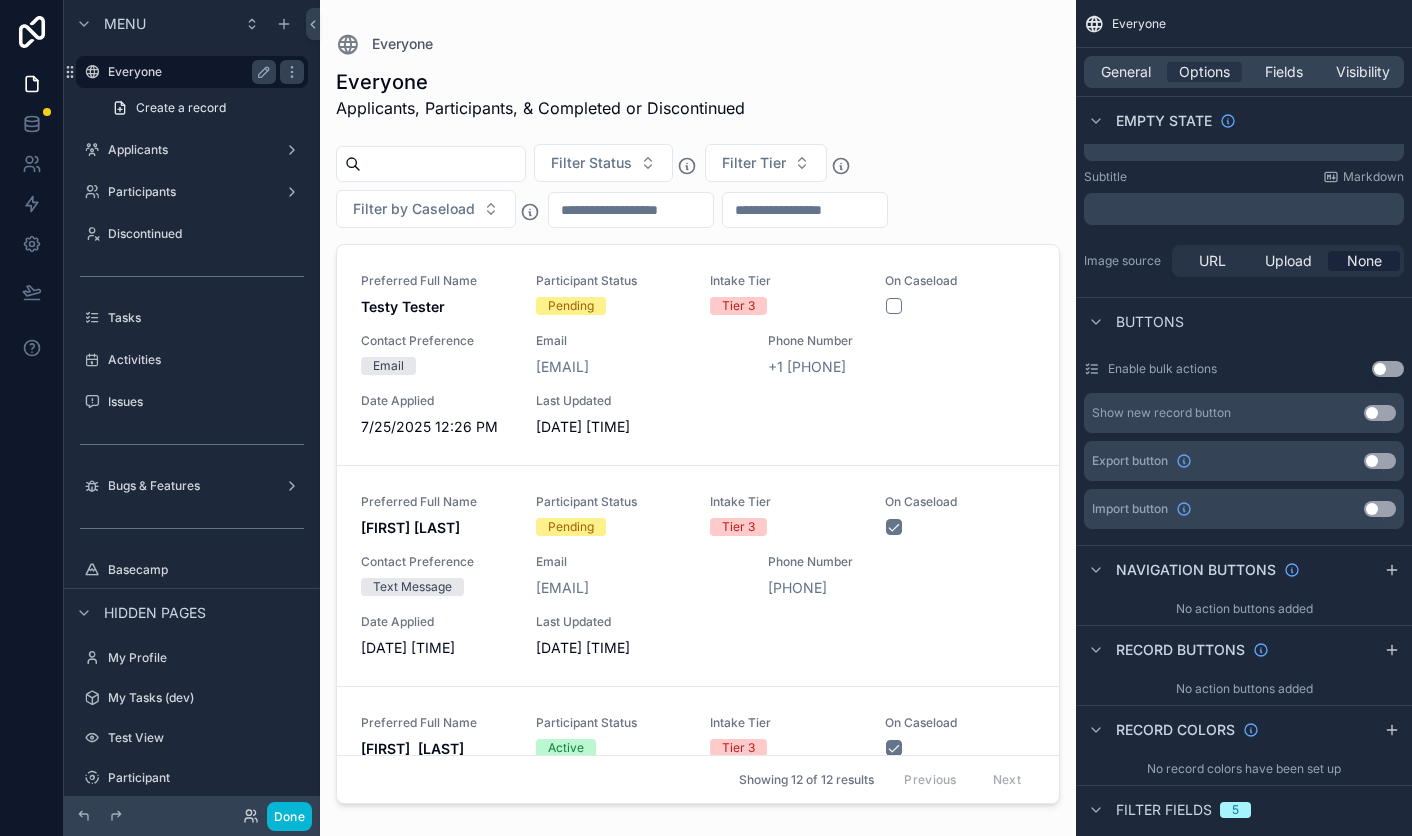 scroll, scrollTop: 0, scrollLeft: 0, axis: both 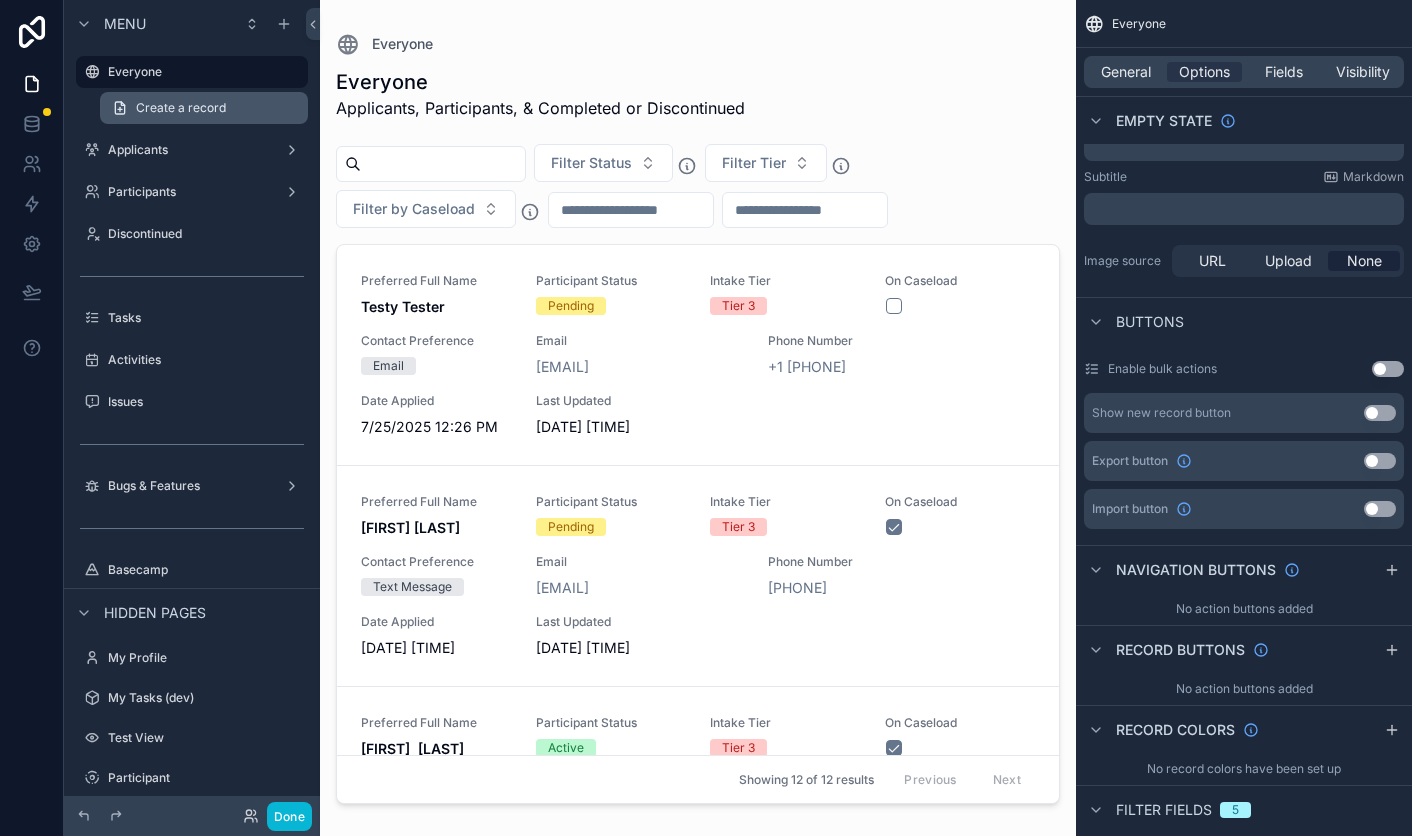 click on "Create a record" at bounding box center (181, 108) 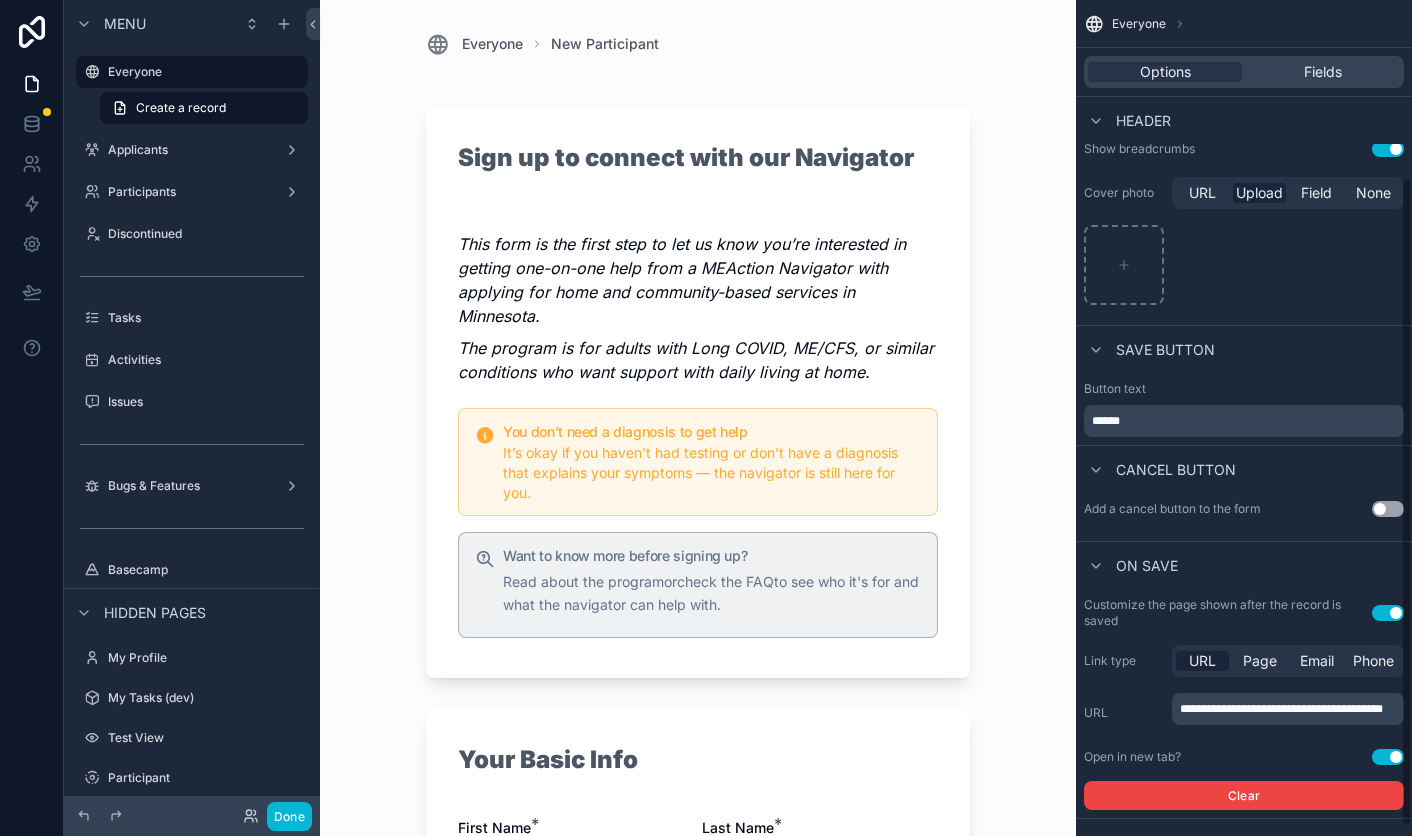scroll, scrollTop: 241, scrollLeft: 0, axis: vertical 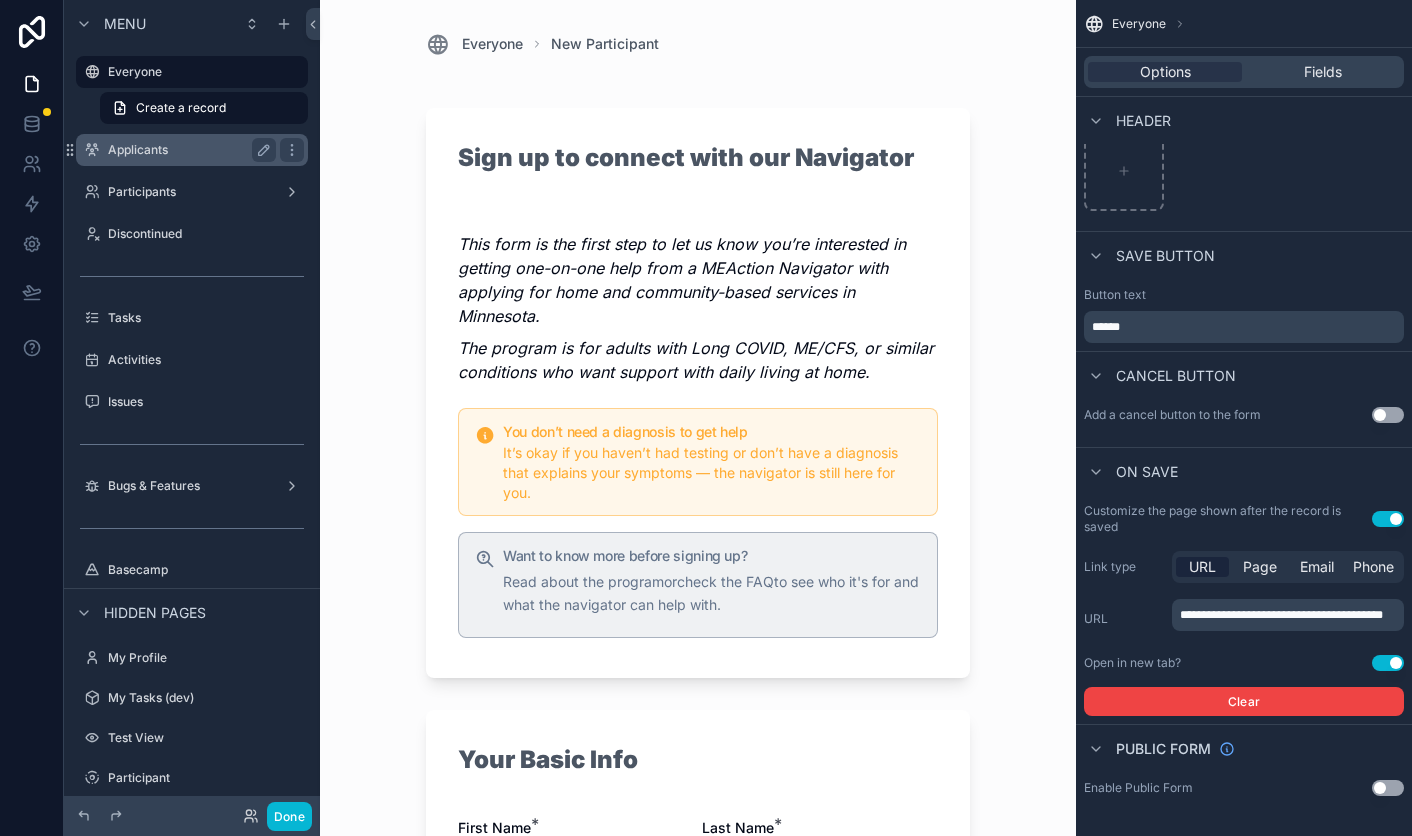 click on "Applicants" at bounding box center (188, 150) 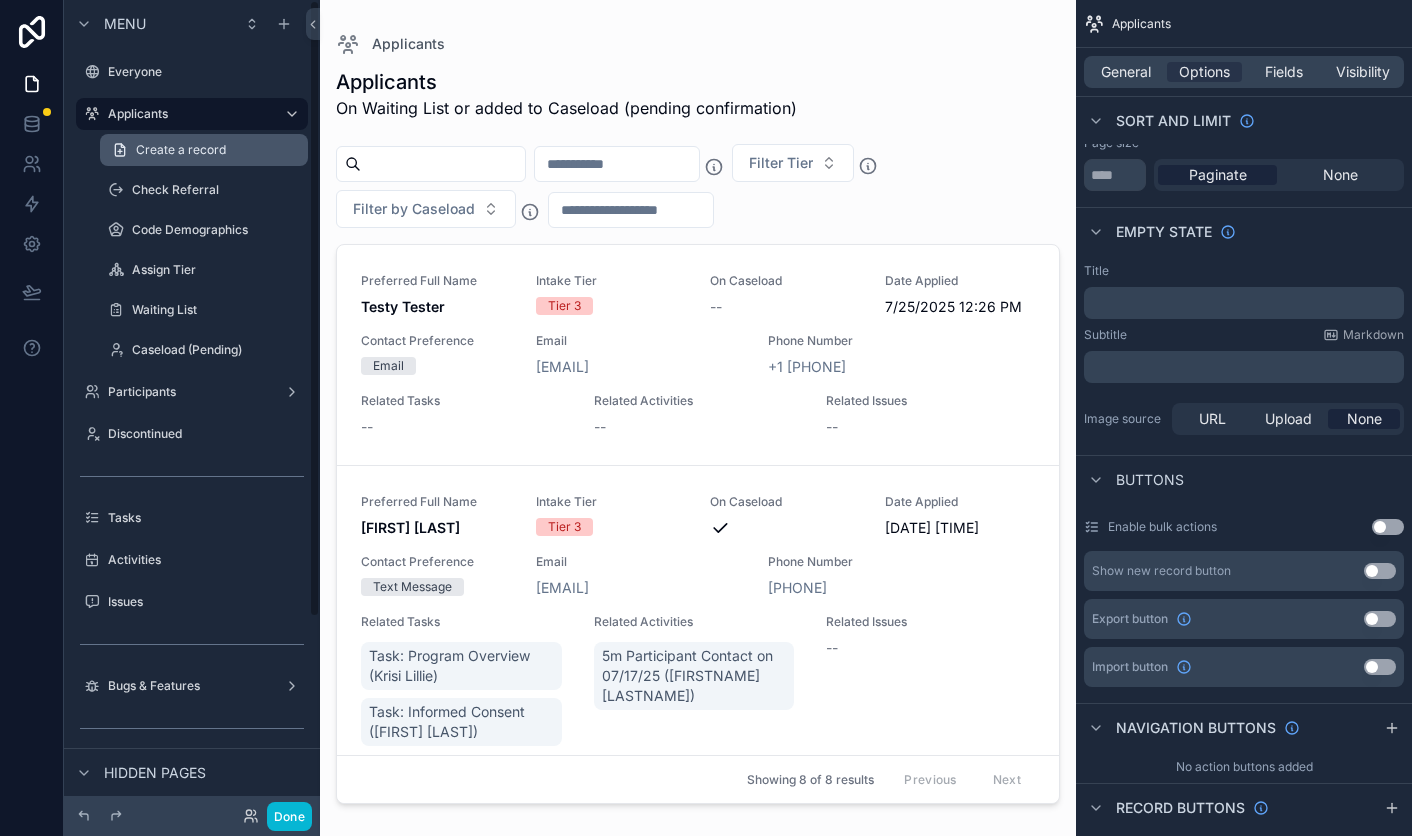click on "Create a record" at bounding box center [204, 150] 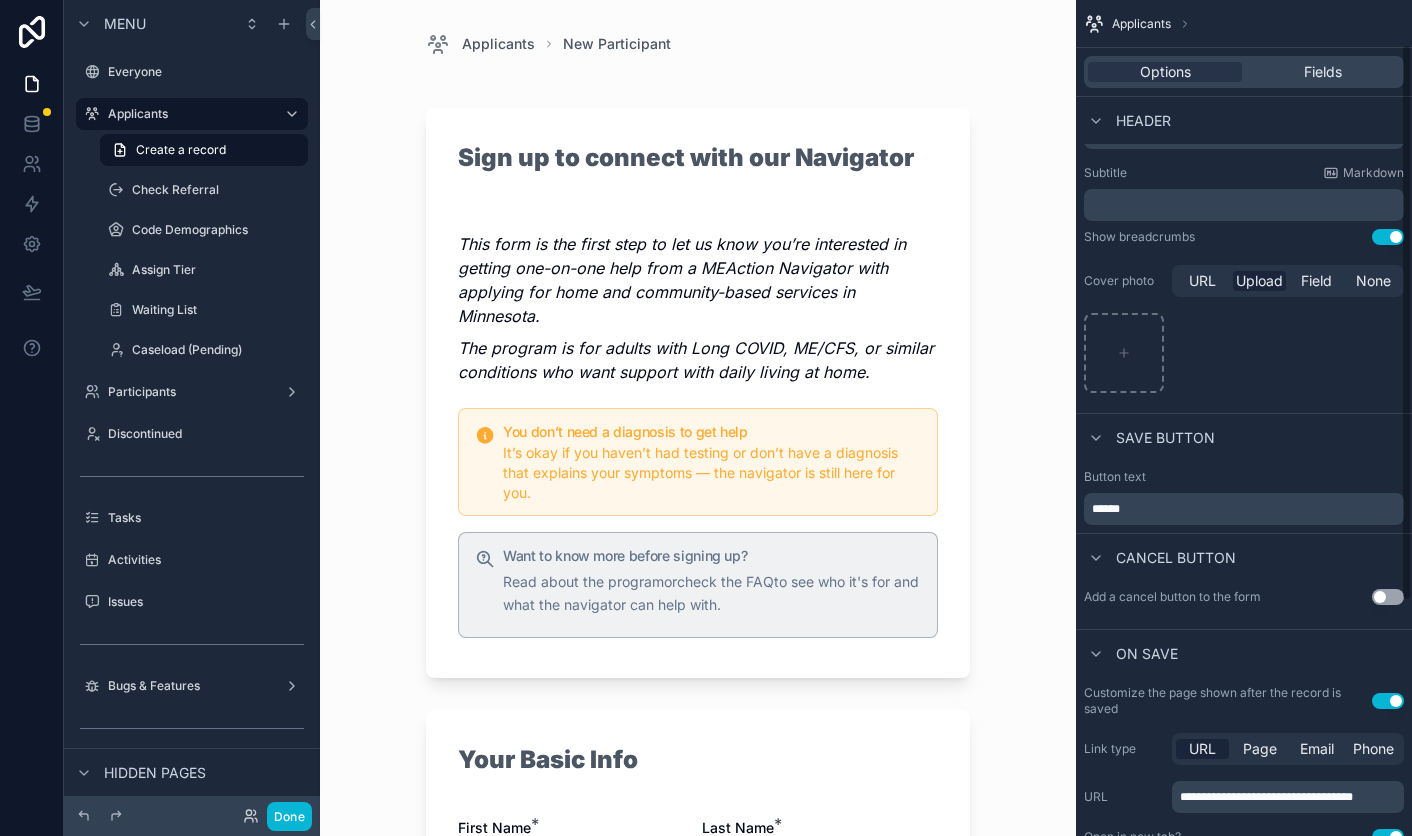 scroll, scrollTop: 37, scrollLeft: 0, axis: vertical 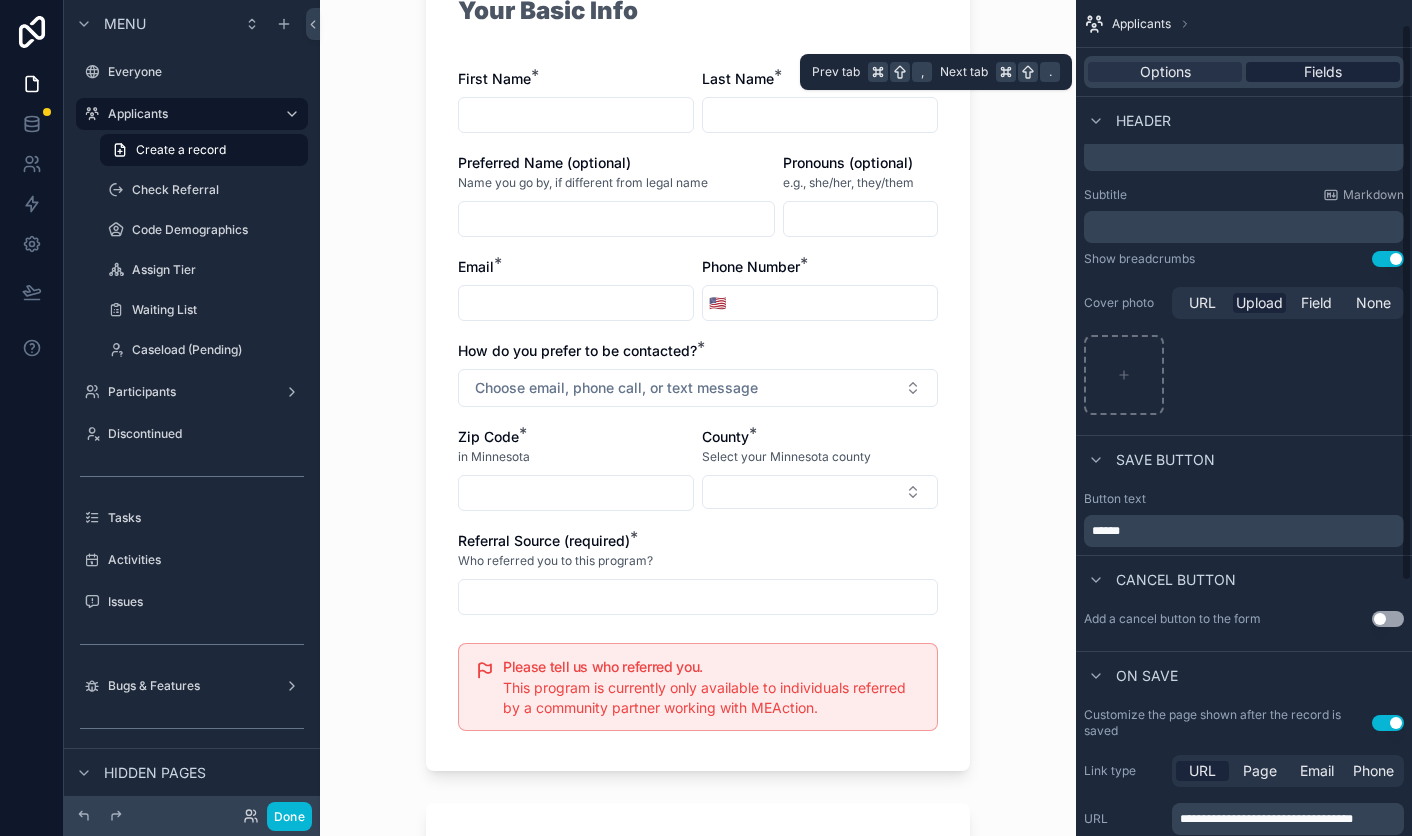click on "Fields" at bounding box center [1323, 72] 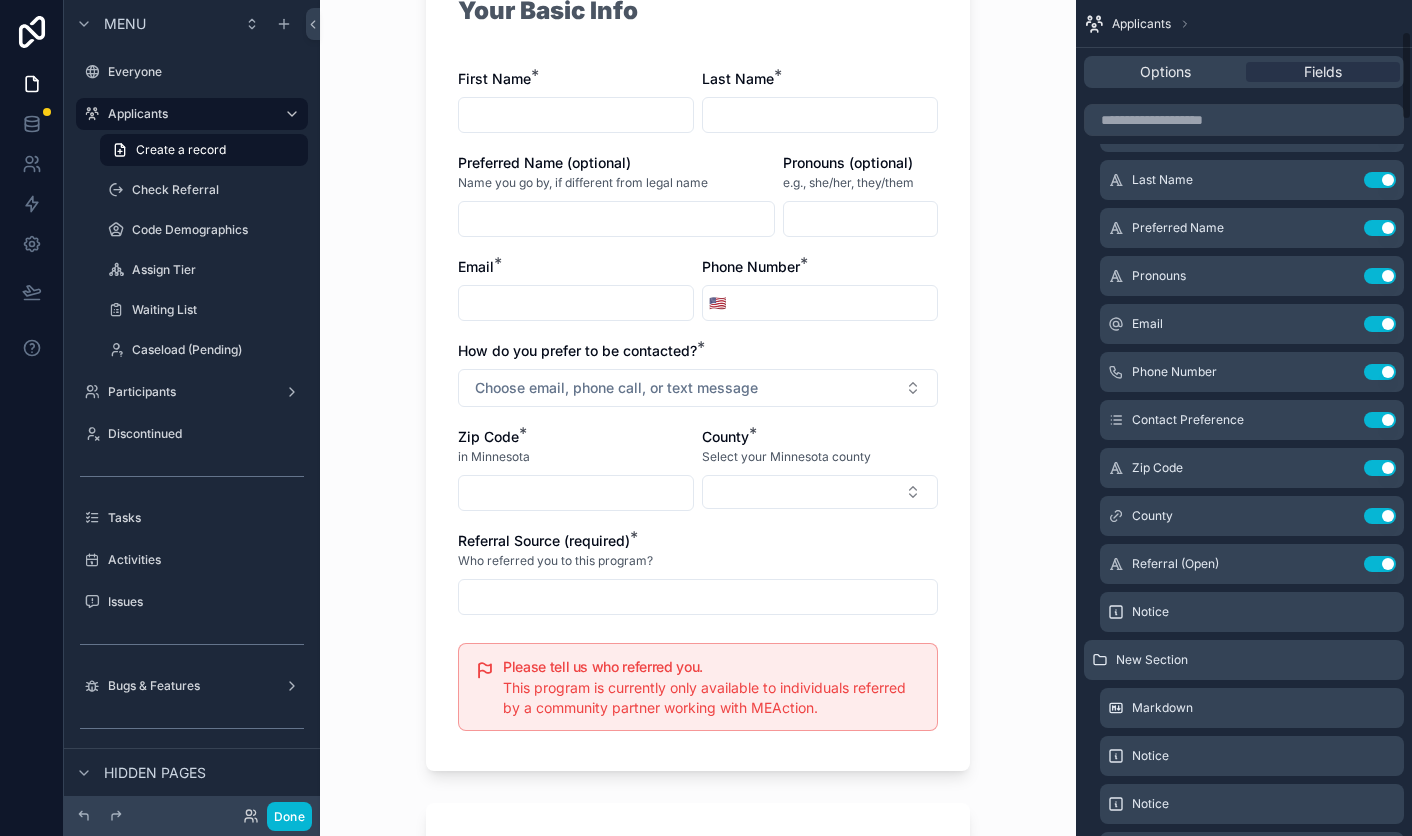 scroll, scrollTop: 290, scrollLeft: 0, axis: vertical 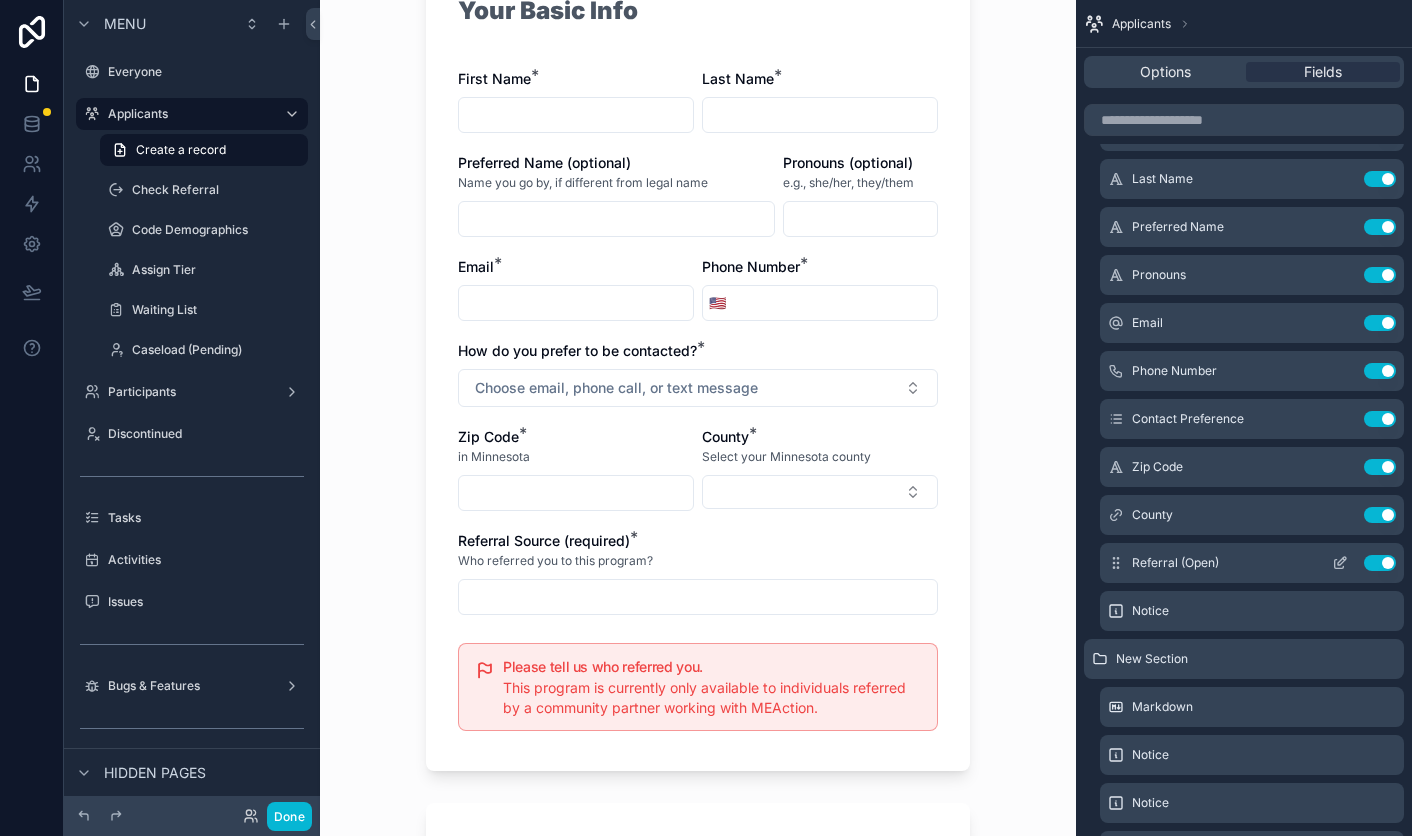 click on "Use setting" at bounding box center (1380, 563) 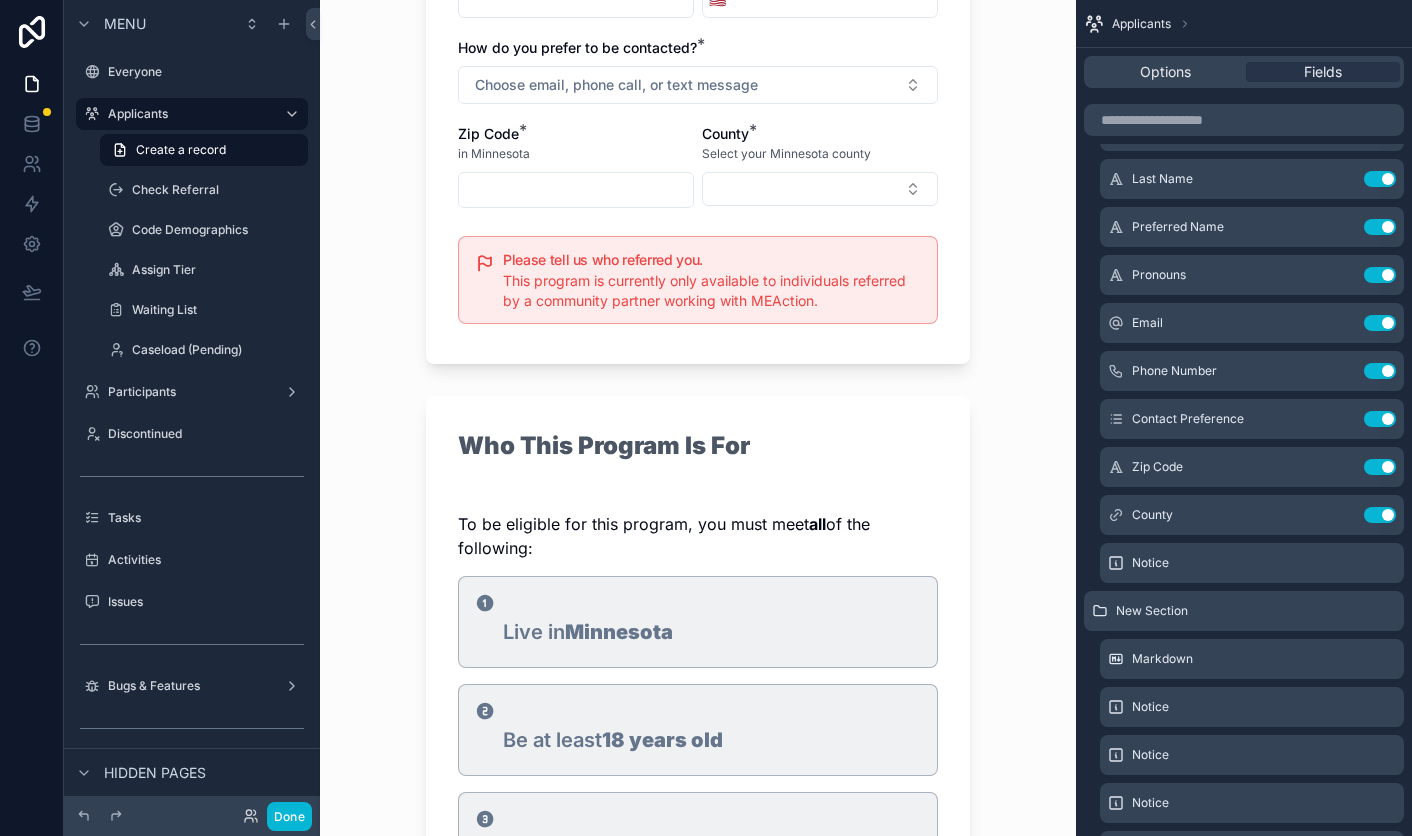 scroll, scrollTop: 1081, scrollLeft: 0, axis: vertical 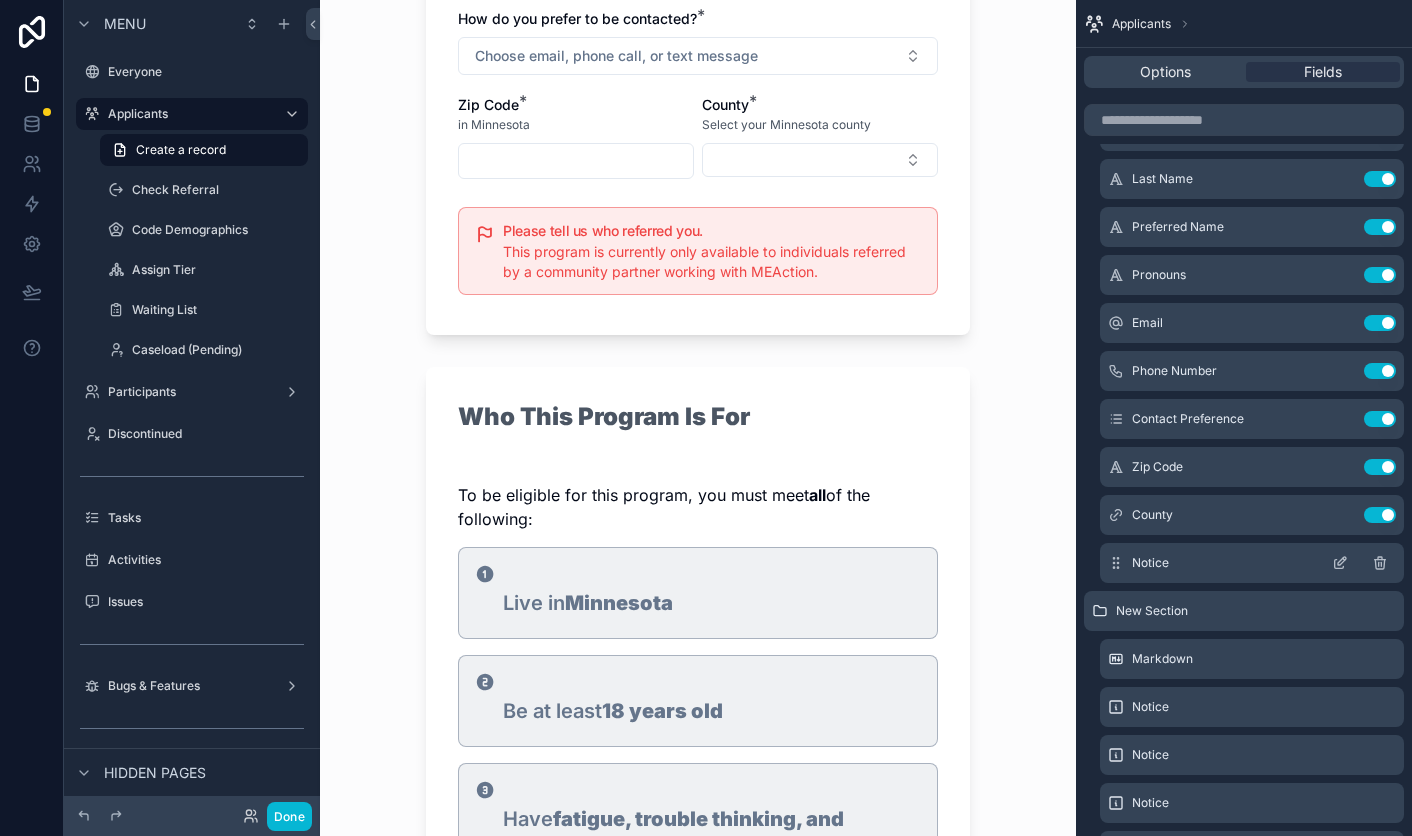 click 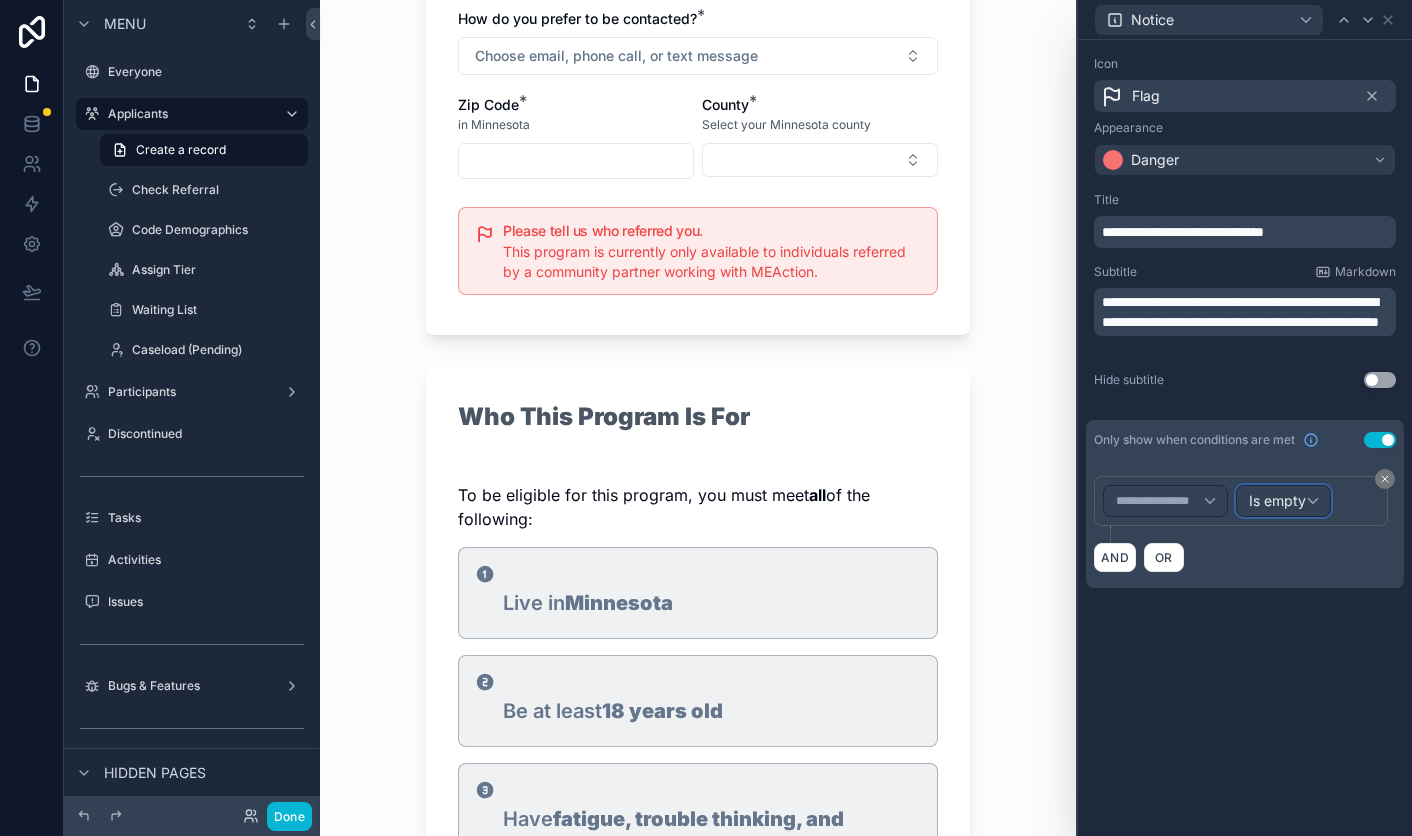 click on "Is empty" at bounding box center (1277, 501) 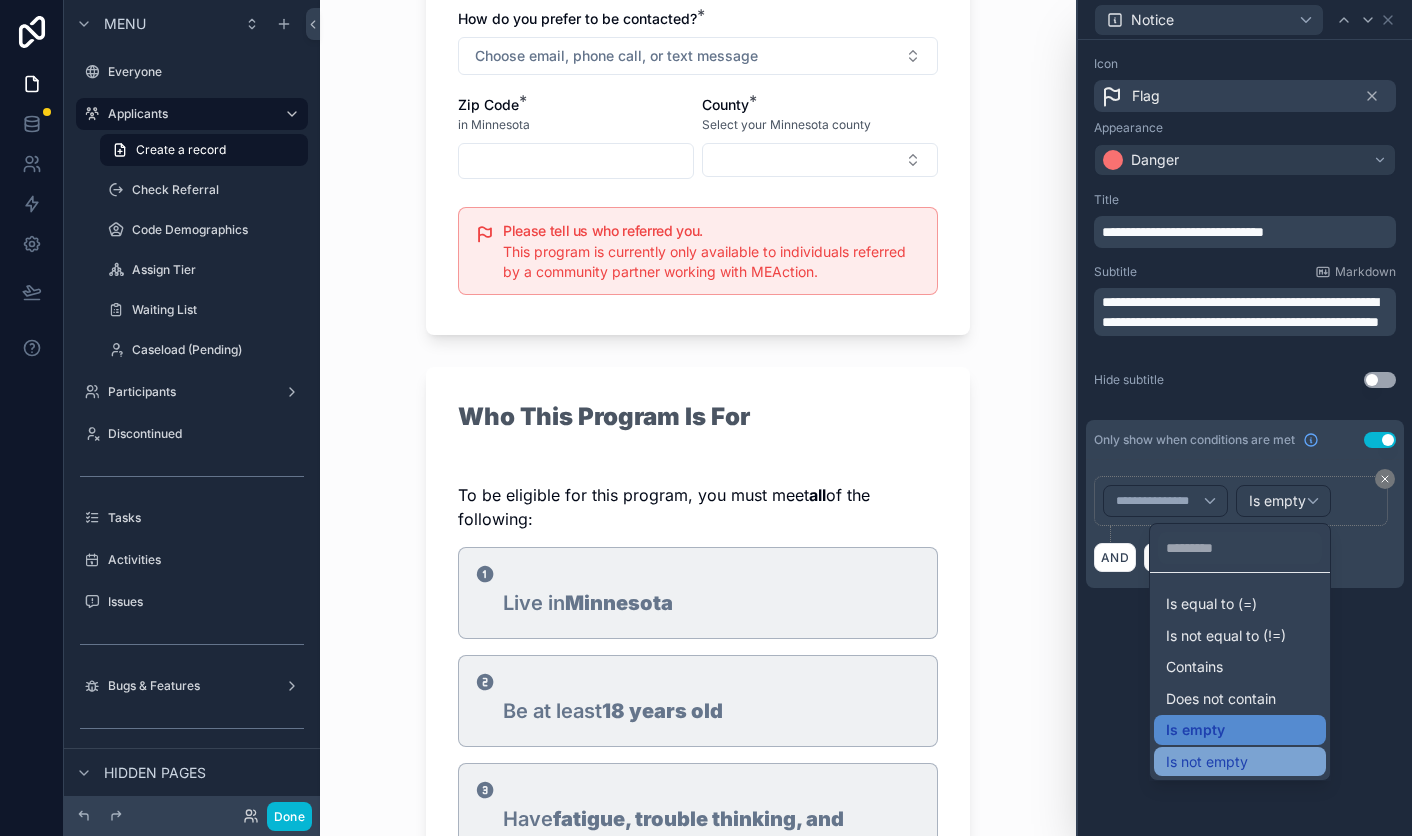 click on "Is not empty" at bounding box center (1207, 762) 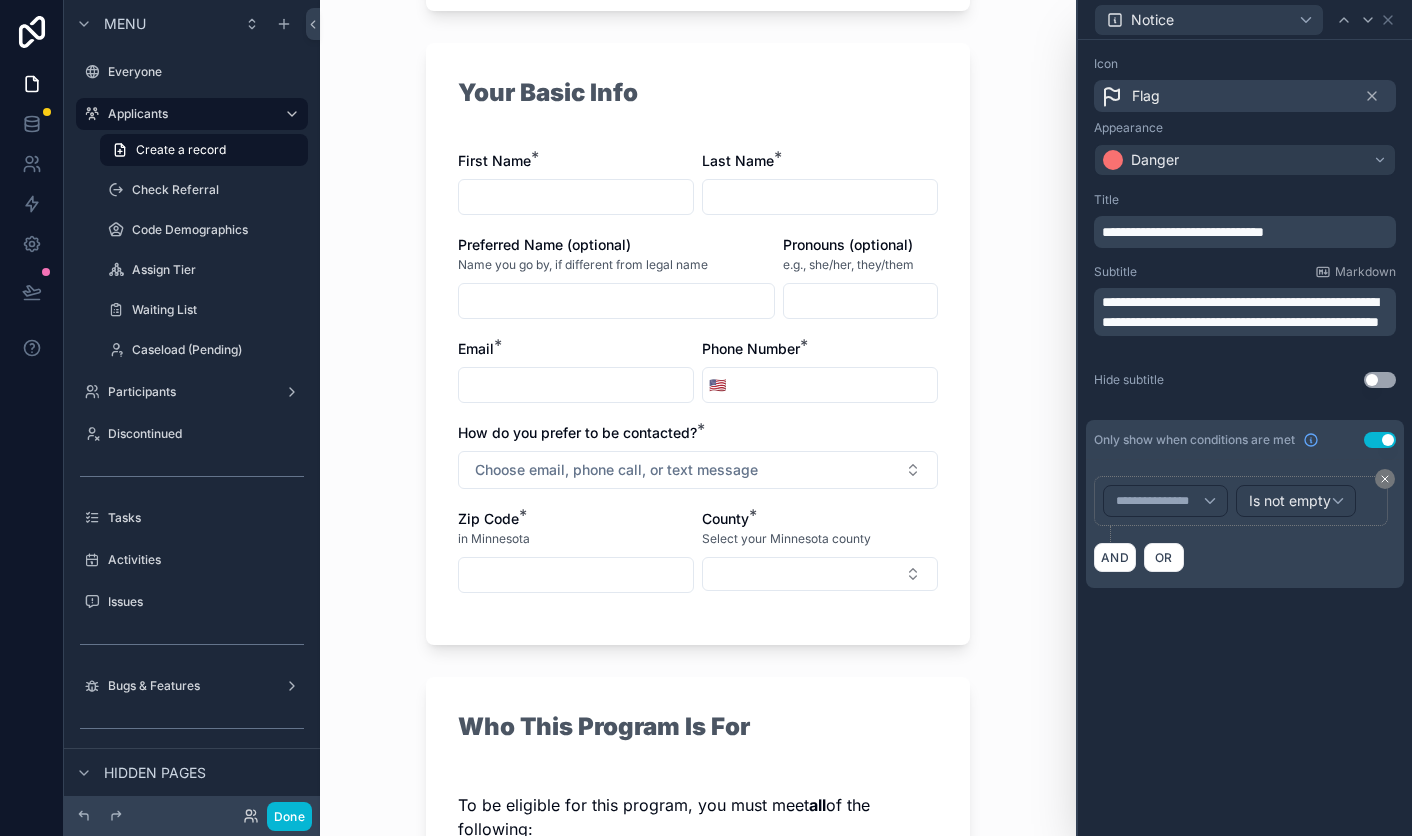 scroll, scrollTop: 552, scrollLeft: 0, axis: vertical 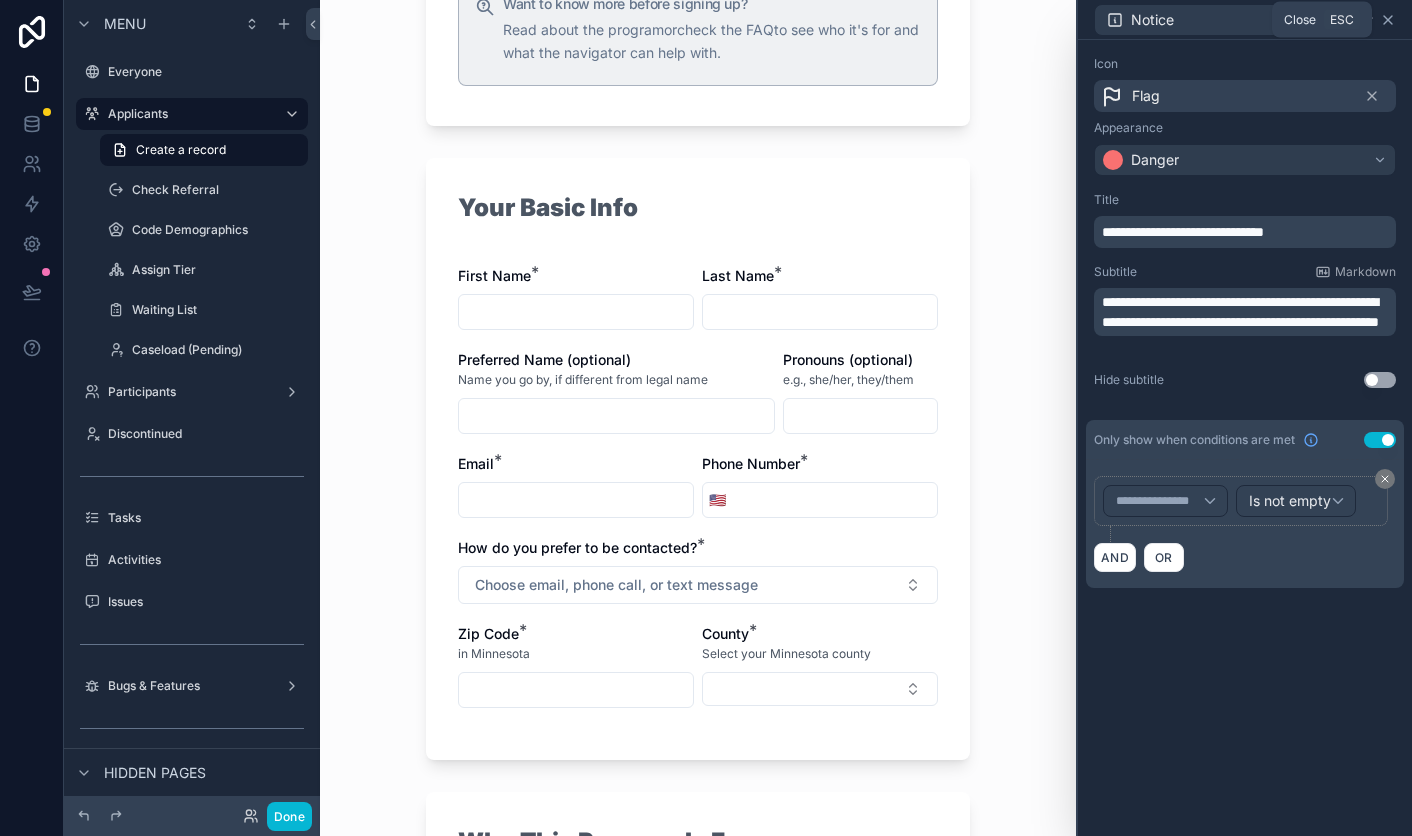 click 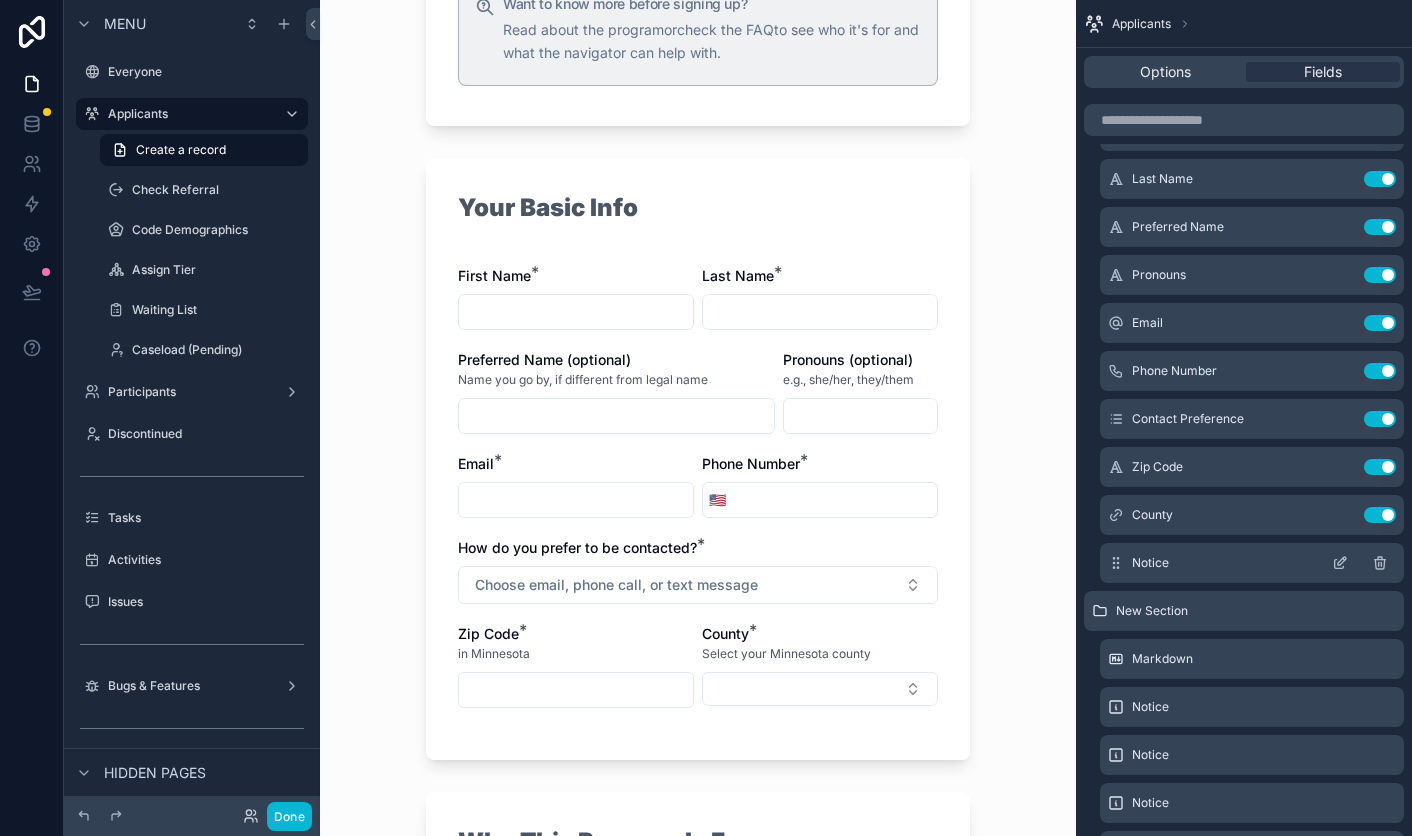 click 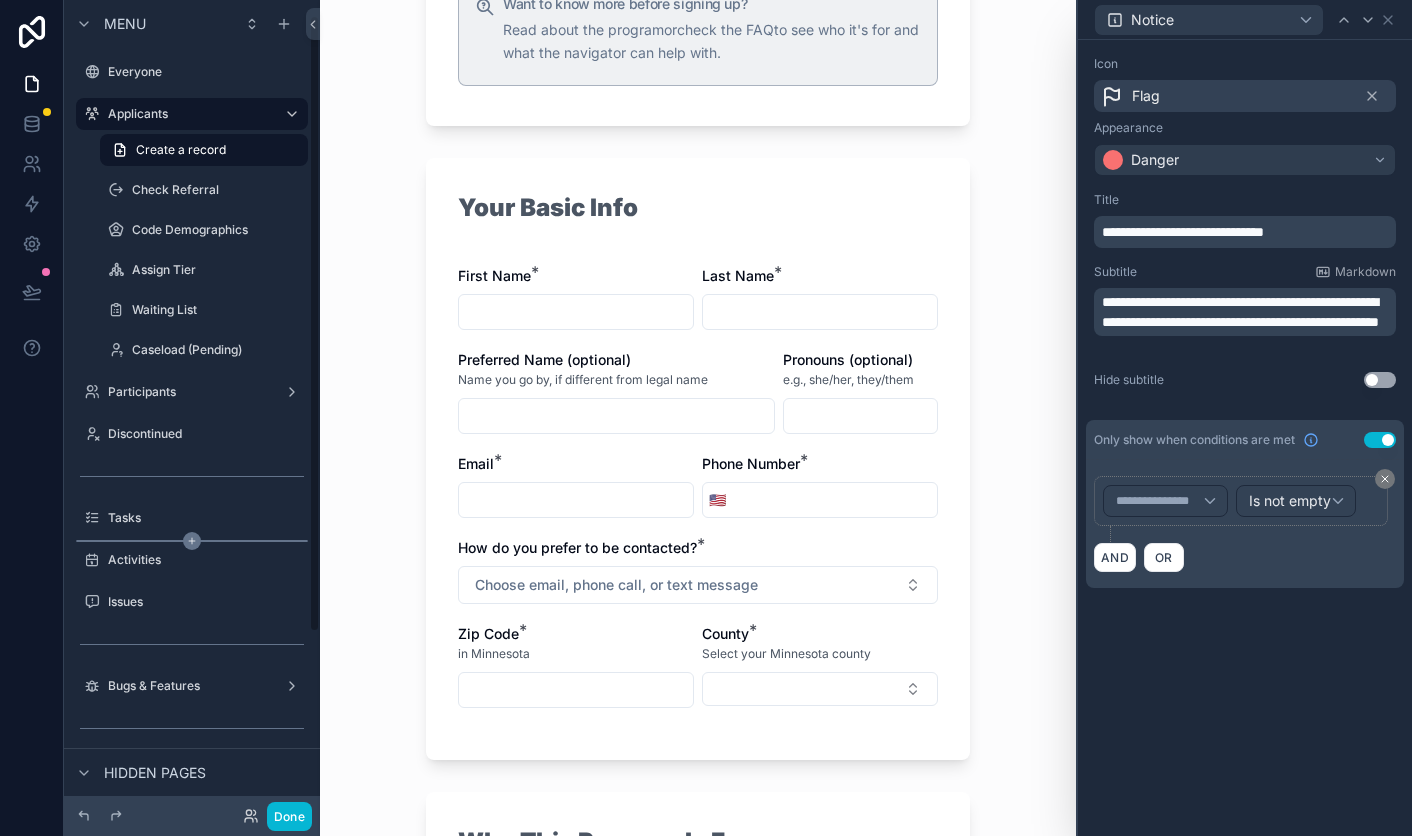 scroll, scrollTop: 256, scrollLeft: 0, axis: vertical 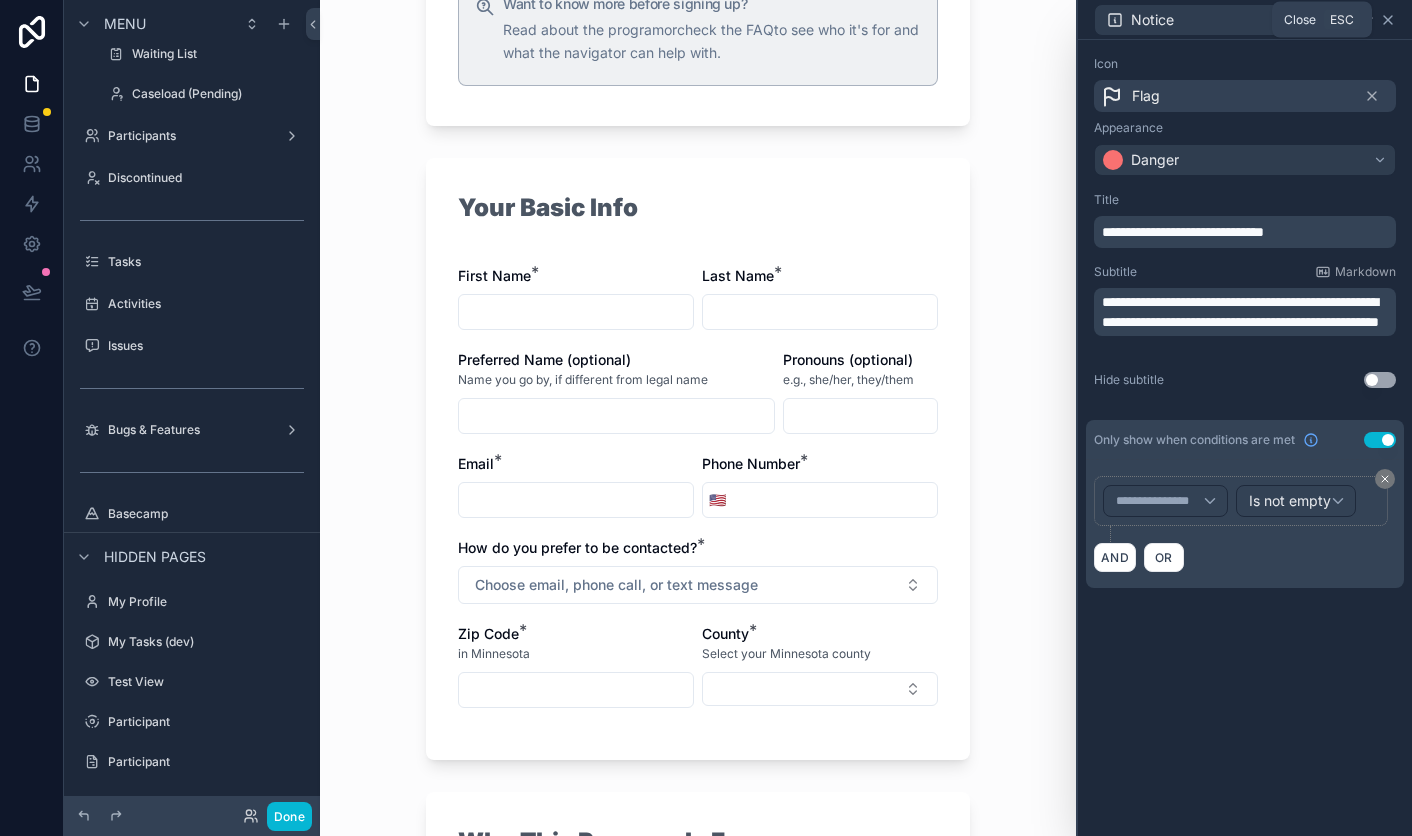 click 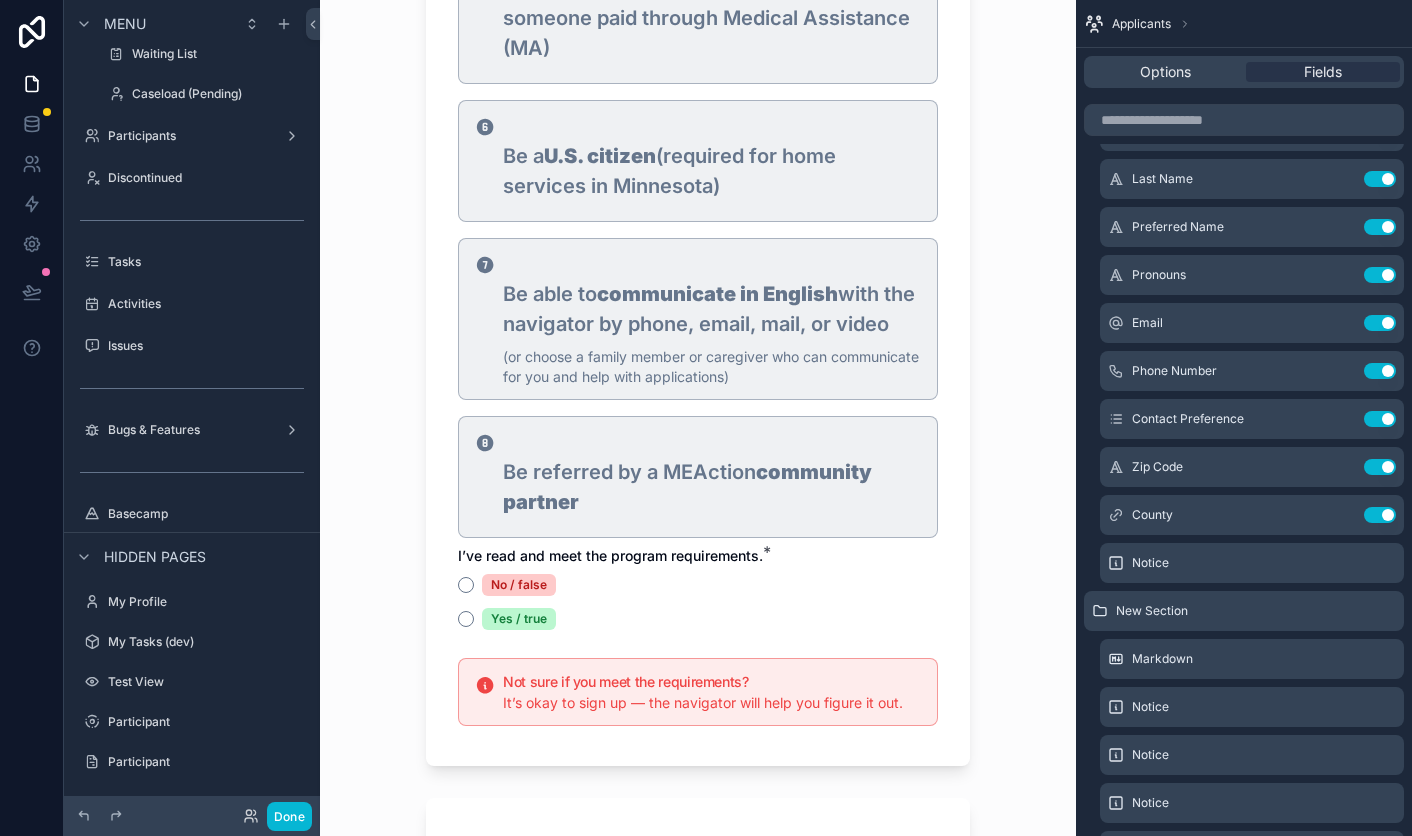 scroll, scrollTop: 2115, scrollLeft: 0, axis: vertical 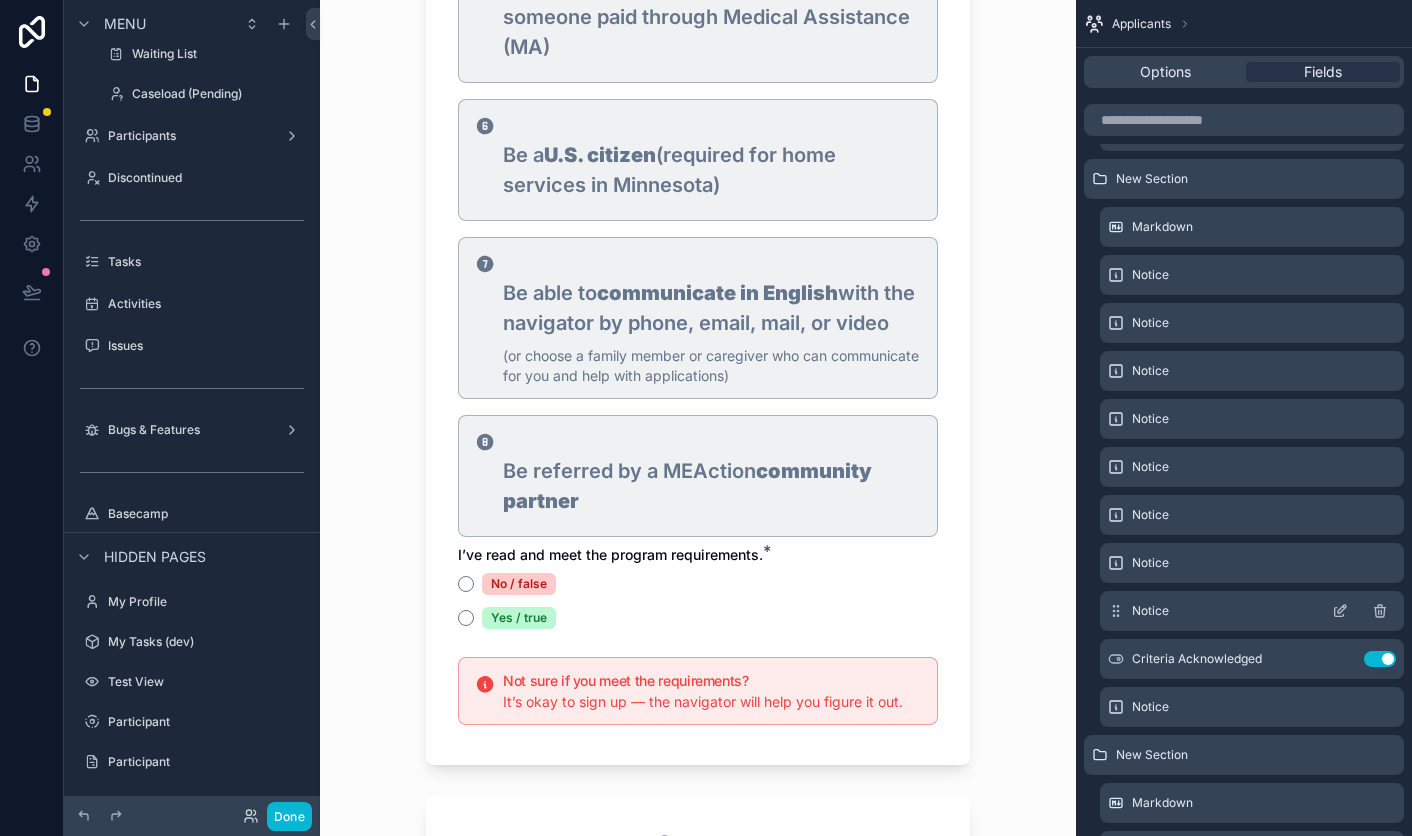 click 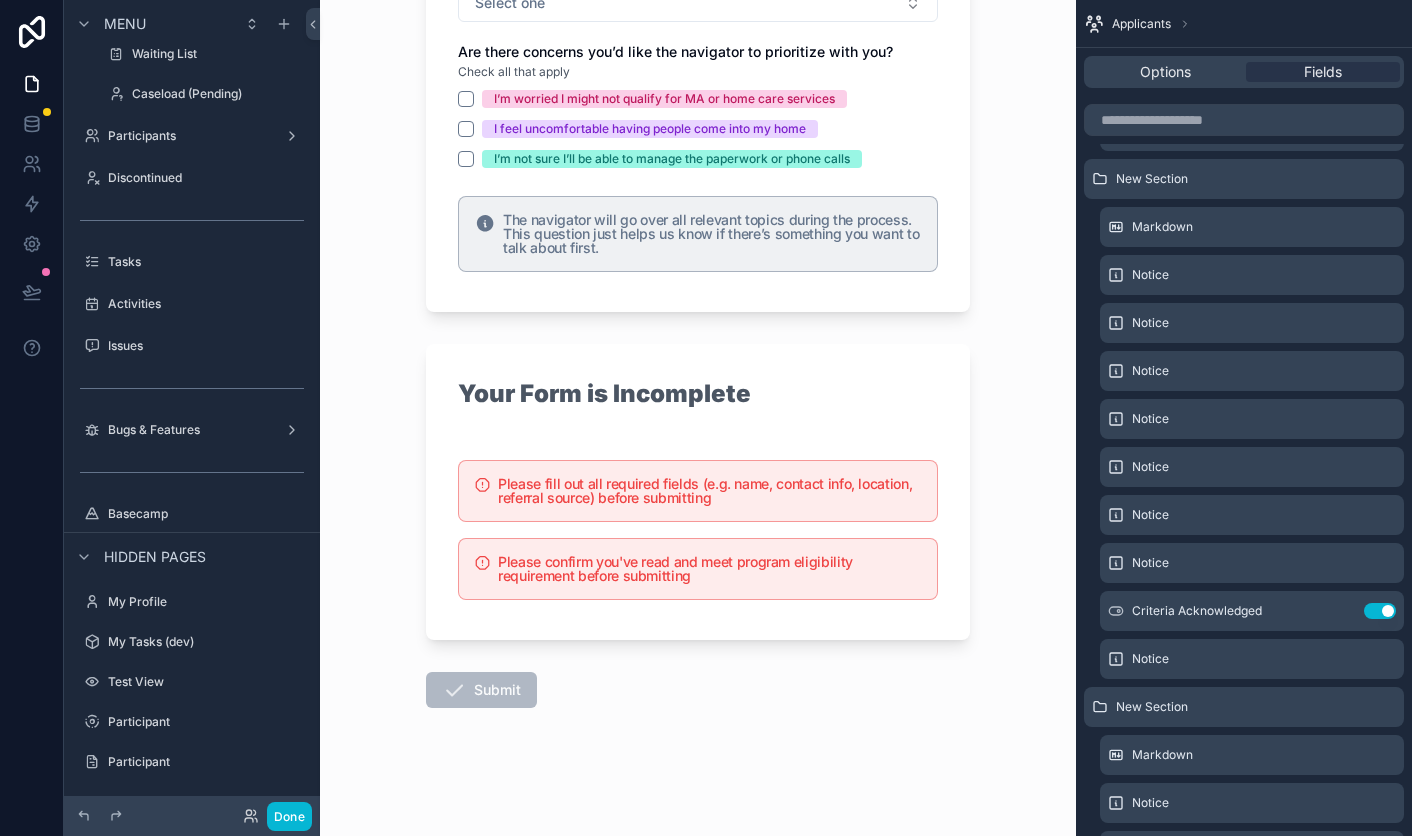 scroll, scrollTop: 4116, scrollLeft: 0, axis: vertical 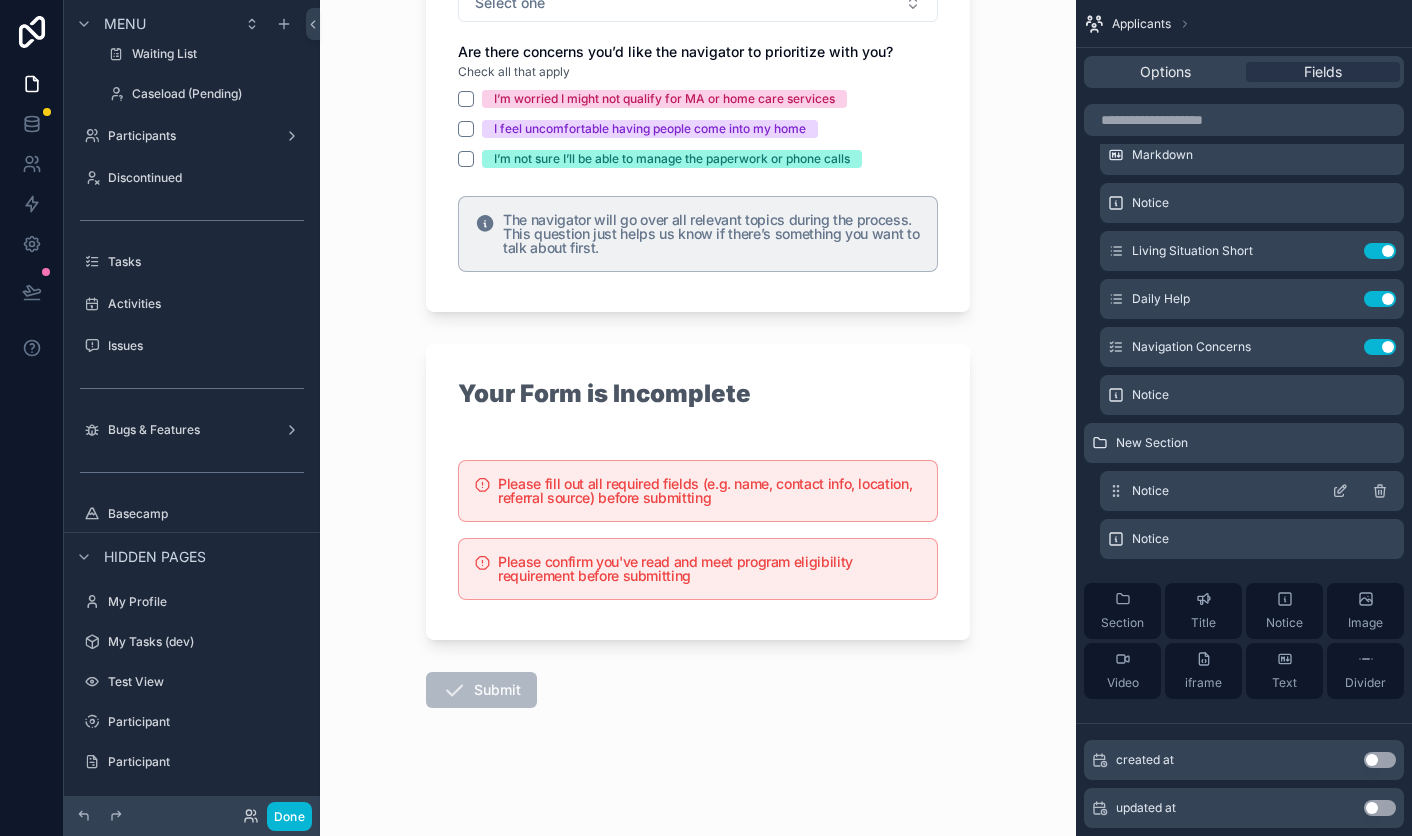 click 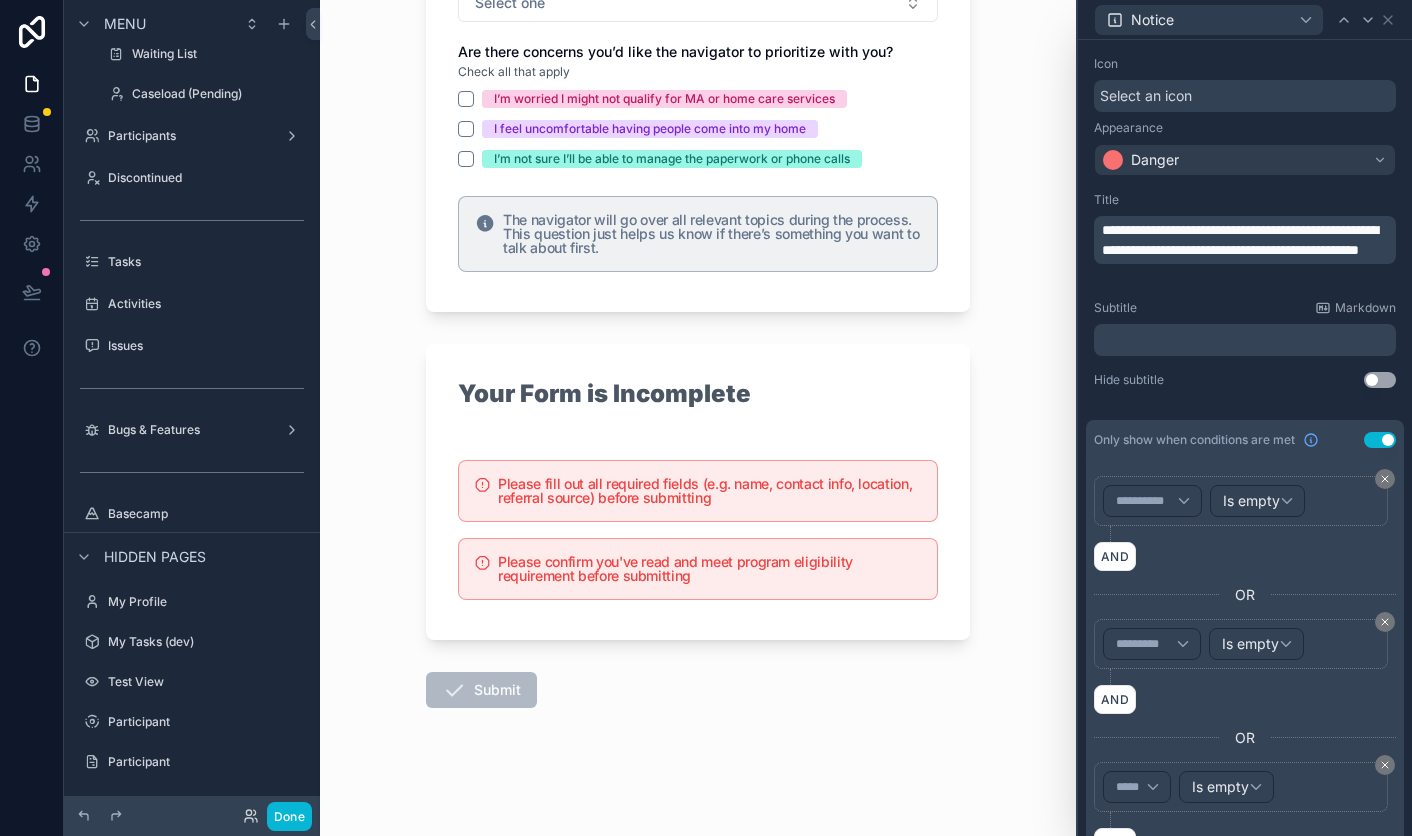 click on "**********" at bounding box center [1240, 240] 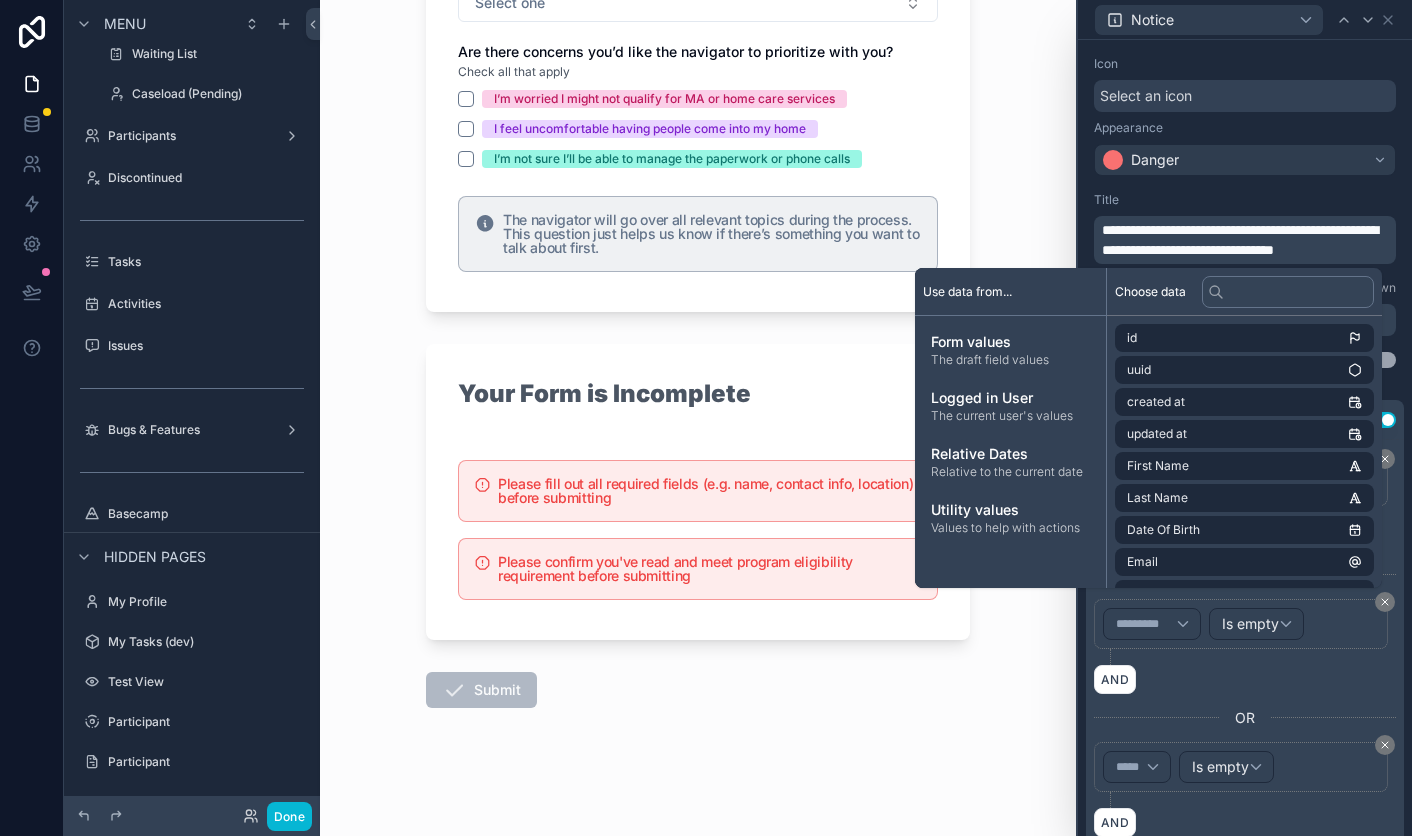 scroll, scrollTop: 0, scrollLeft: 0, axis: both 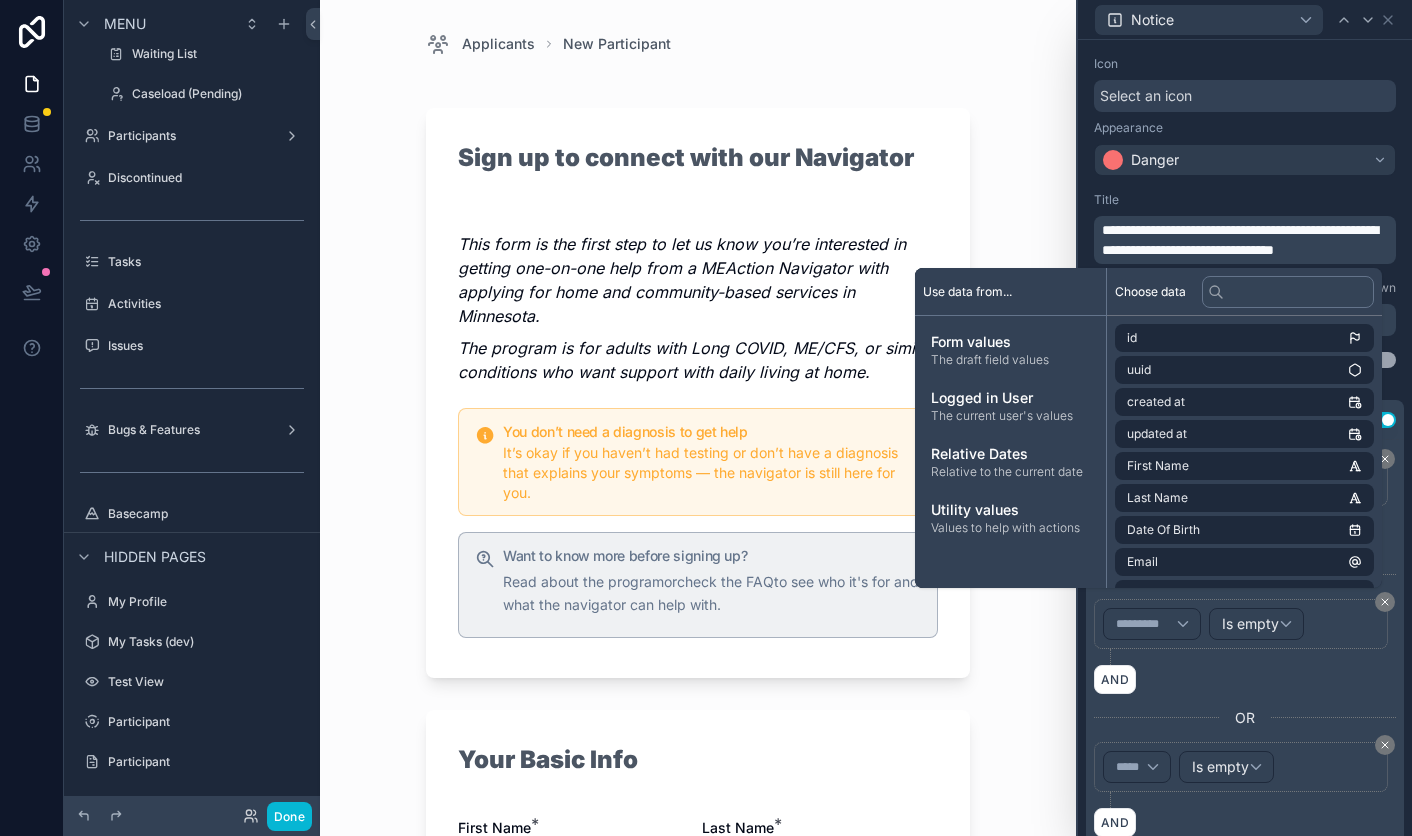 click on "Title" at bounding box center (1245, 200) 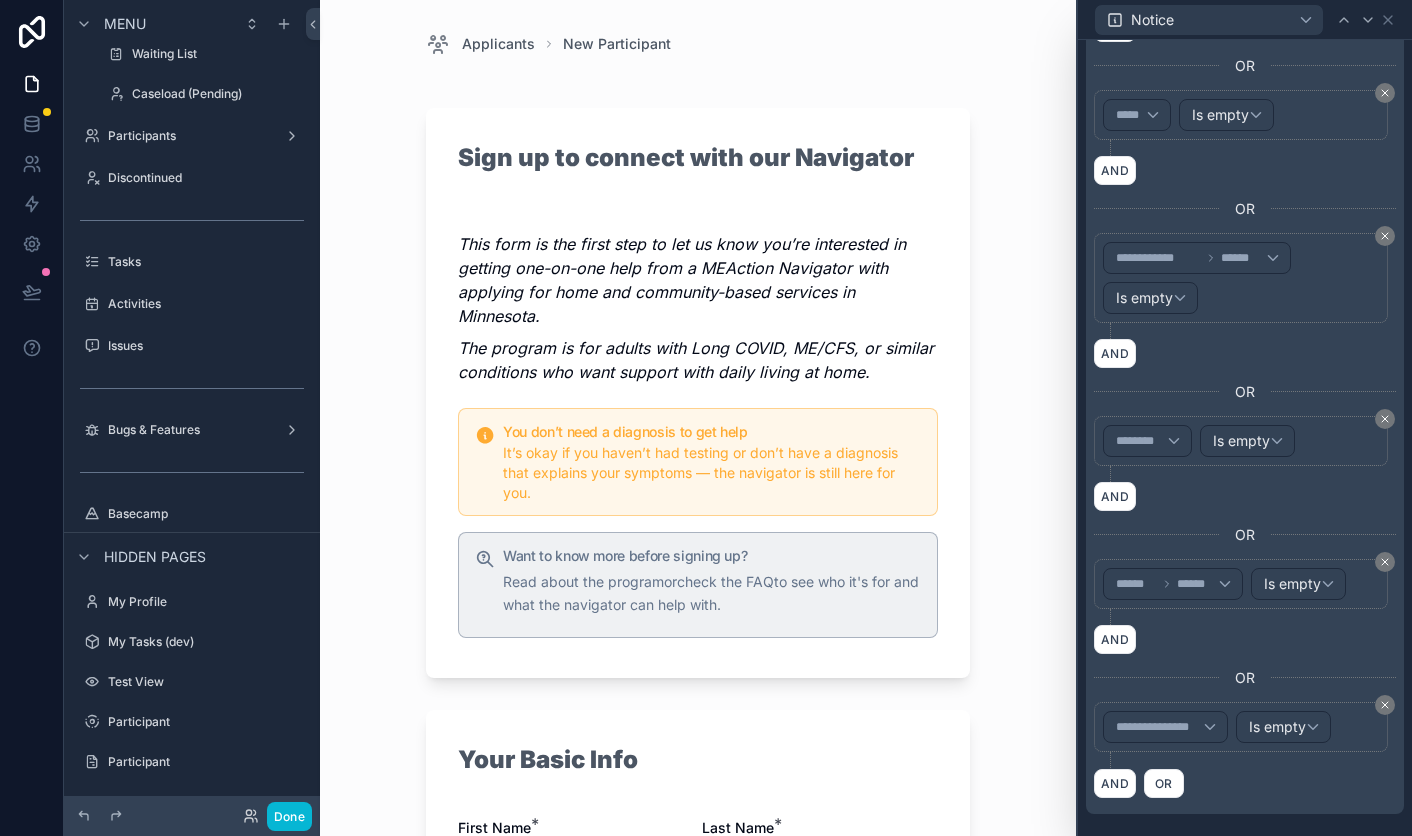 scroll, scrollTop: 678, scrollLeft: 0, axis: vertical 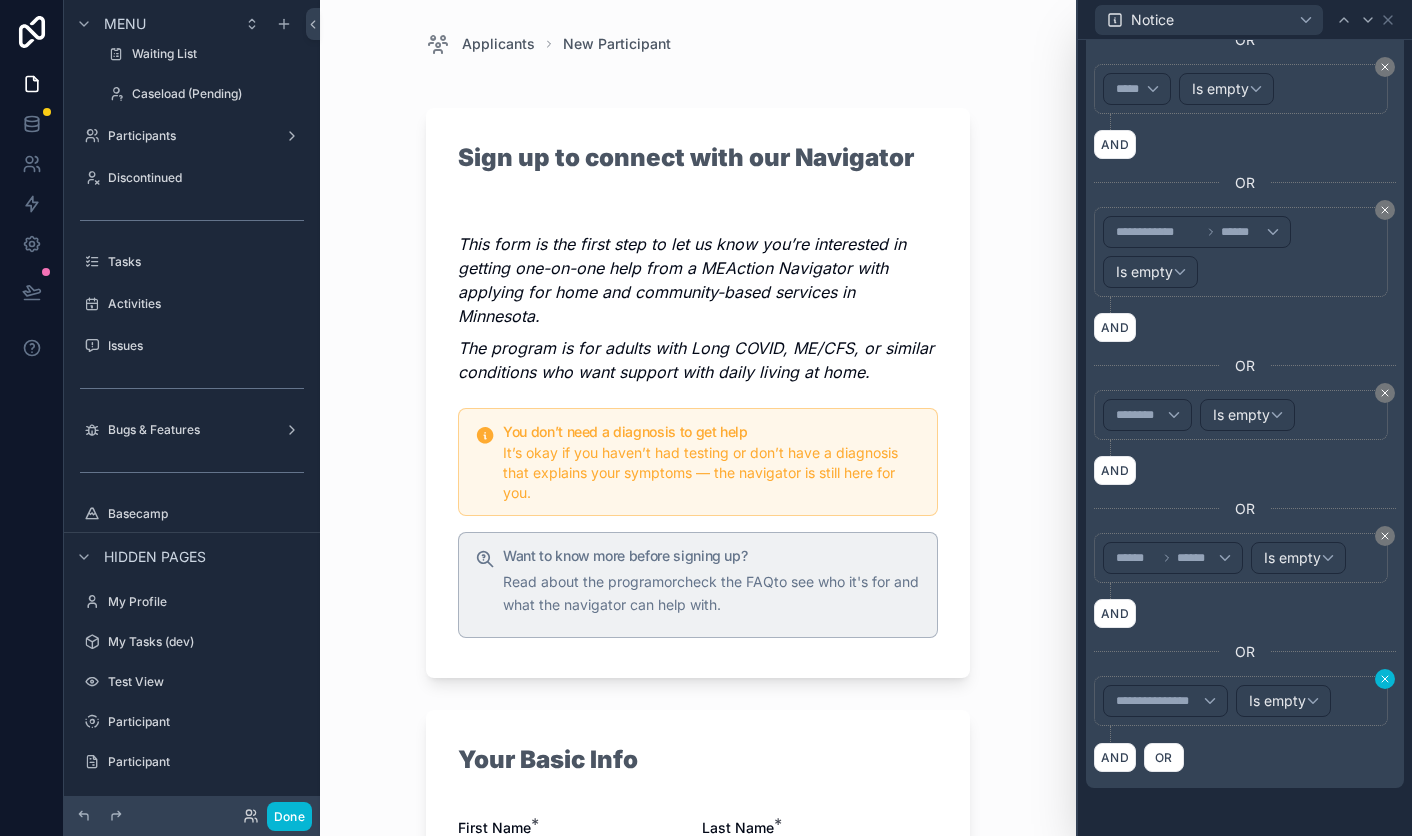 click 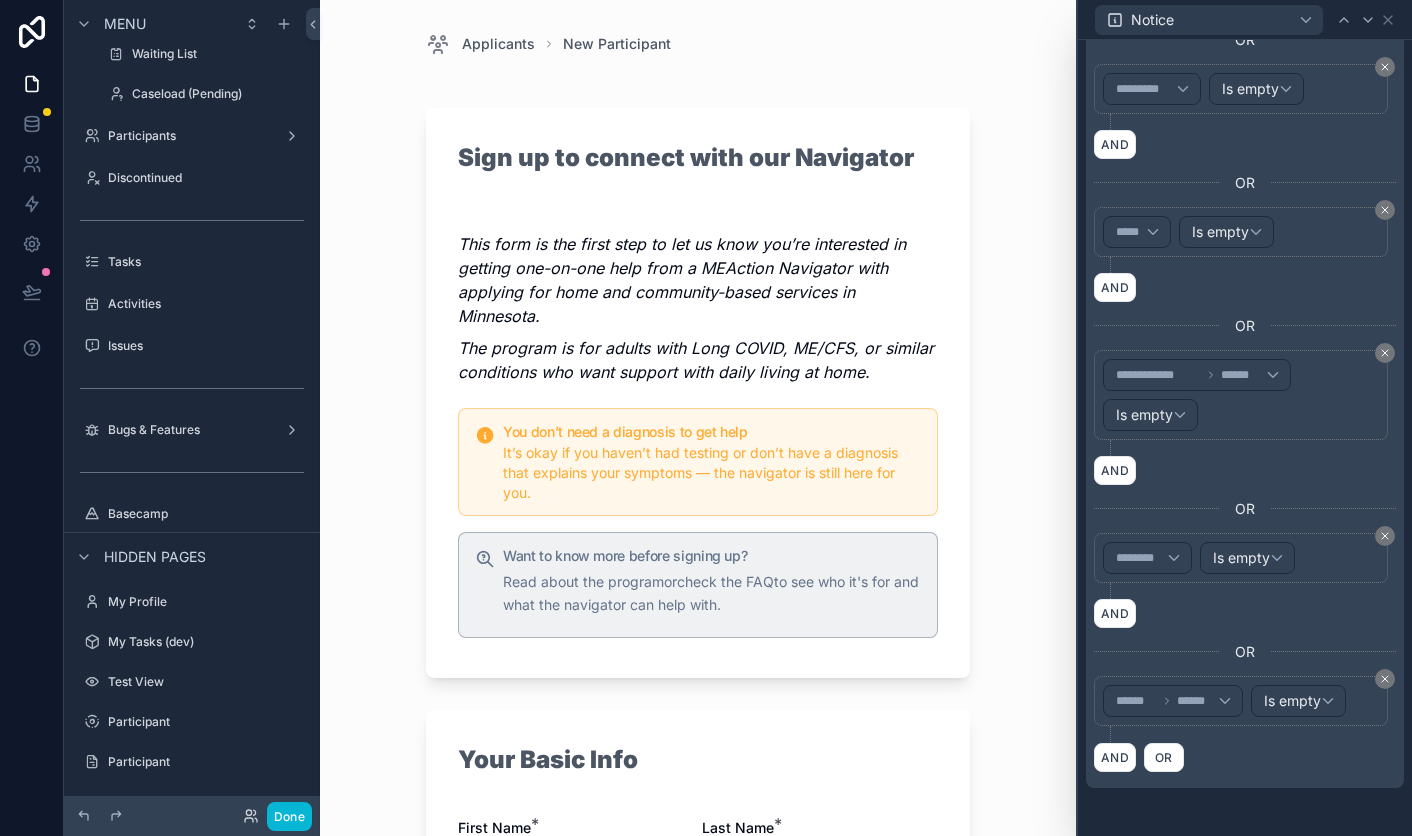 scroll, scrollTop: 0, scrollLeft: 0, axis: both 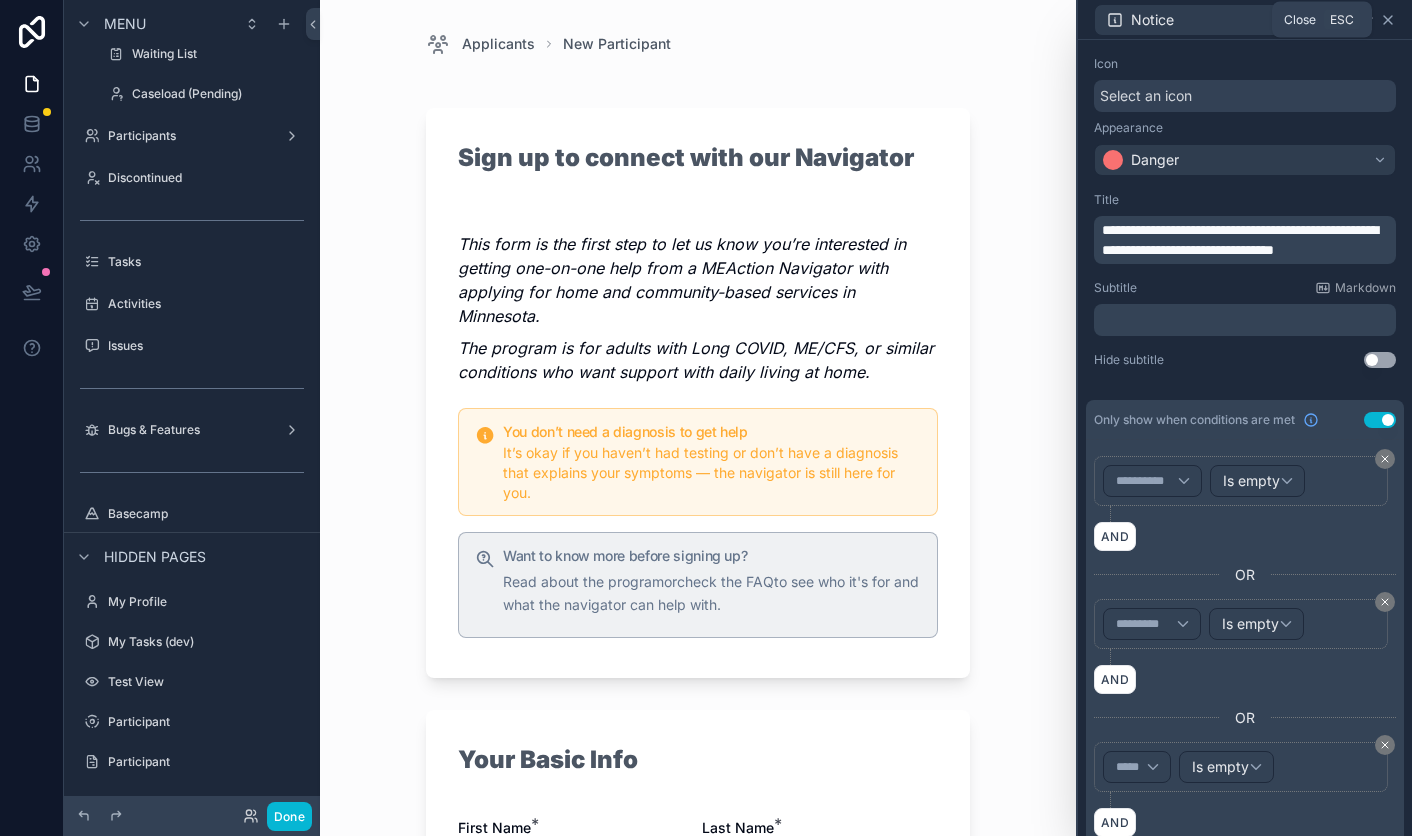 click 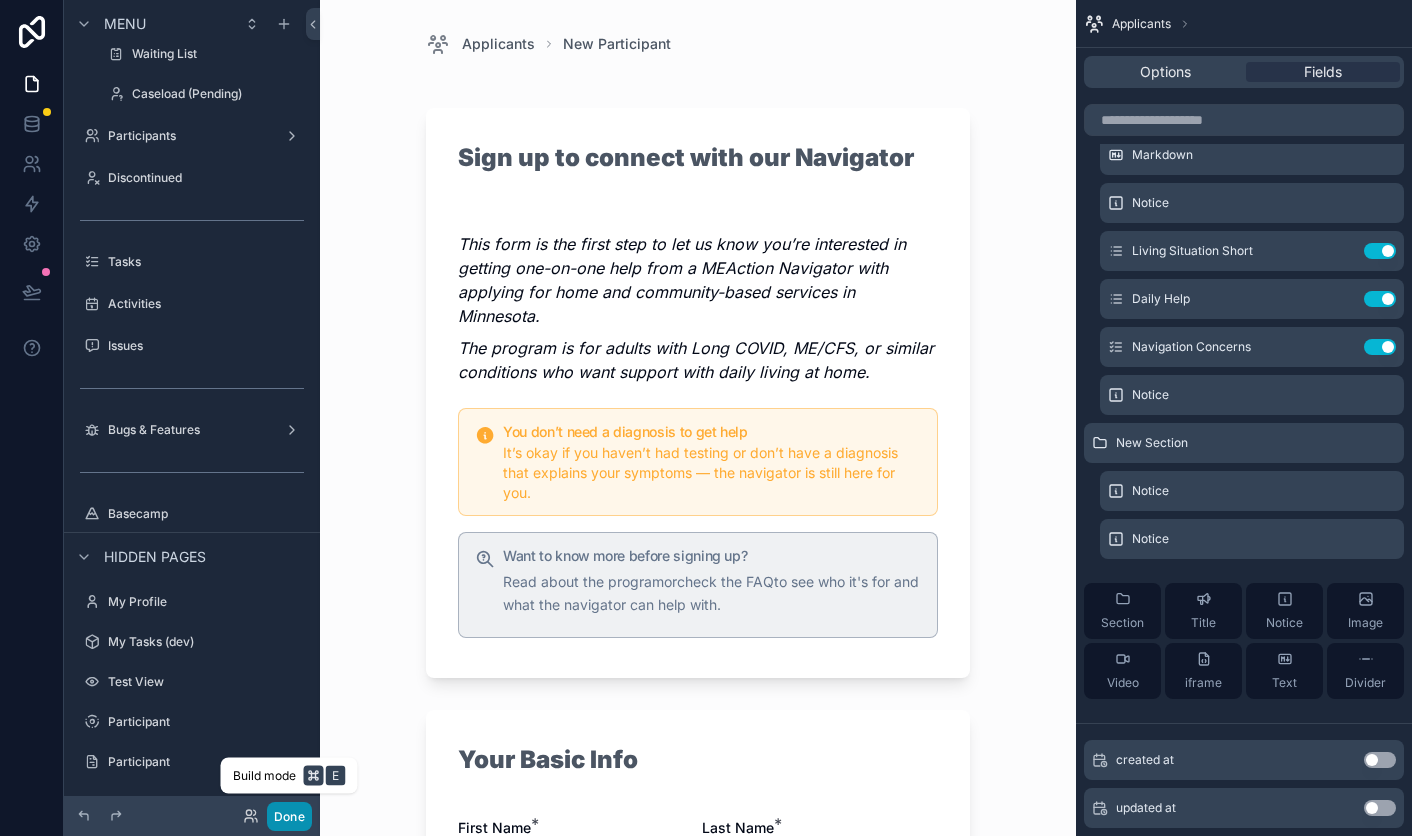 click on "Done" at bounding box center [289, 816] 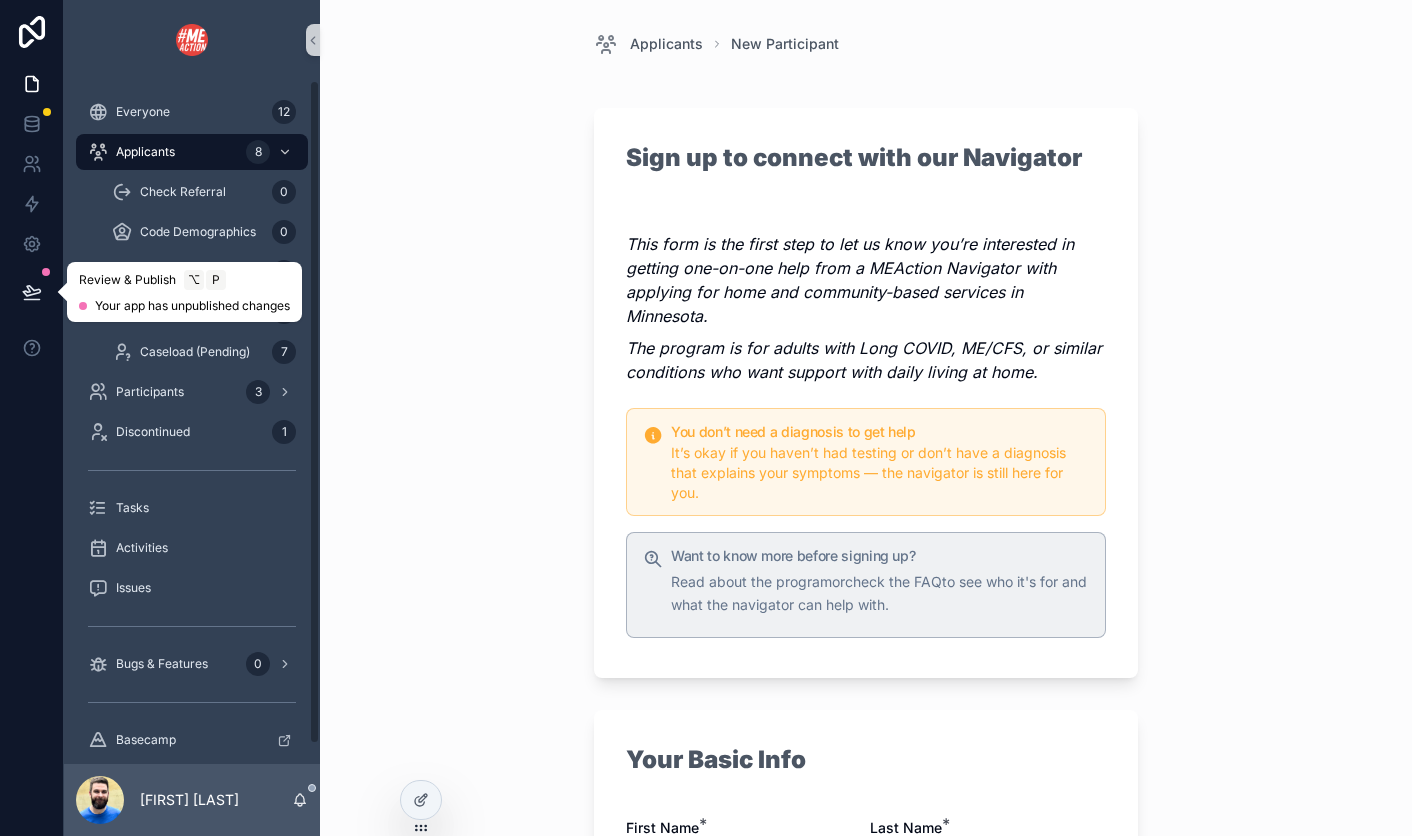 click 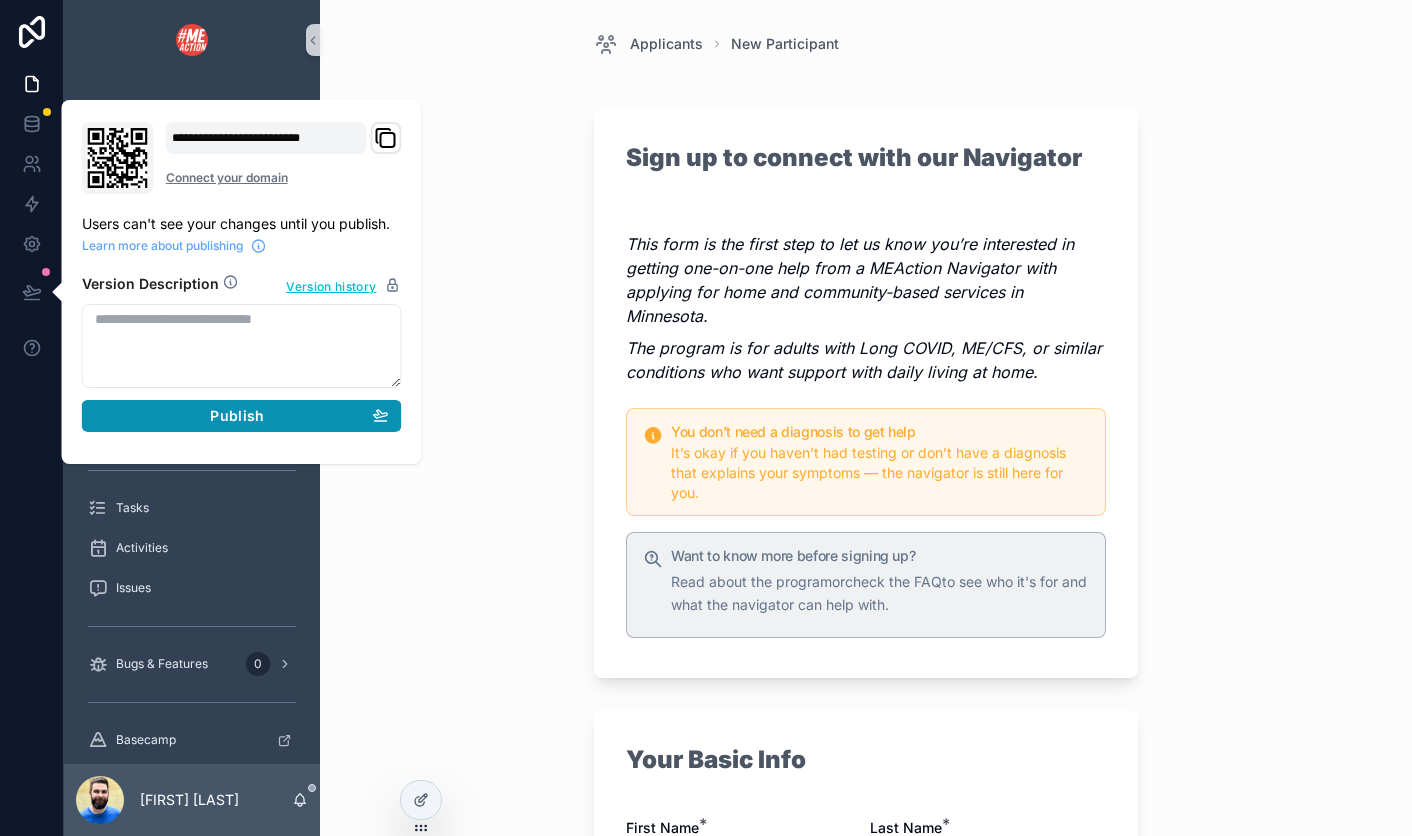 click on "Publish" at bounding box center [242, 416] 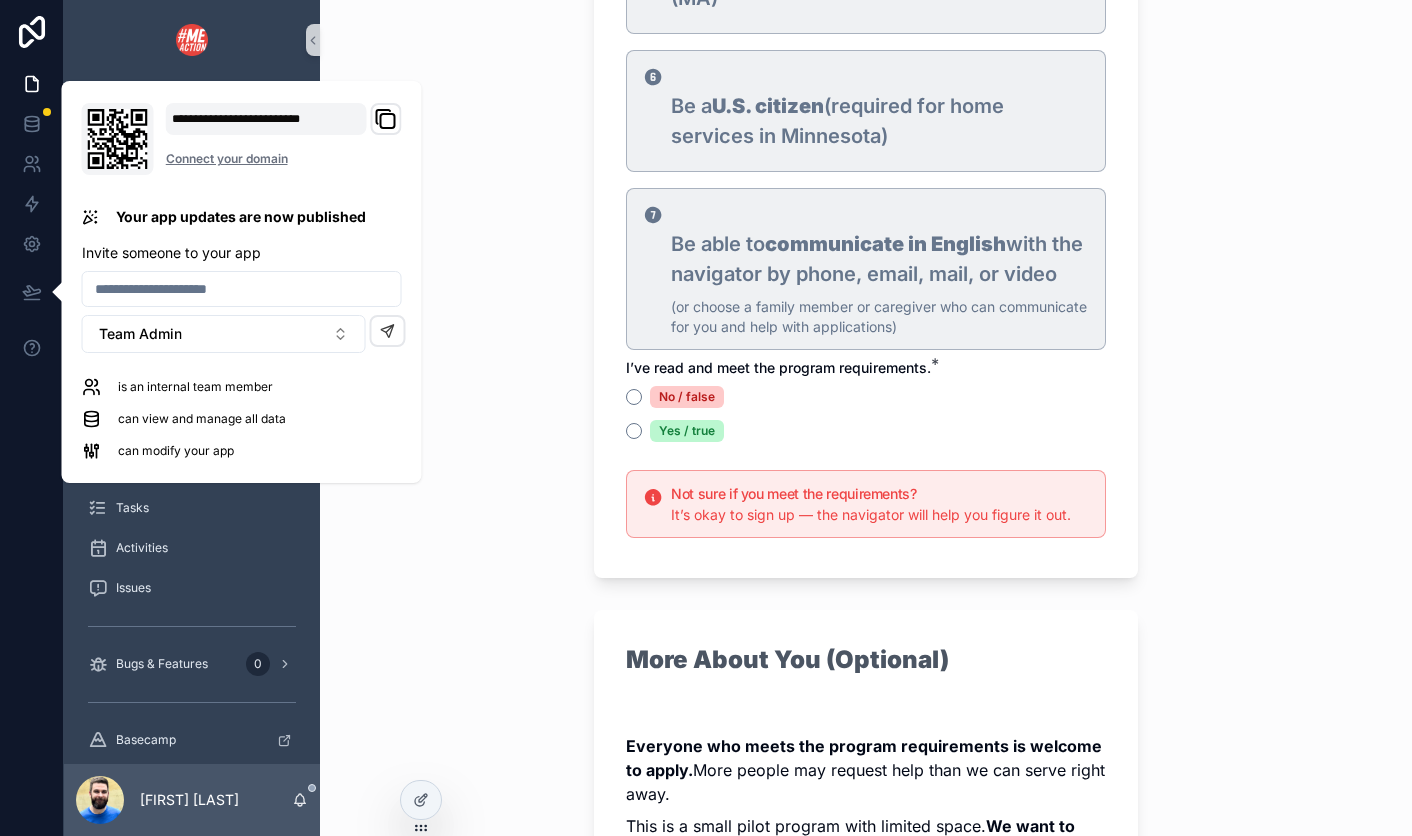 scroll, scrollTop: 2303, scrollLeft: 0, axis: vertical 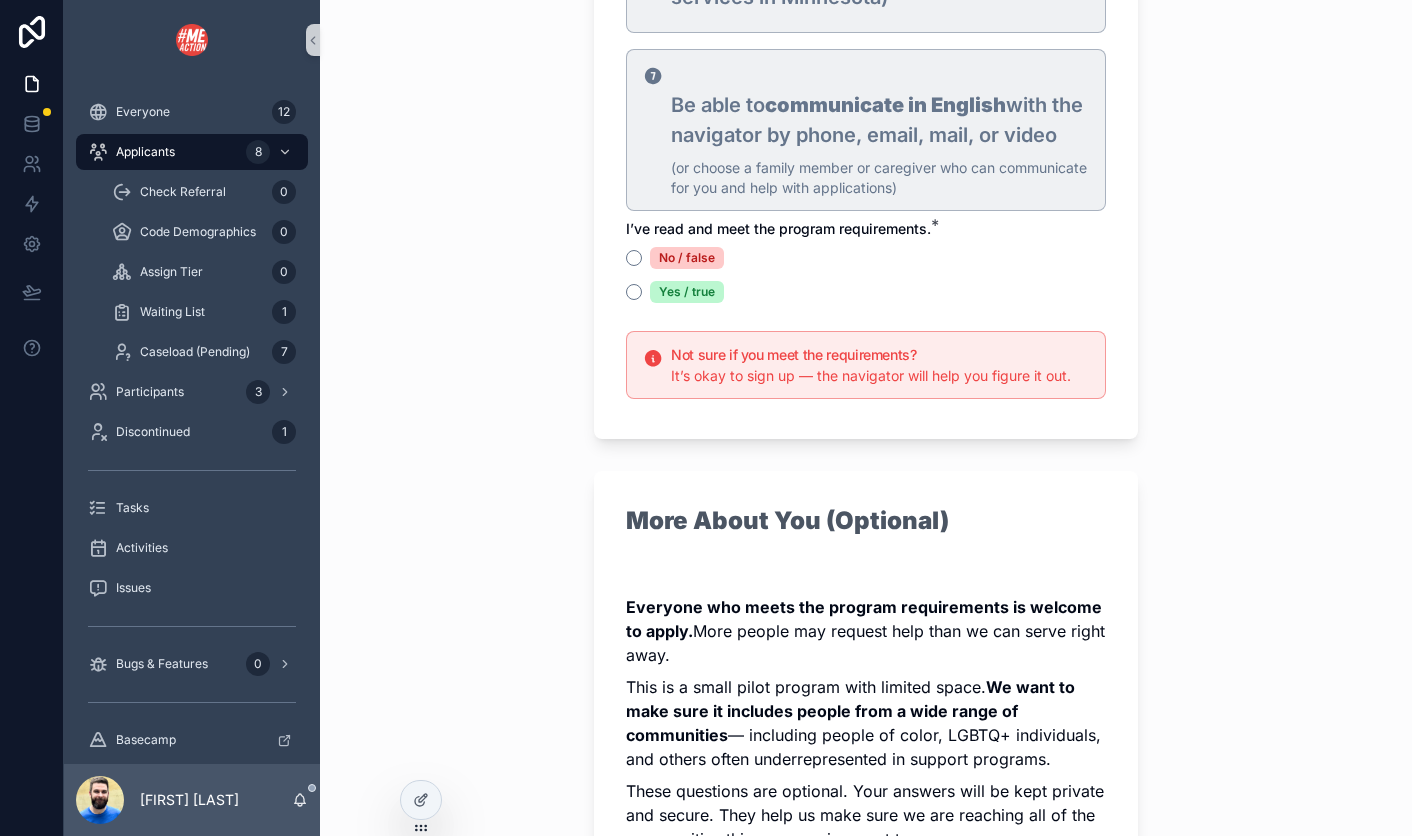 click on "Applicants New Participant Sign up to connect with our Navigator This form is the first step to let us know you’re interested in getting one-on-one help from a MEAction Navigator with applying for home and community-based services in Minnesota. The program is for adults with Long COVID, ME/CFS, or similar conditions who want support with daily living at home.  You don’t need a diagnosis to get help It’s okay if you haven’t had testing or don’t have a diagnosis that explains your symptoms — the navigator is still here for you. Want to know more before signing up? Read about the program  or  check the FAQ  to see who it's for and what the navigator can help with. Your Basic Info First Name * Last Name * Preferred Name (optional) Name you go by, if different from legal name Pronouns (optional) e.g., she/her, they/them Email * Phone Number * 🇺🇸 How do you prefer to be contacted? *  Choose email, phone call, or text message Zip Code * in Minnesota County * Select your Minnesota county all Have  *" at bounding box center (866, 418) 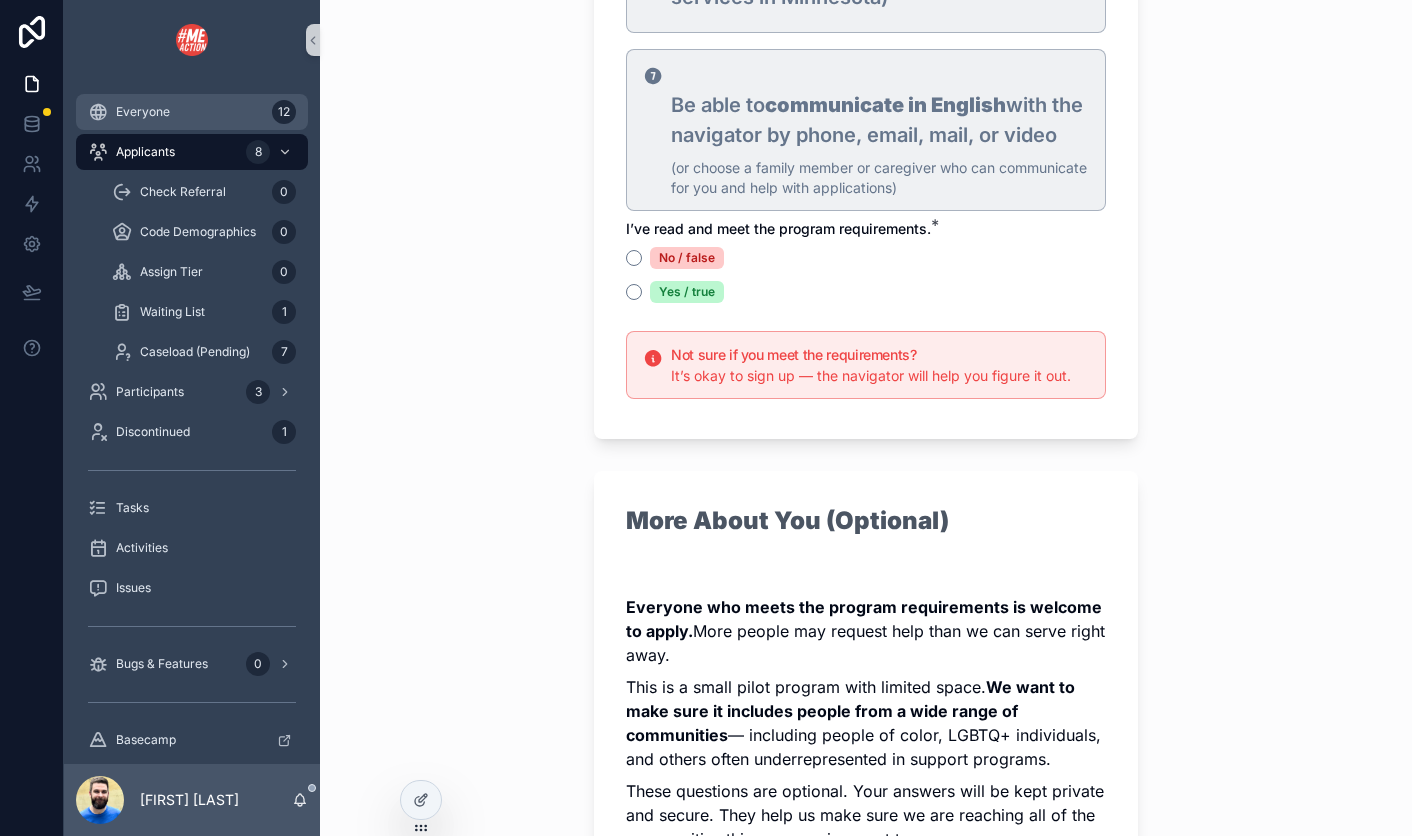 click on "Everyone" at bounding box center [143, 112] 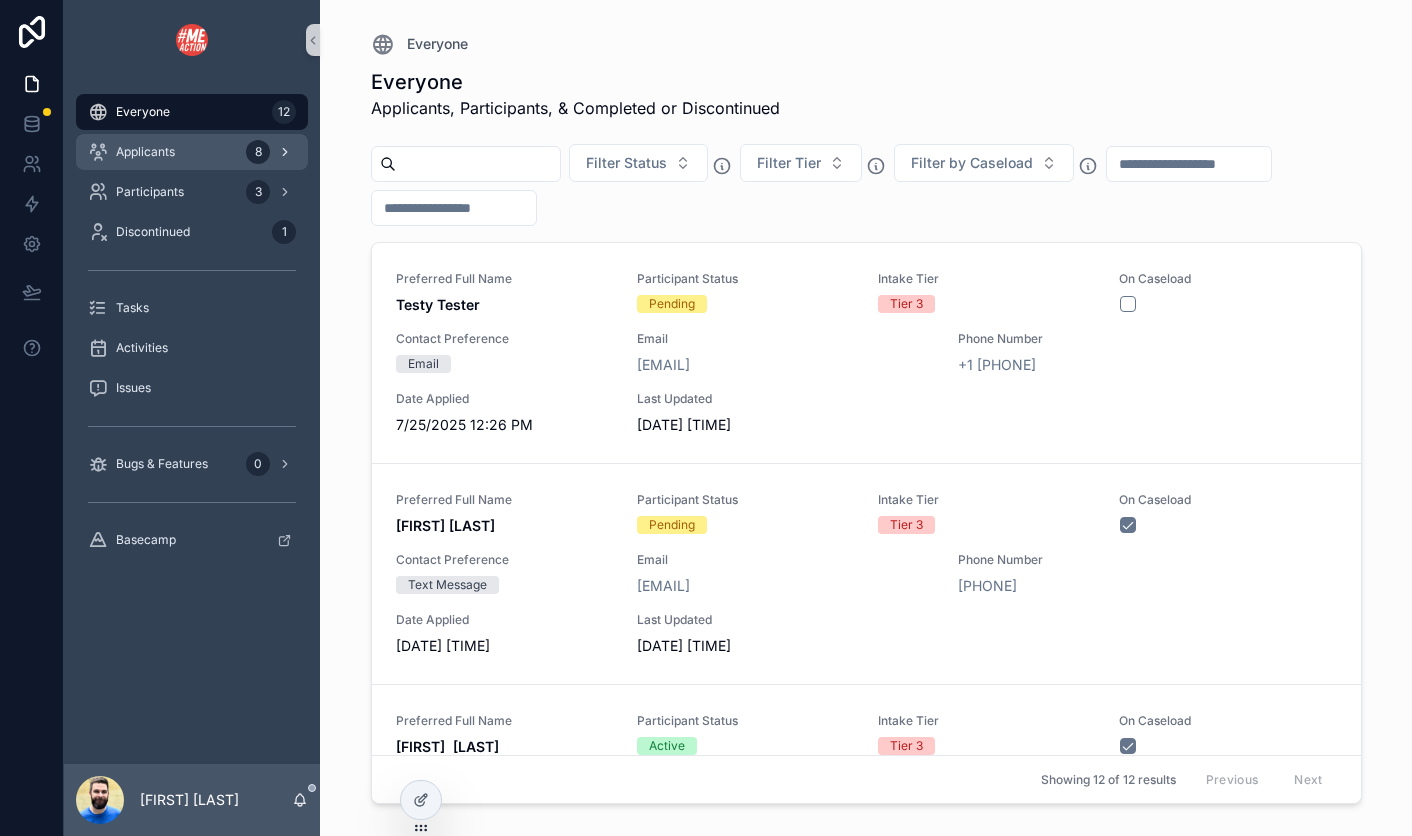 click on "Applicants" at bounding box center [145, 152] 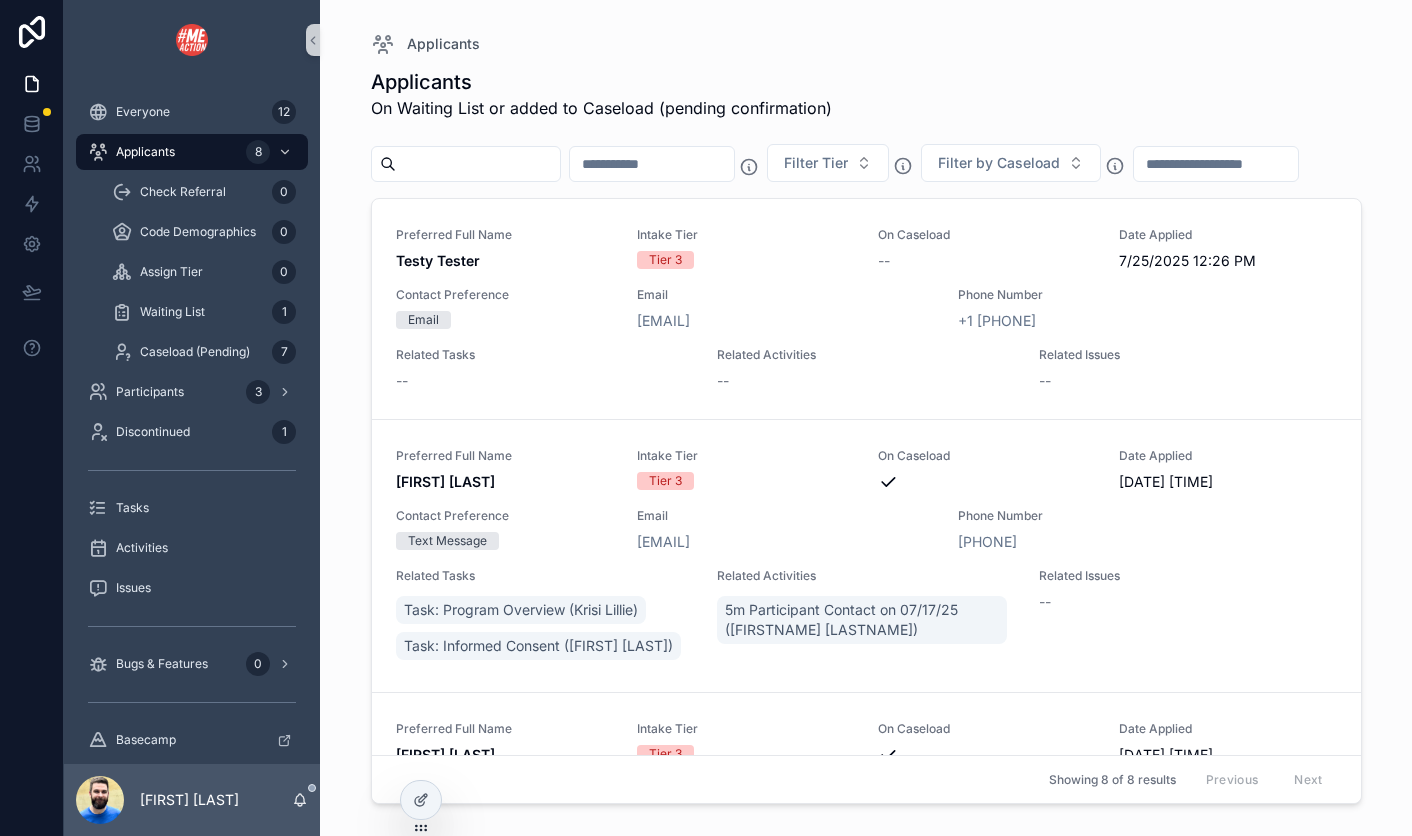 click at bounding box center (652, 164) 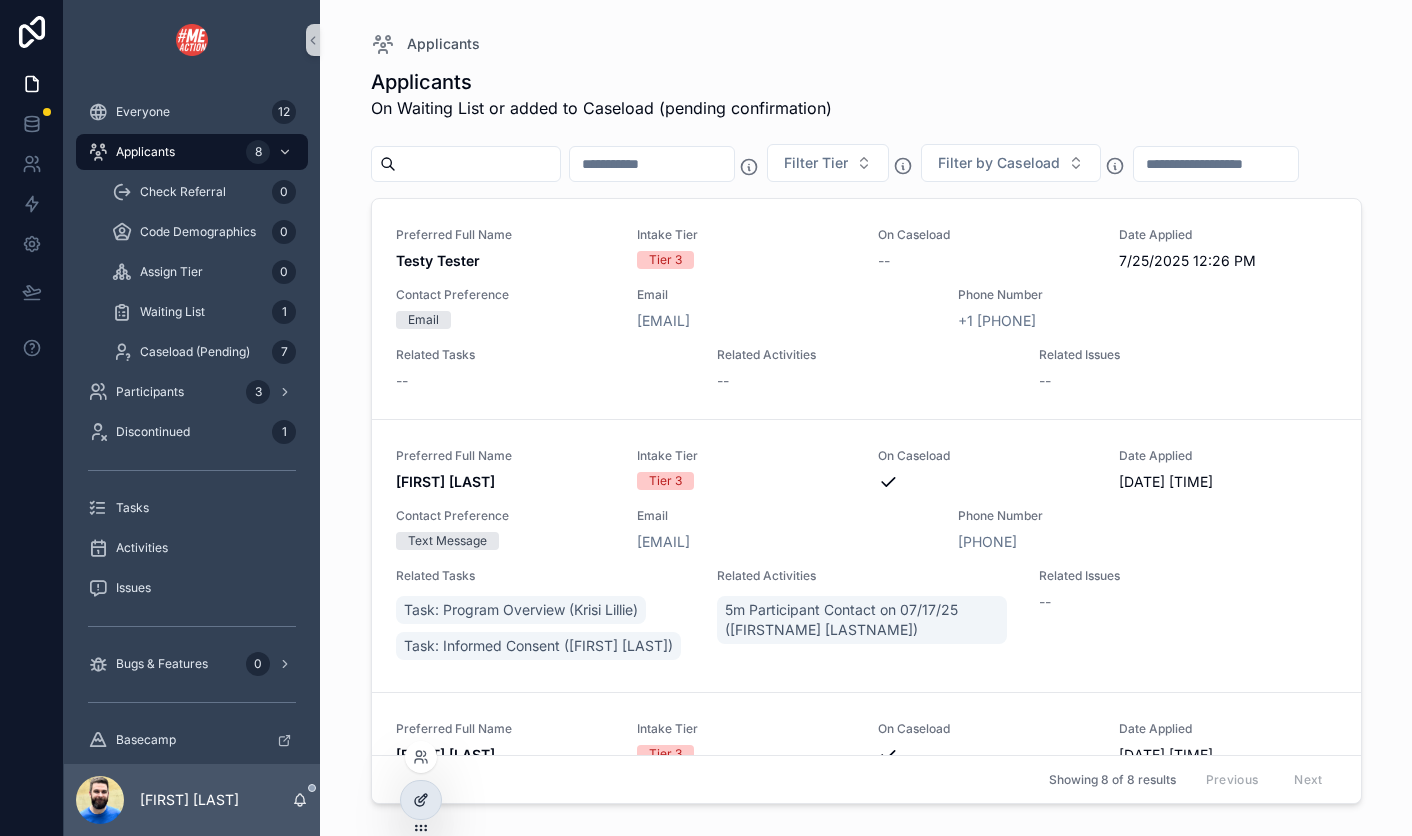 click 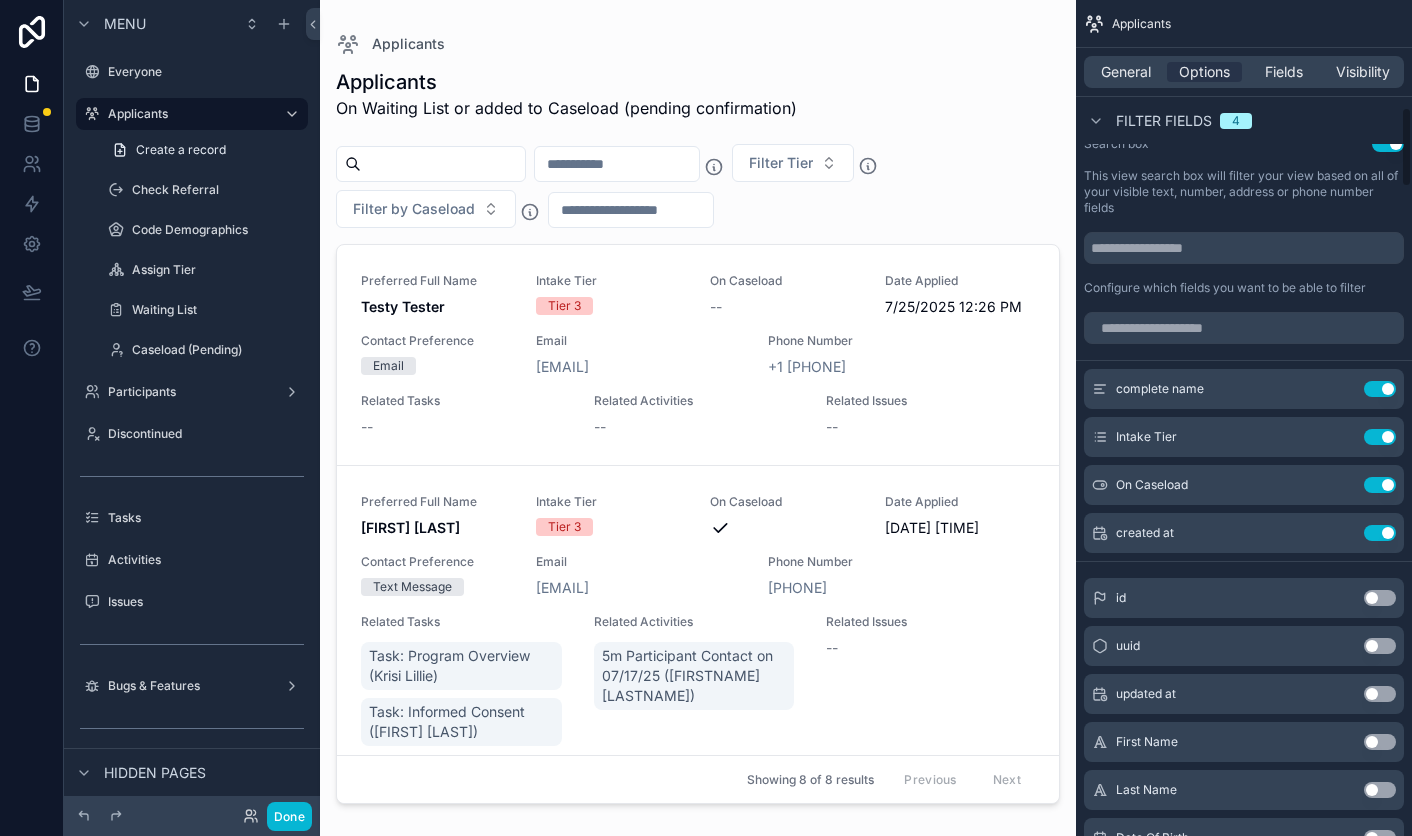 scroll, scrollTop: 1109, scrollLeft: 0, axis: vertical 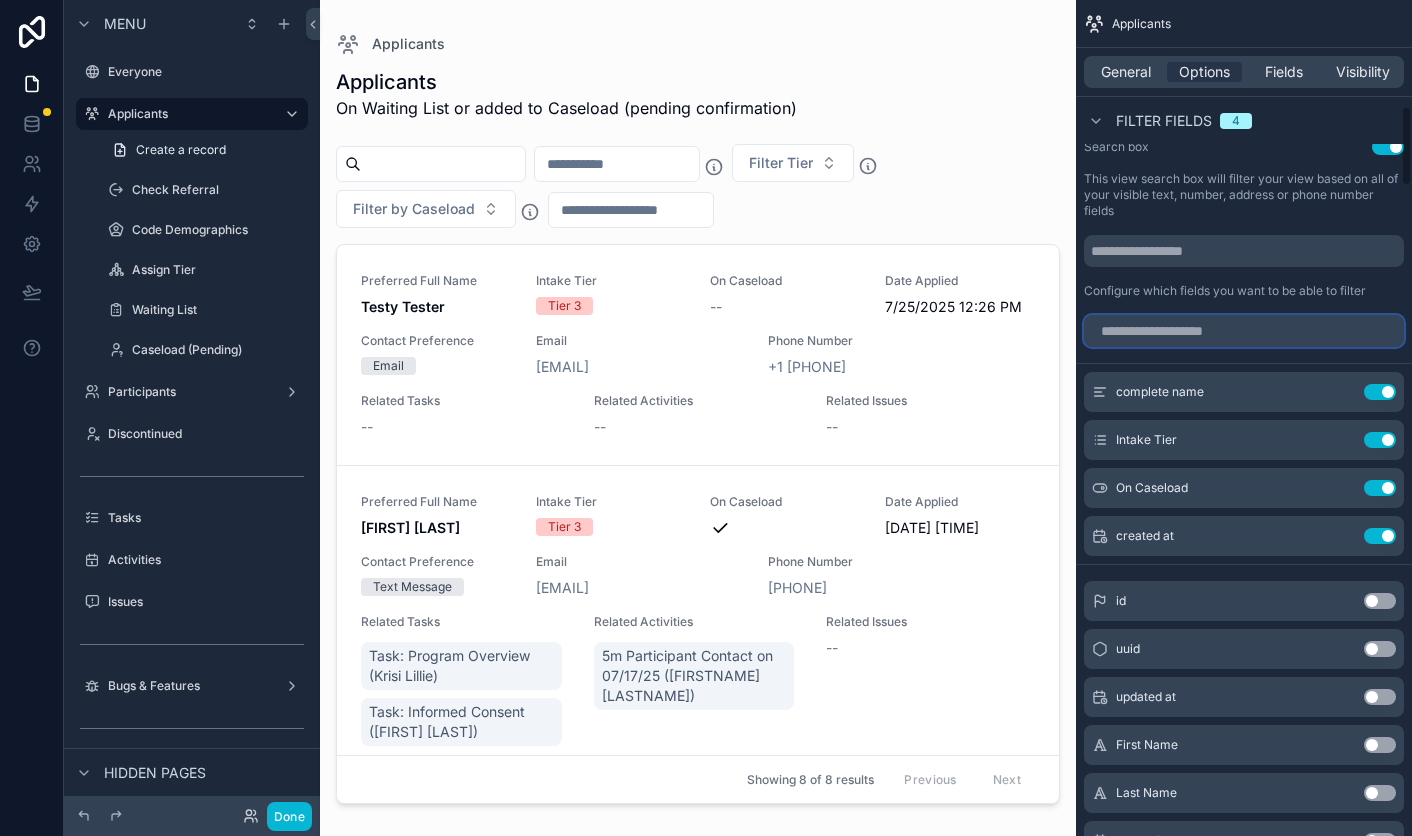 click at bounding box center (1244, 331) 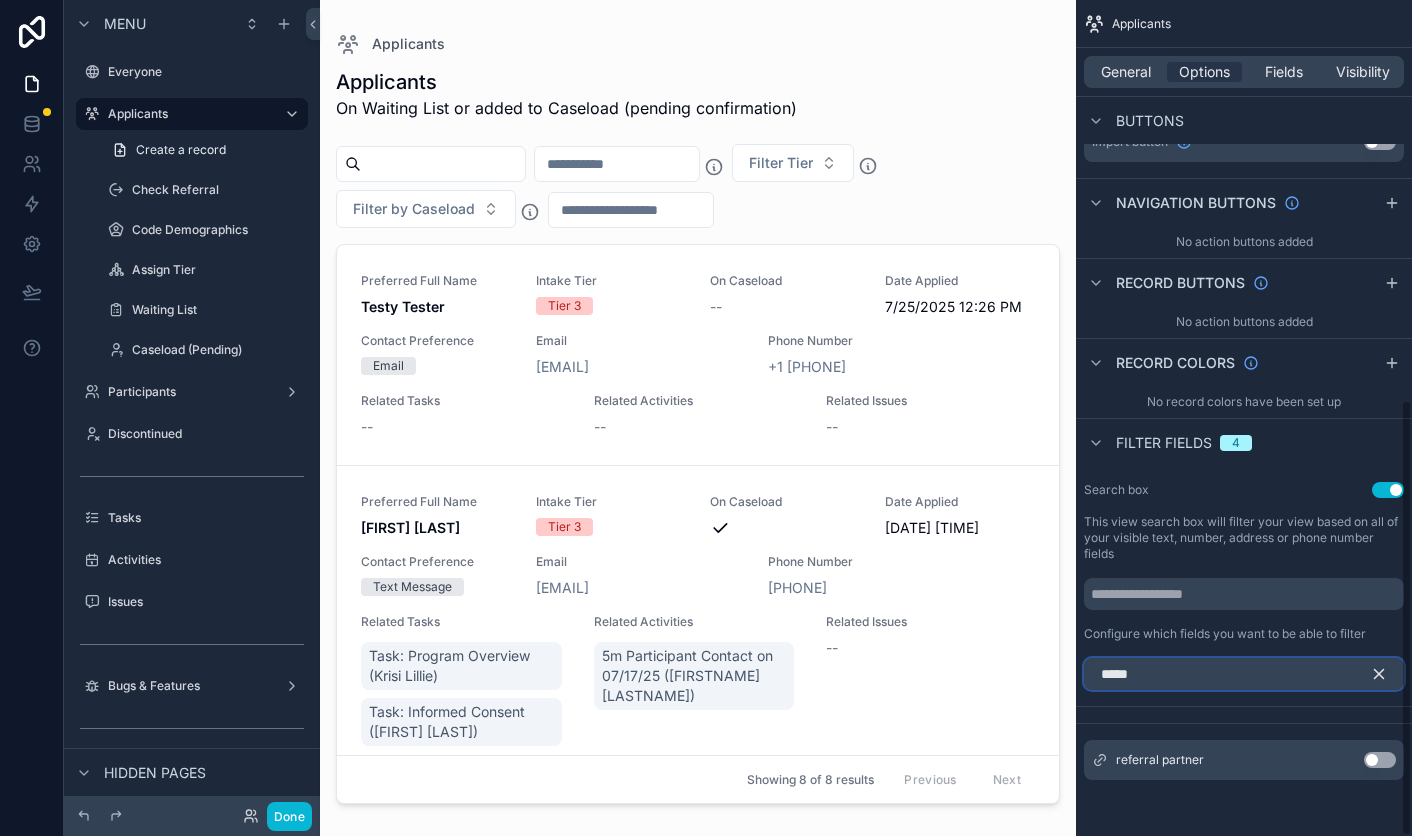 scroll, scrollTop: 726, scrollLeft: 0, axis: vertical 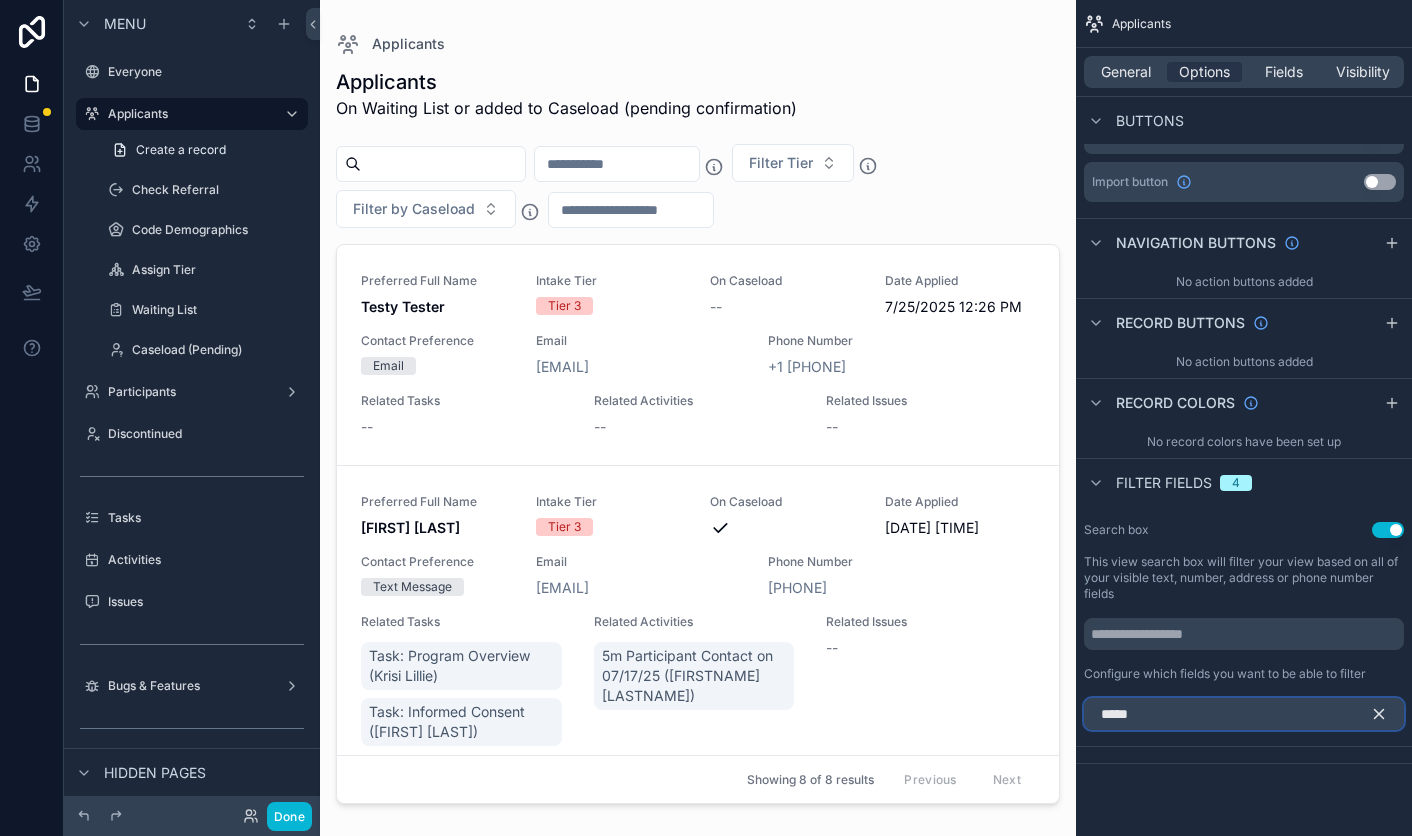 type on "*****" 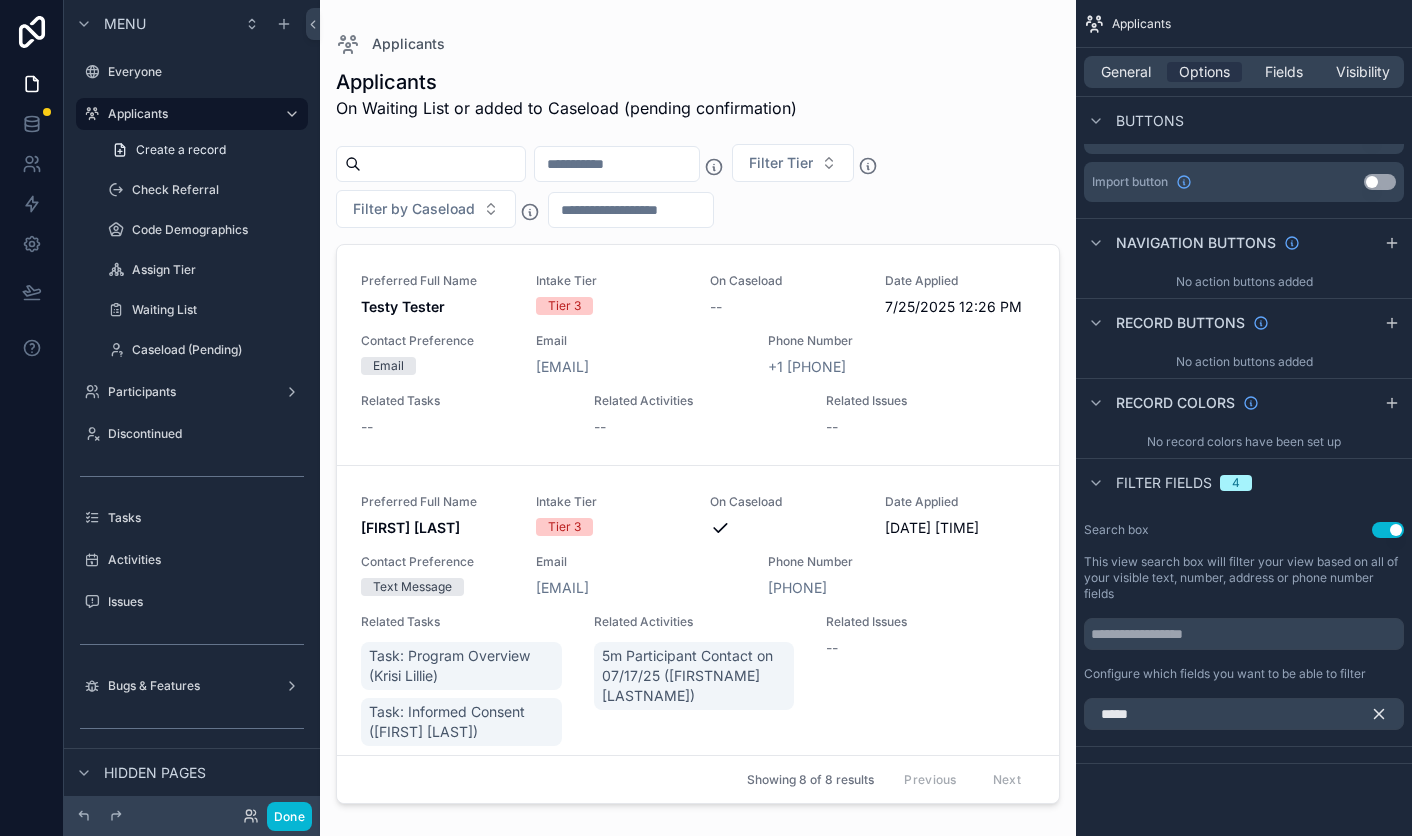 click 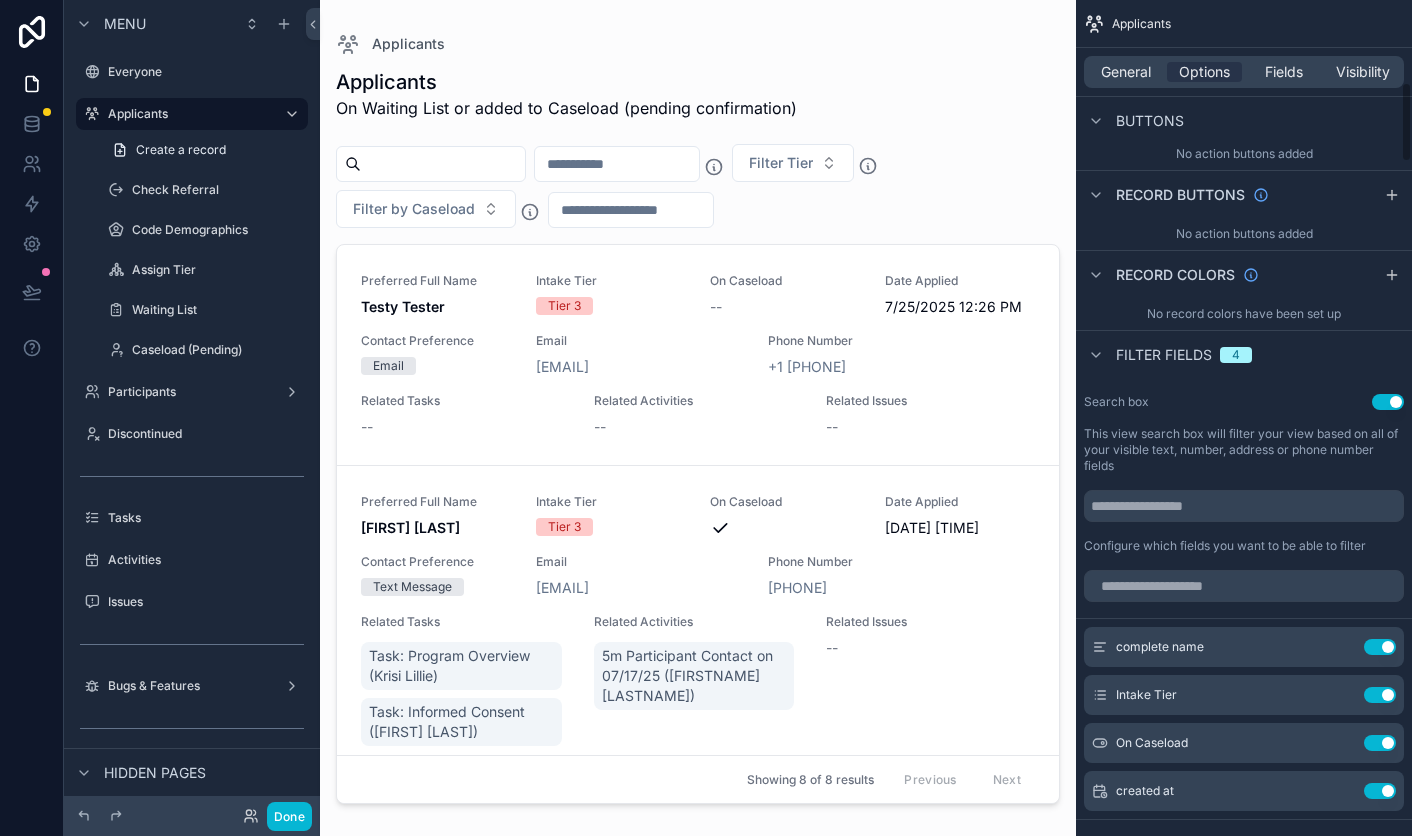 scroll, scrollTop: 856, scrollLeft: 0, axis: vertical 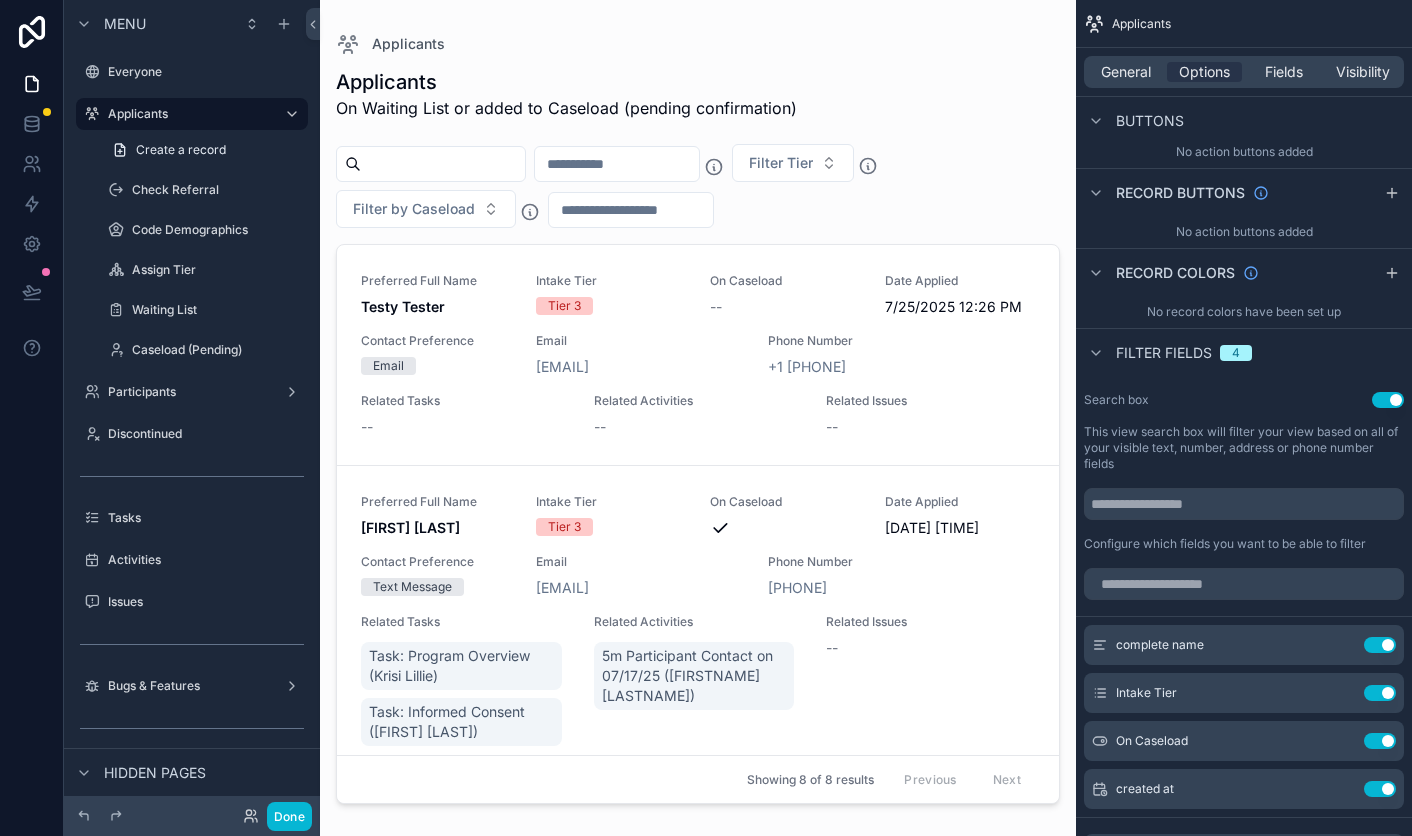 click at bounding box center [698, 406] 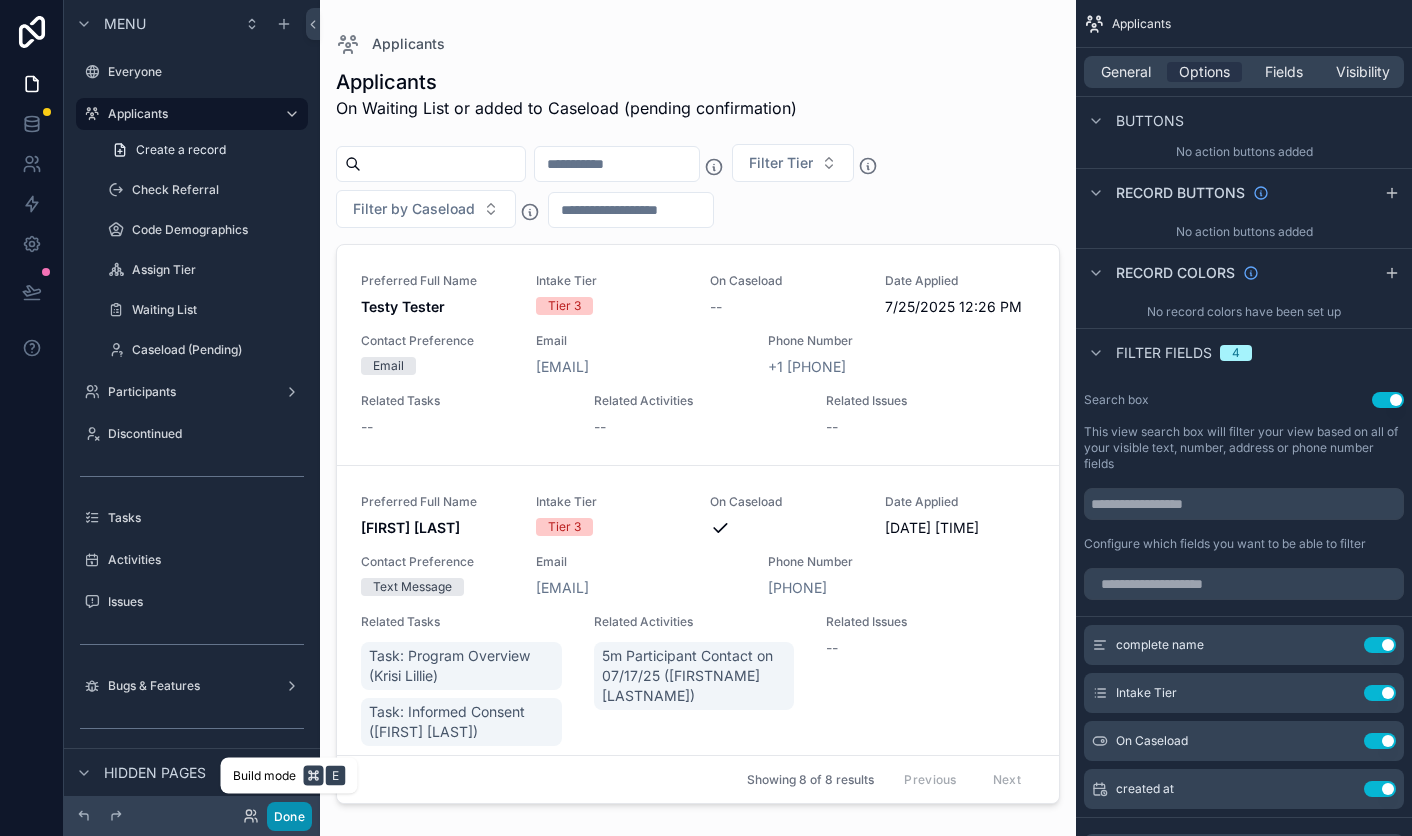 click on "Done" at bounding box center (289, 816) 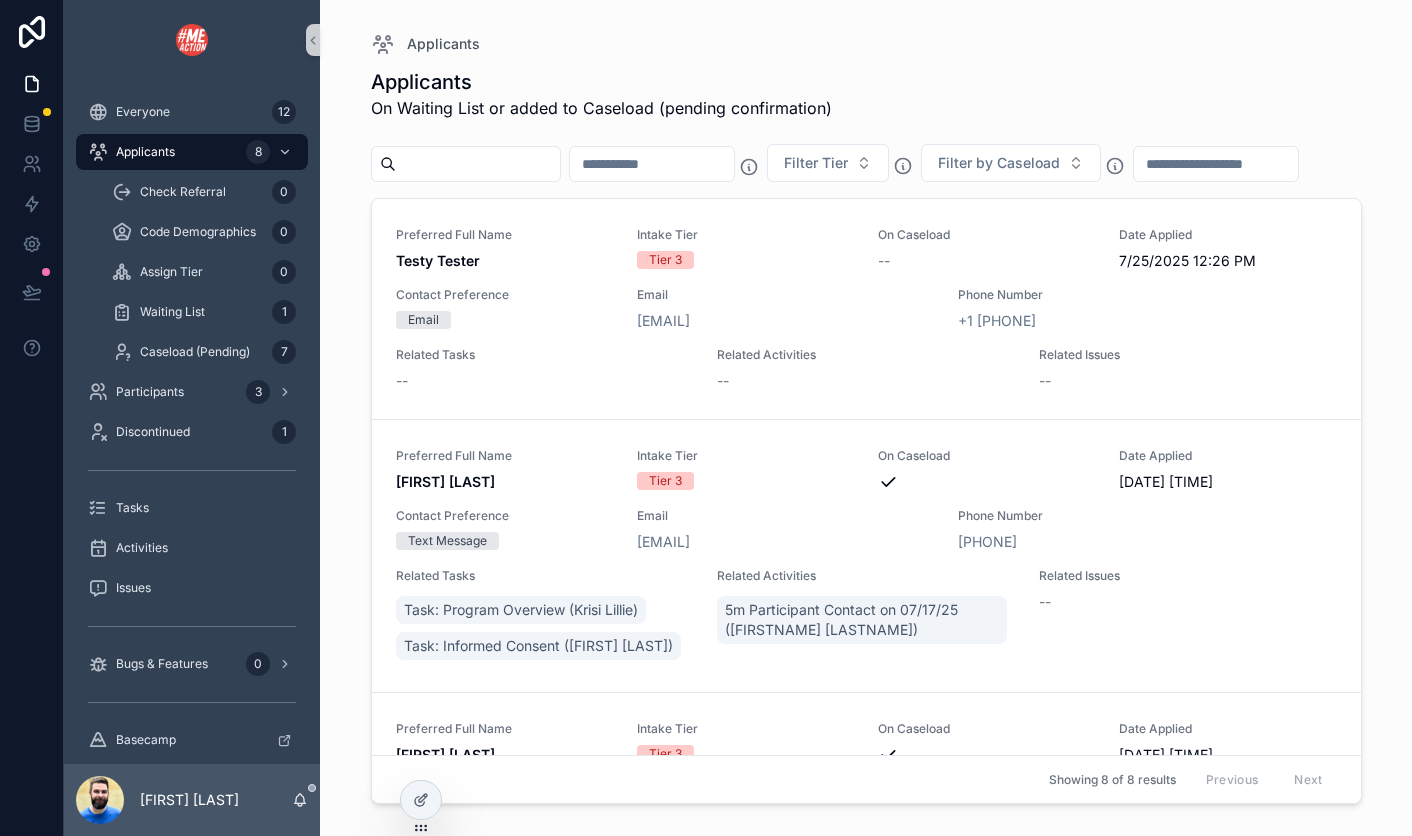 click at bounding box center [652, 164] 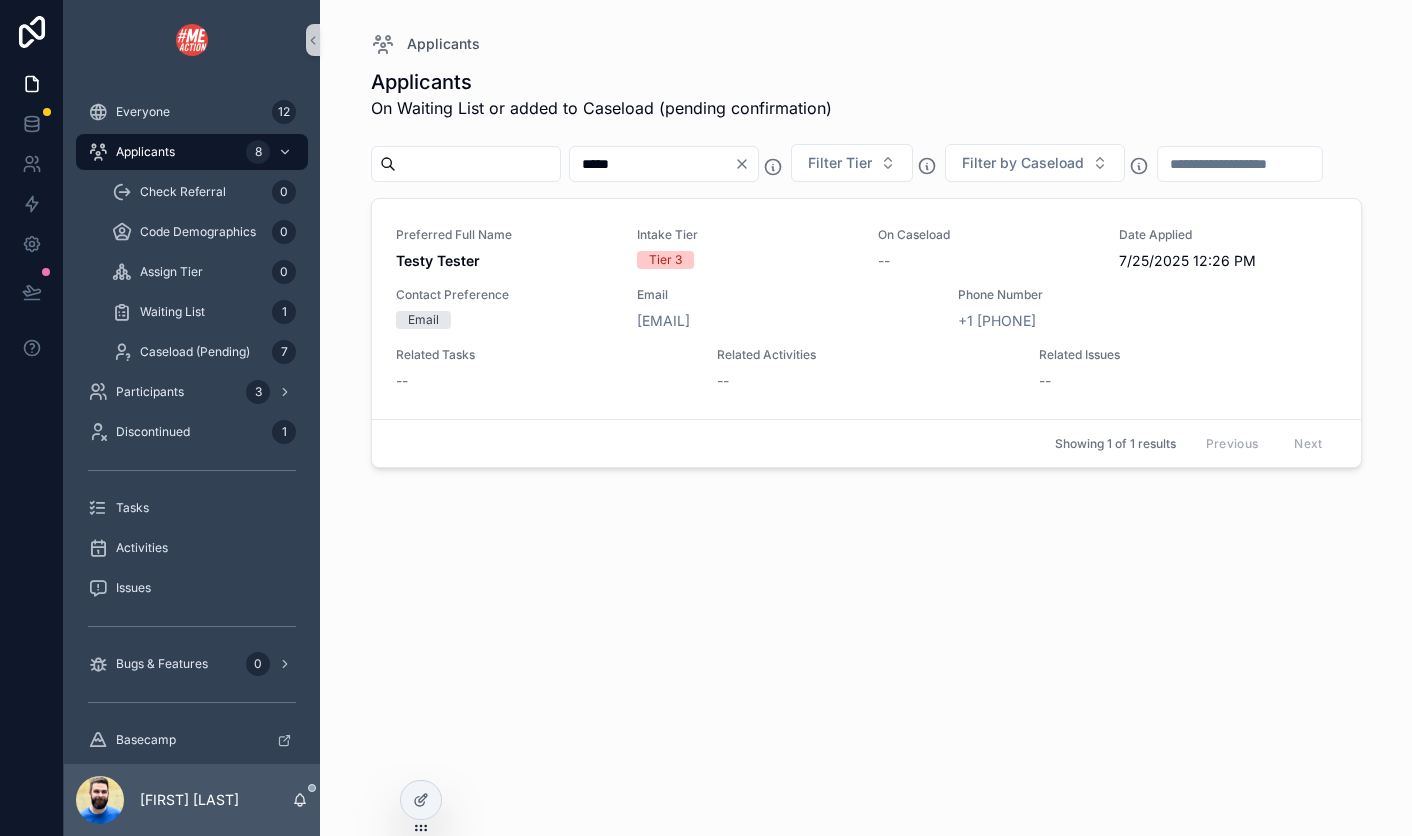 type on "*****" 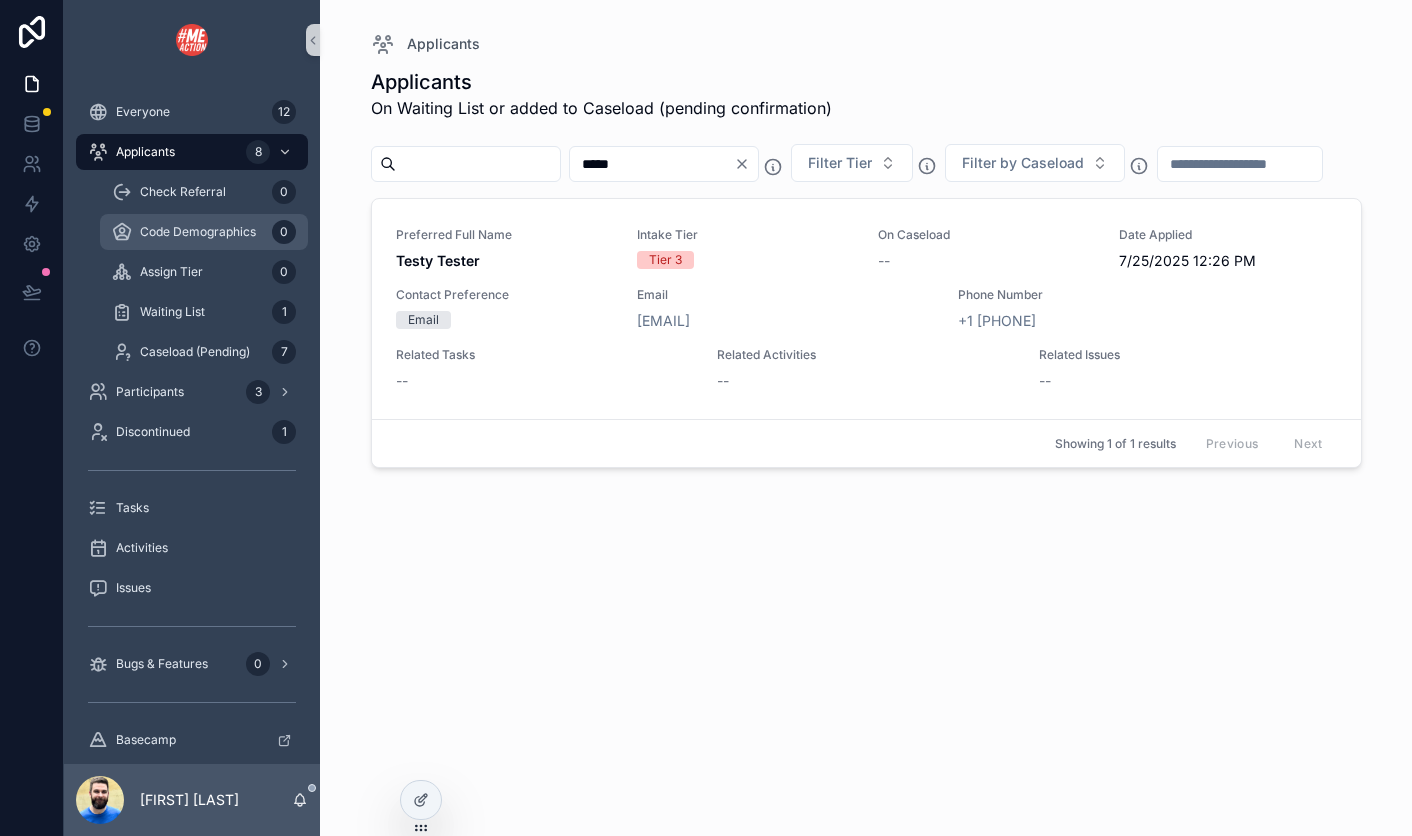 click on "Code Demographics 0" at bounding box center (204, 232) 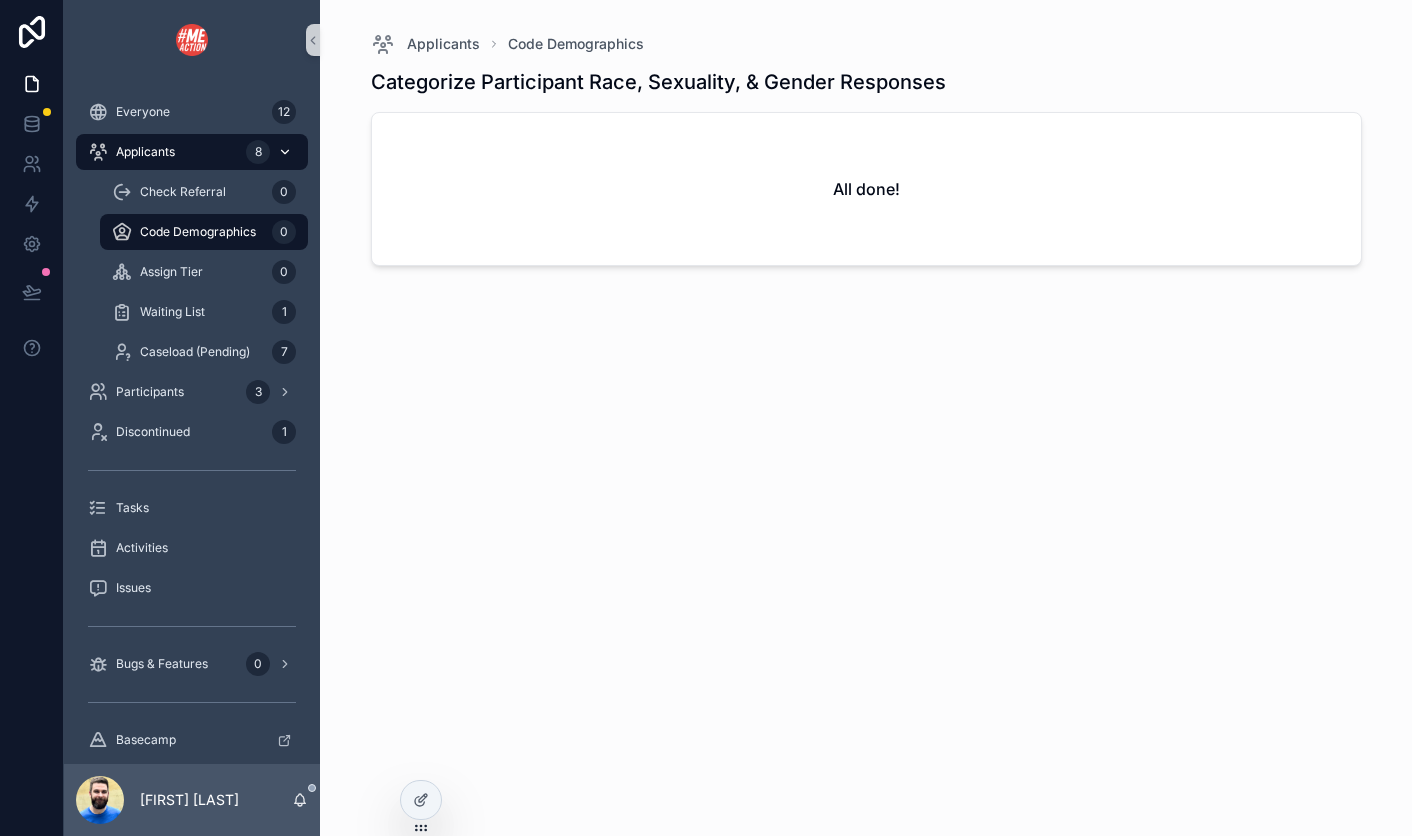 click on "Applicants" at bounding box center (145, 152) 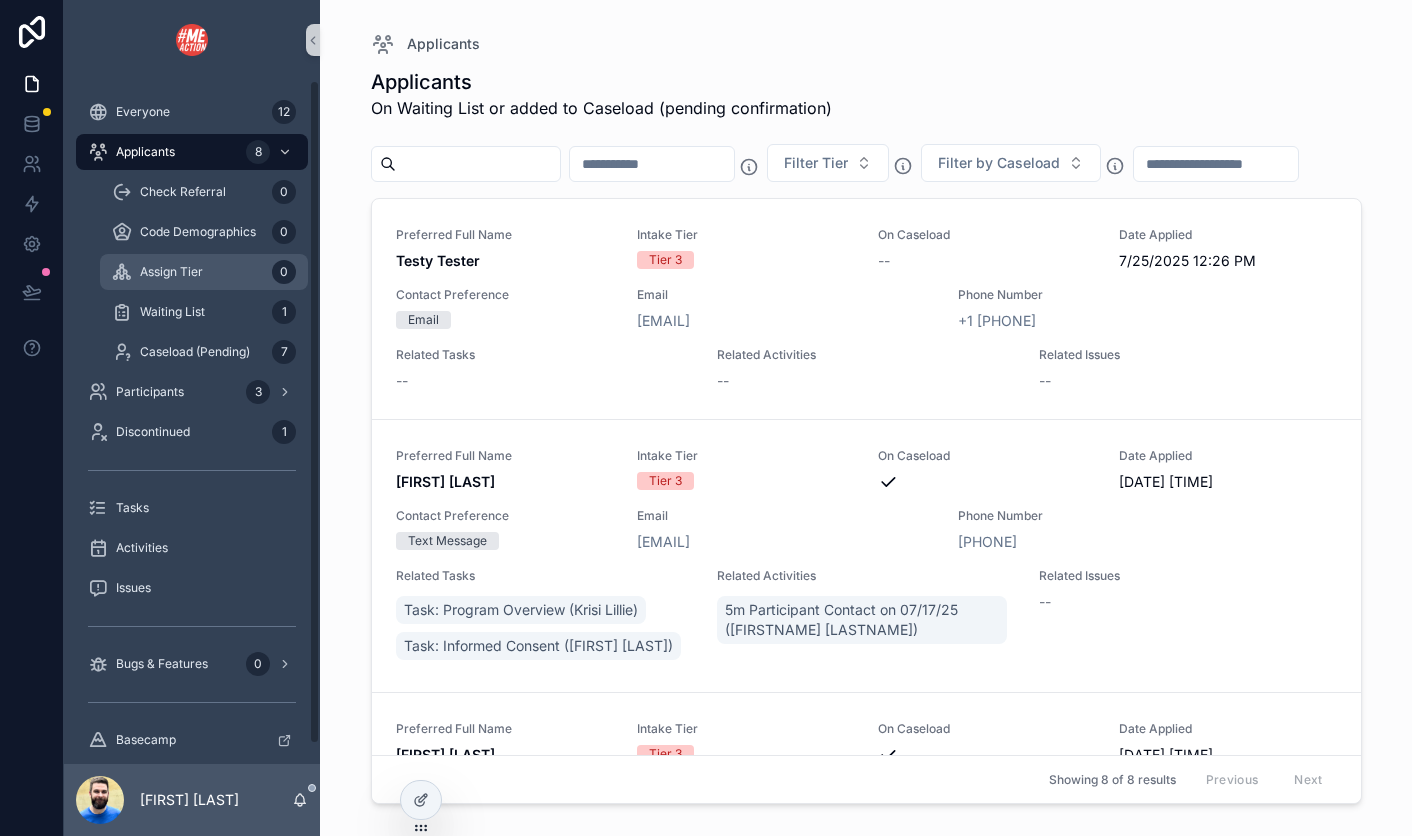 click on "Assign Tier 0" at bounding box center (204, 272) 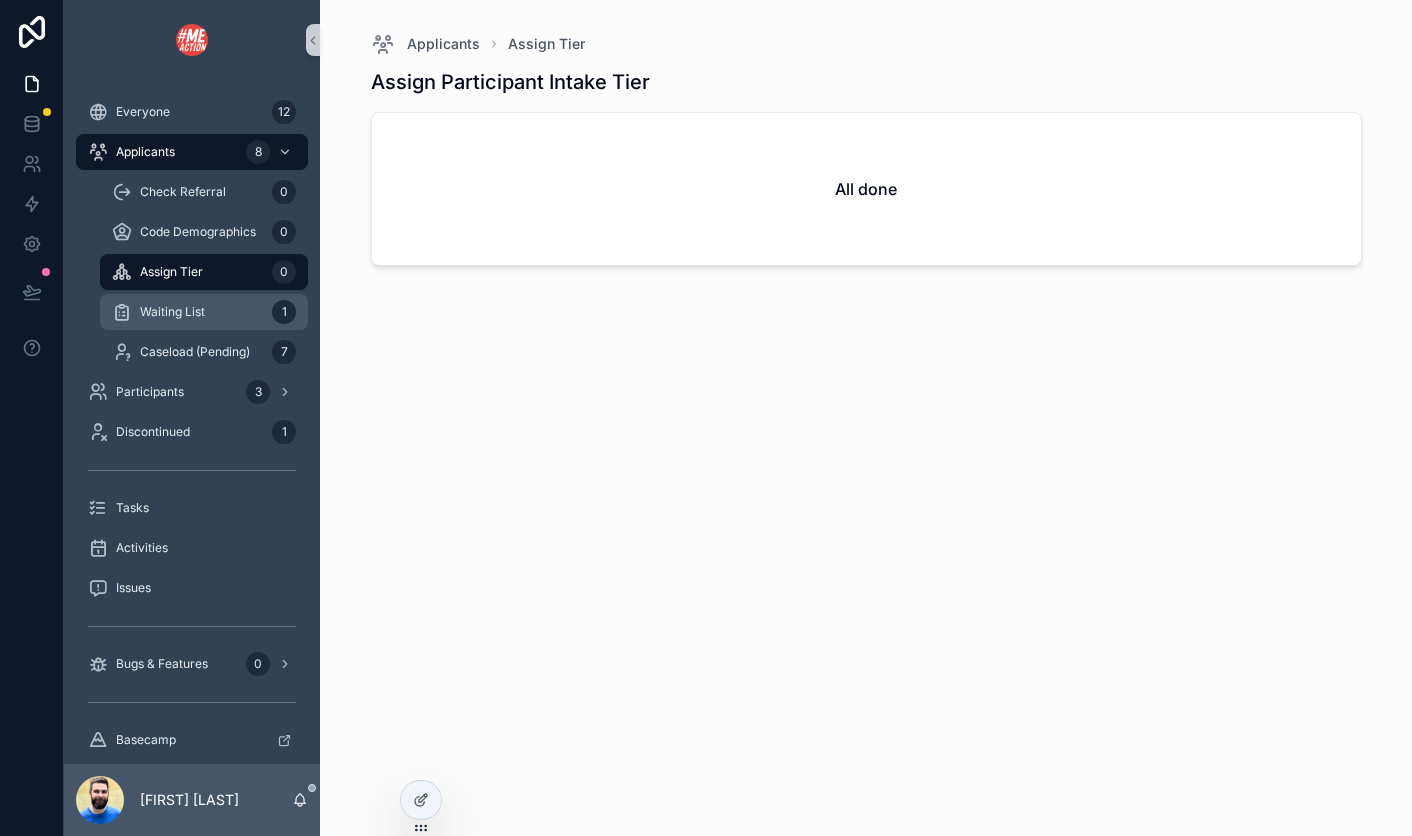 click on "Waiting List 1" at bounding box center (204, 312) 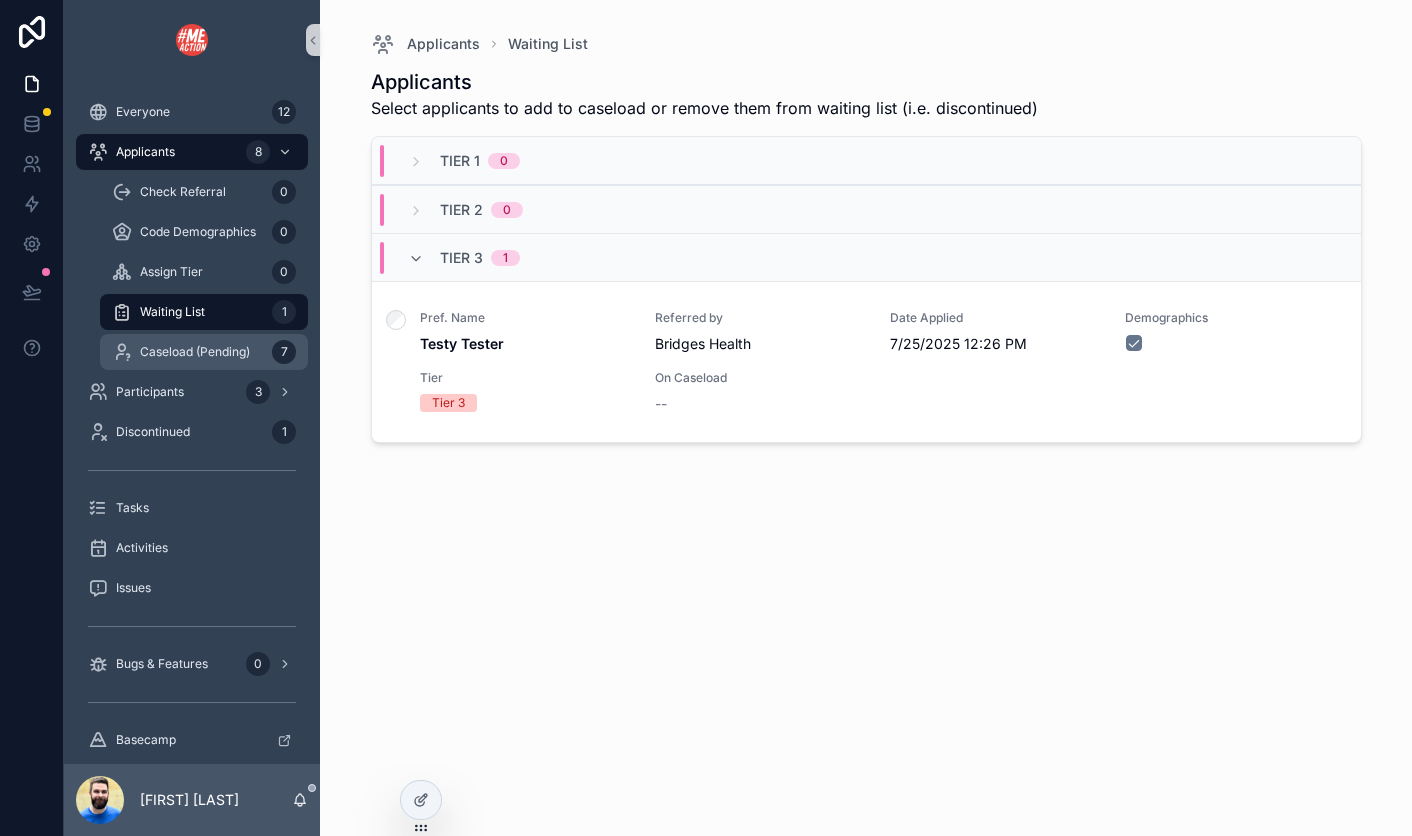 click on "Caseload (Pending)" at bounding box center (195, 352) 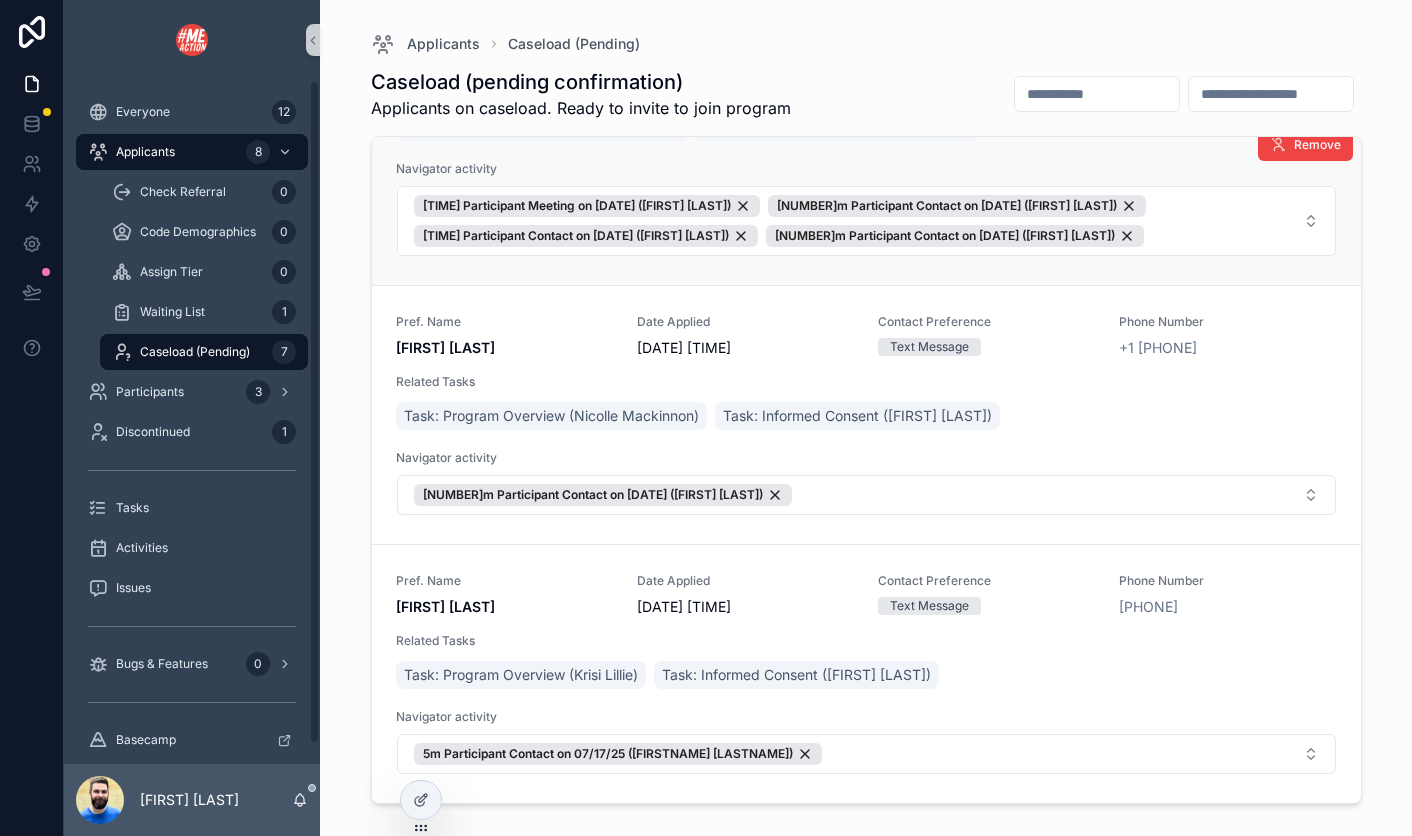 scroll, scrollTop: 0, scrollLeft: 0, axis: both 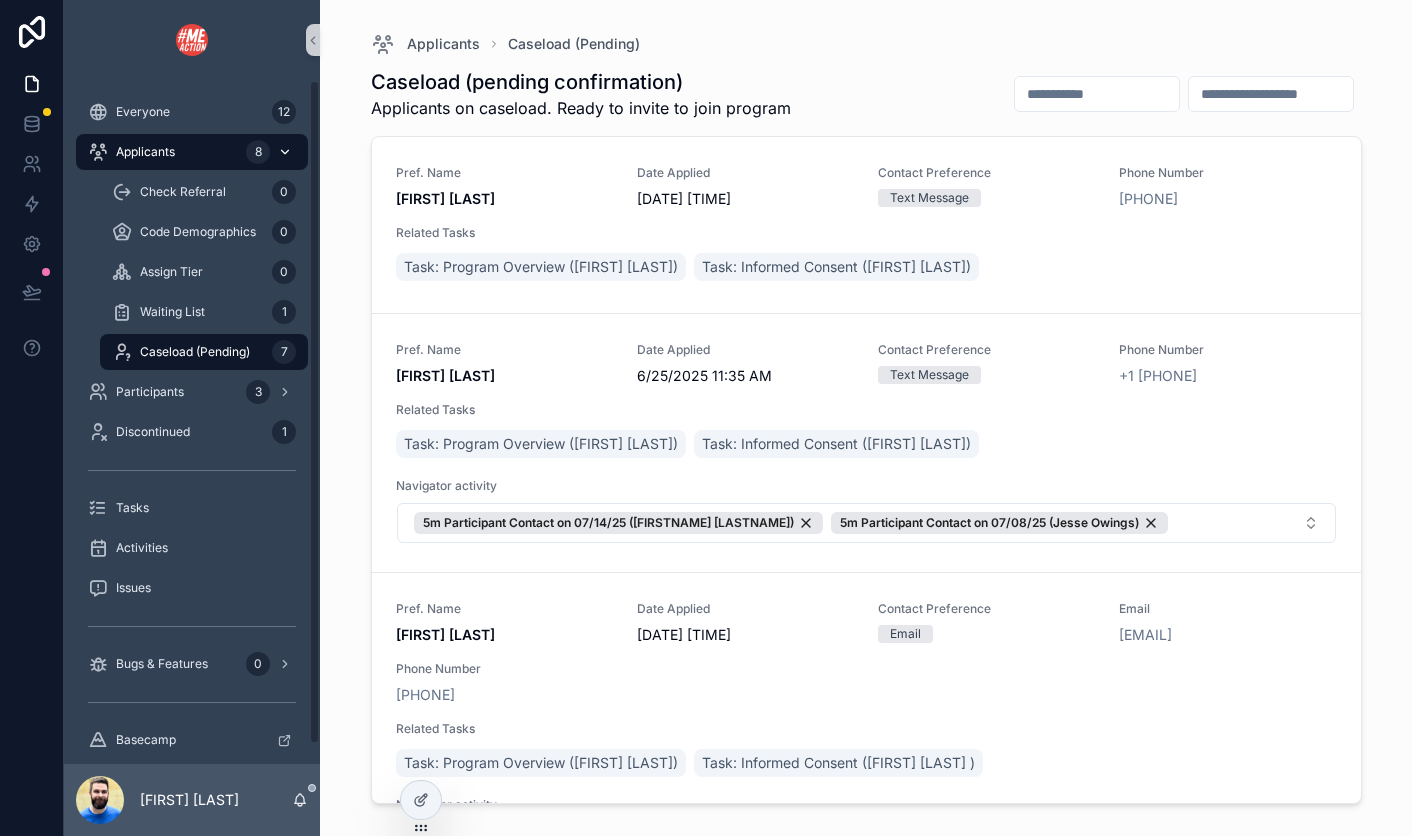 click on "Applicants 8" at bounding box center (192, 152) 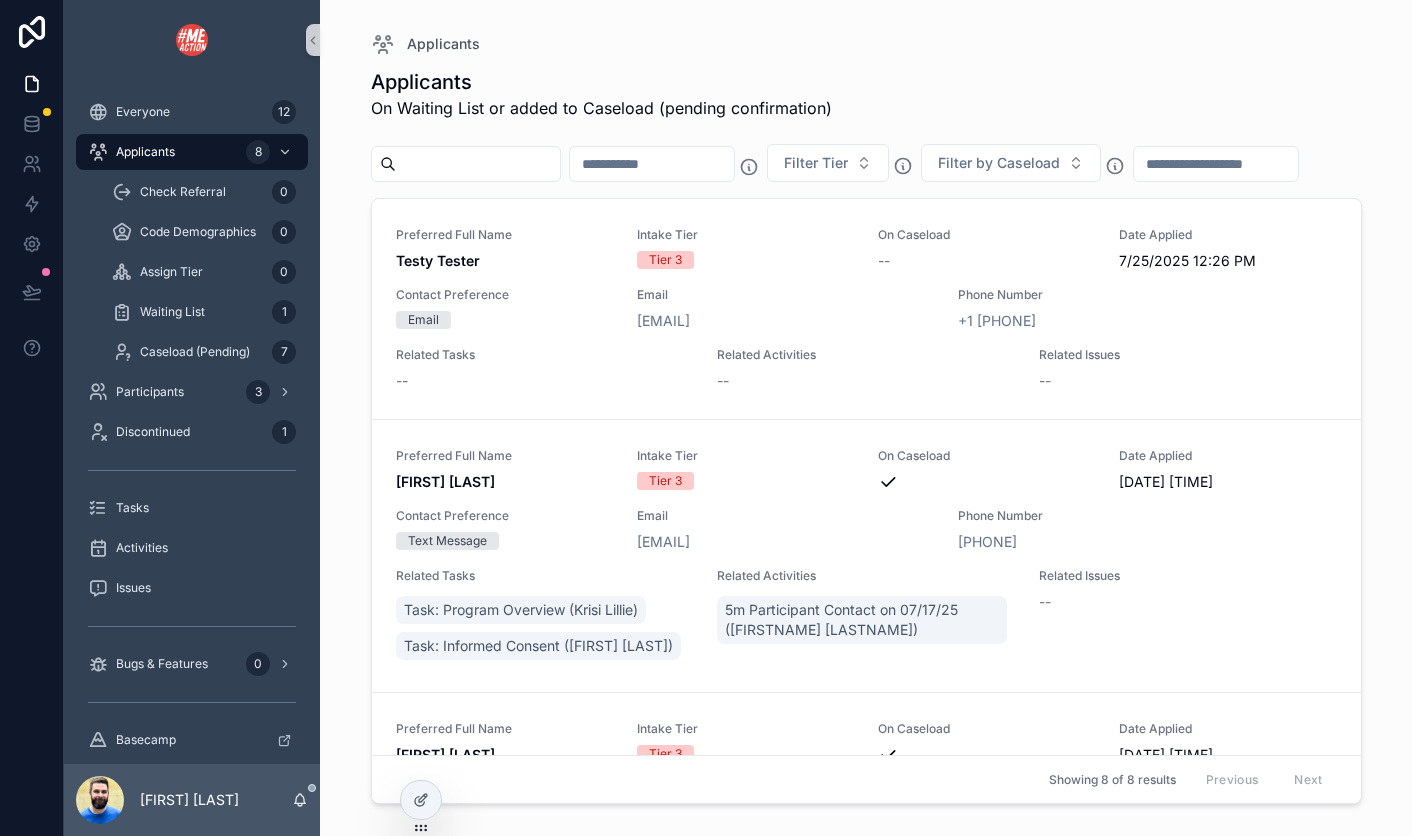 click at bounding box center (652, 164) 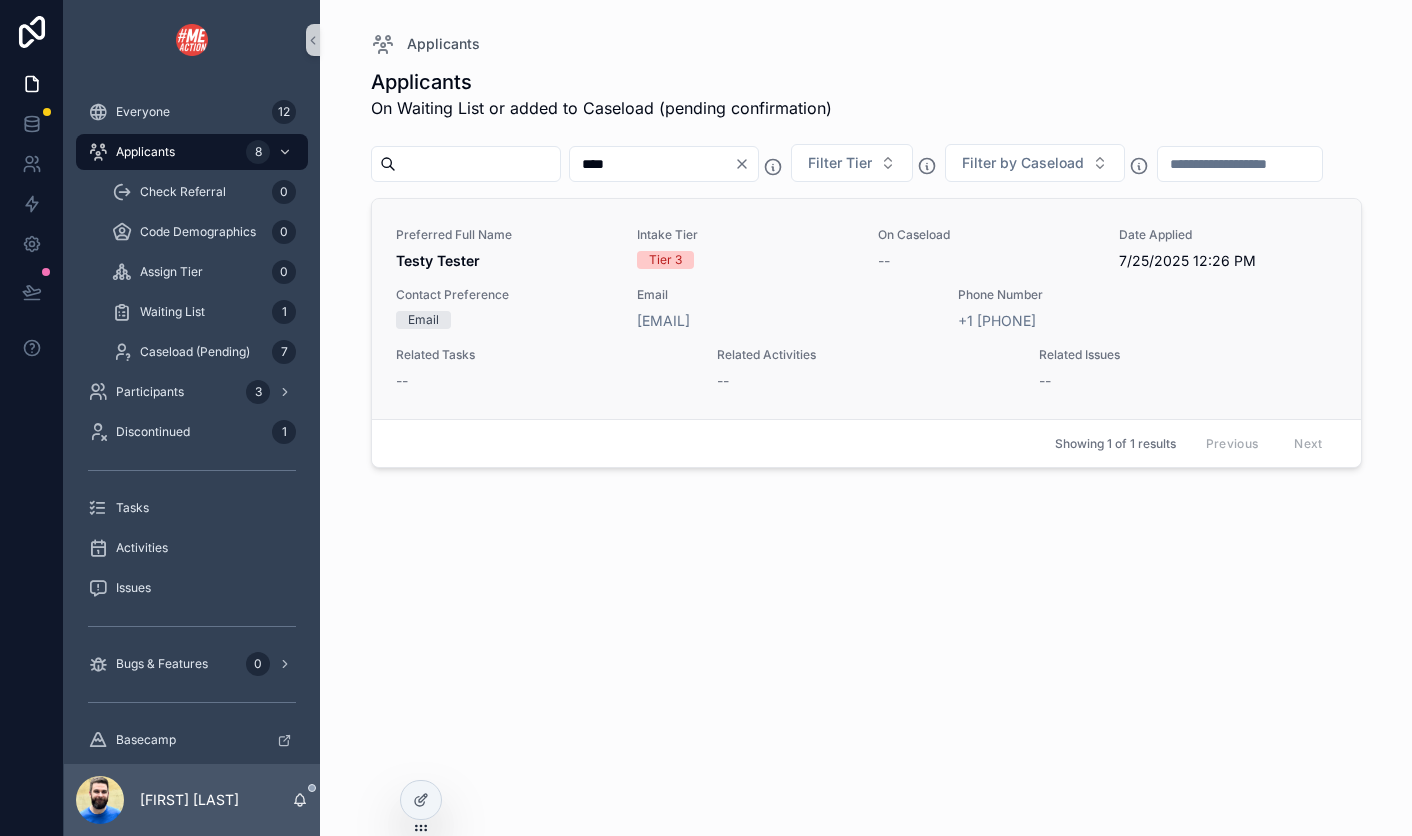type on "****" 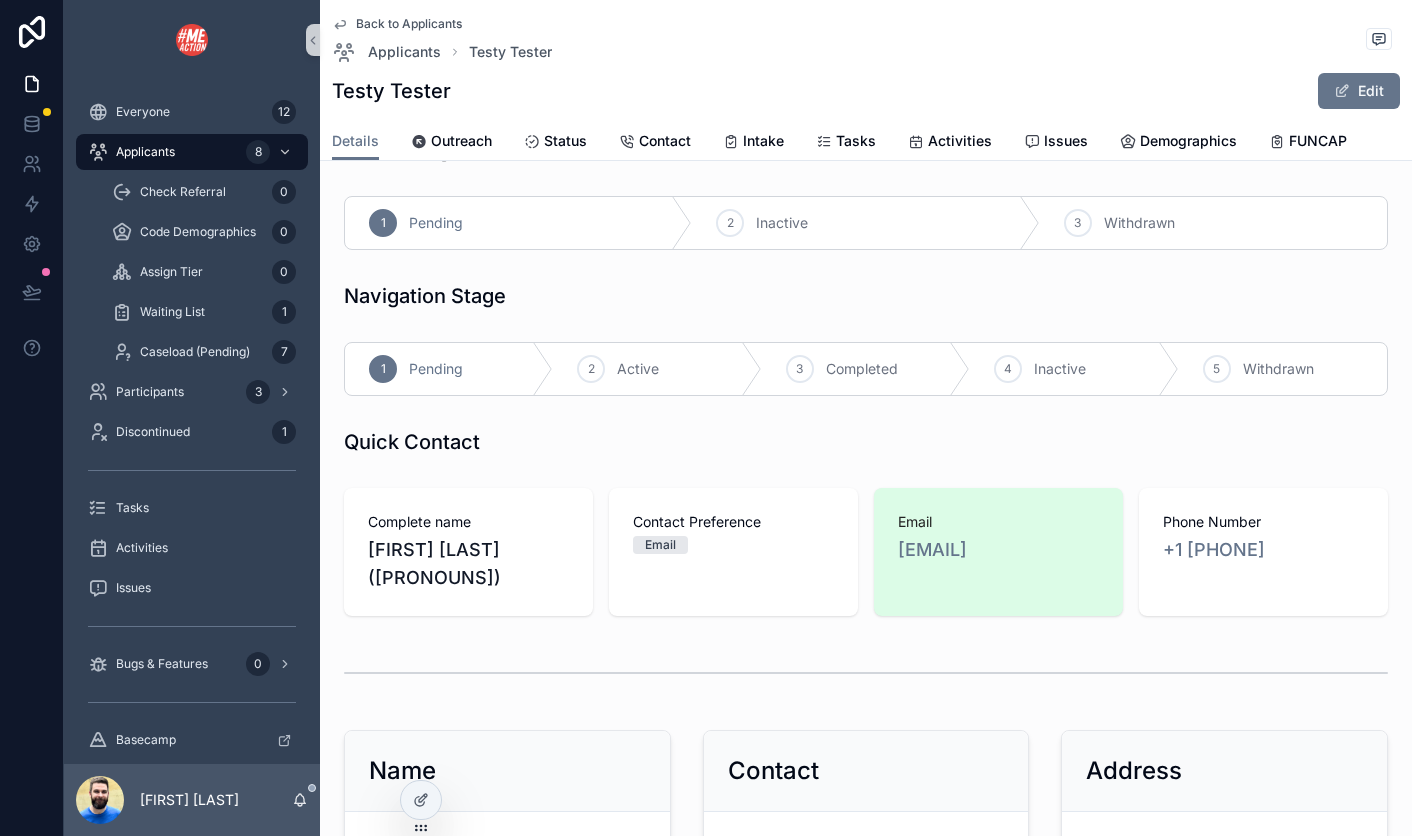 scroll, scrollTop: 0, scrollLeft: 0, axis: both 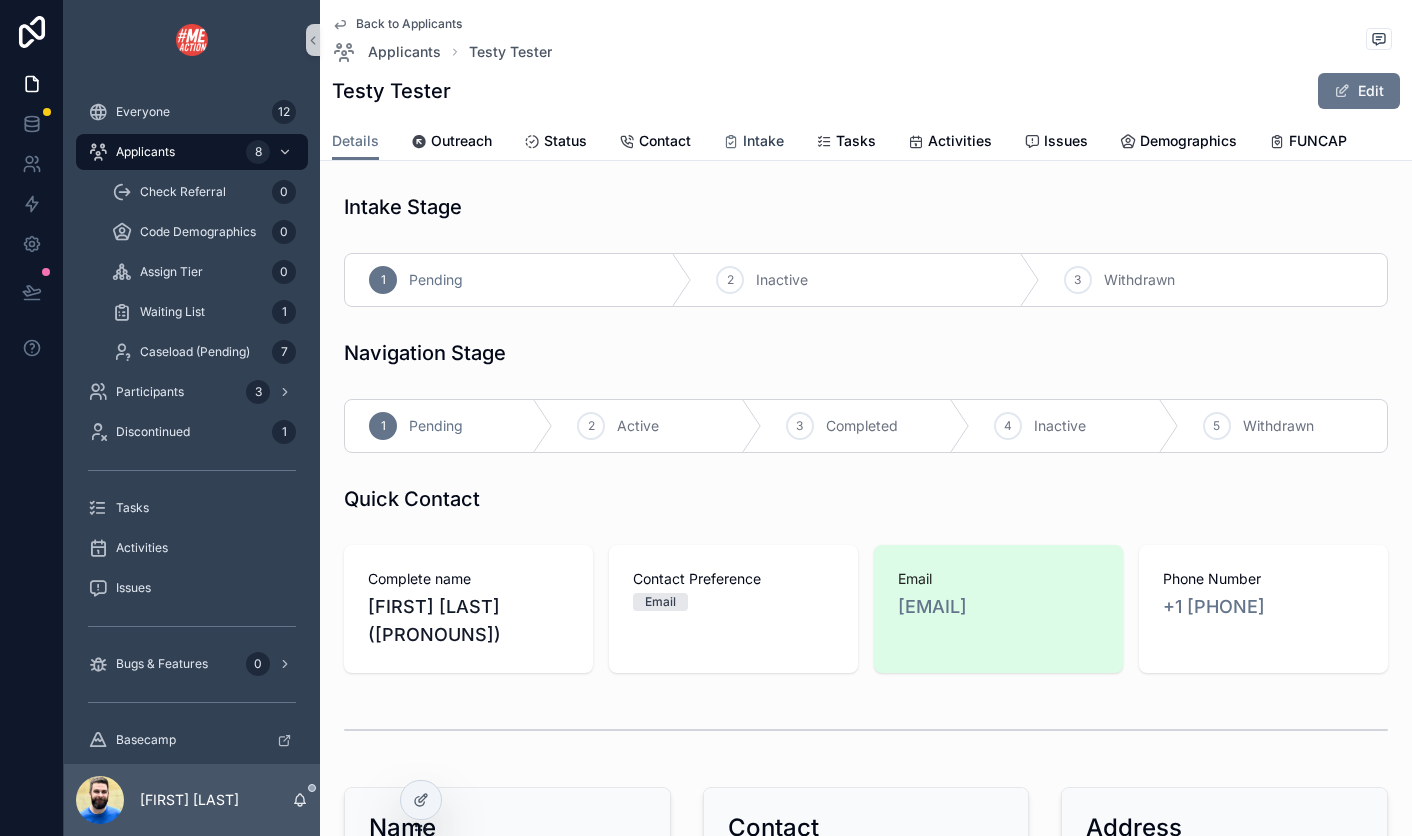 click at bounding box center (731, 142) 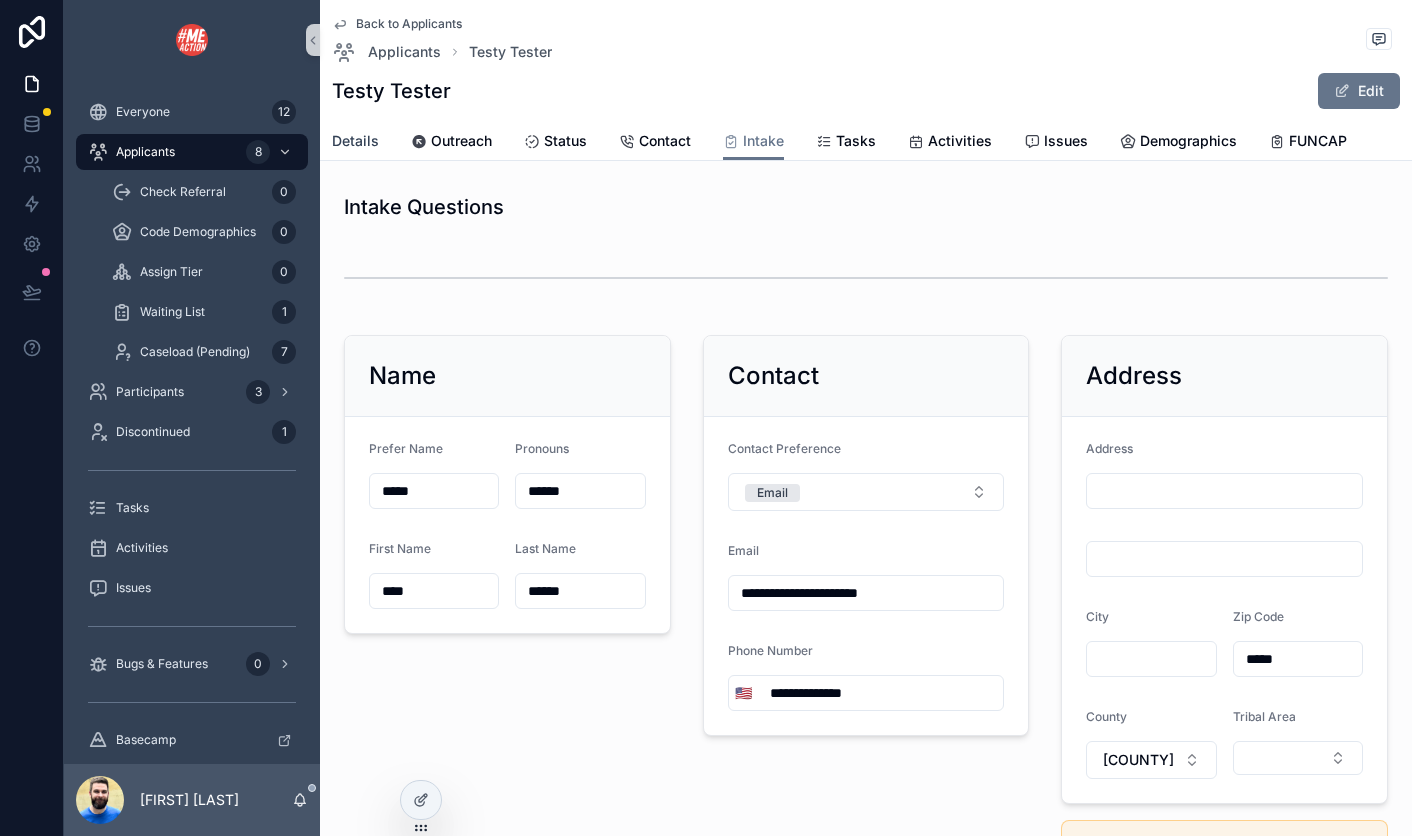 click on "Details" at bounding box center (355, 141) 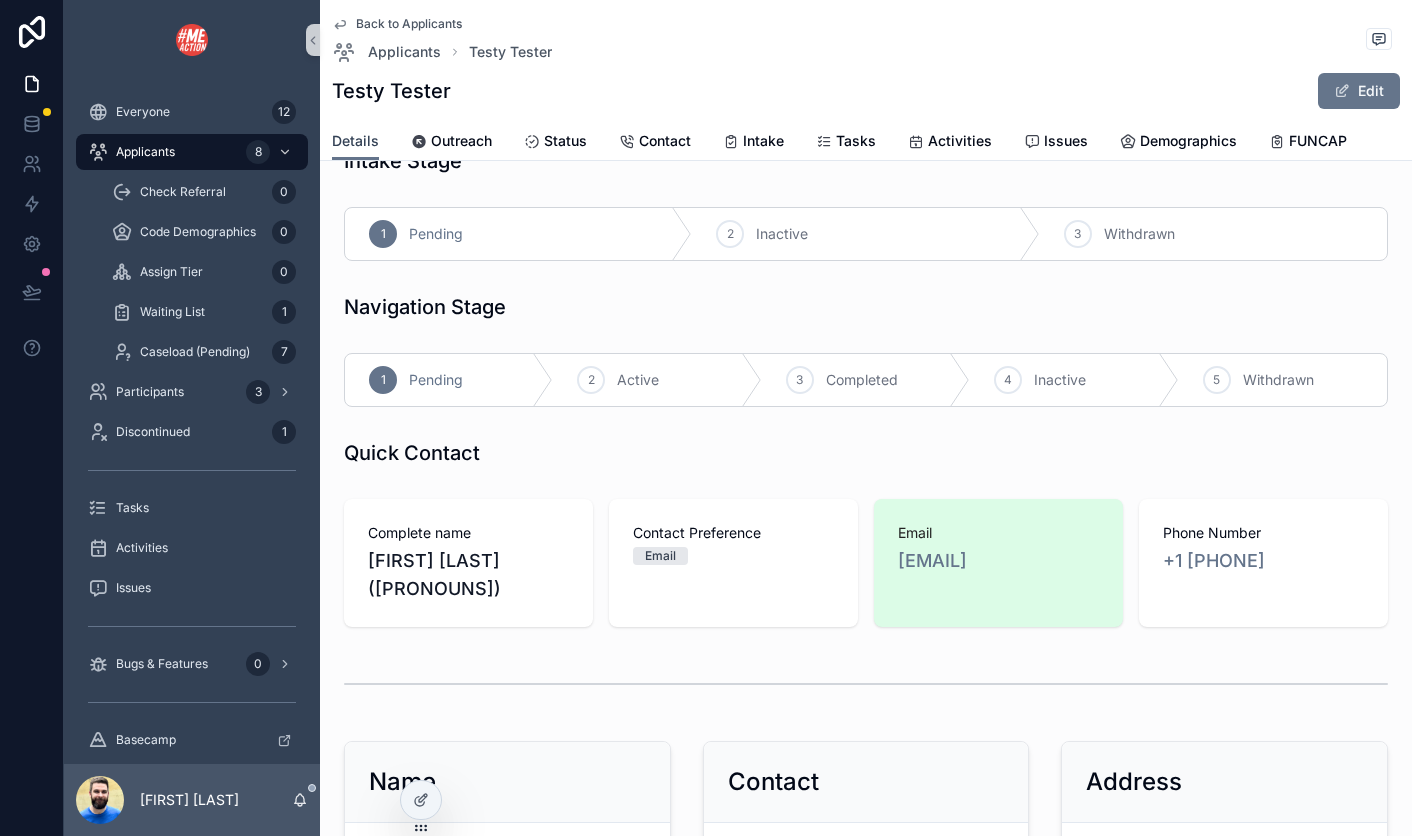 scroll, scrollTop: 0, scrollLeft: 0, axis: both 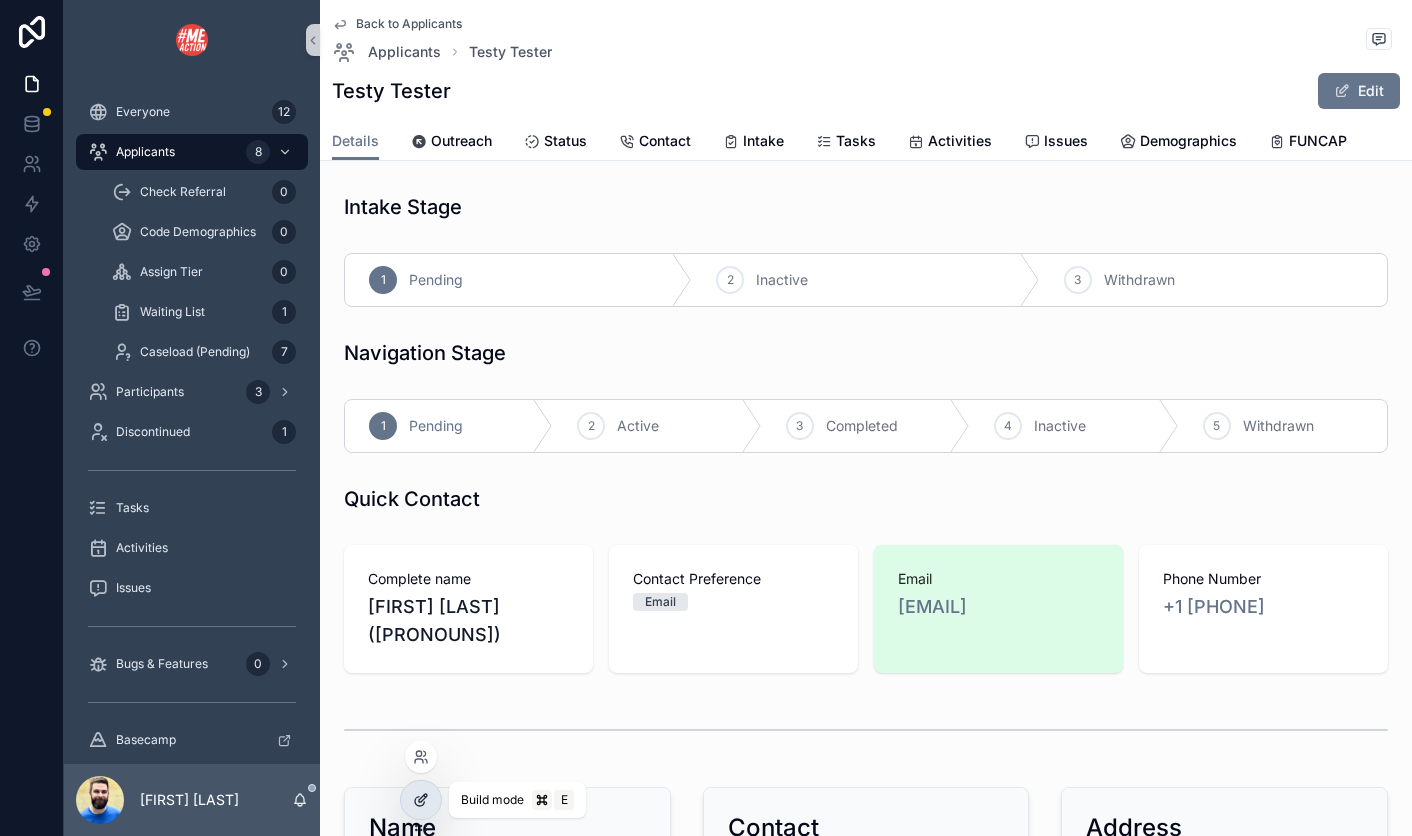 click 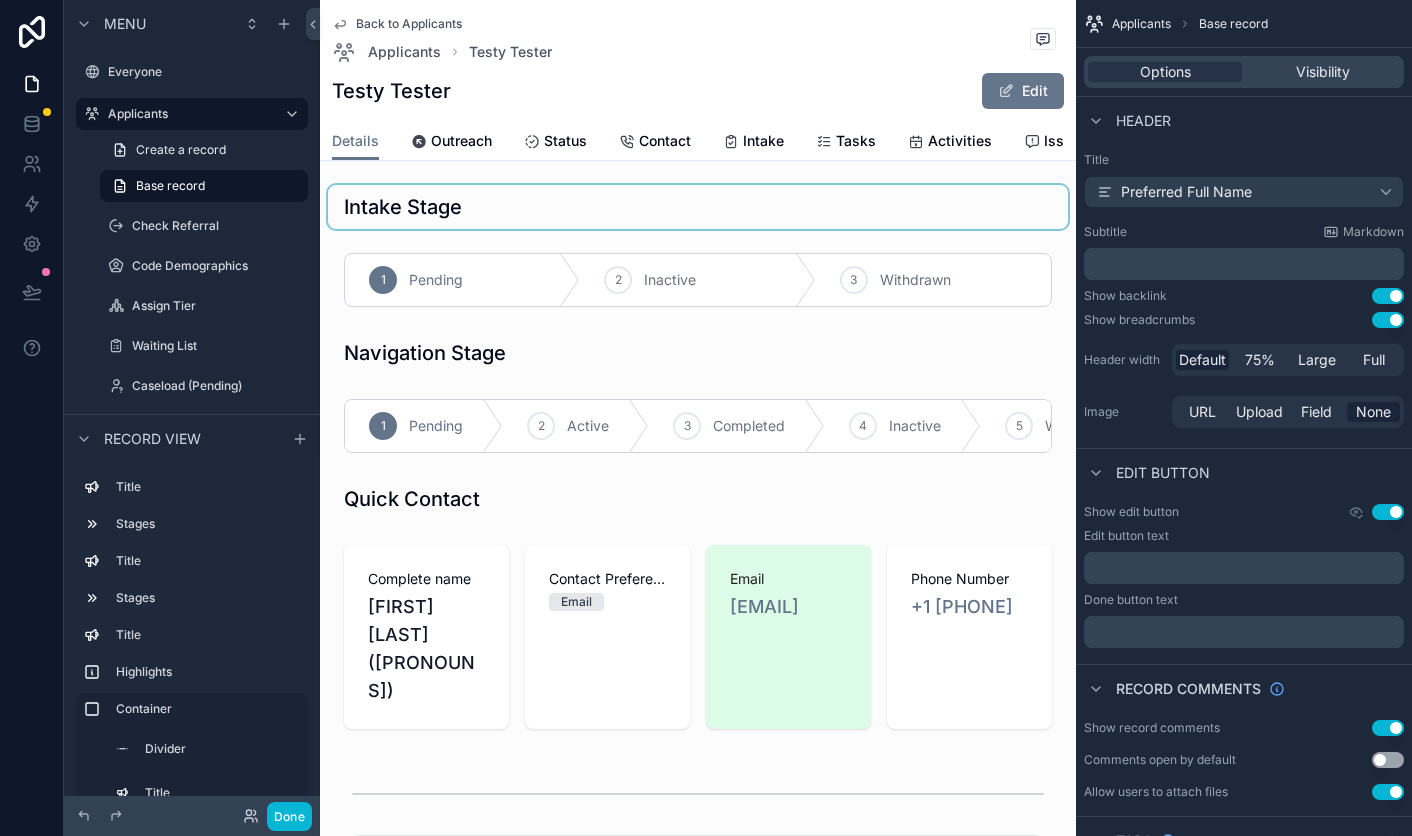 click at bounding box center [698, 207] 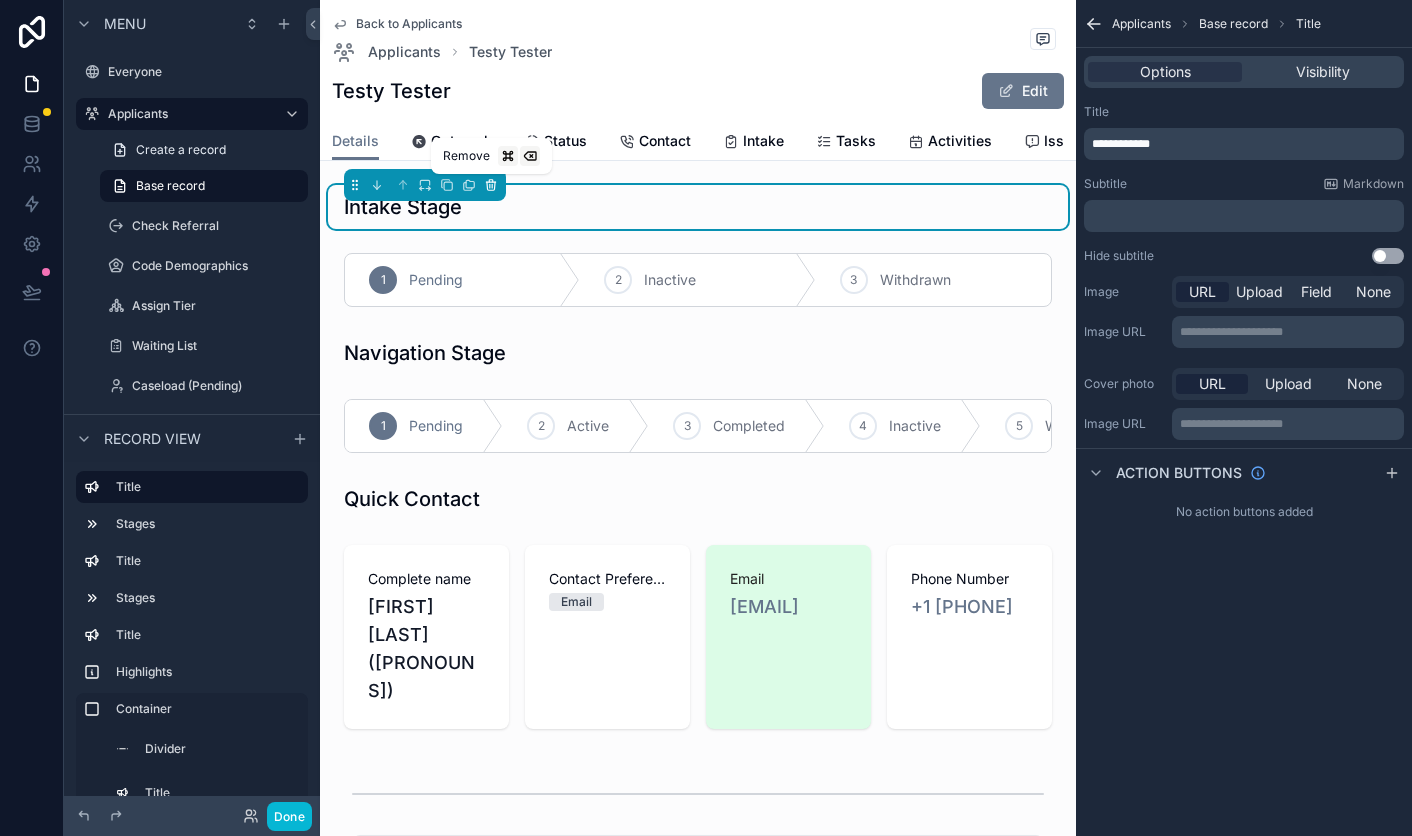click 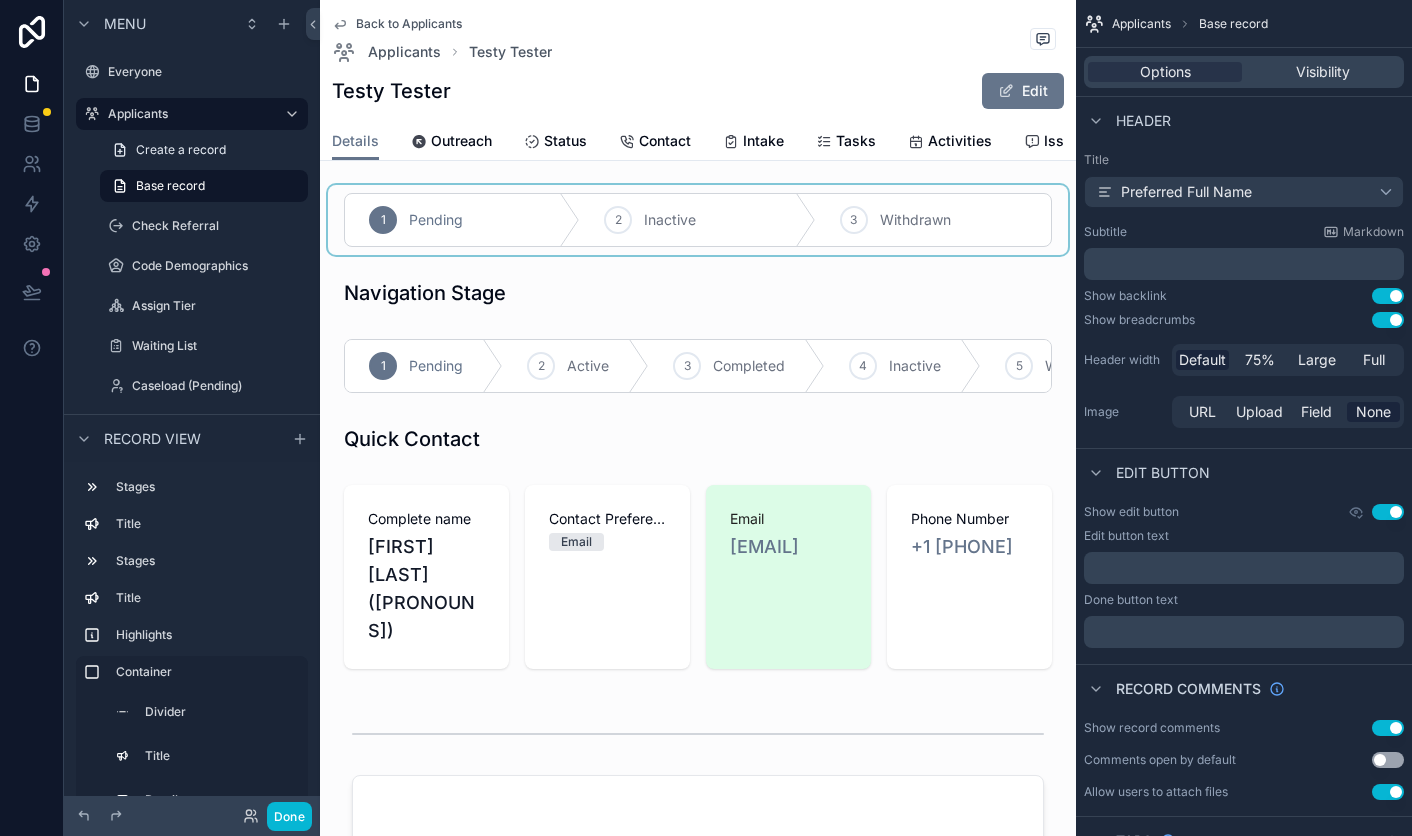 click at bounding box center [698, 220] 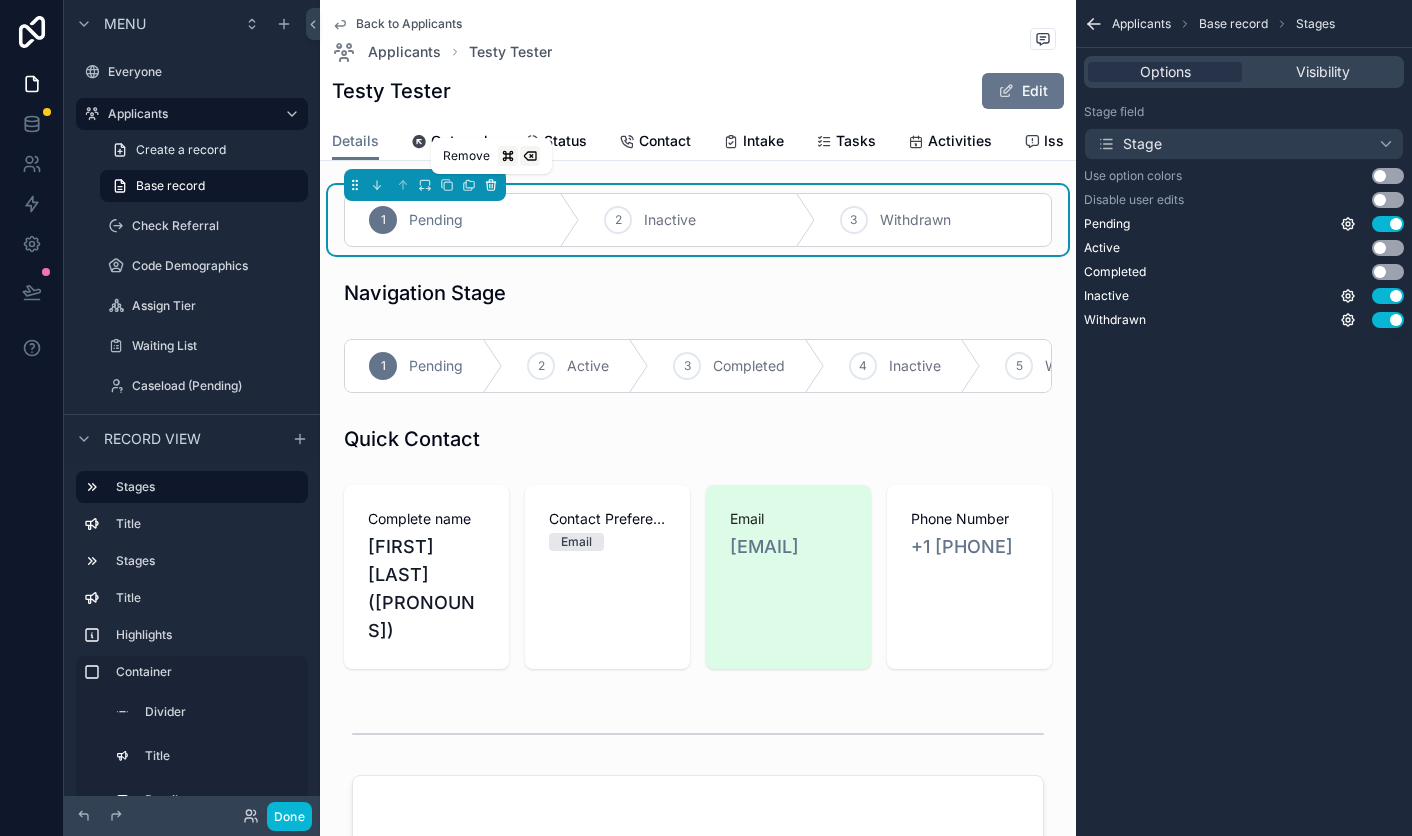 click 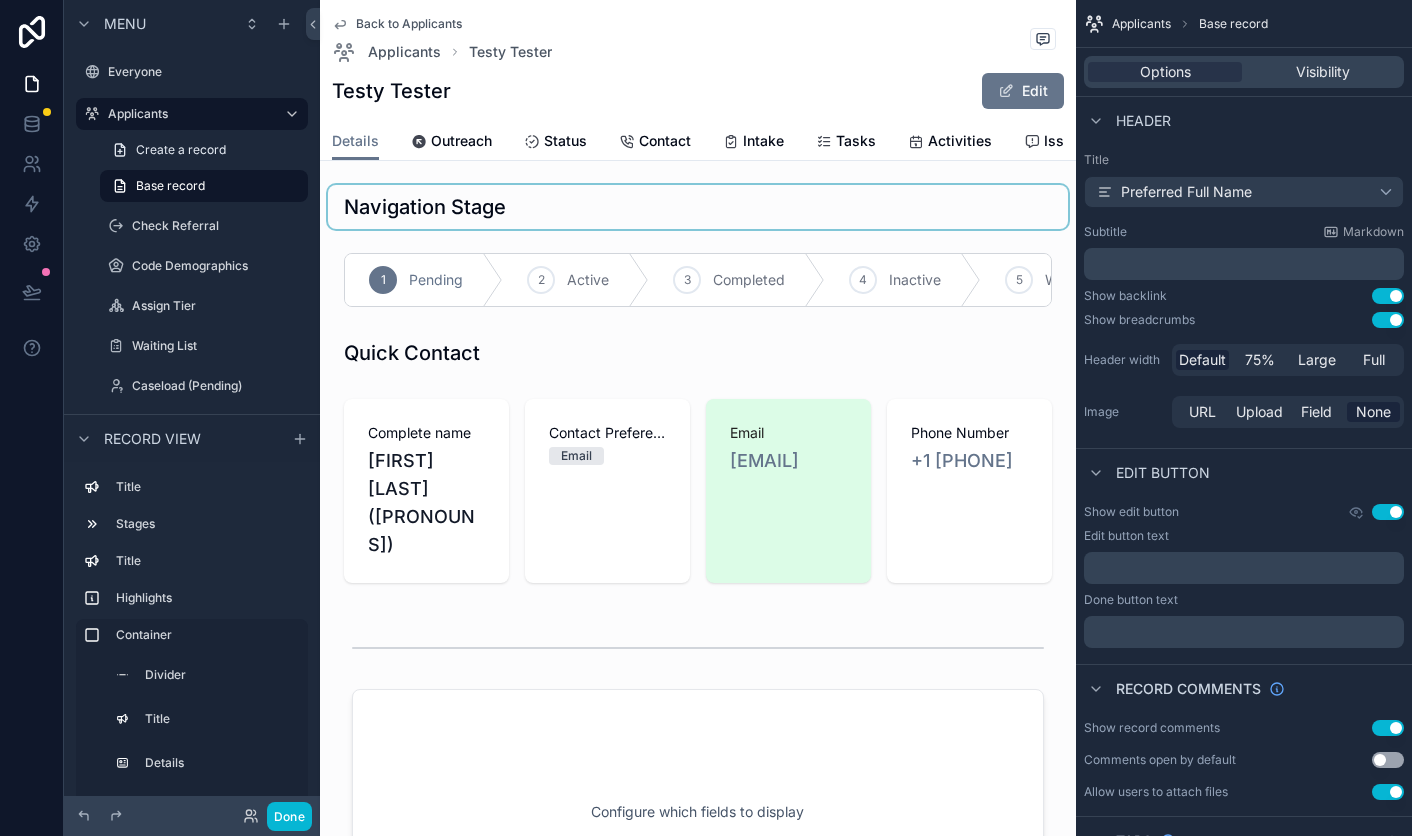 click at bounding box center [698, 207] 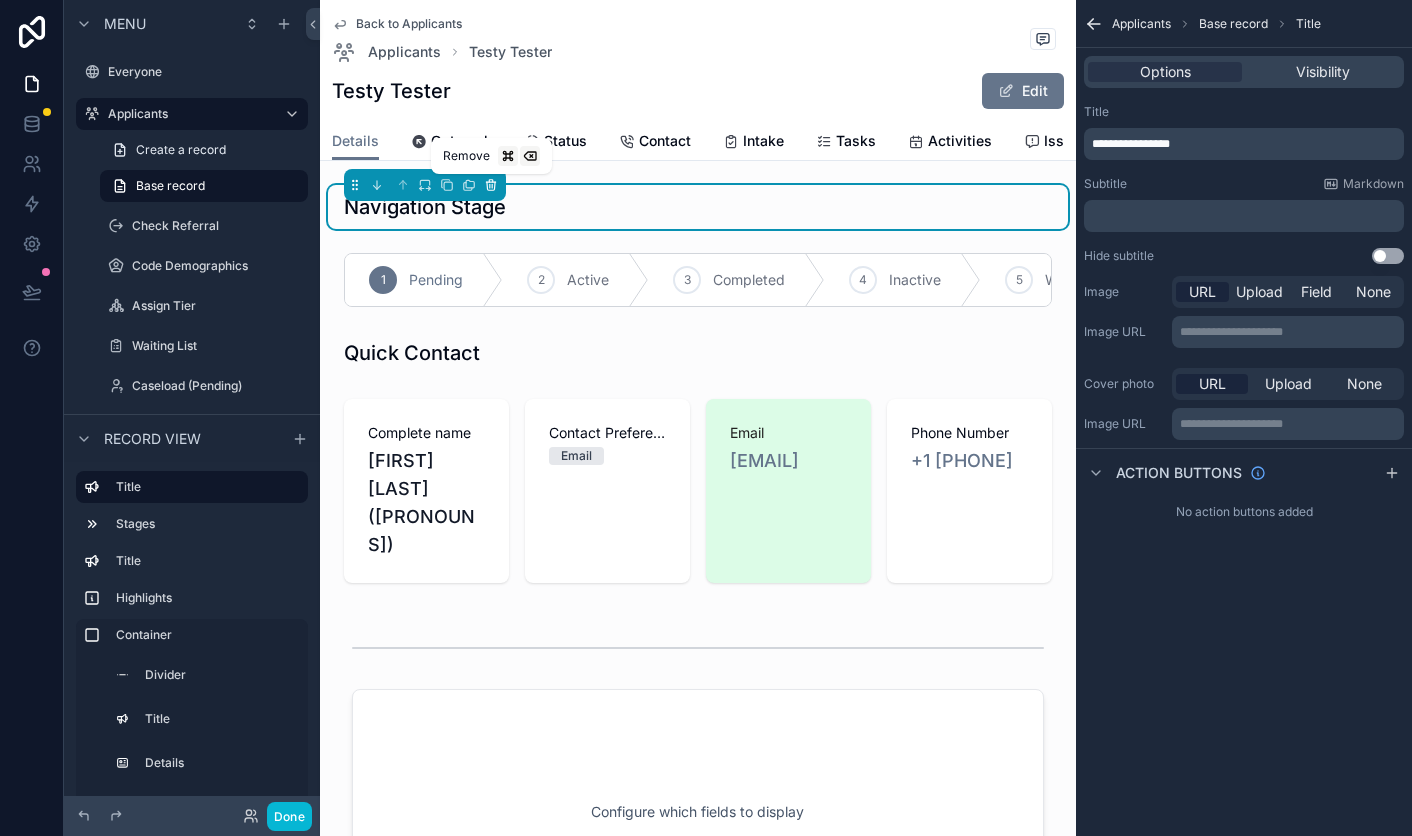 click 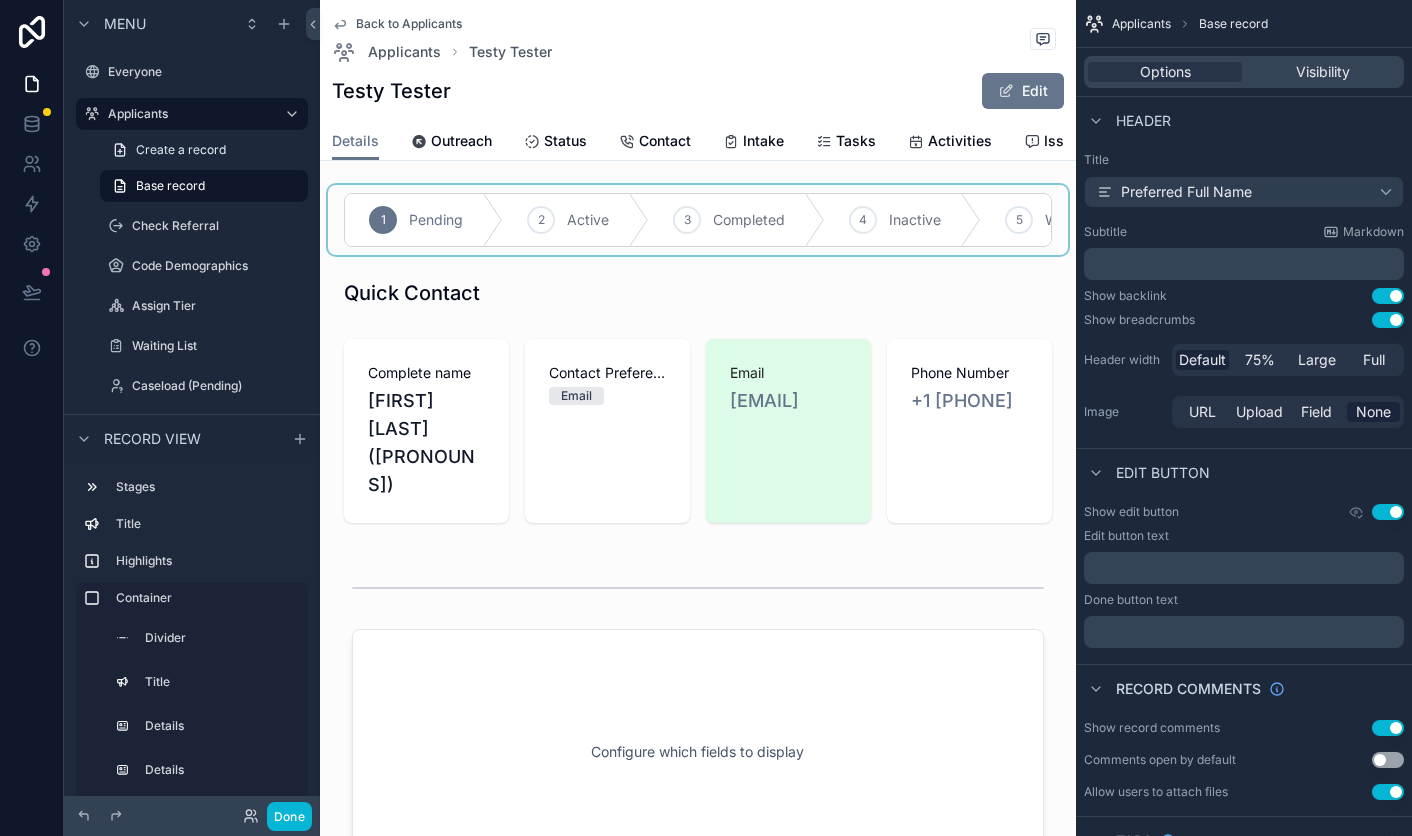 click at bounding box center (698, 220) 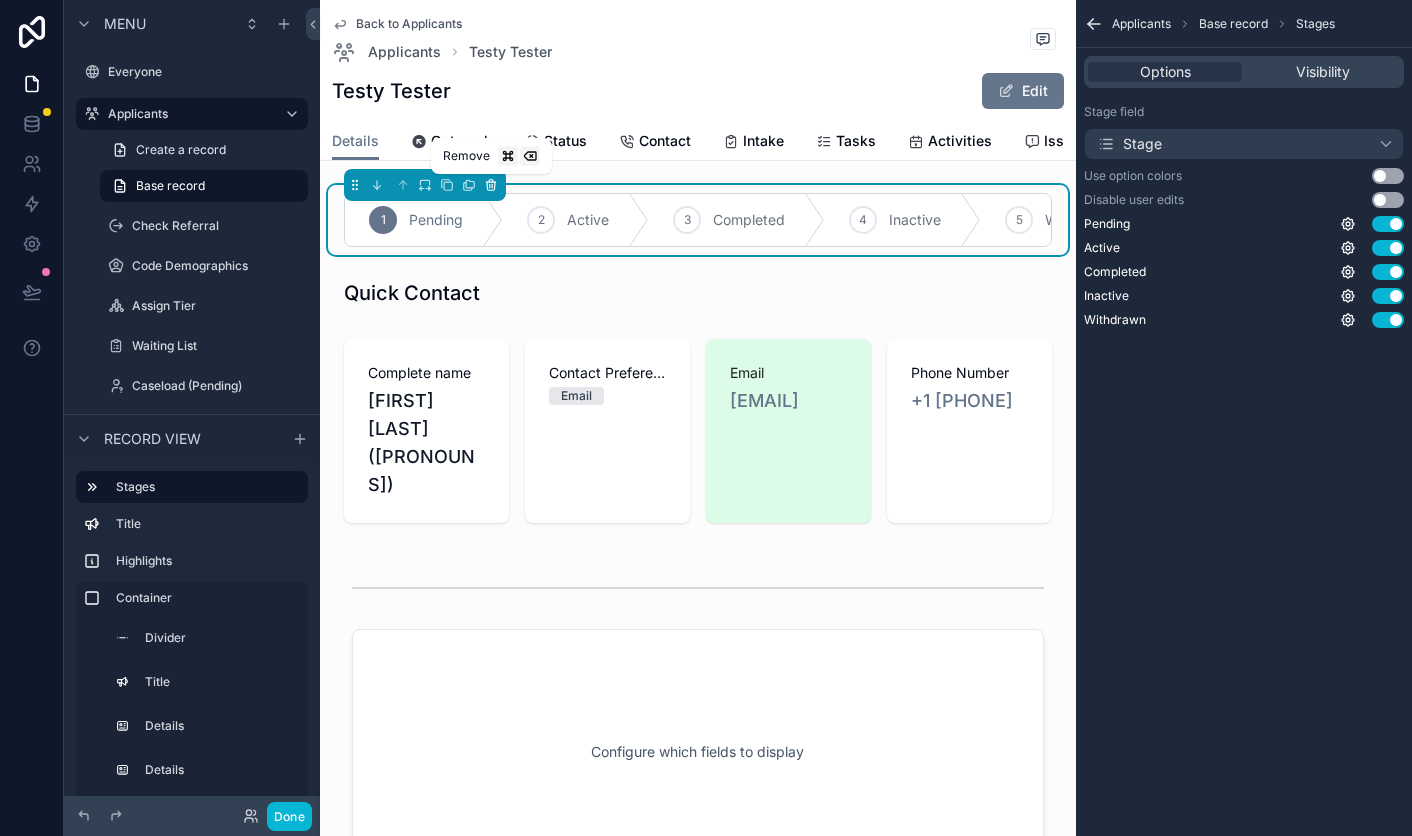 click 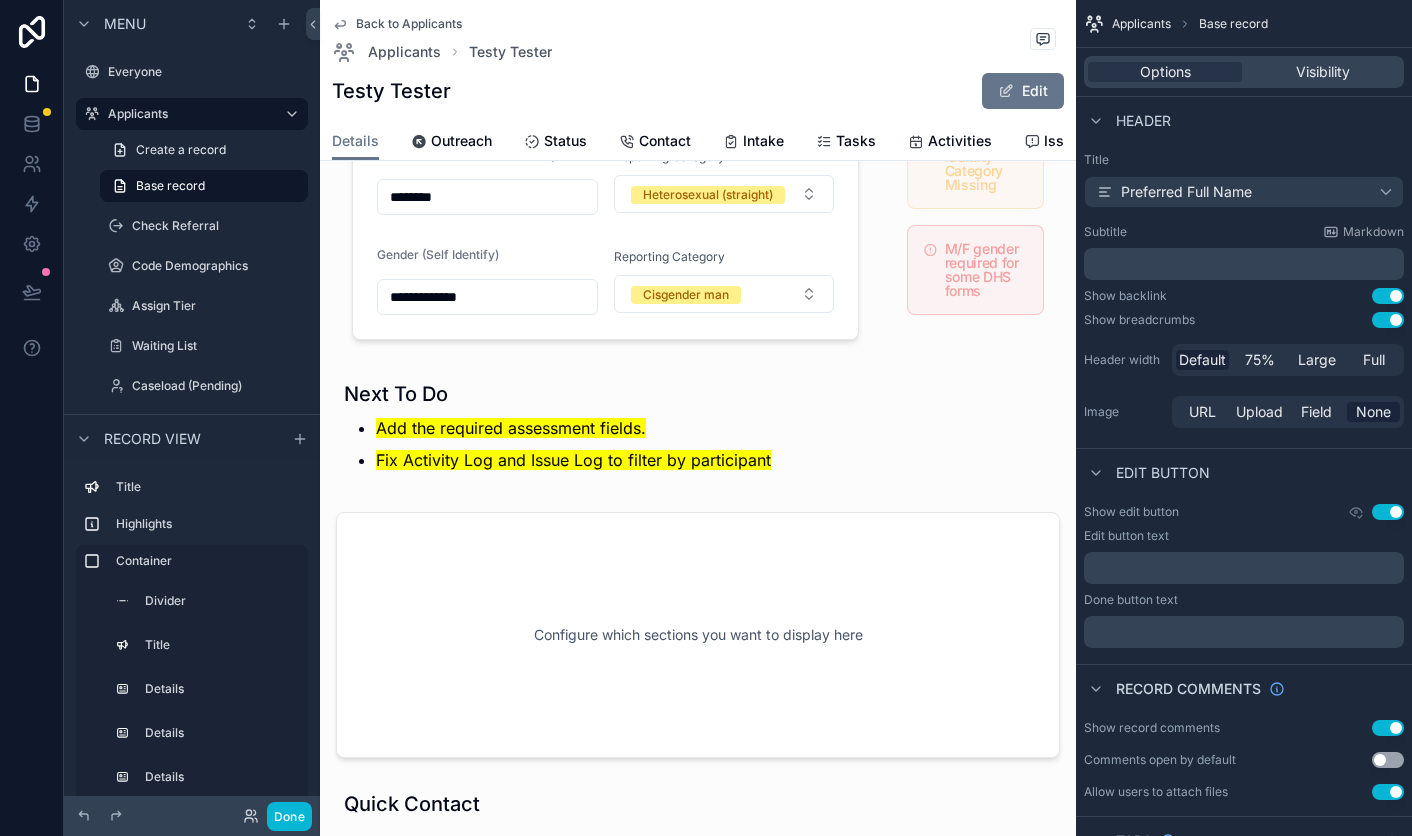 scroll, scrollTop: 2167, scrollLeft: 0, axis: vertical 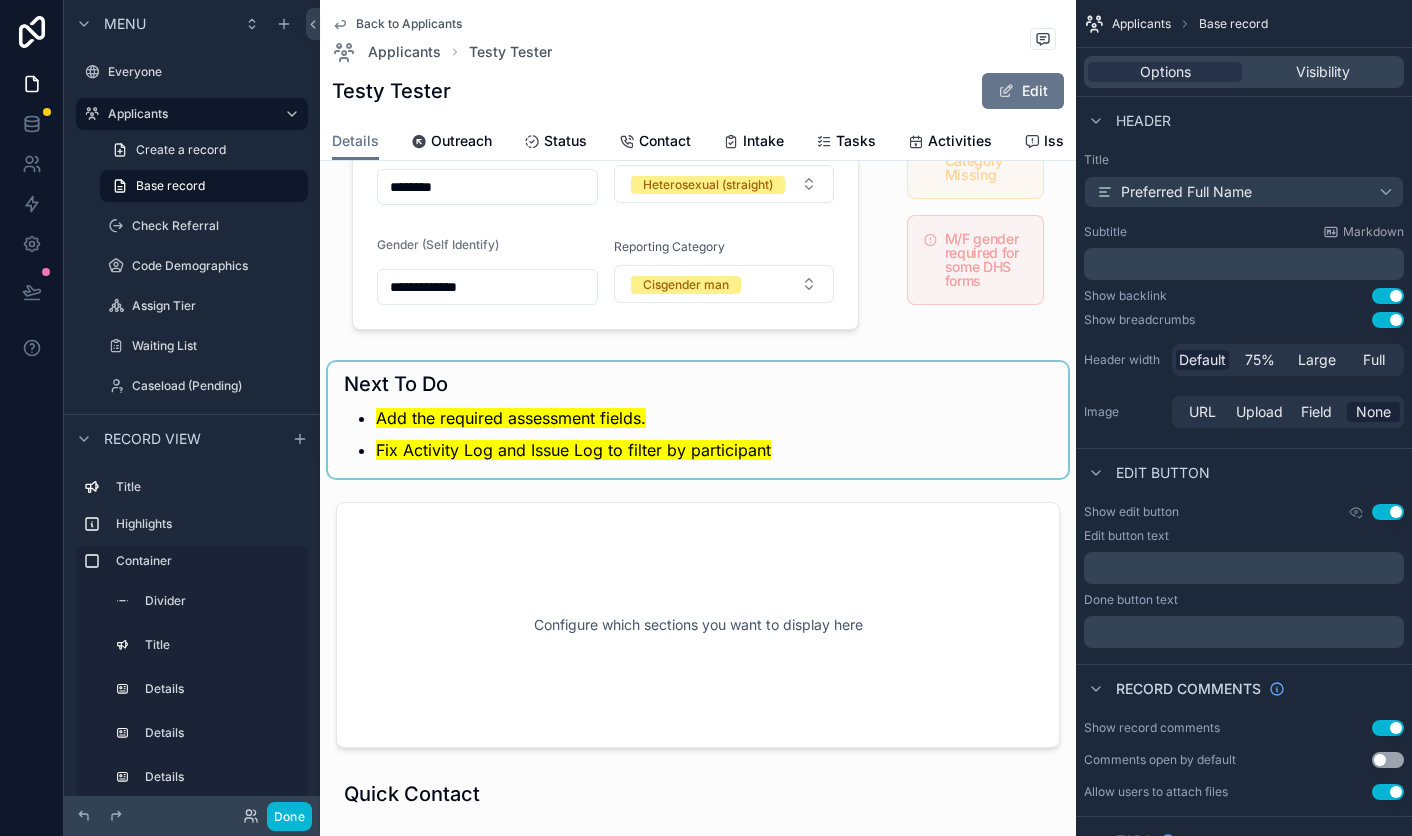click at bounding box center (698, 420) 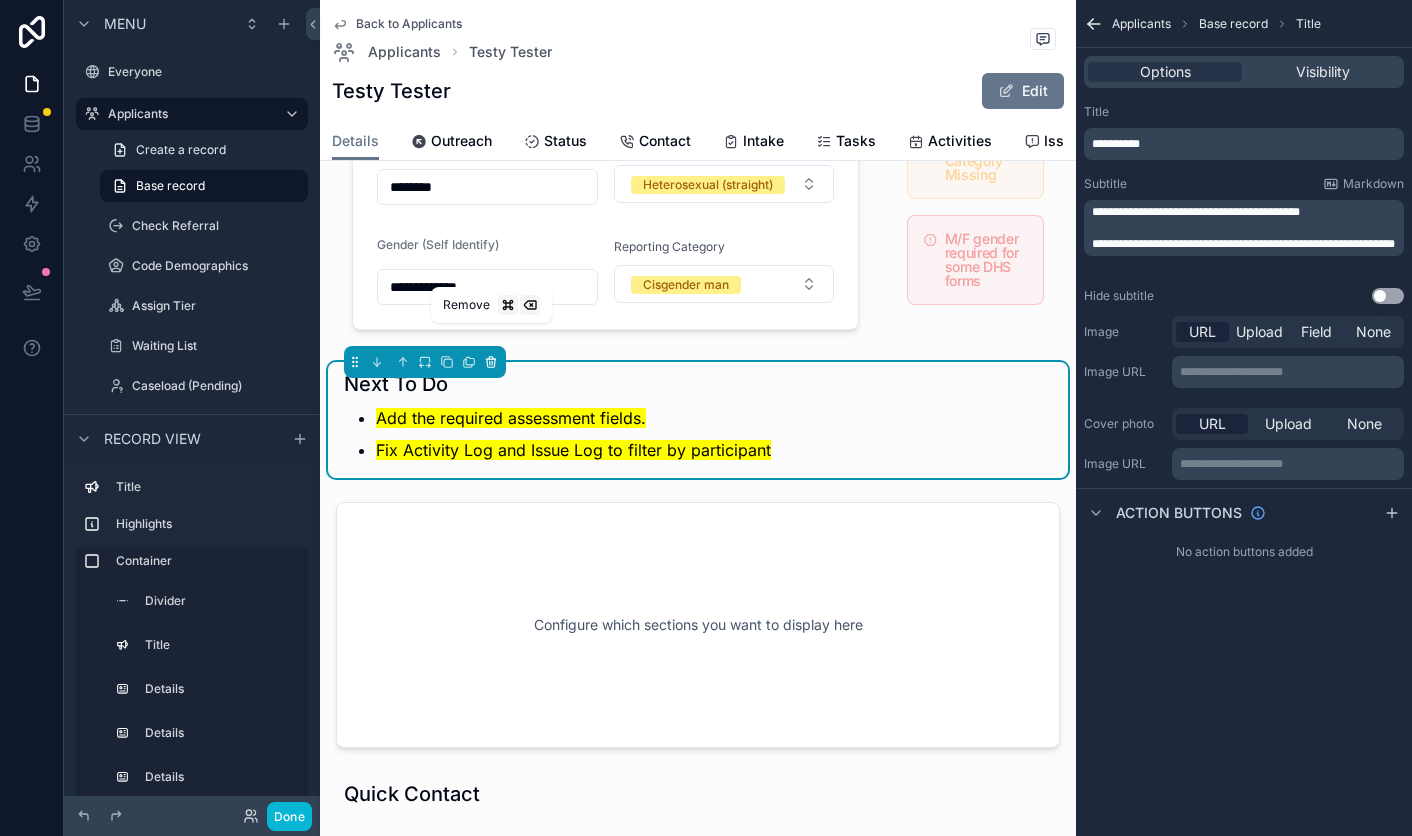 click 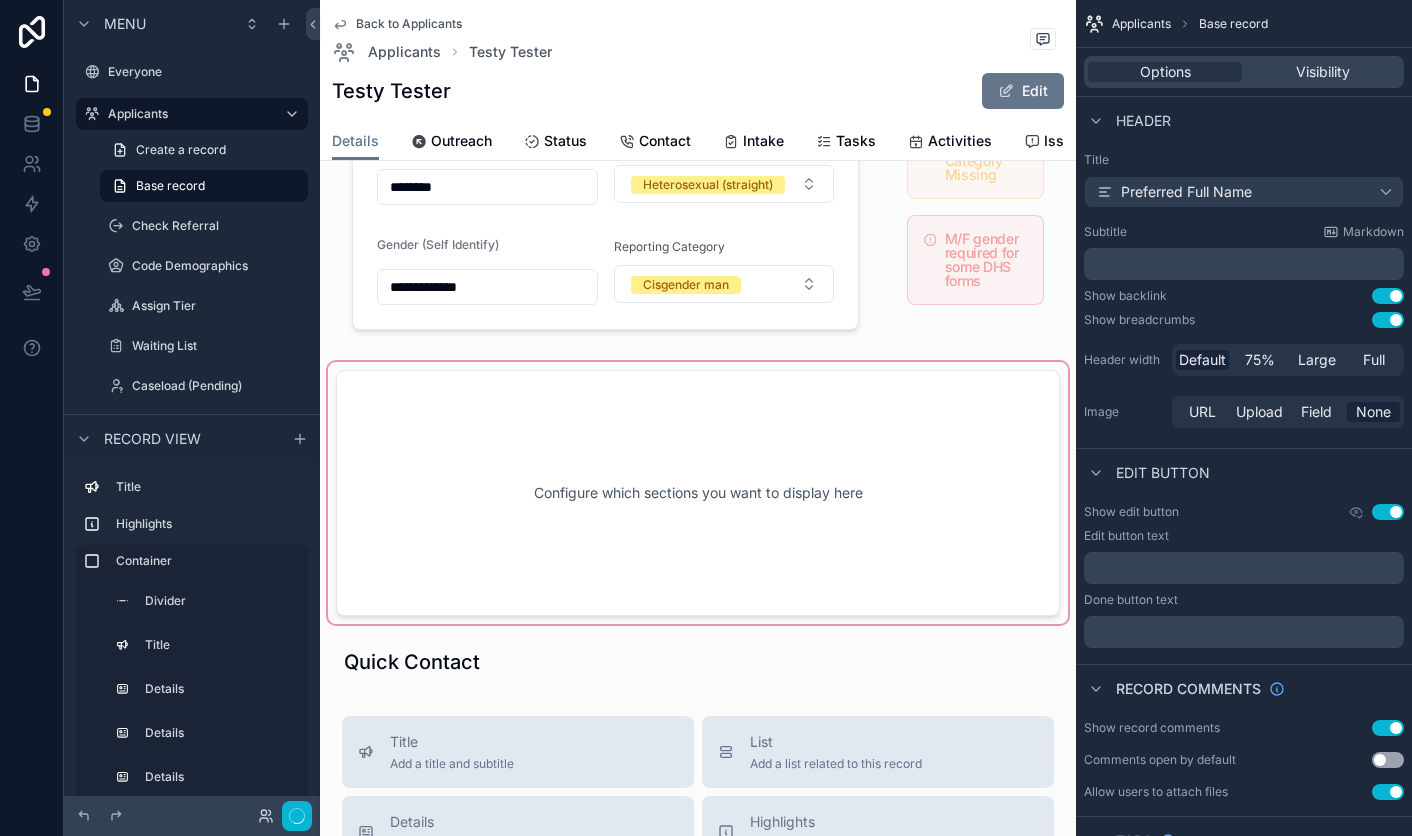 click at bounding box center [698, 493] 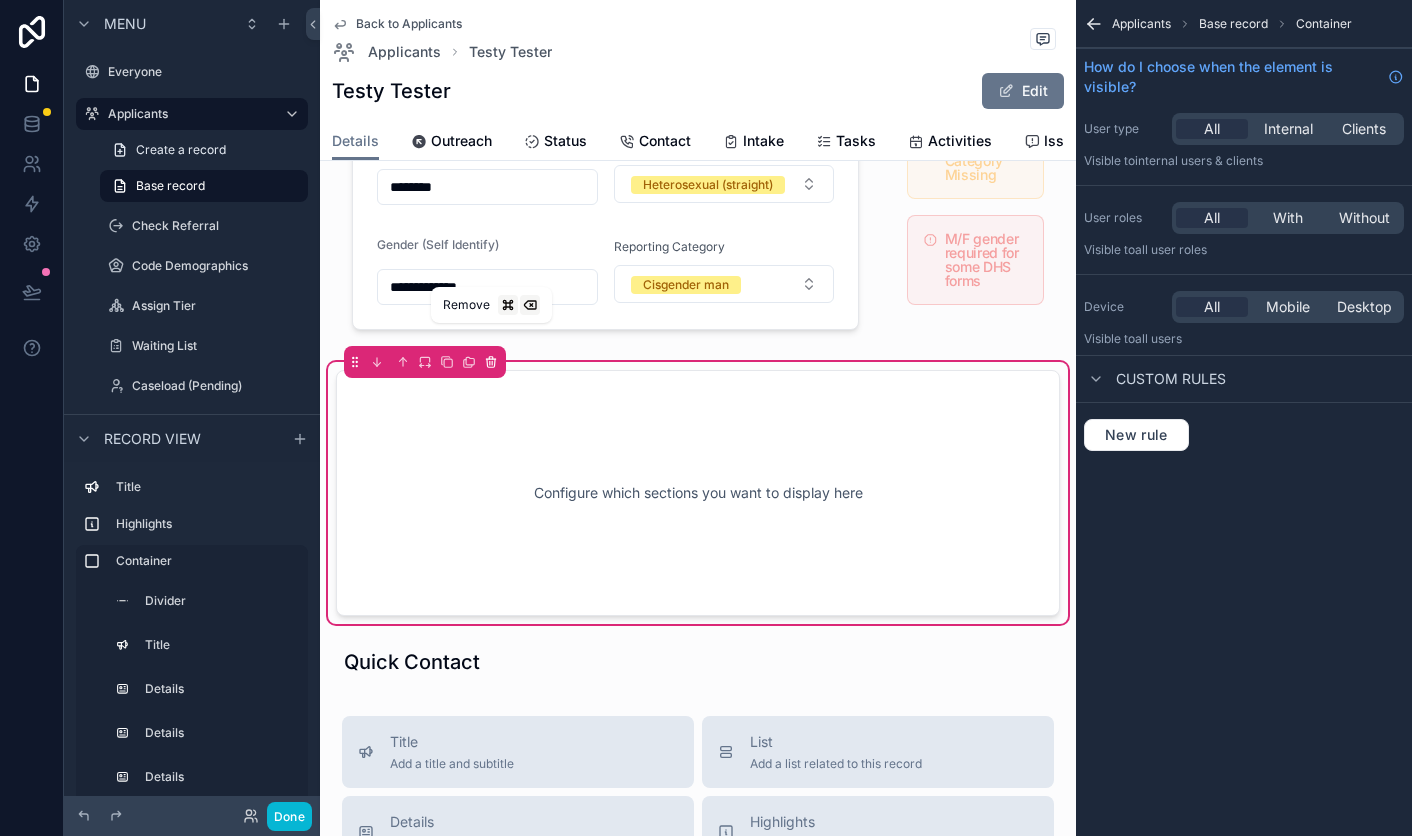 click 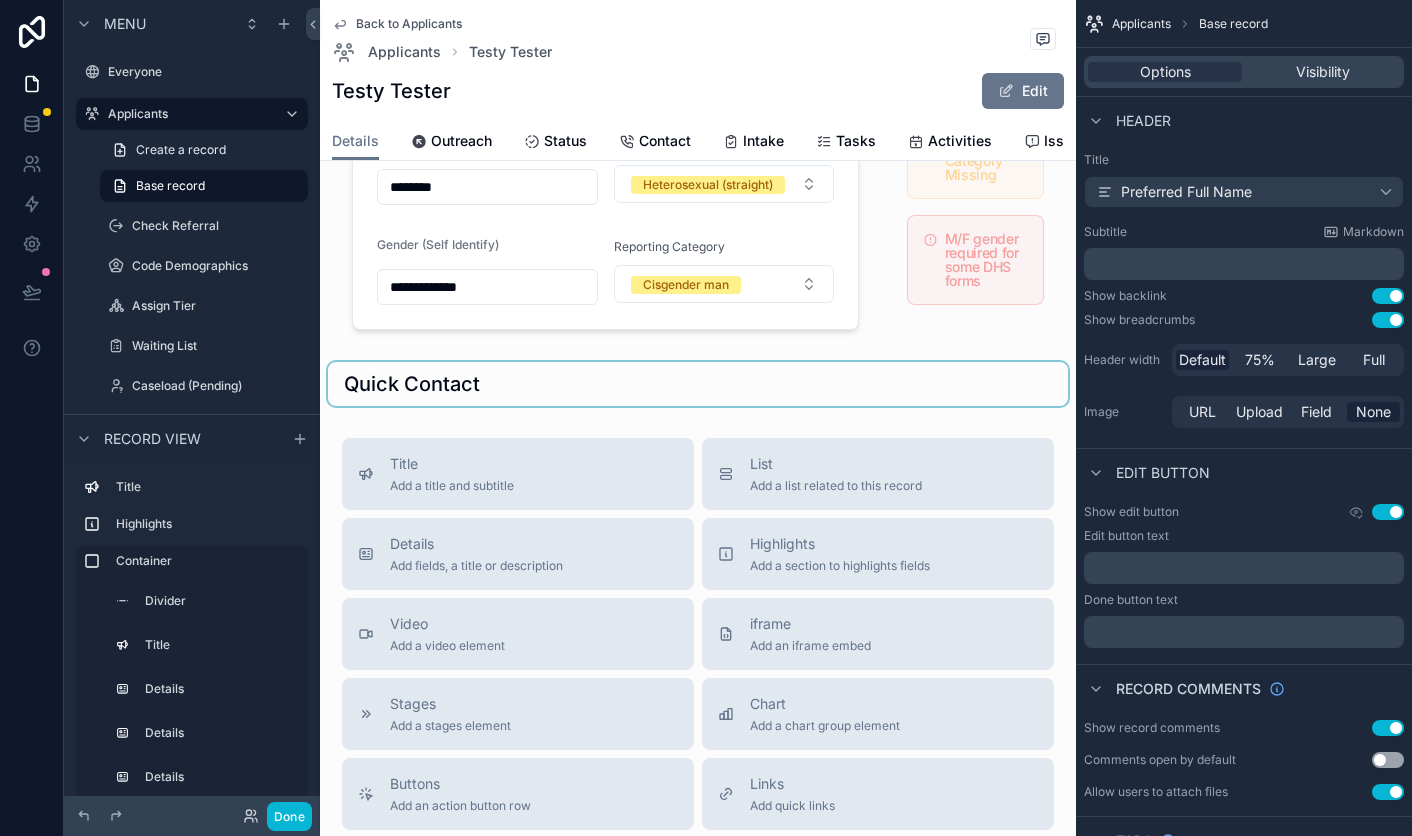 click at bounding box center (698, 384) 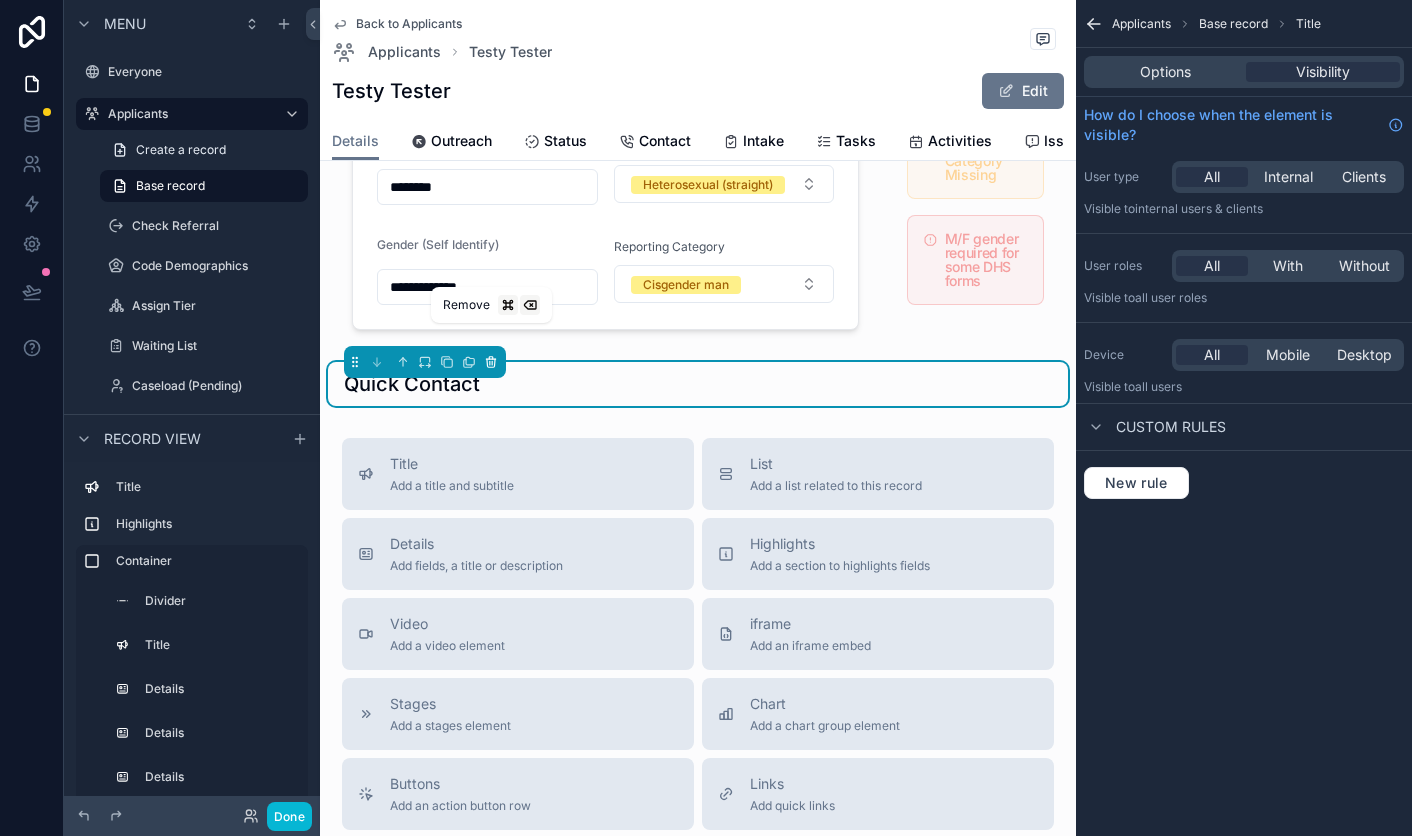 click 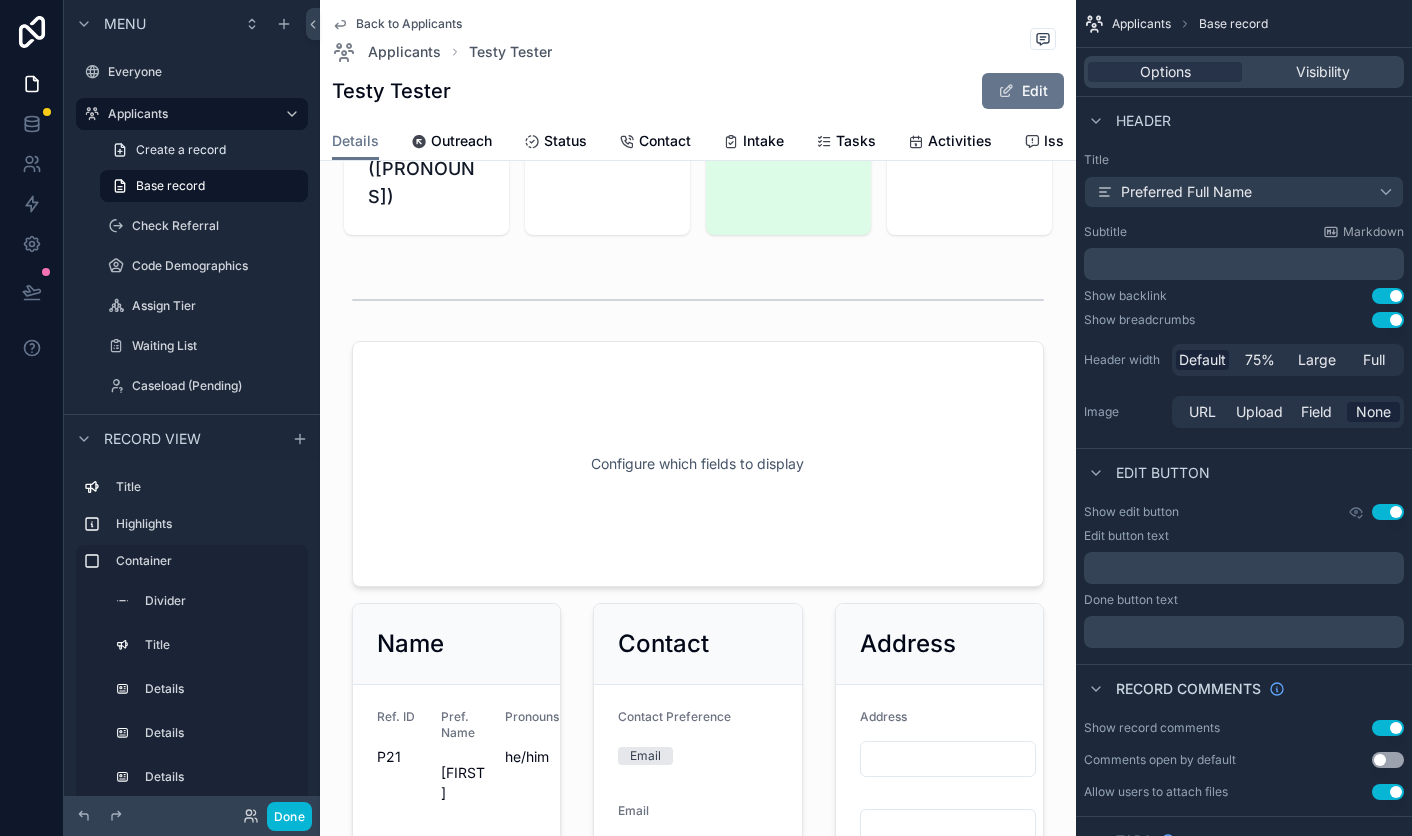 scroll, scrollTop: 0, scrollLeft: 0, axis: both 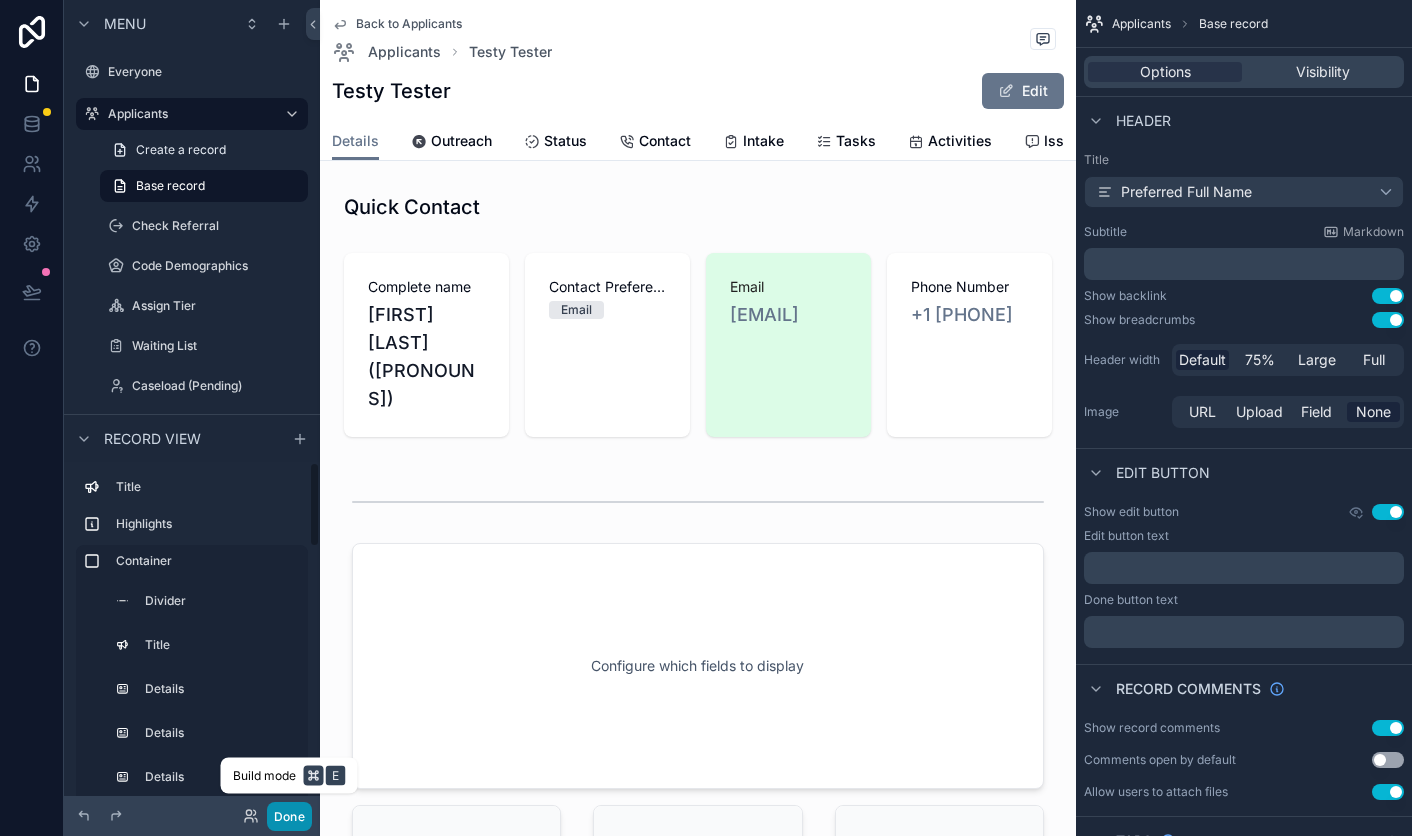 click on "Done" at bounding box center [289, 816] 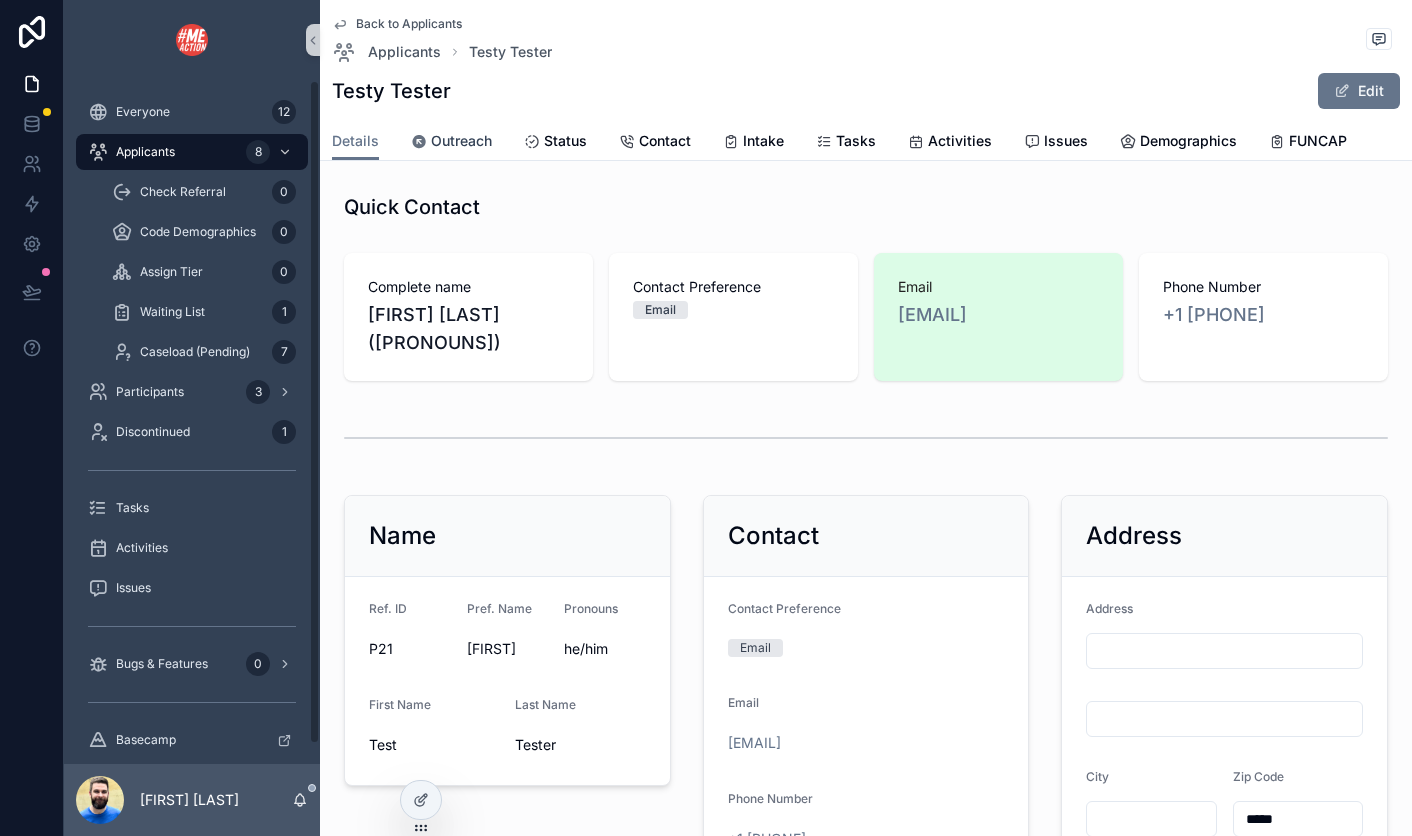click on "Outreach" at bounding box center [461, 141] 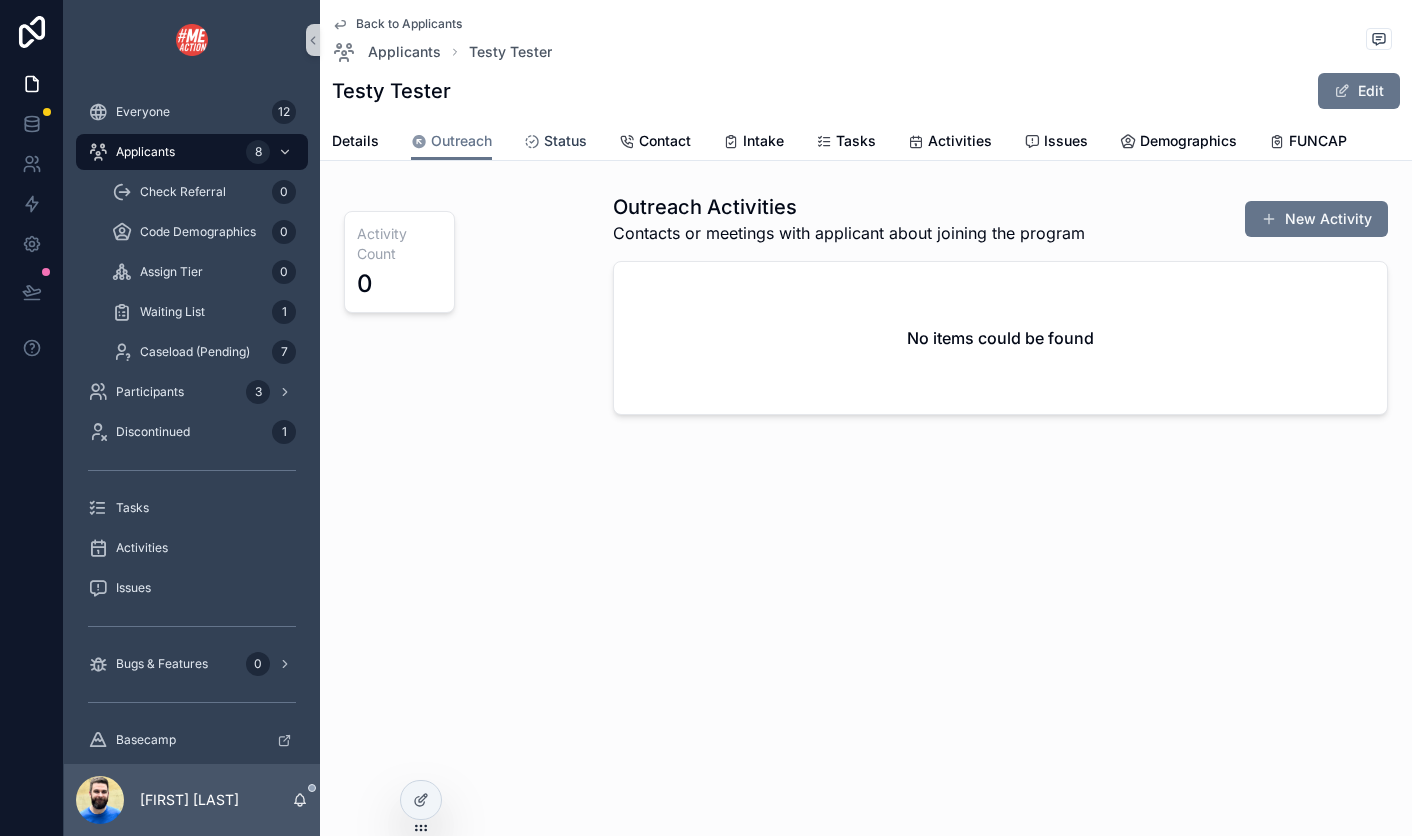 click on "Status" at bounding box center [565, 141] 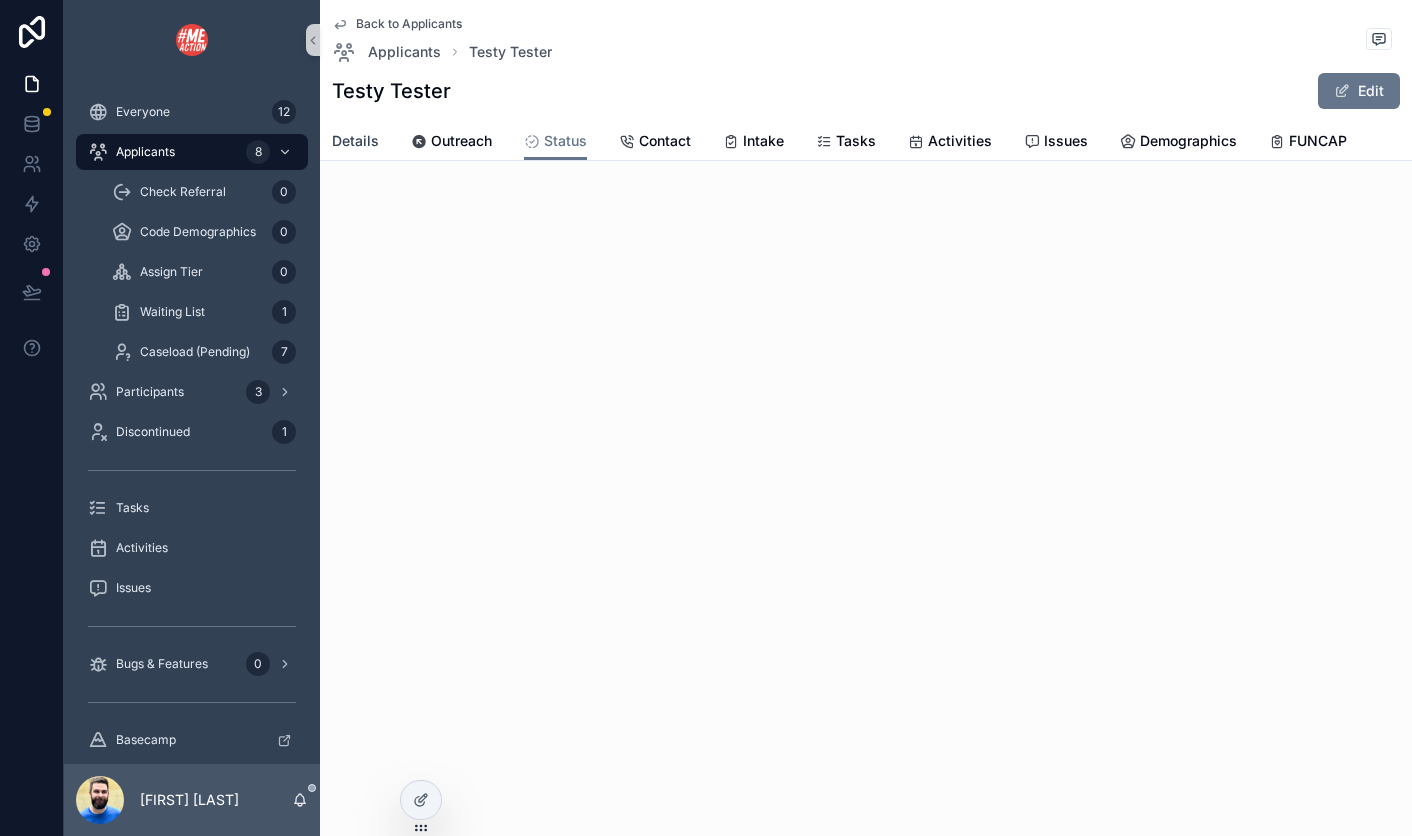 click on "Details" at bounding box center [355, 141] 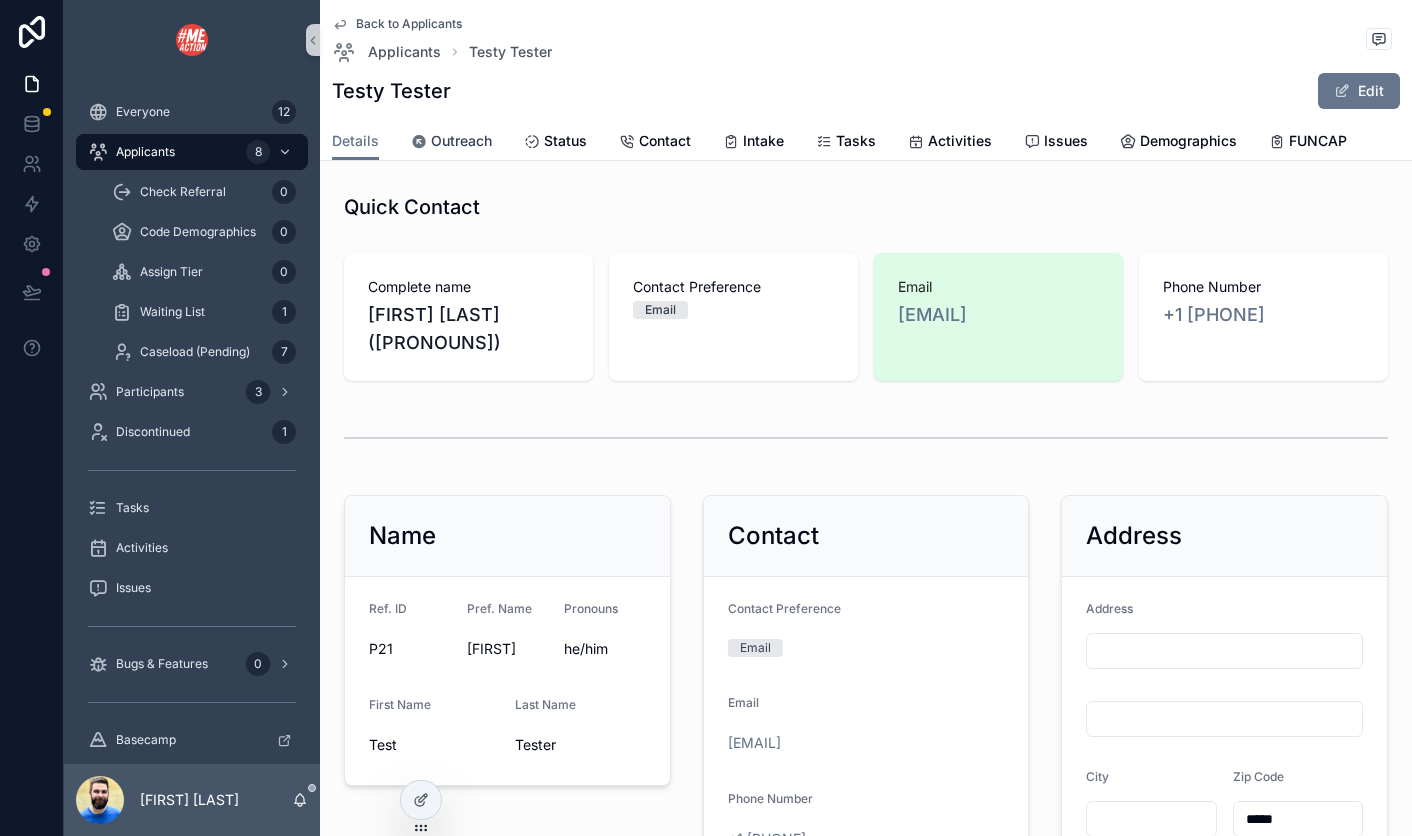 click at bounding box center (419, 142) 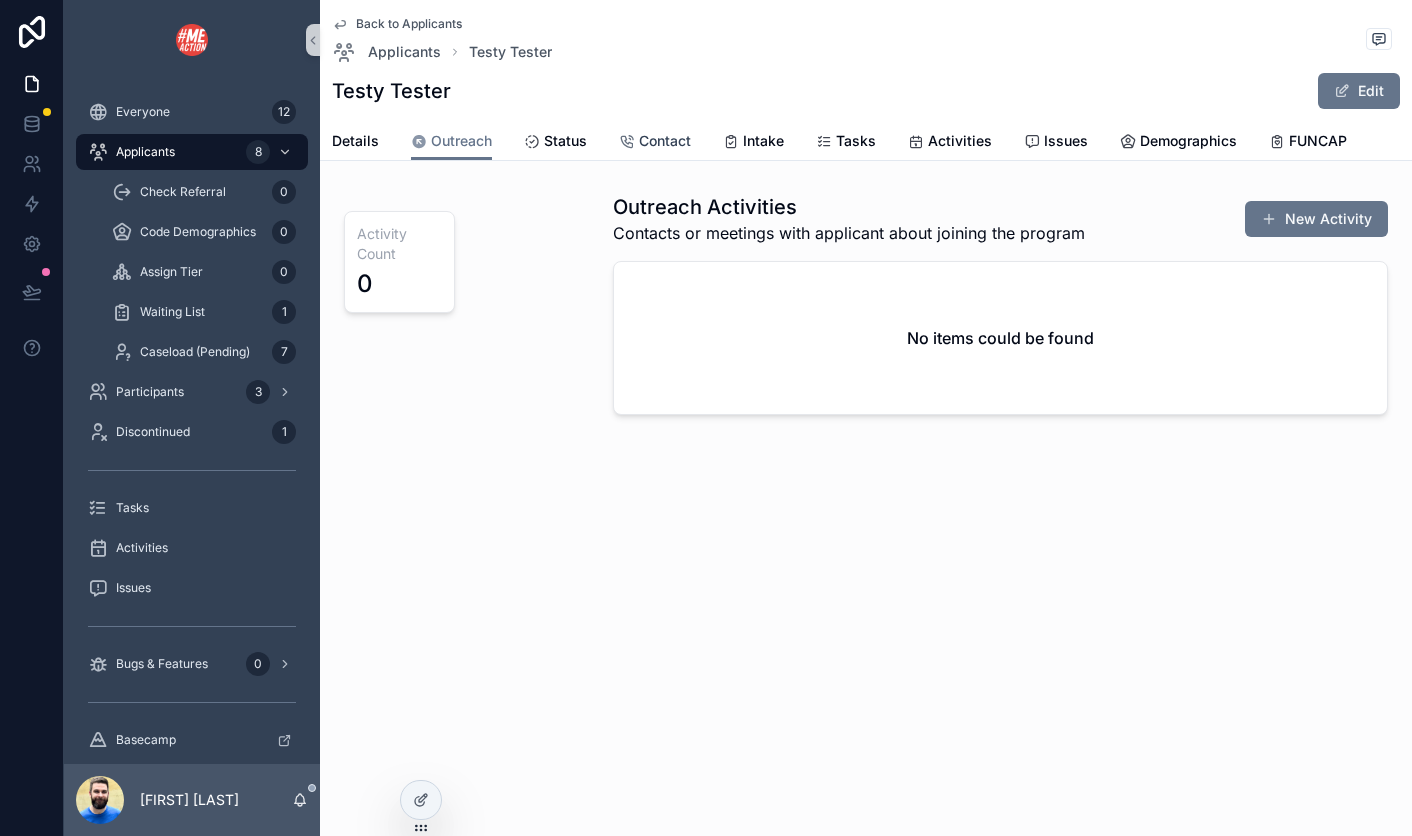 click at bounding box center (627, 142) 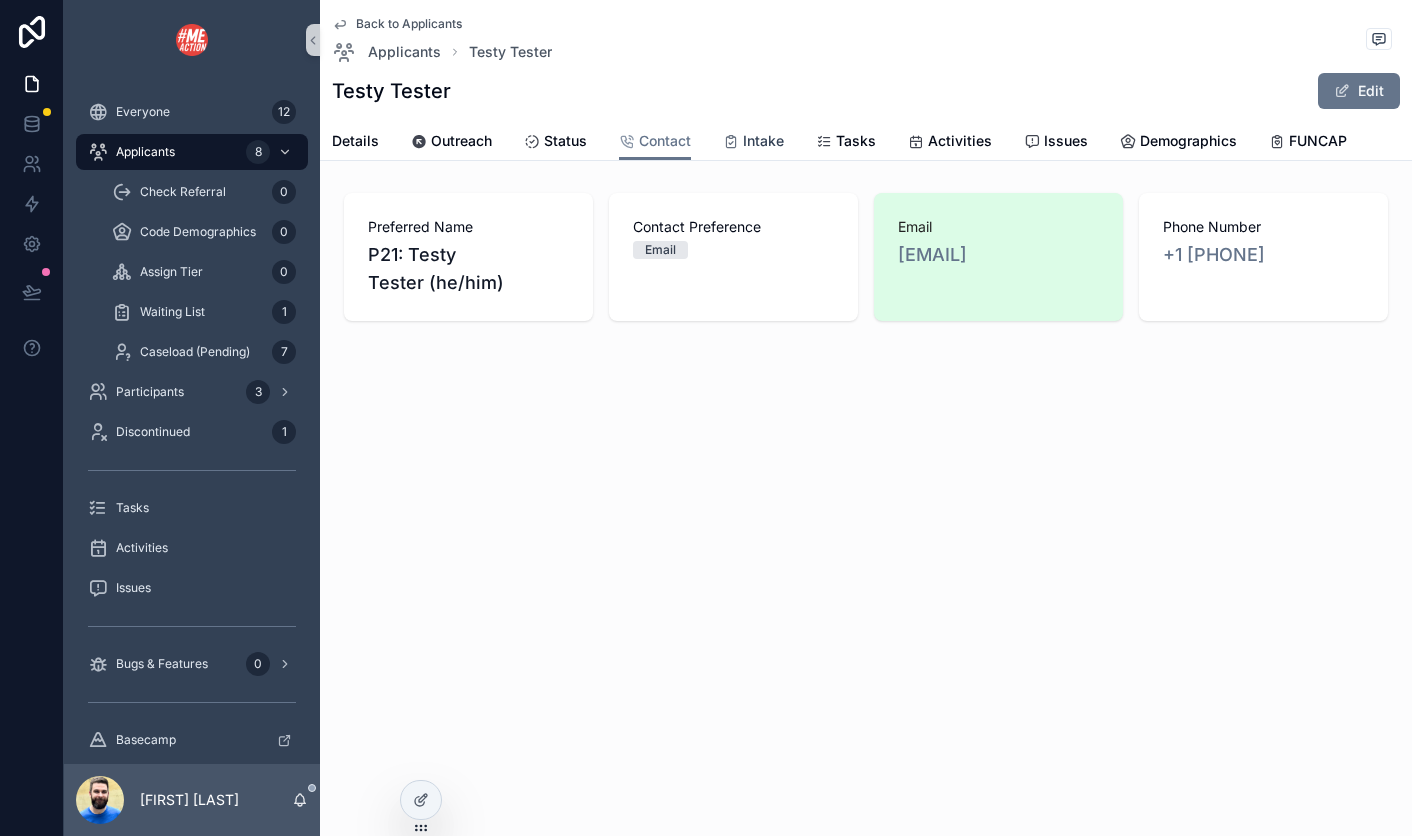 click at bounding box center [731, 142] 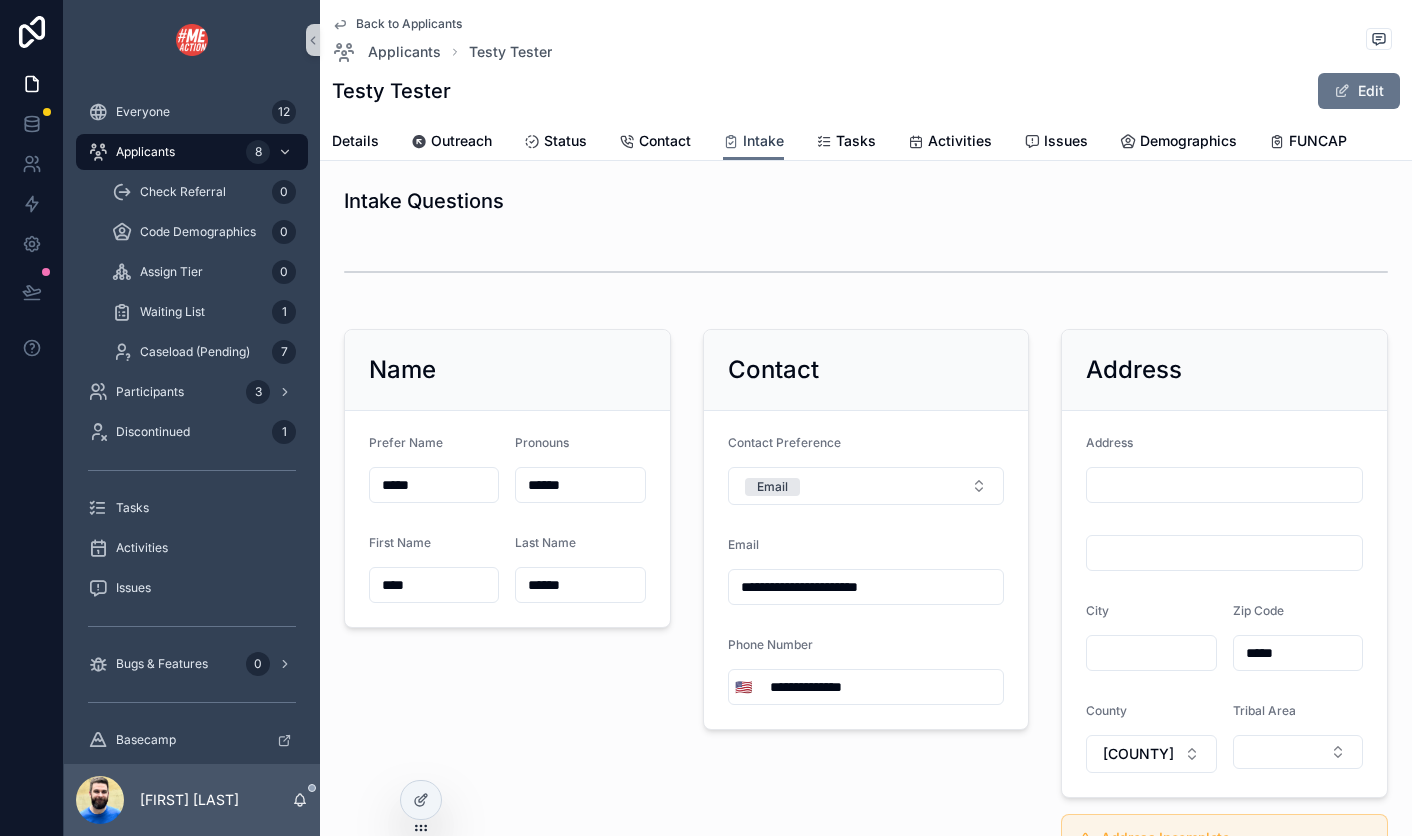 scroll, scrollTop: 0, scrollLeft: 0, axis: both 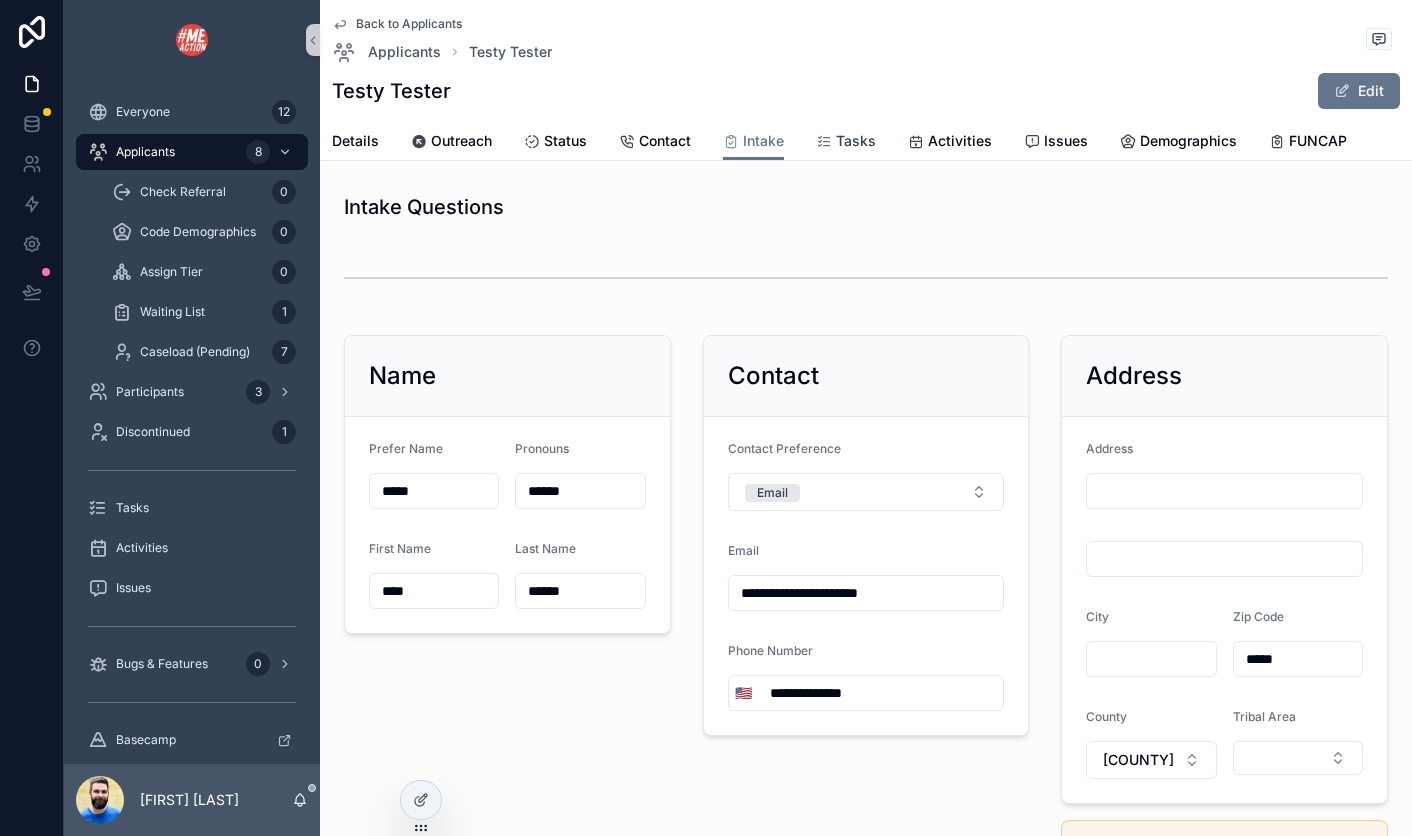 click on "Tasks" at bounding box center [856, 141] 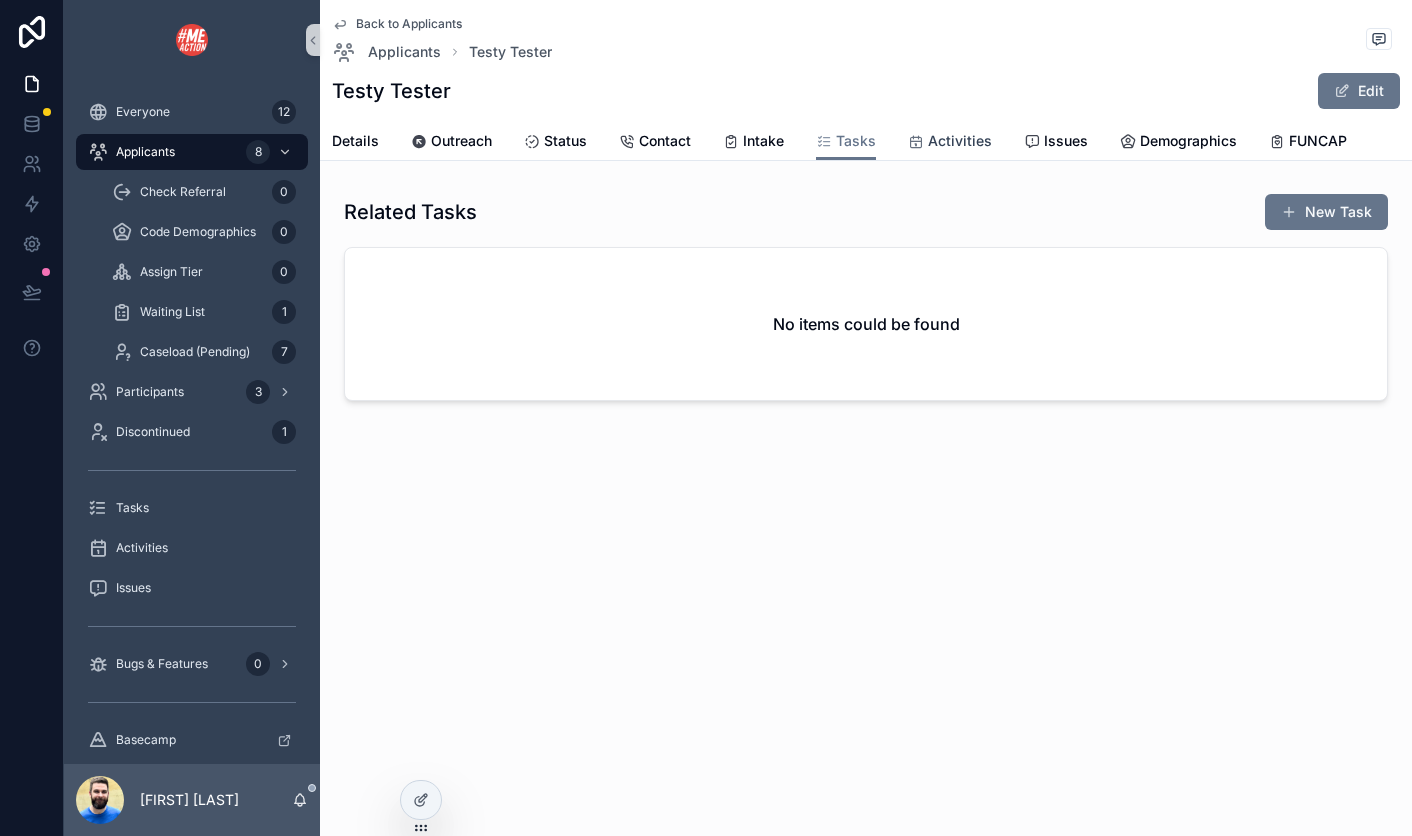 click on "Activities" at bounding box center (960, 141) 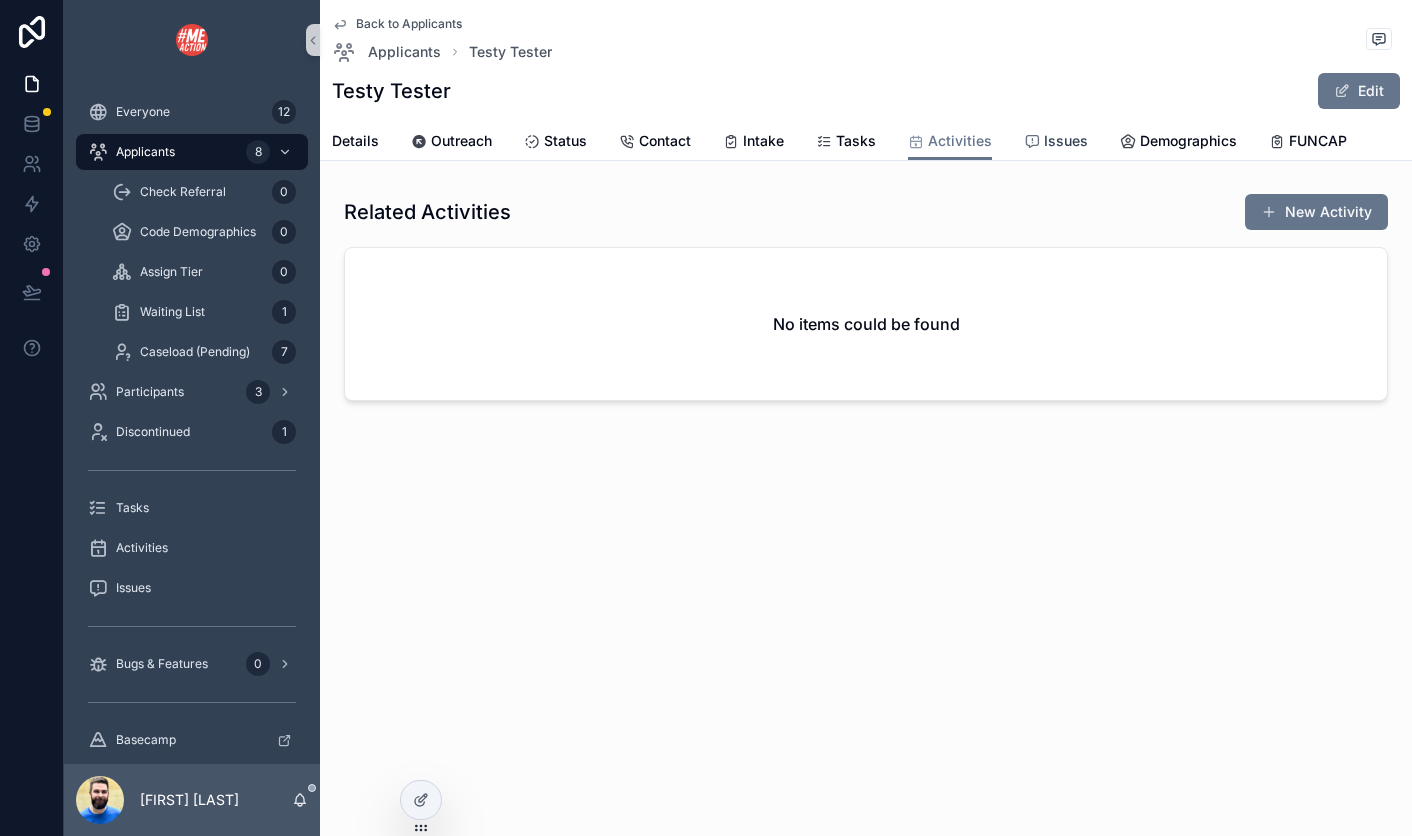 click on "Issues" at bounding box center [1056, 141] 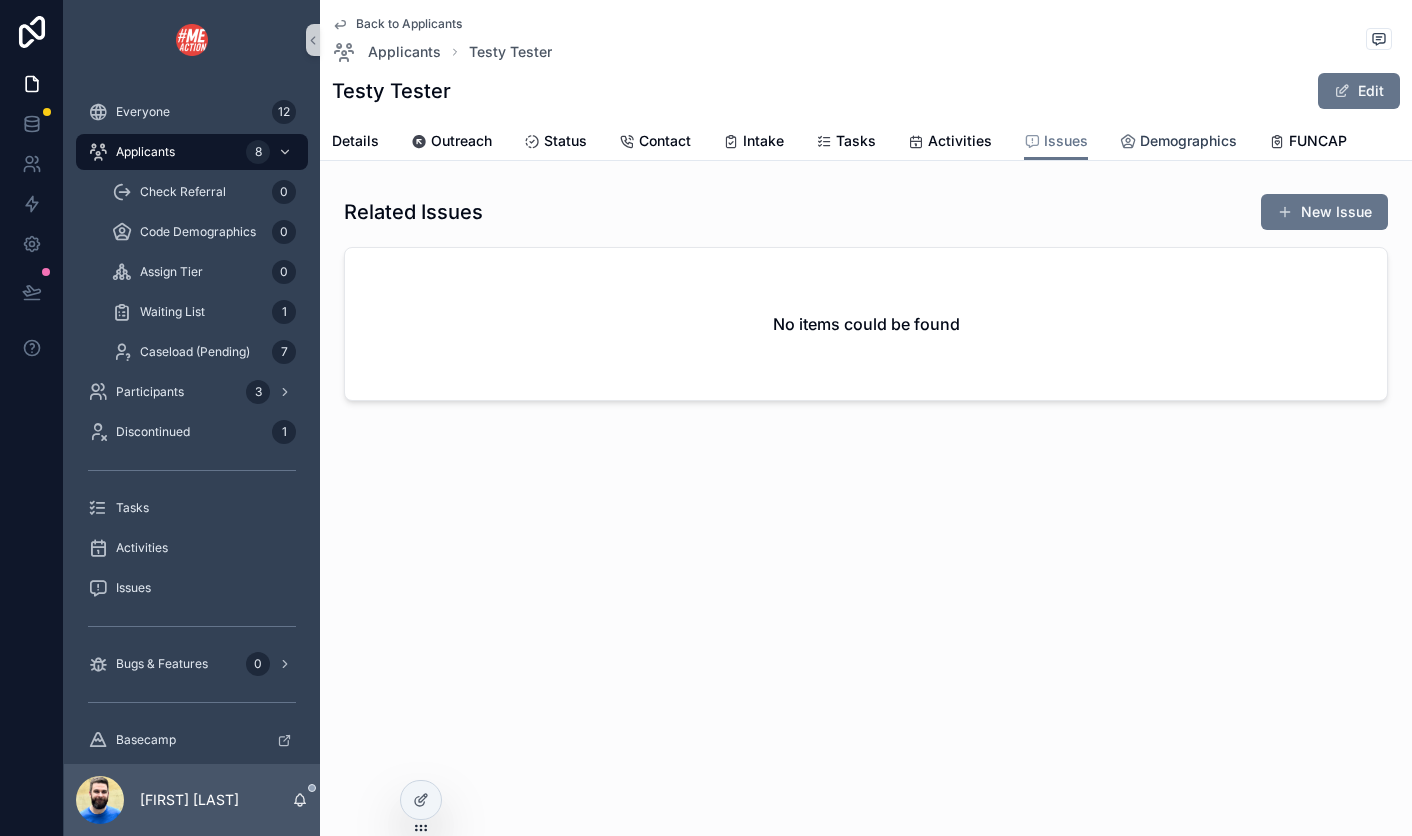 click on "Demographics" at bounding box center [1188, 141] 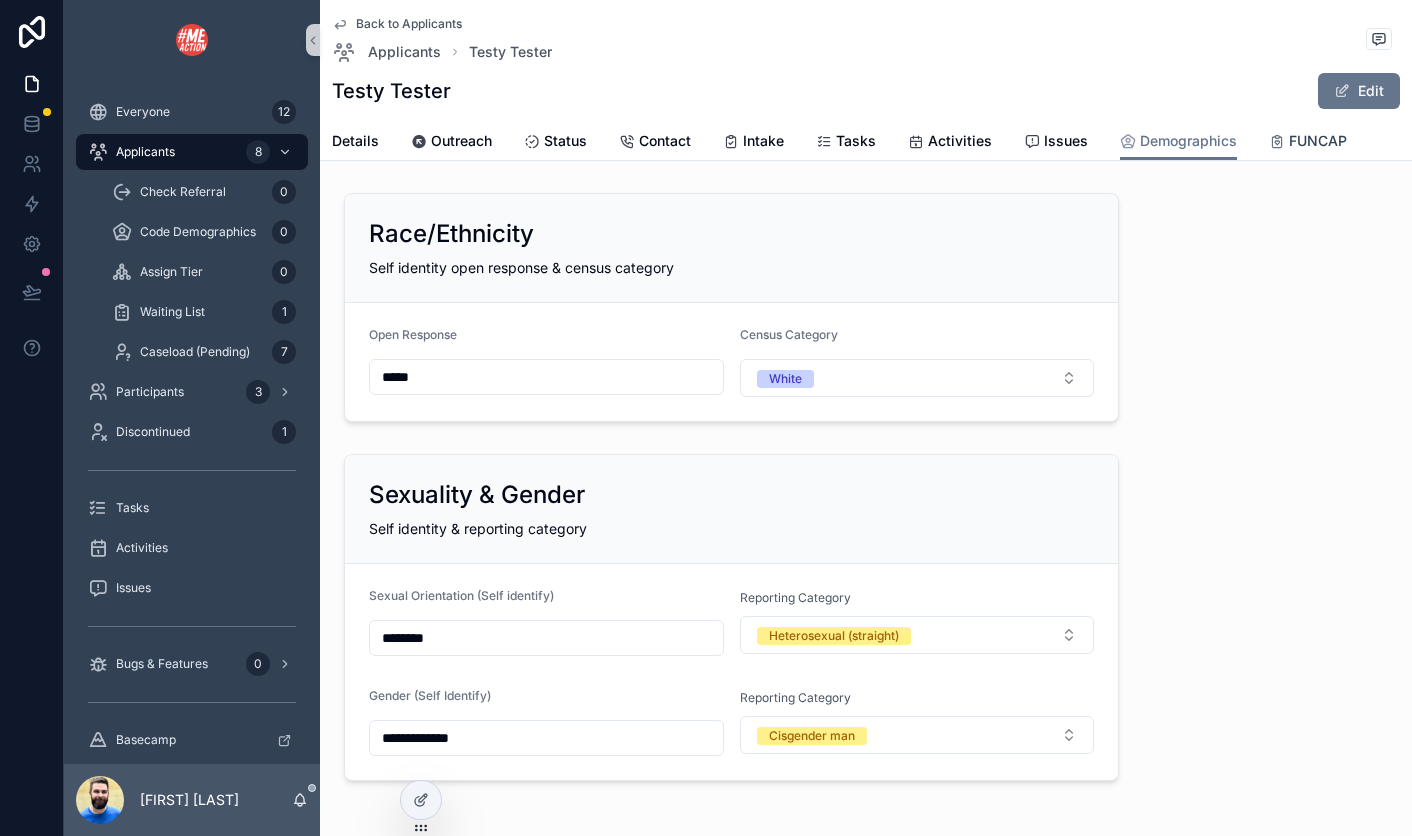 click at bounding box center [1277, 142] 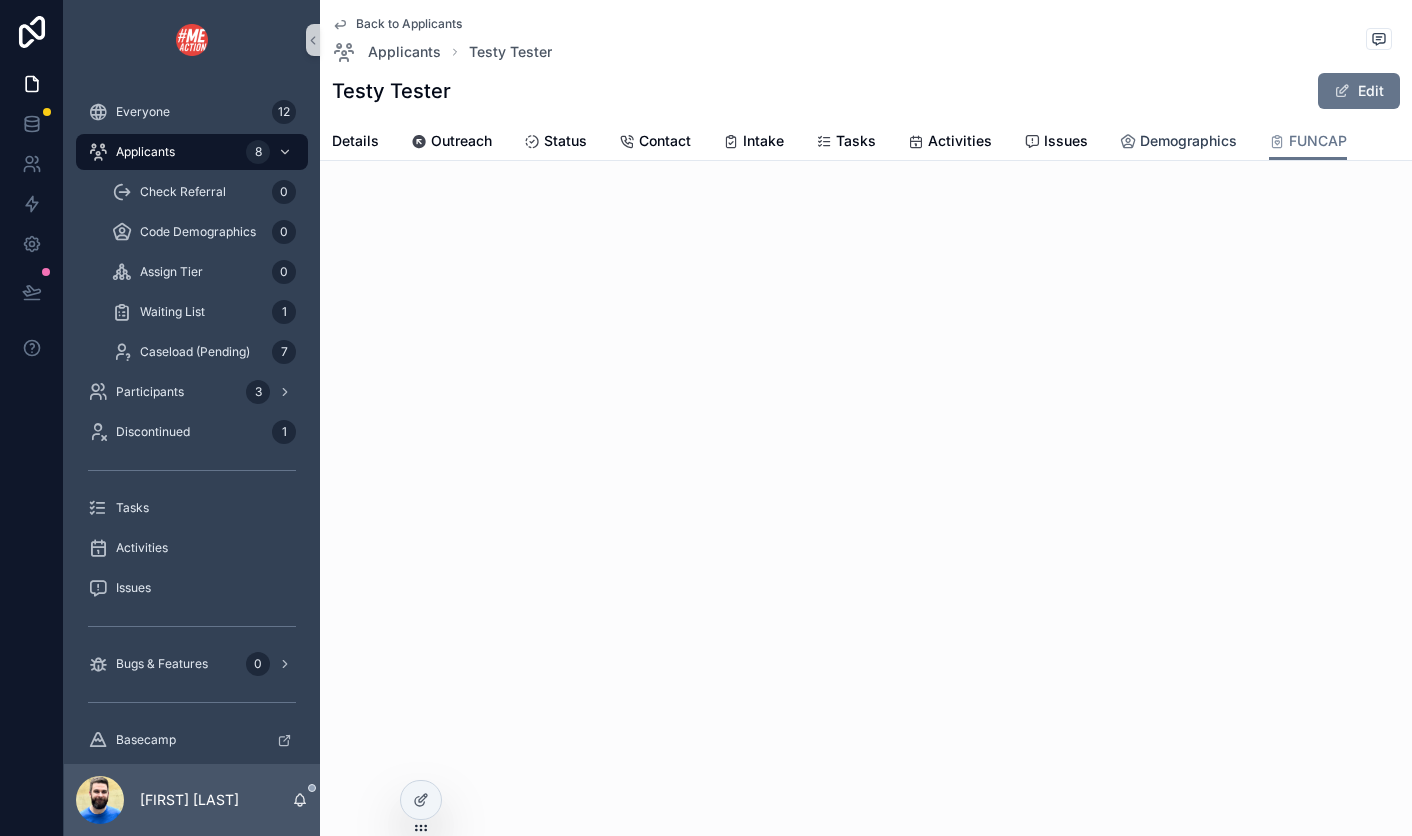 click on "Demographics" at bounding box center (1188, 141) 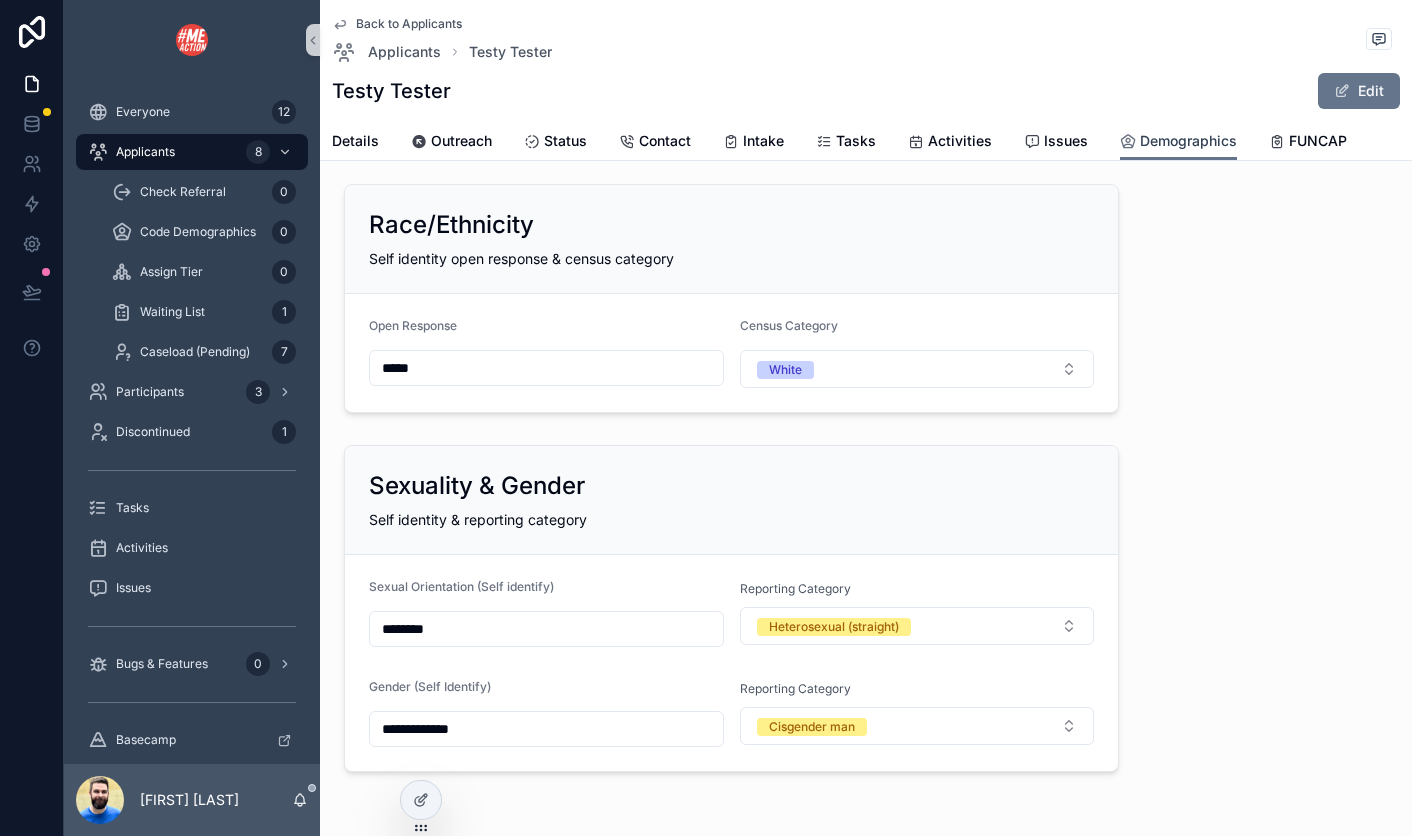 scroll, scrollTop: 0, scrollLeft: 0, axis: both 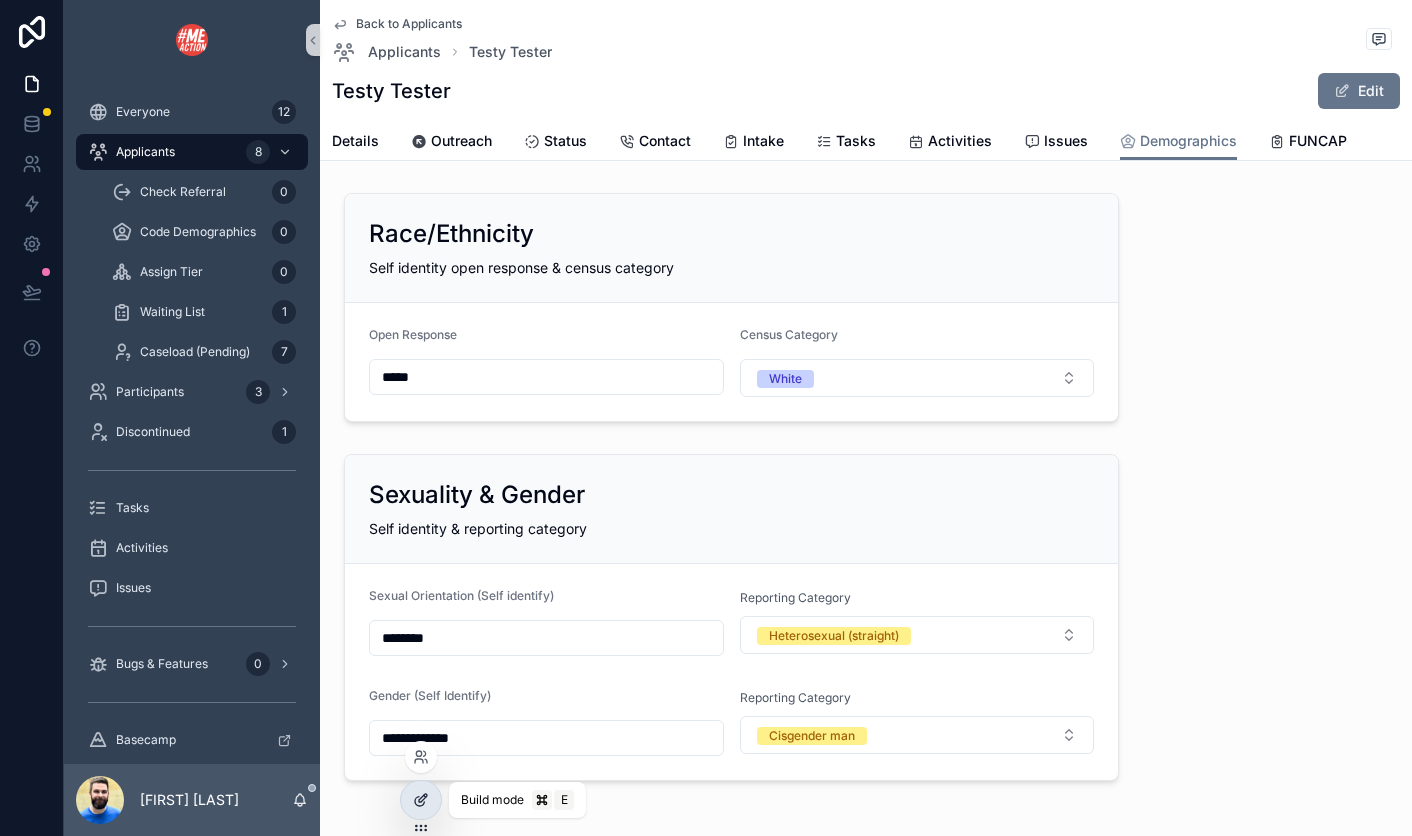 click 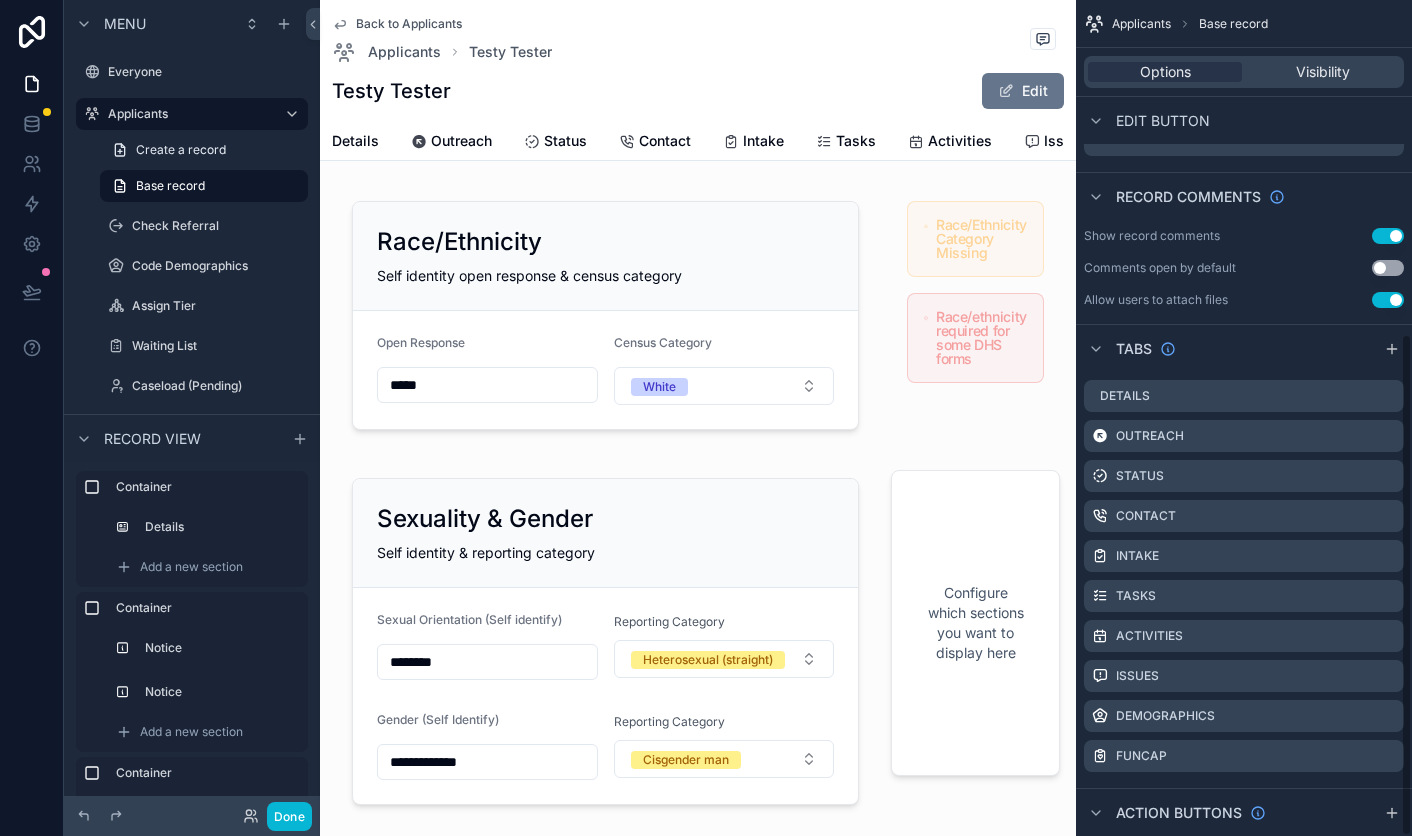 scroll, scrollTop: 556, scrollLeft: 0, axis: vertical 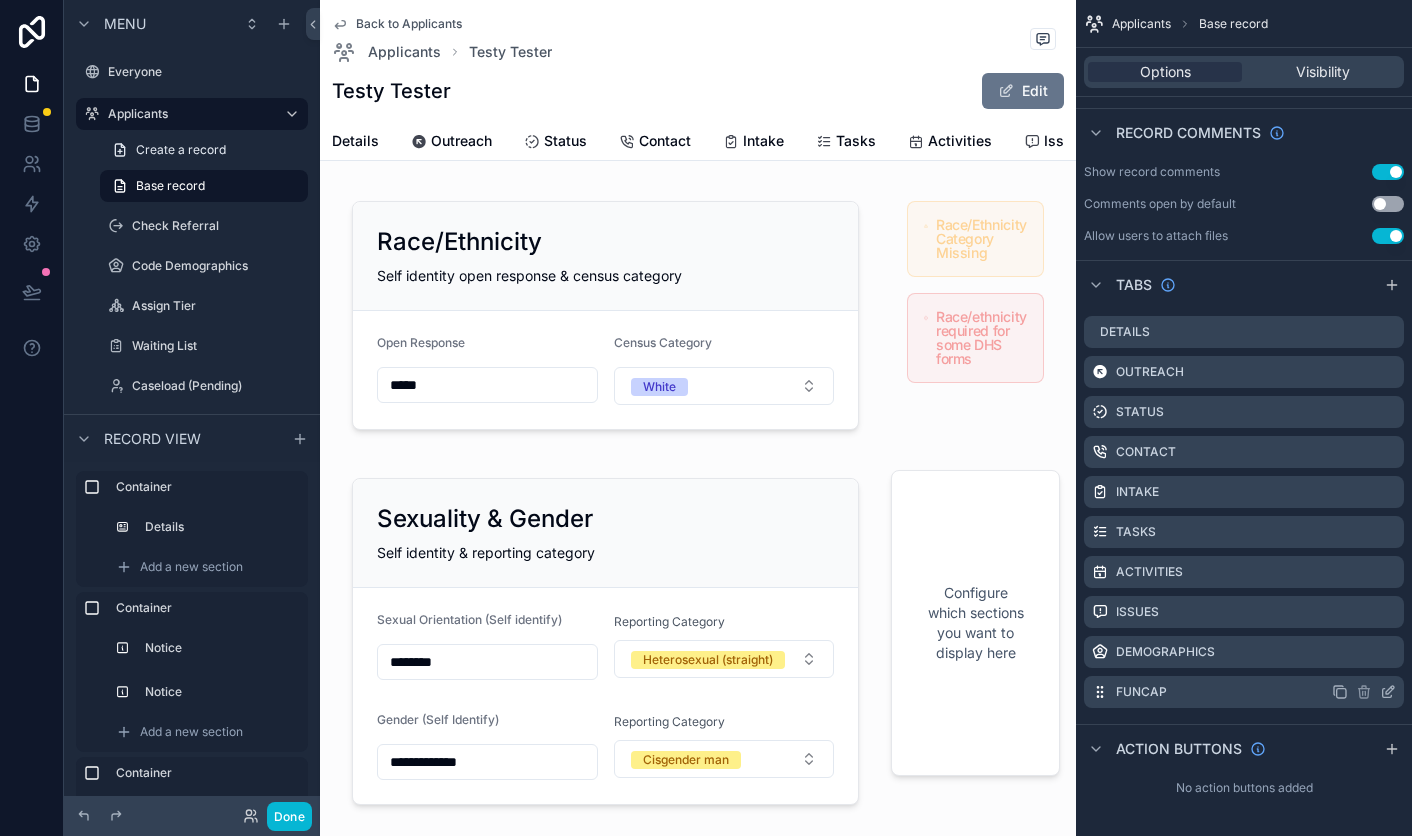 click 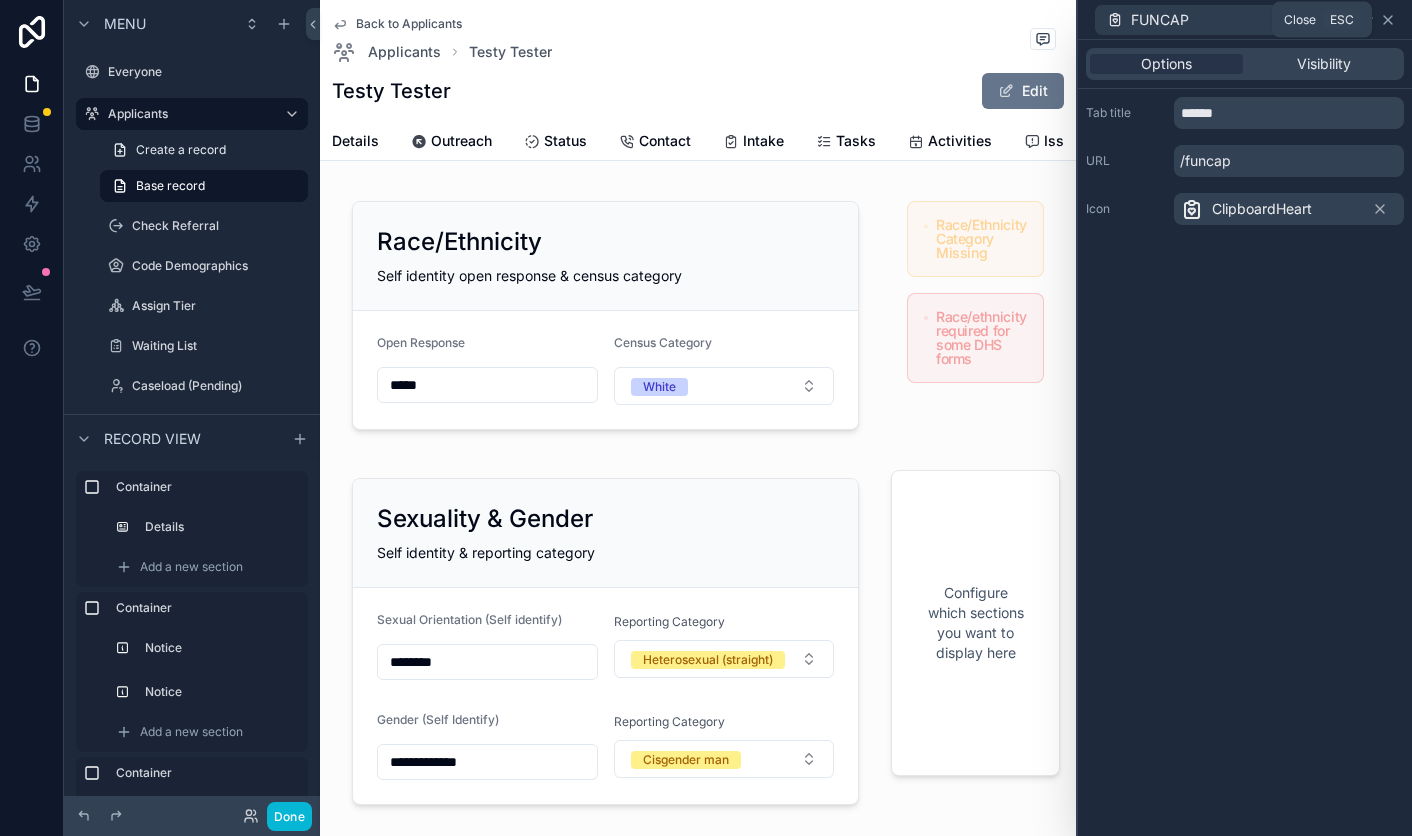 click 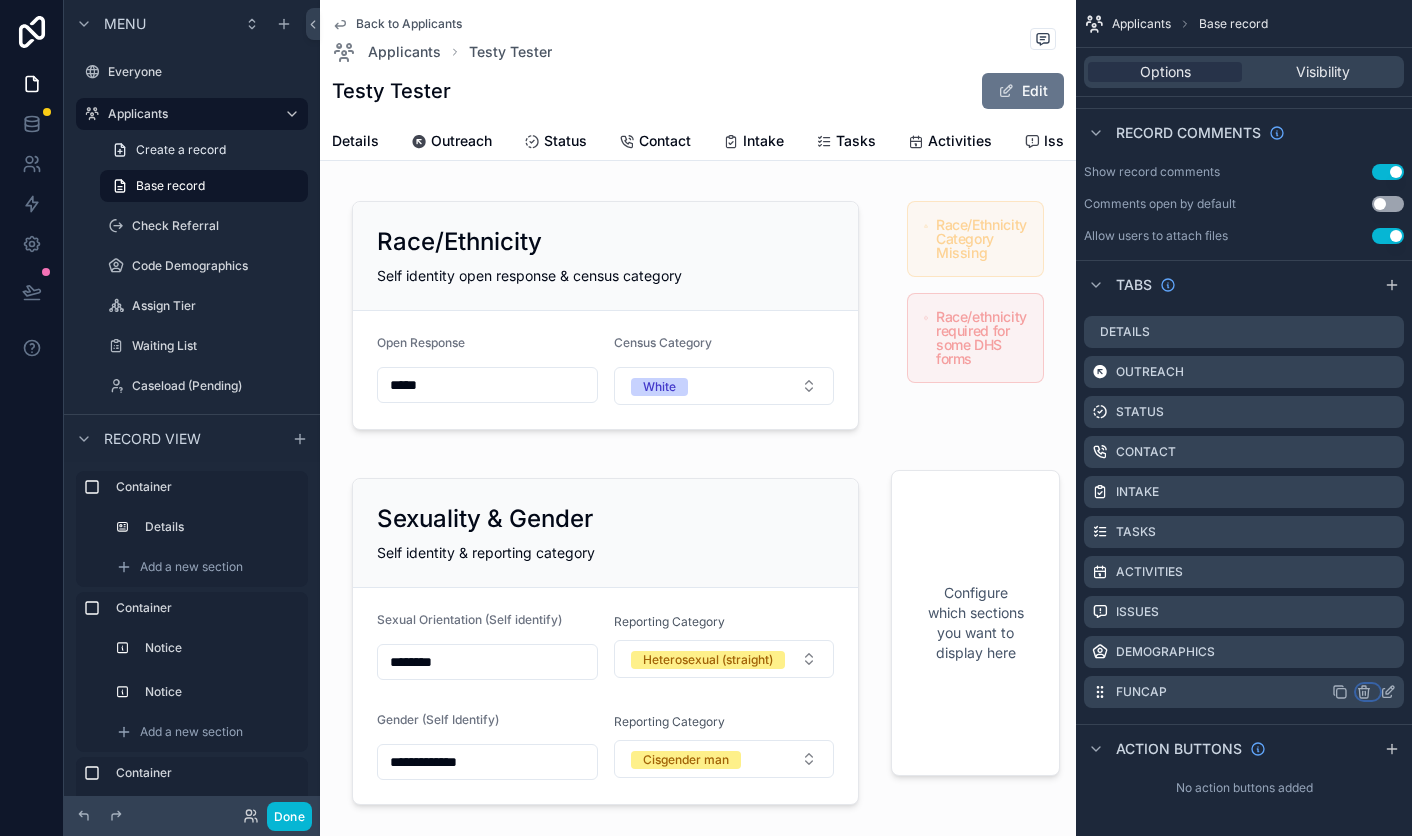 click 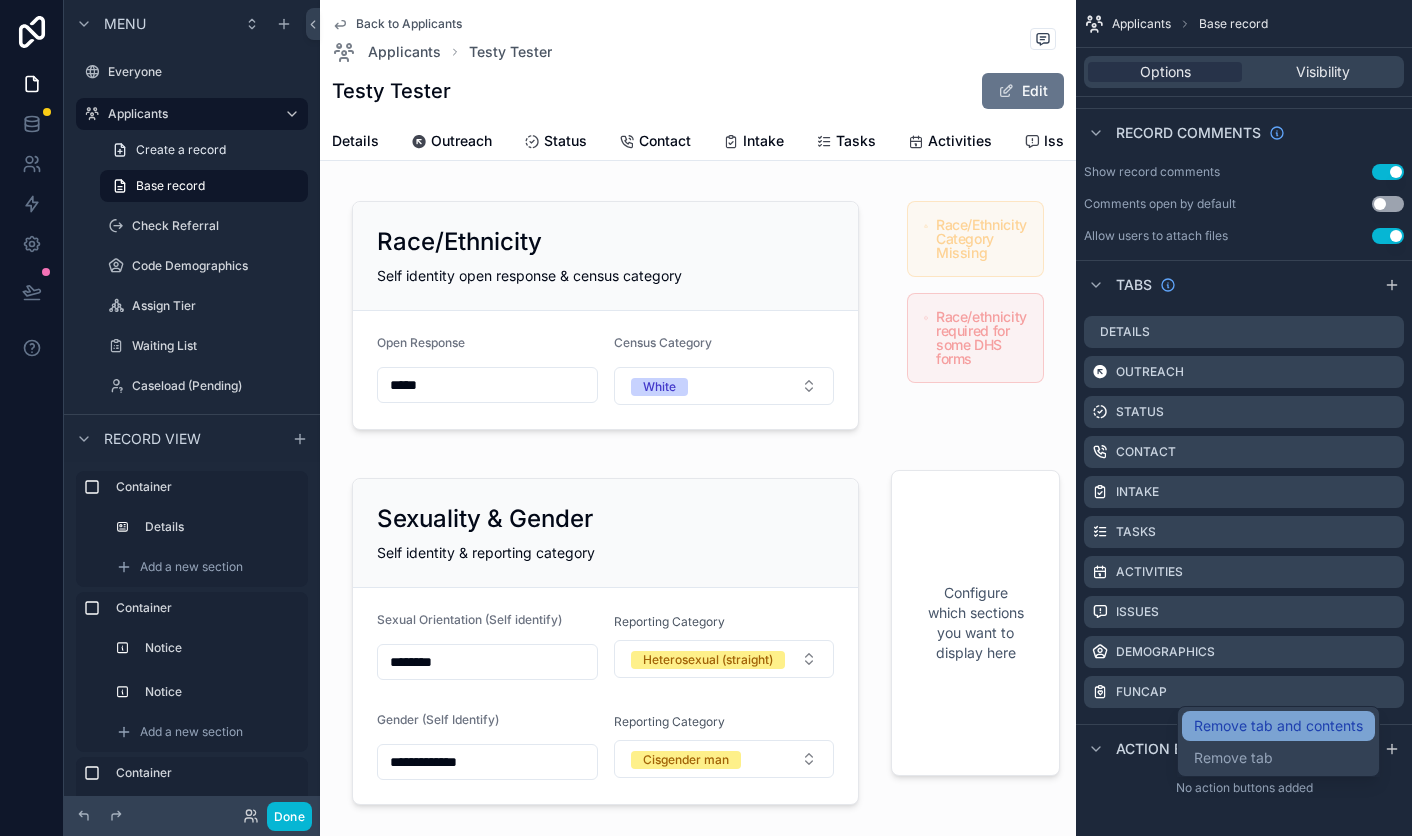 click on "Remove tab and contents" at bounding box center [1278, 726] 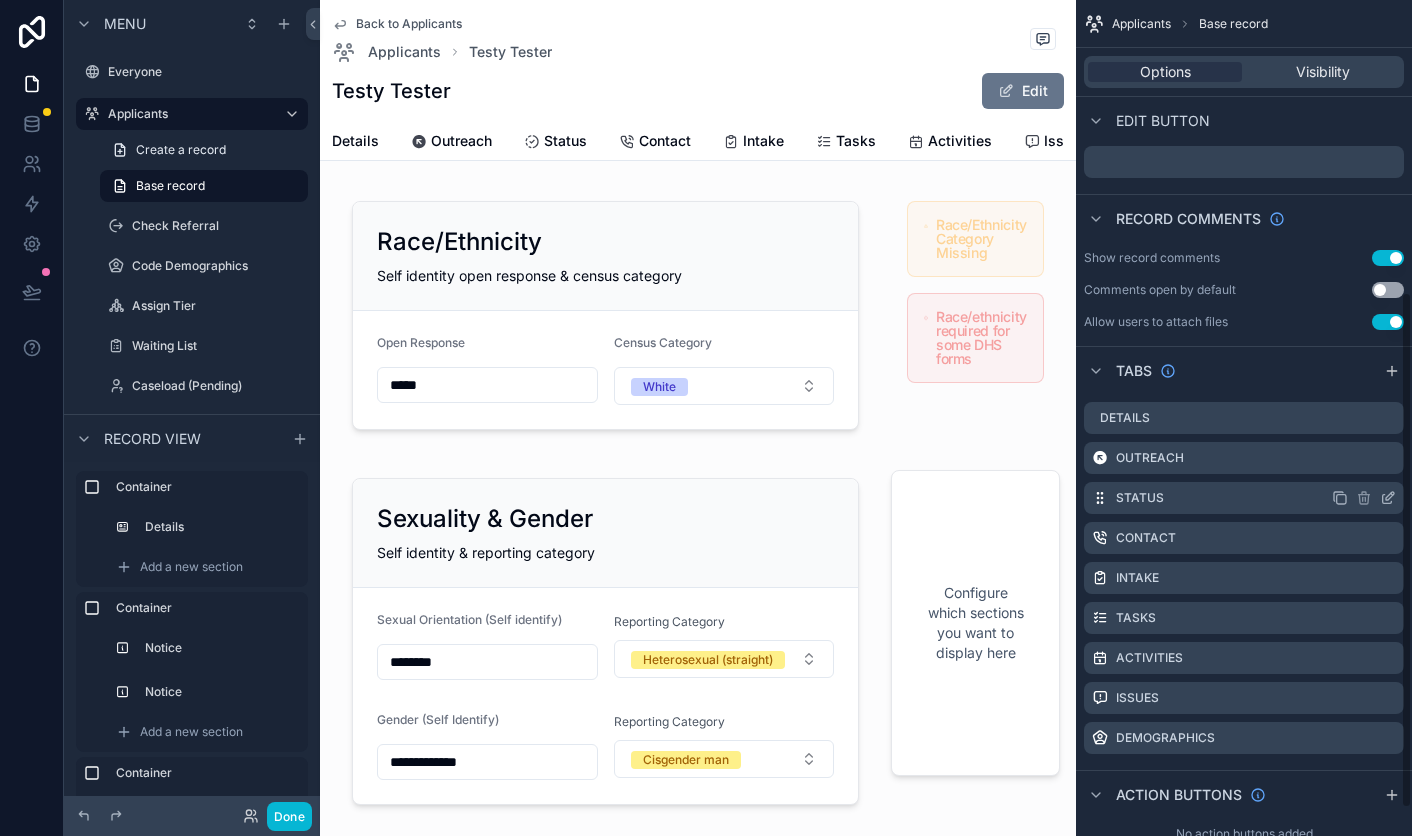 scroll, scrollTop: 461, scrollLeft: 0, axis: vertical 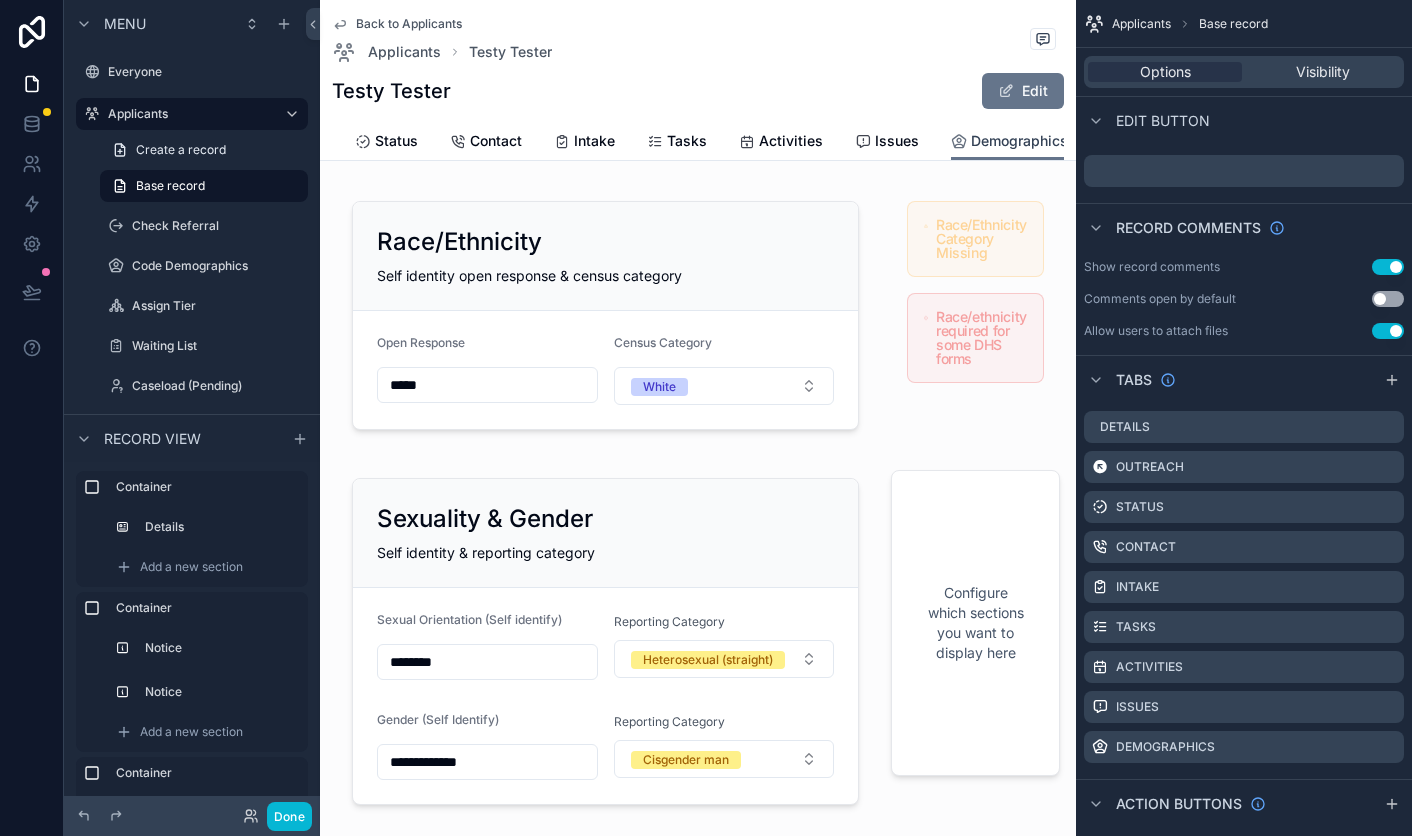 click on "Demographics" at bounding box center [1019, 141] 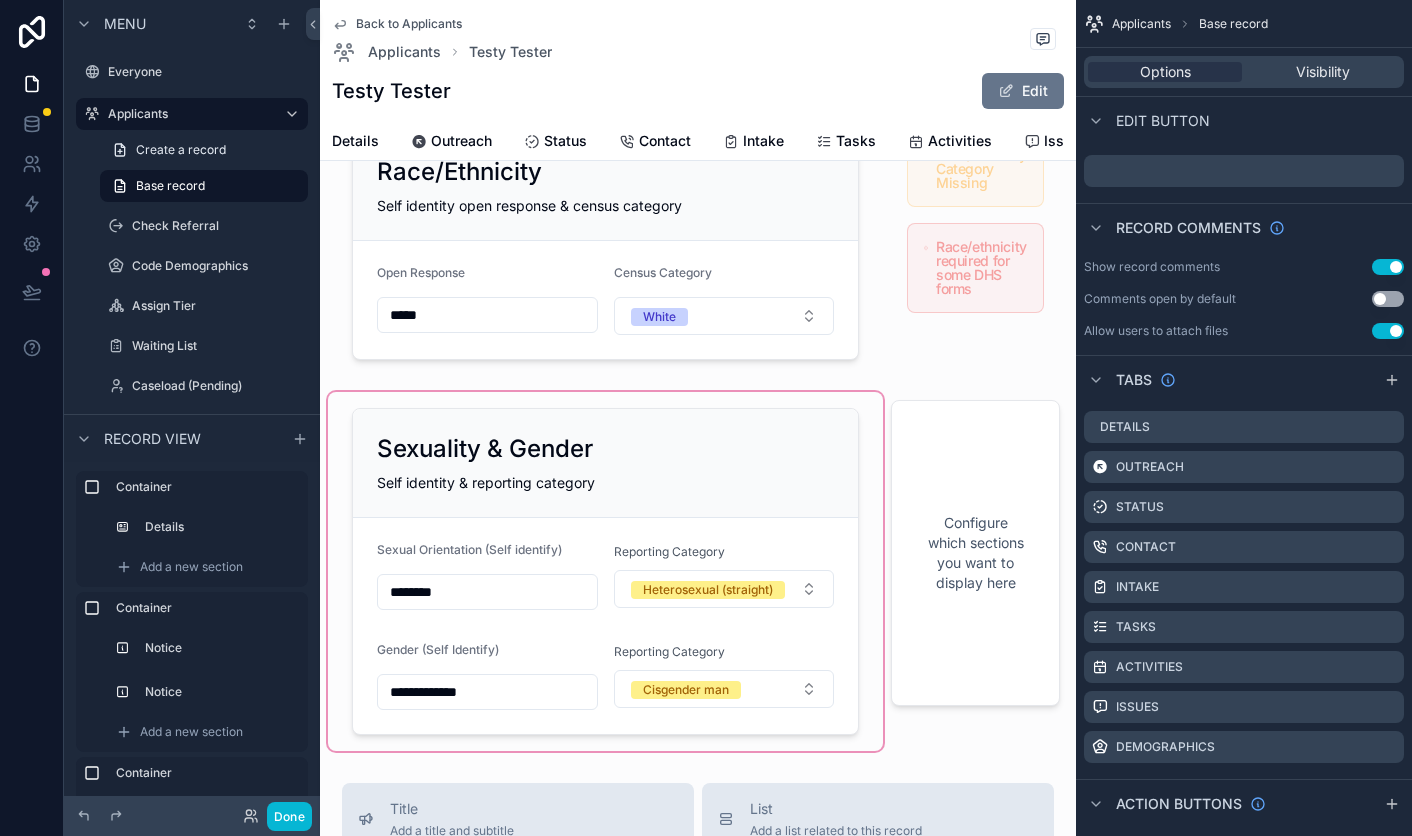 scroll, scrollTop: 0, scrollLeft: 0, axis: both 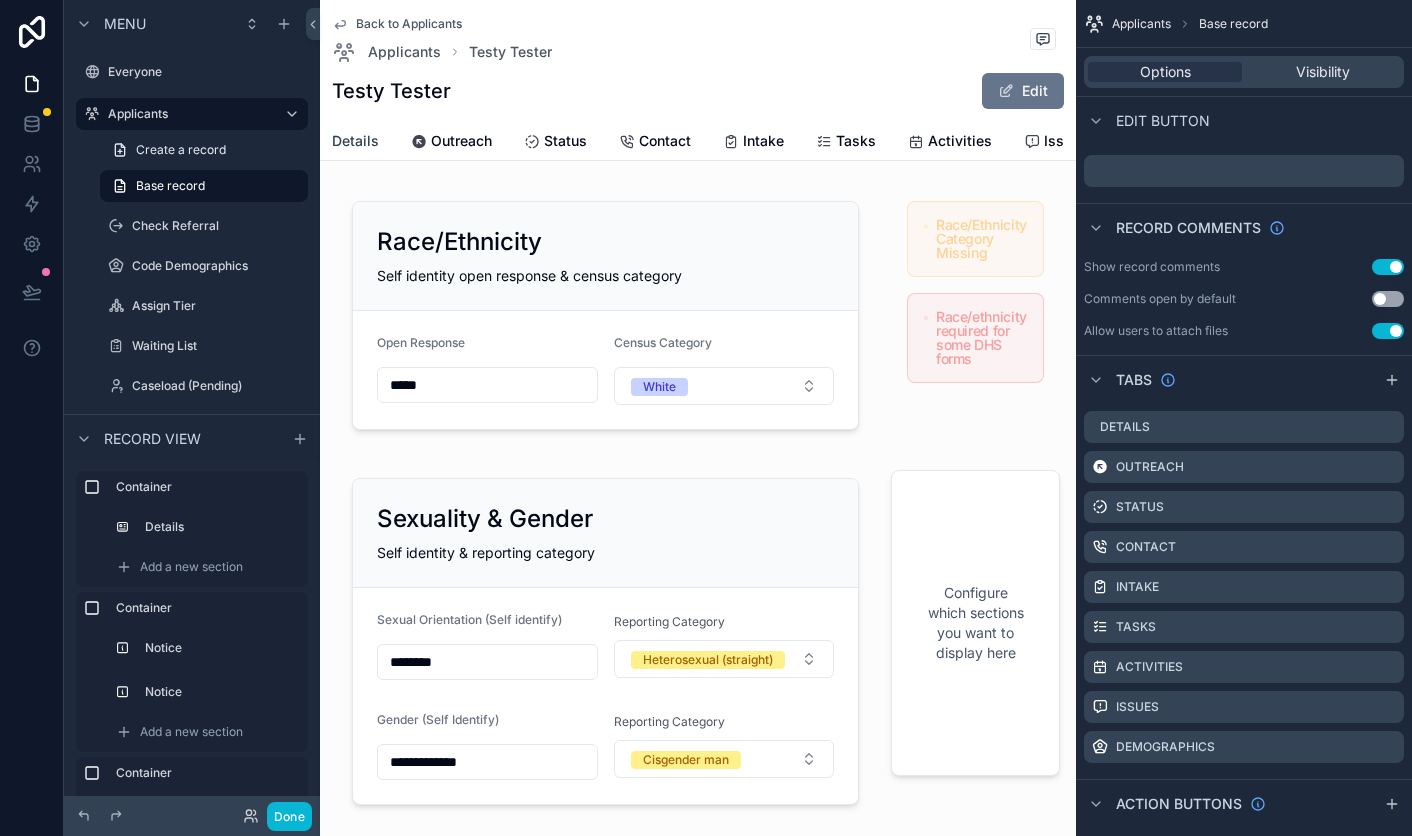 click on "Details" at bounding box center [355, 141] 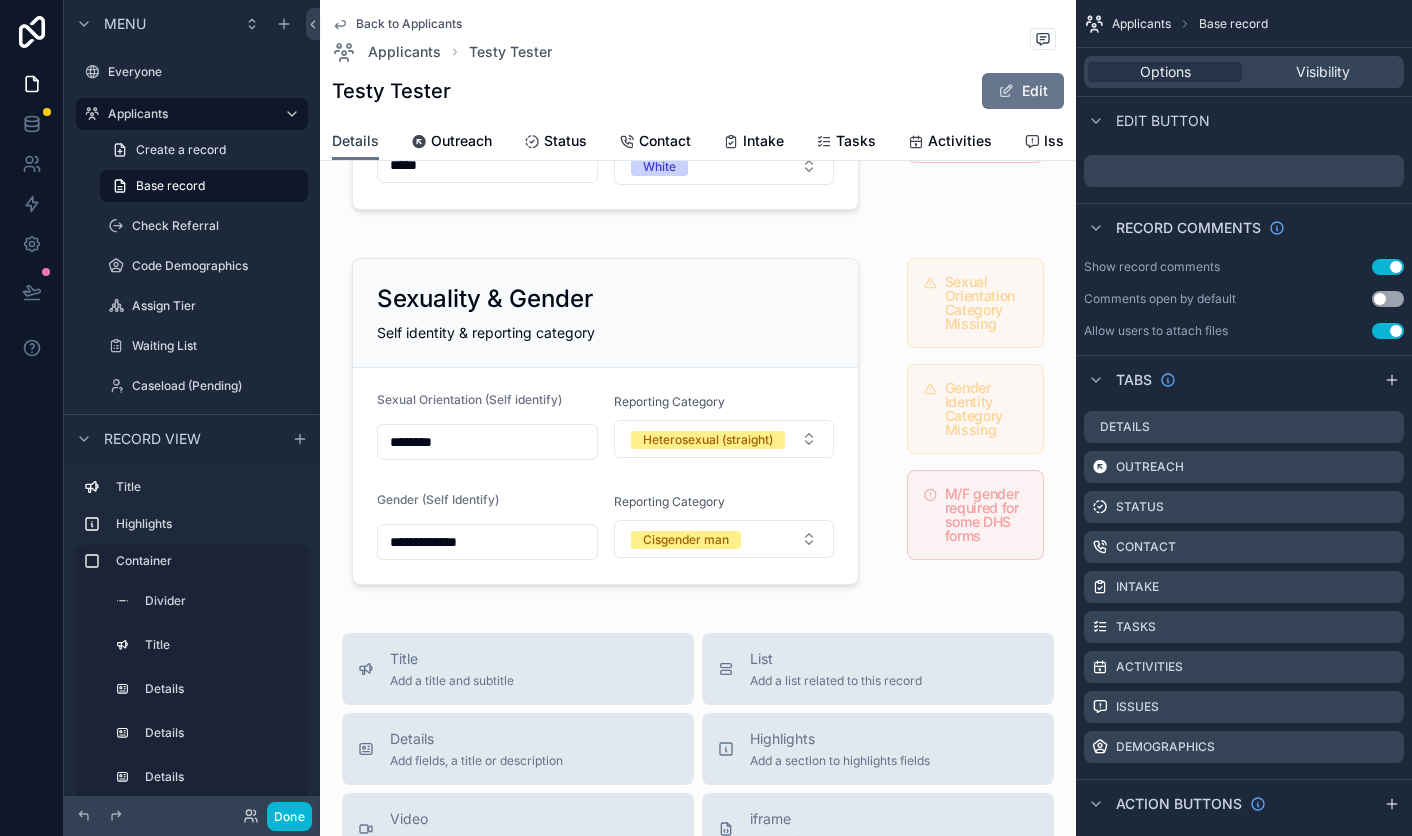 scroll, scrollTop: 1756, scrollLeft: 0, axis: vertical 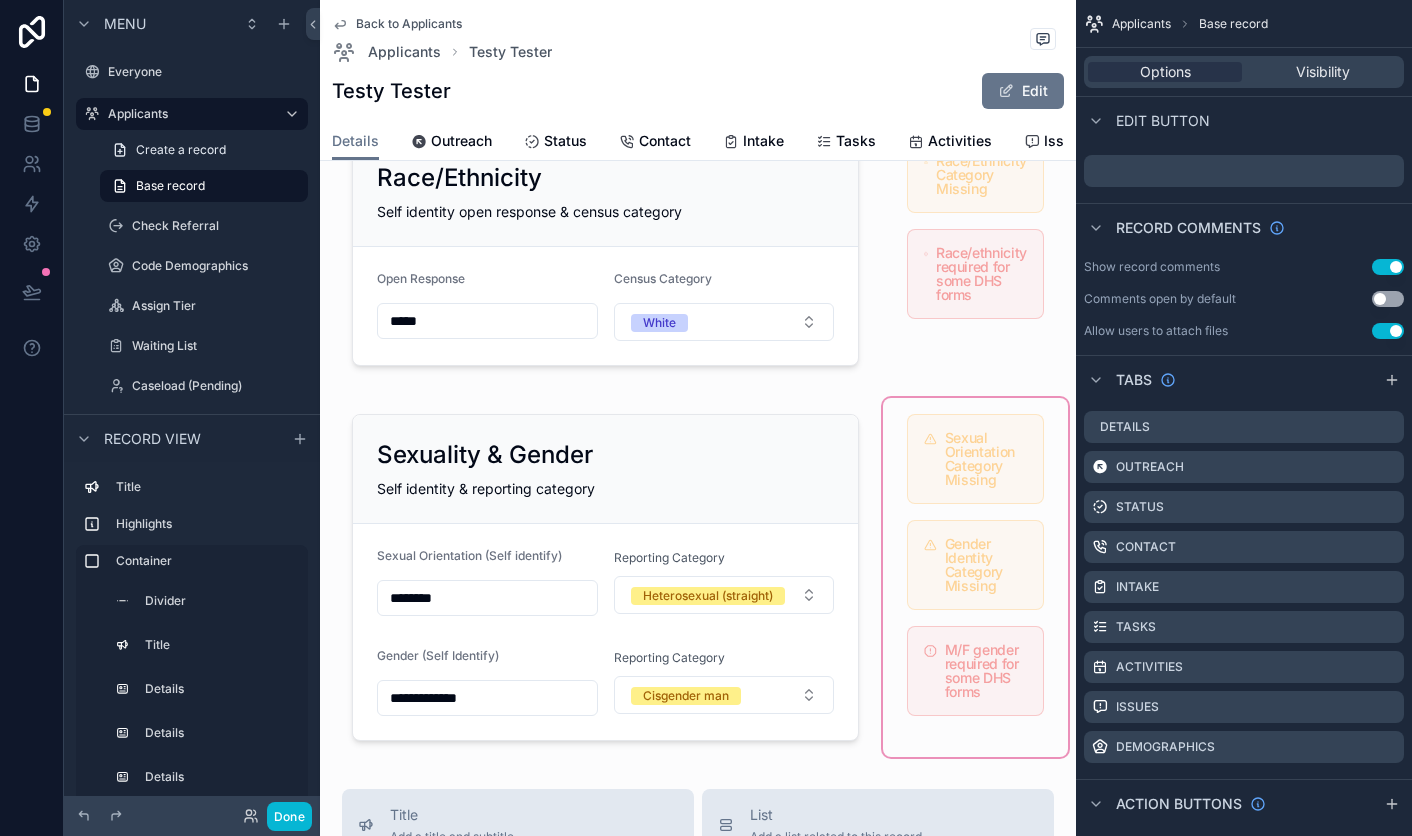 click at bounding box center (975, 577) 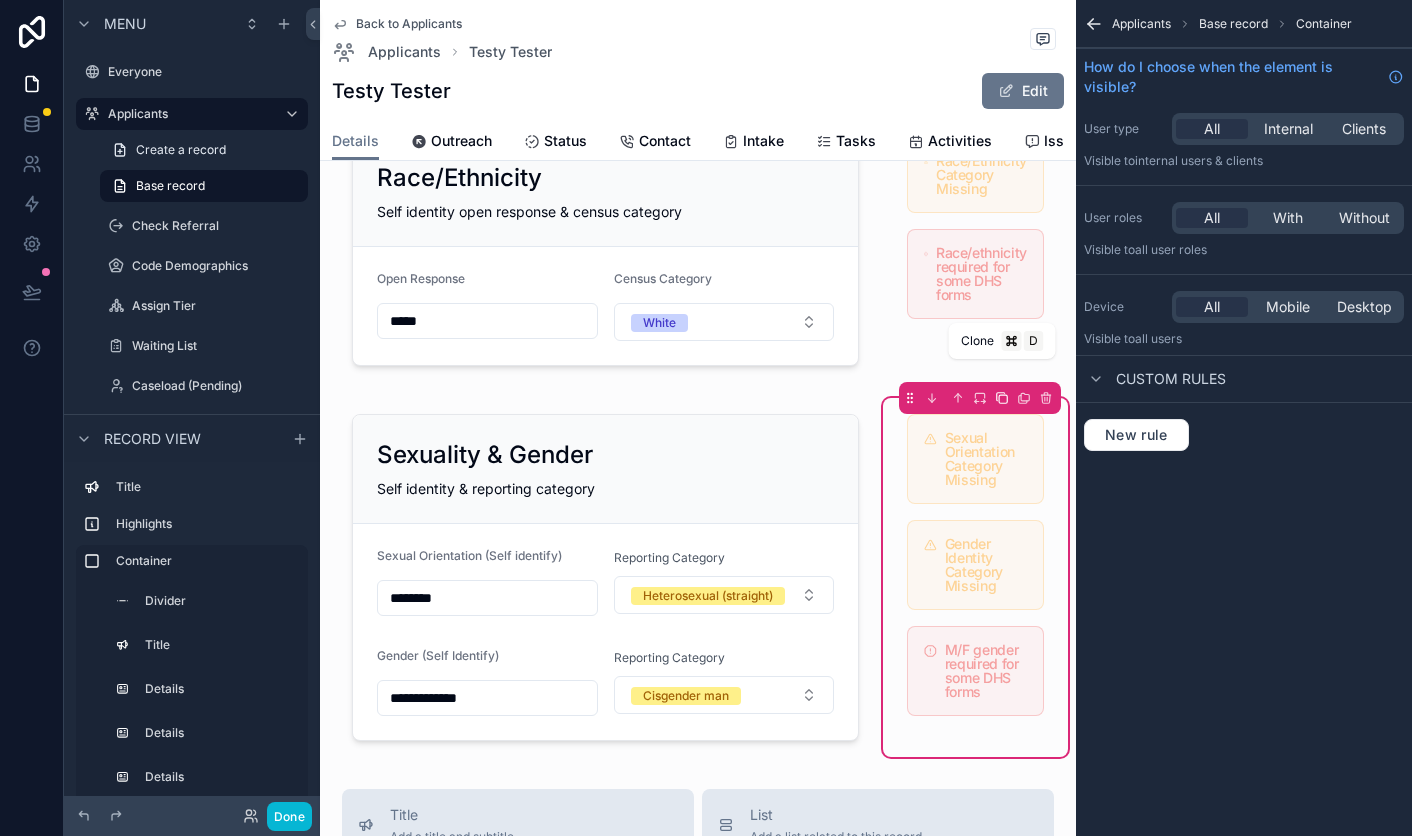 click 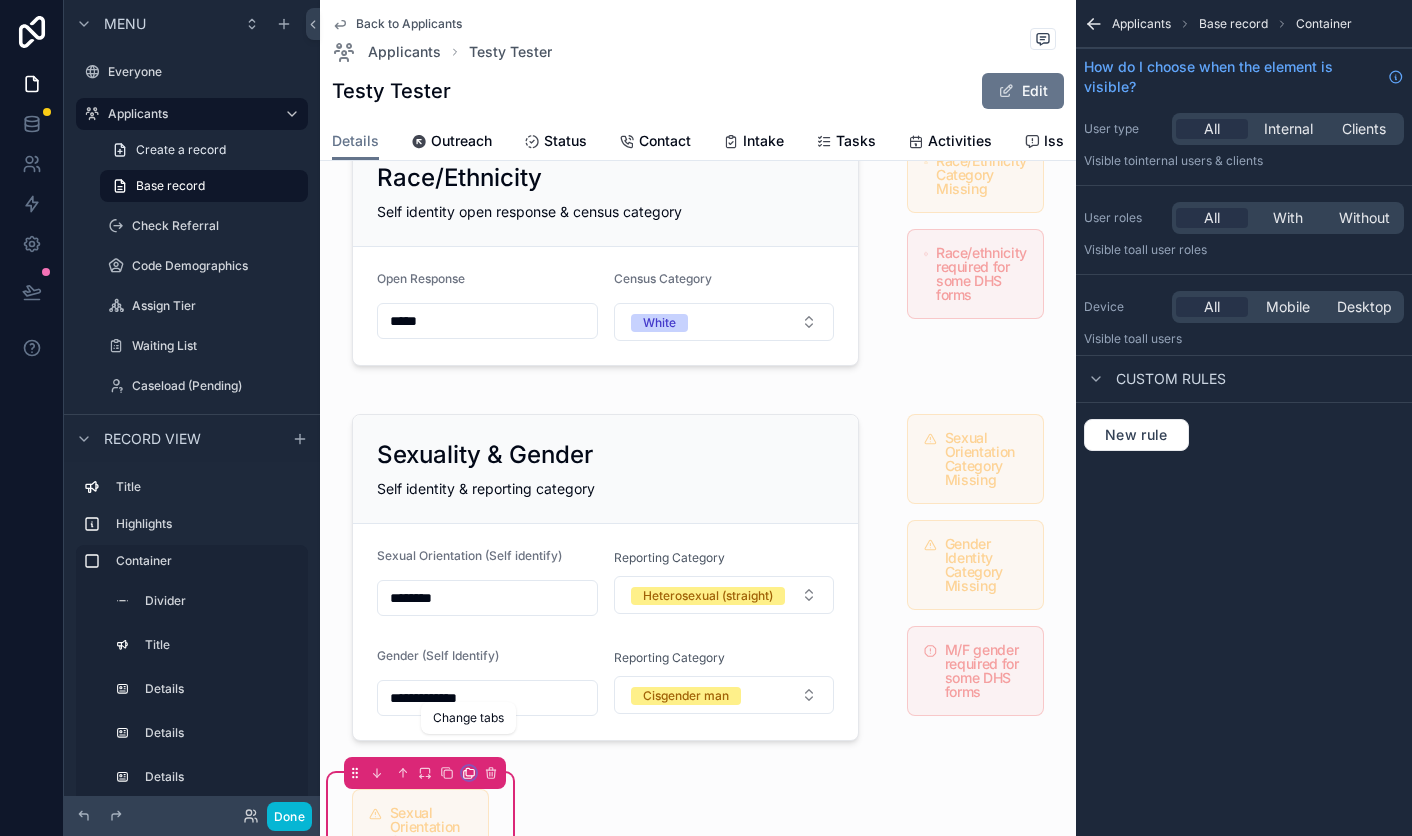 click 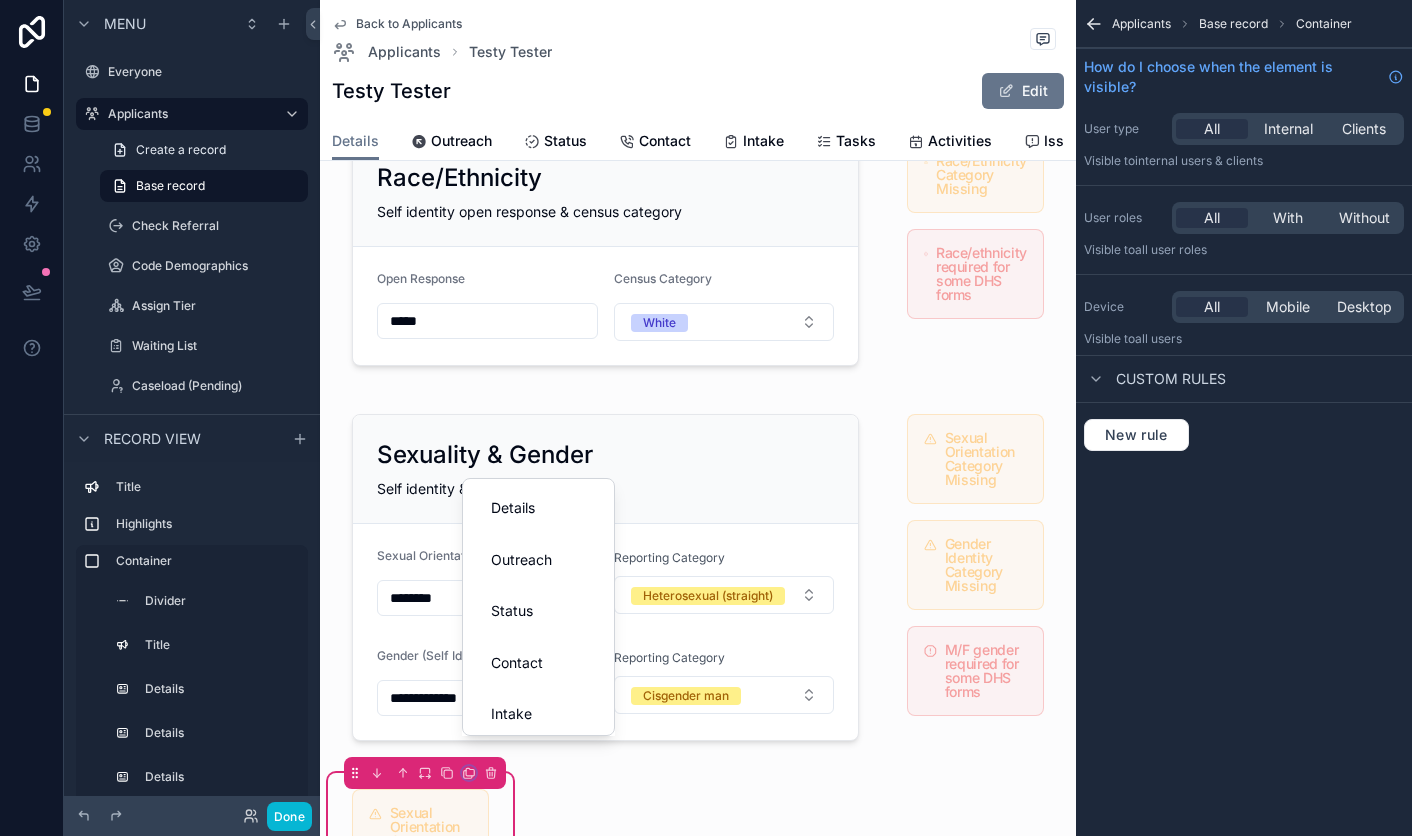 scroll, scrollTop: 213, scrollLeft: 0, axis: vertical 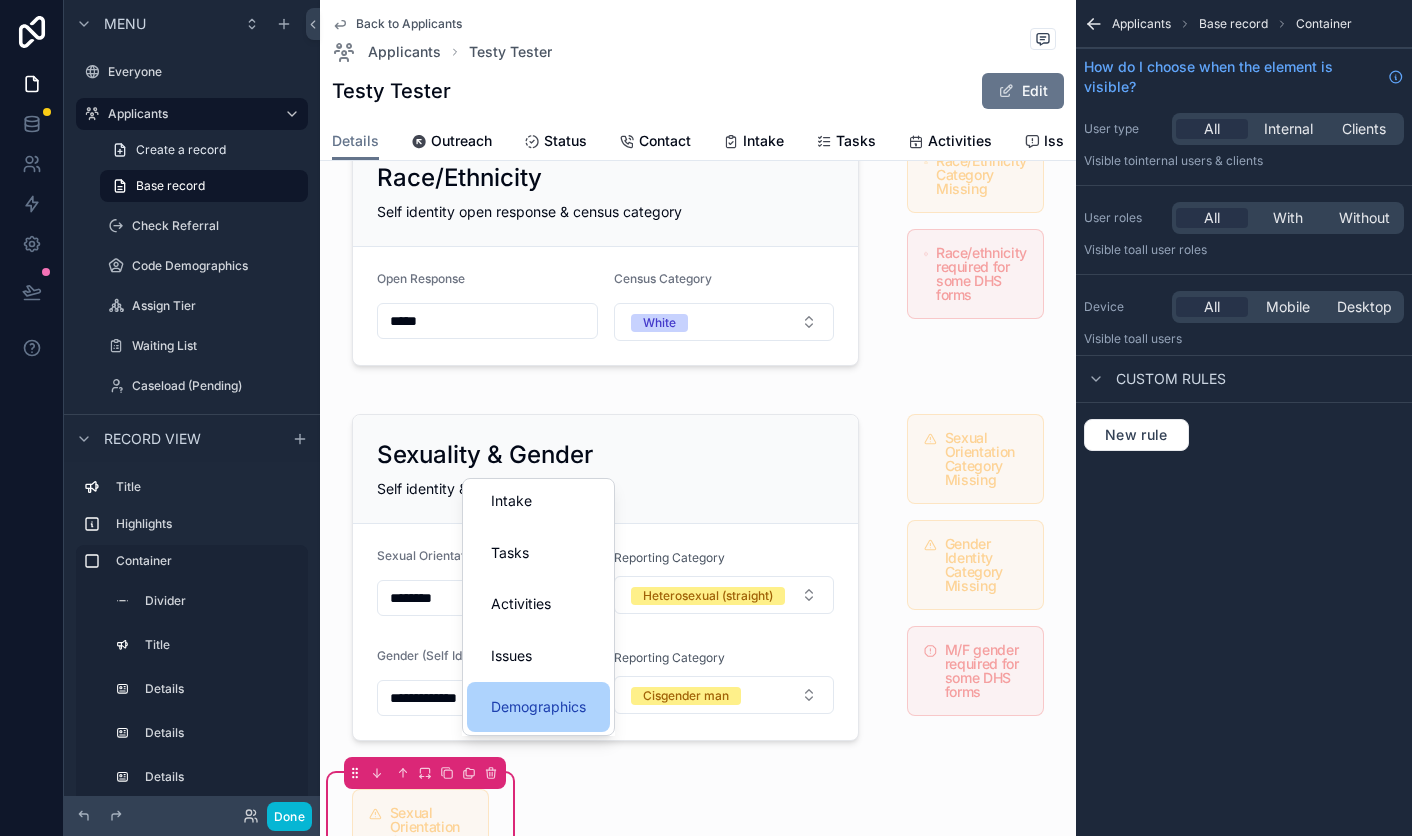 click on "Demographics" at bounding box center [538, 707] 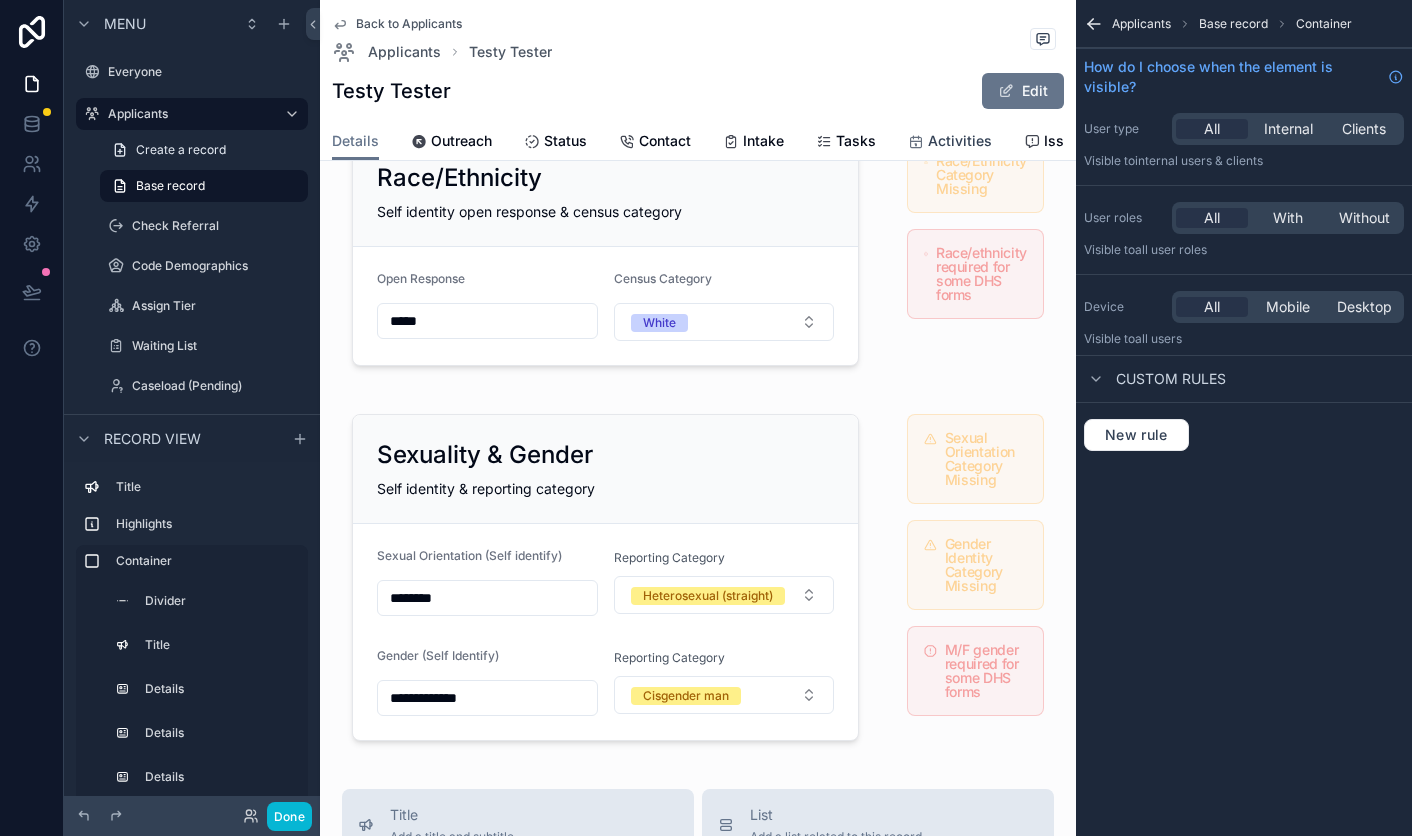 scroll, scrollTop: 0, scrollLeft: 169, axis: horizontal 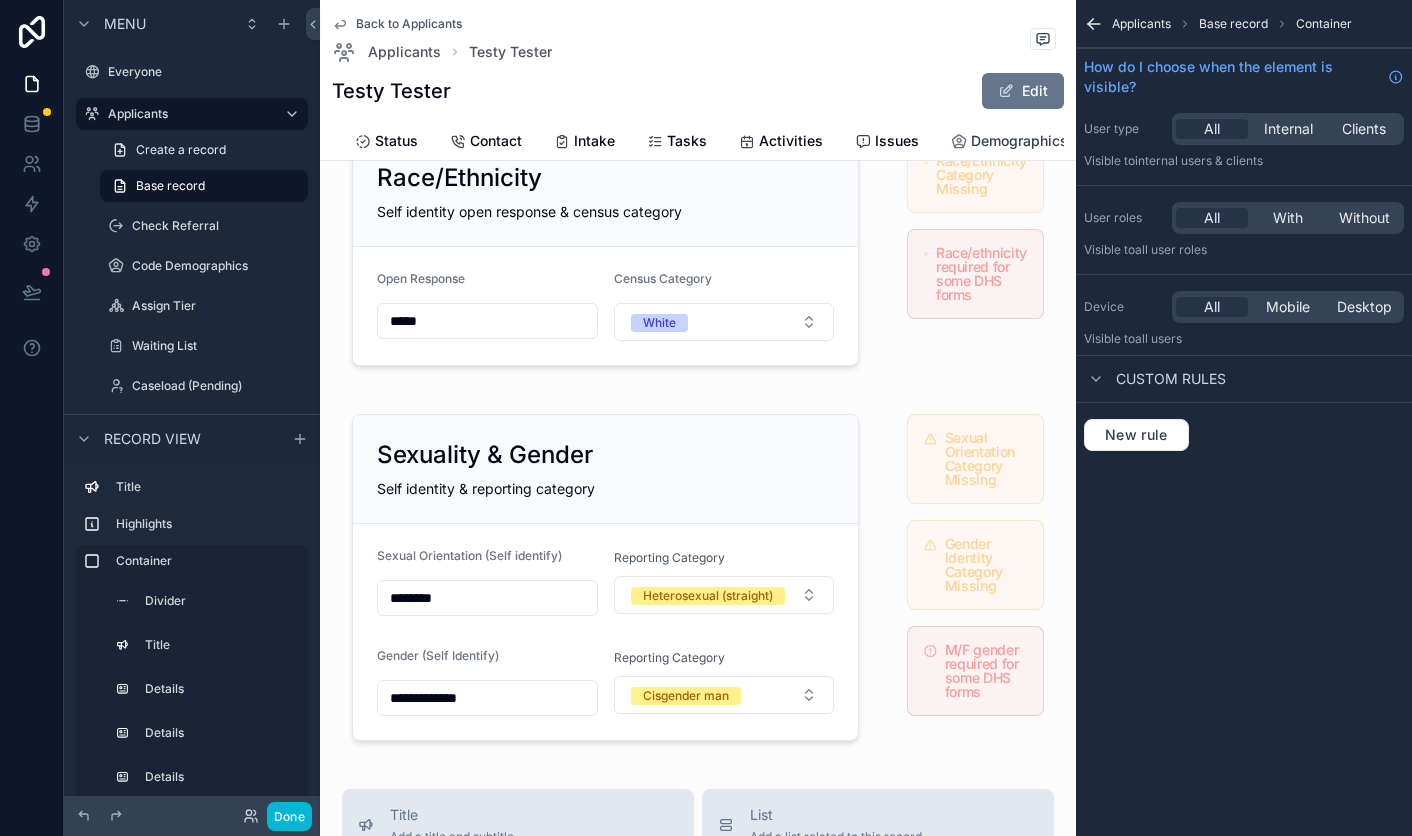 click on "Demographics" at bounding box center (1019, 141) 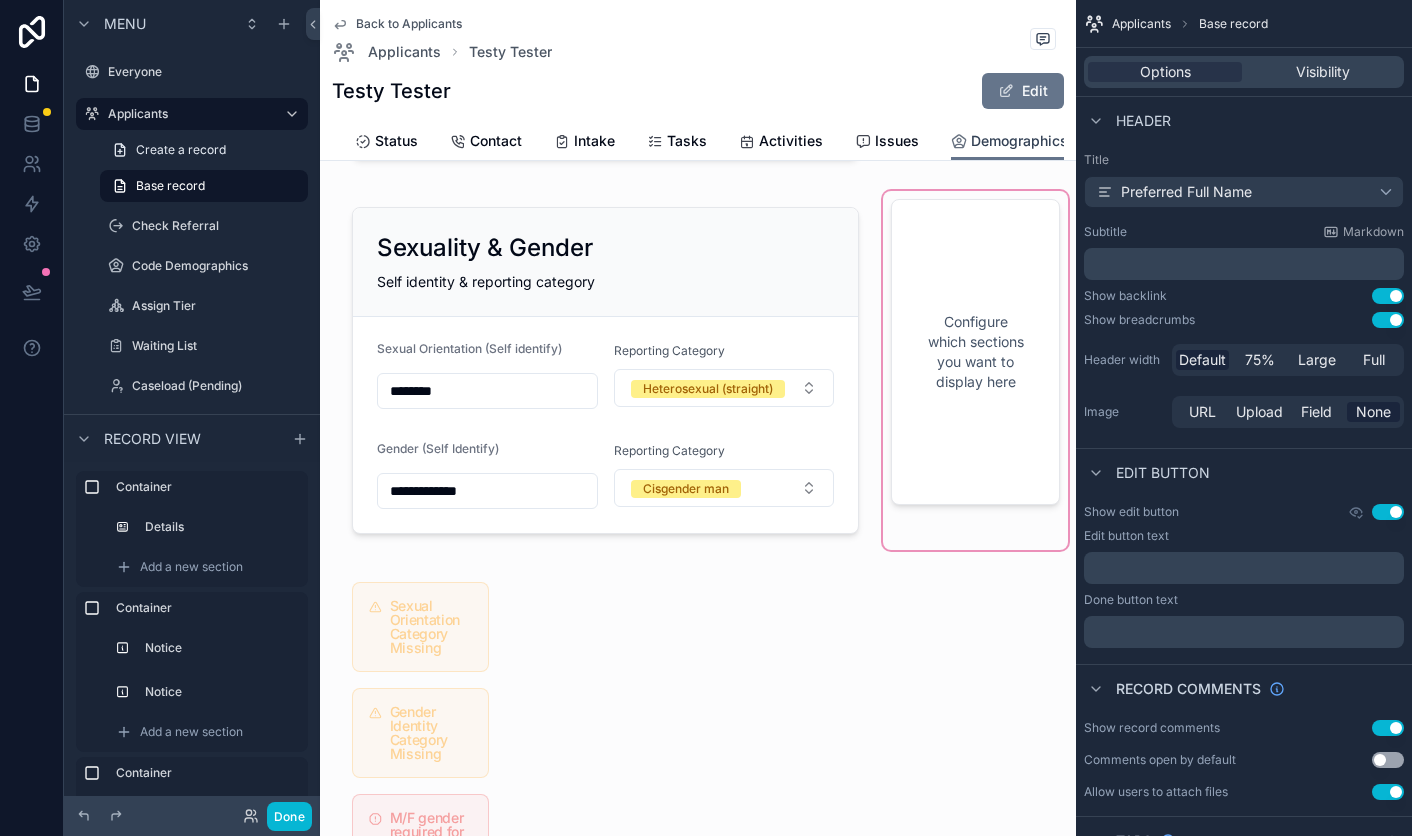 scroll, scrollTop: 255, scrollLeft: 0, axis: vertical 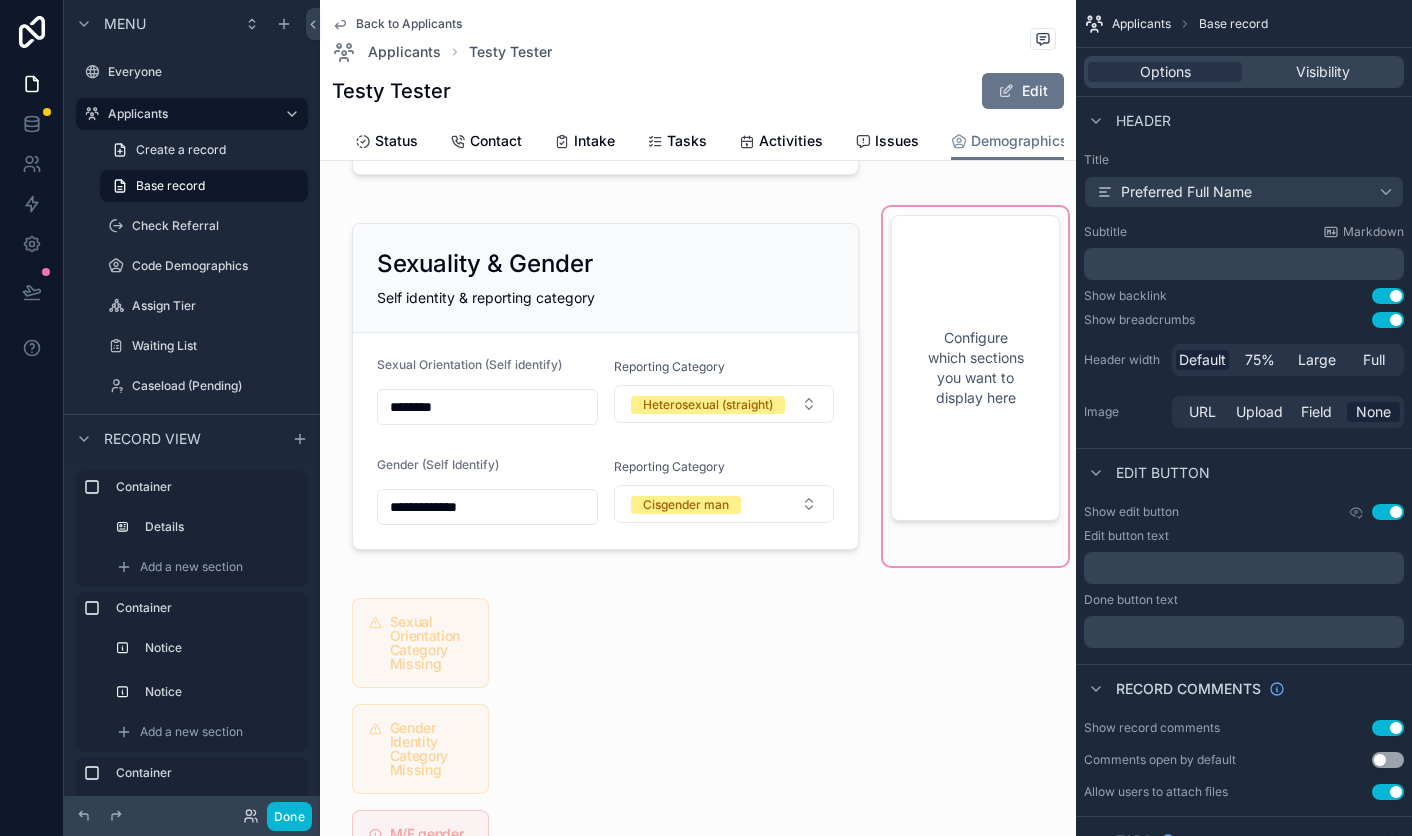 click at bounding box center [975, 386] 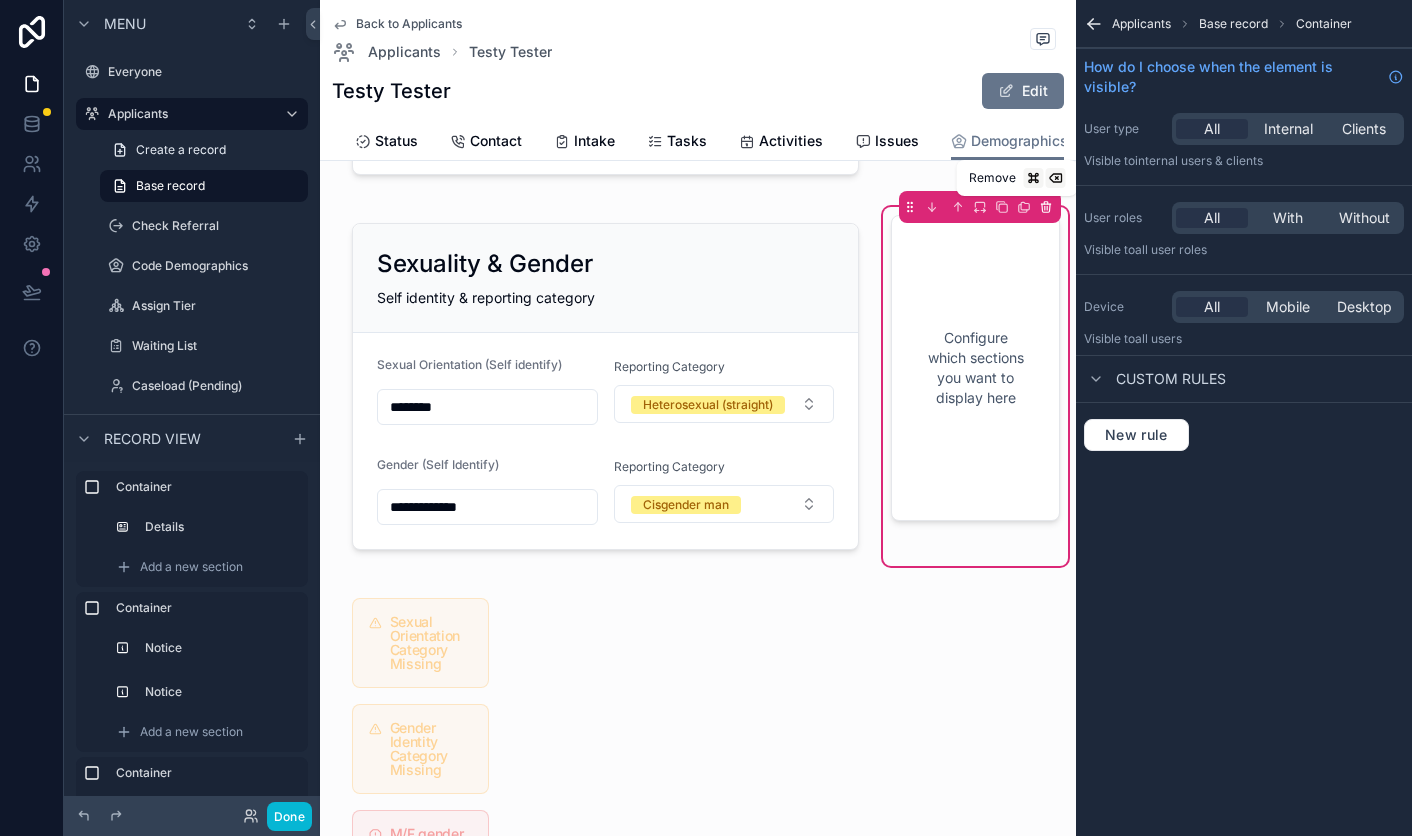 click 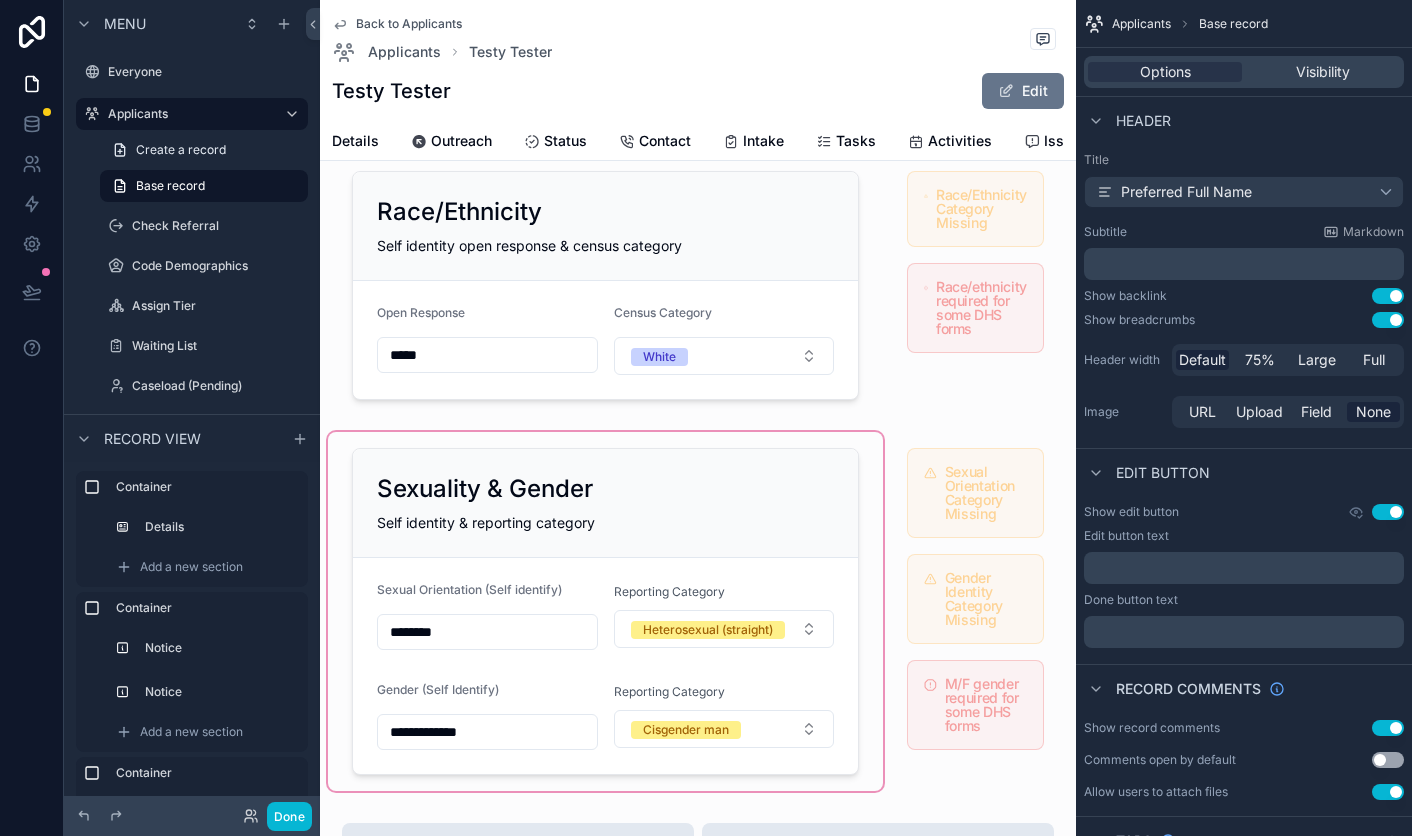 scroll, scrollTop: 0, scrollLeft: 0, axis: both 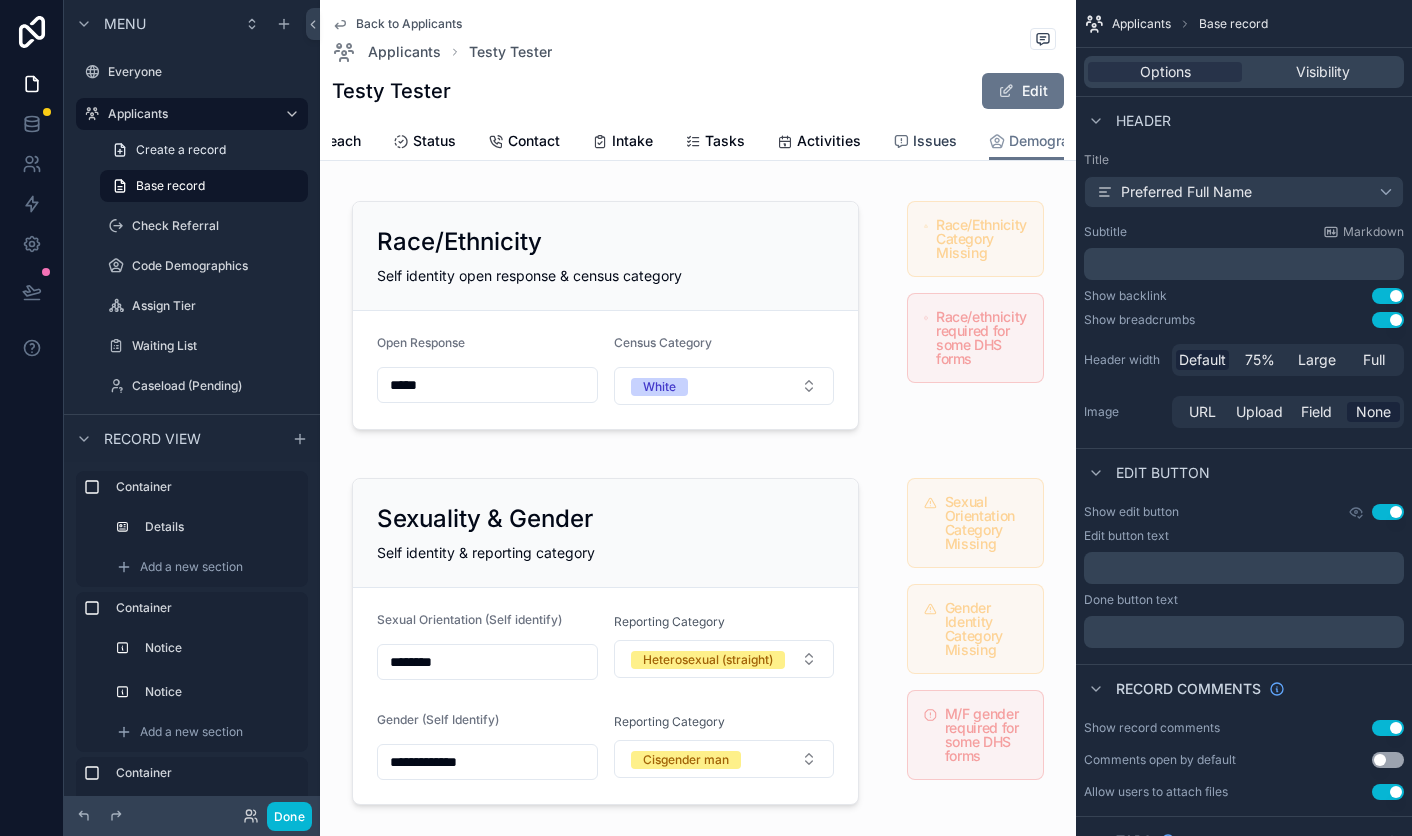 click on "Issues" at bounding box center (935, 141) 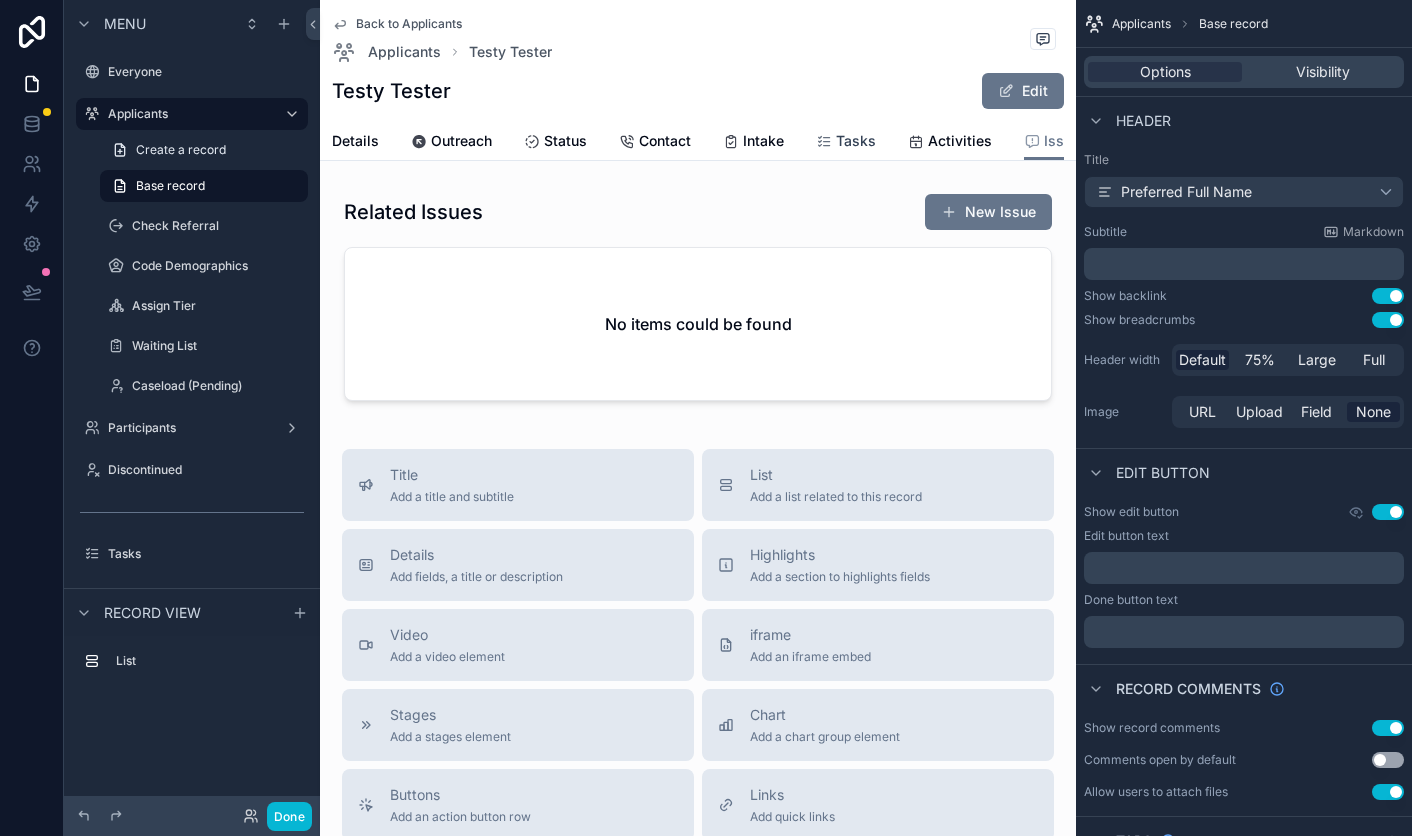 click on "Tasks" at bounding box center [856, 141] 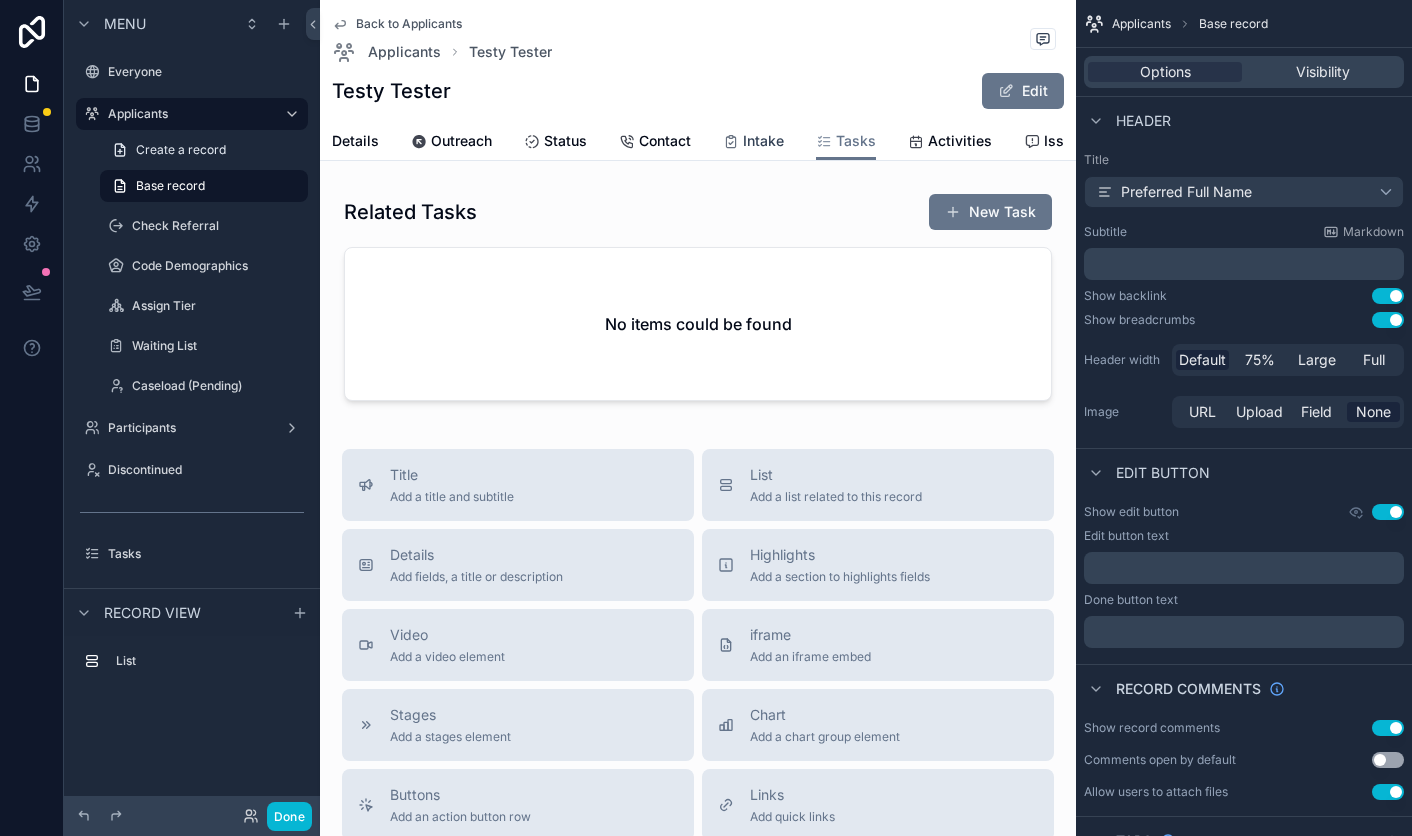 click on "Intake" at bounding box center (763, 141) 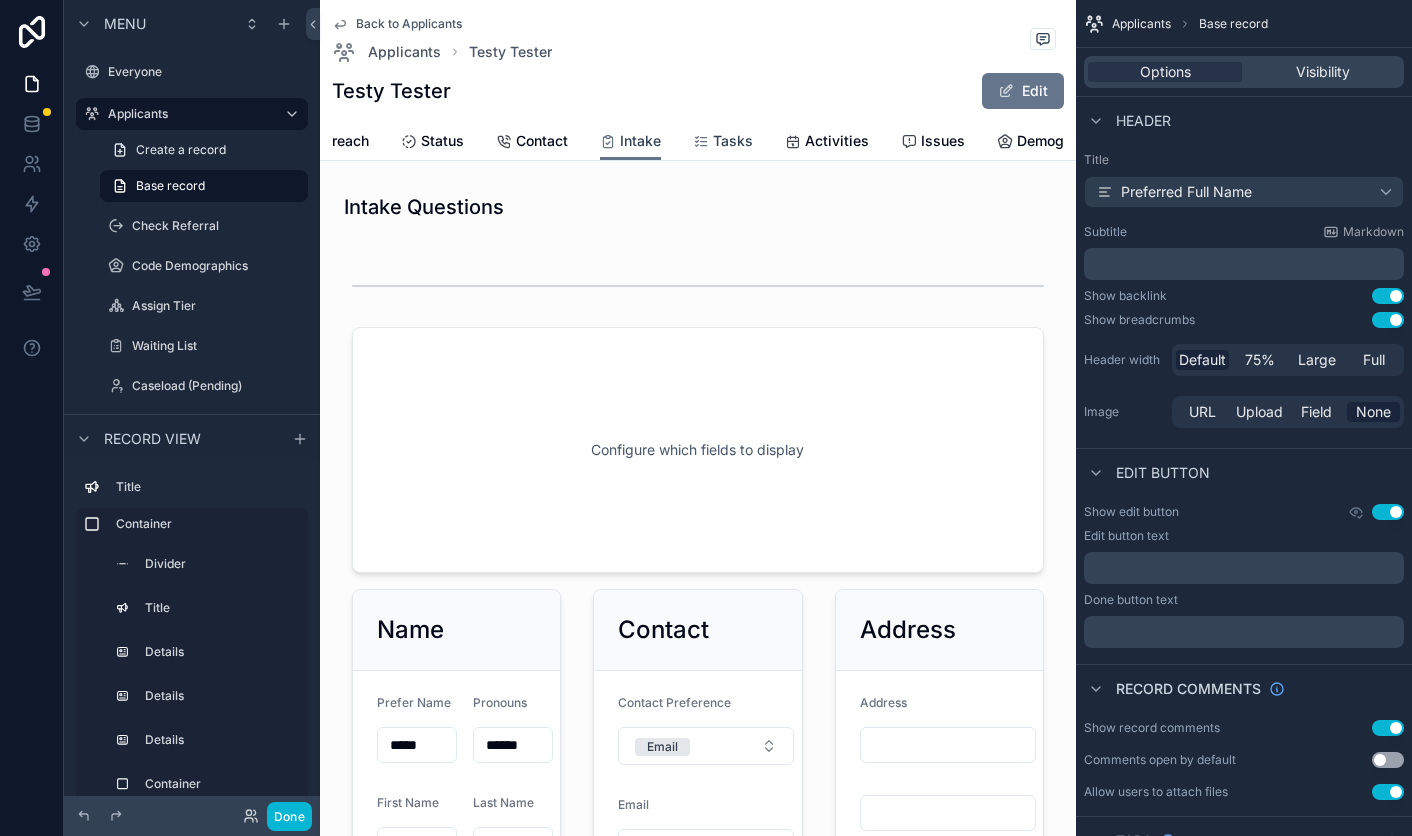 scroll, scrollTop: 0, scrollLeft: 169, axis: horizontal 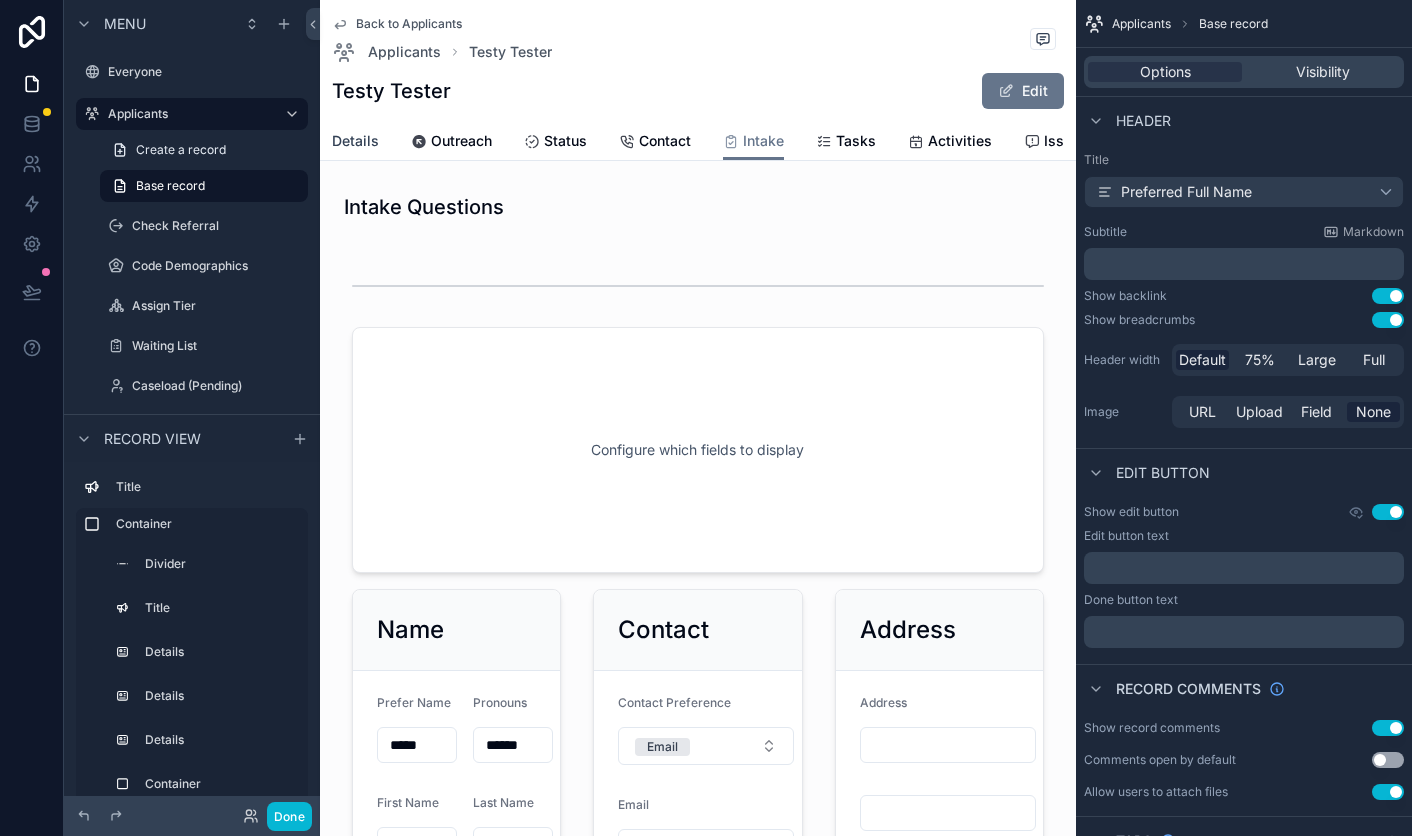 click on "Details" at bounding box center [355, 141] 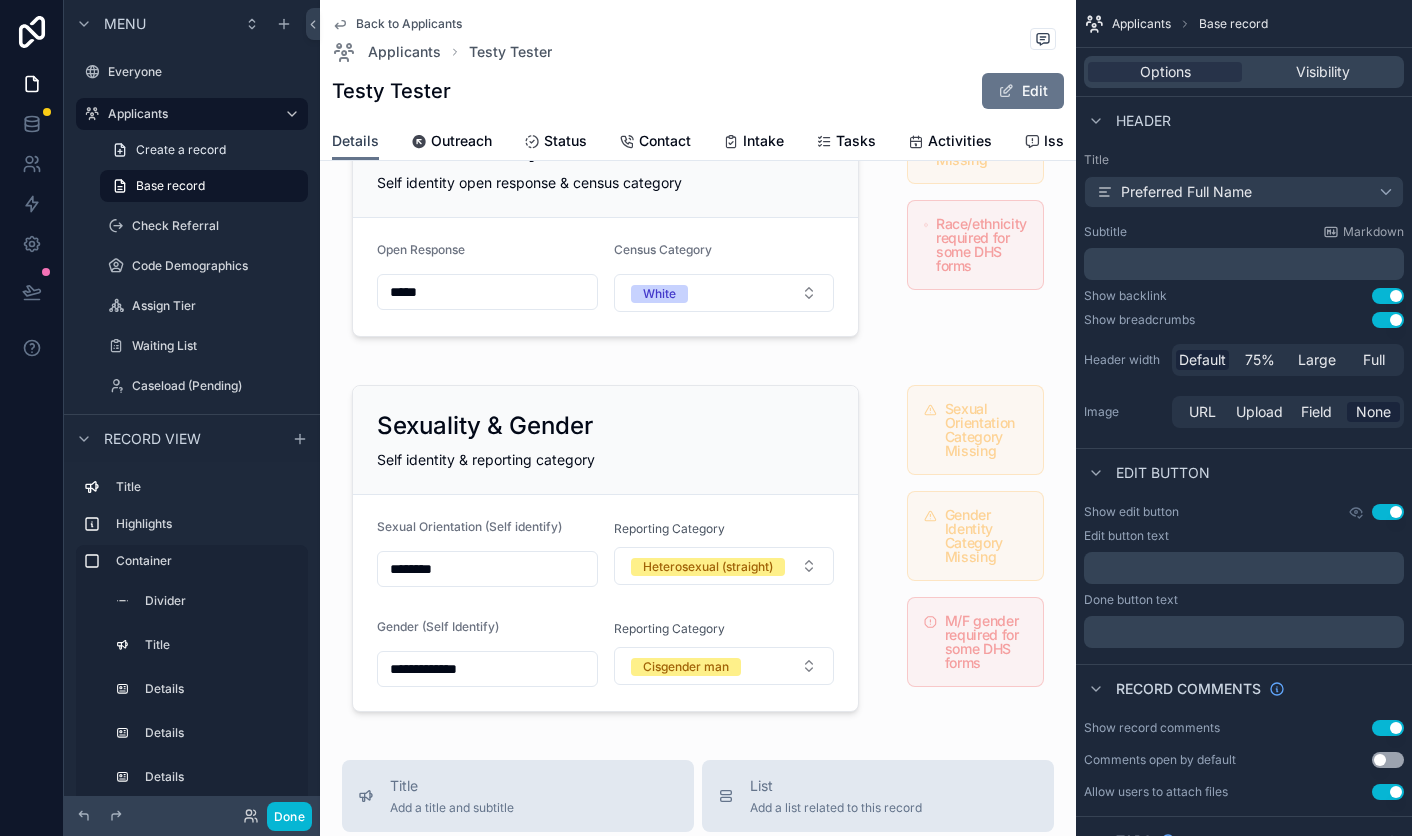 scroll, scrollTop: 1800, scrollLeft: 0, axis: vertical 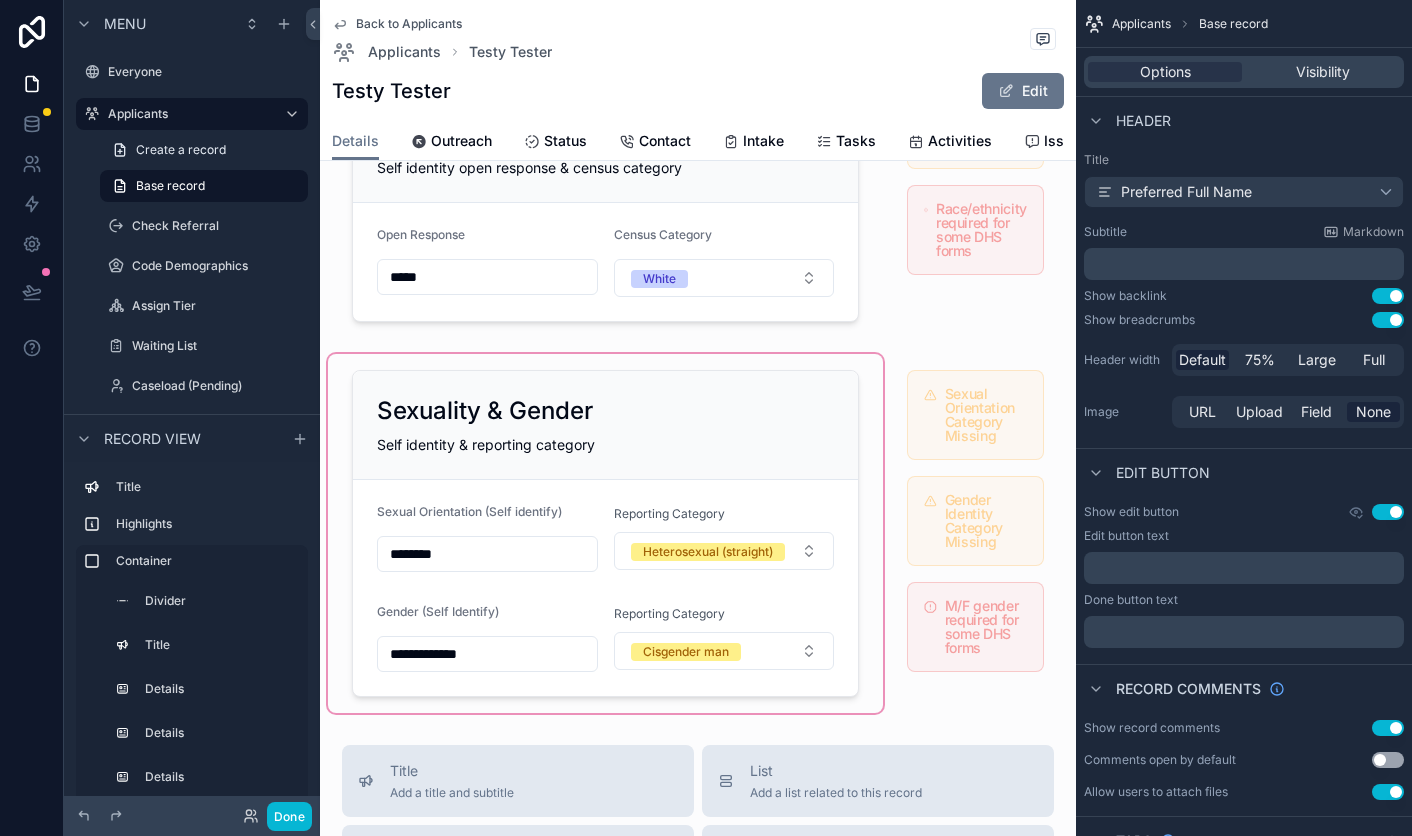 click at bounding box center [605, 533] 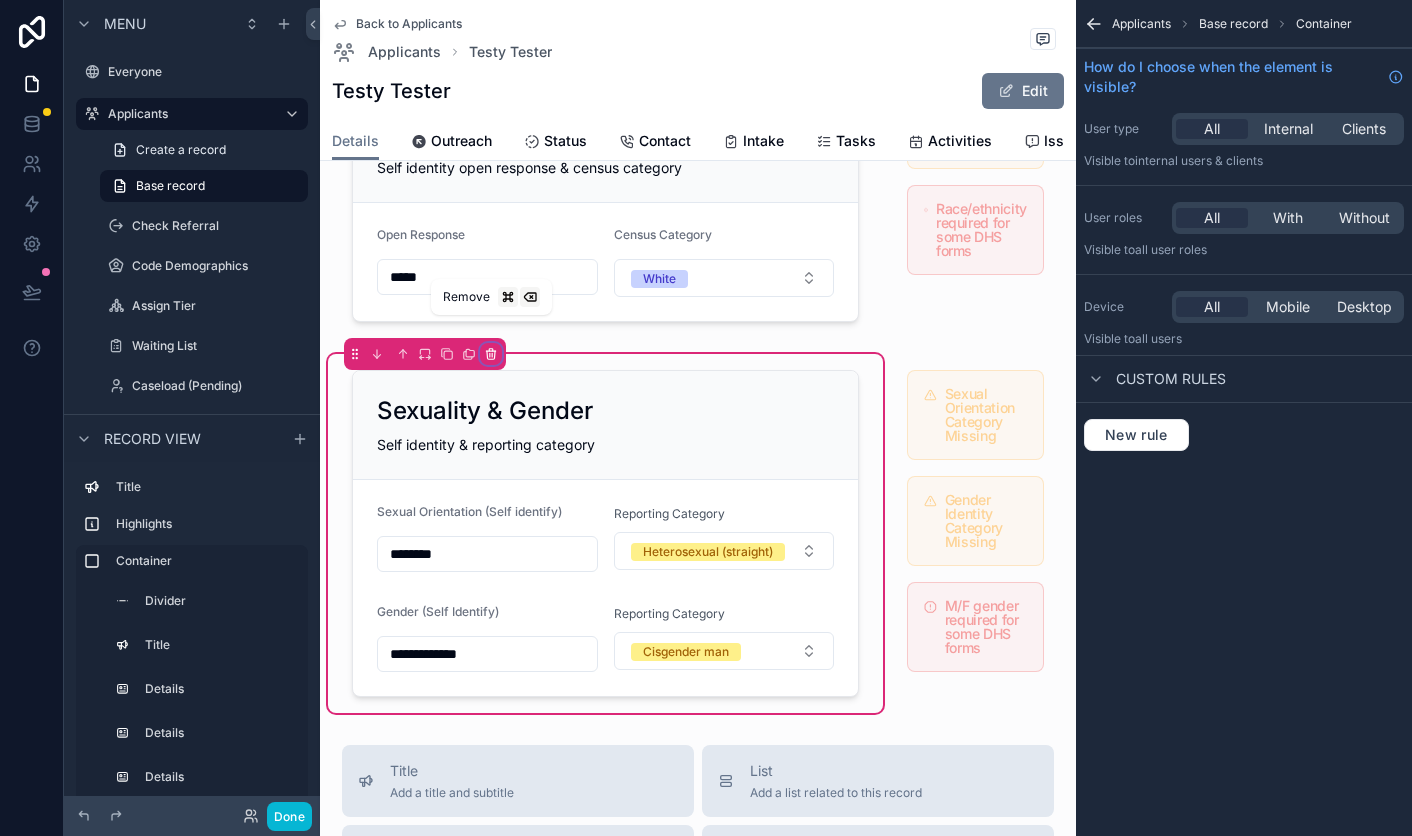 click 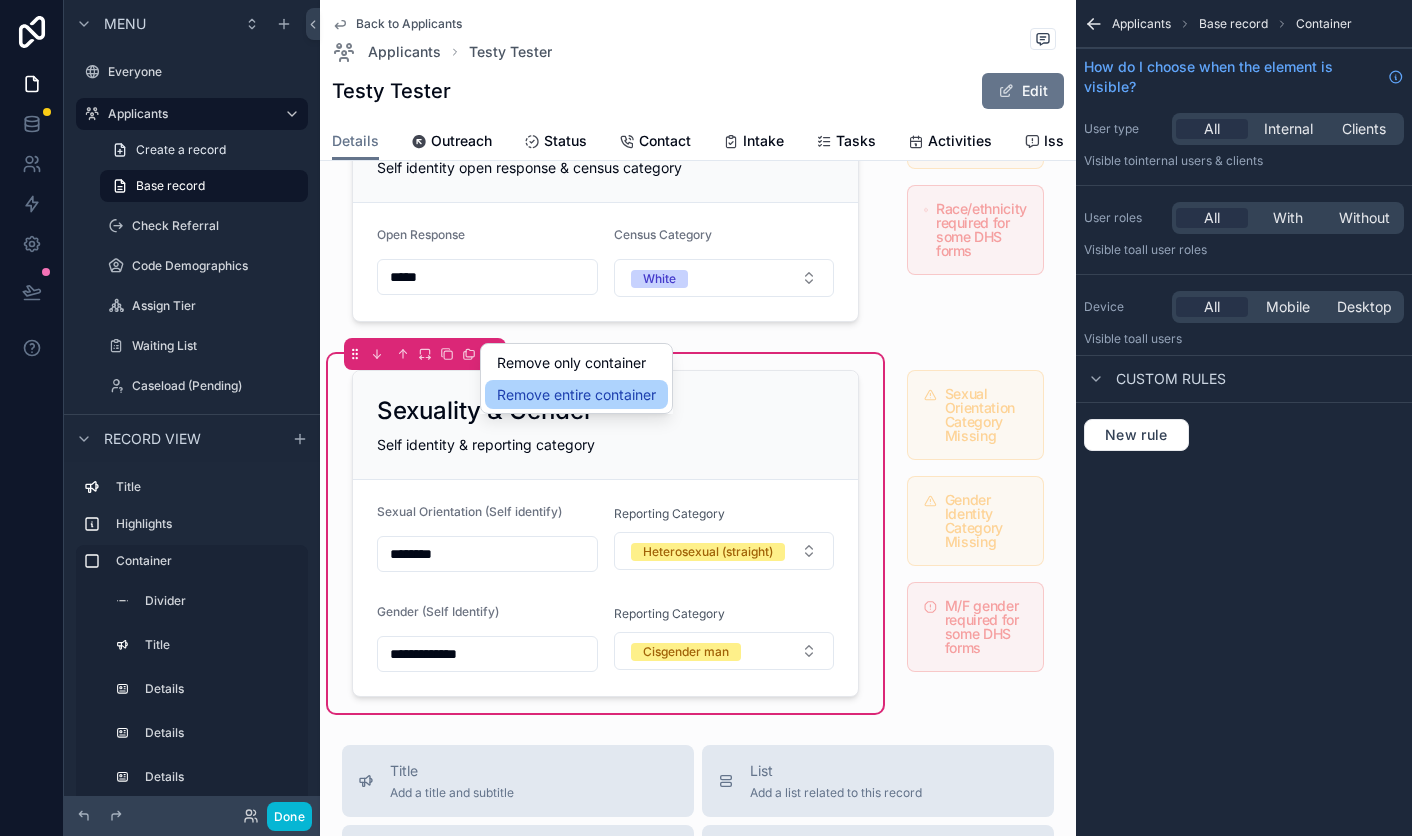click on "Remove entire container" at bounding box center (576, 395) 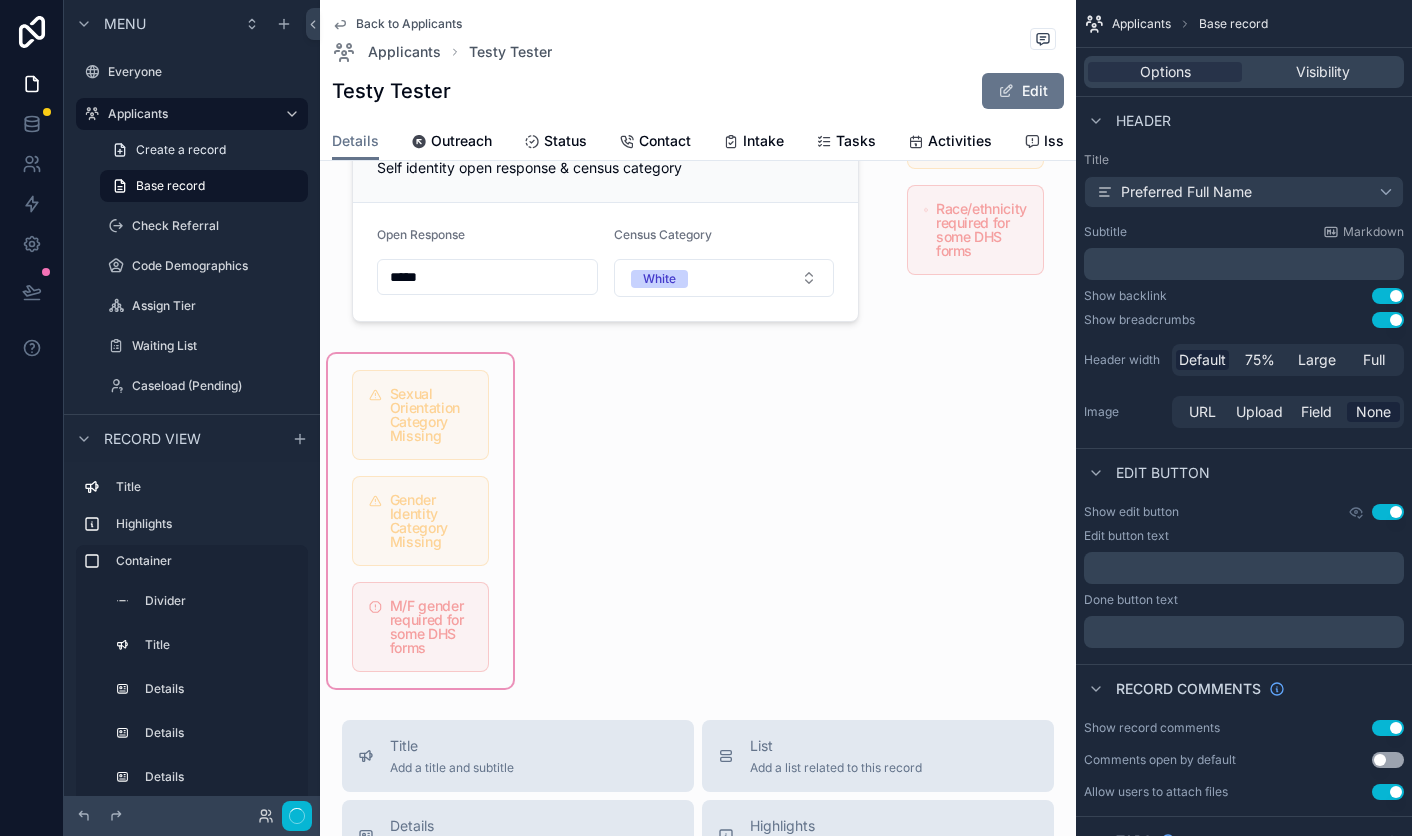 click at bounding box center [420, 521] 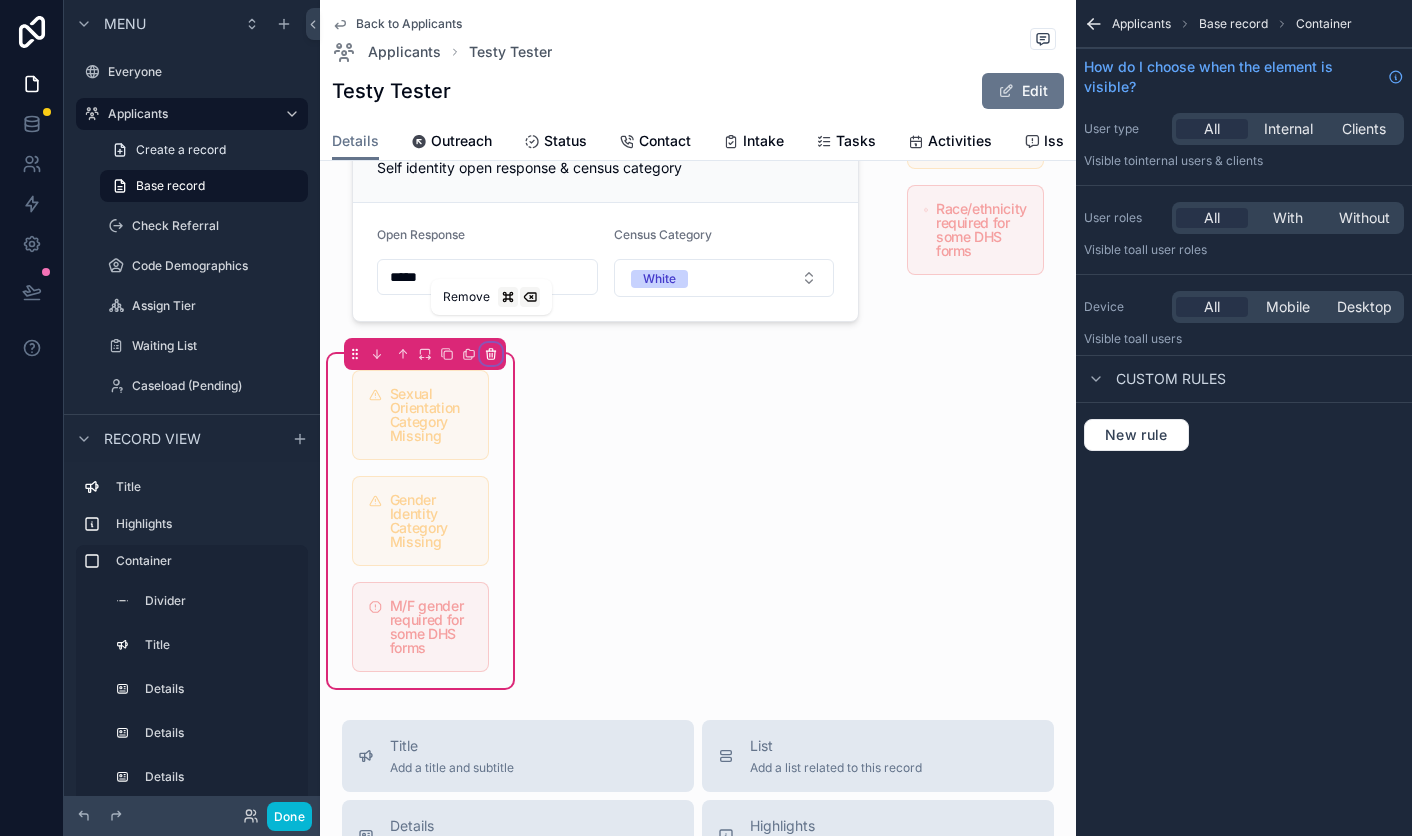 click 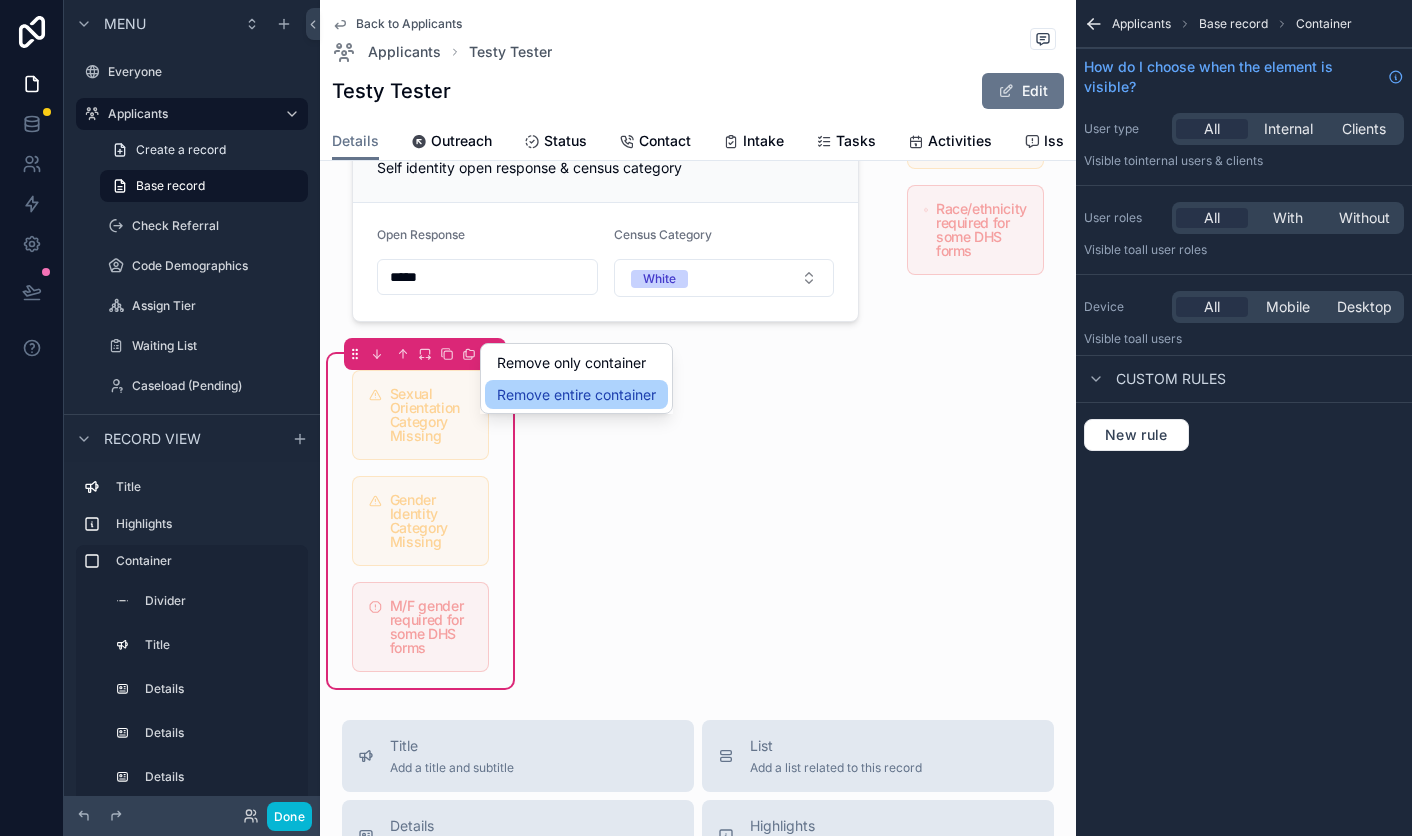 click on "Remove entire container" at bounding box center (576, 395) 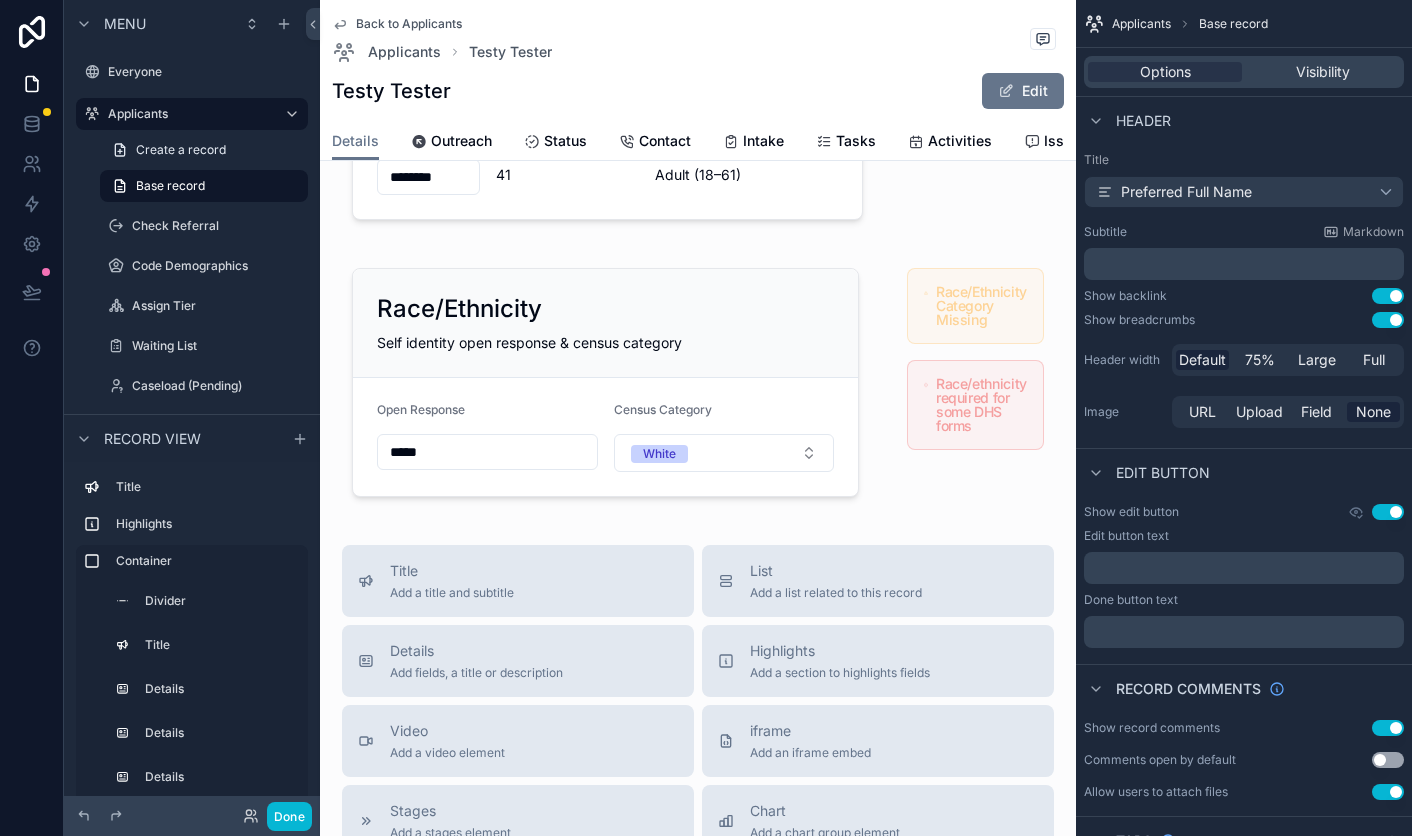 scroll, scrollTop: 1535, scrollLeft: 0, axis: vertical 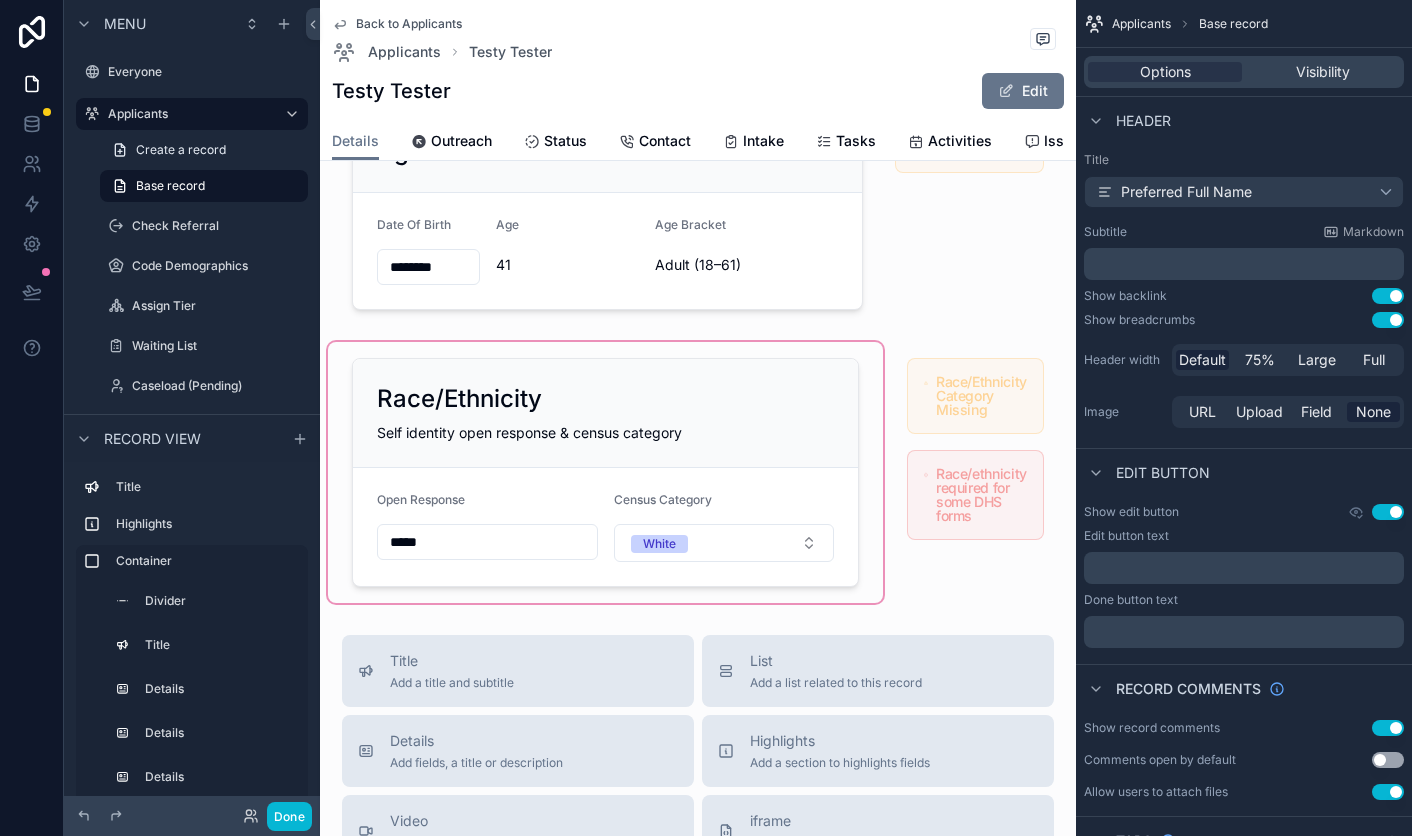 click at bounding box center (605, 472) 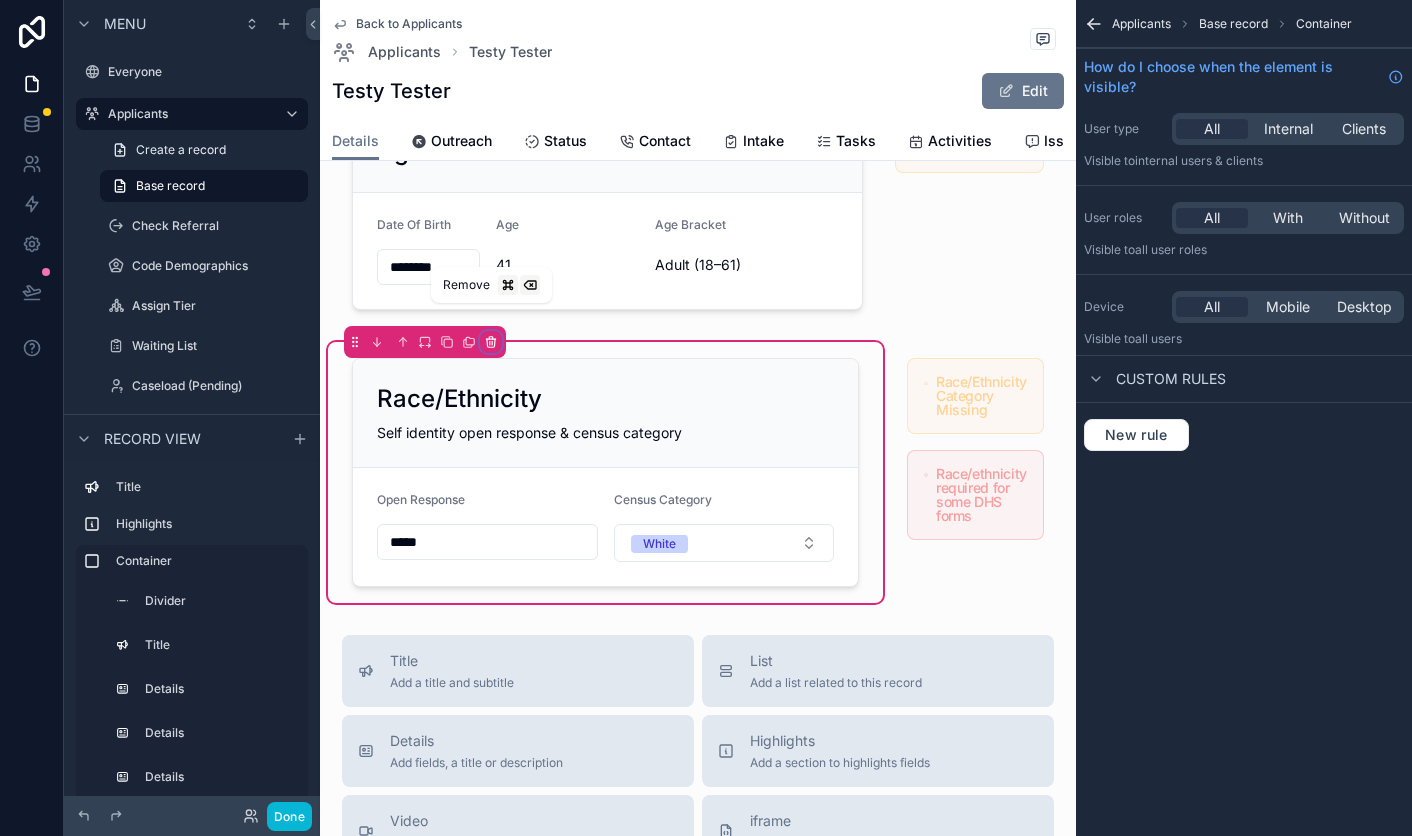 click 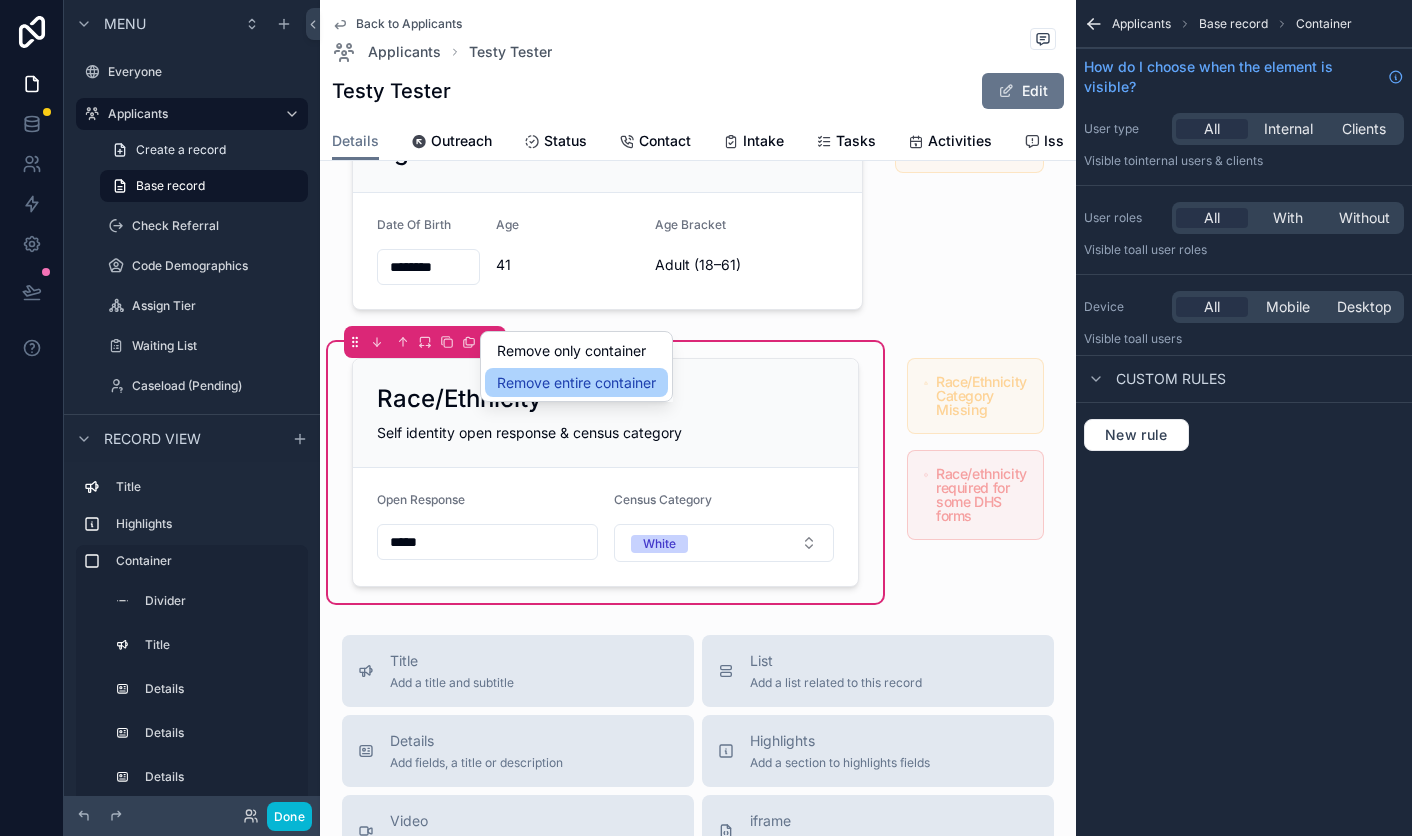 click on "Remove entire container" at bounding box center (576, 383) 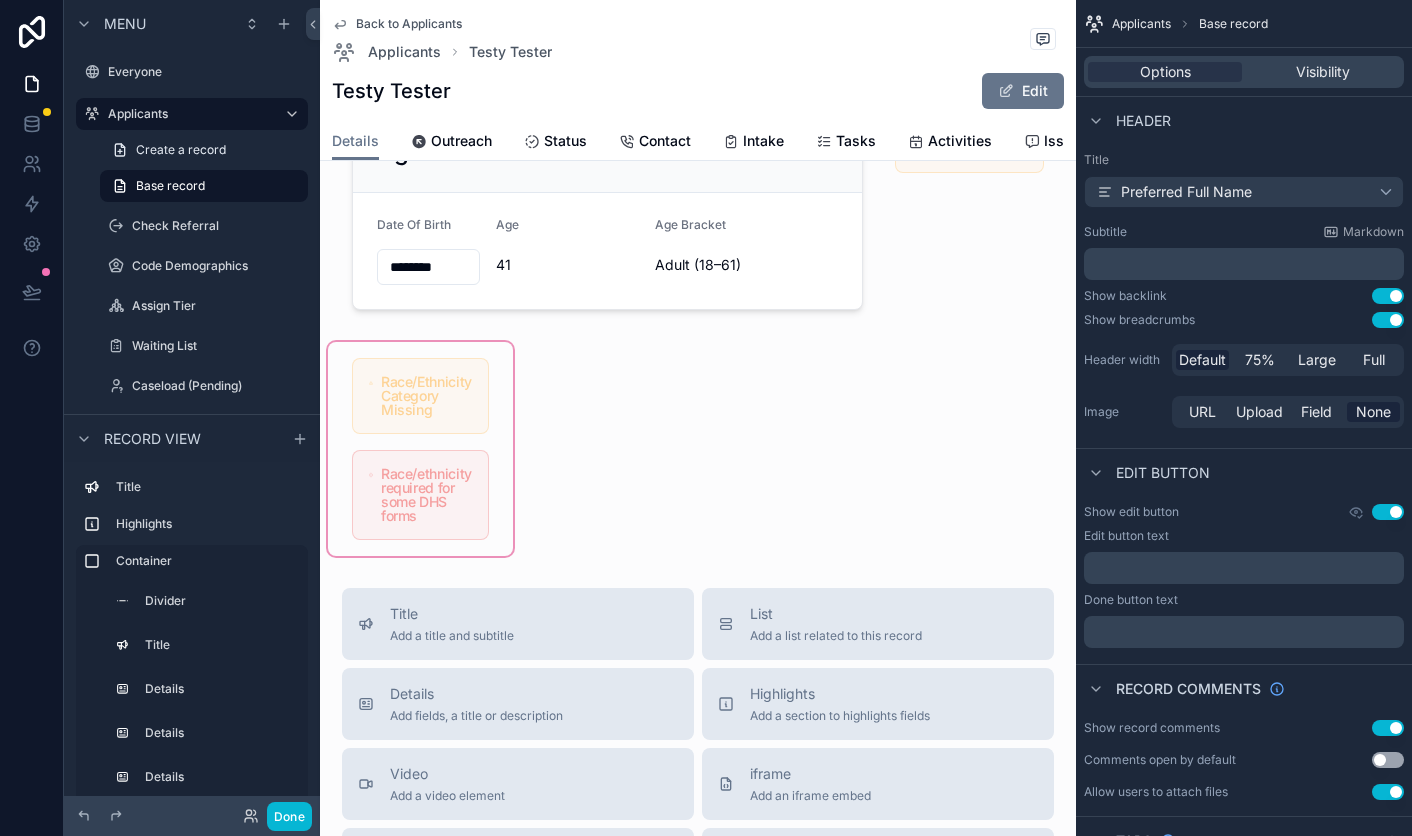 click at bounding box center (420, 449) 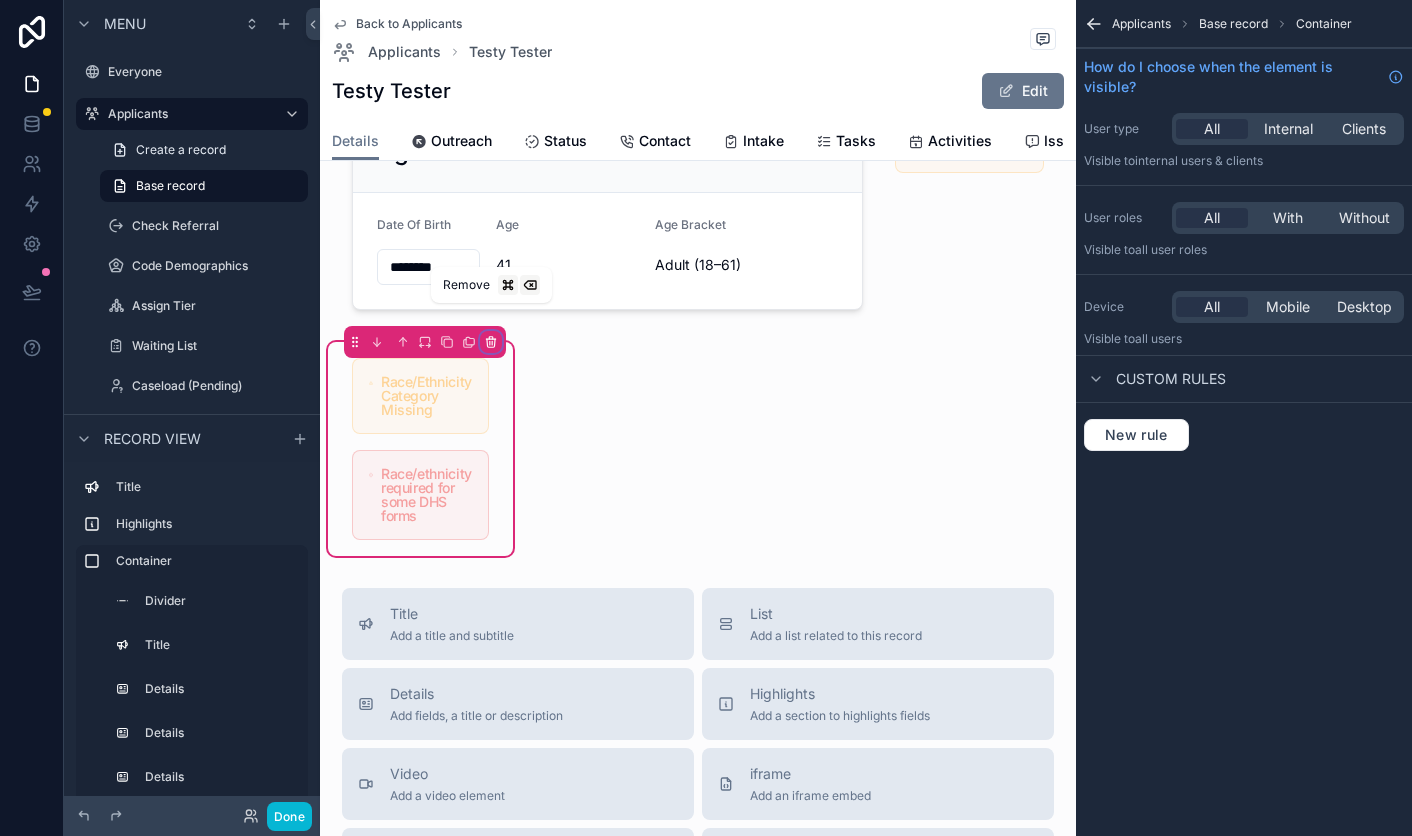 click 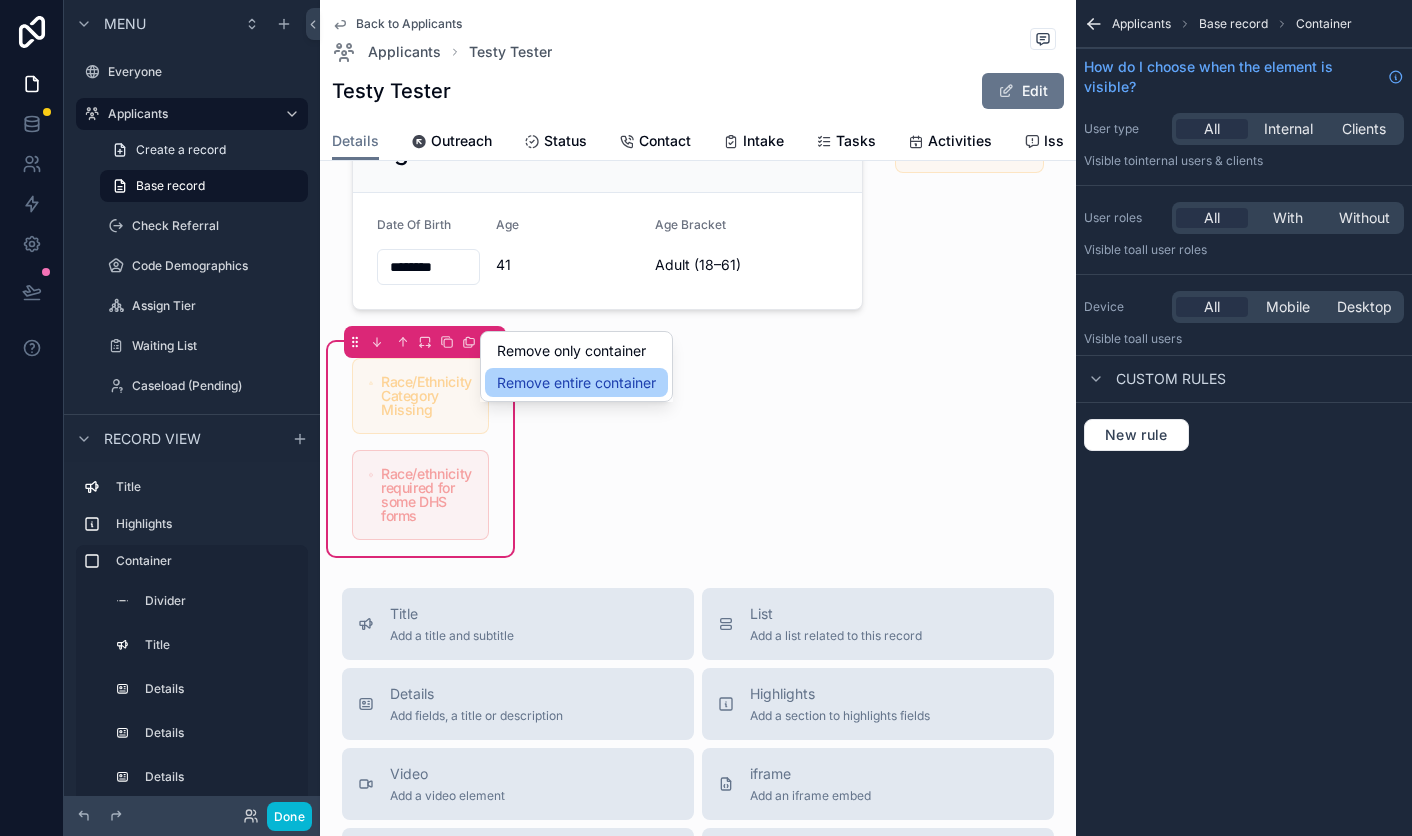 click on "Remove entire container" at bounding box center [576, 383] 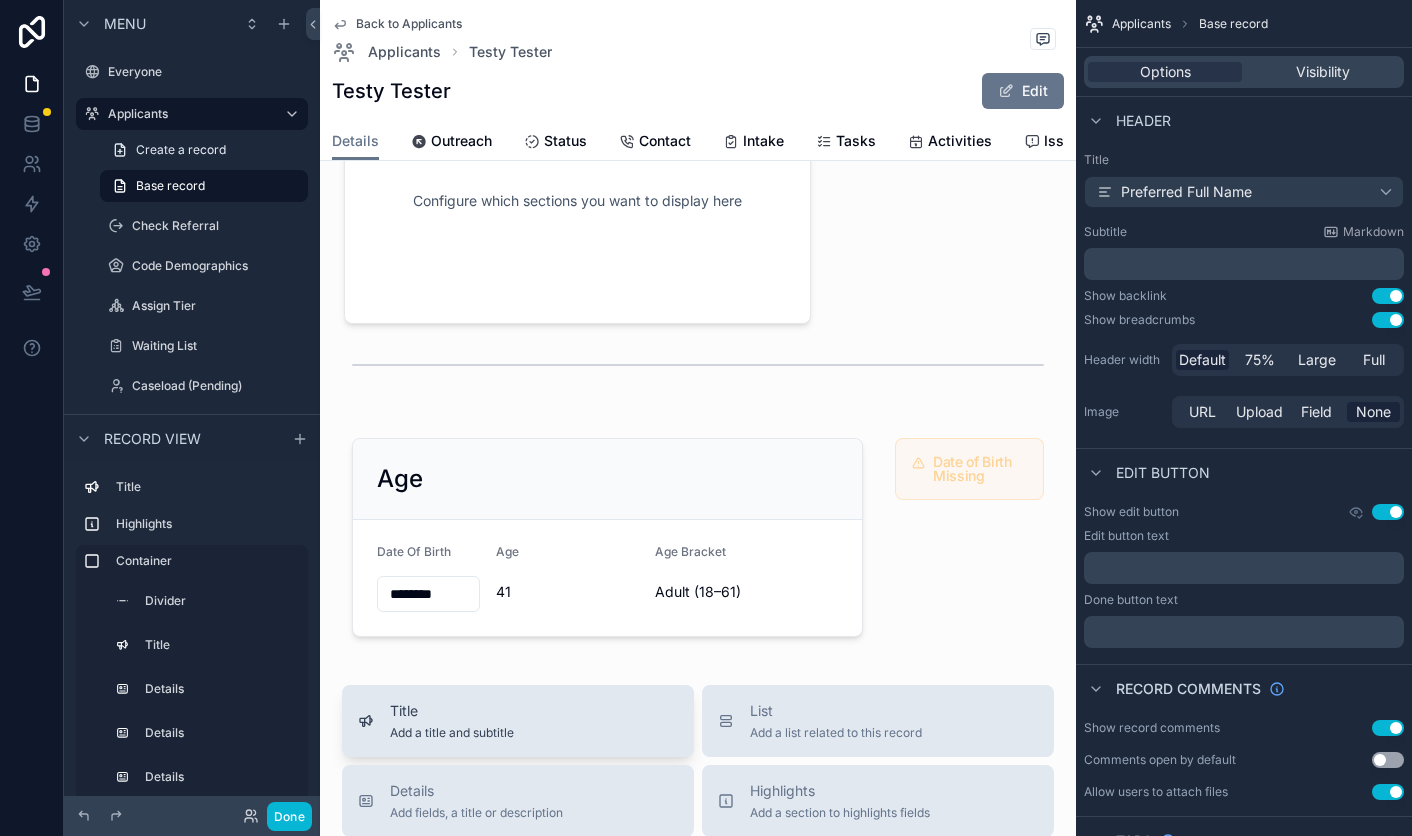 scroll, scrollTop: 1206, scrollLeft: 0, axis: vertical 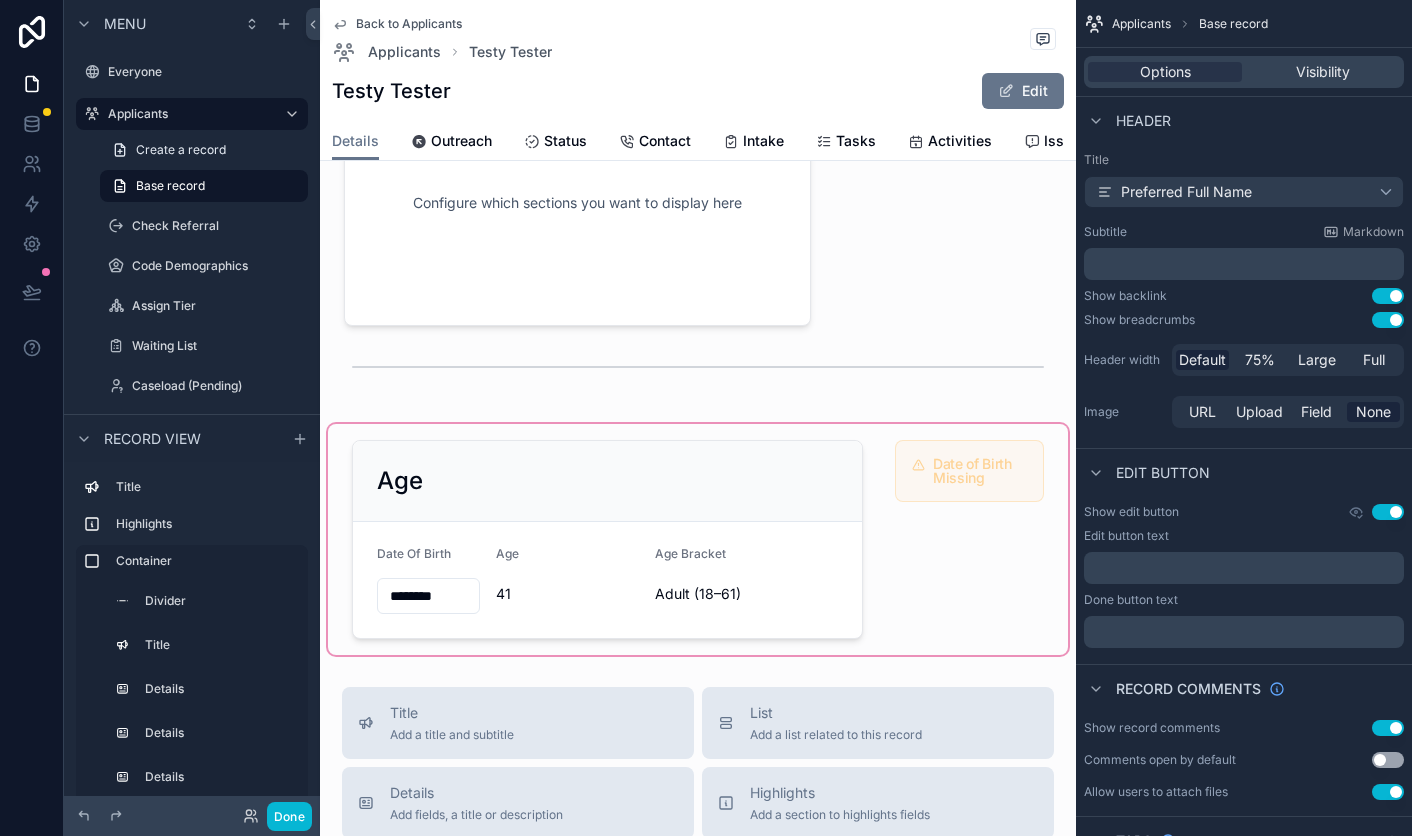 click at bounding box center (698, 539) 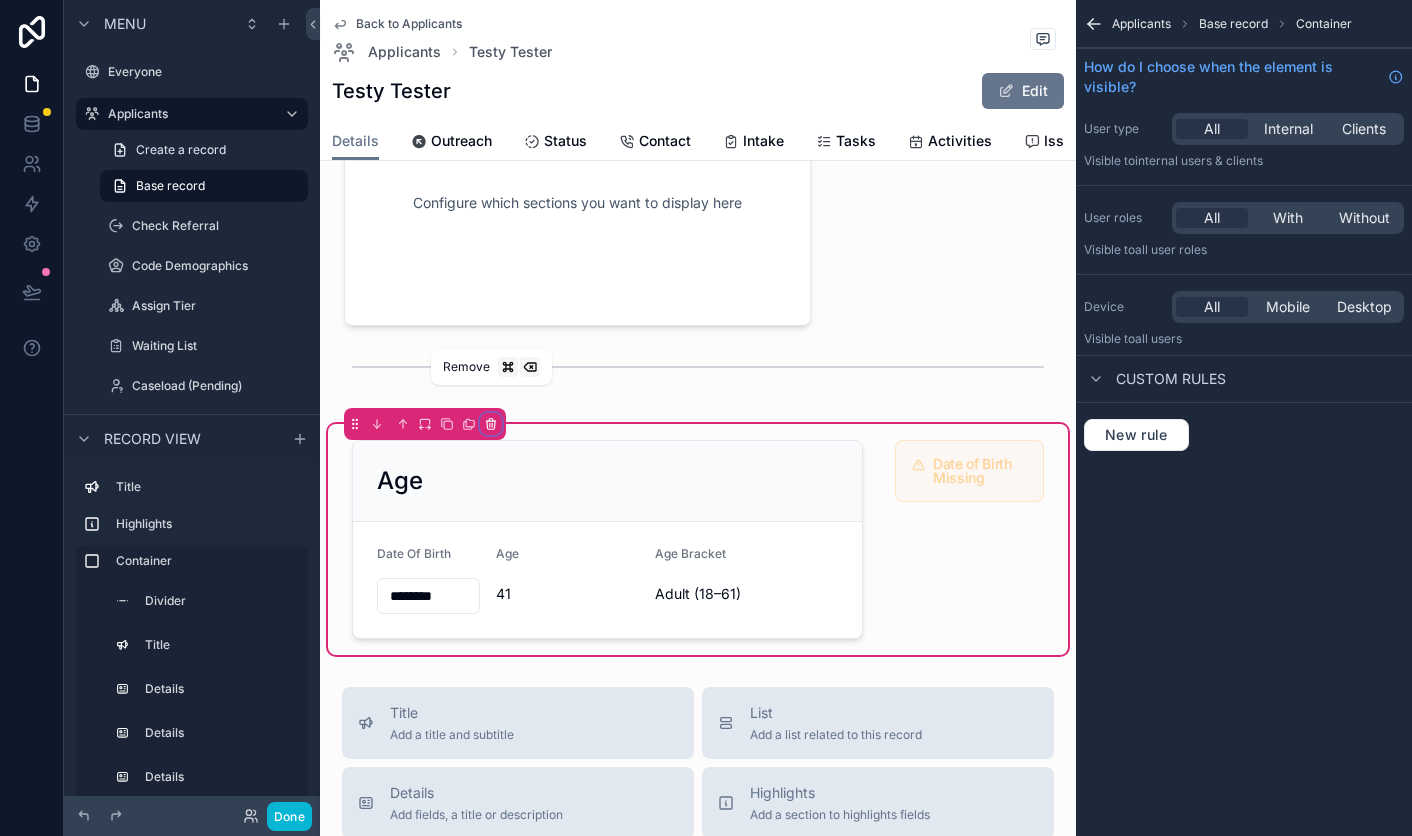 click 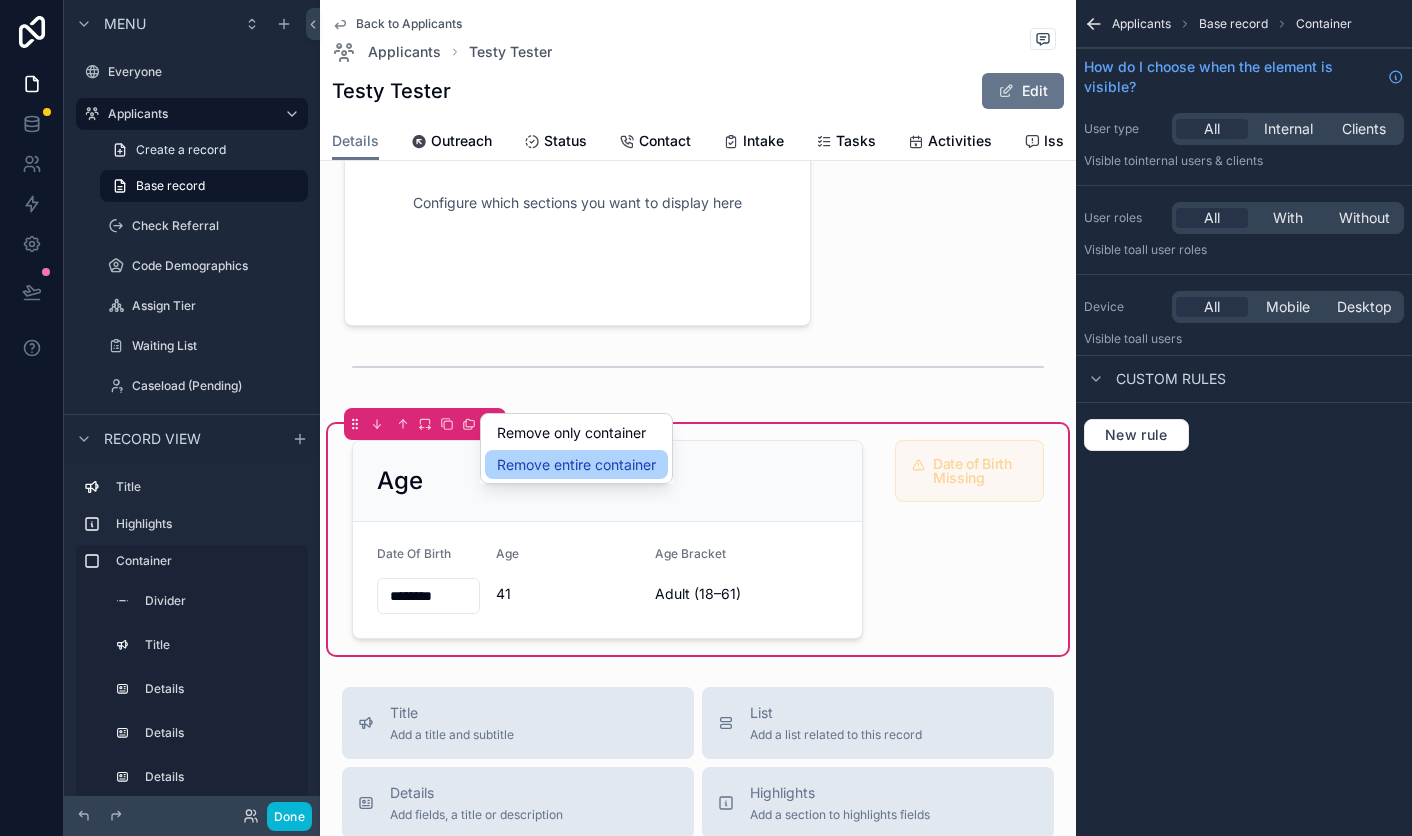 click on "Remove entire container" at bounding box center [576, 465] 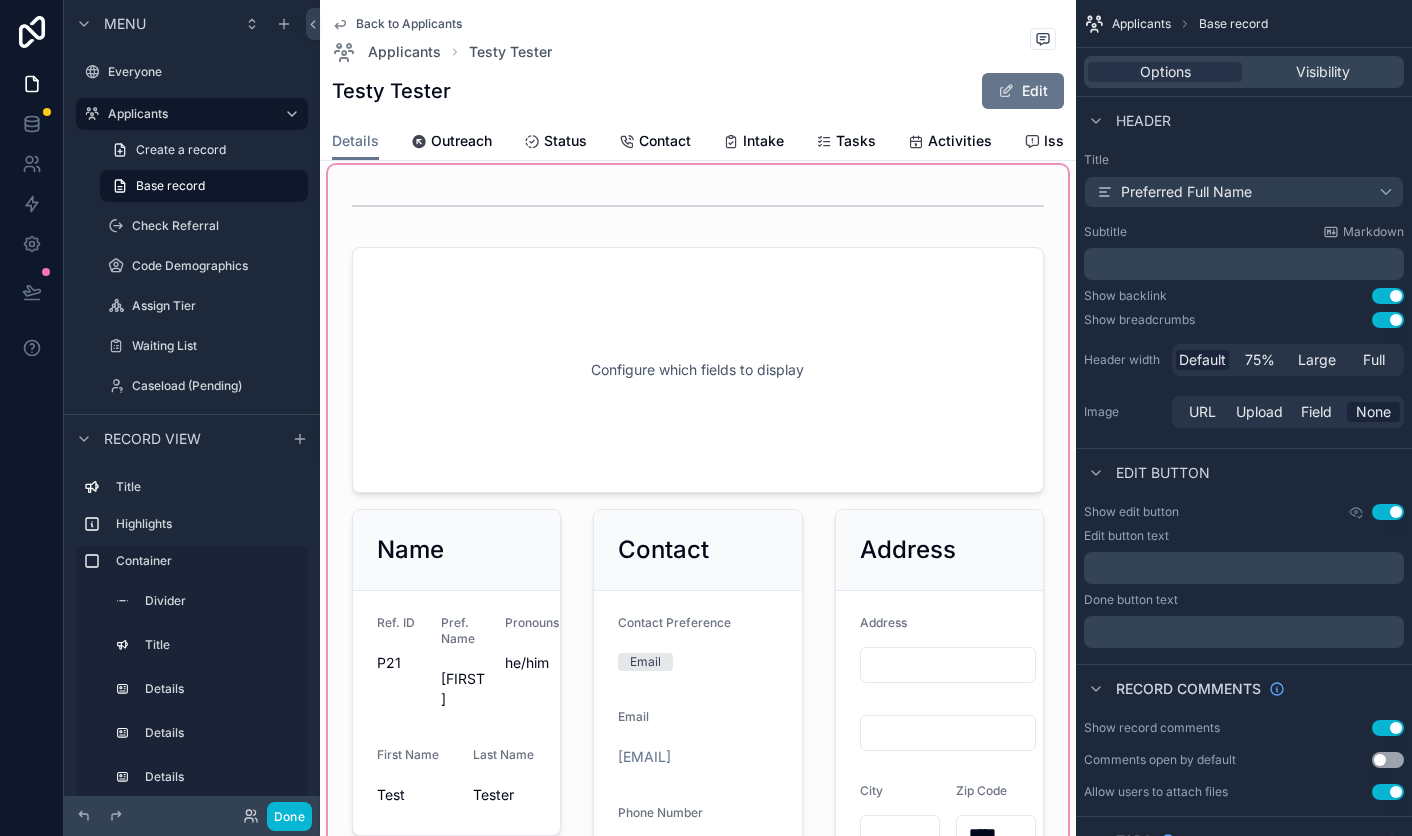 scroll, scrollTop: 144, scrollLeft: 0, axis: vertical 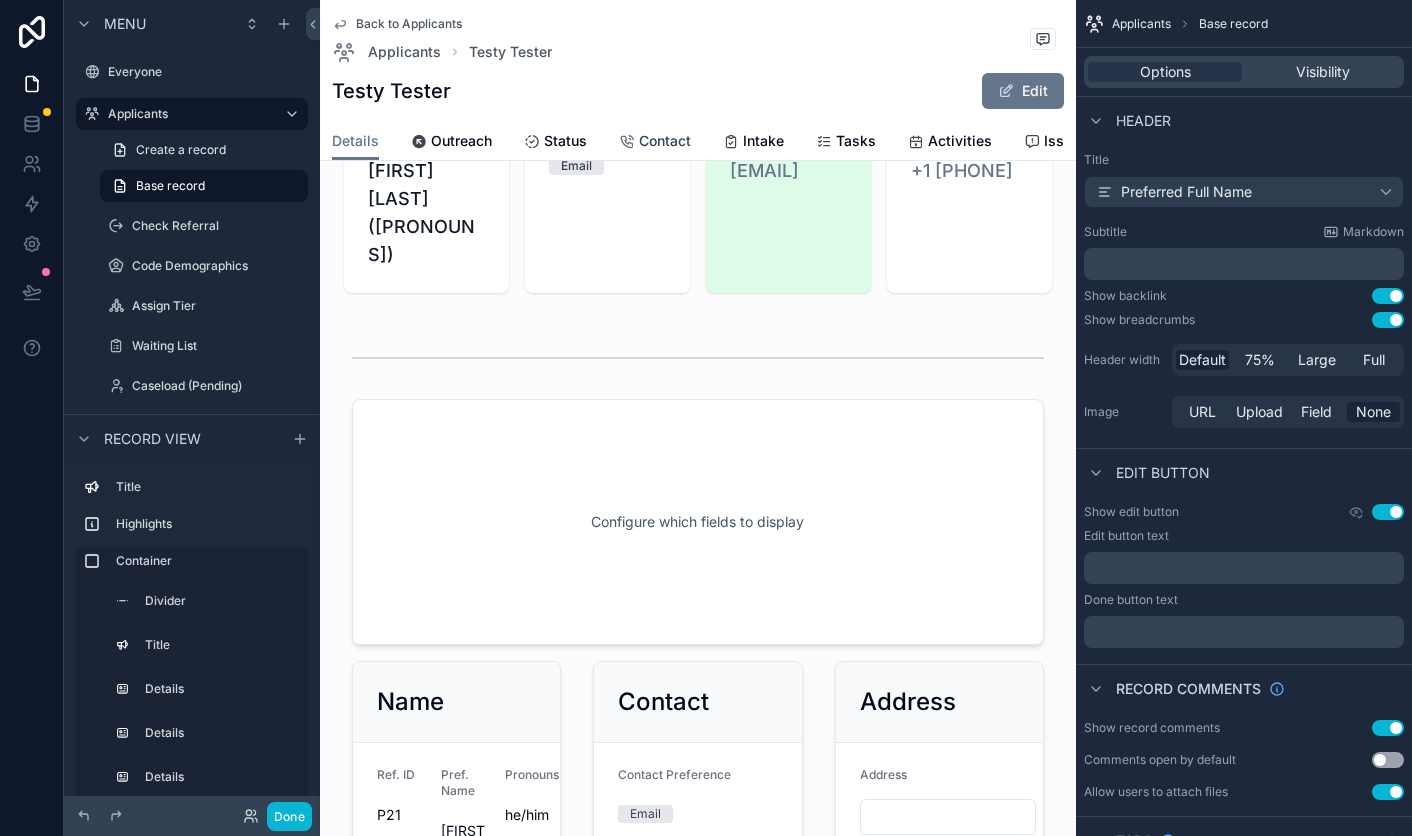 click on "Contact" at bounding box center [665, 141] 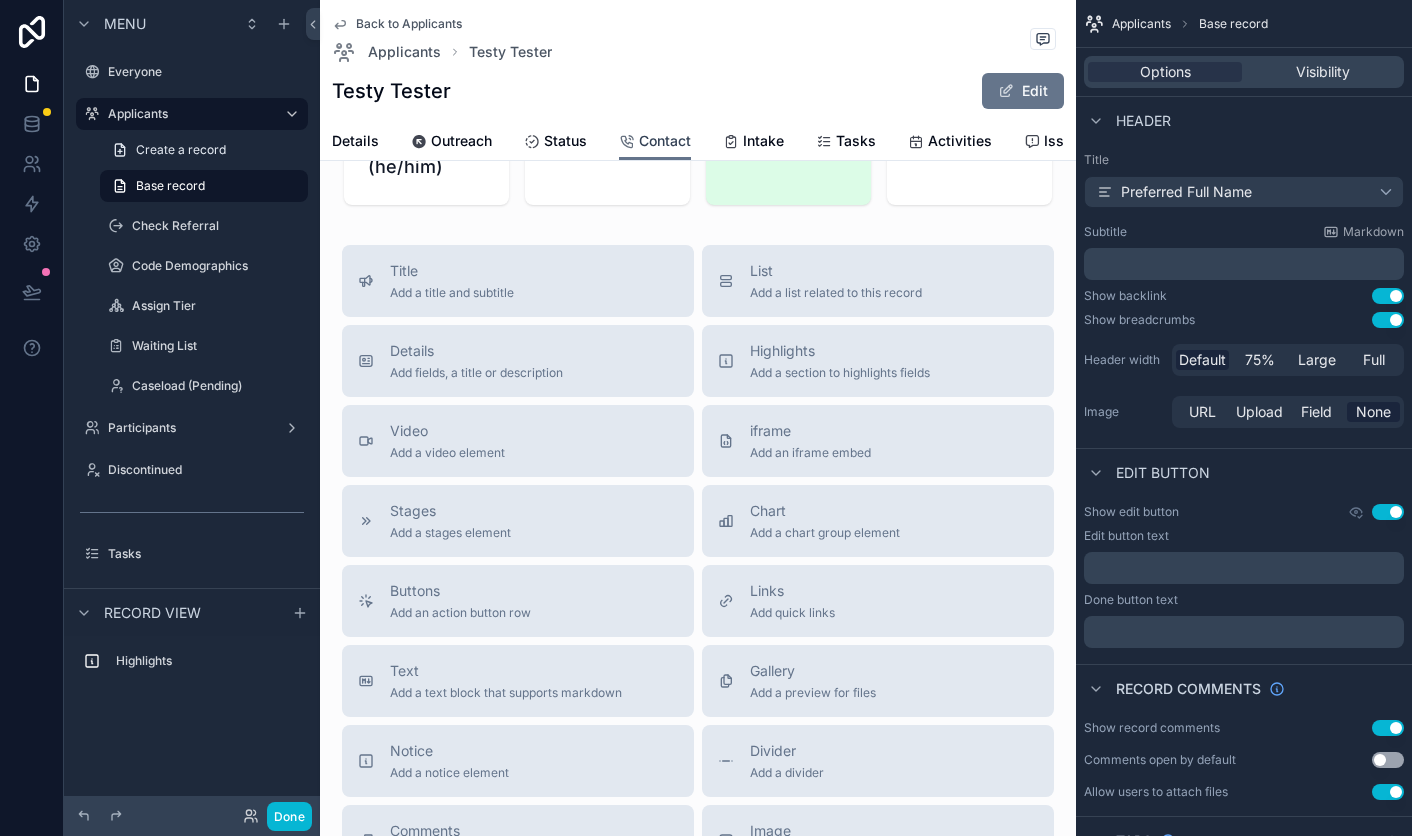 scroll, scrollTop: 0, scrollLeft: 0, axis: both 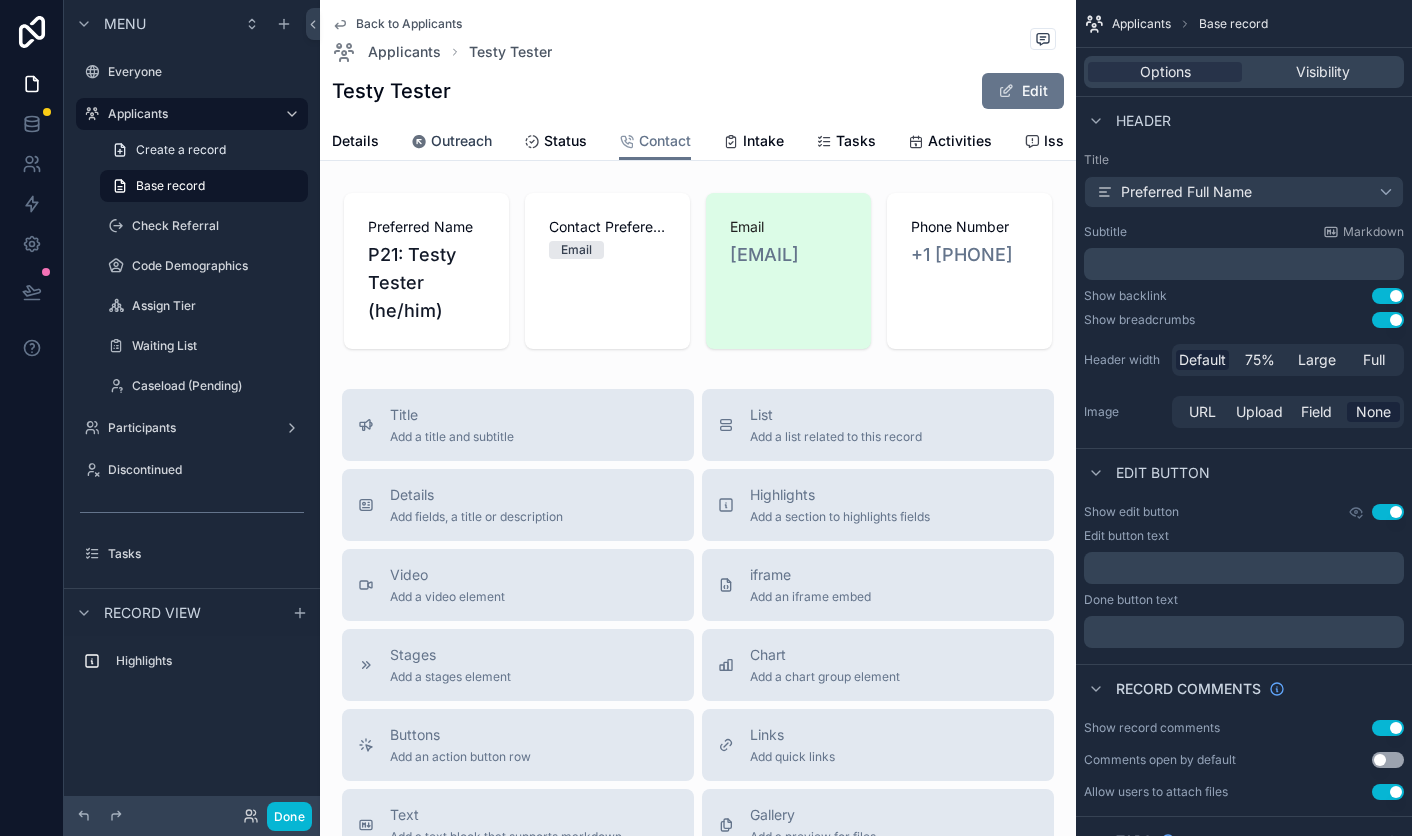 click on "Outreach" at bounding box center [461, 141] 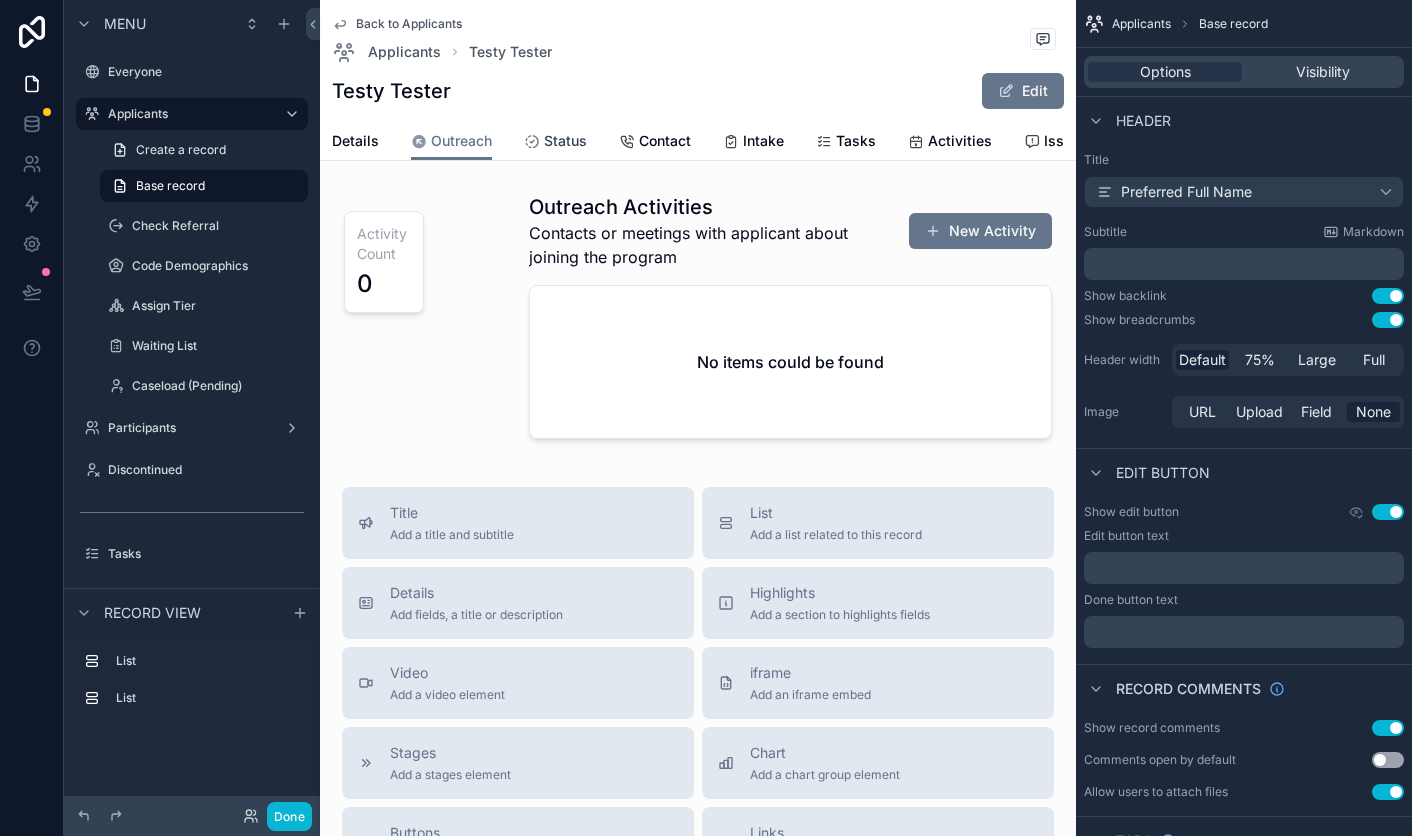click on "Status" at bounding box center (565, 141) 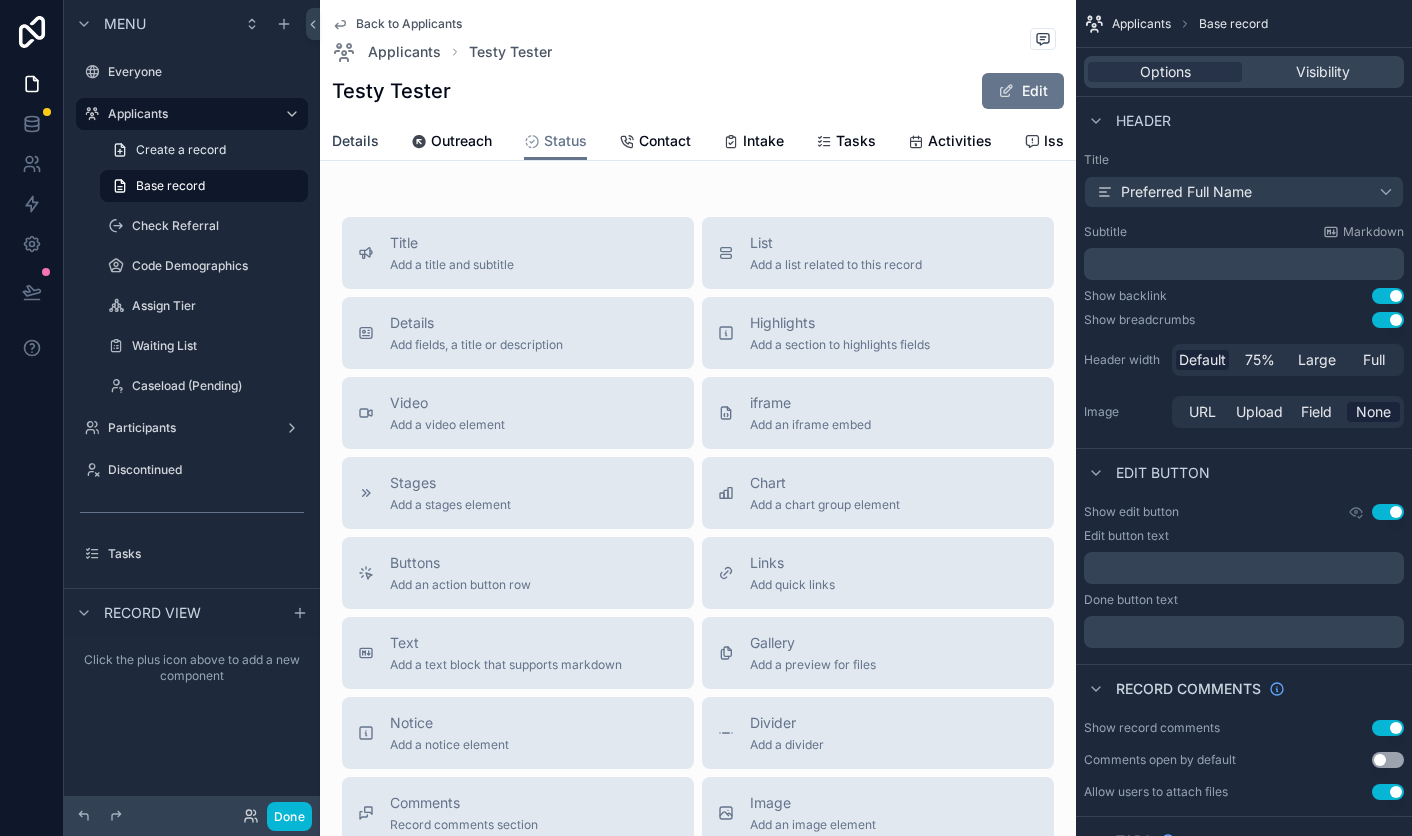 click on "Details" at bounding box center (355, 141) 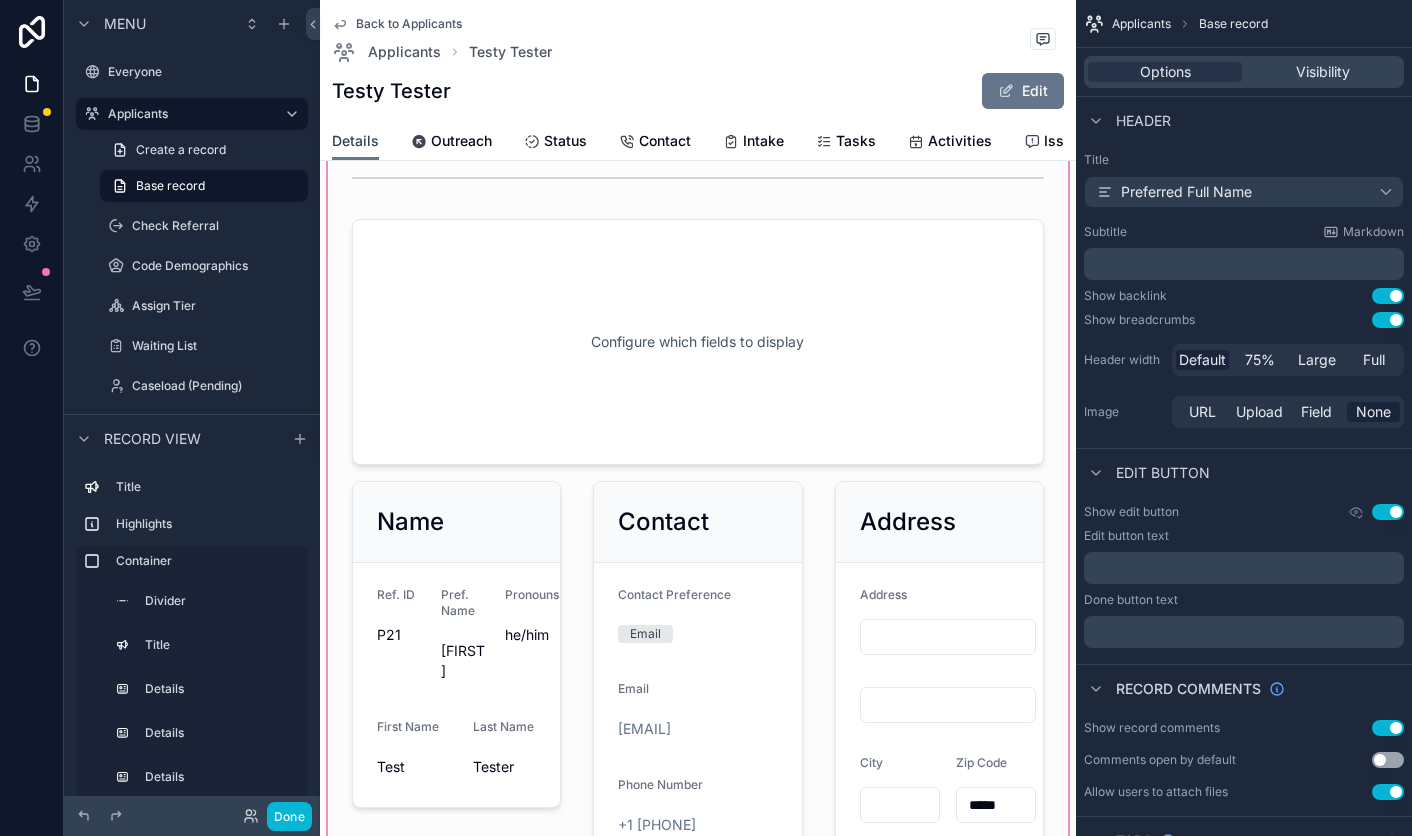 scroll, scrollTop: 284, scrollLeft: 0, axis: vertical 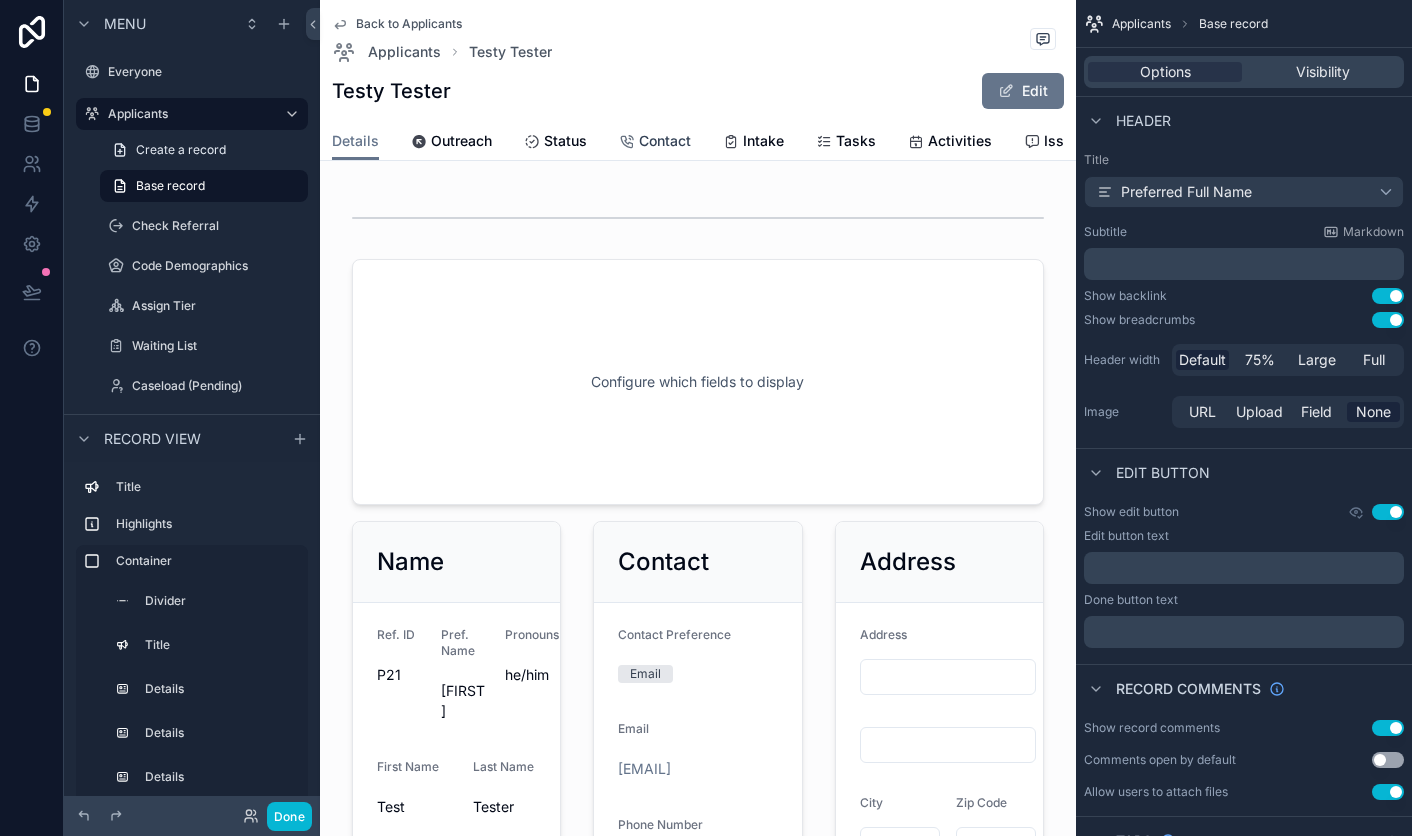 click on "Contact" at bounding box center [665, 141] 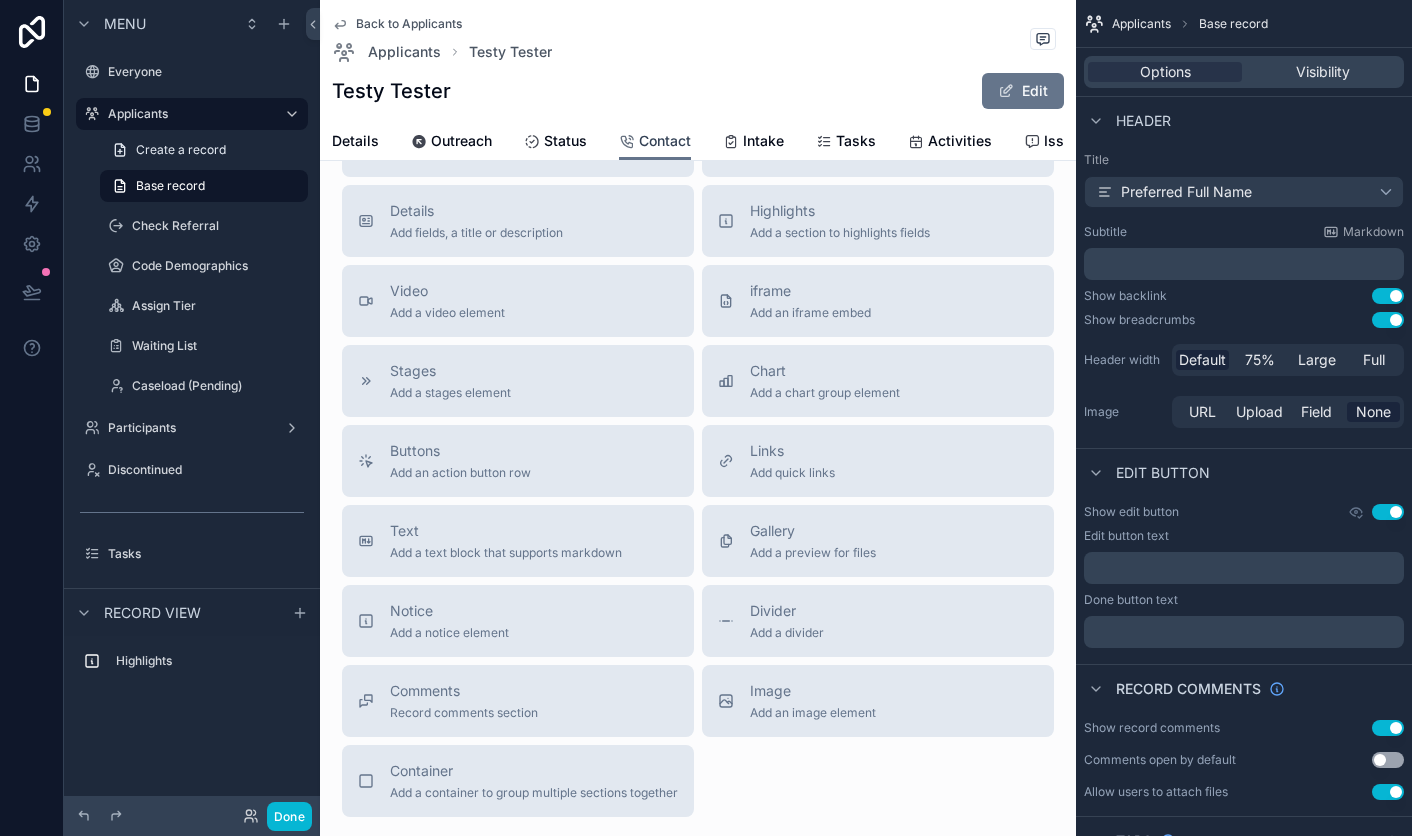 scroll, scrollTop: 0, scrollLeft: 0, axis: both 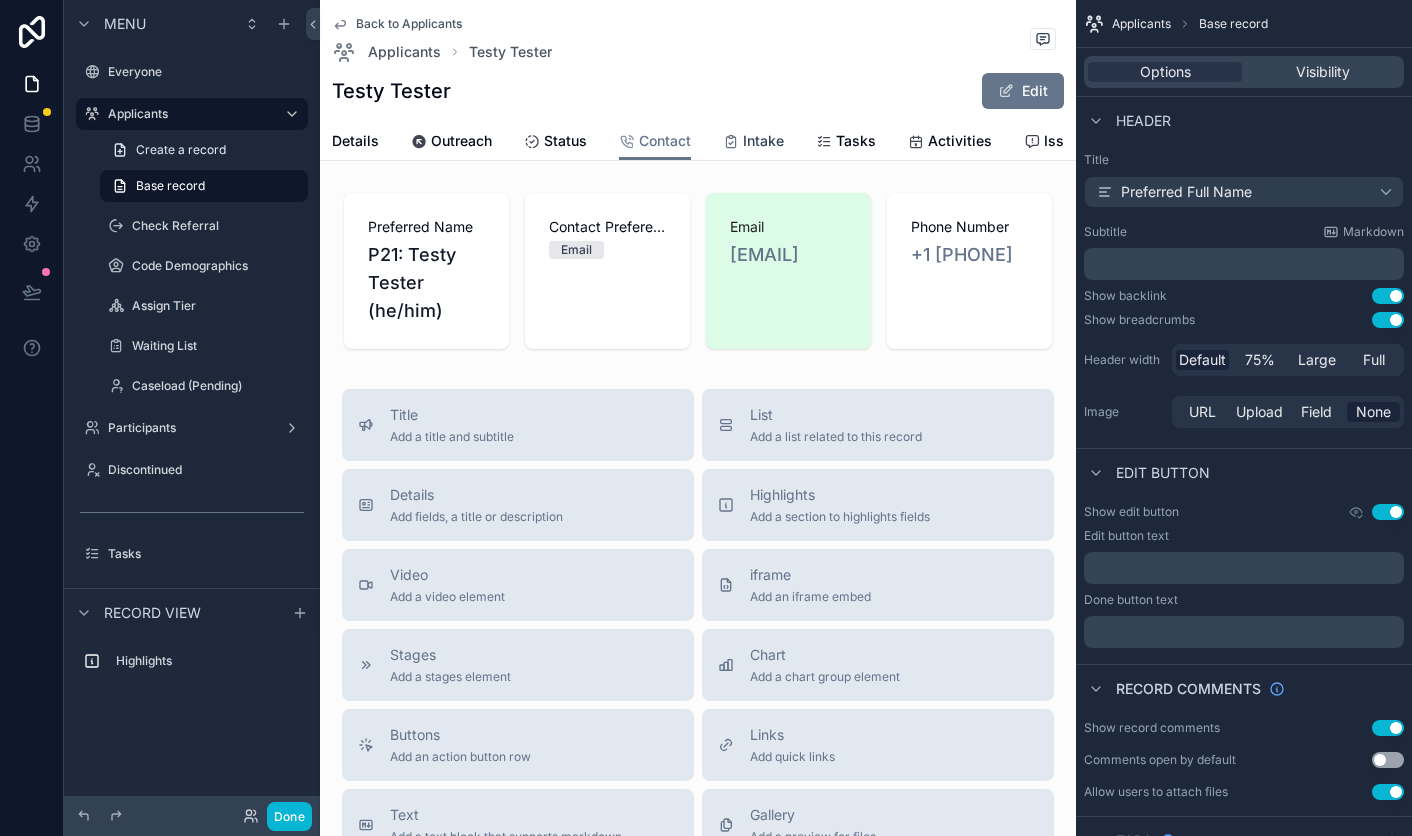 click at bounding box center (731, 142) 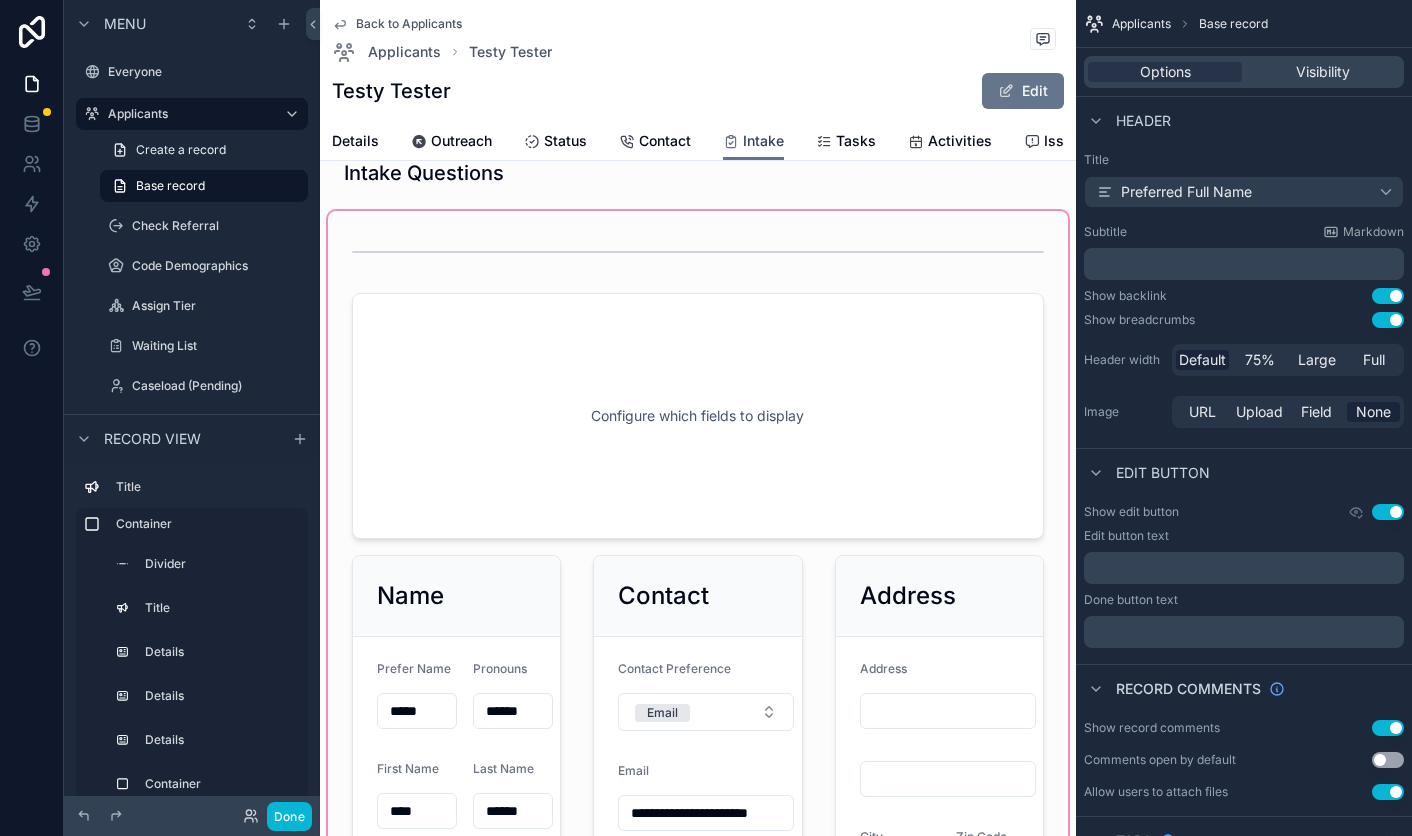 scroll, scrollTop: 0, scrollLeft: 0, axis: both 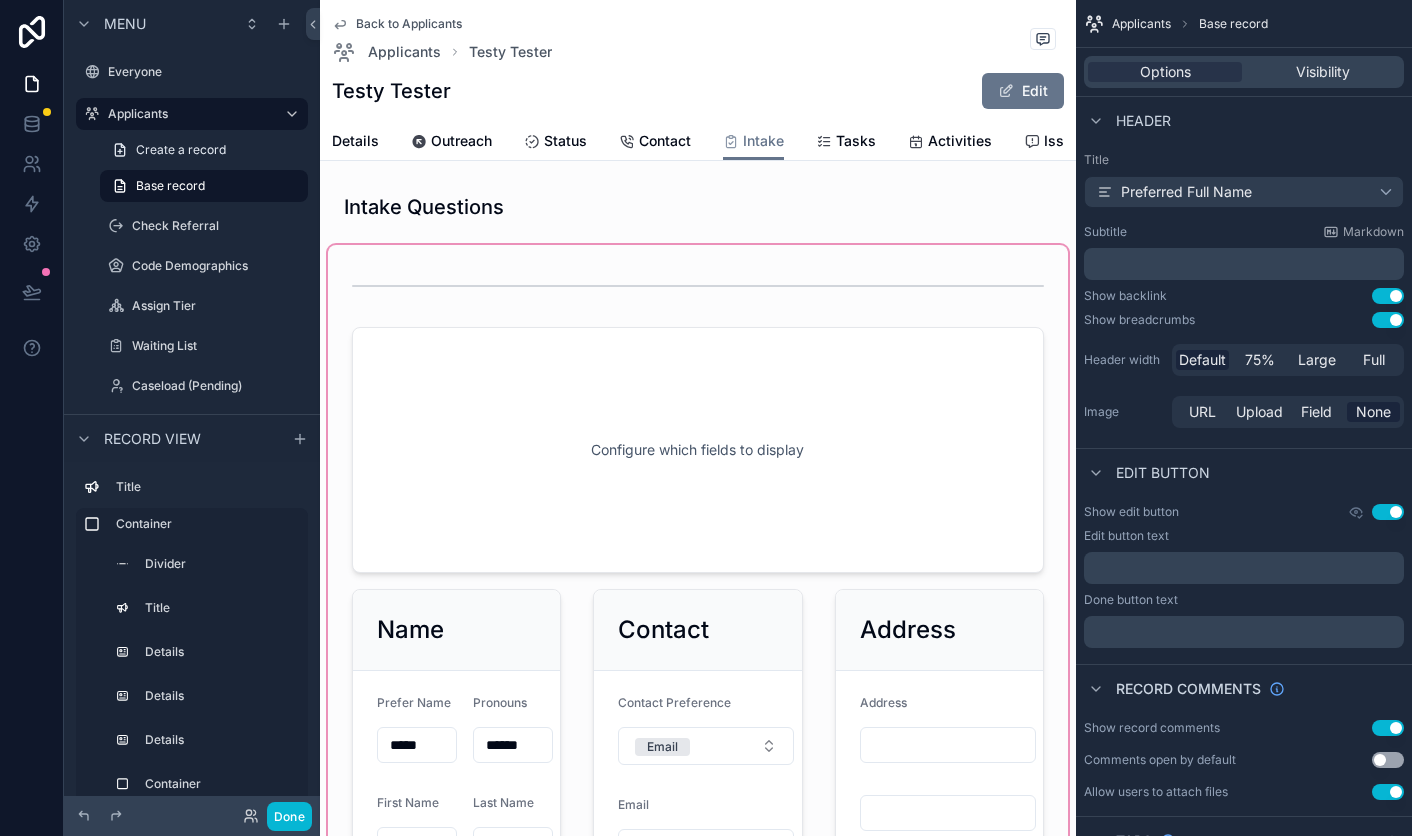click at bounding box center [698, 823] 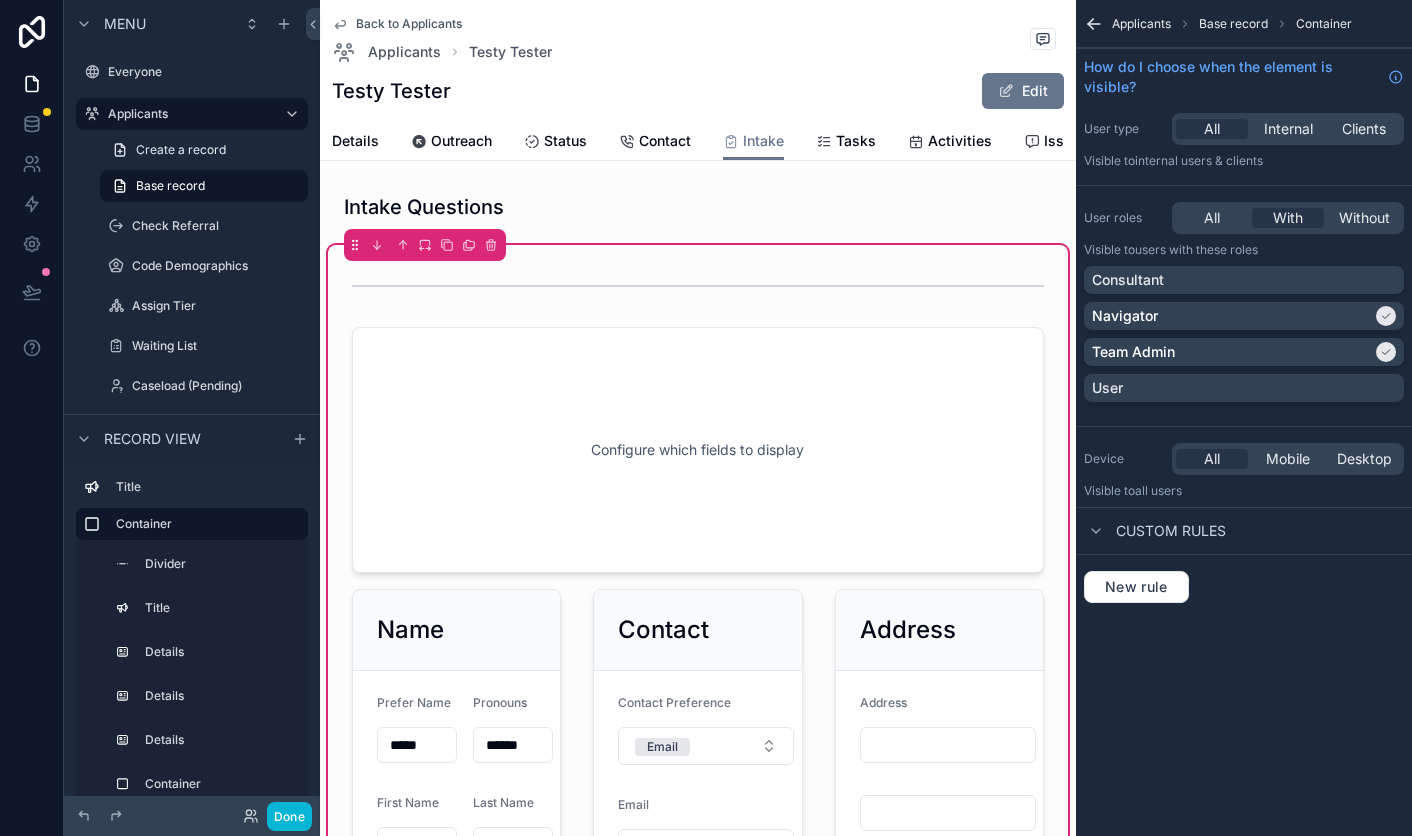 click on "**********" at bounding box center (698, 823) 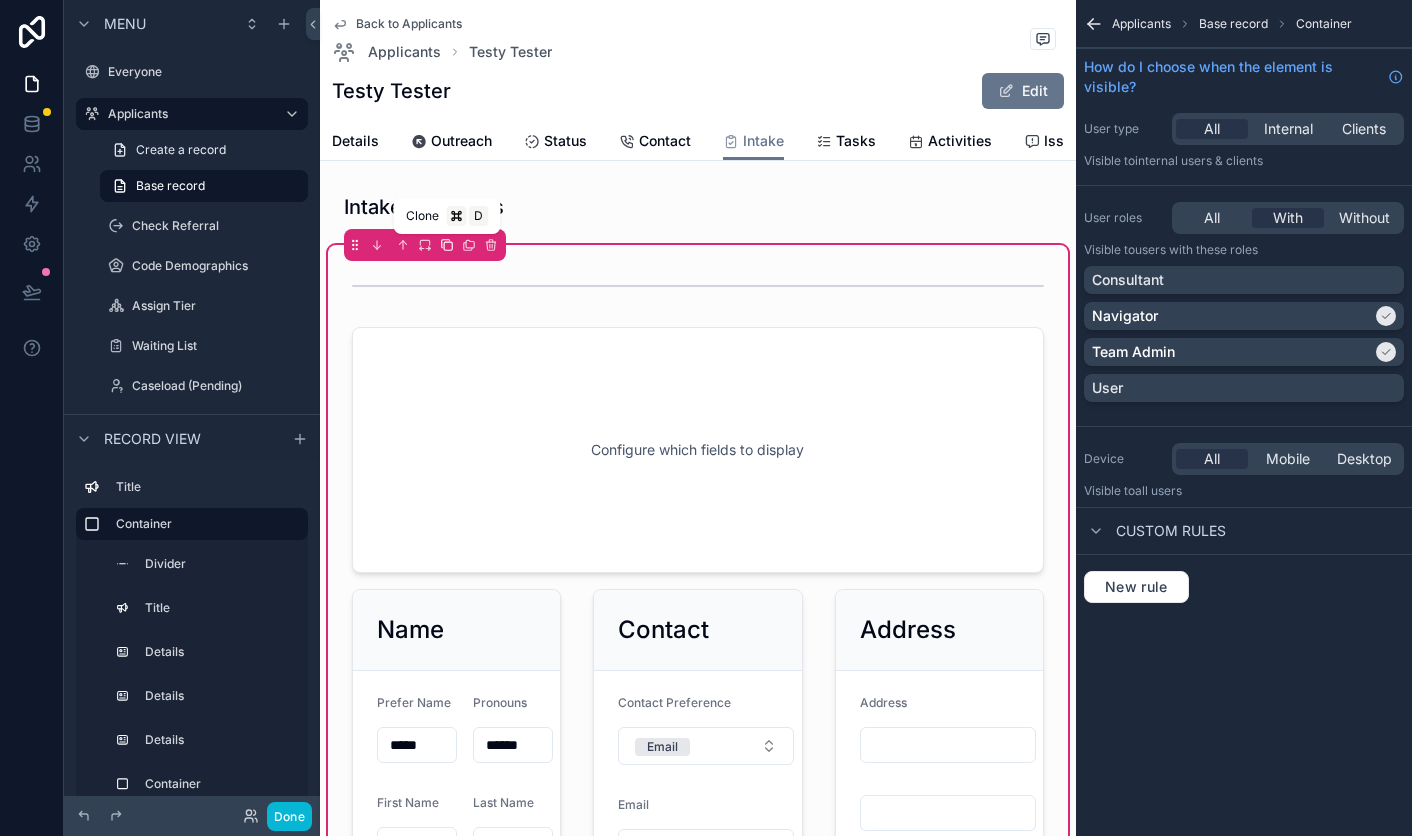 click 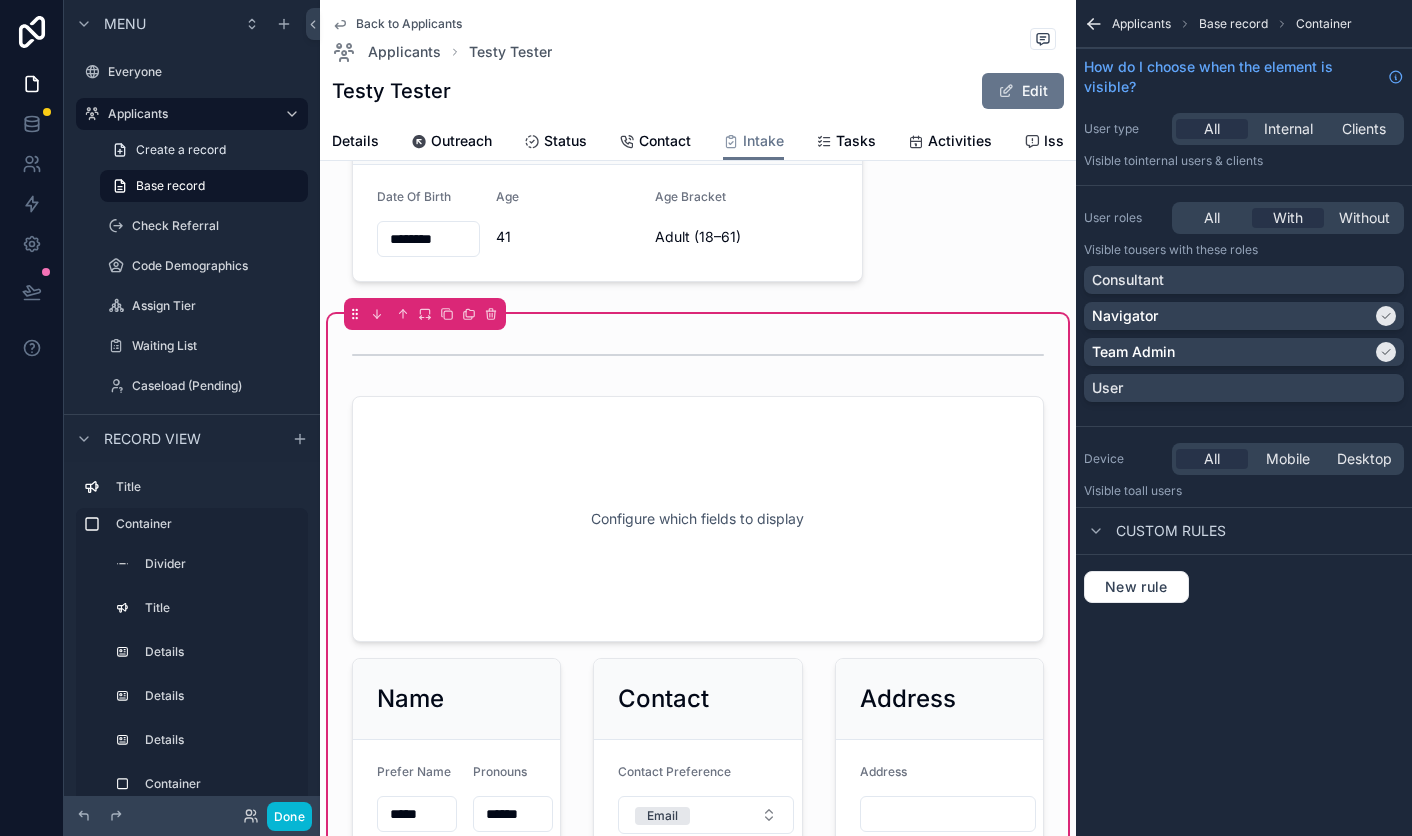 scroll, scrollTop: 1279, scrollLeft: 0, axis: vertical 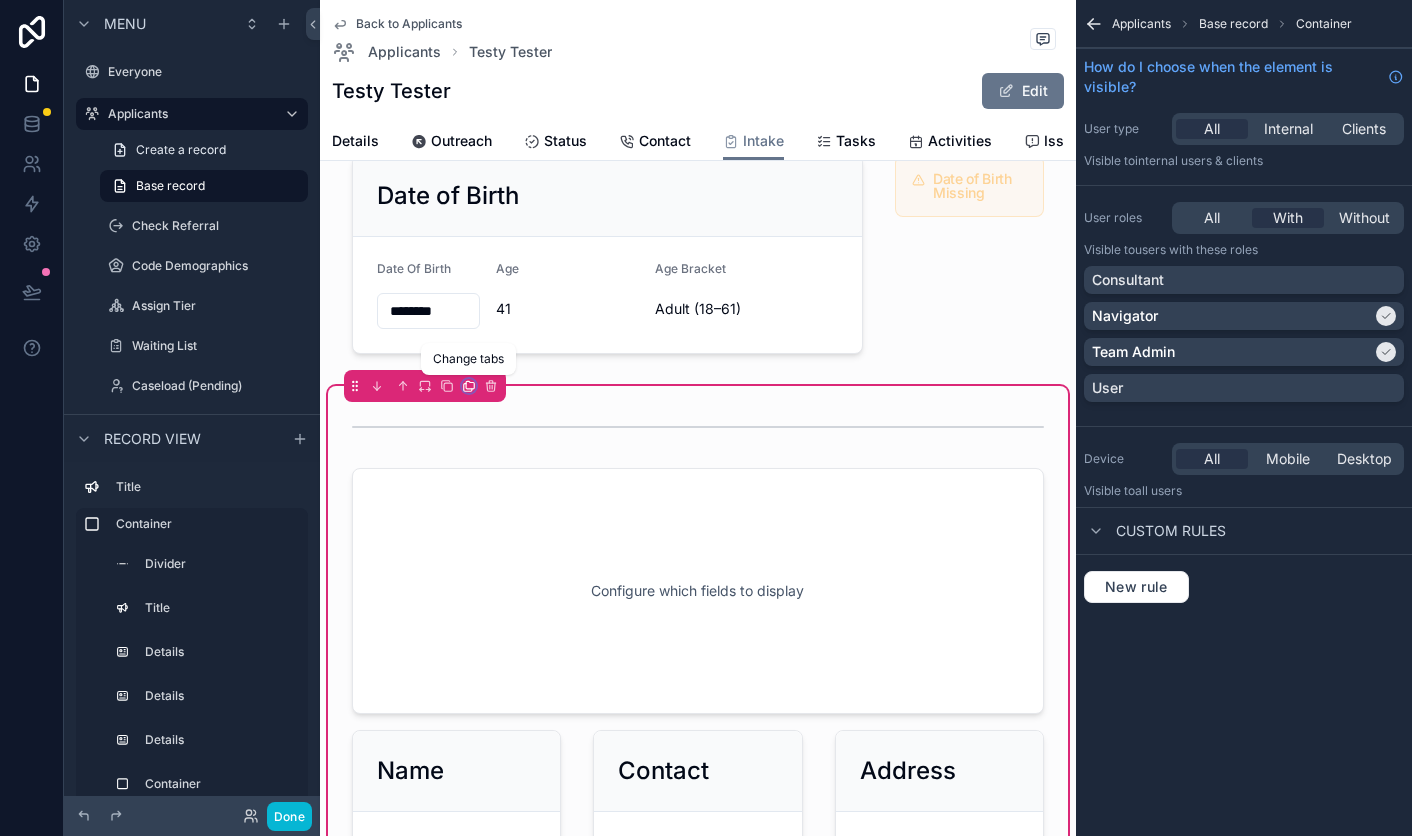 click 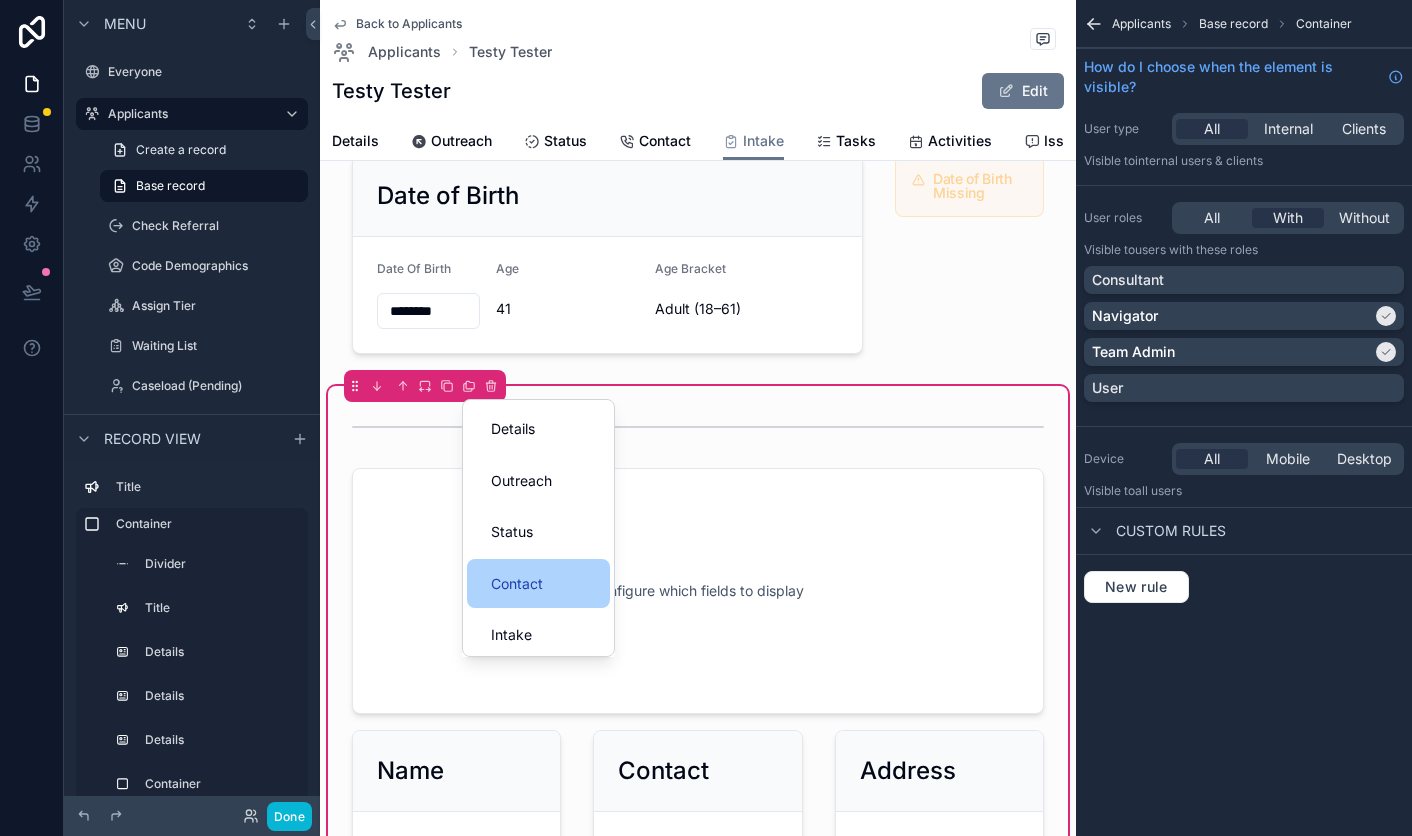 click on "Contact" at bounding box center (538, 584) 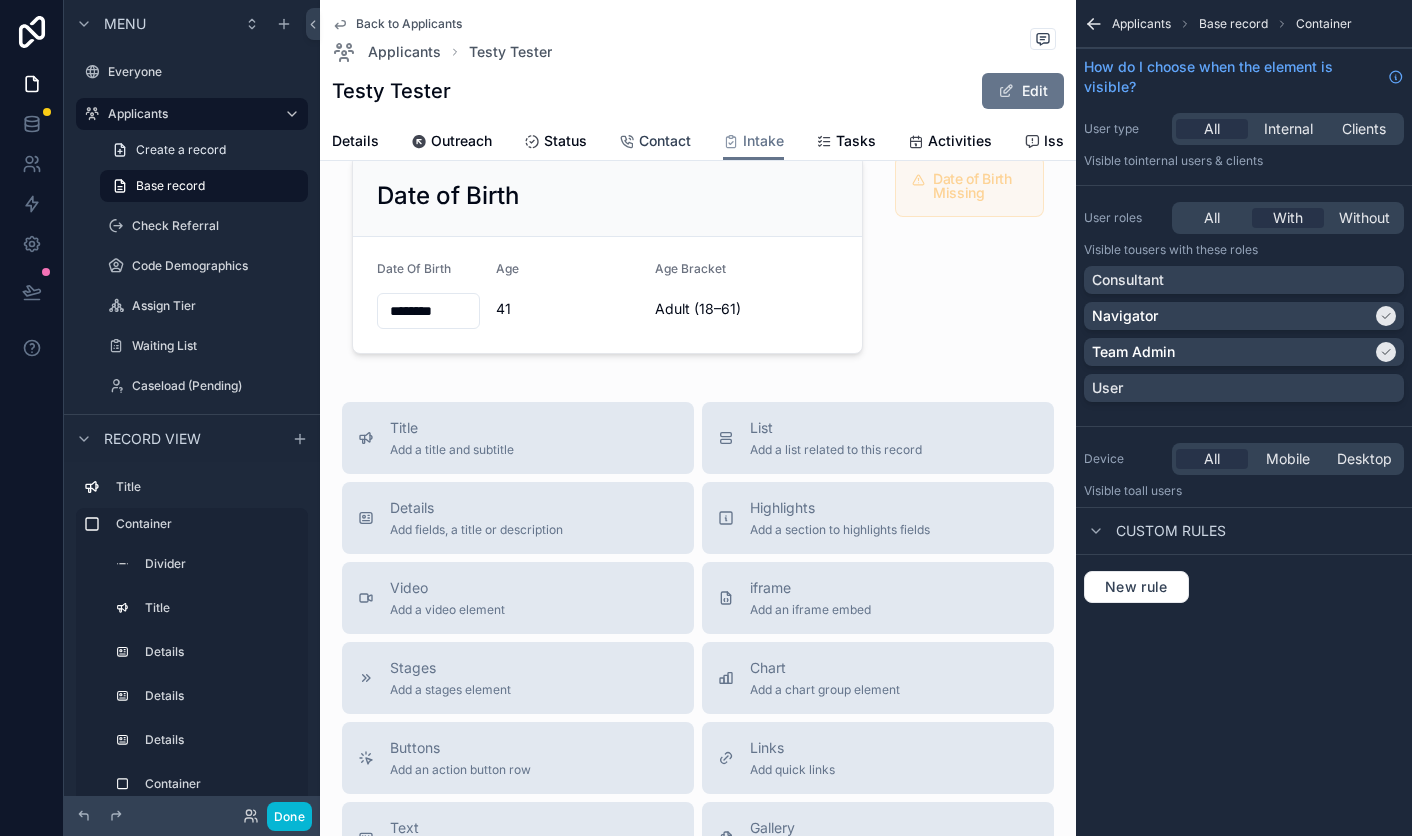 click on "Contact" at bounding box center (665, 141) 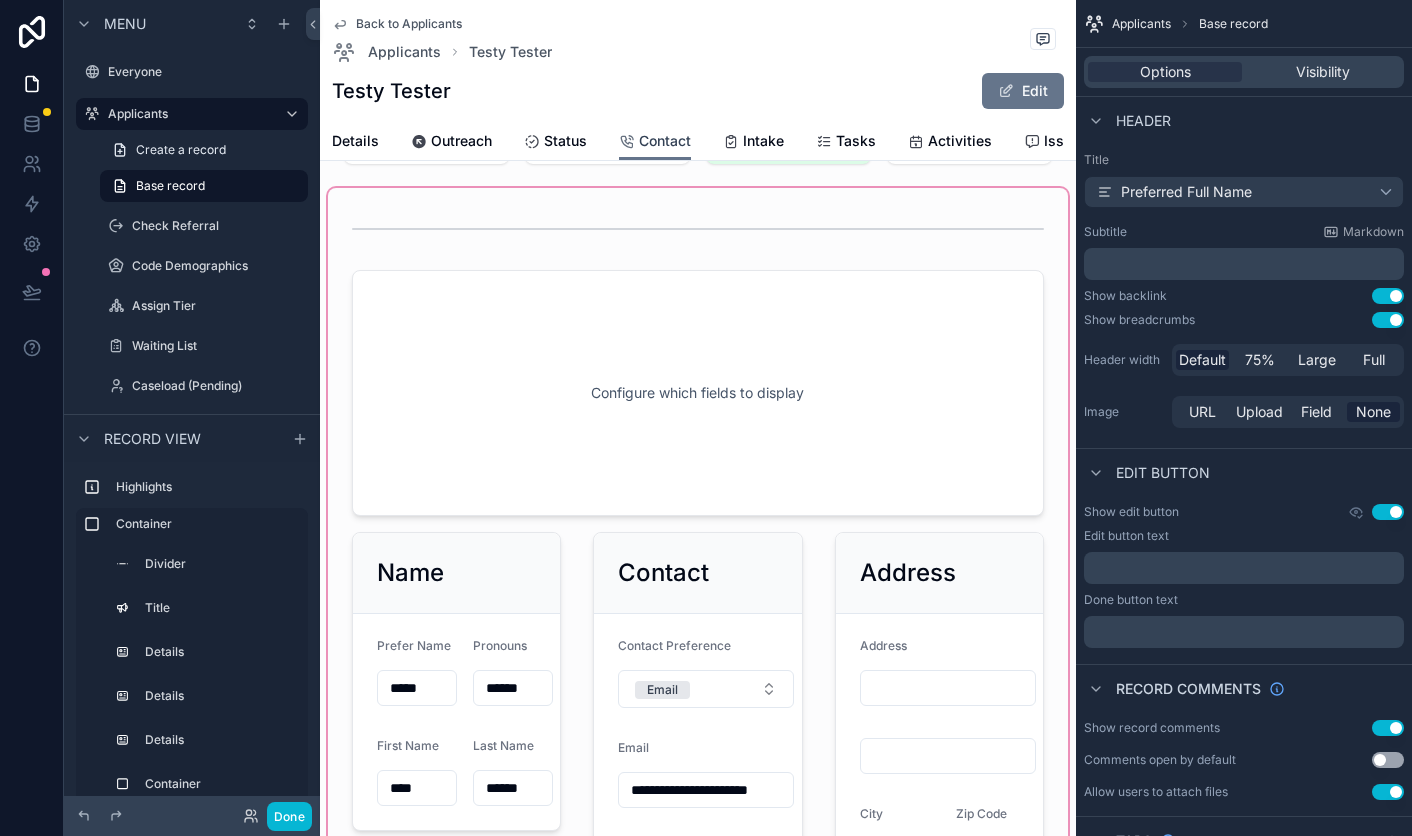 scroll, scrollTop: 0, scrollLeft: 0, axis: both 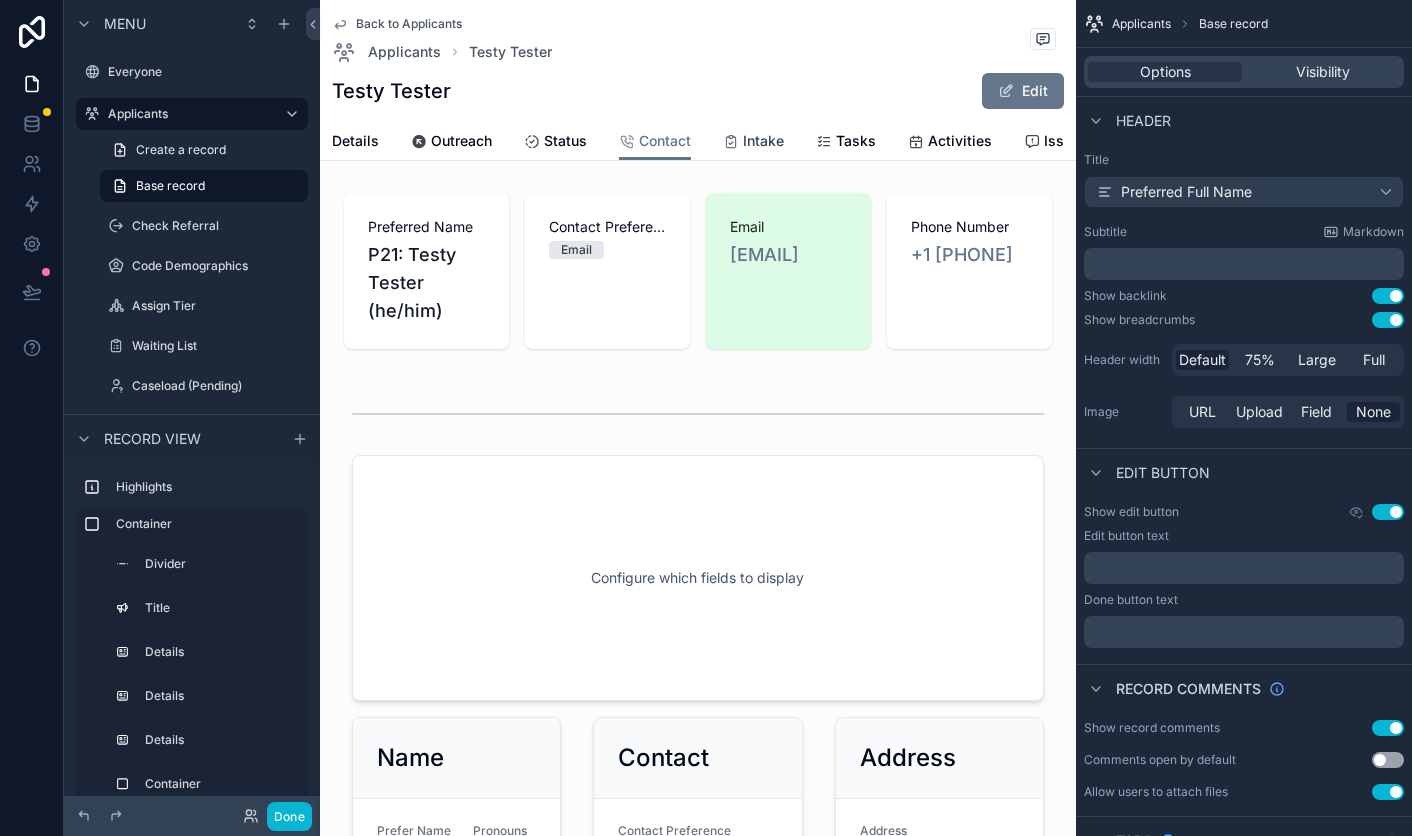 click at bounding box center (731, 142) 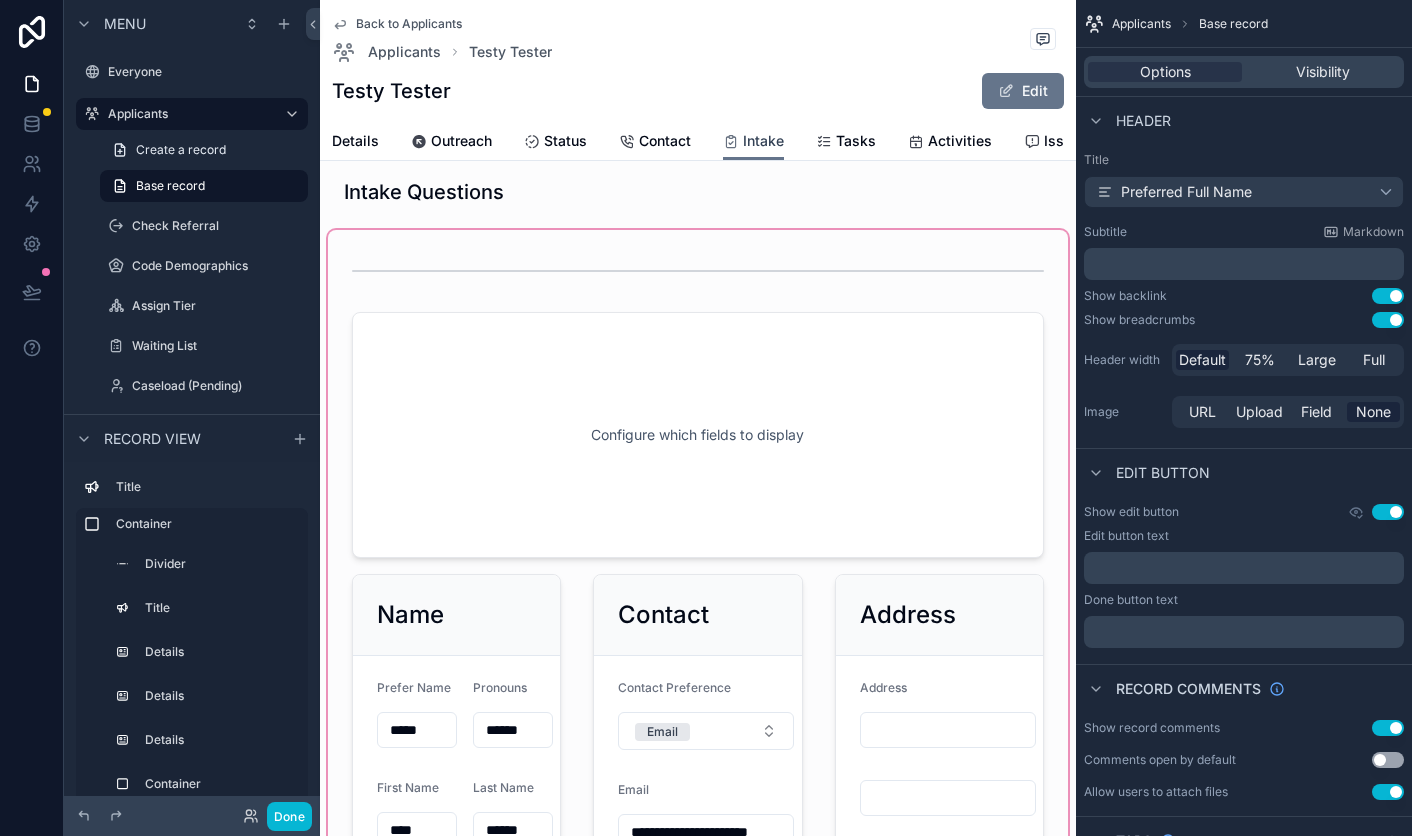 scroll, scrollTop: 0, scrollLeft: 0, axis: both 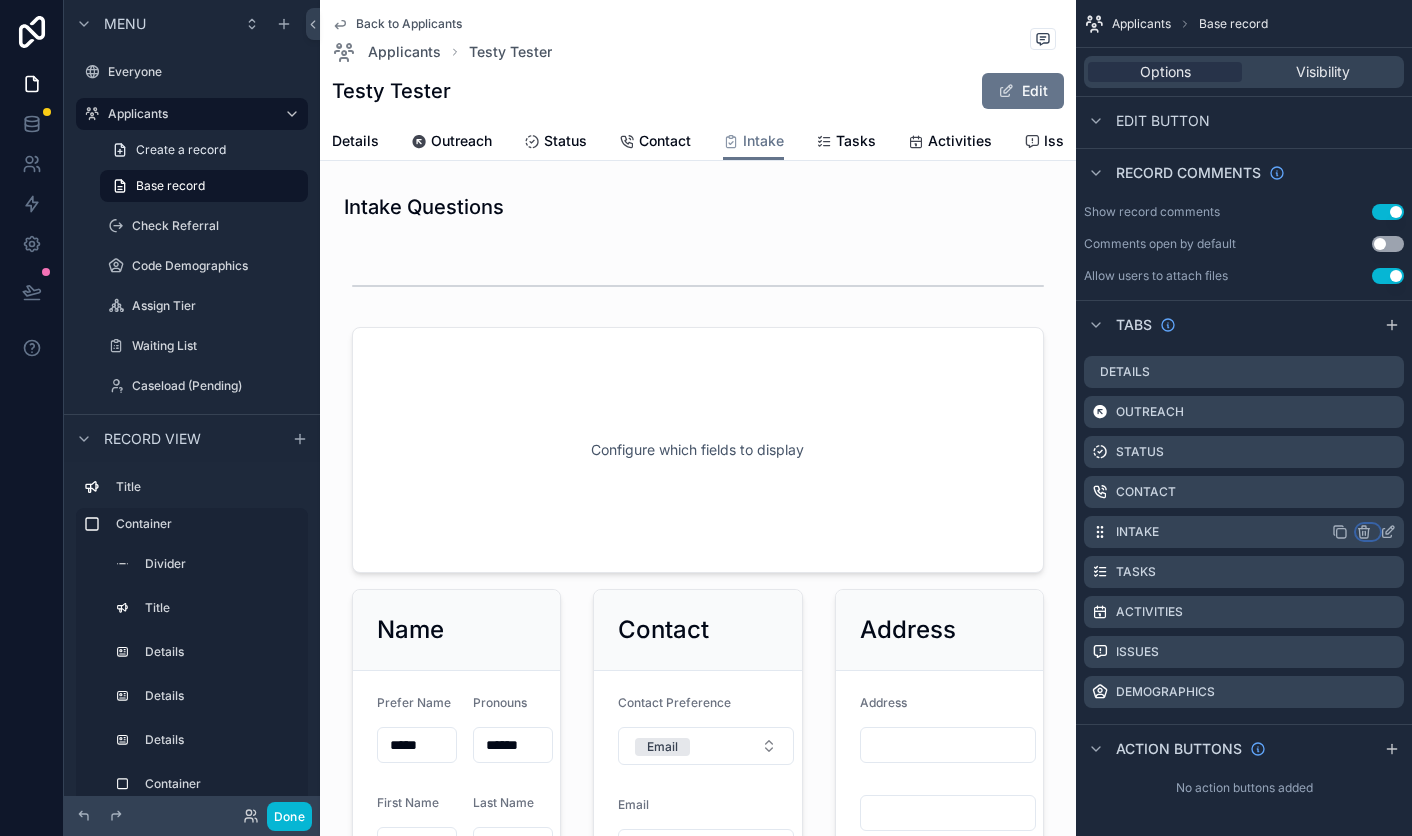 click 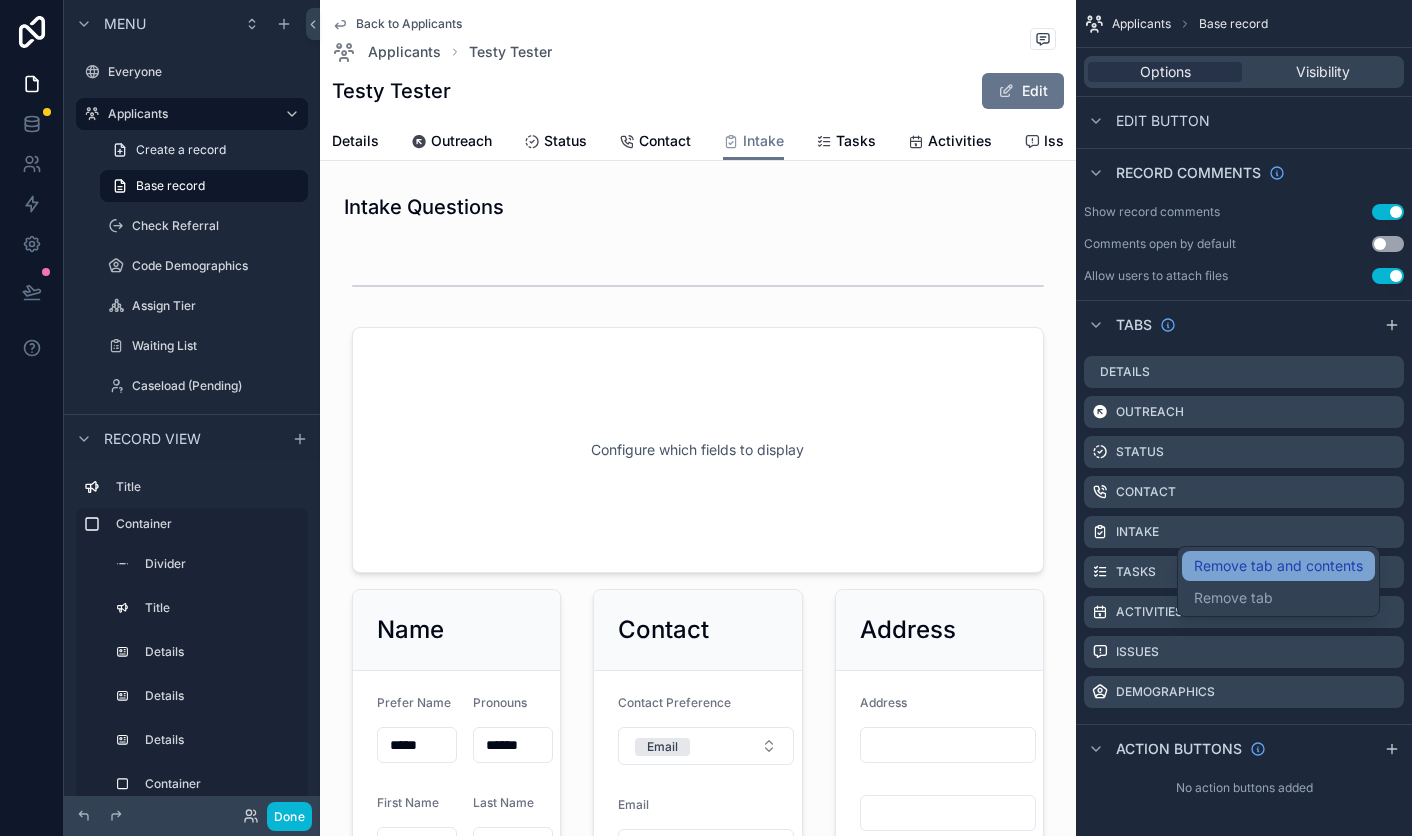 click on "Remove tab and contents" at bounding box center (1278, 566) 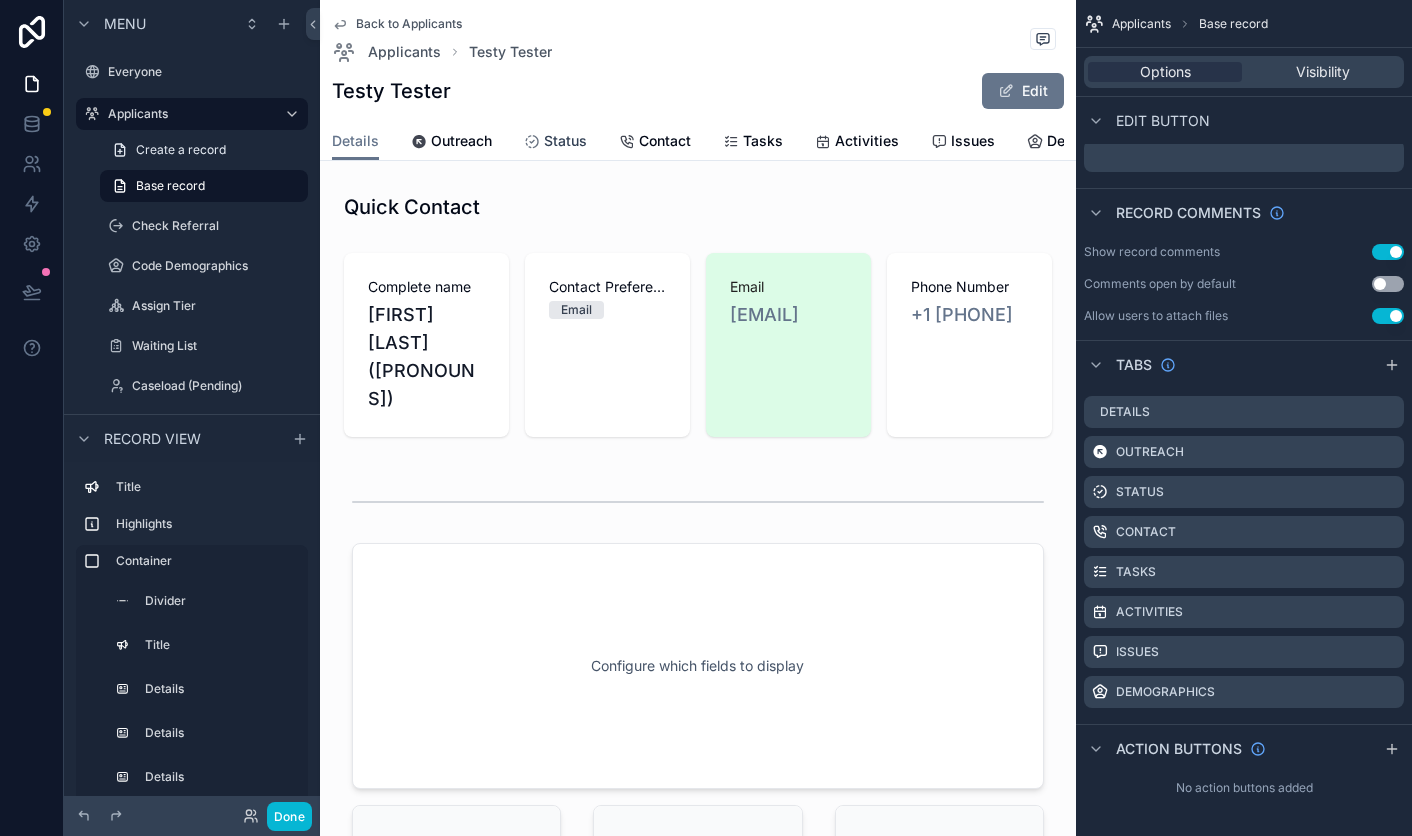 click on "Status" at bounding box center [565, 141] 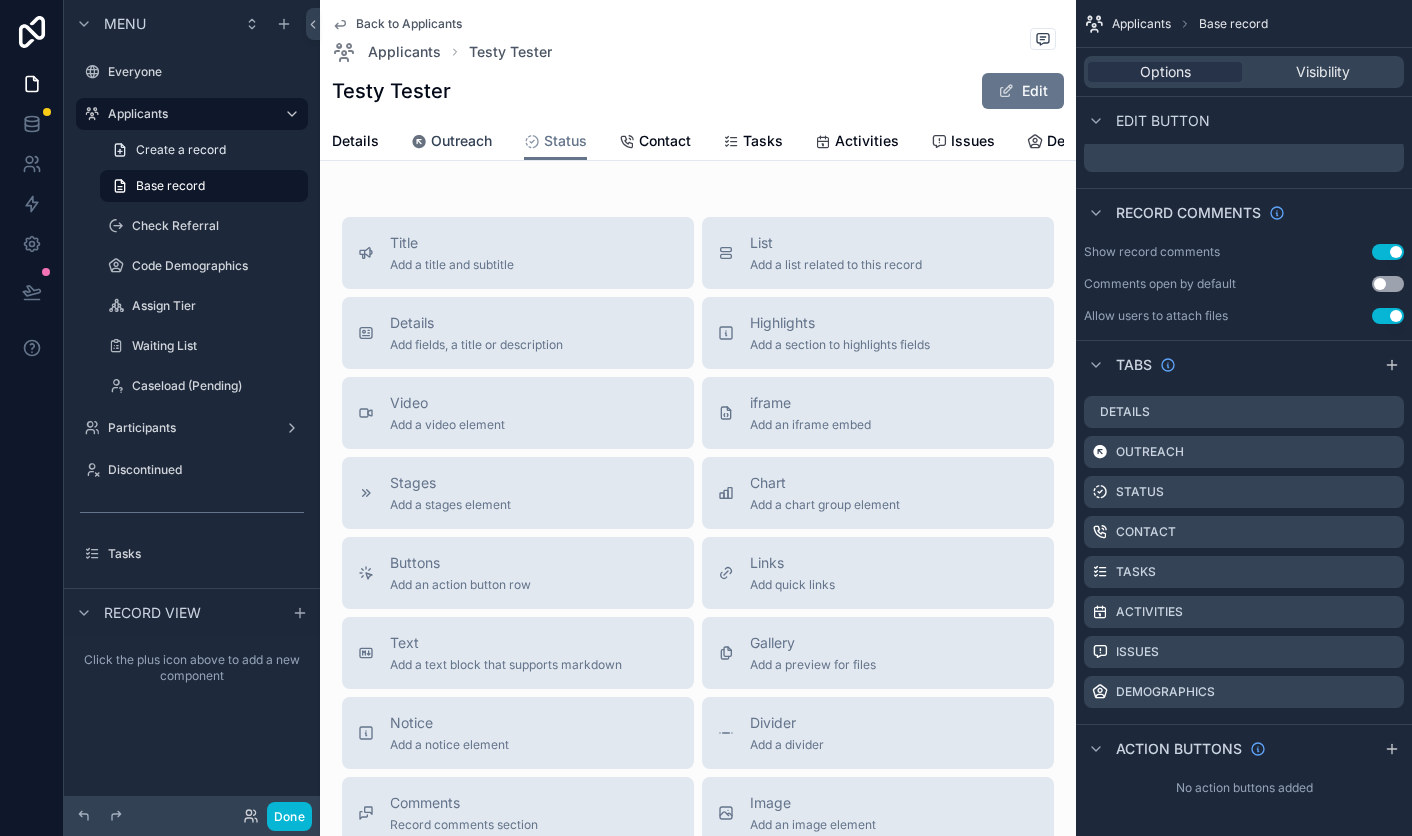 click on "Outreach" at bounding box center [461, 141] 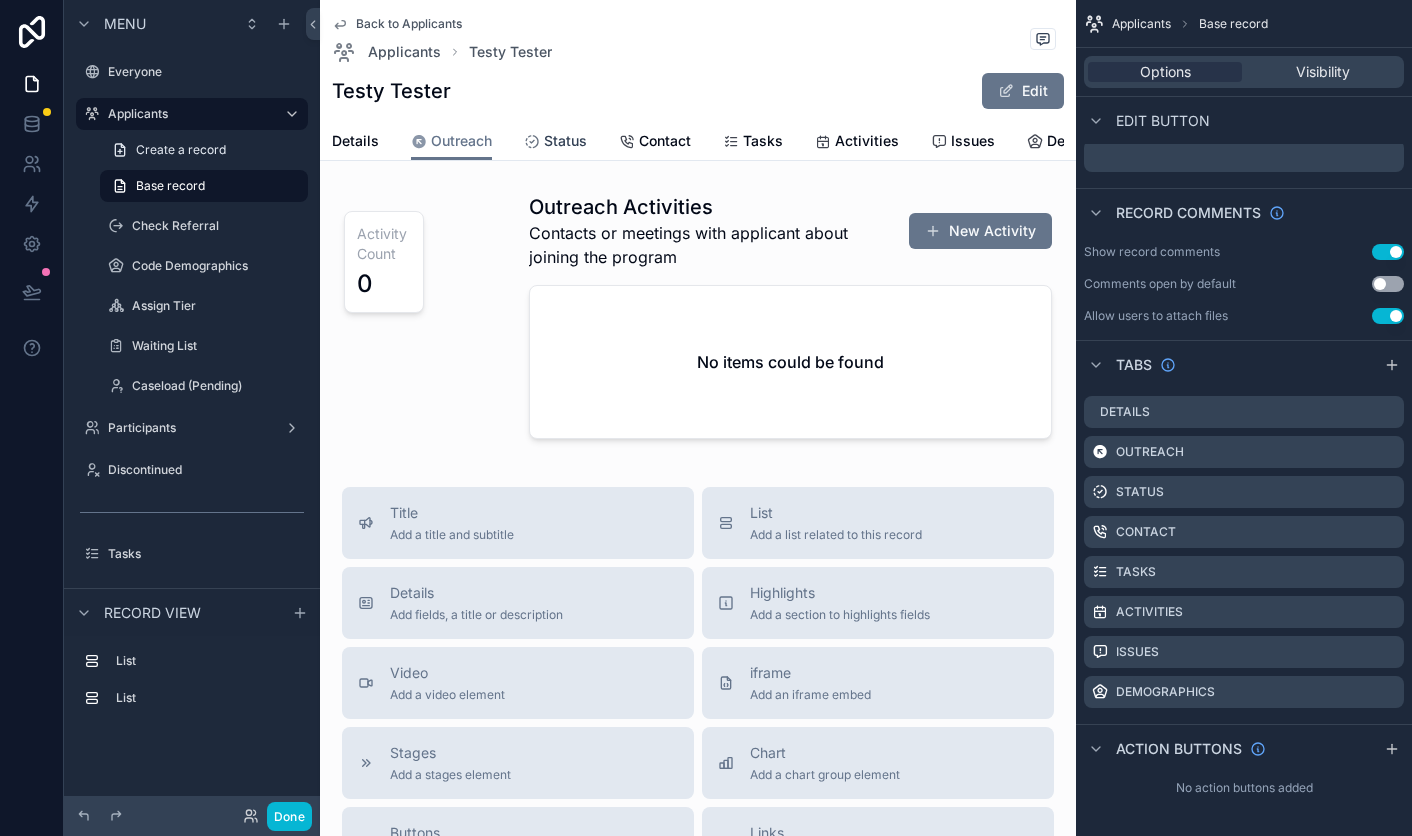 click on "Status" at bounding box center (565, 141) 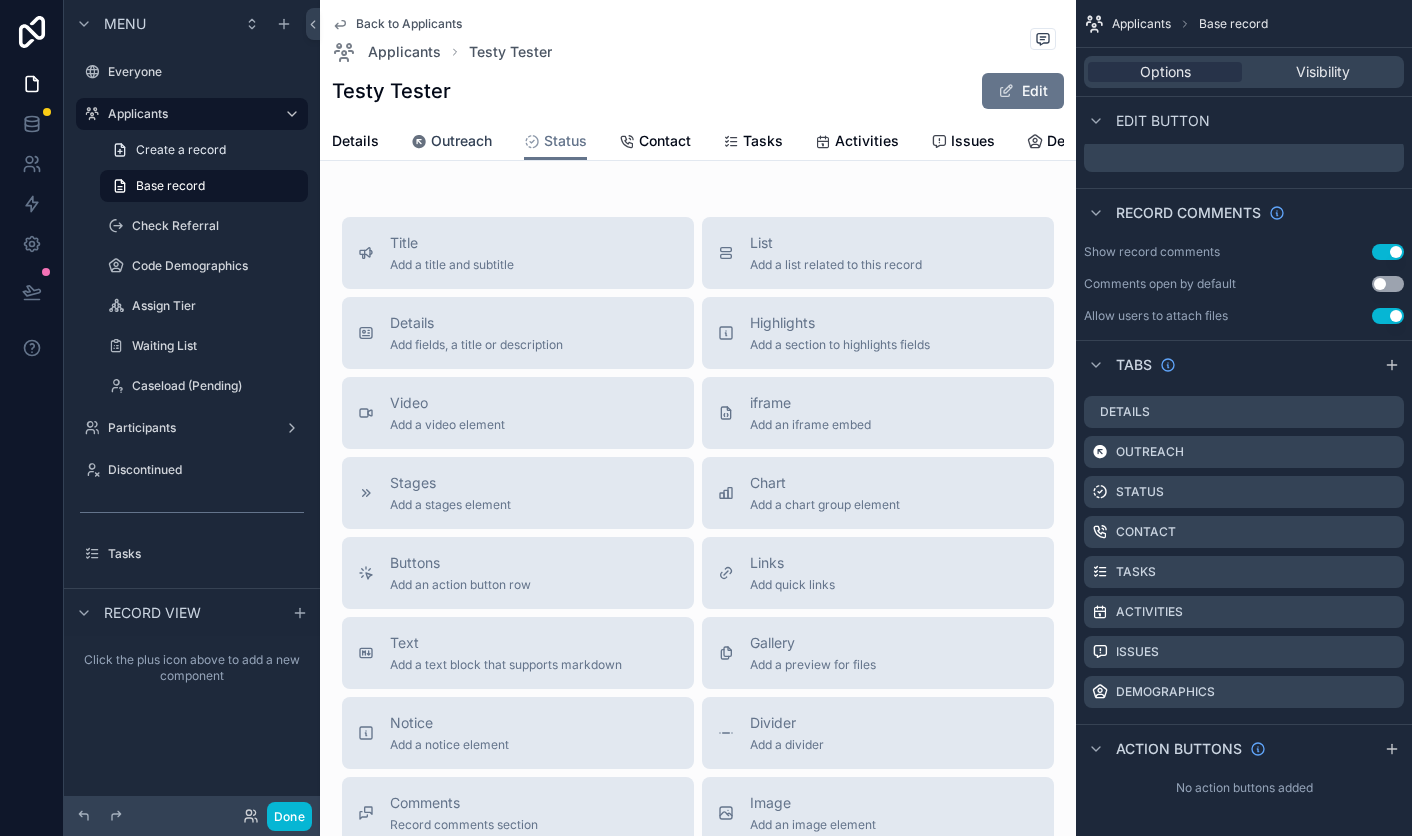 click on "Outreach" at bounding box center (461, 141) 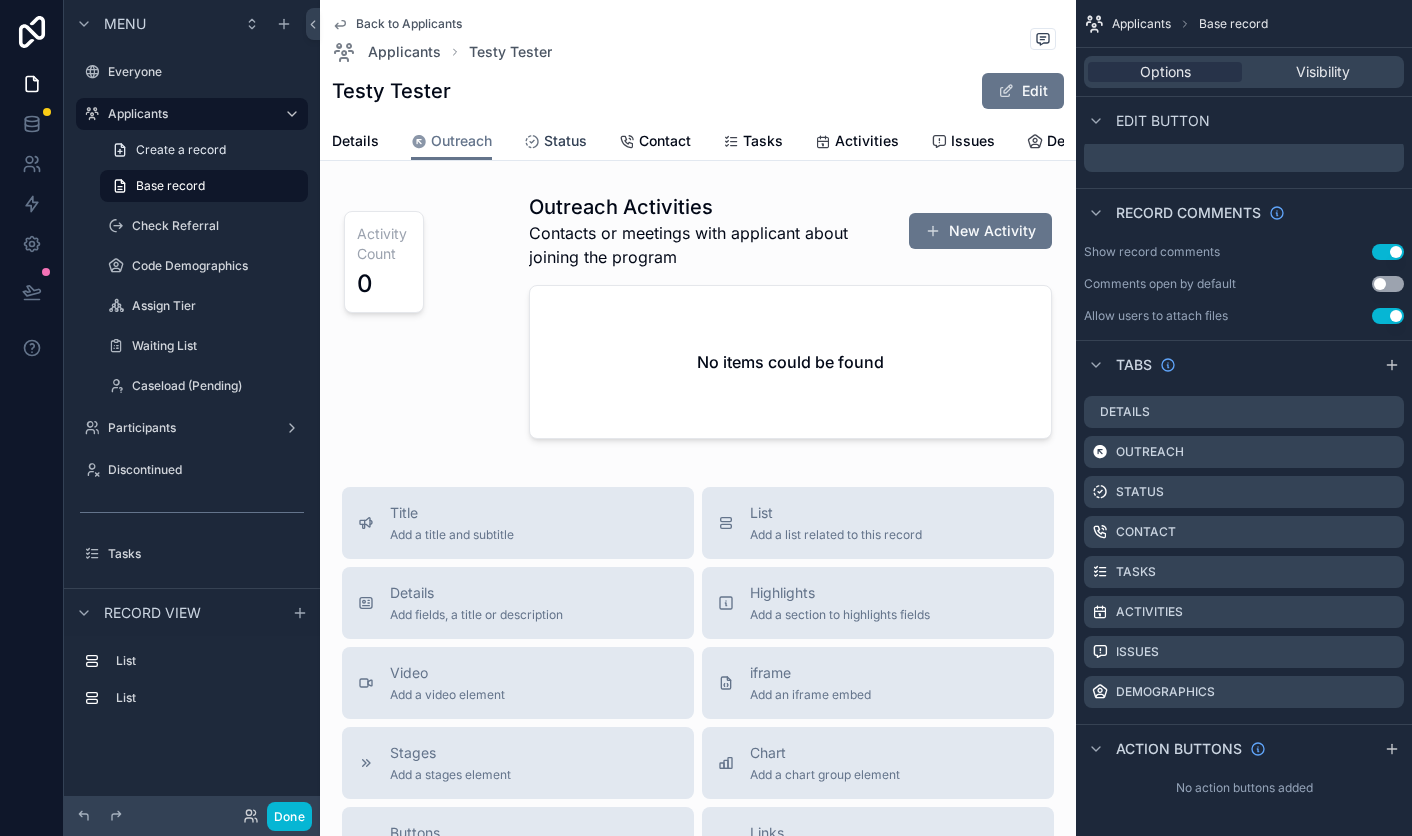 click on "Status" at bounding box center (565, 141) 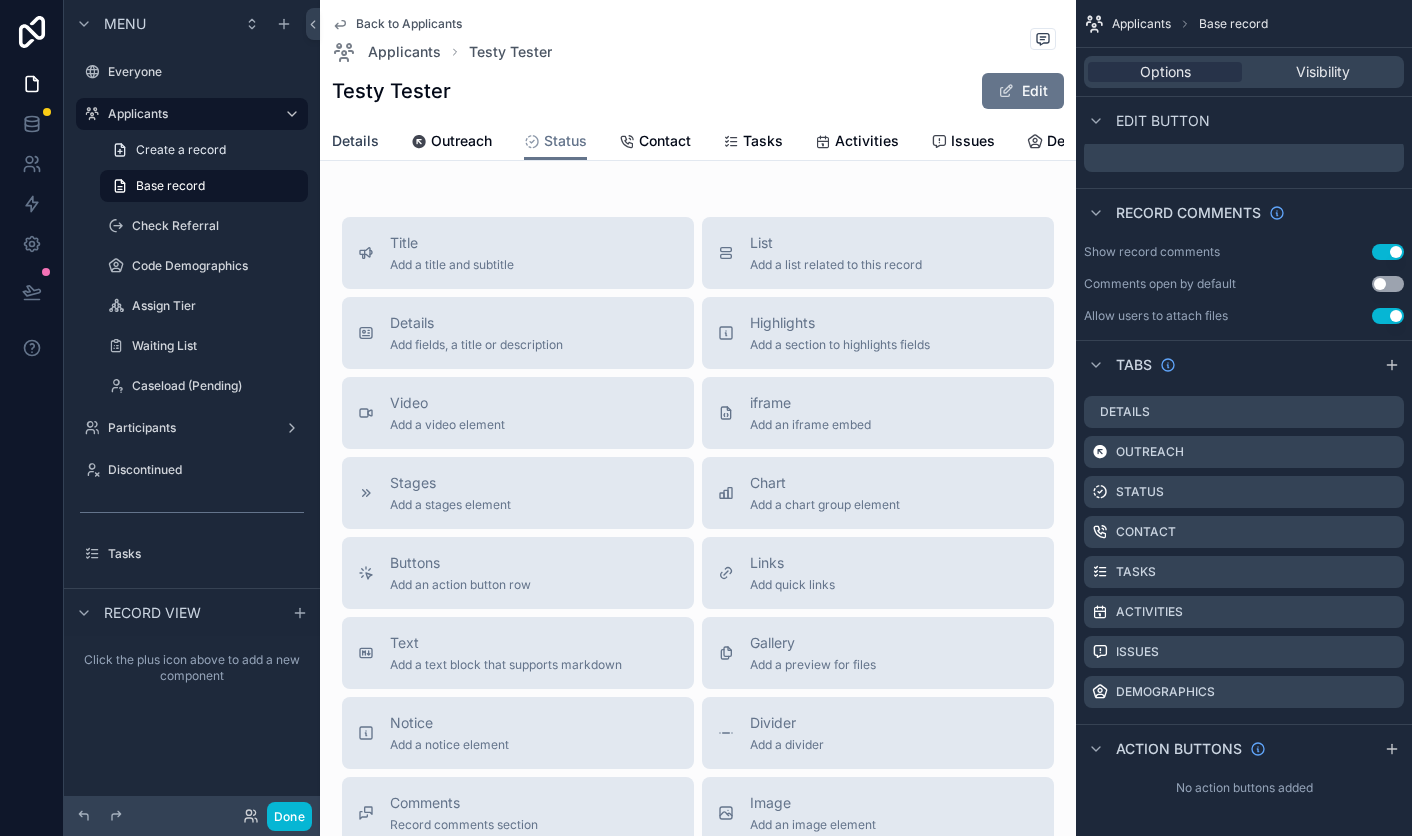 click on "Details" at bounding box center (355, 141) 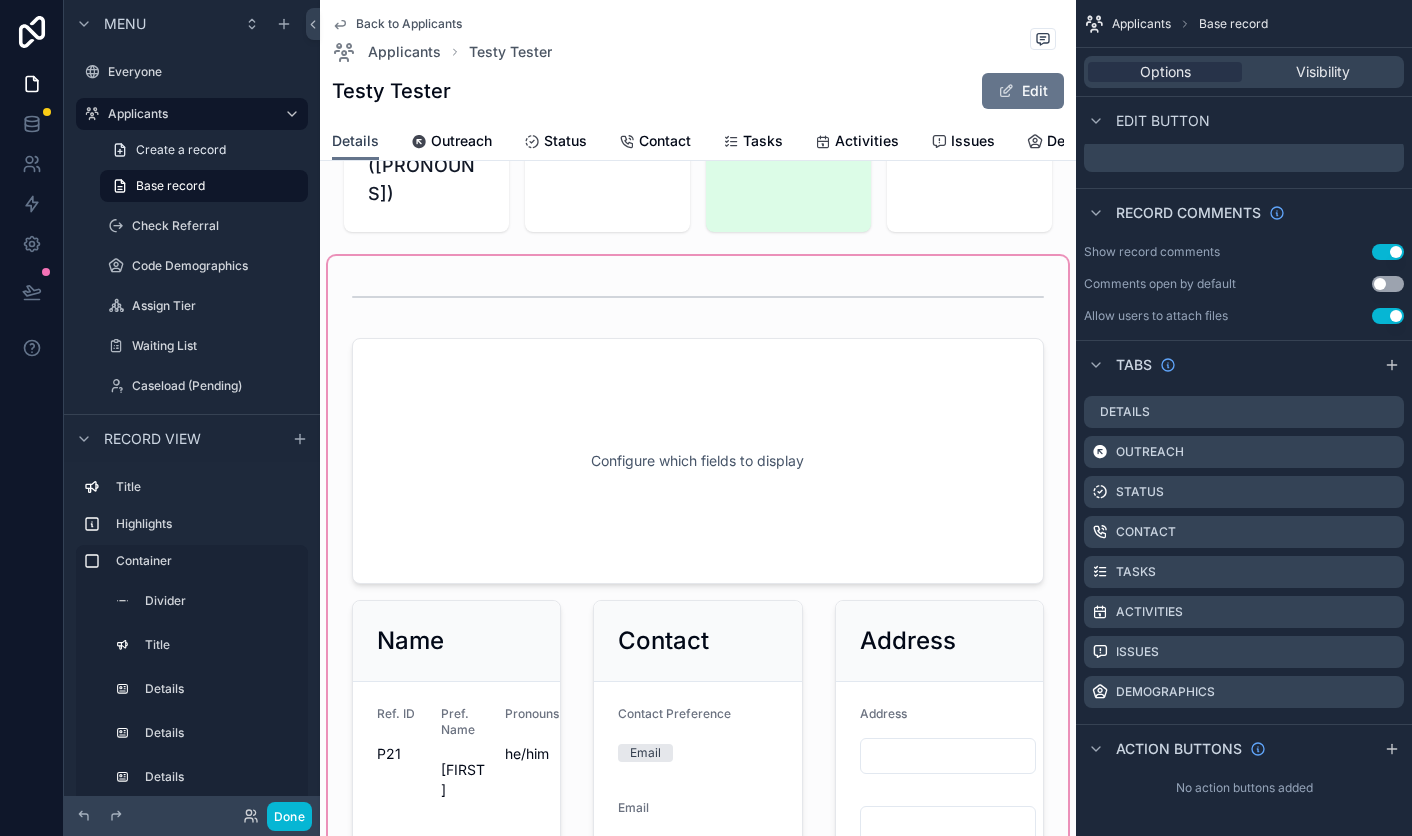 scroll, scrollTop: 0, scrollLeft: 0, axis: both 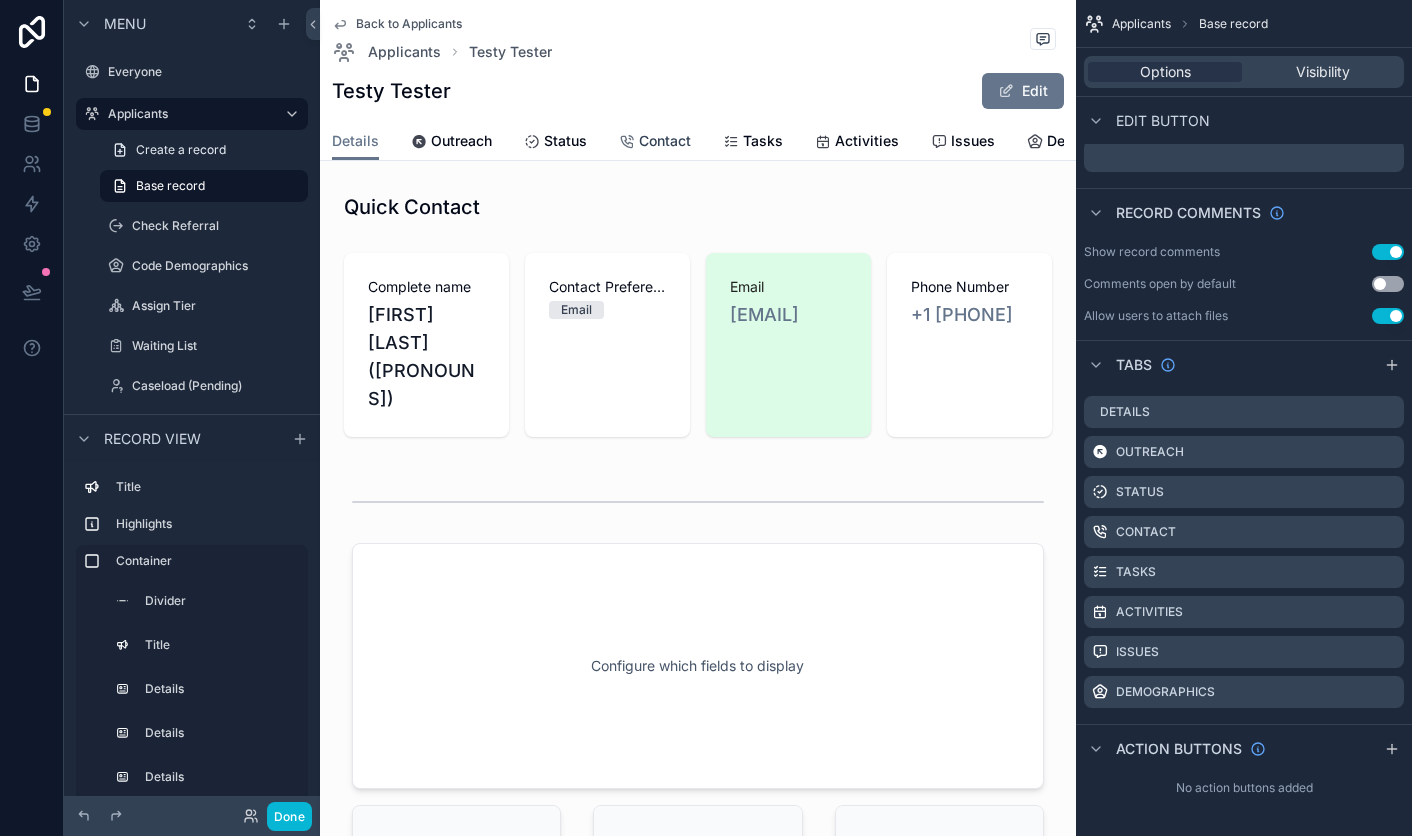 click on "Contact" at bounding box center [655, 141] 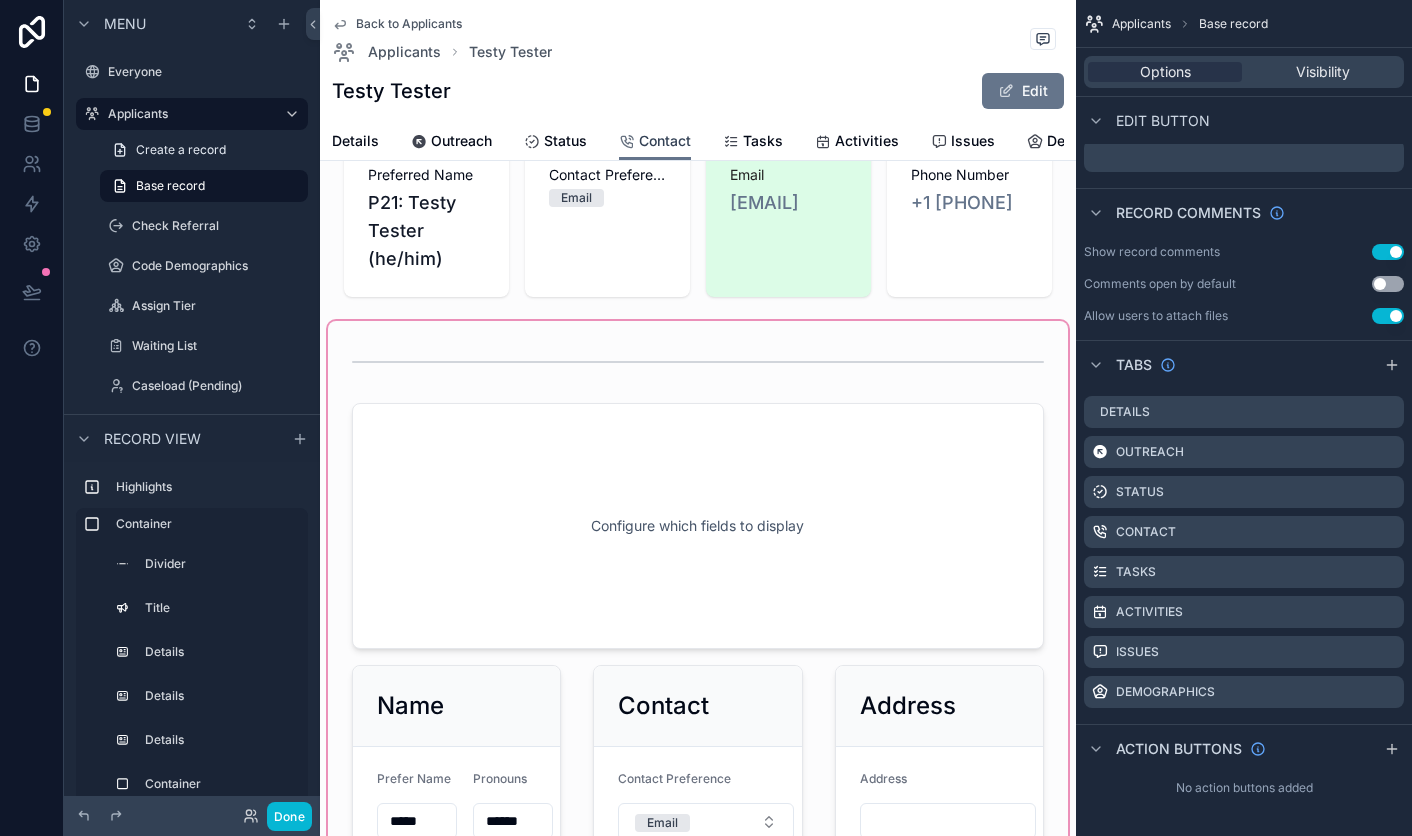 scroll, scrollTop: 0, scrollLeft: 0, axis: both 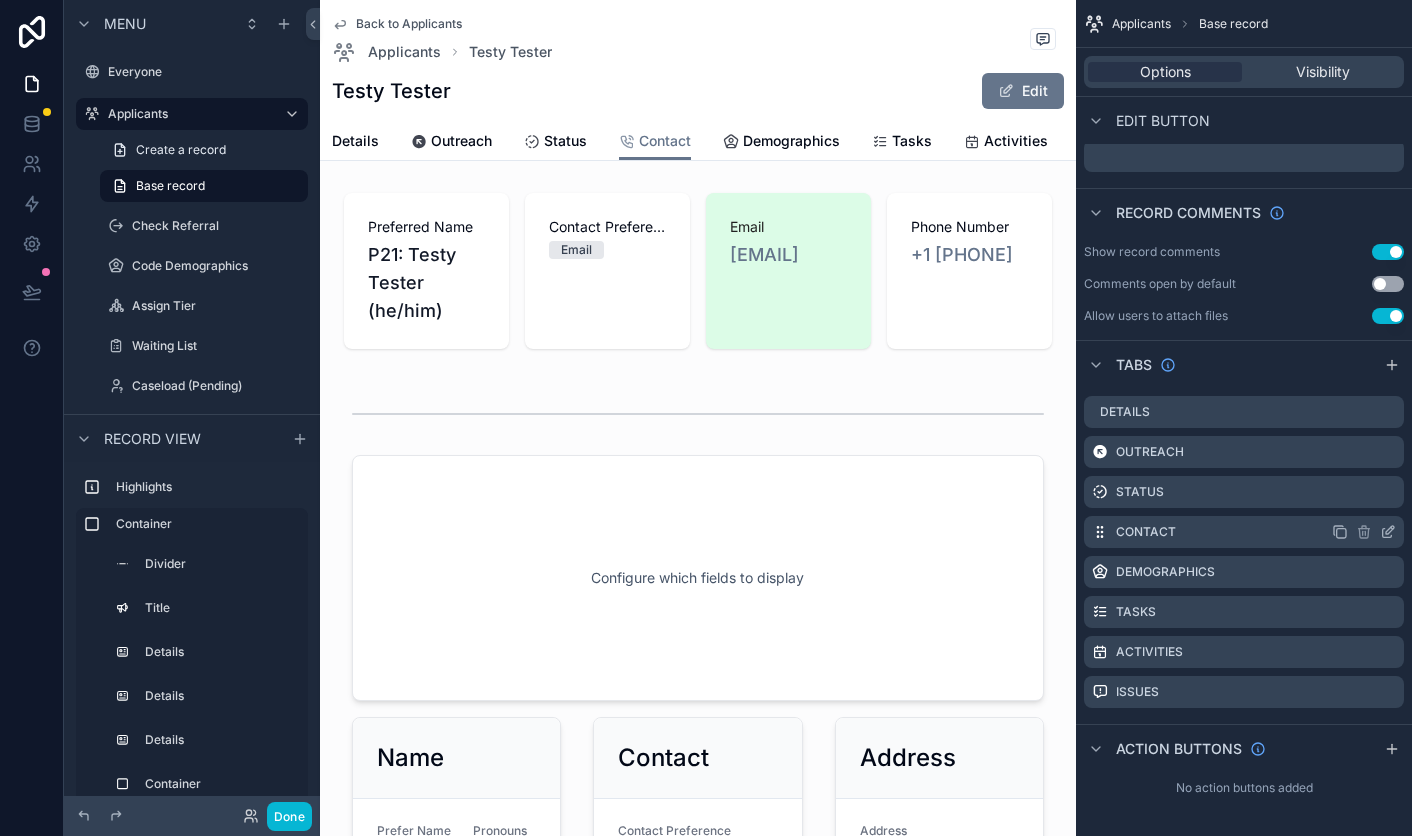click on "Contact" at bounding box center [1146, 532] 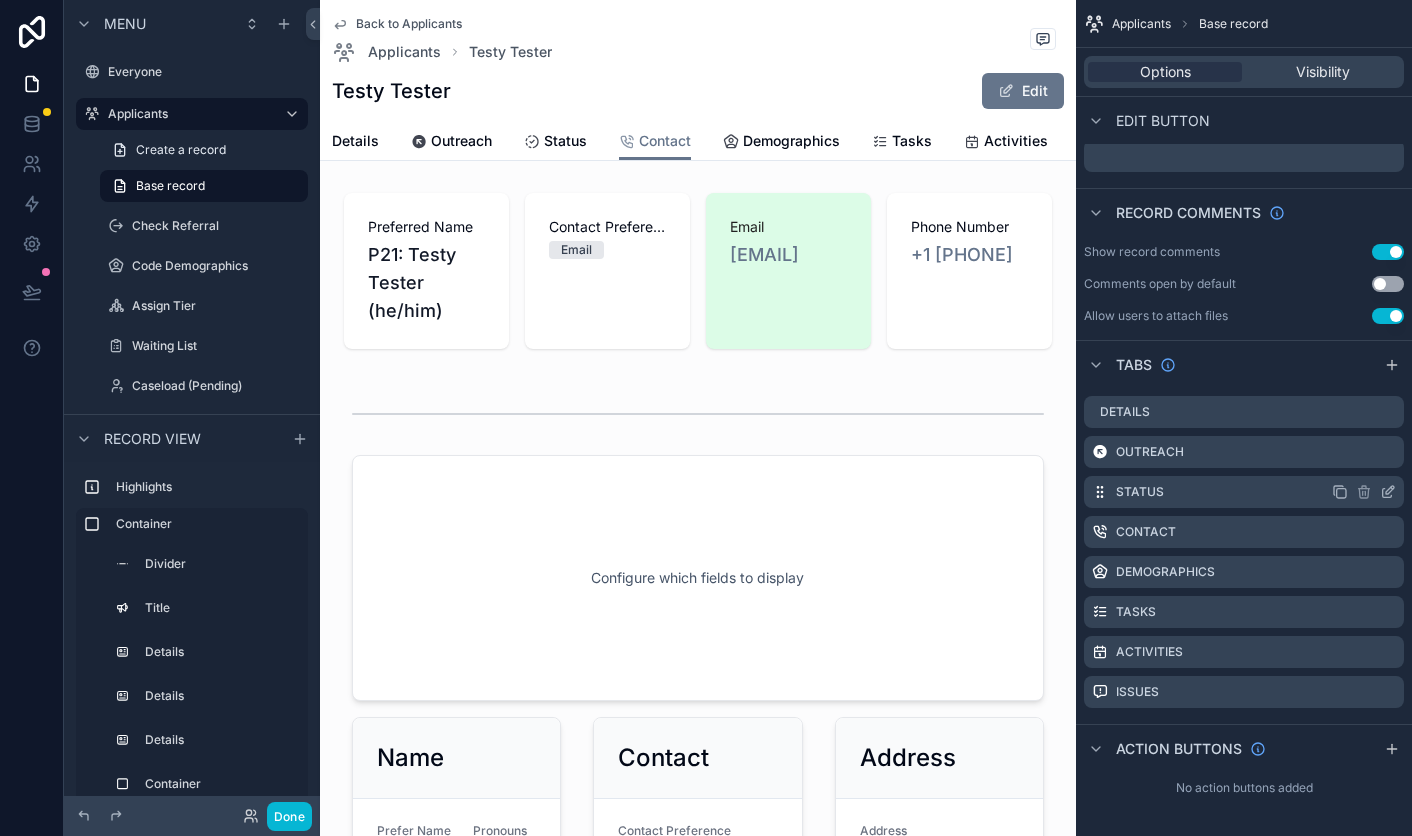click on "Status" at bounding box center (1140, 492) 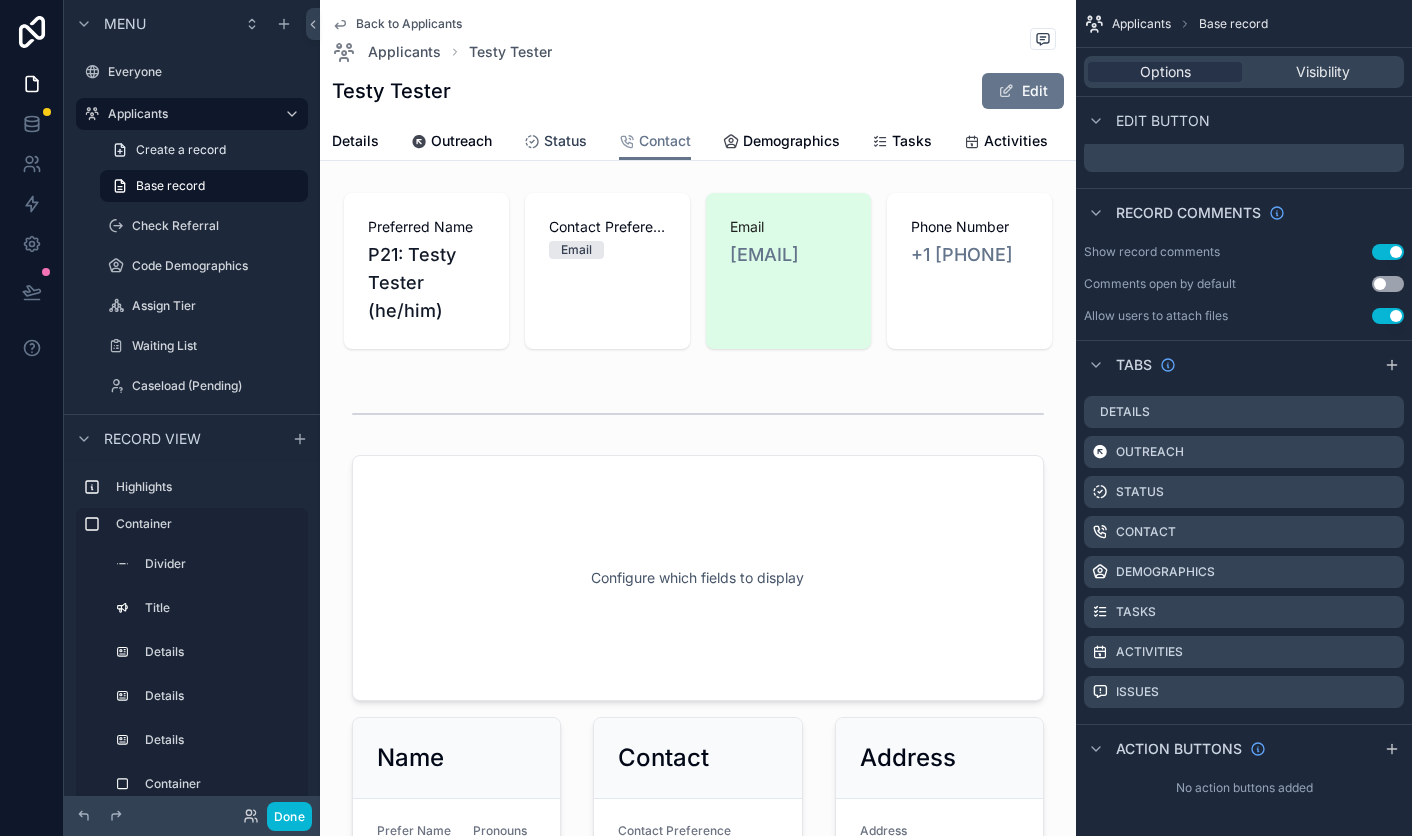 click on "Status" at bounding box center (555, 143) 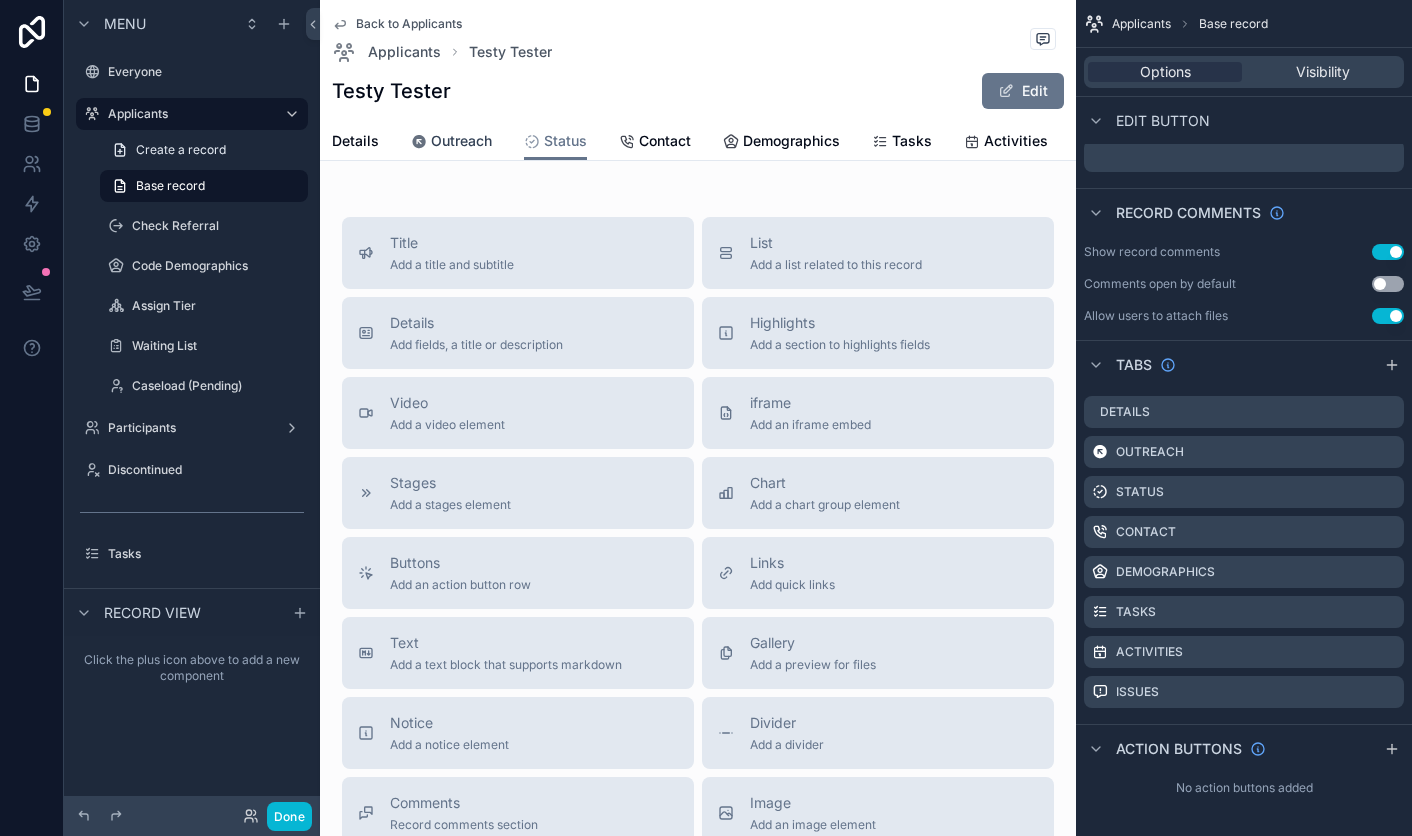click on "Outreach" at bounding box center (451, 141) 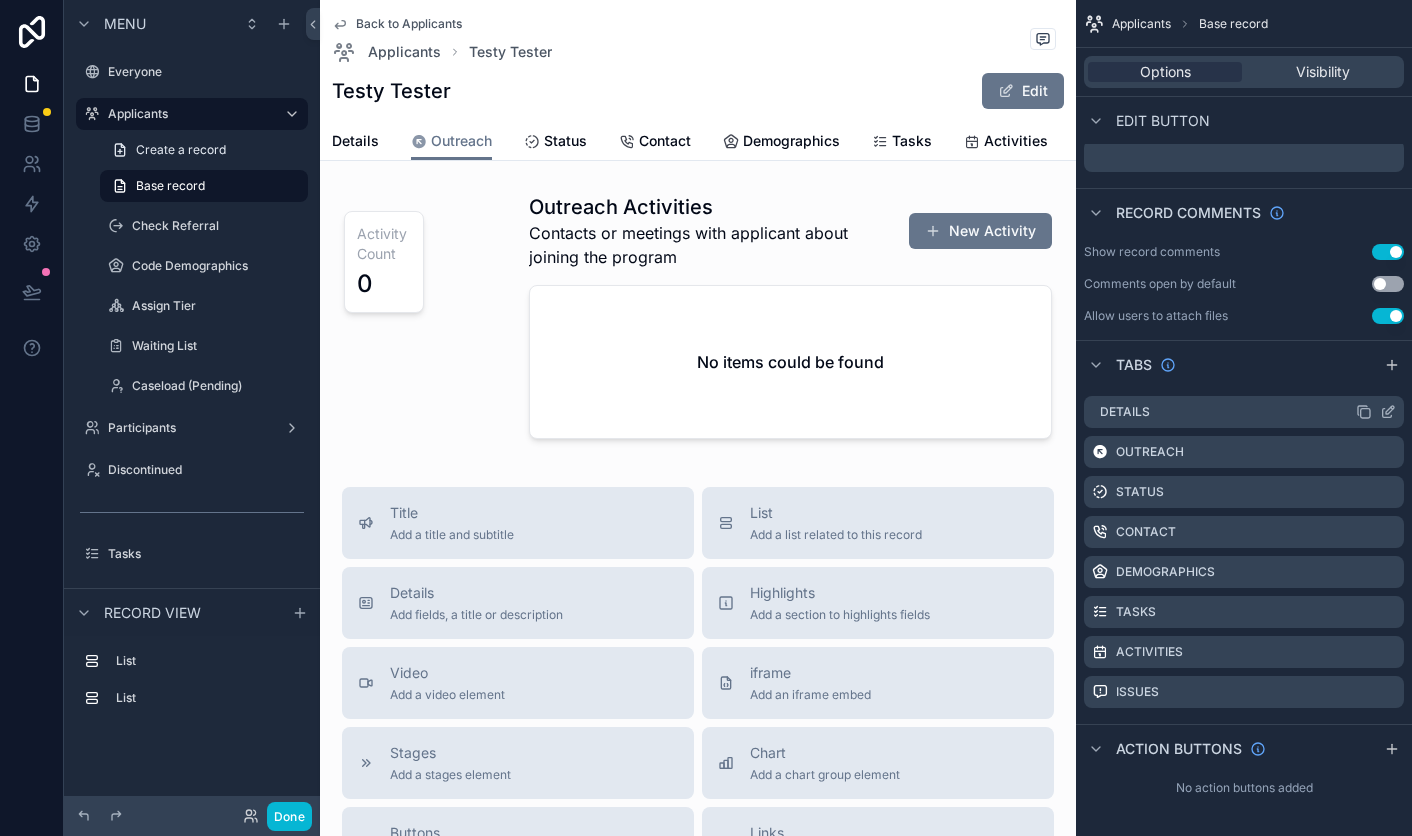 click 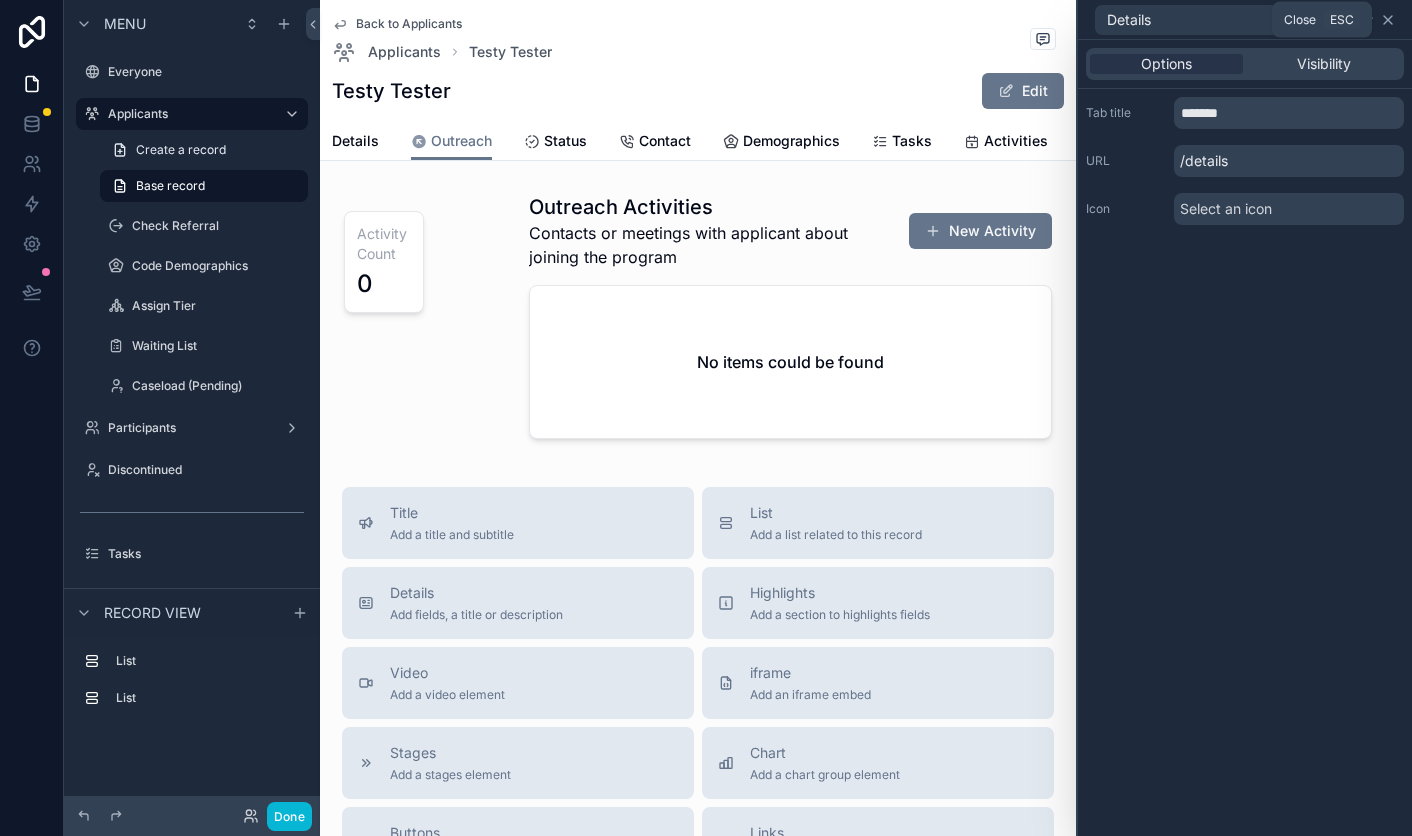 click 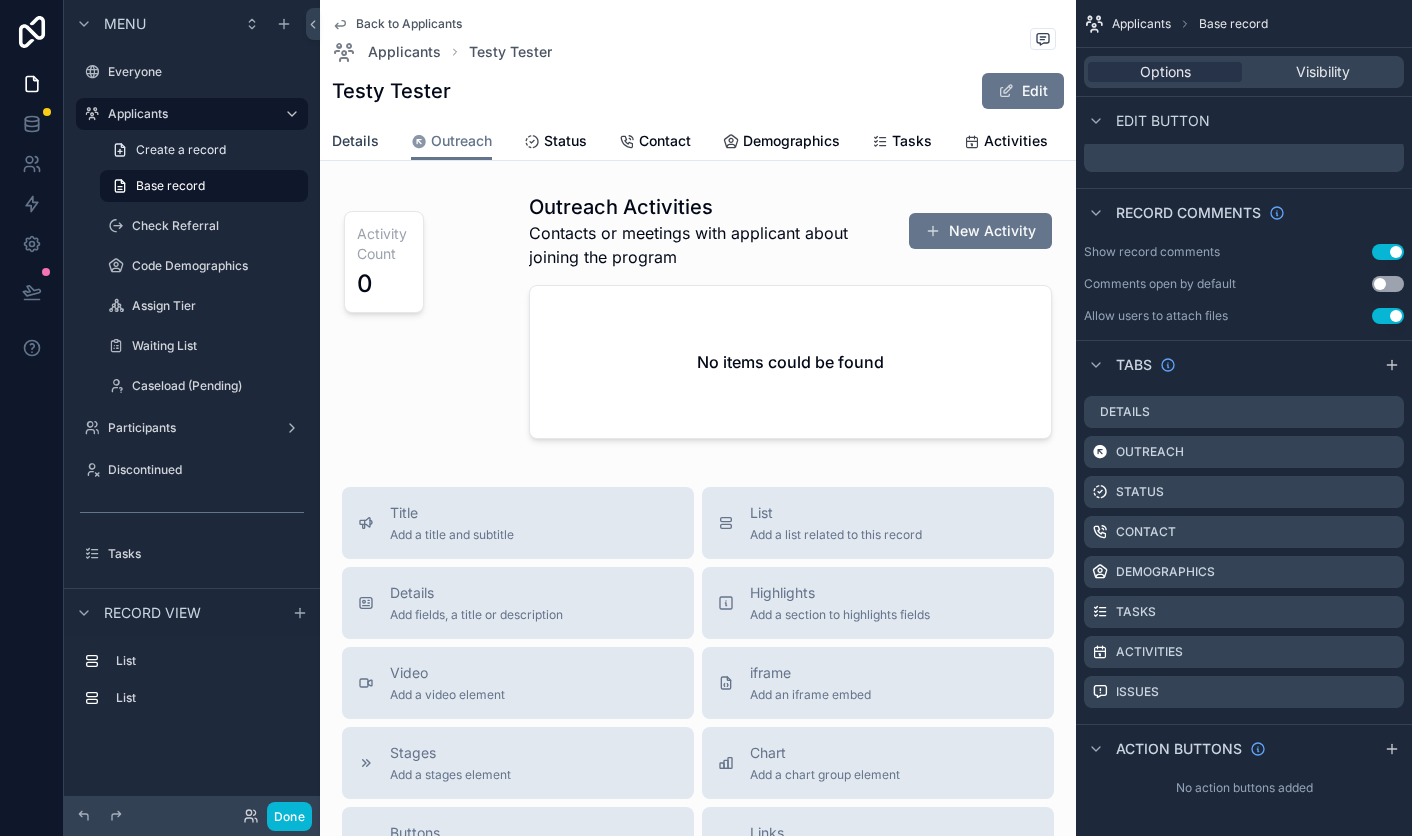 click on "Details" at bounding box center (355, 141) 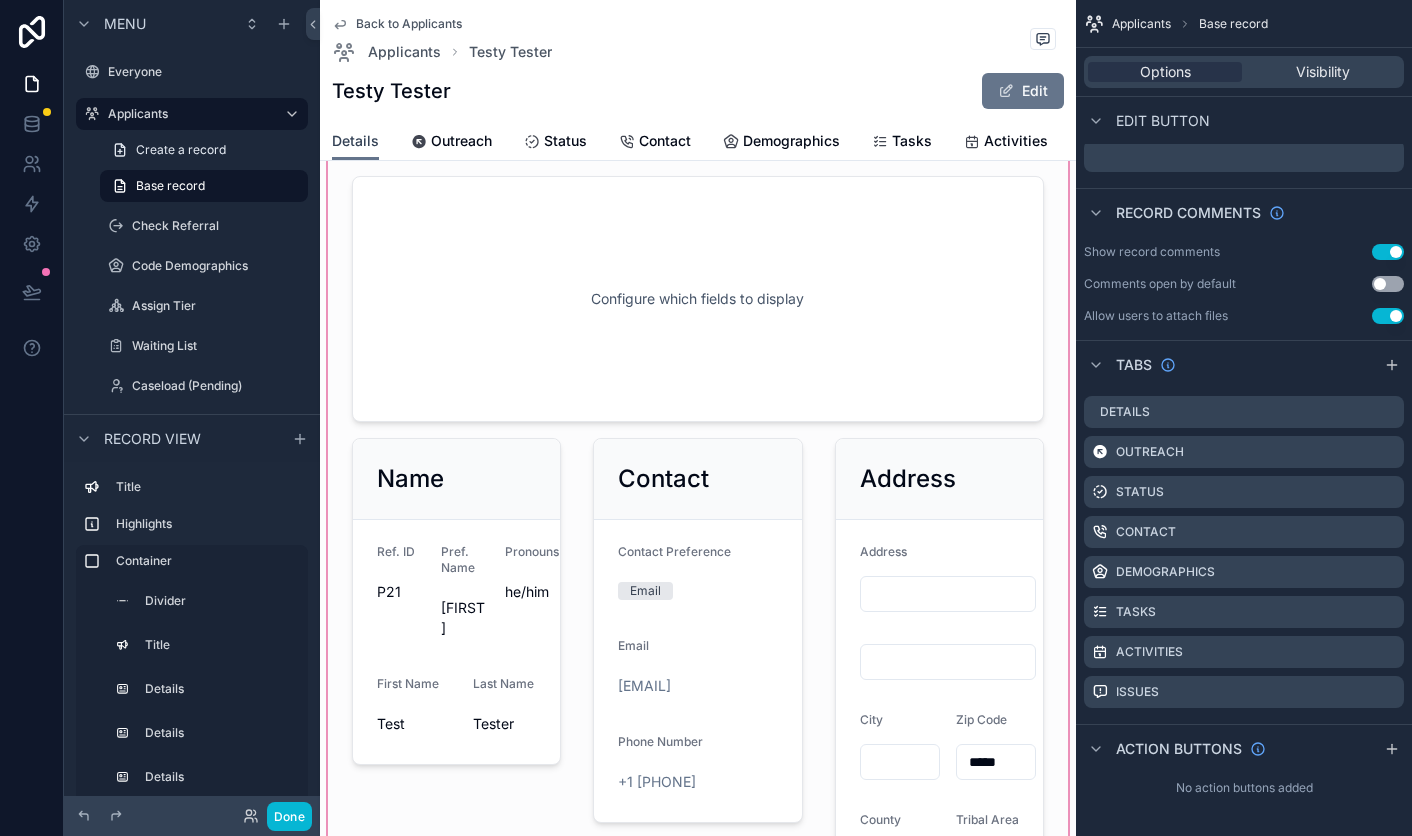 scroll, scrollTop: 0, scrollLeft: 0, axis: both 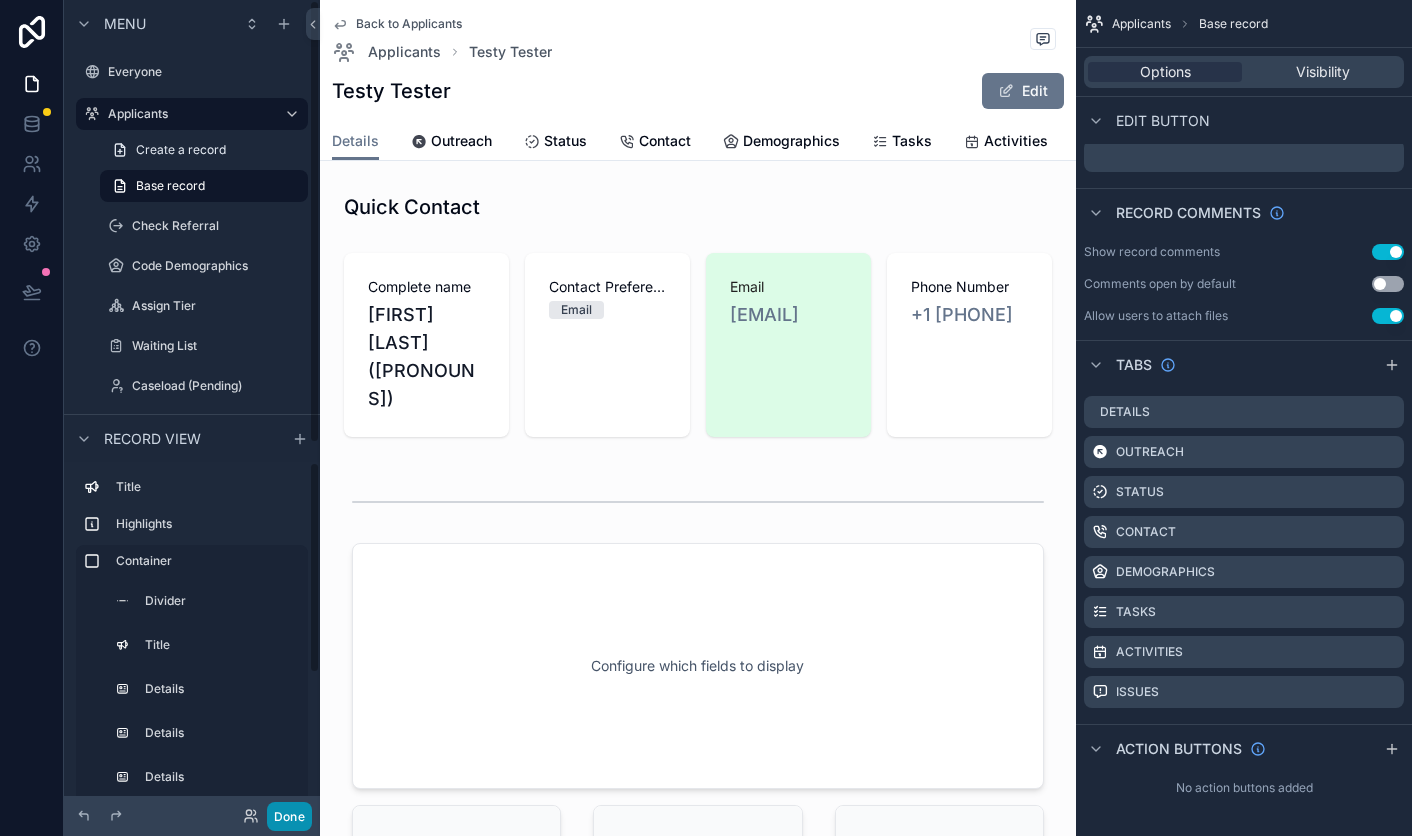 click on "Done" at bounding box center (289, 816) 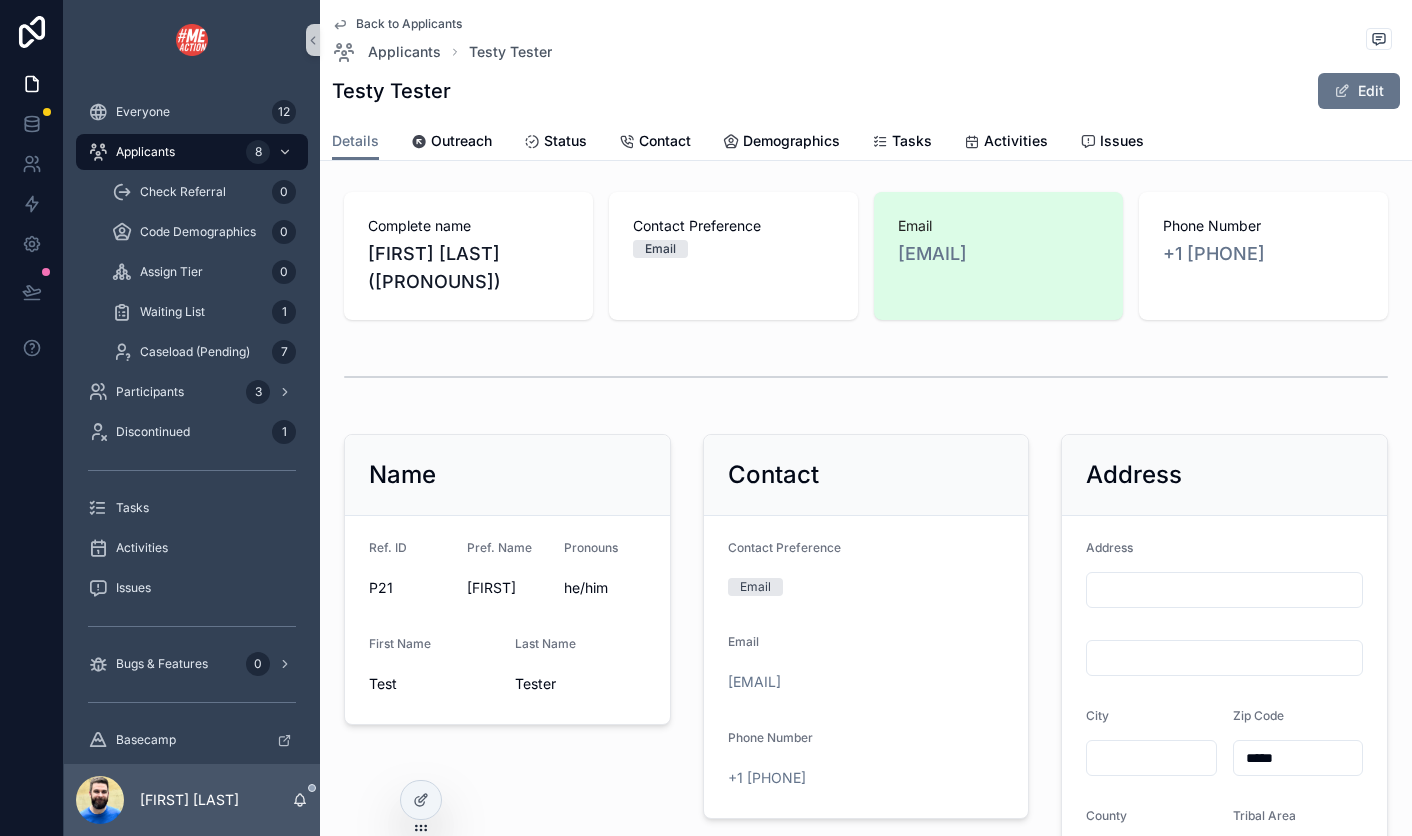 scroll, scrollTop: 17, scrollLeft: 0, axis: vertical 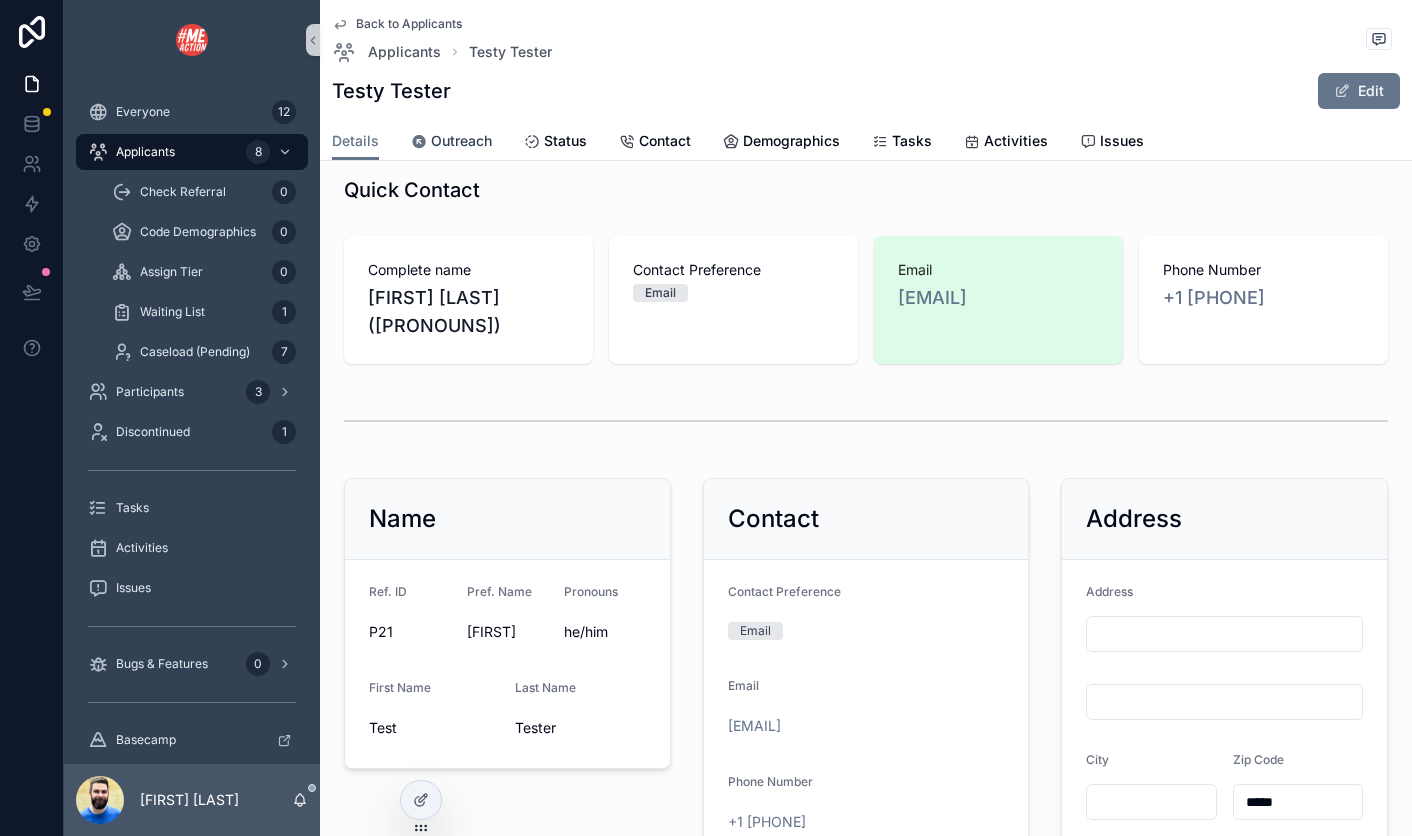 click on "Outreach" at bounding box center [461, 141] 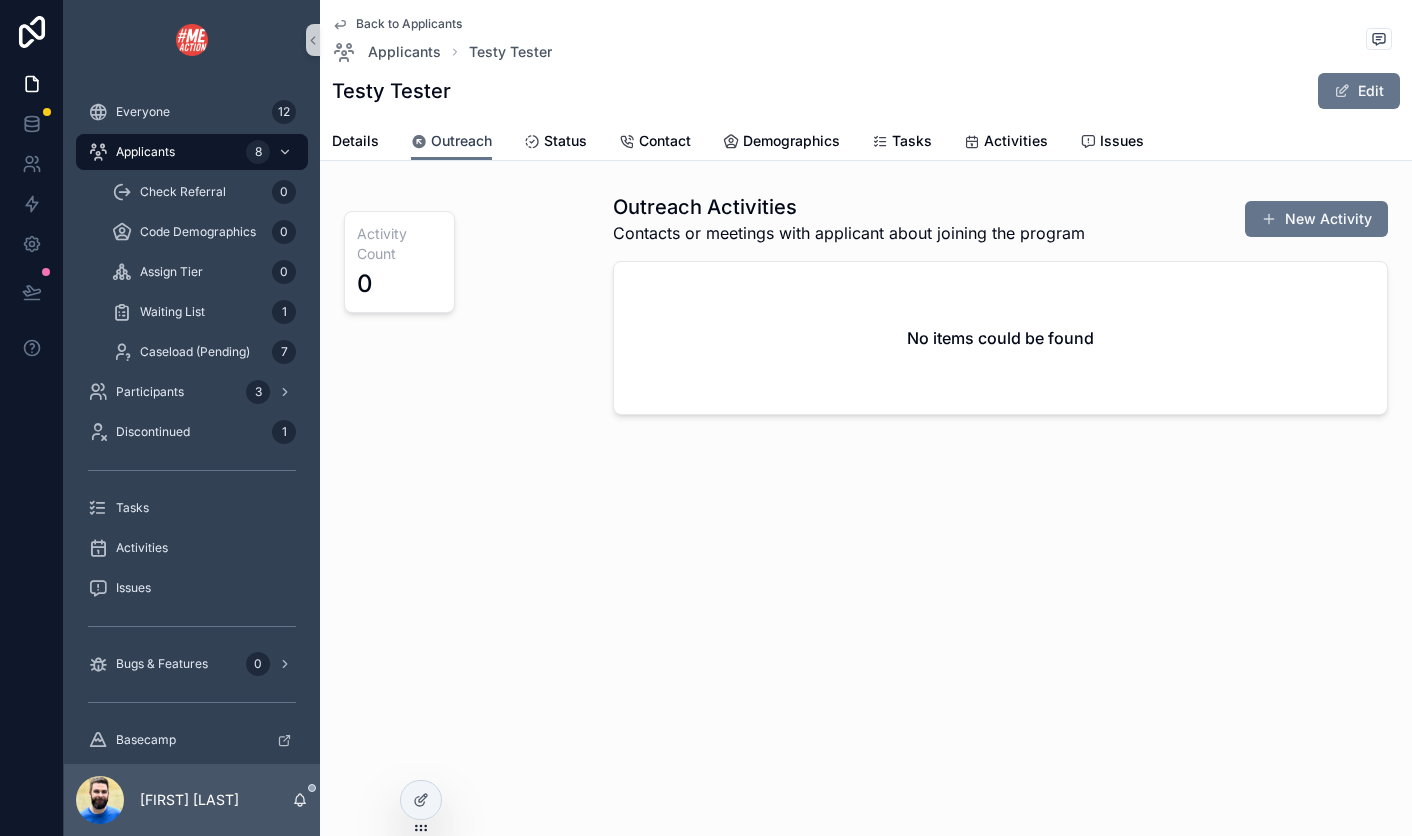 scroll, scrollTop: 0, scrollLeft: 0, axis: both 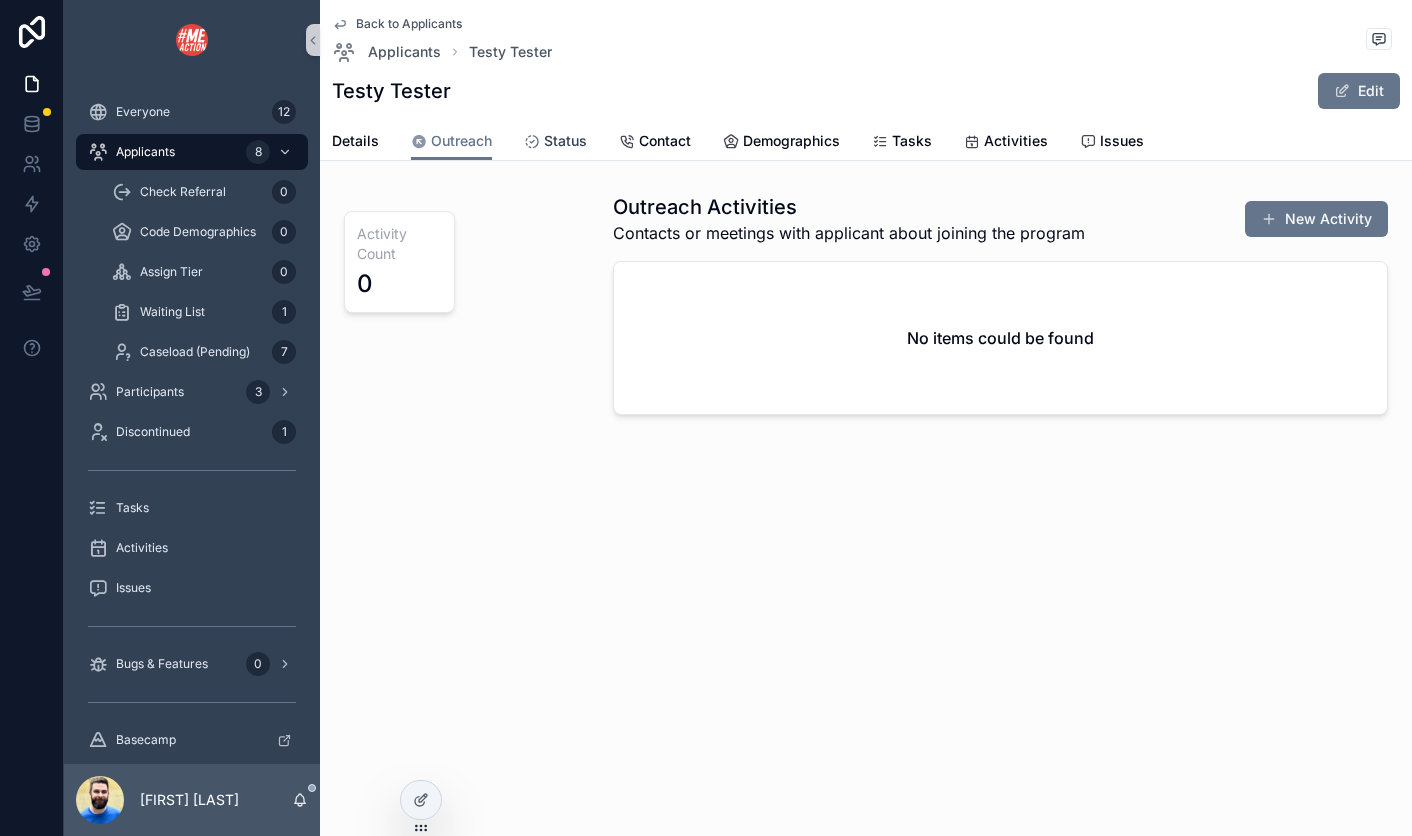 click at bounding box center [532, 142] 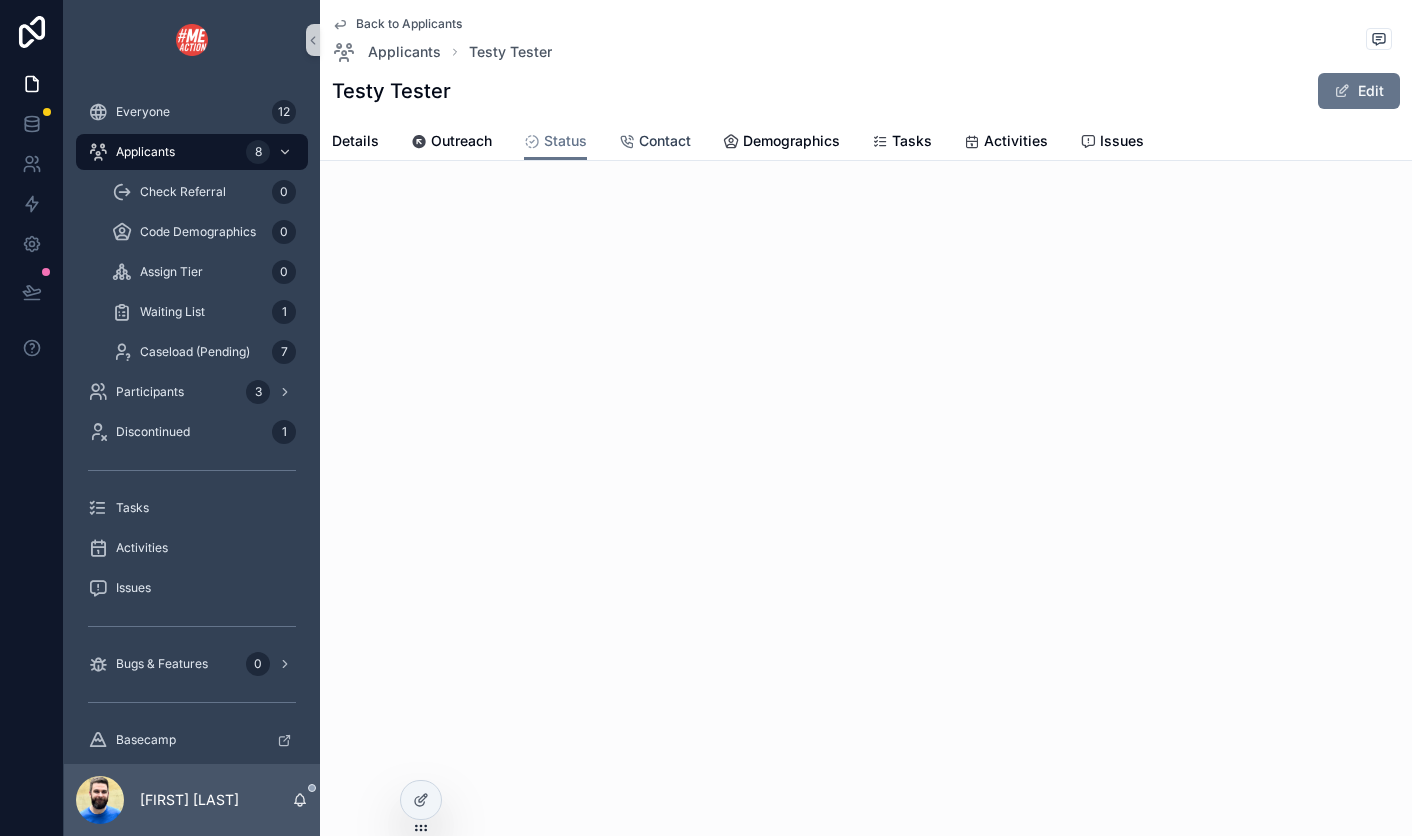 click on "Contact" at bounding box center [665, 141] 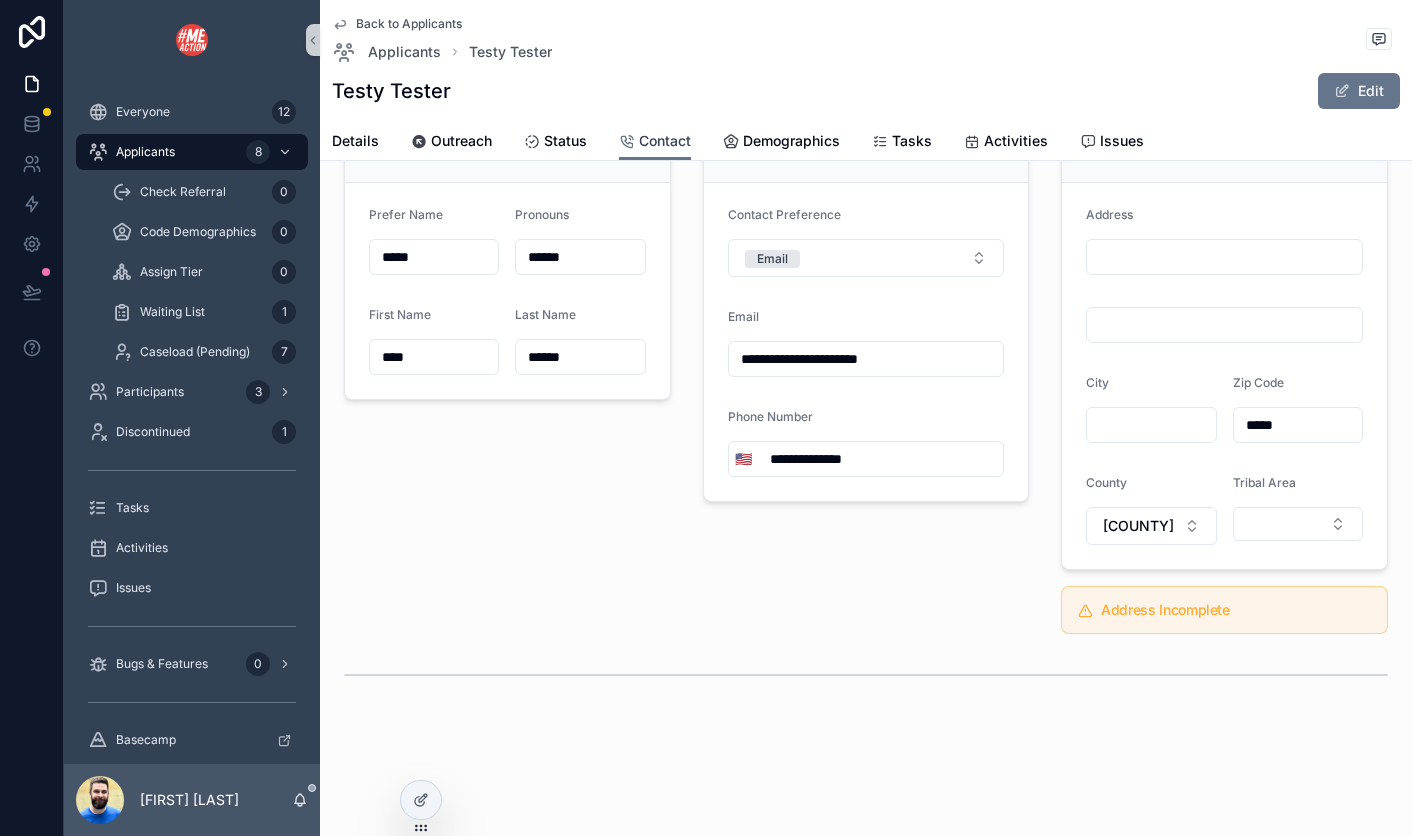 scroll, scrollTop: 0, scrollLeft: 0, axis: both 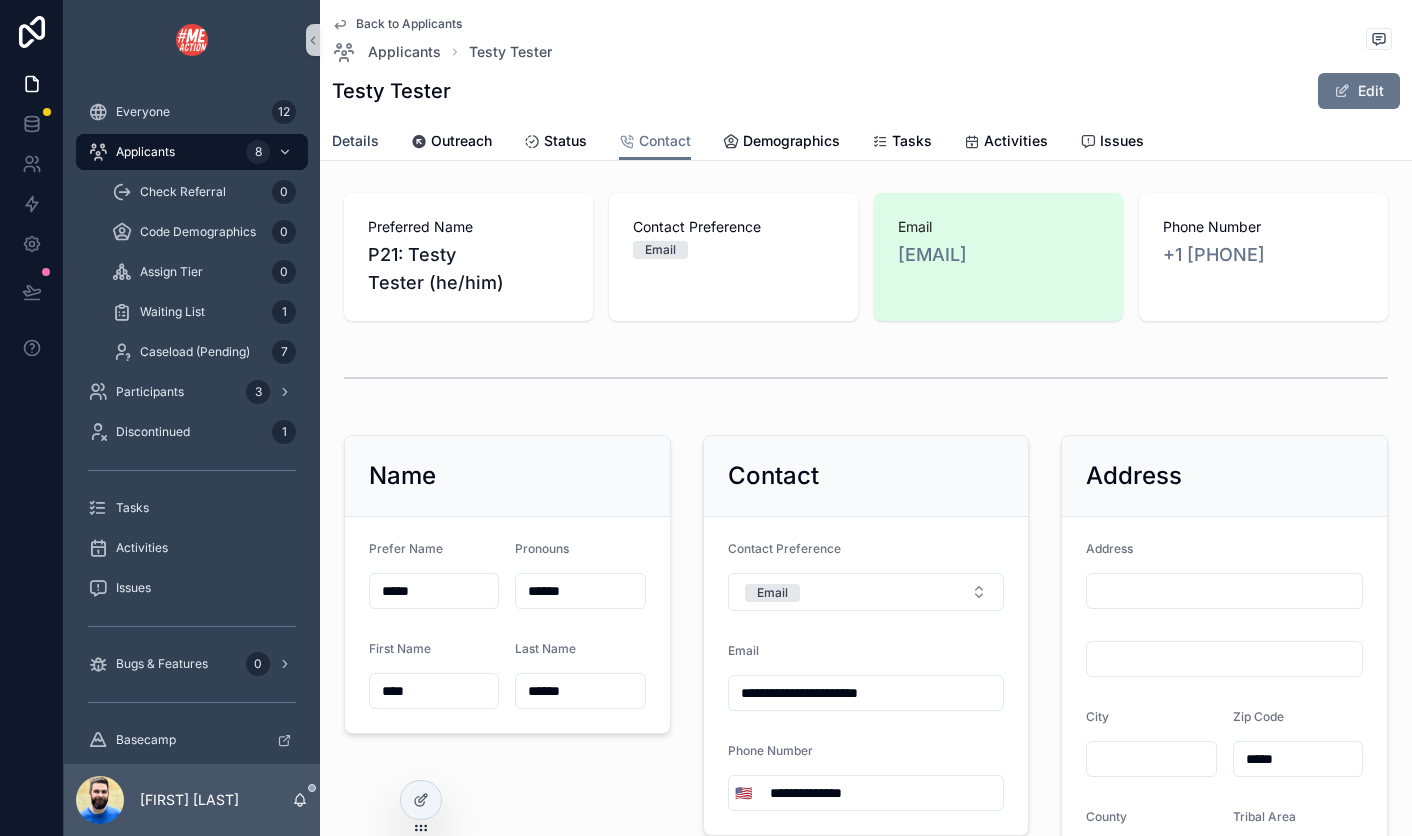 click on "Details" at bounding box center (355, 141) 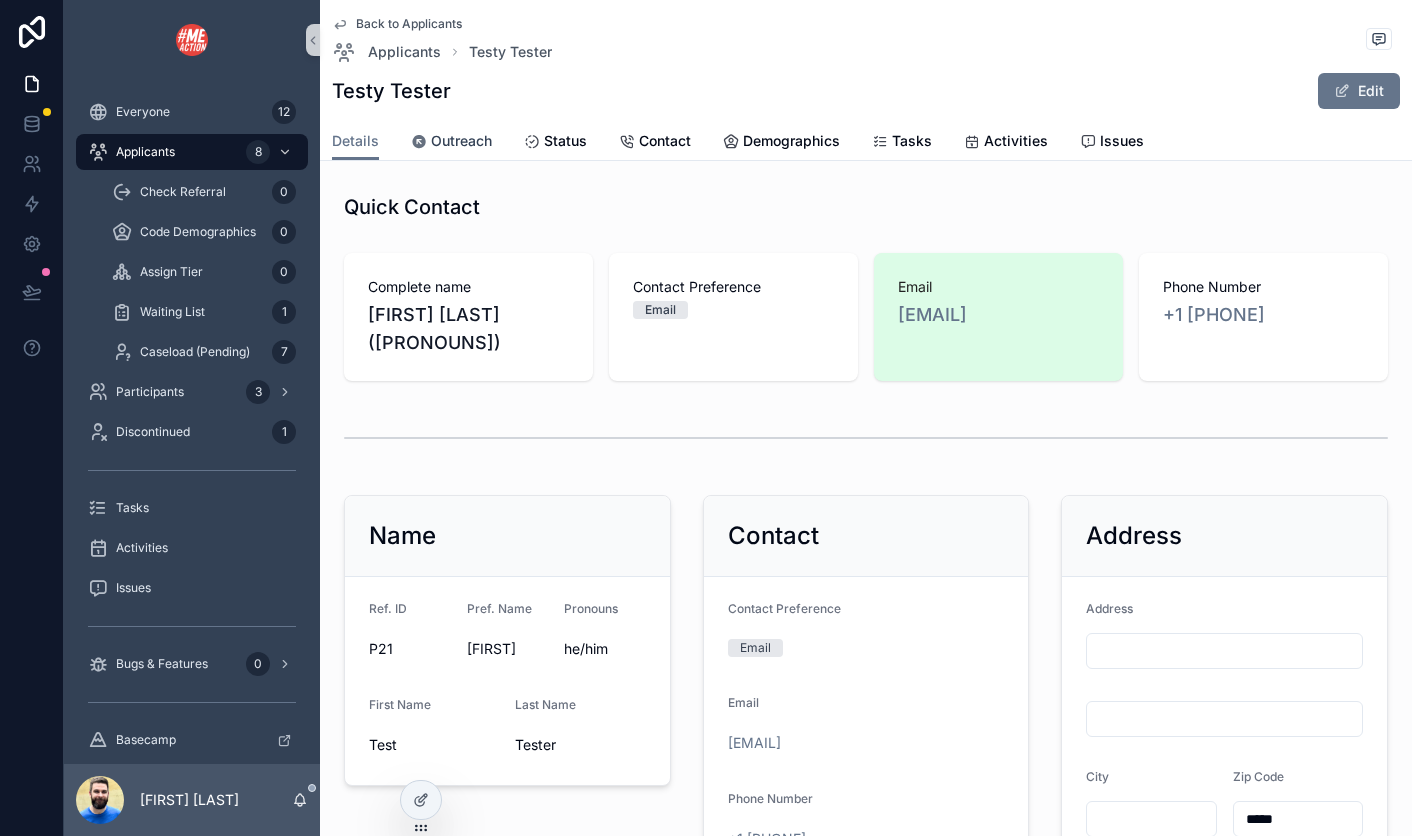 click on "Outreach" at bounding box center [461, 141] 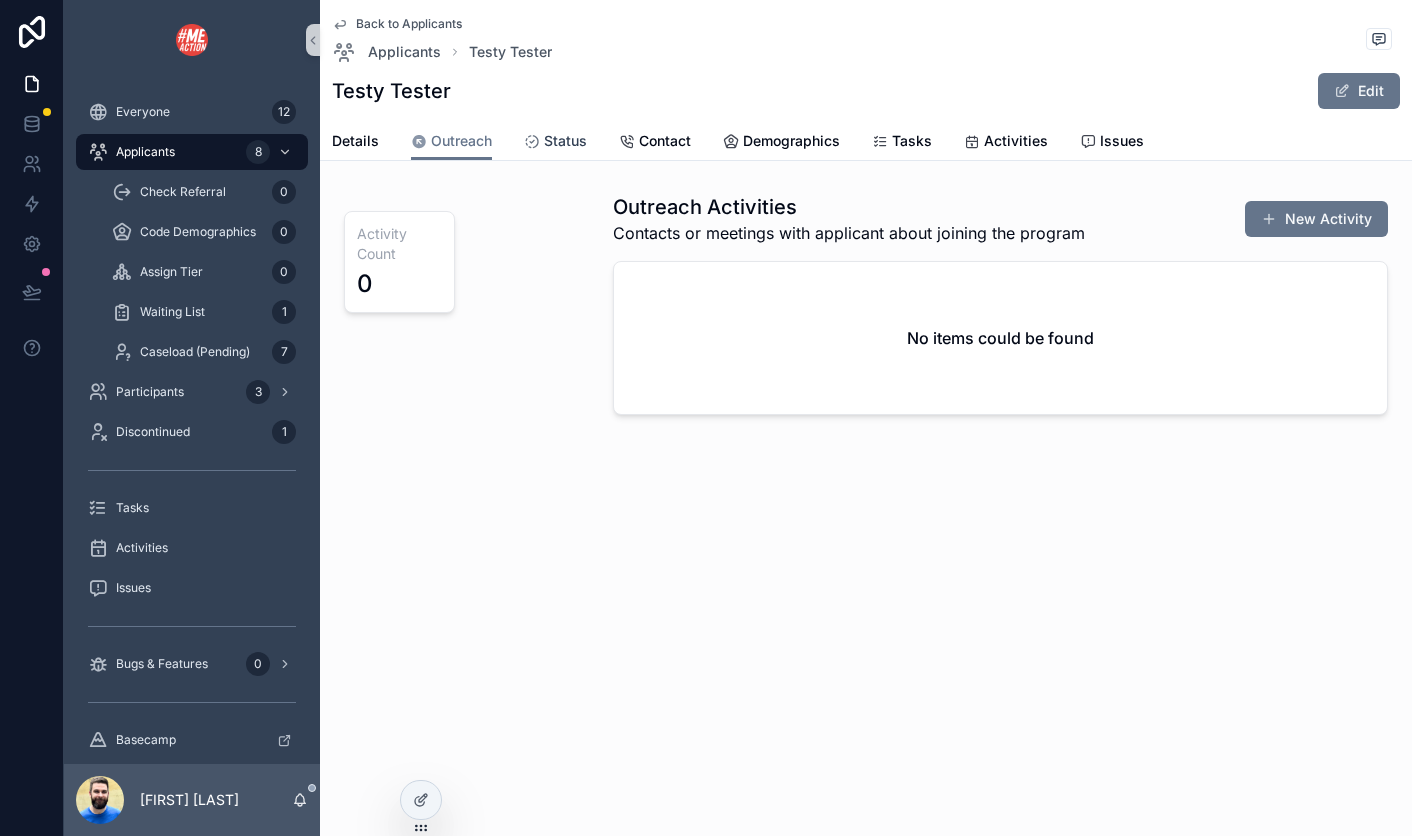 click on "Status" at bounding box center (565, 141) 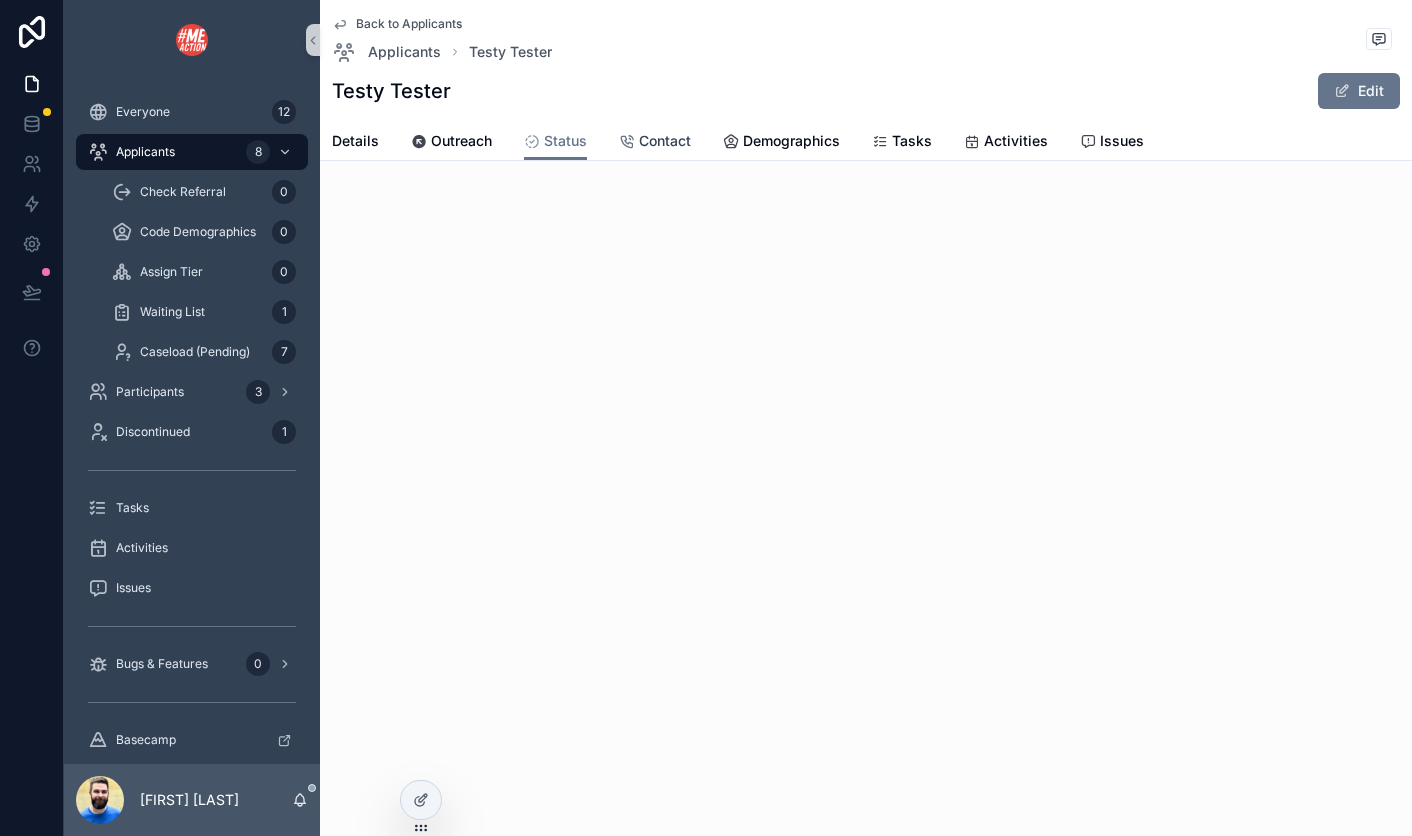 click on "Contact" at bounding box center (665, 141) 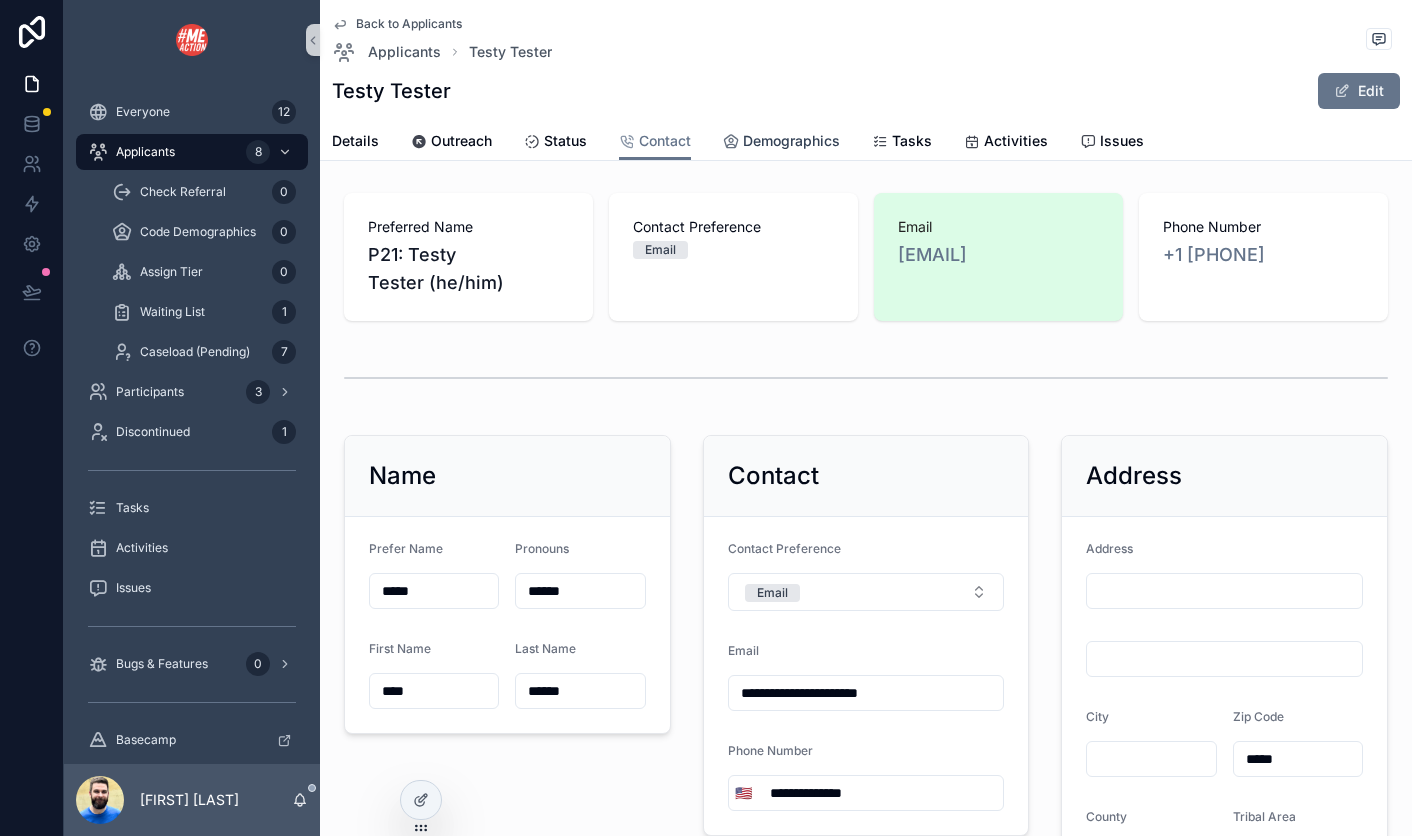 click on "Demographics" at bounding box center [791, 141] 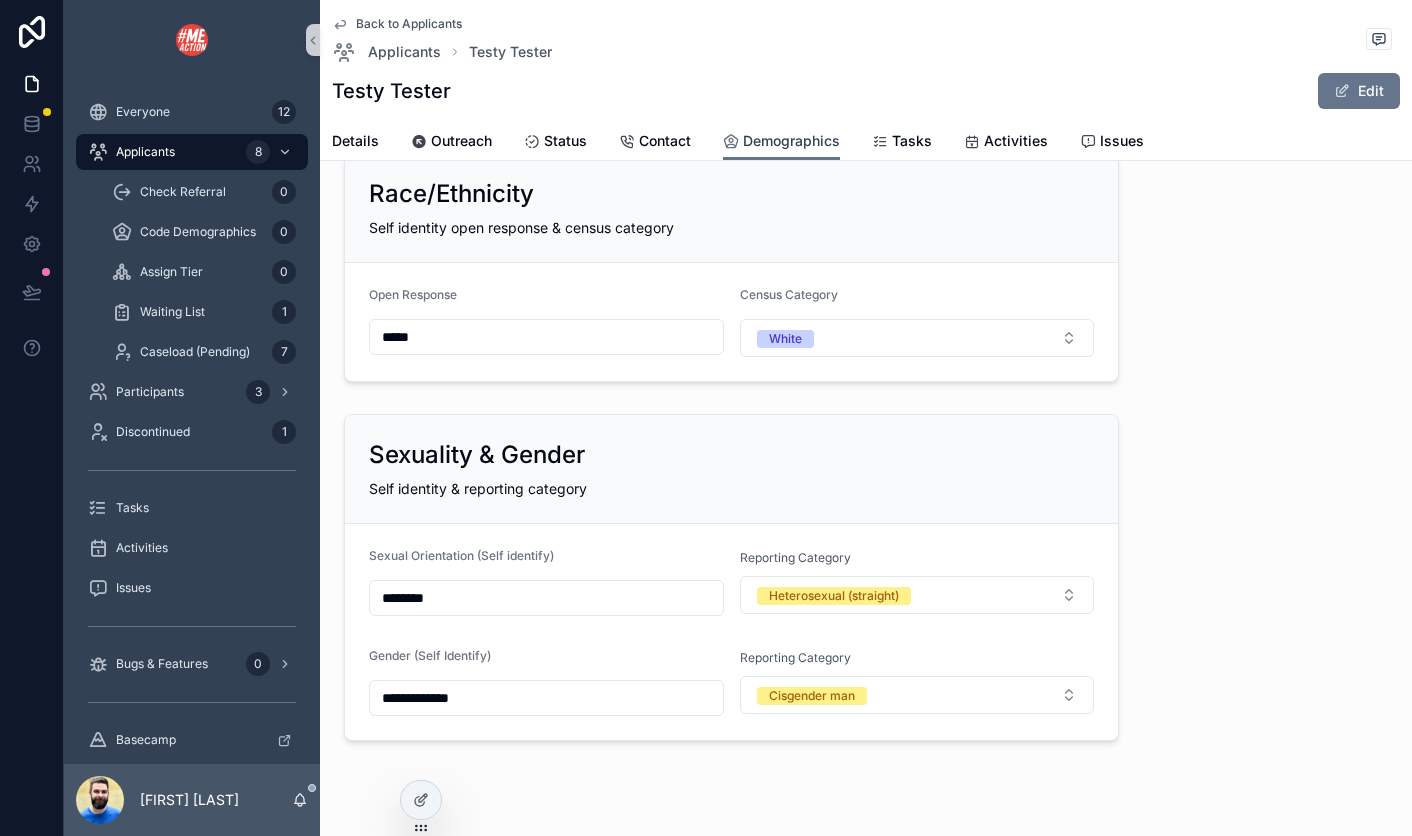 scroll, scrollTop: 0, scrollLeft: 0, axis: both 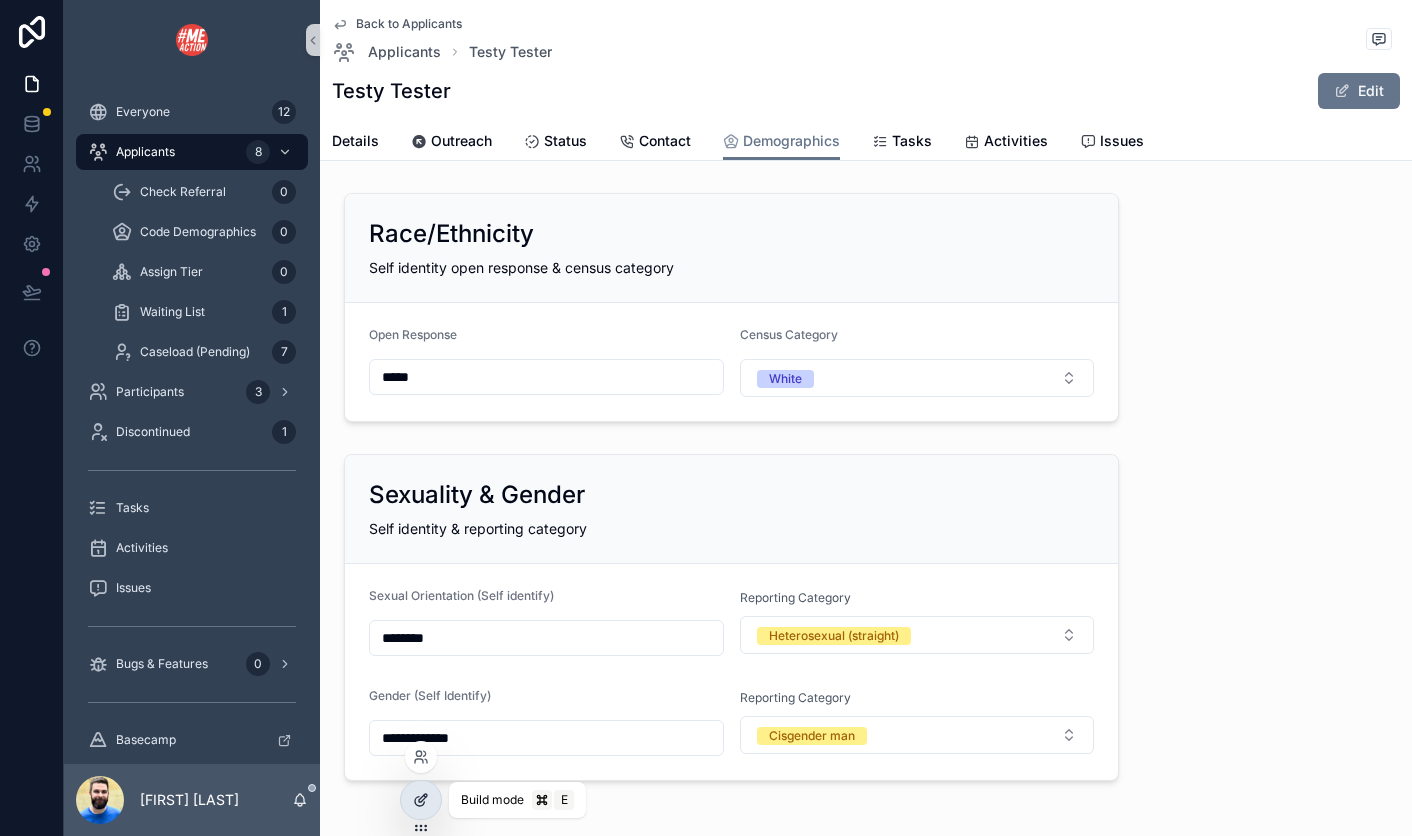 click 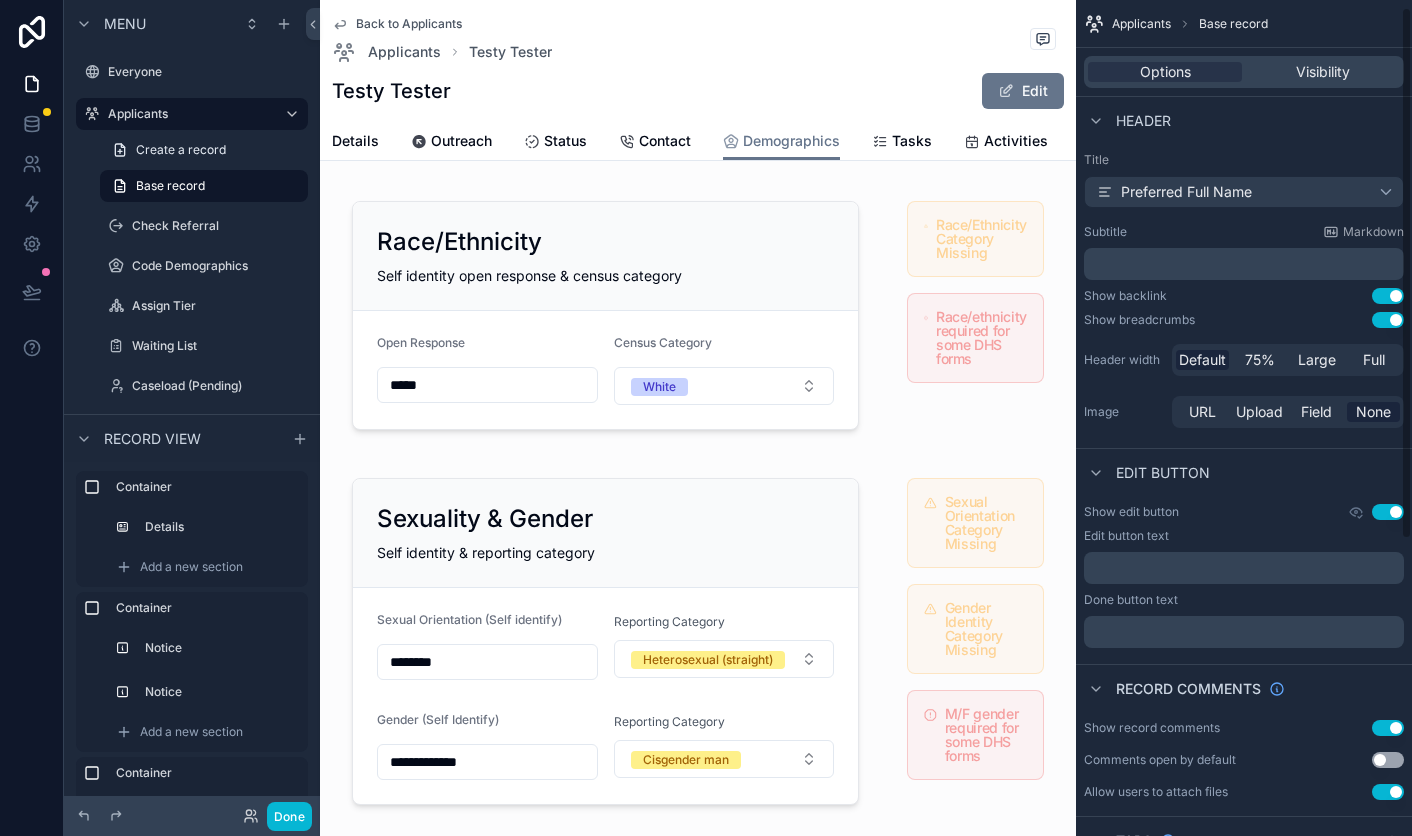 scroll, scrollTop: 476, scrollLeft: 0, axis: vertical 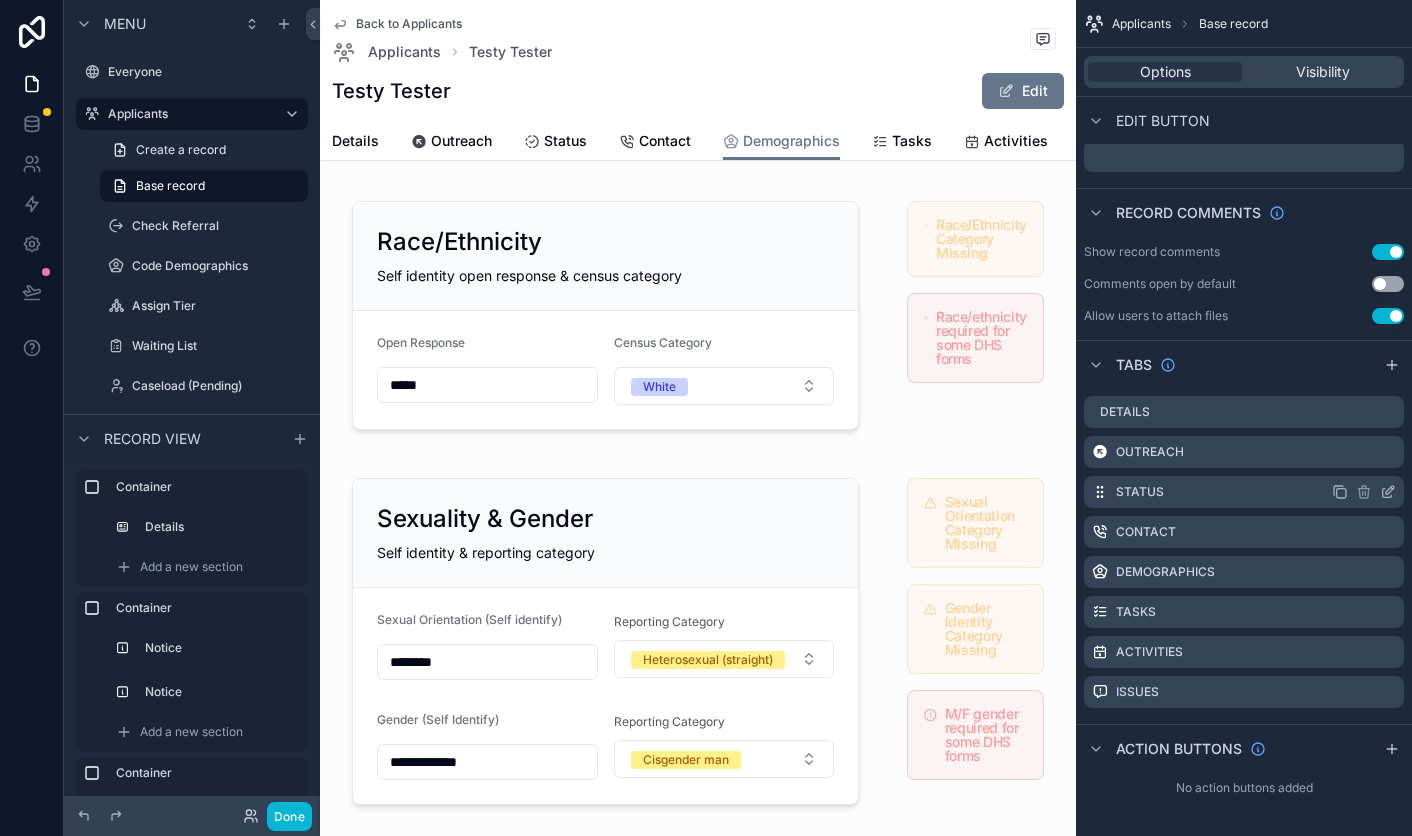 click 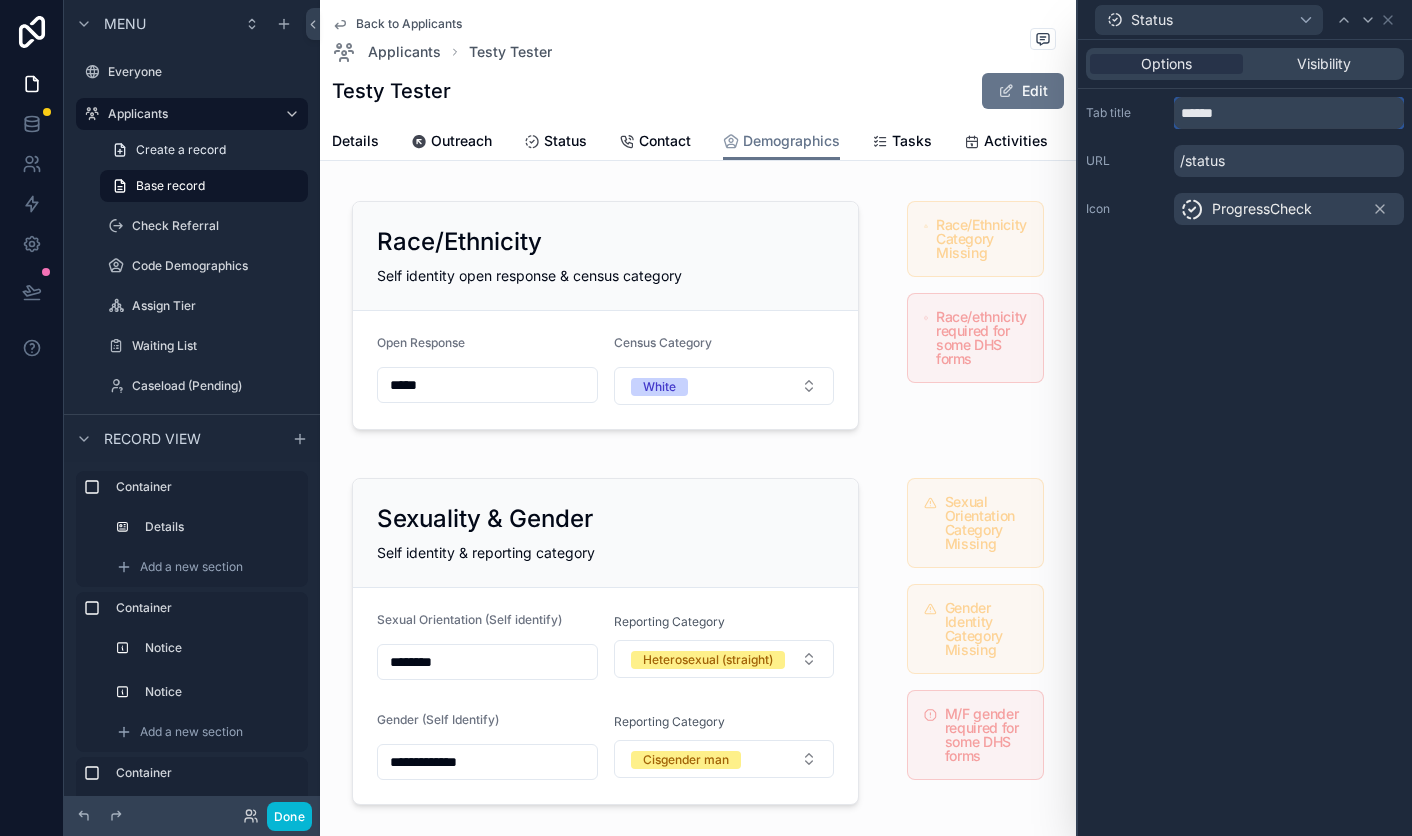 click on "******" at bounding box center [1289, 113] 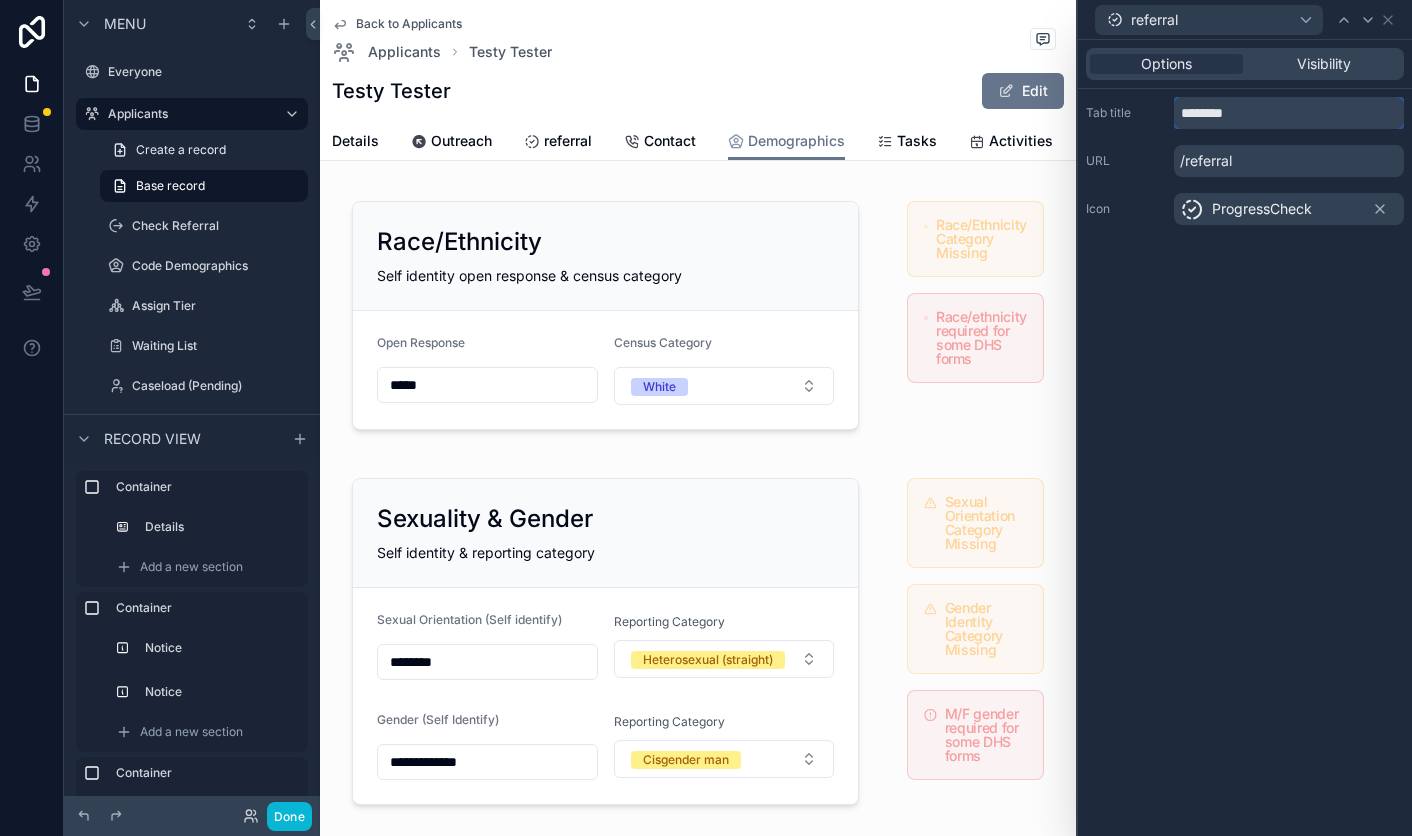 type on "********" 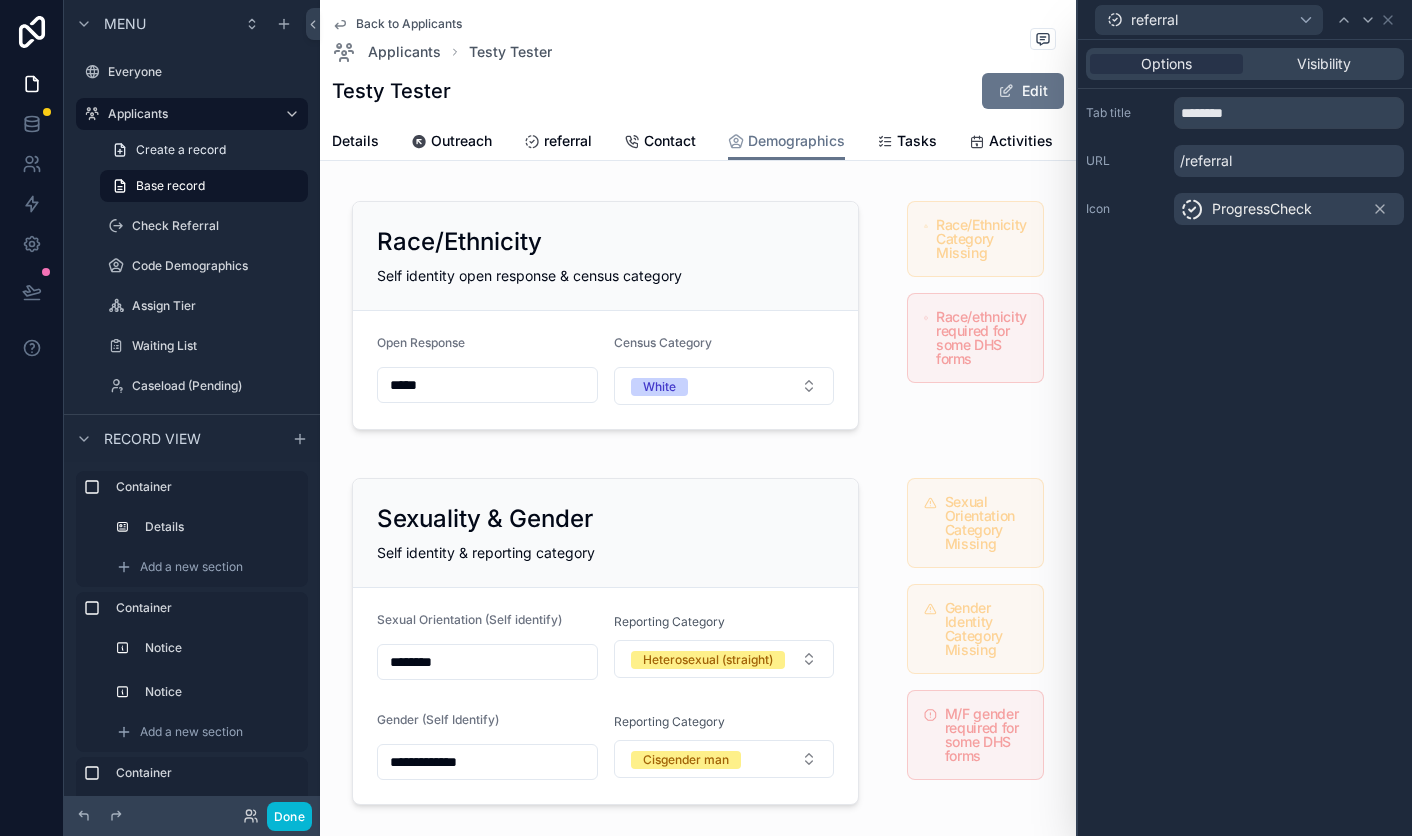 click at bounding box center [1192, 209] 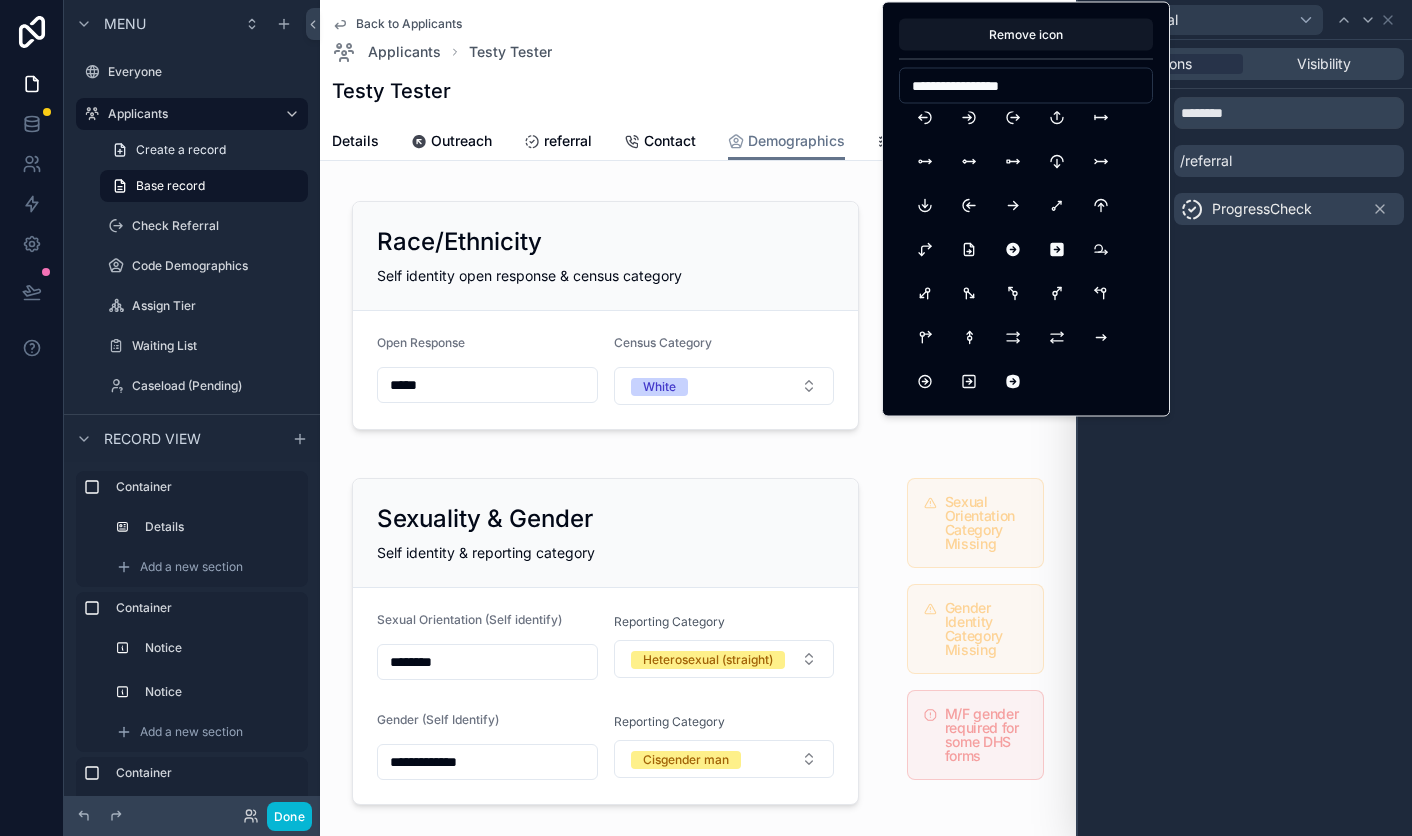 scroll, scrollTop: 12, scrollLeft: 0, axis: vertical 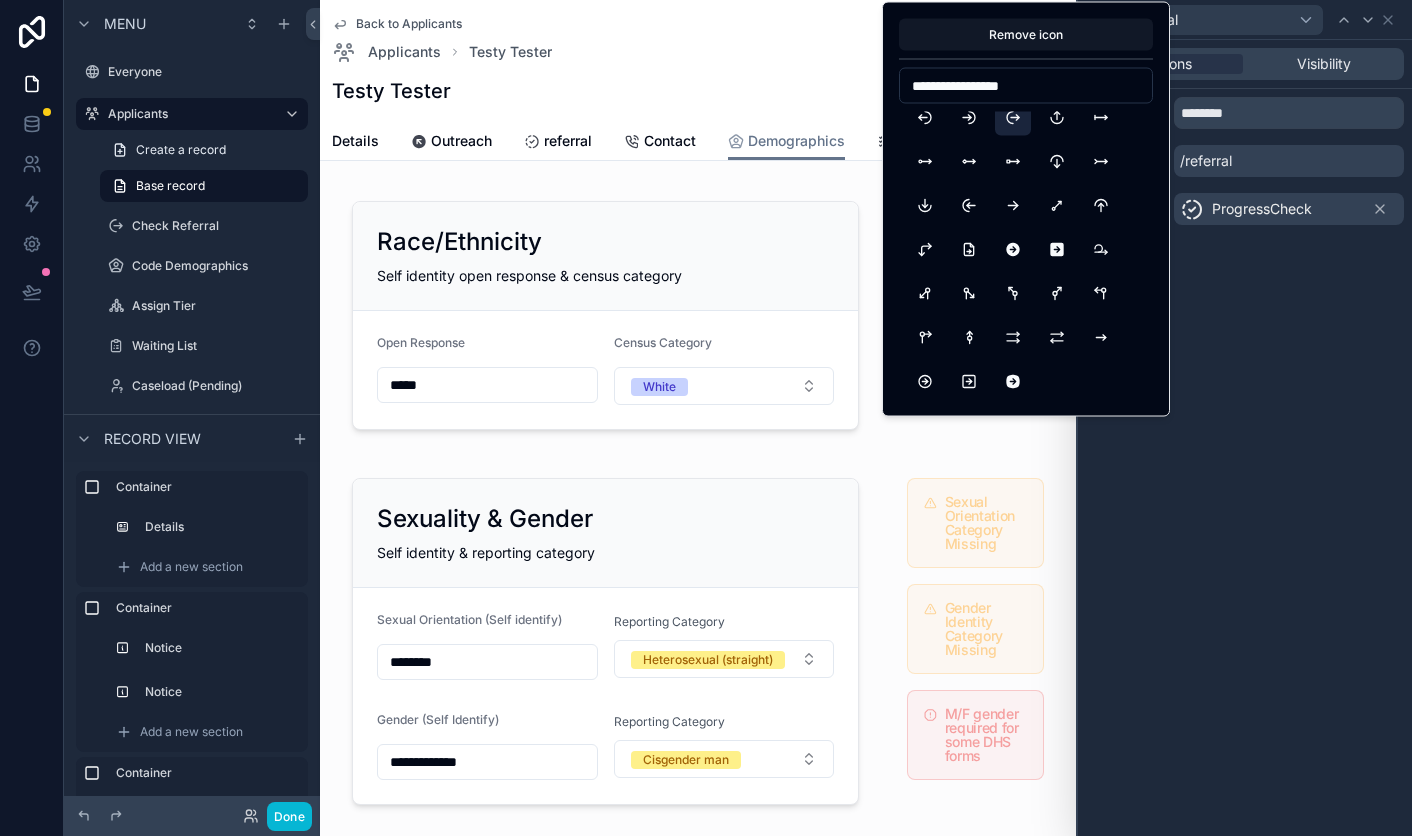 type on "**********" 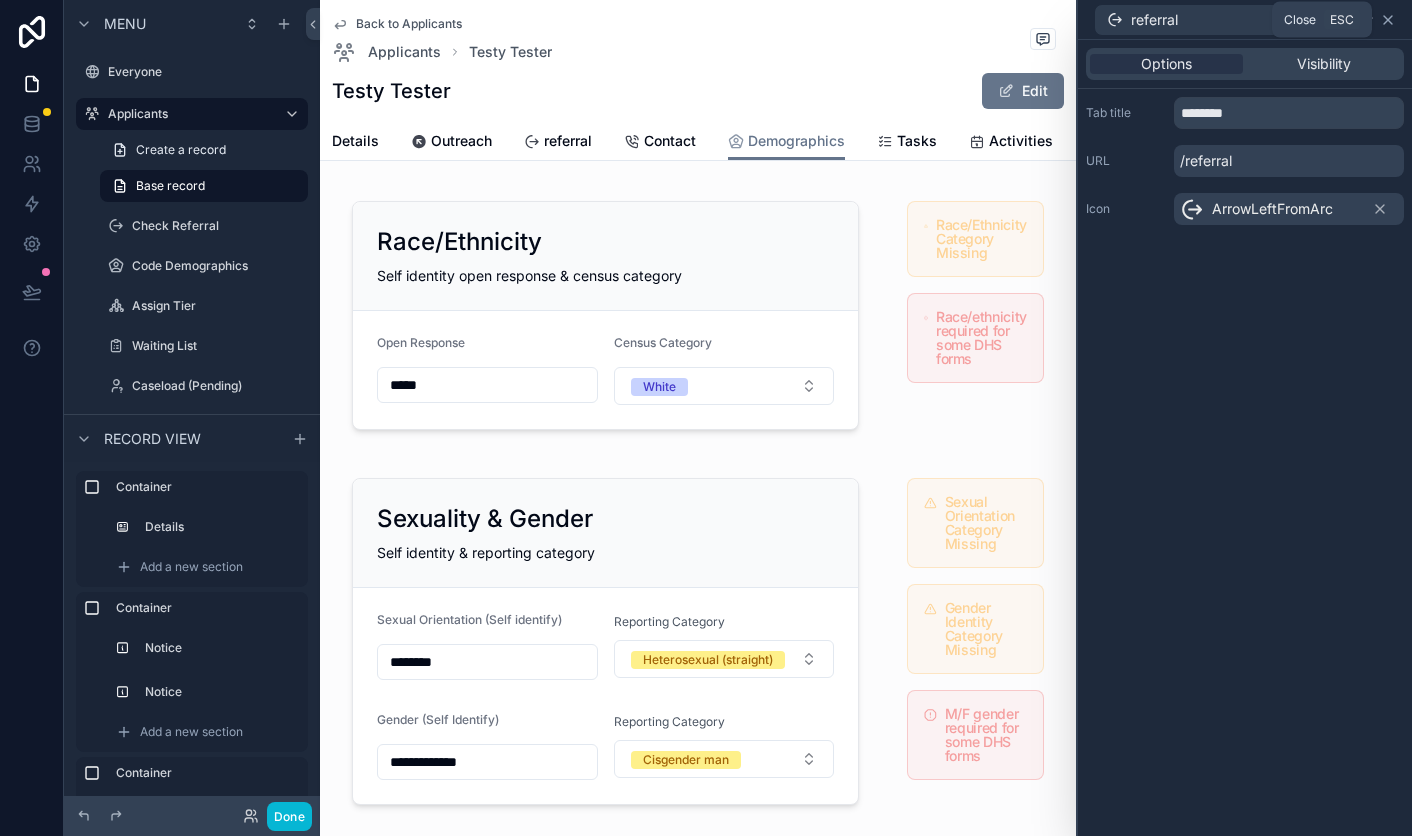 click 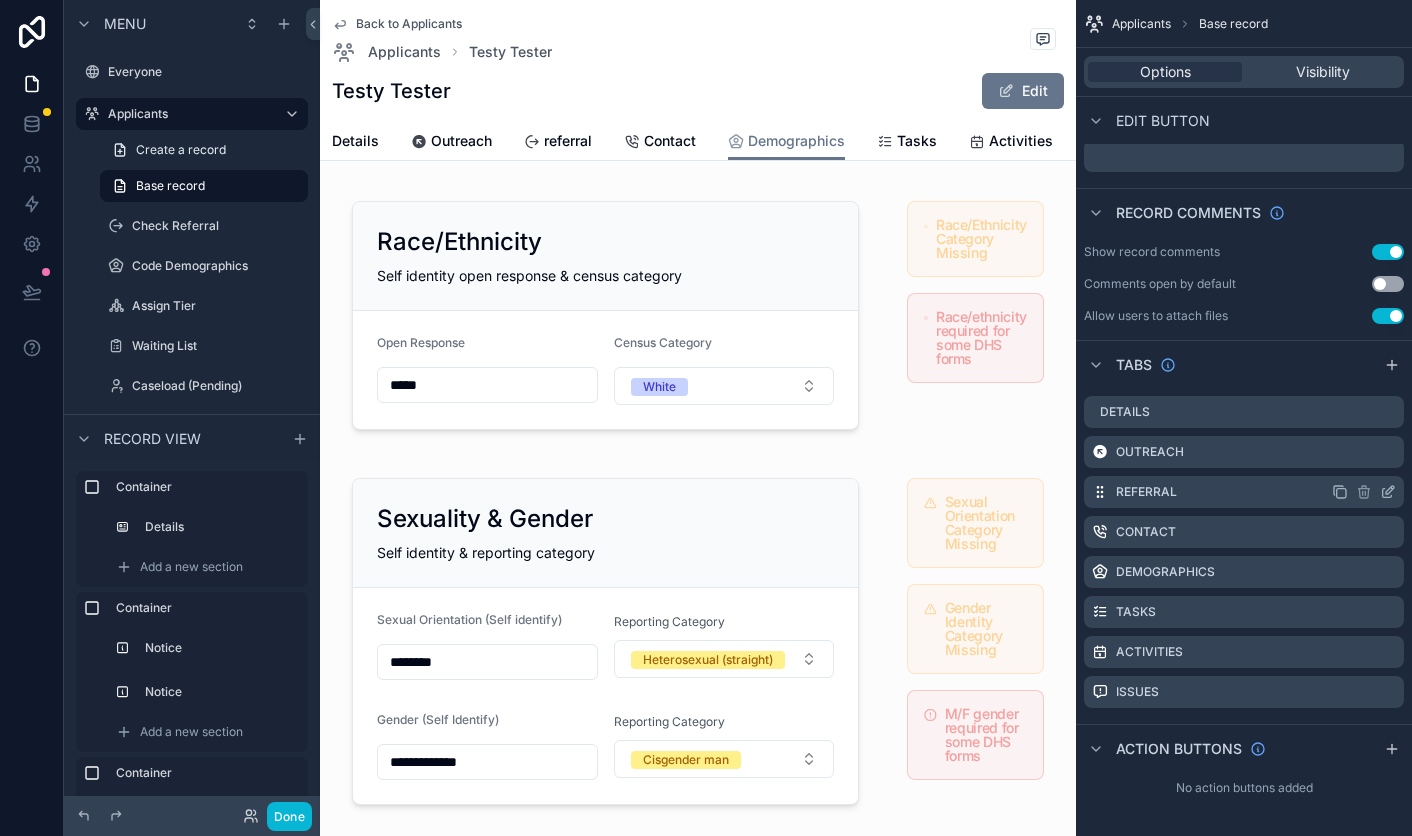 click 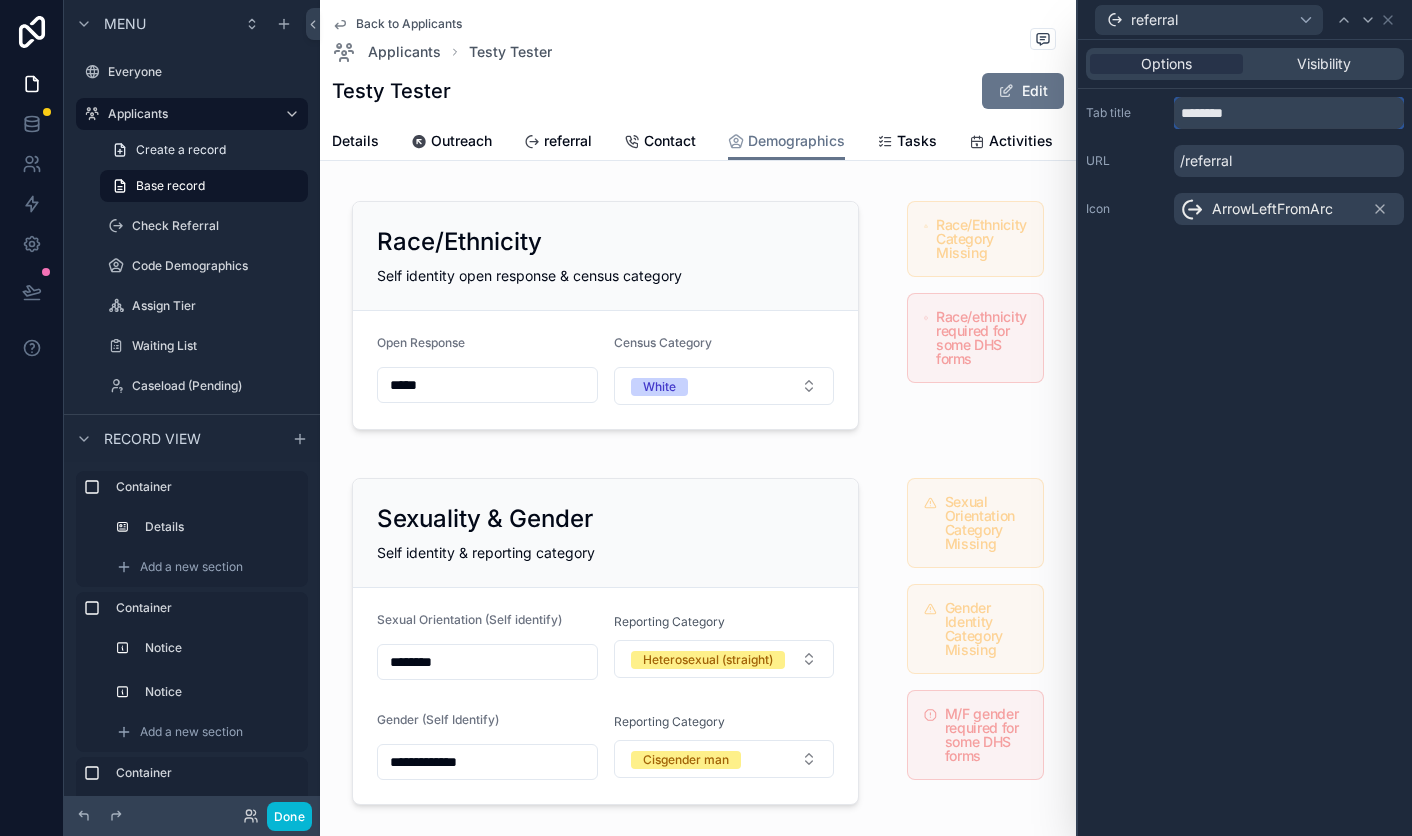 click on "********" at bounding box center [1289, 113] 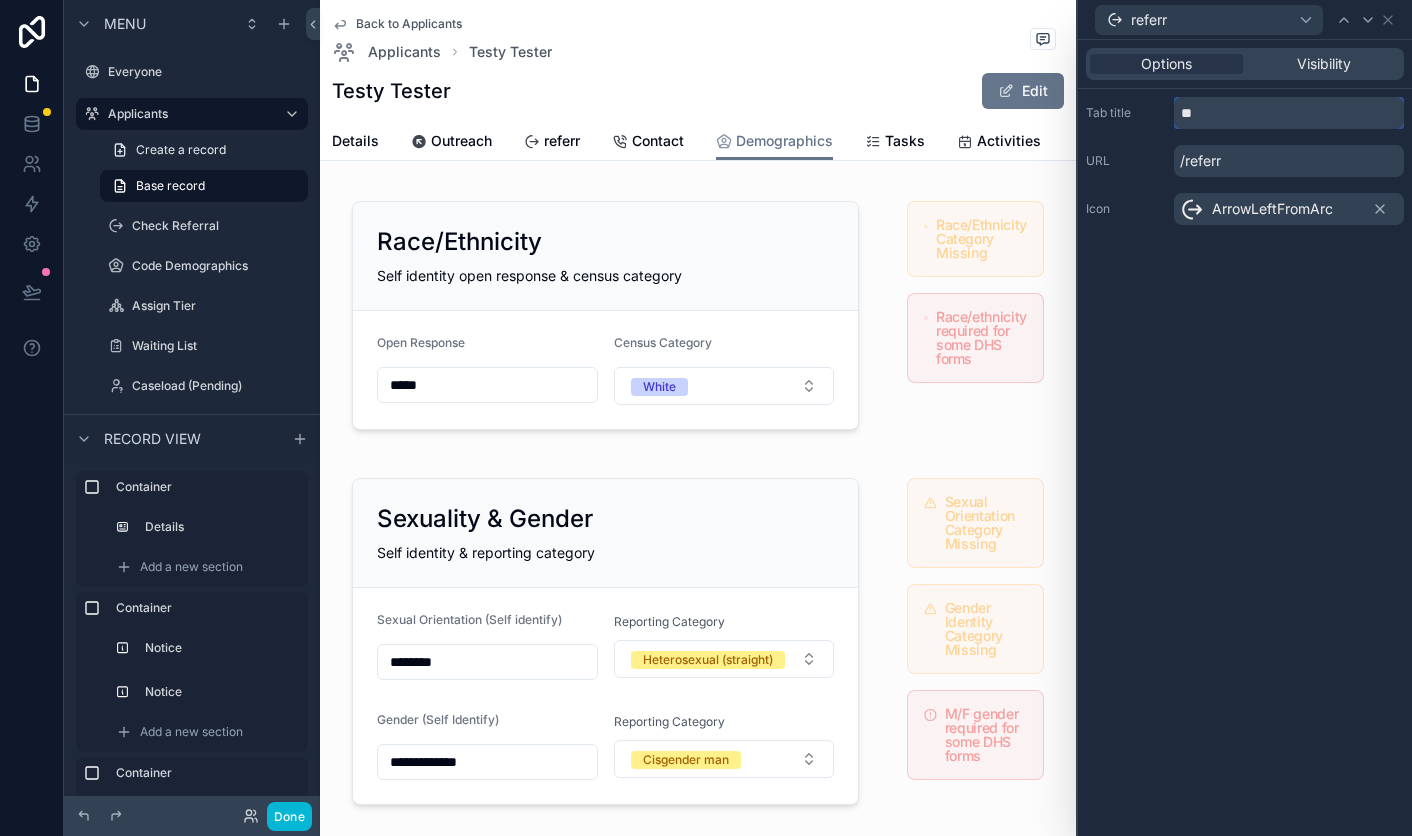 type on "*" 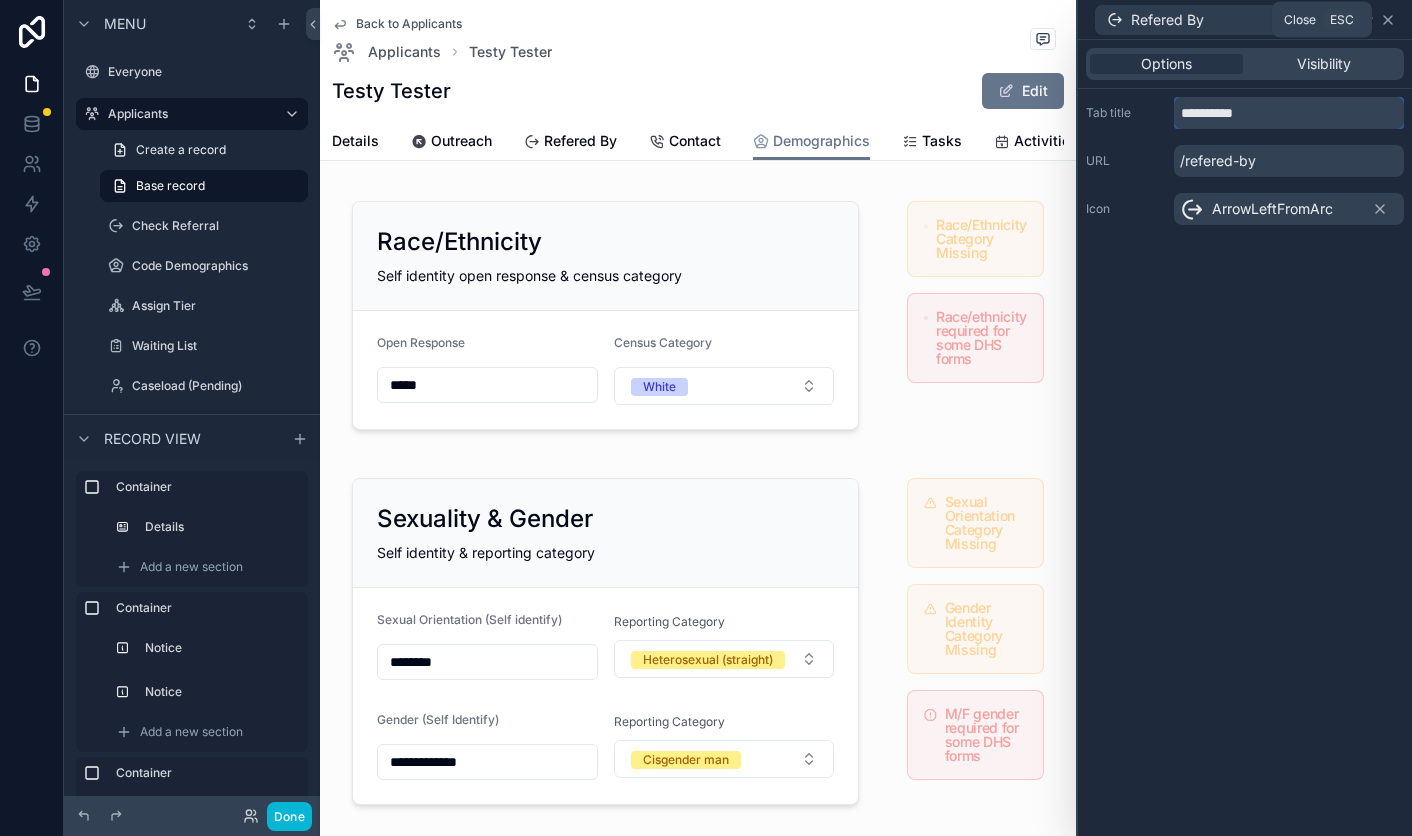 type on "**********" 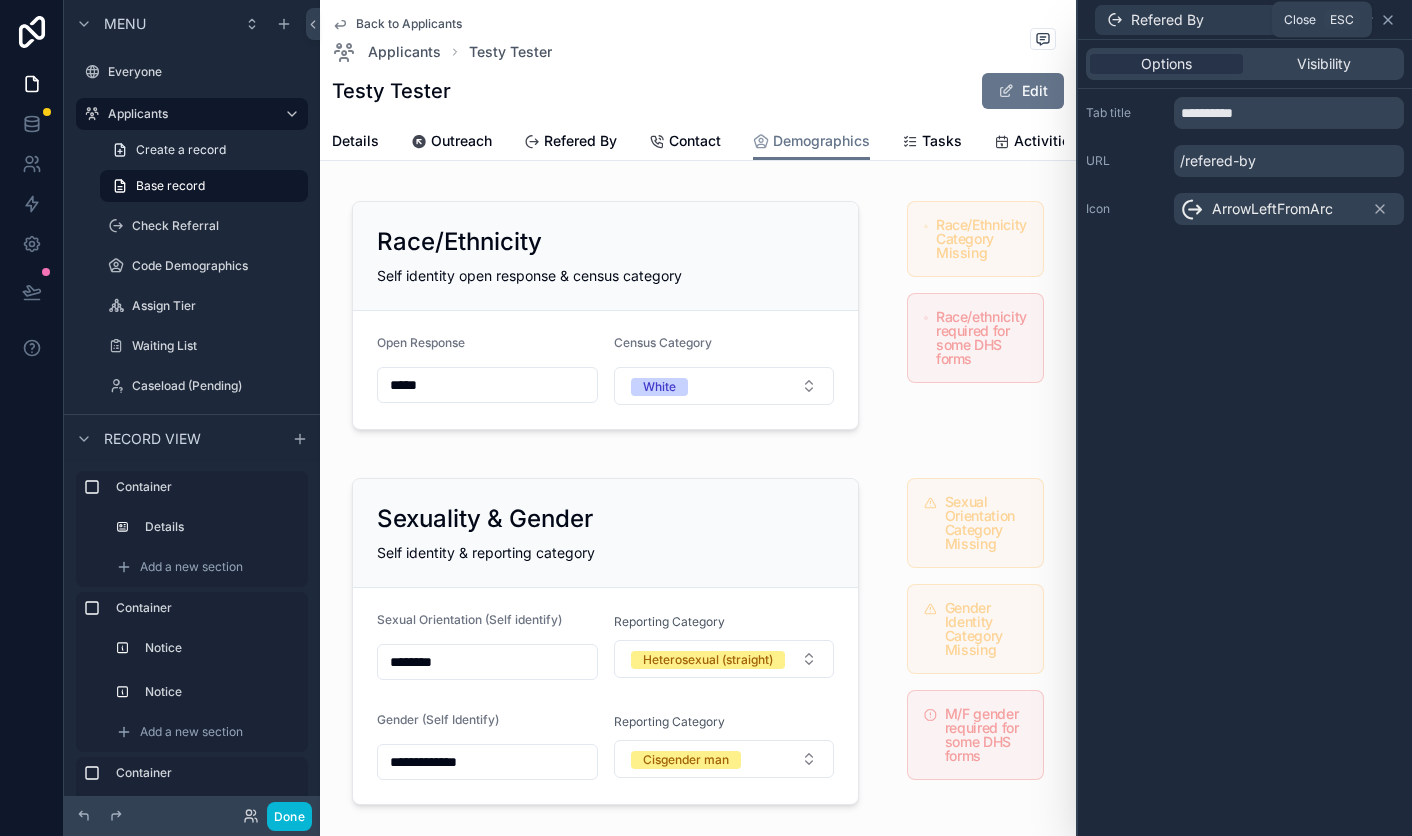 click 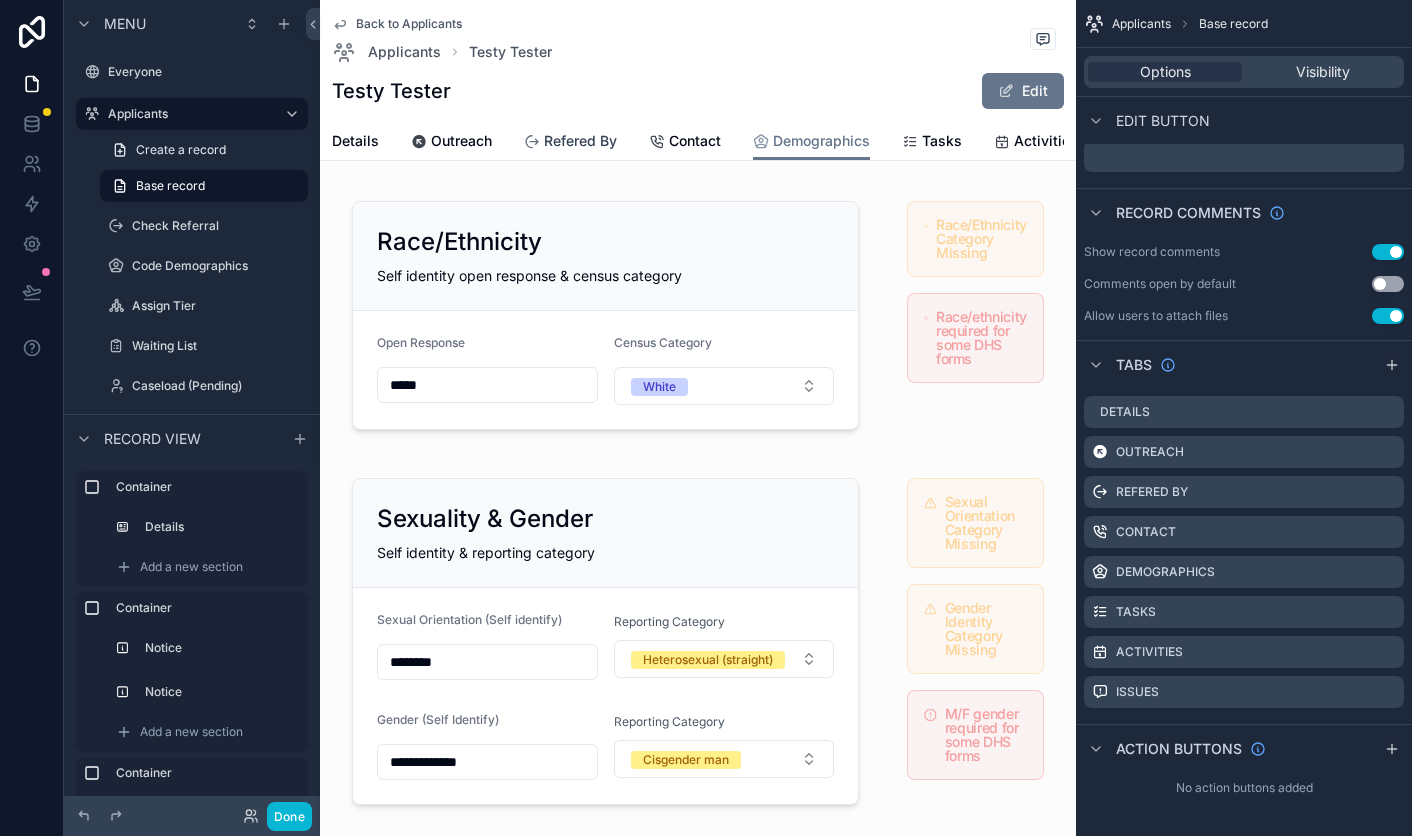 click on "Refered By" at bounding box center (580, 141) 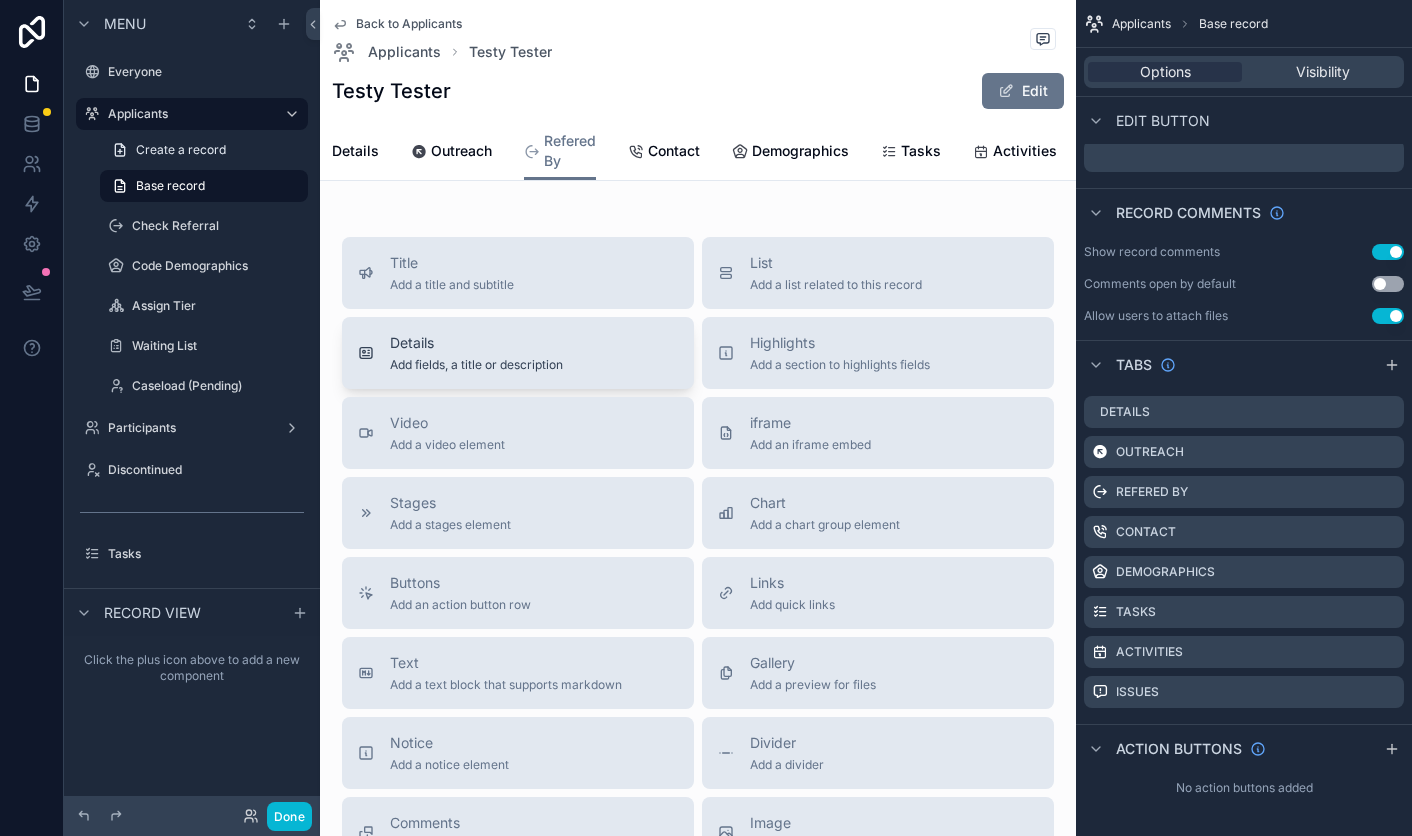 click on "Details" at bounding box center (476, 343) 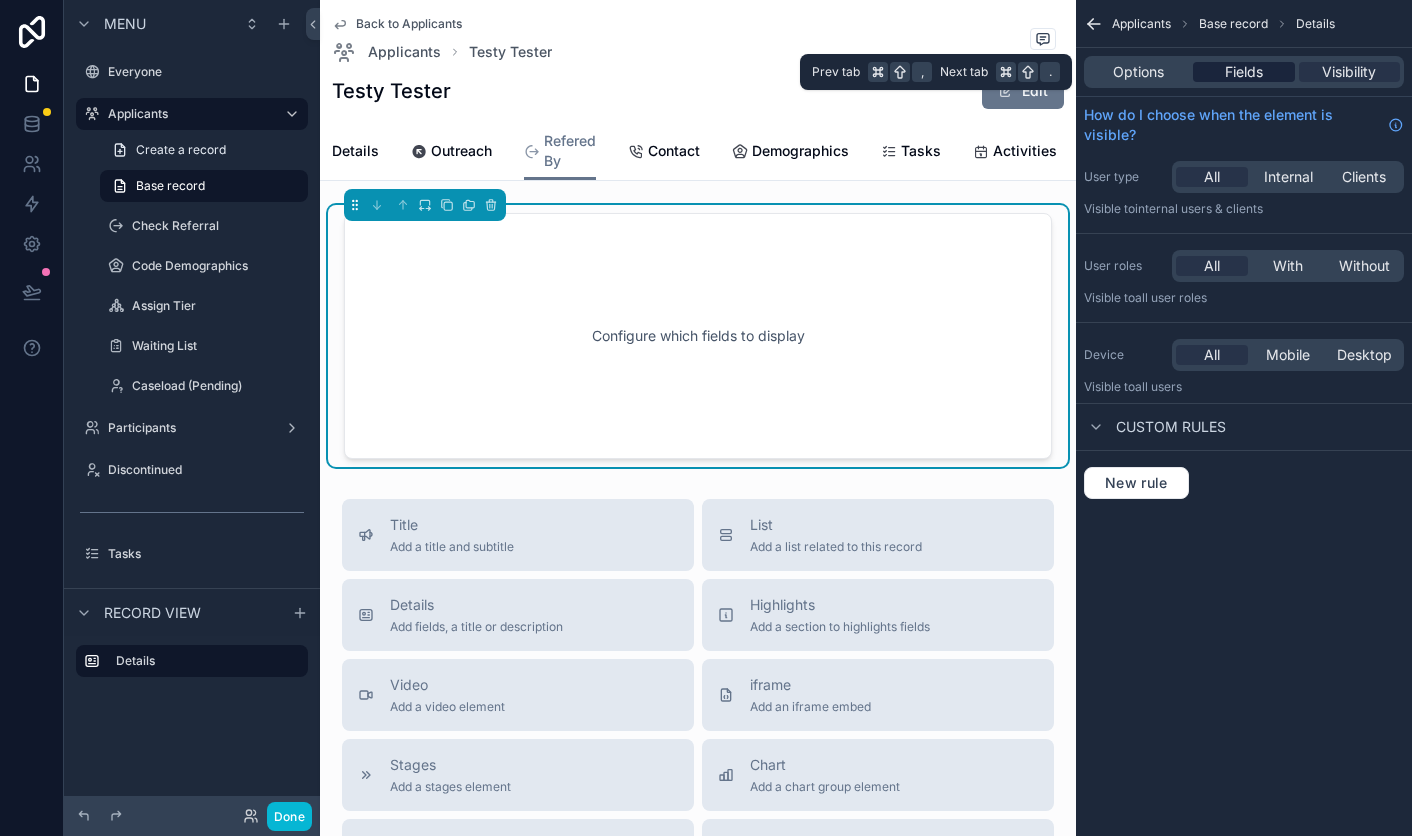 click on "Fields" at bounding box center [1244, 72] 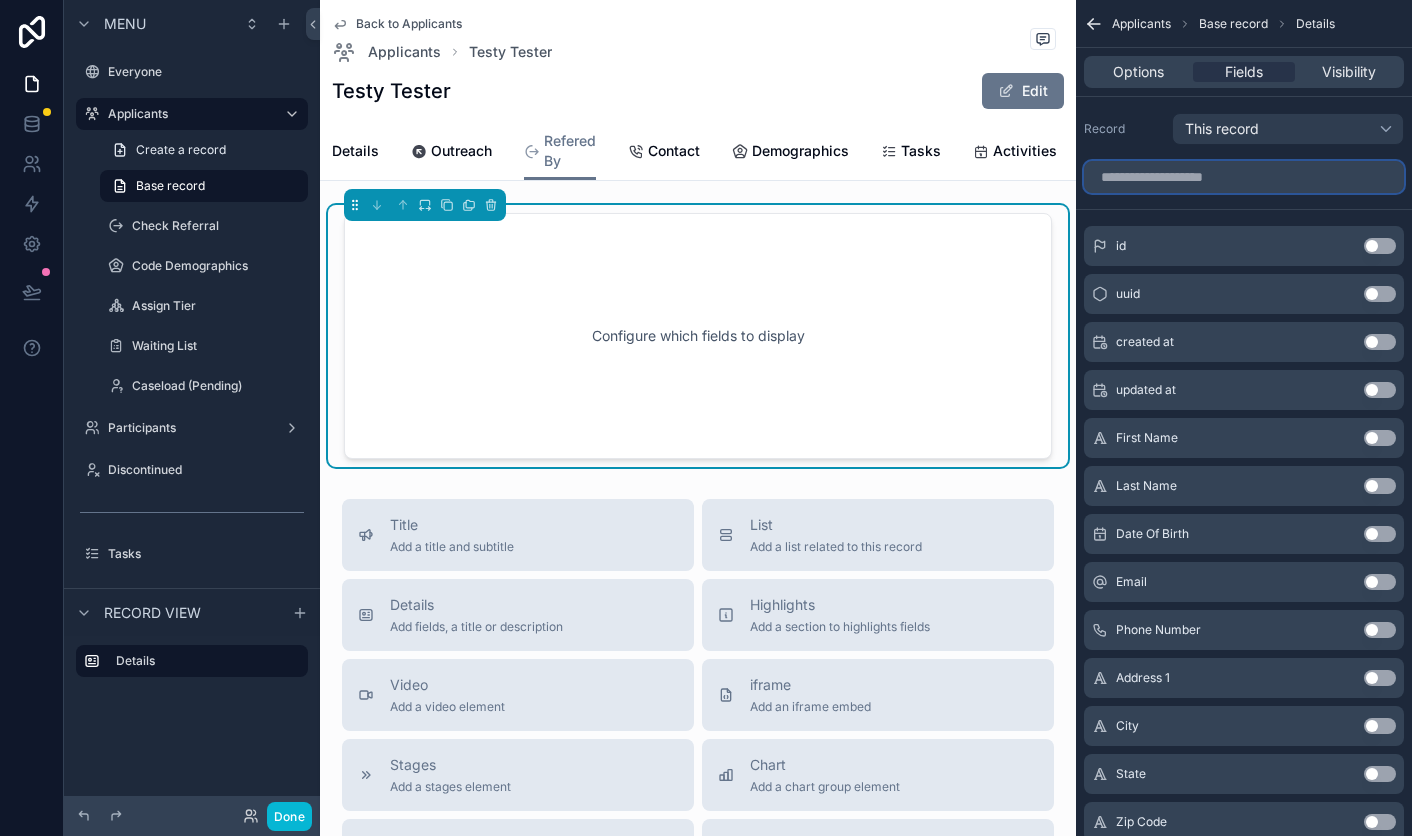 click at bounding box center (1244, 177) 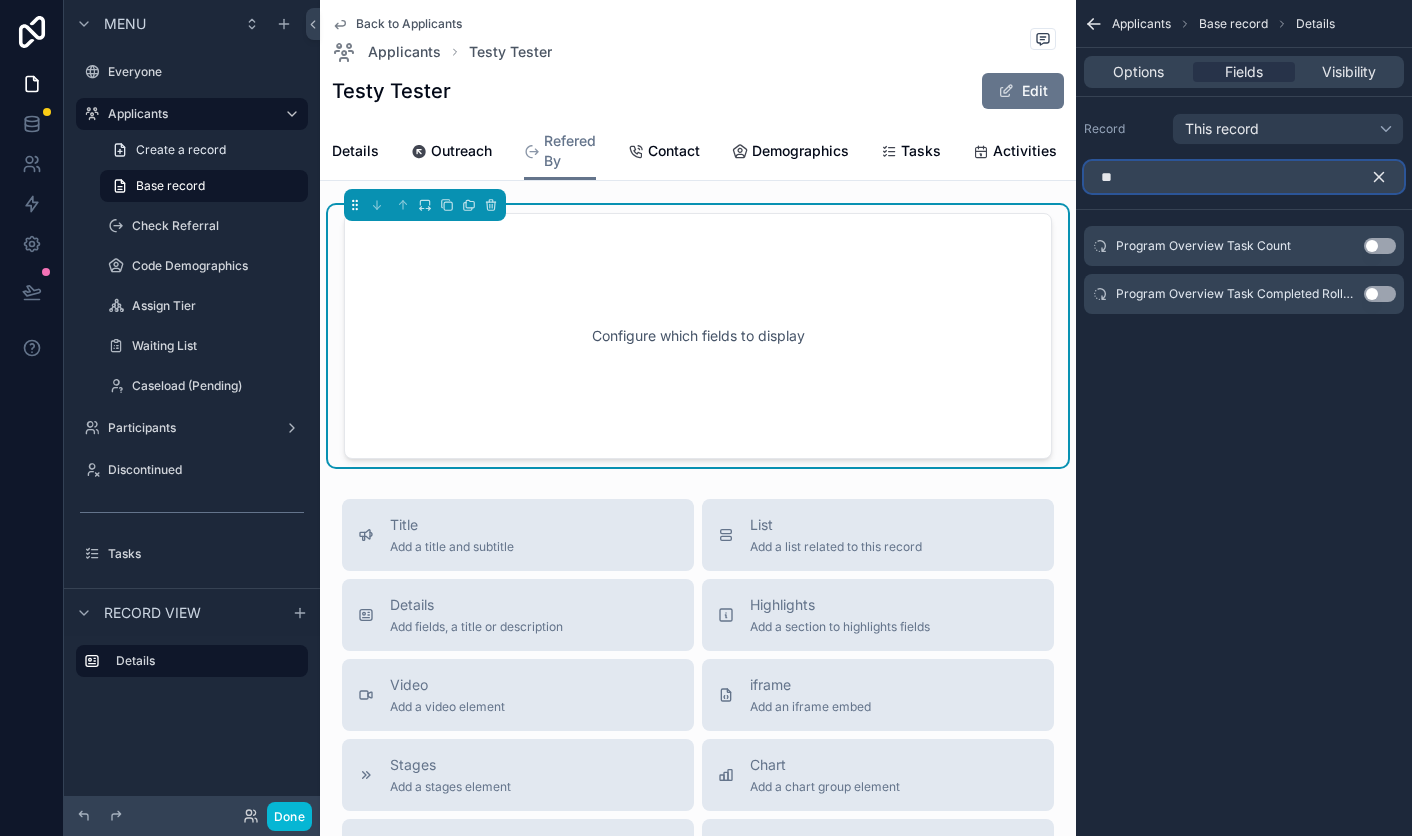 type on "*" 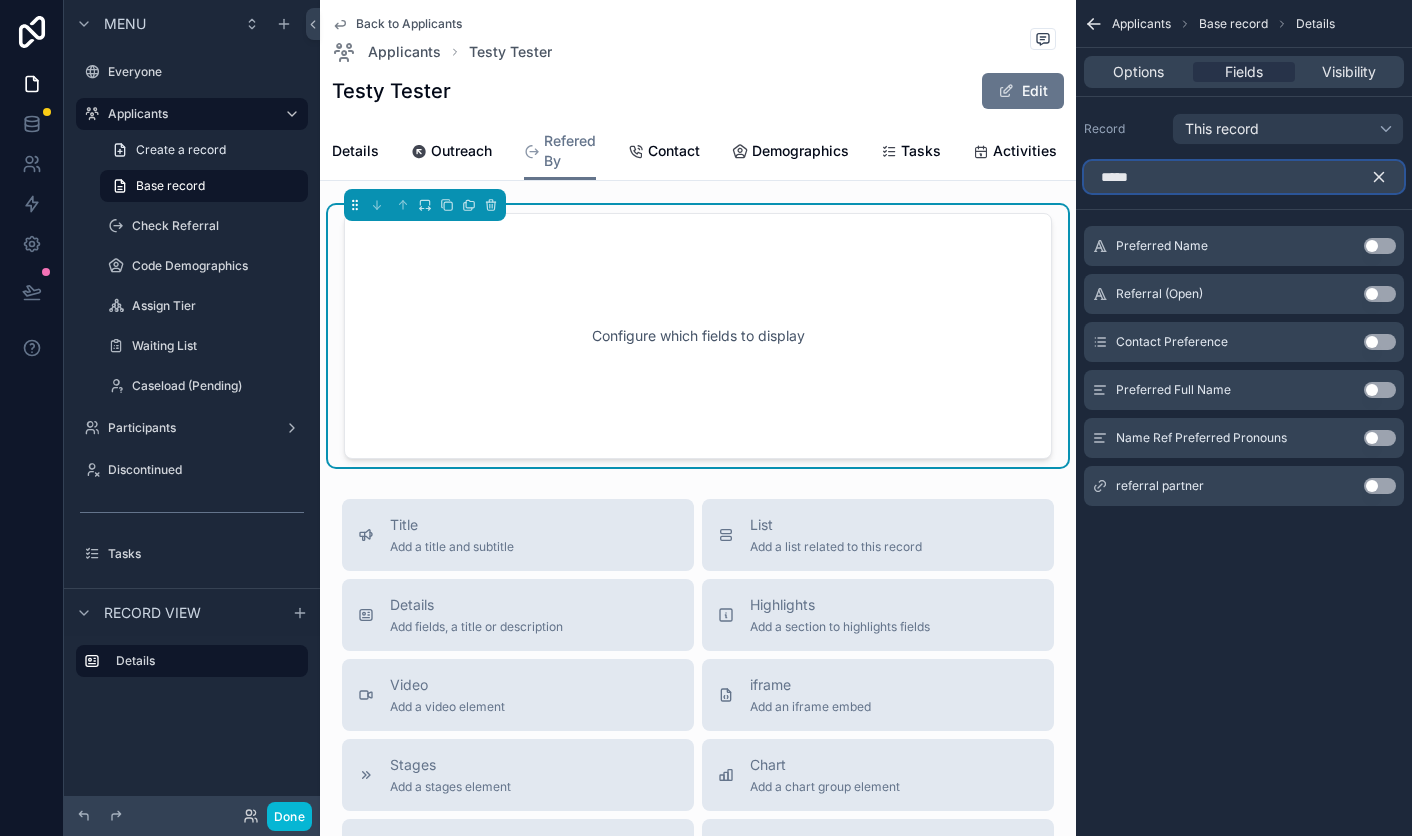 type on "*****" 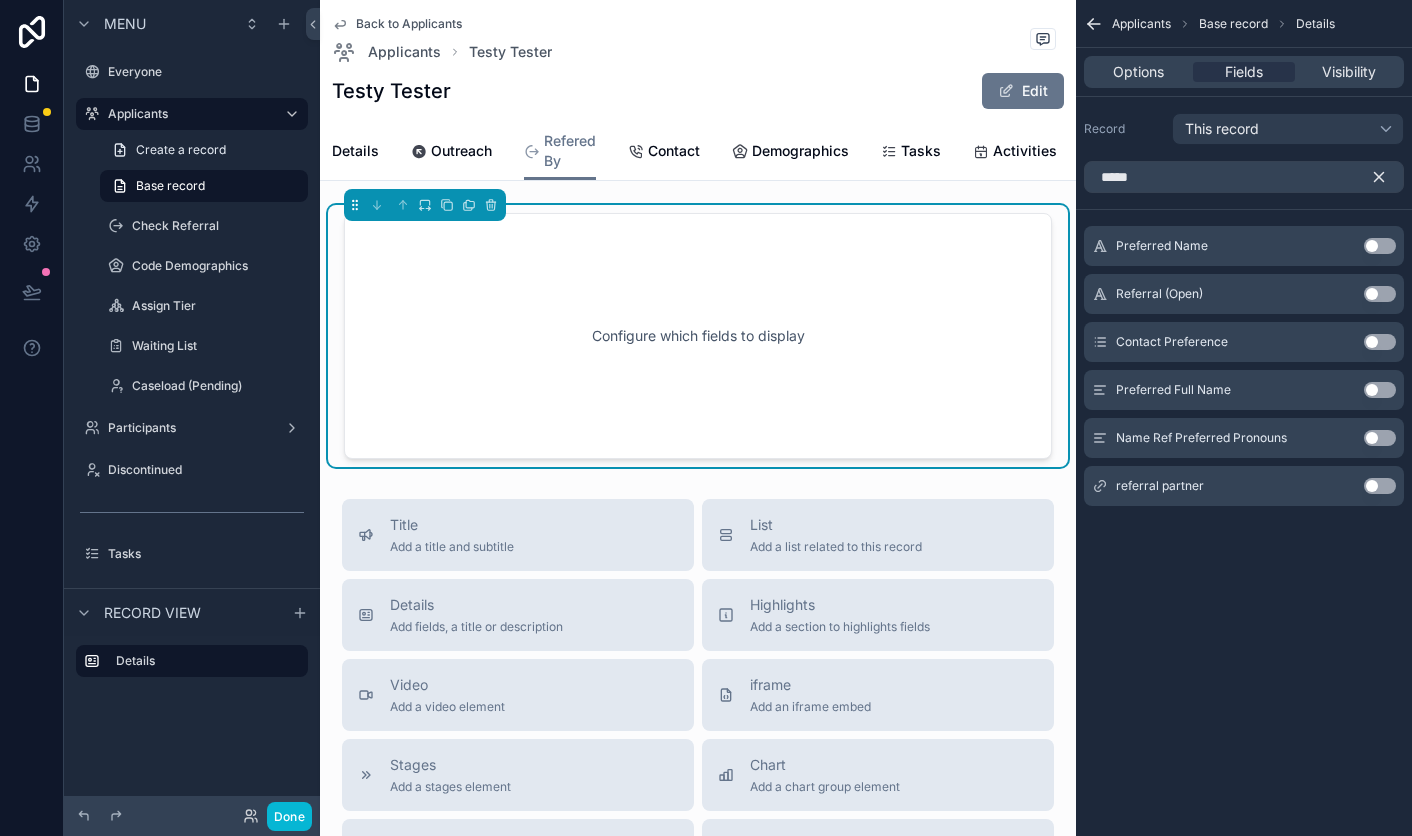 click on "Use setting" at bounding box center [1380, 294] 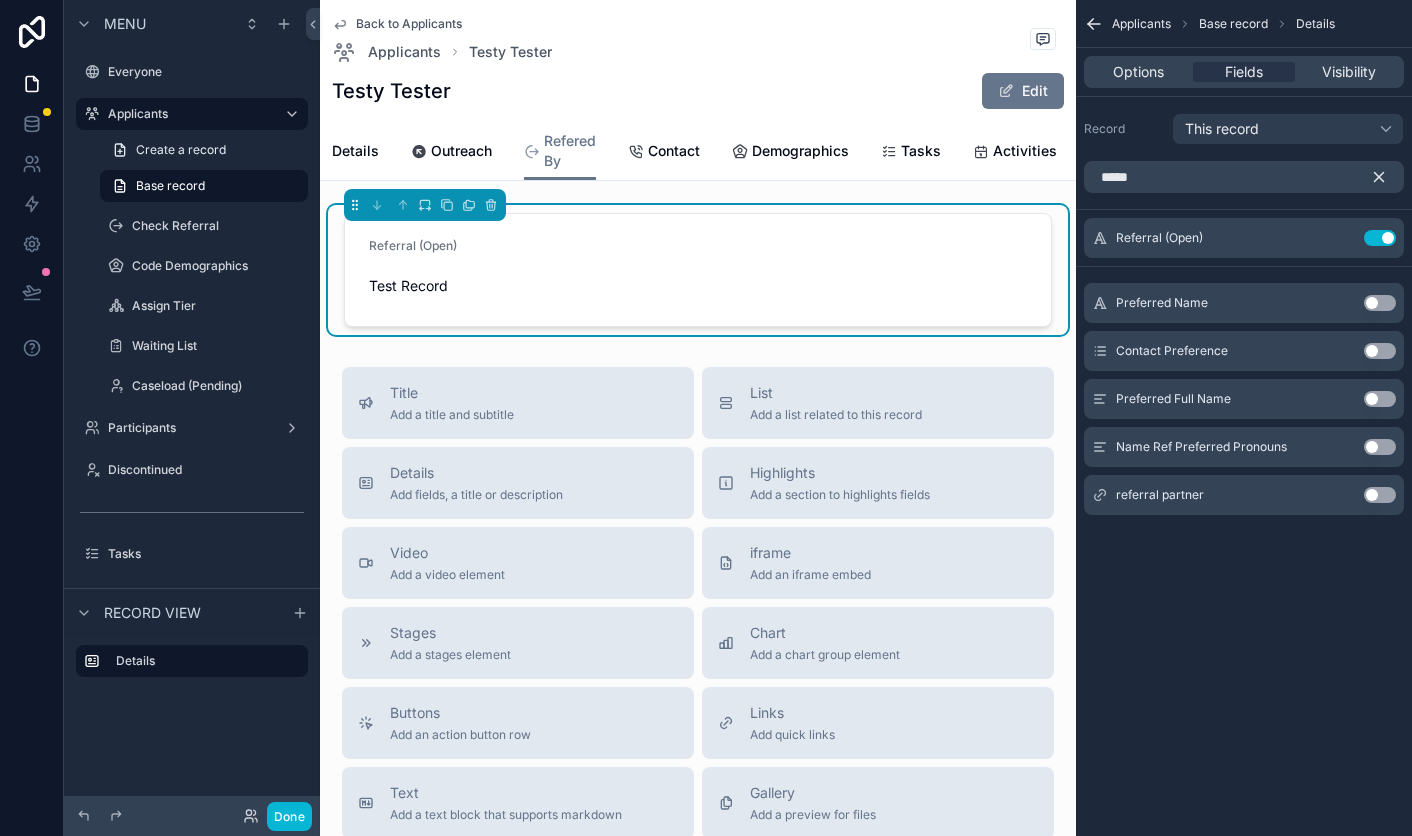 click on "Use setting" at bounding box center (1380, 495) 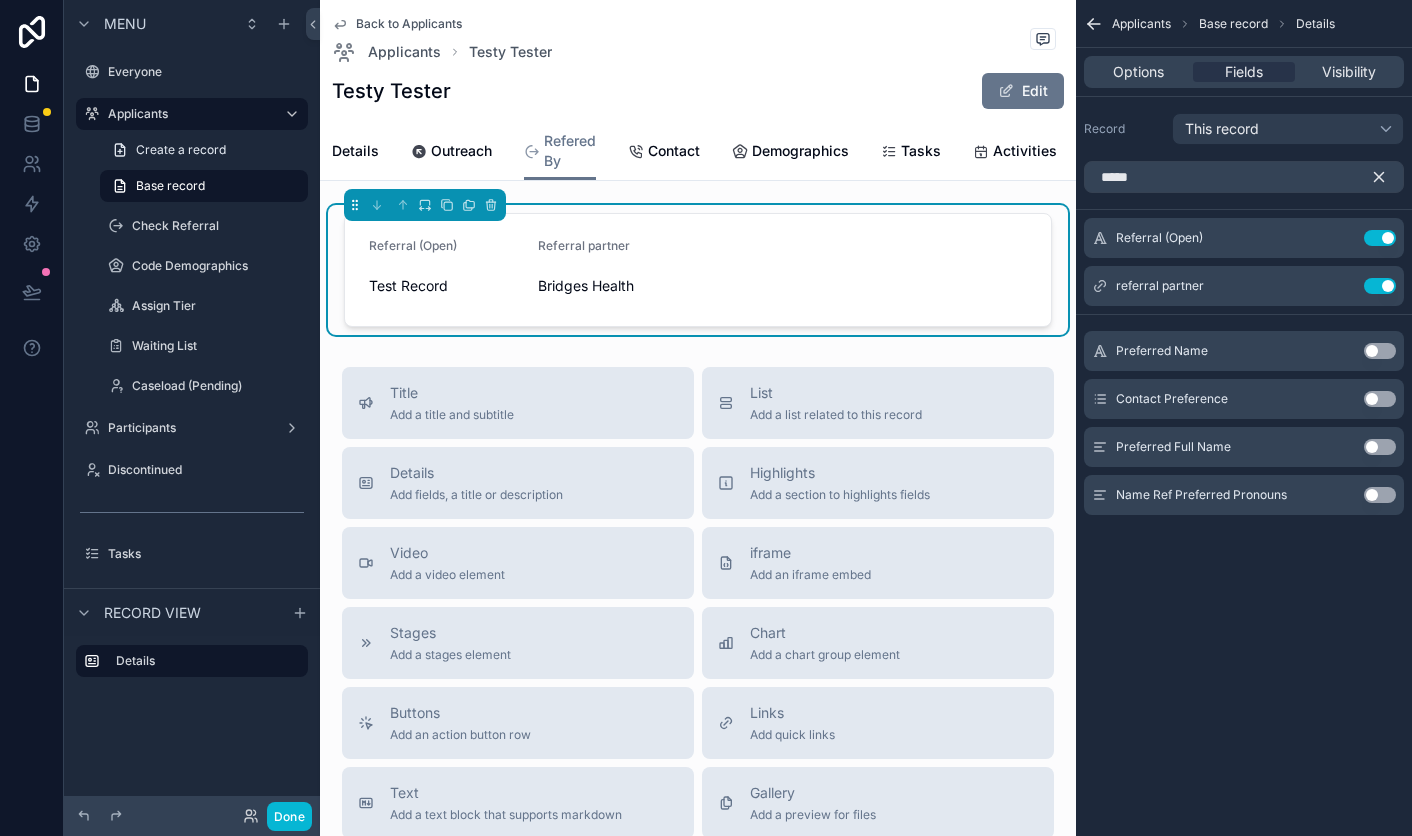 click 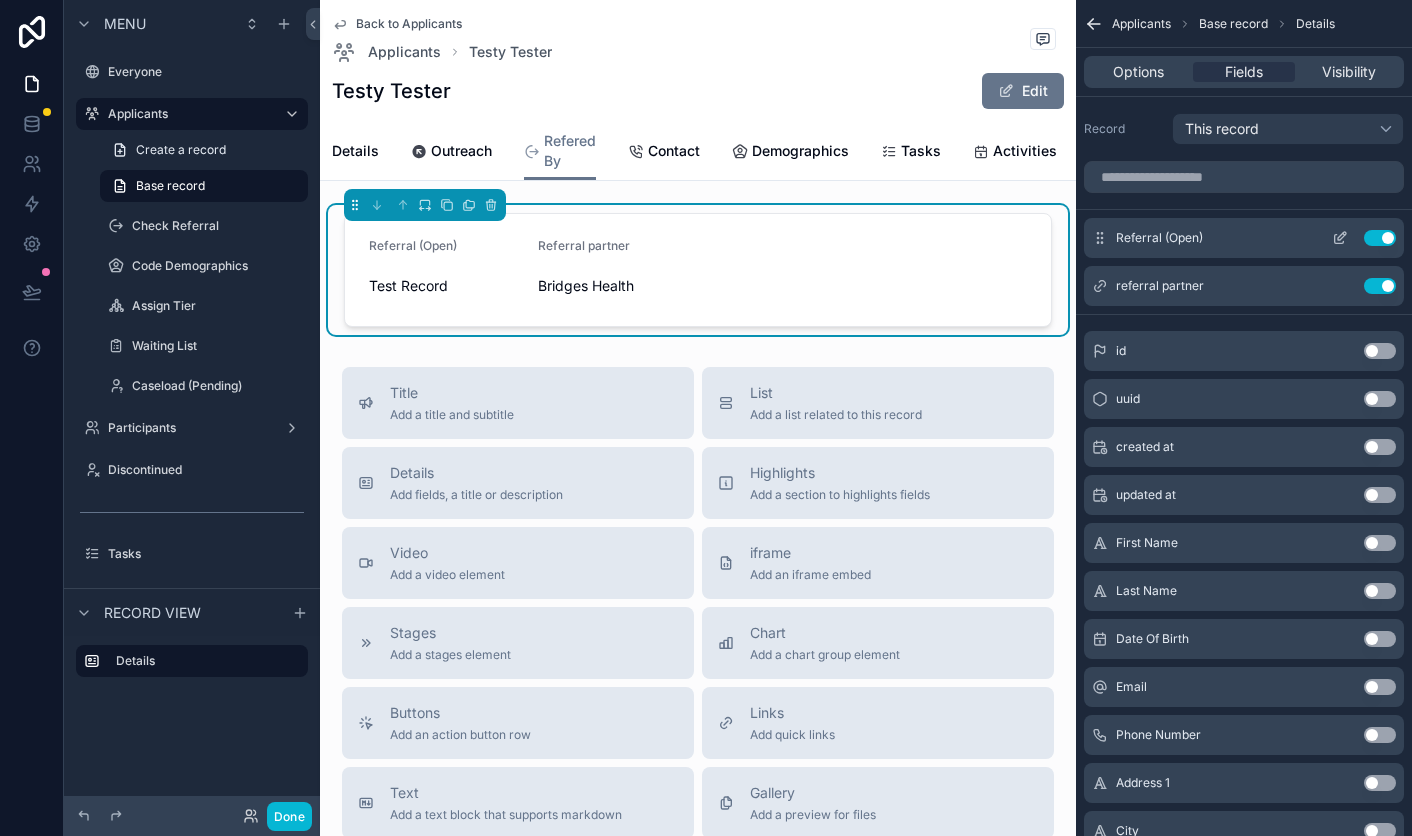 click 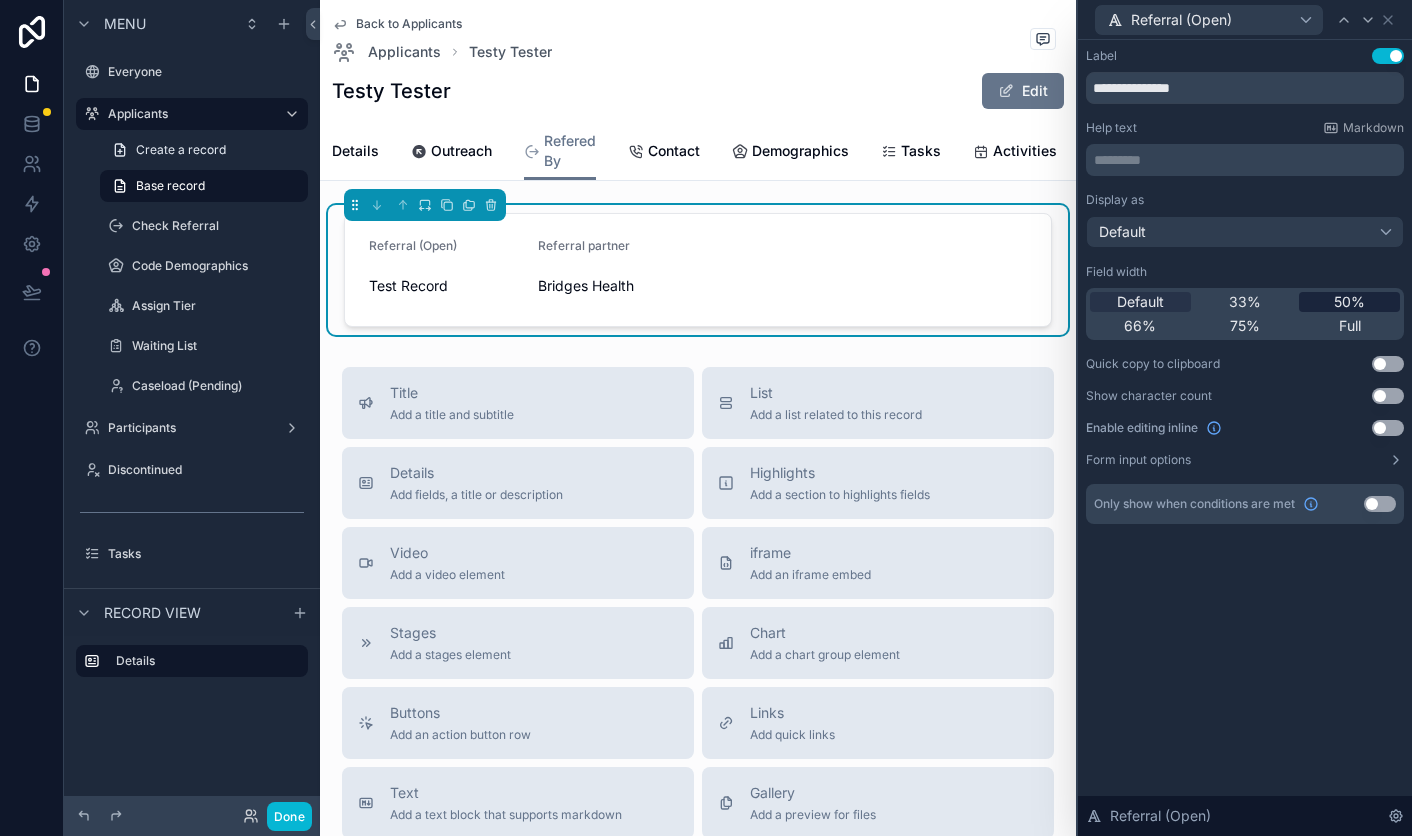 click on "50%" at bounding box center [1349, 302] 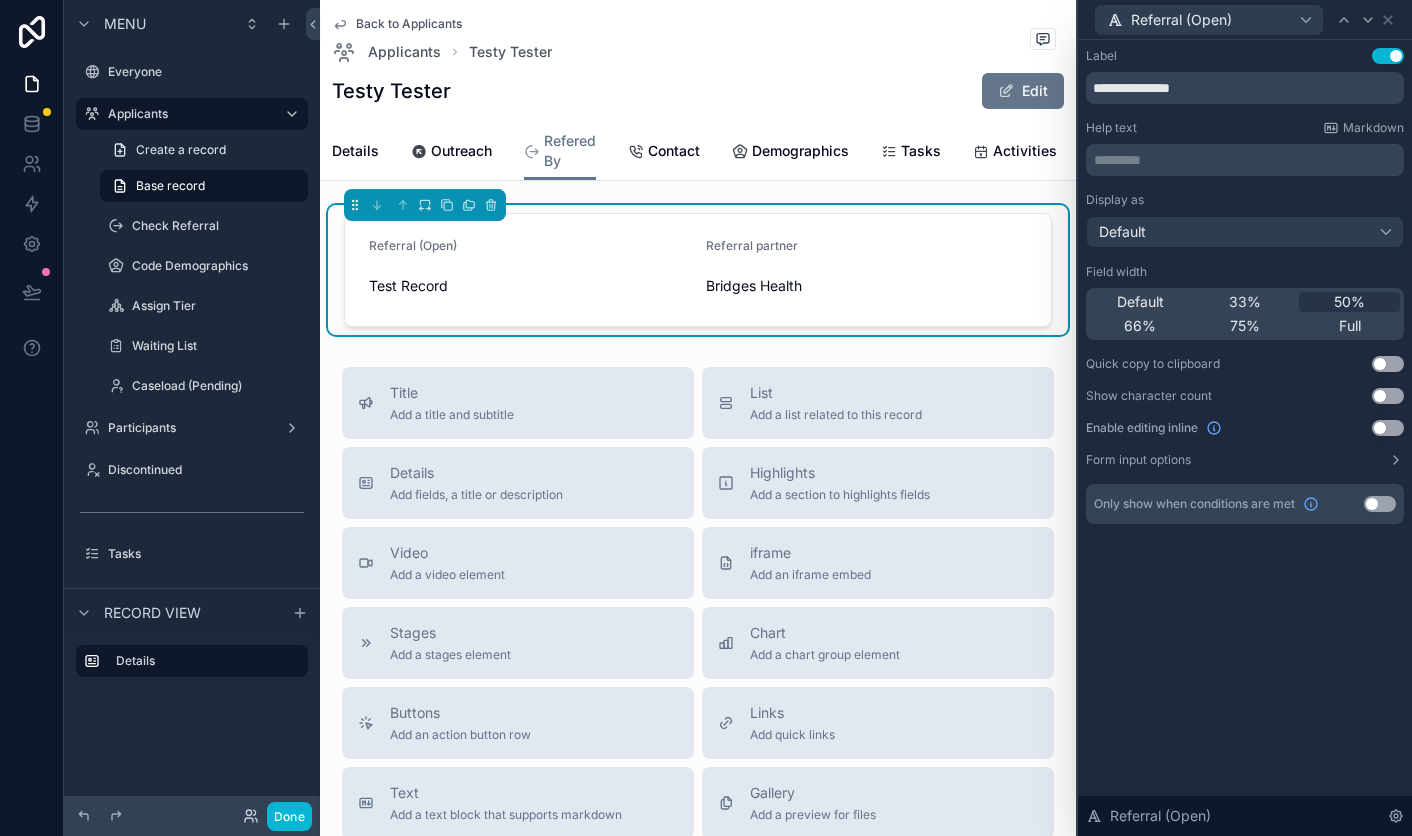 click on "Use setting" at bounding box center [1388, 428] 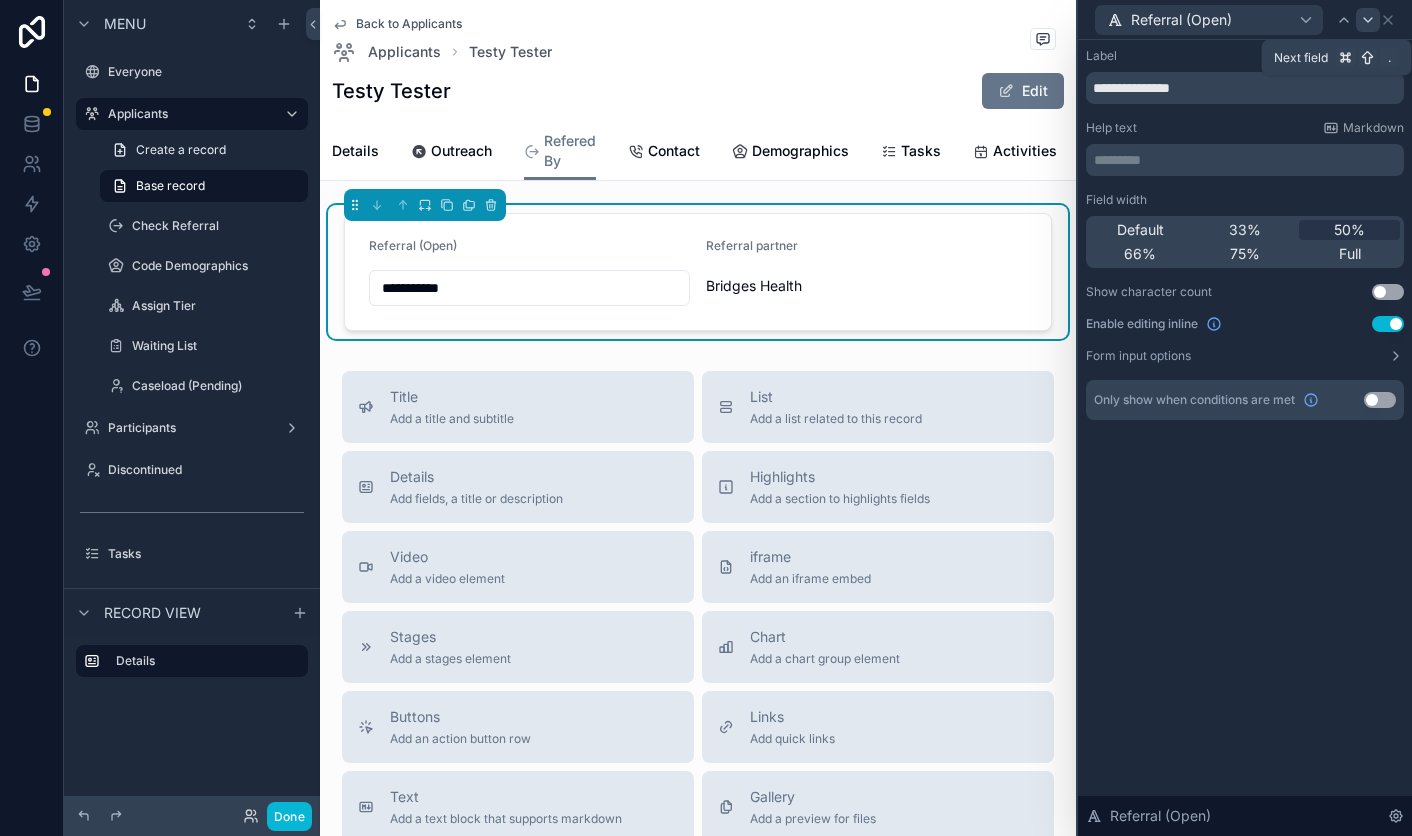 click 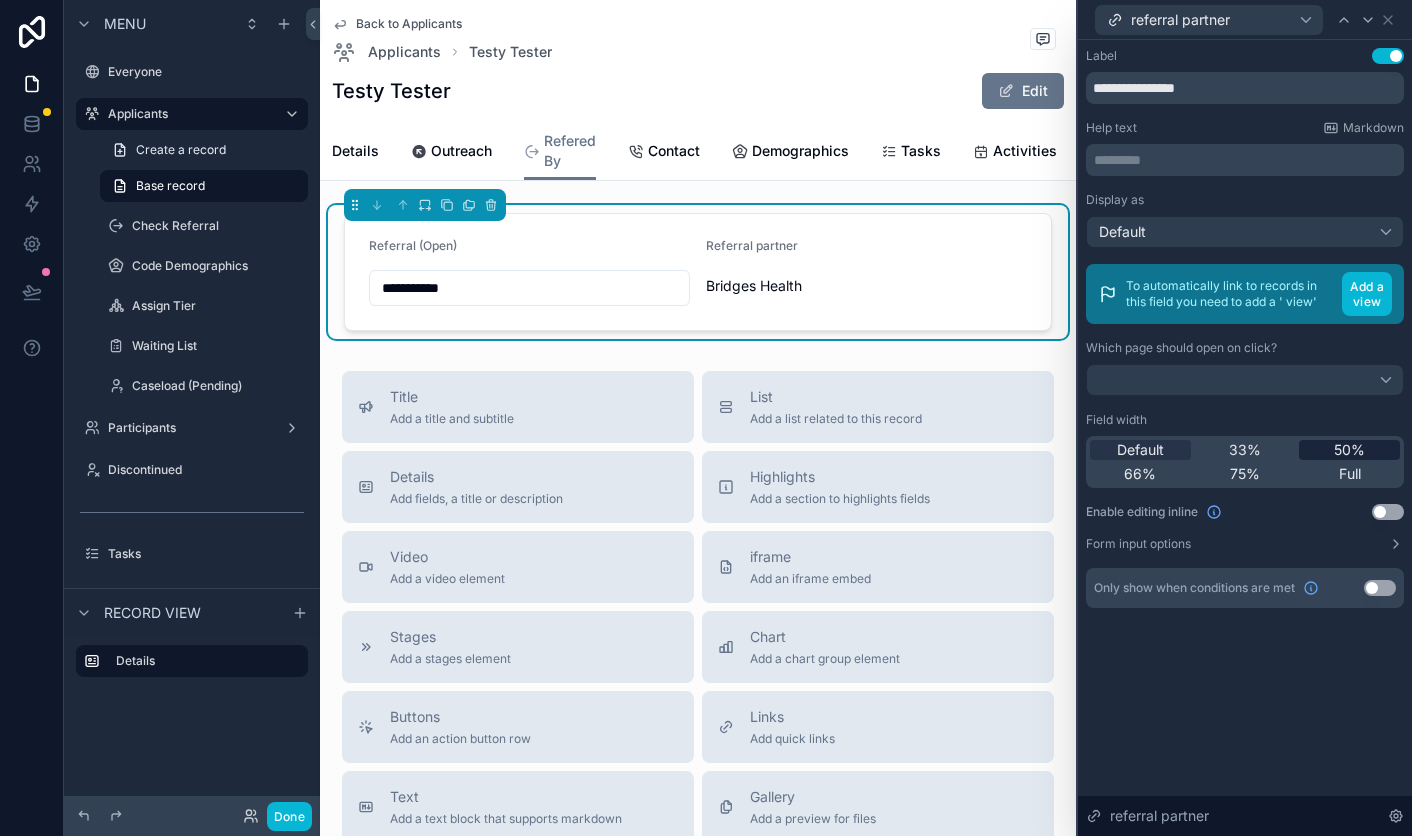 click on "50%" at bounding box center (1349, 450) 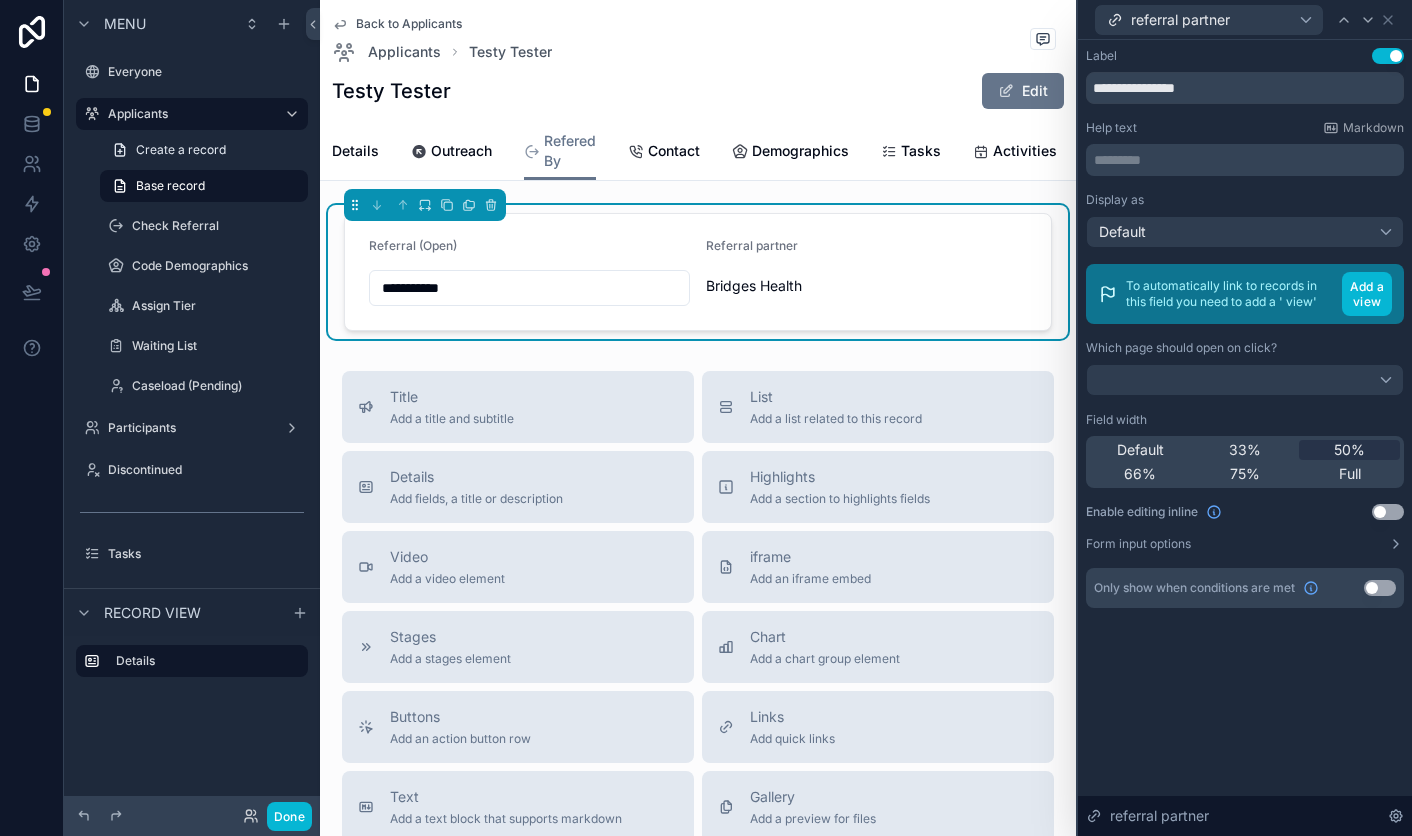 click on "Use setting" at bounding box center [1388, 512] 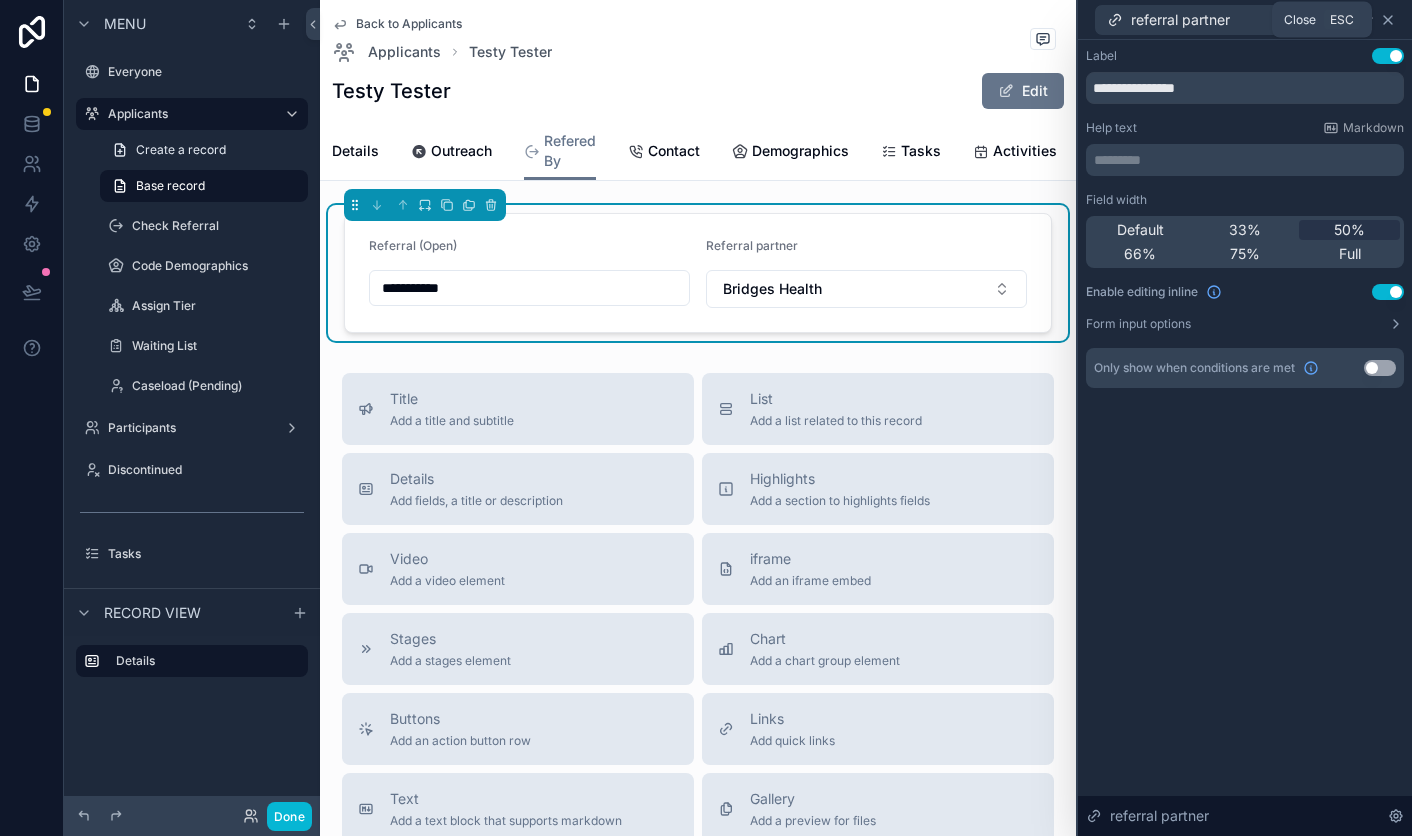 click 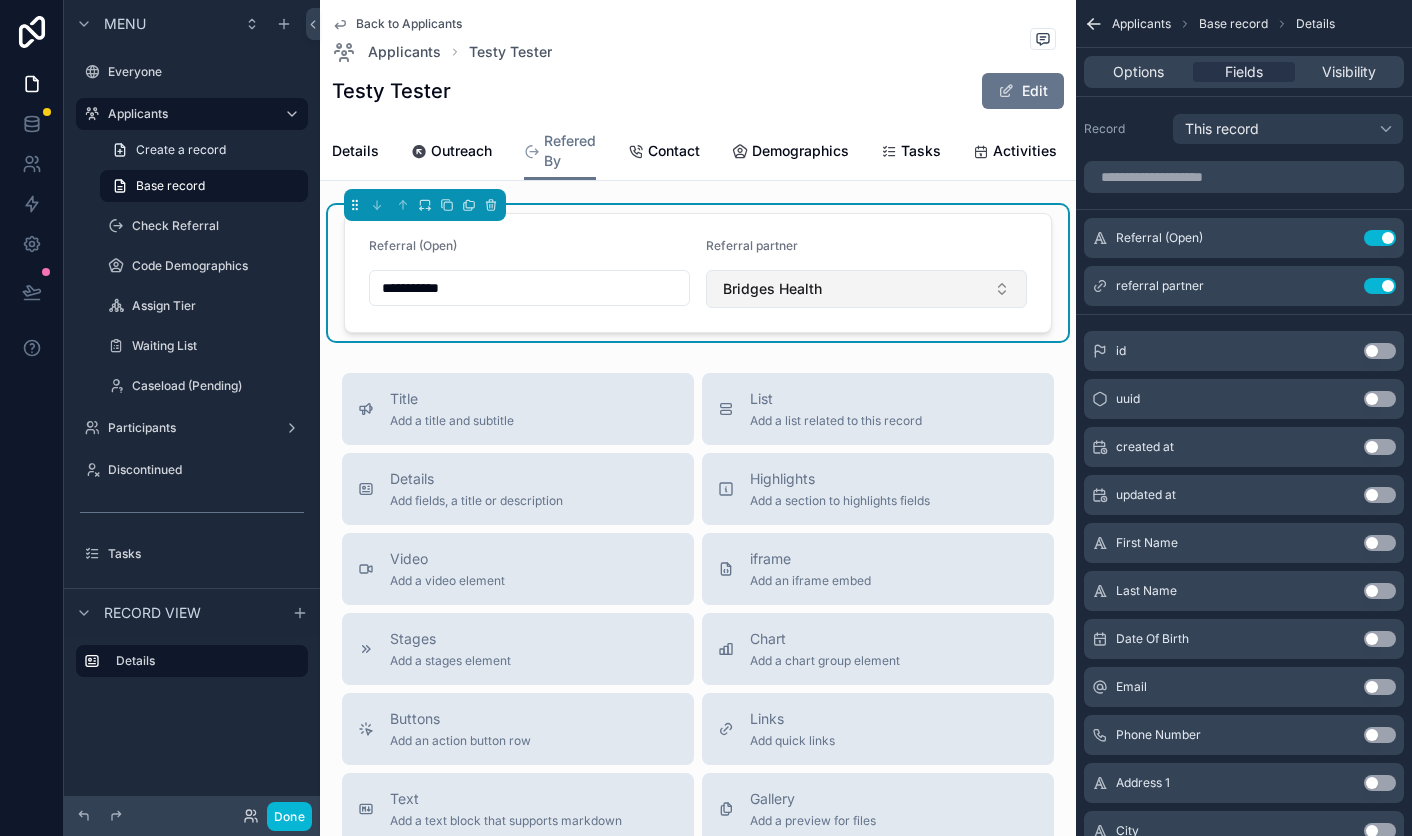 click on "Bridges Health" at bounding box center [866, 289] 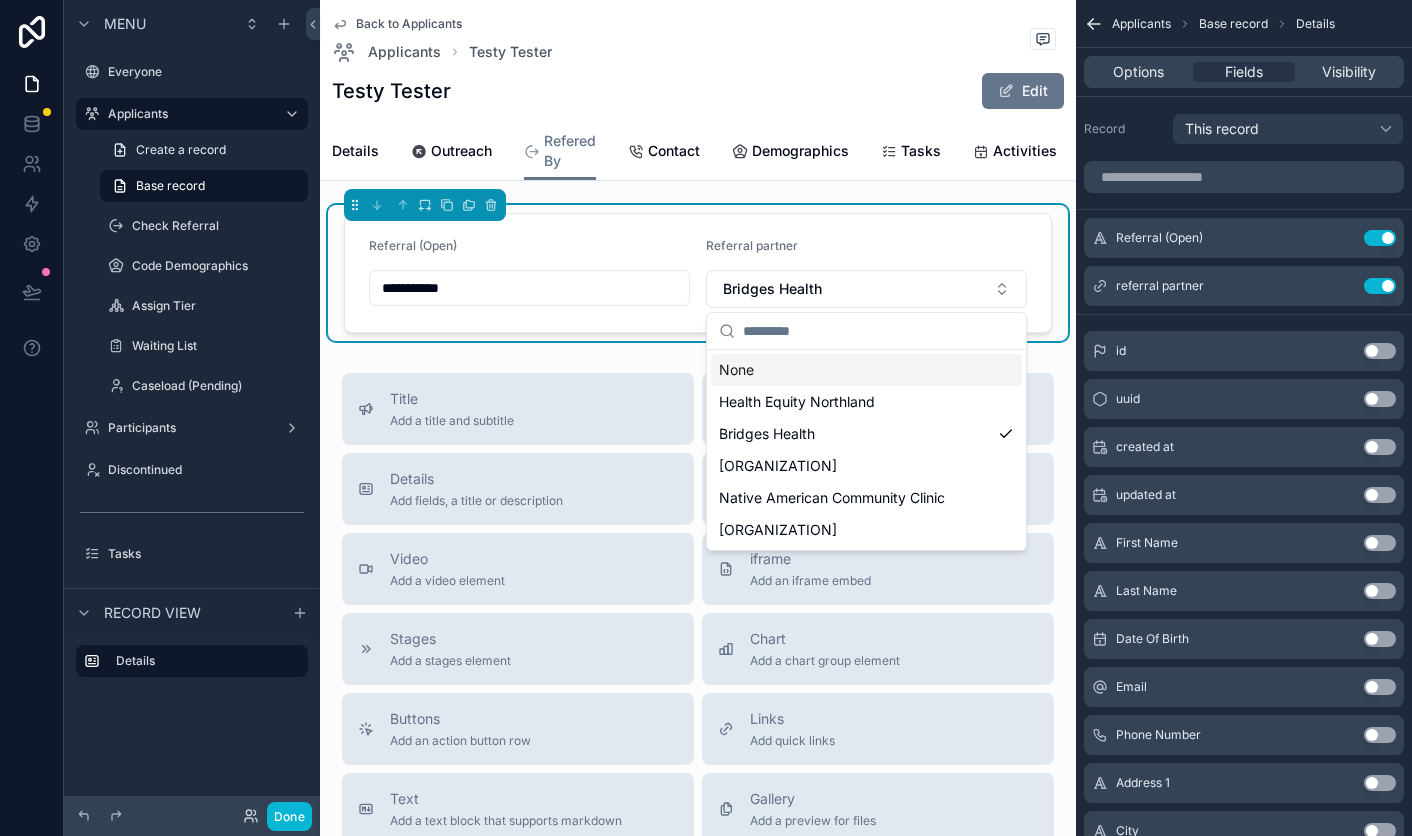 click on "**********" at bounding box center (529, 288) 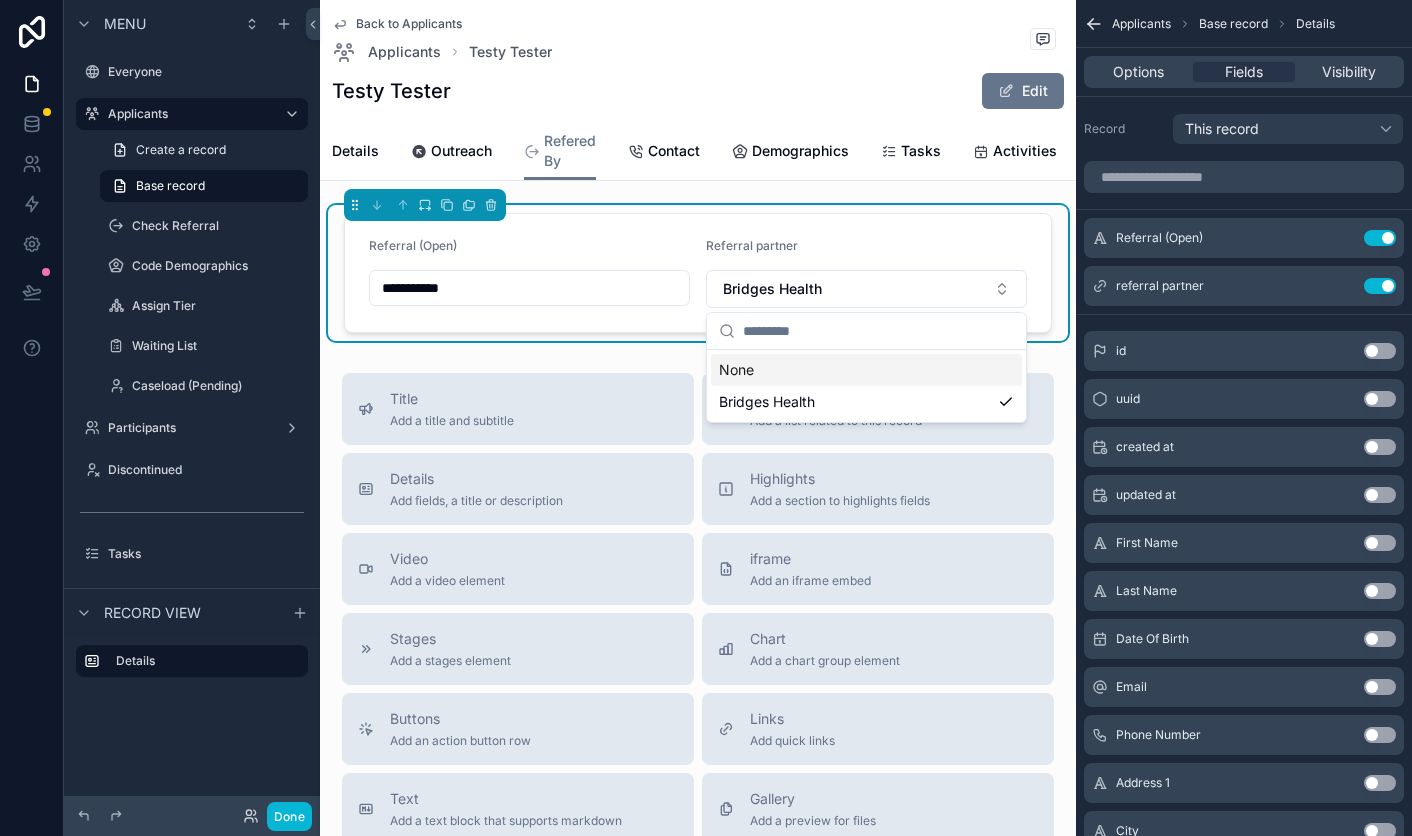 click on "**********" at bounding box center [529, 288] 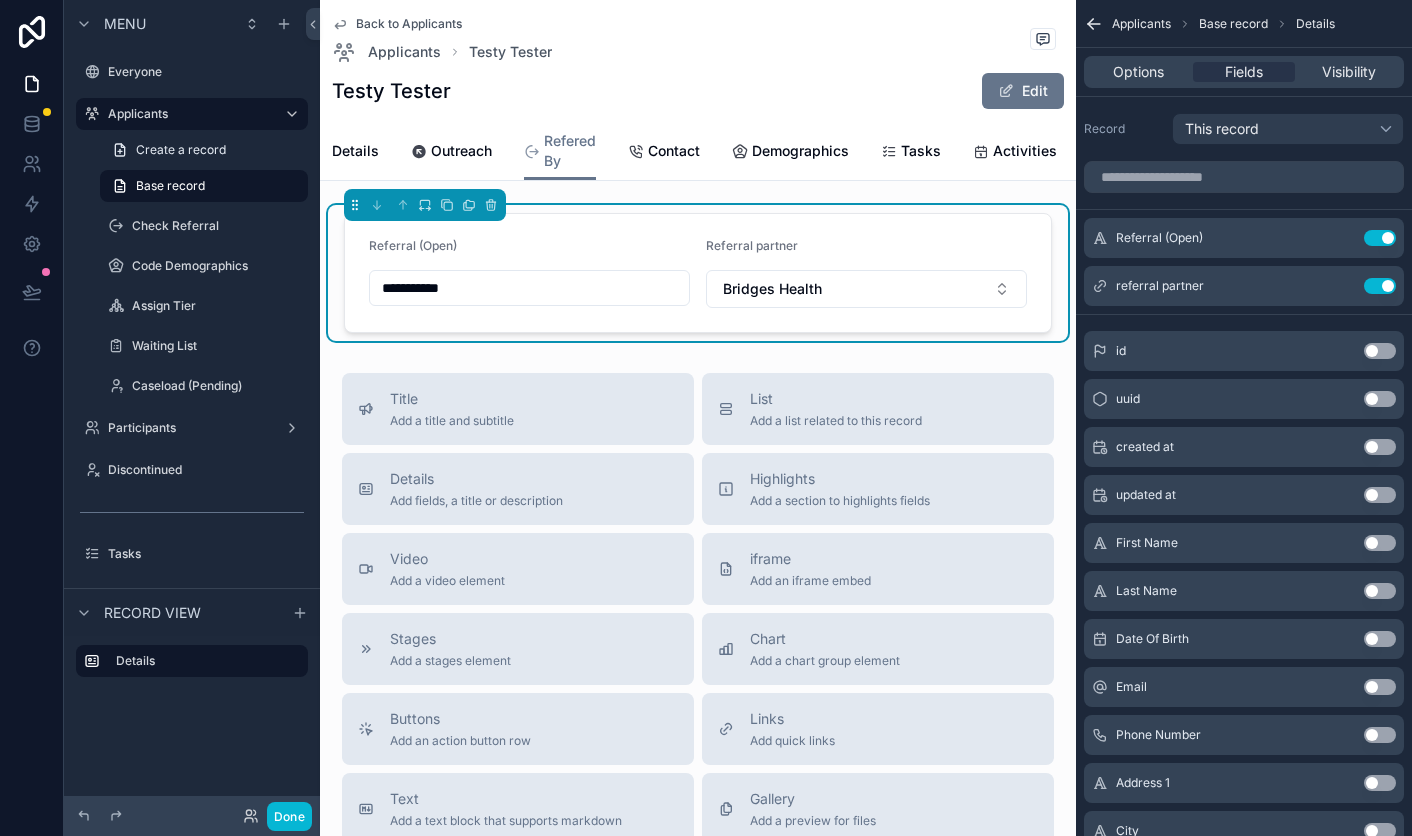 click on "**********" at bounding box center [529, 288] 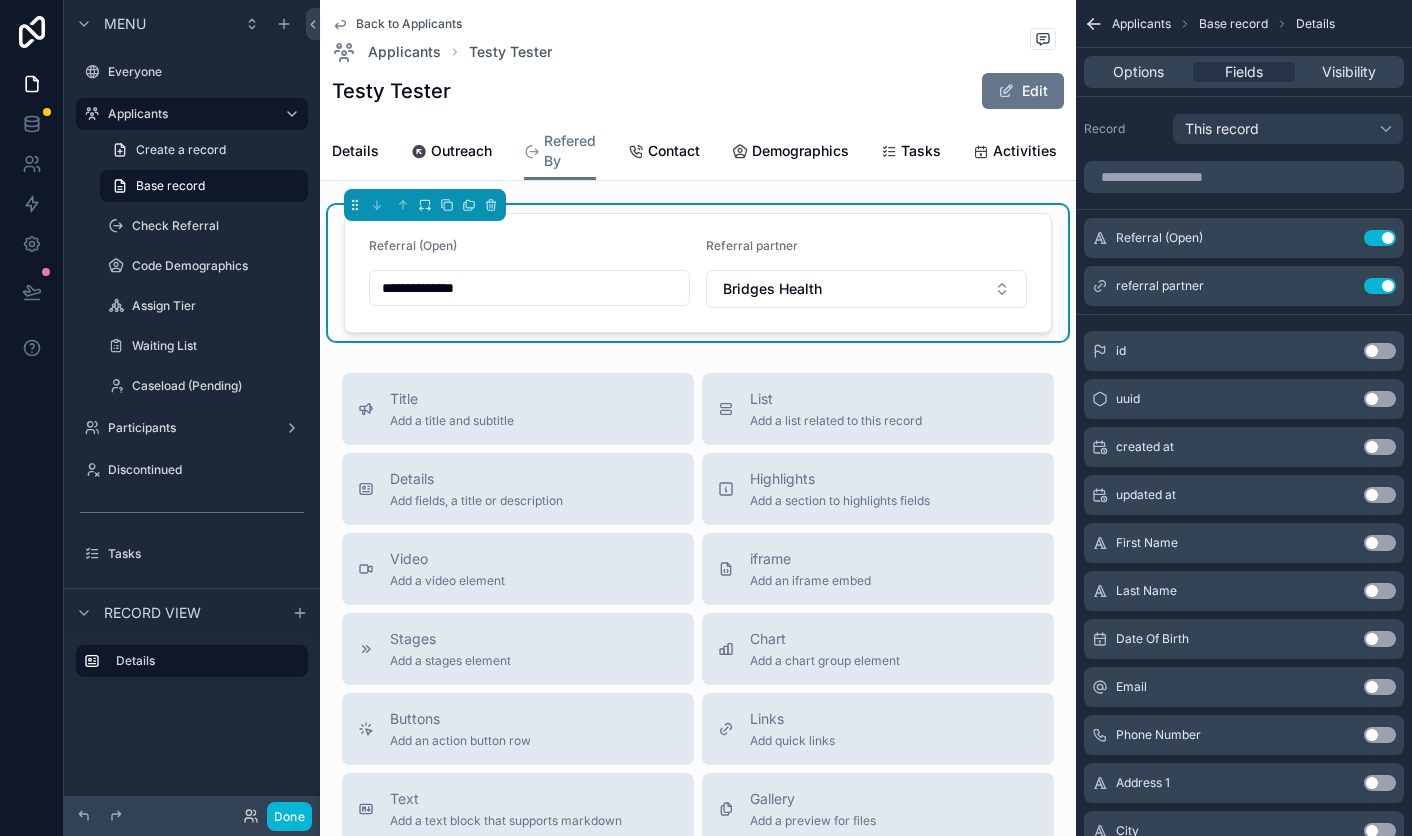 type on "**********" 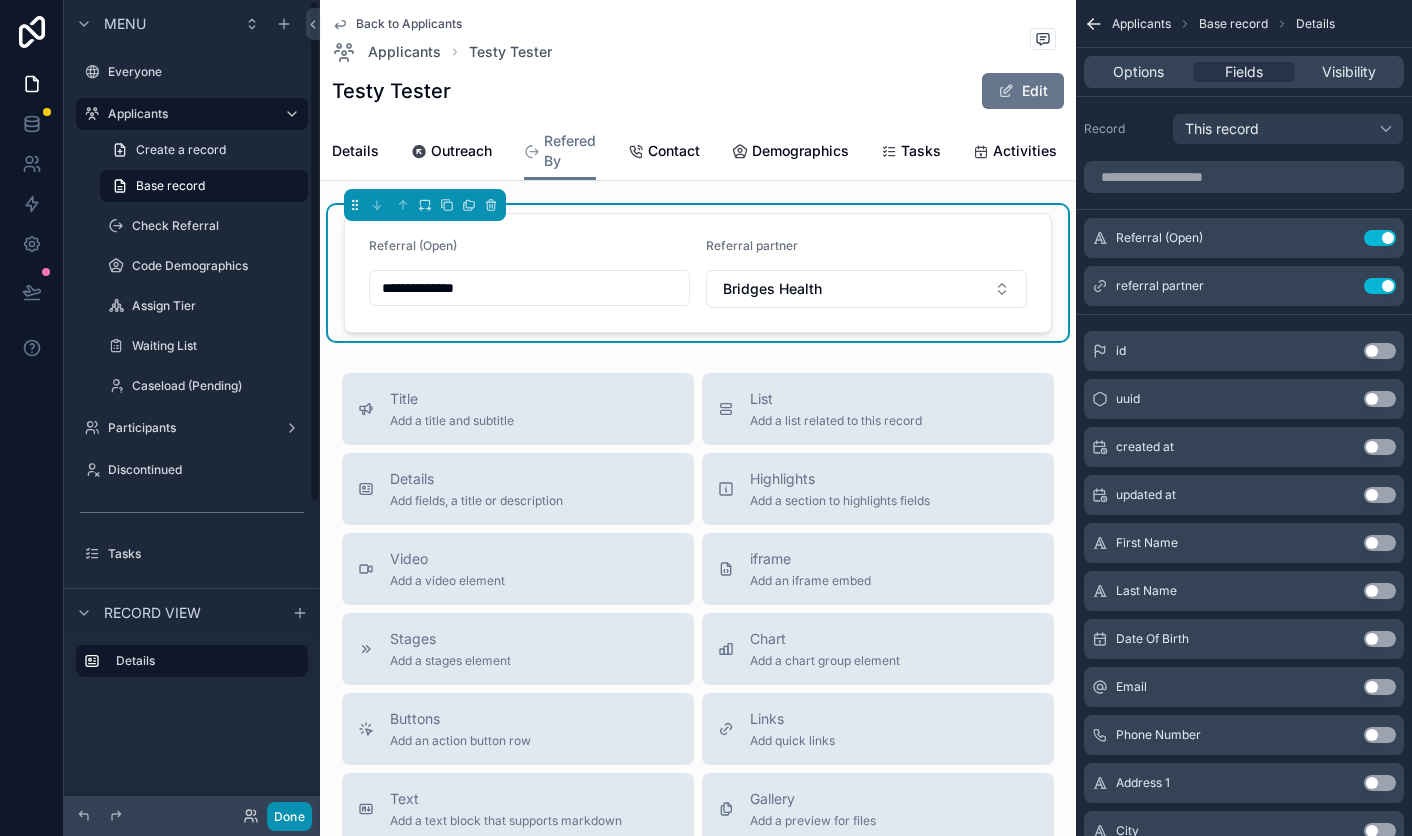 click on "Done" at bounding box center [289, 816] 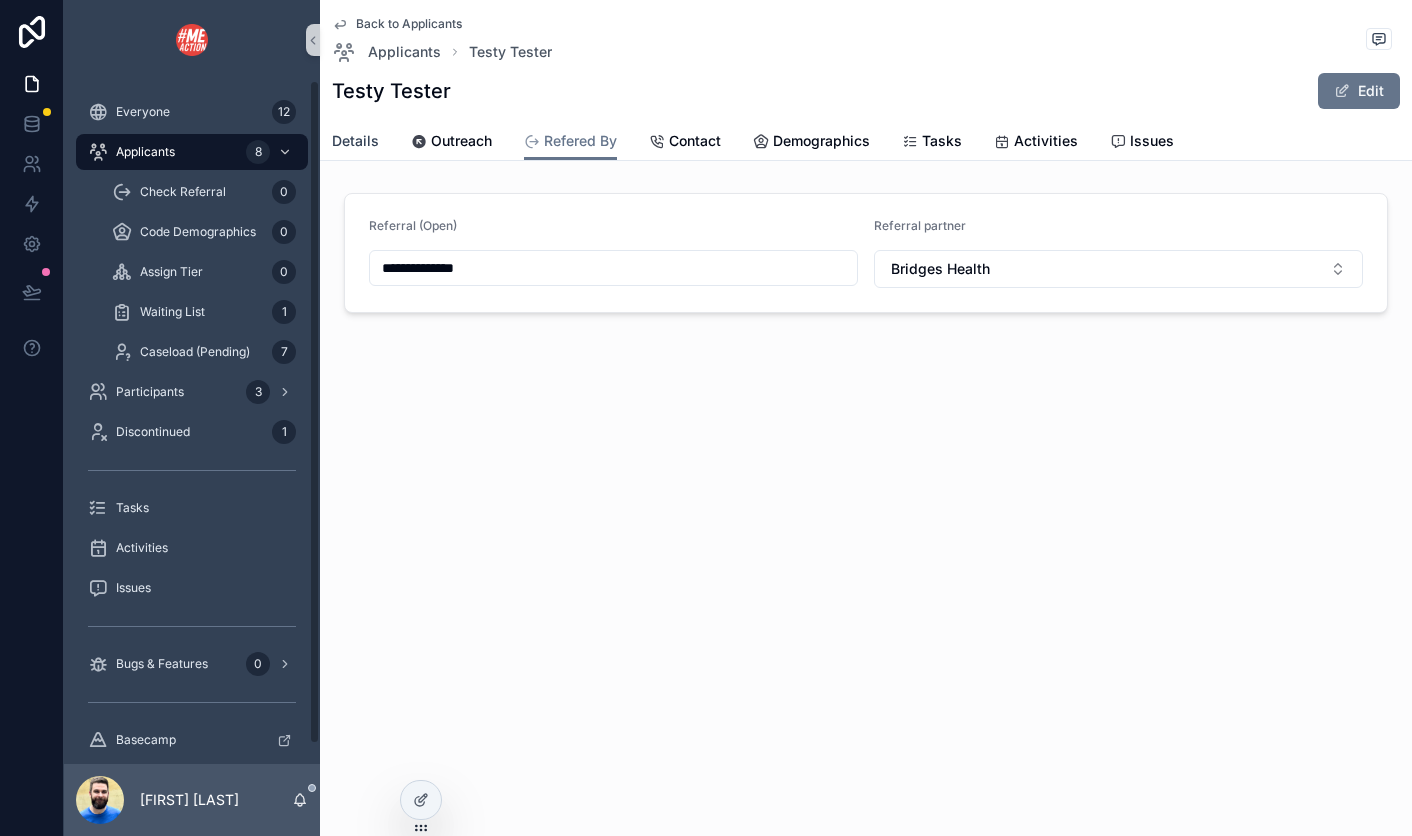 click on "Details" at bounding box center (355, 141) 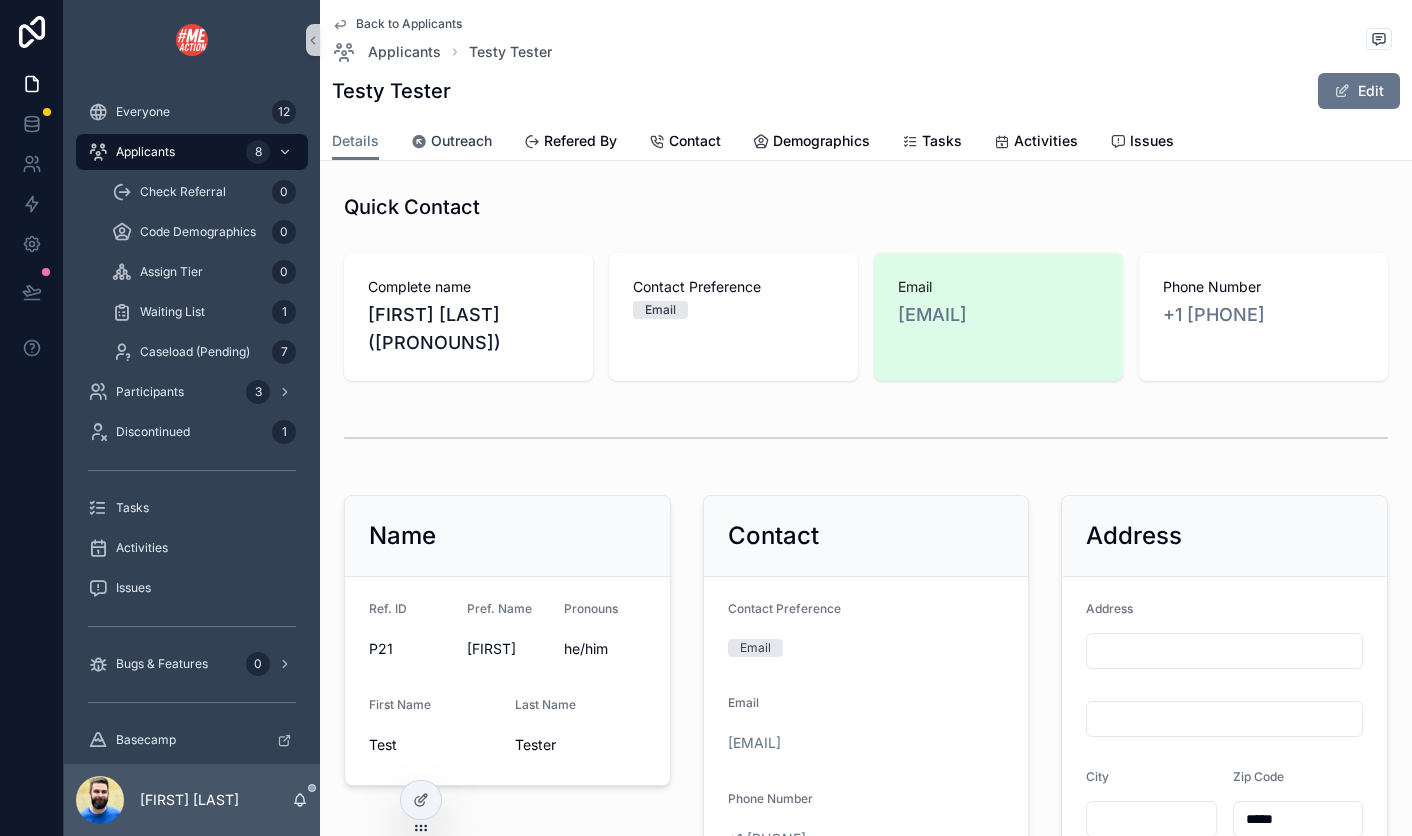 click on "Outreach" at bounding box center [461, 141] 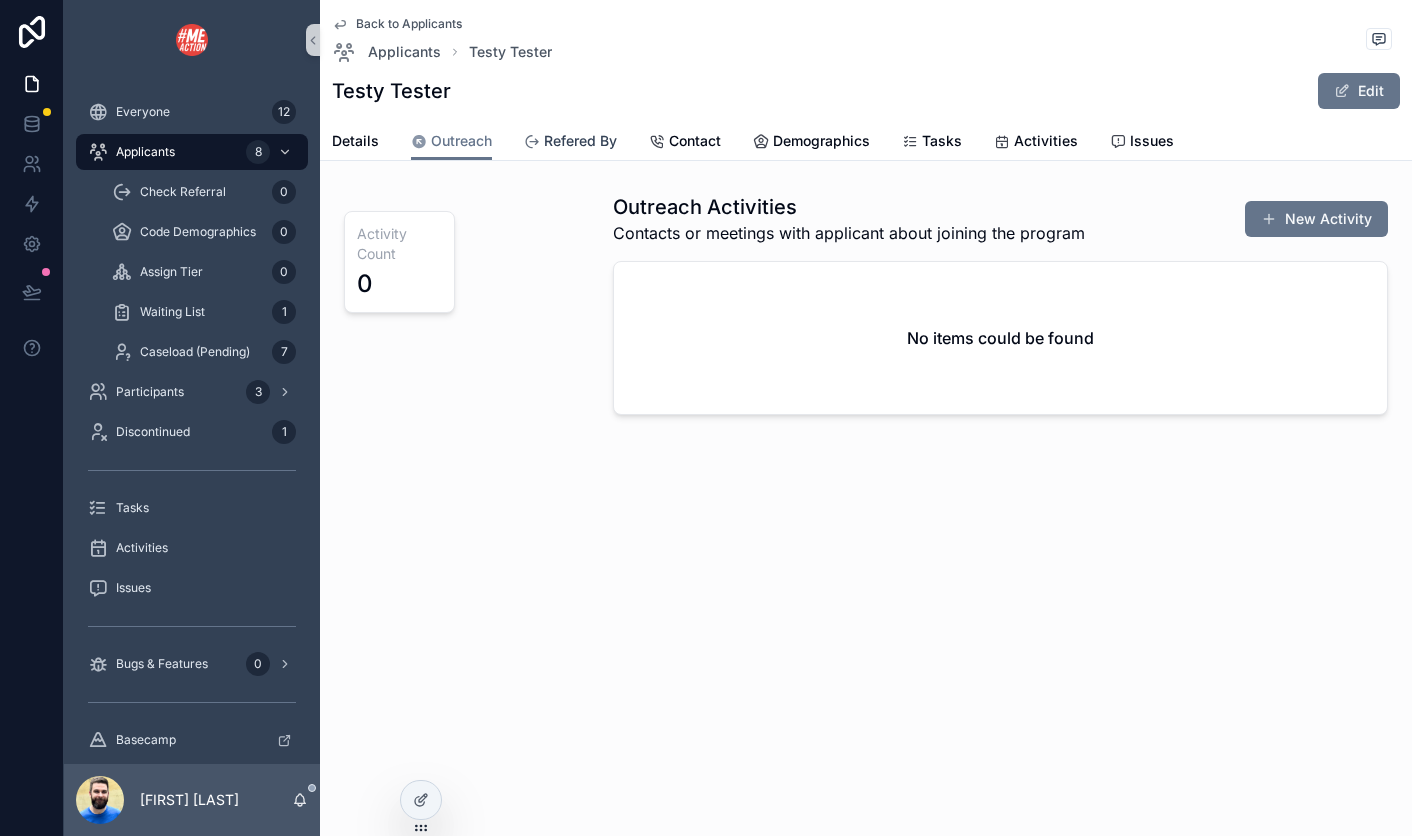click on "Refered By" at bounding box center (580, 141) 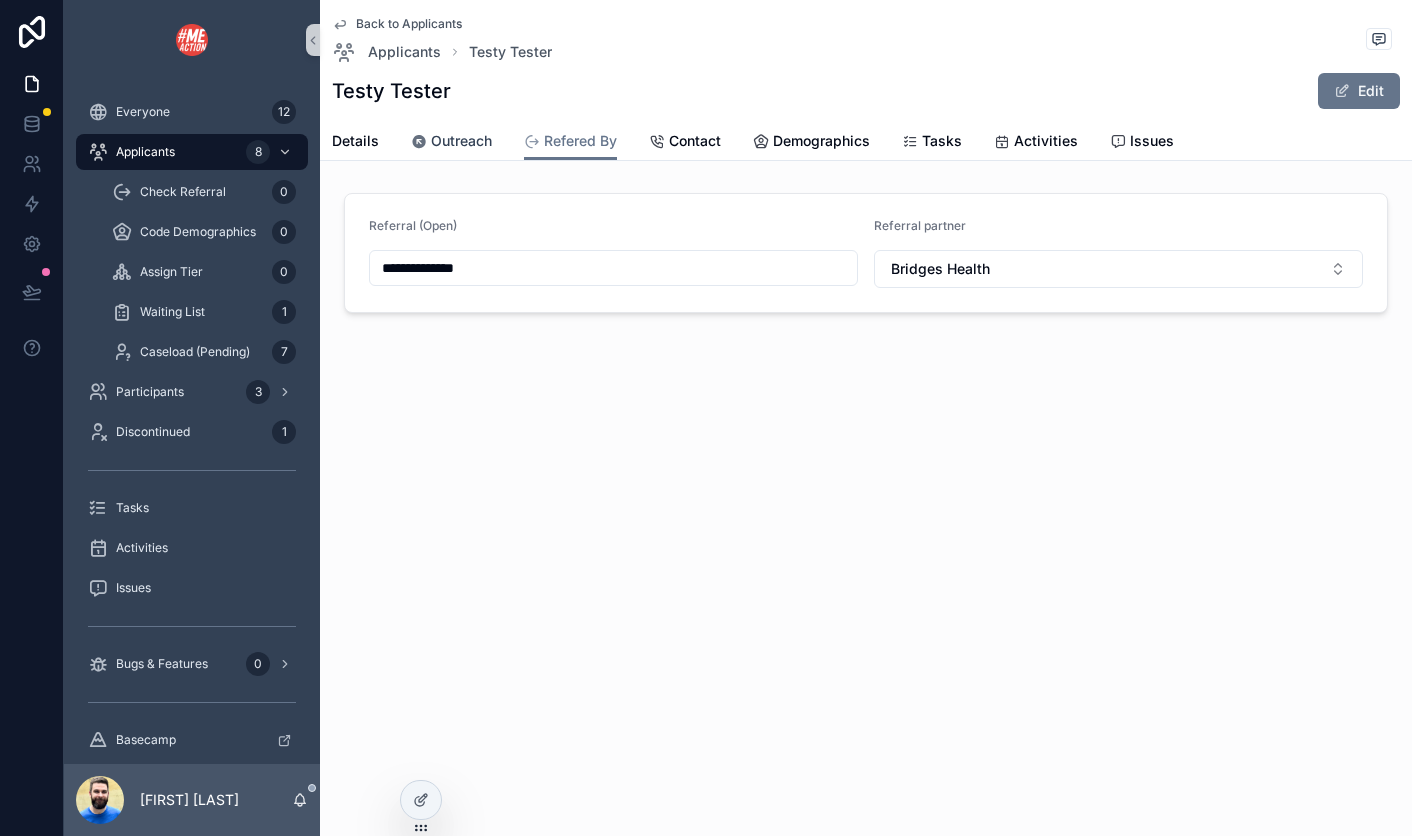 click on "Outreach" at bounding box center [461, 141] 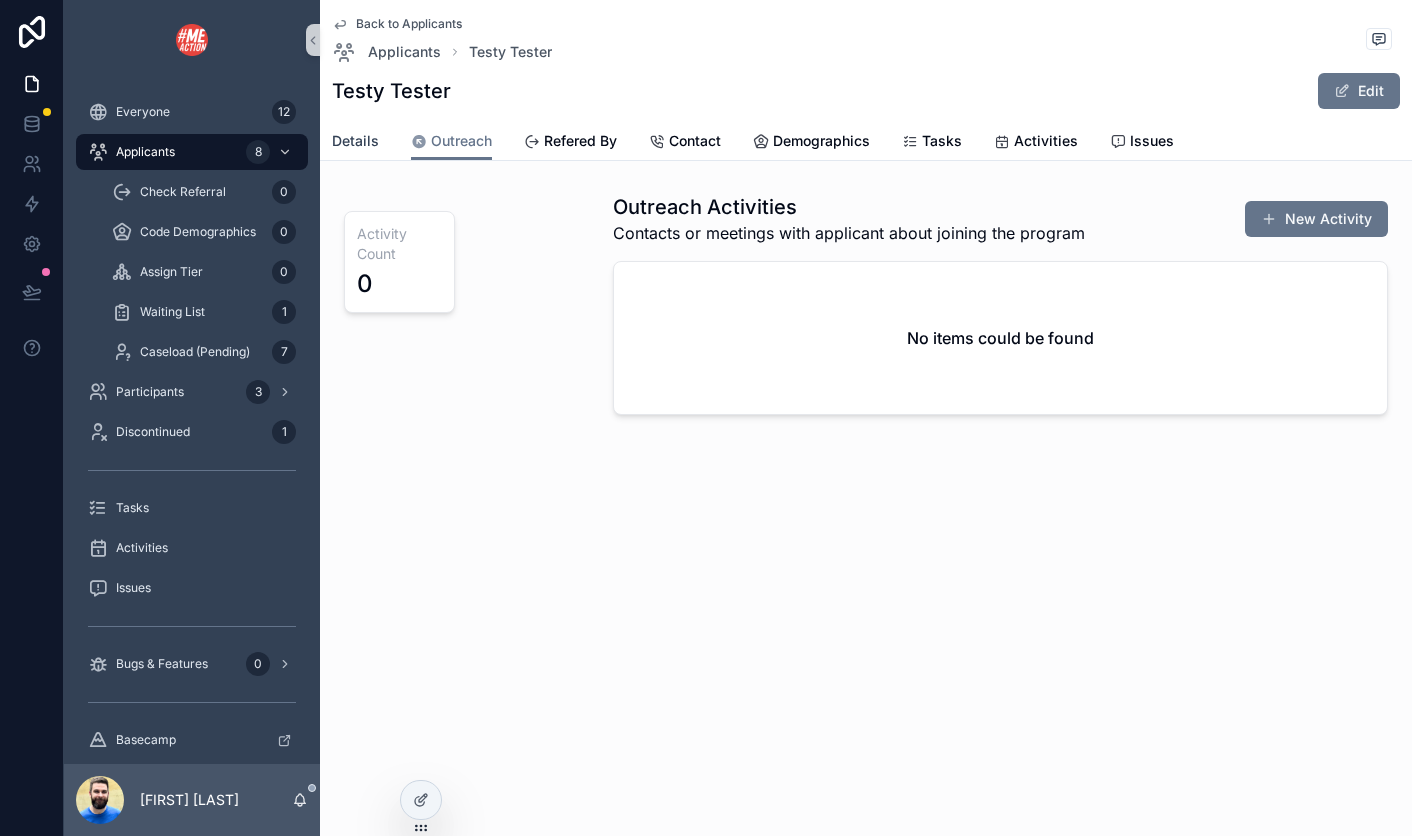 click on "Details" at bounding box center (355, 141) 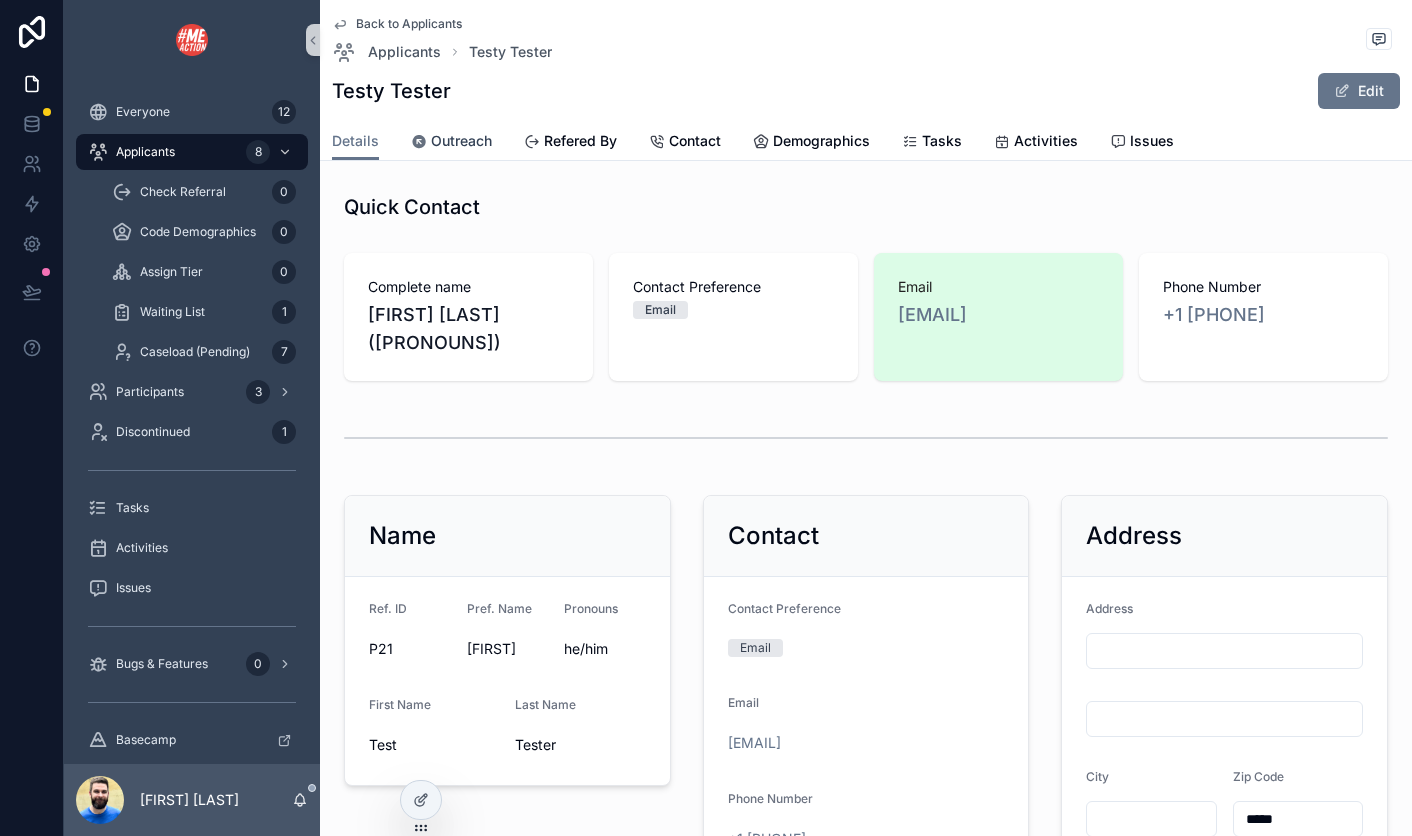 click on "Outreach" at bounding box center (461, 141) 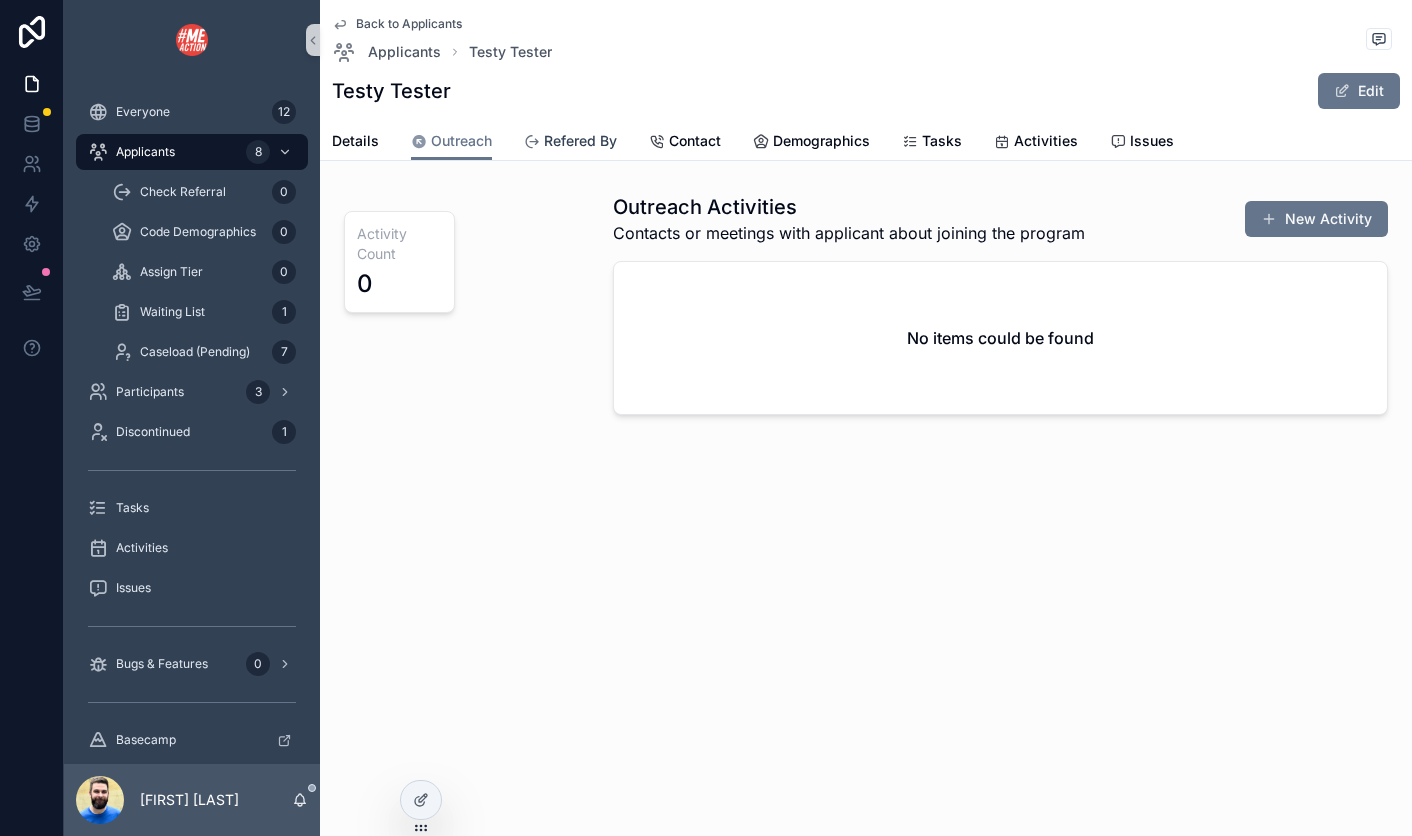 click on "Refered By" at bounding box center (580, 141) 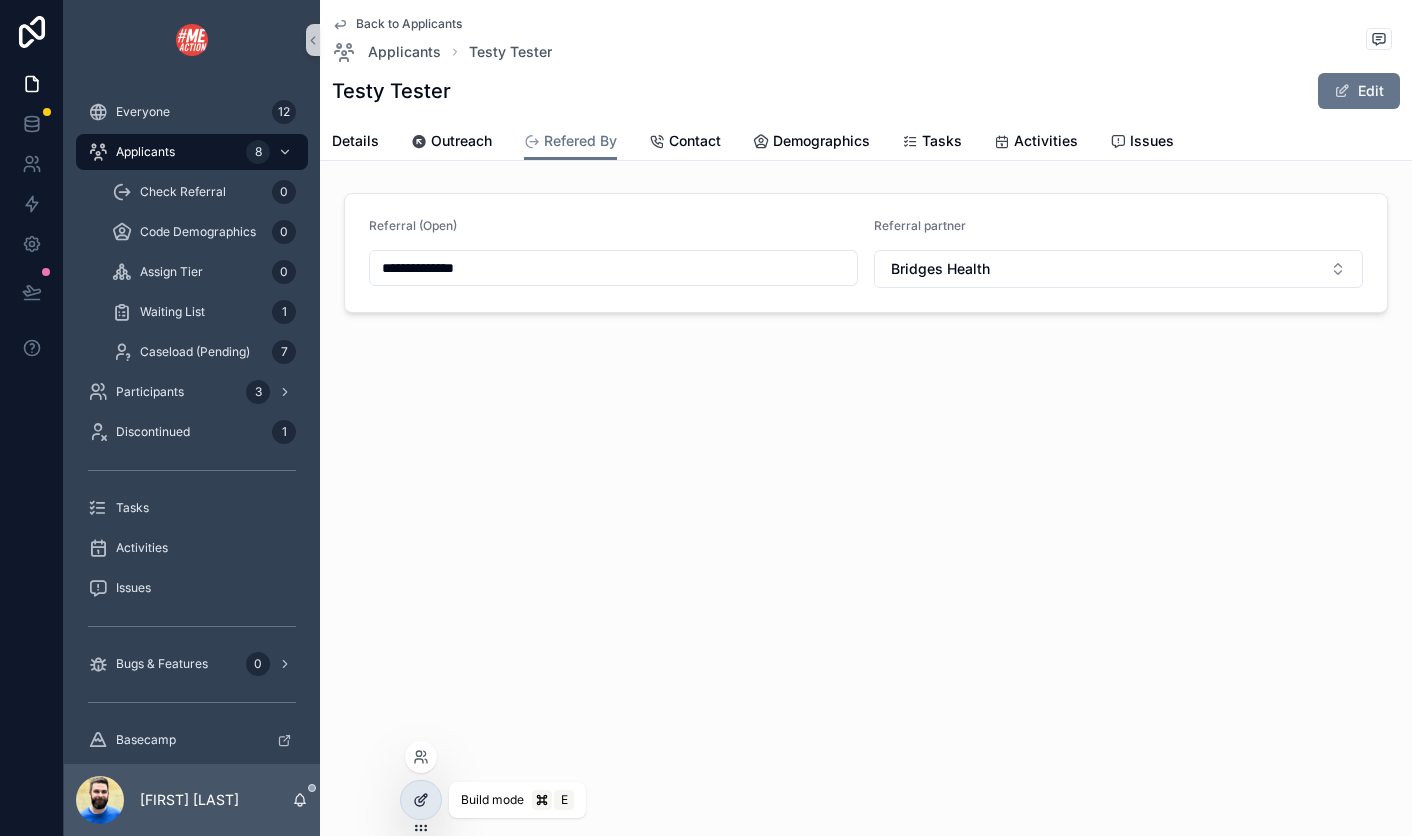 click at bounding box center (421, 800) 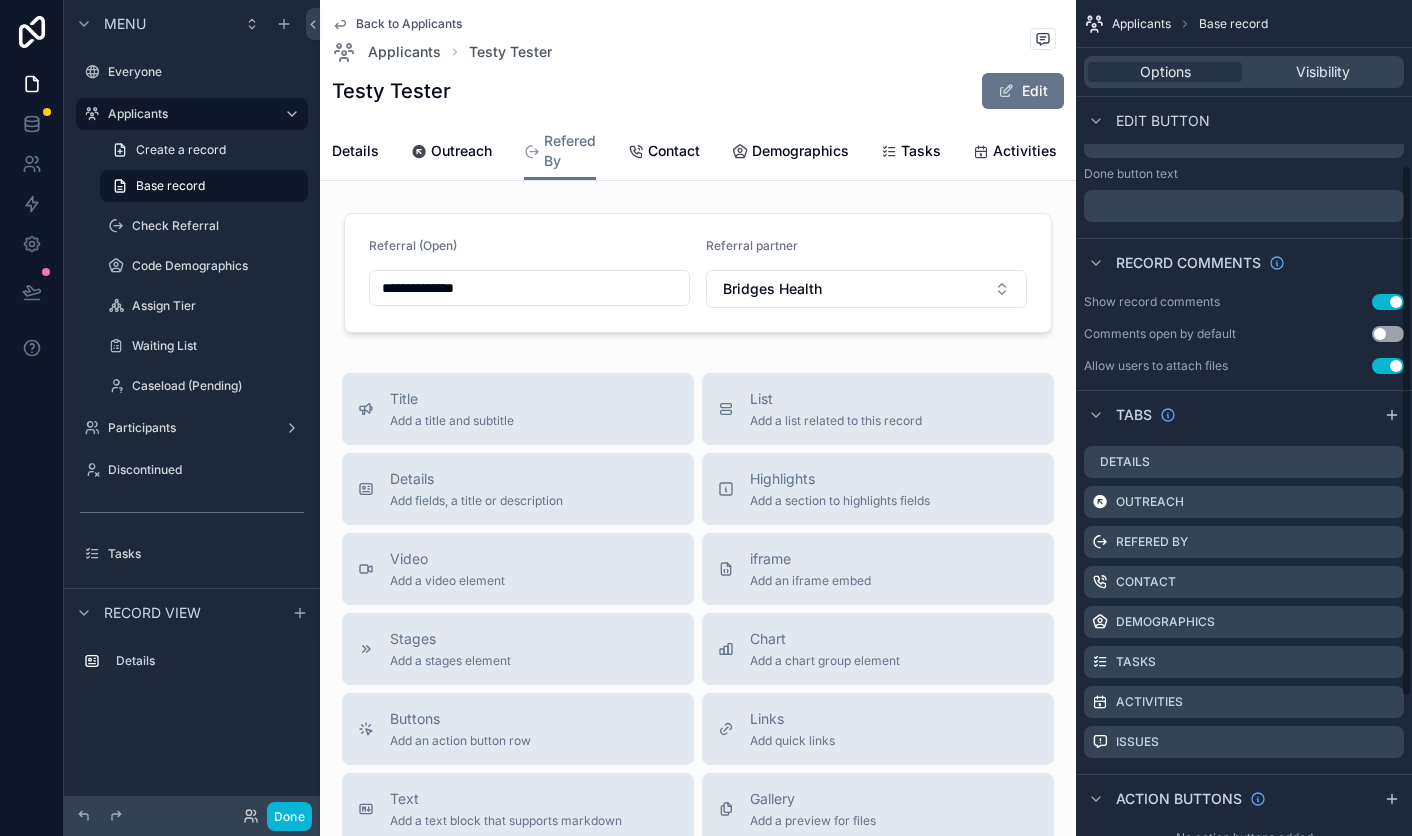 scroll, scrollTop: 476, scrollLeft: 0, axis: vertical 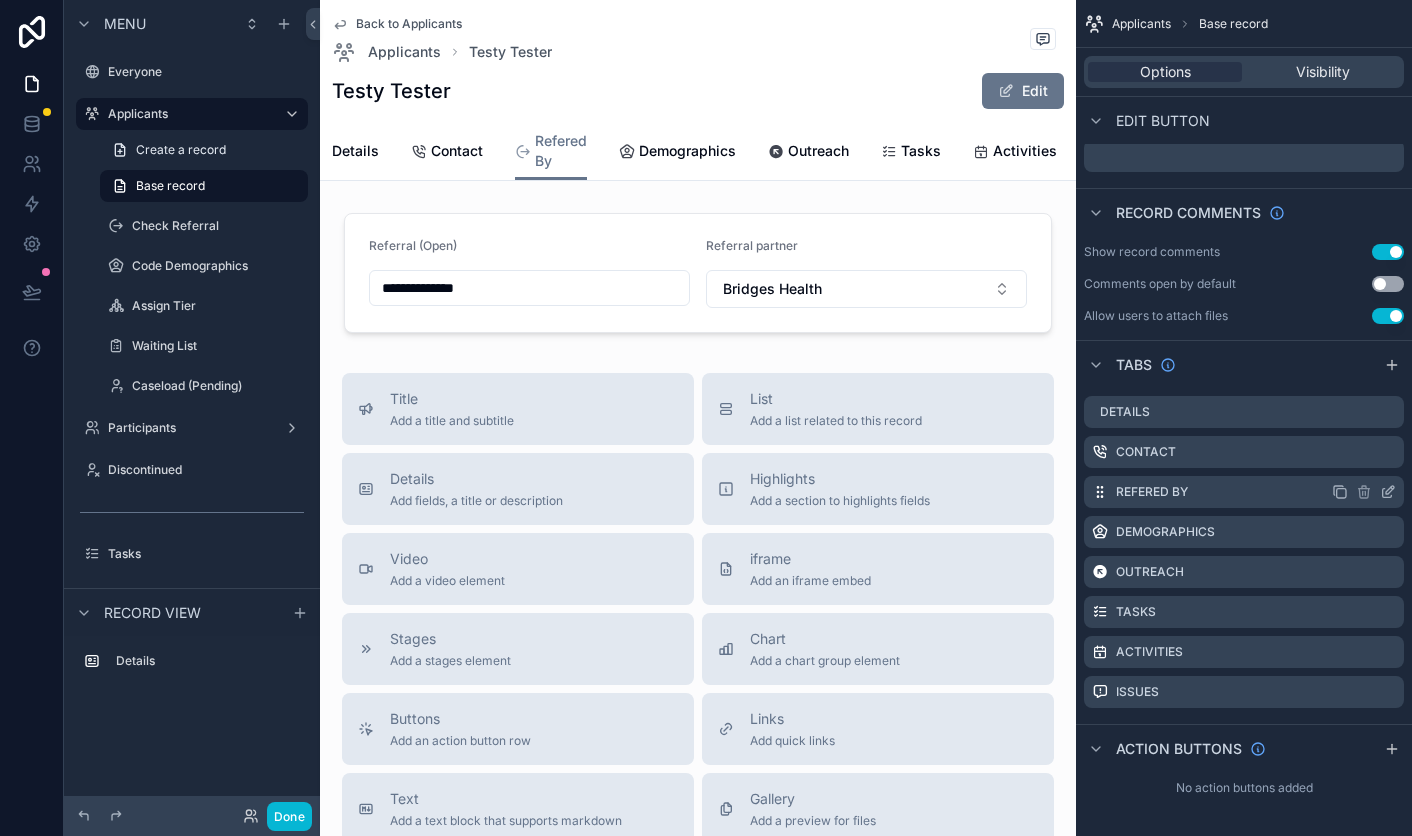 click 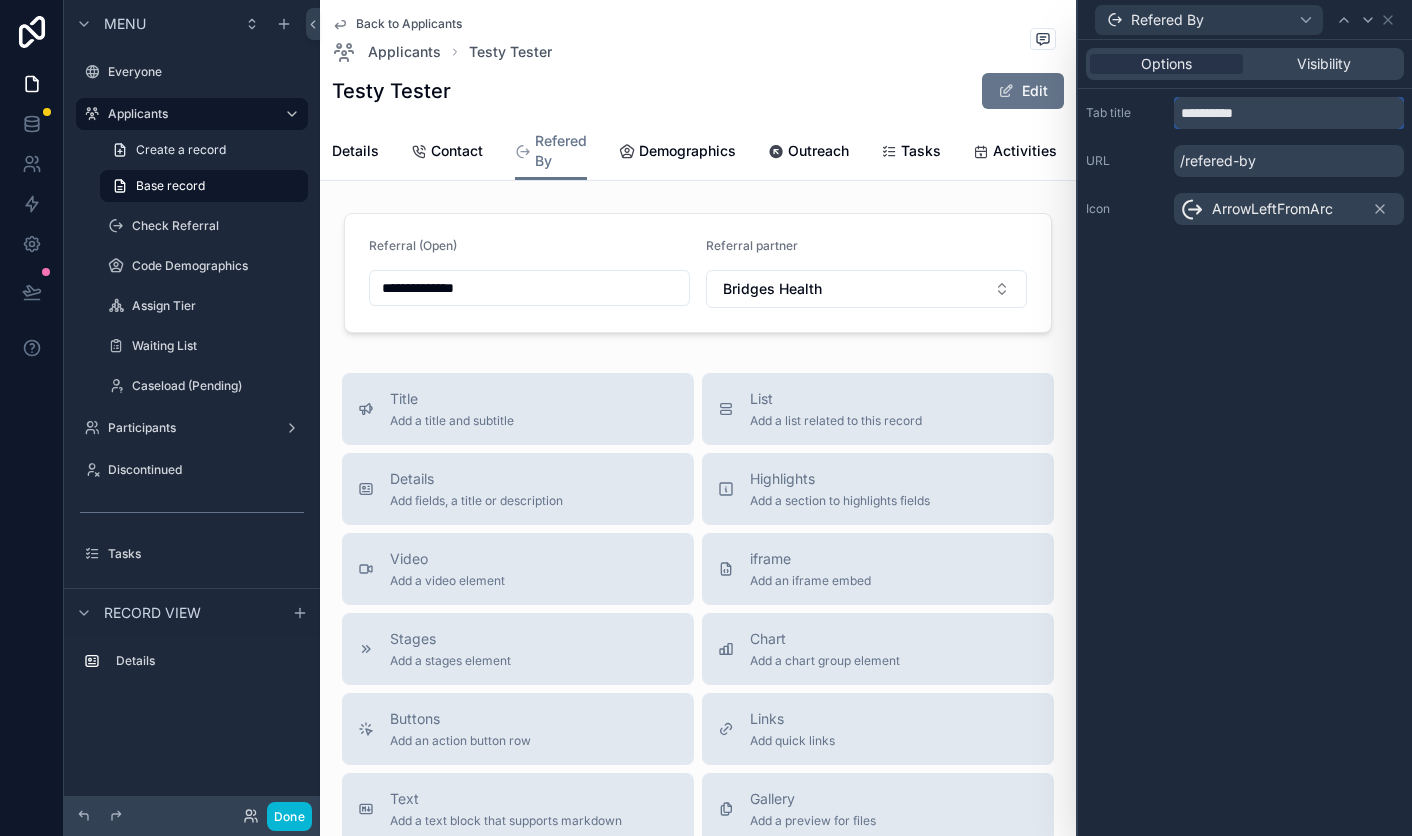 click on "**********" at bounding box center (1289, 113) 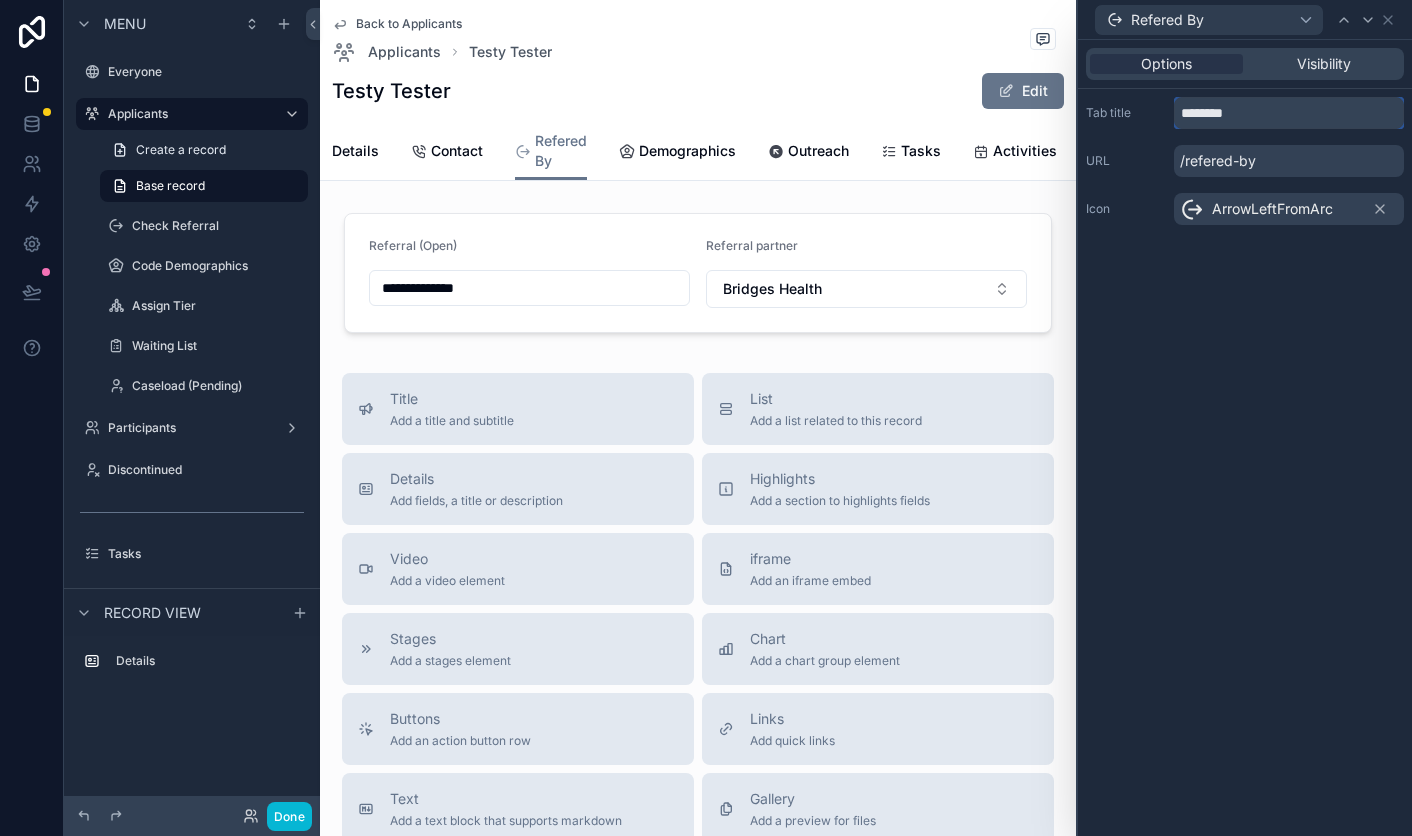 type on "********" 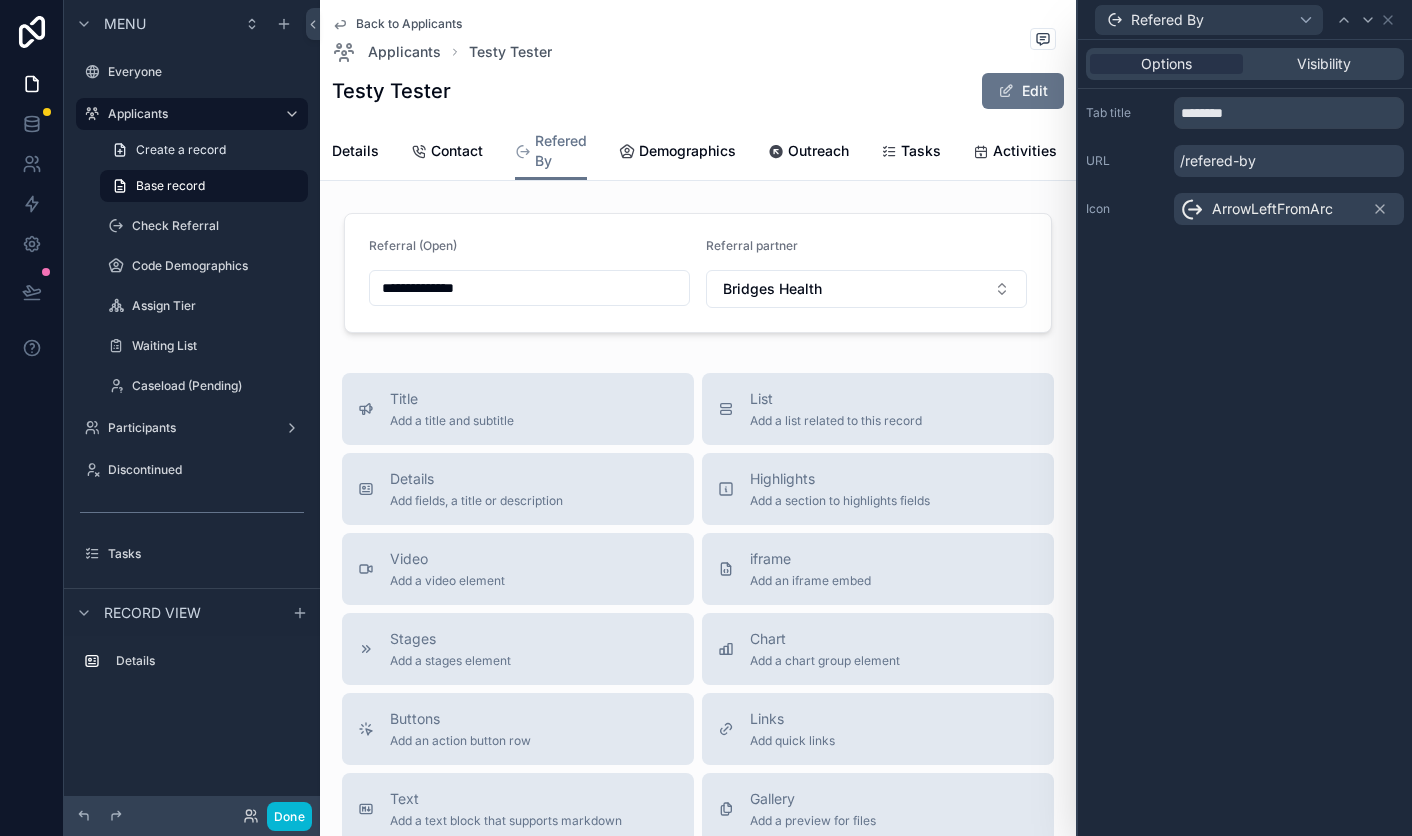 type 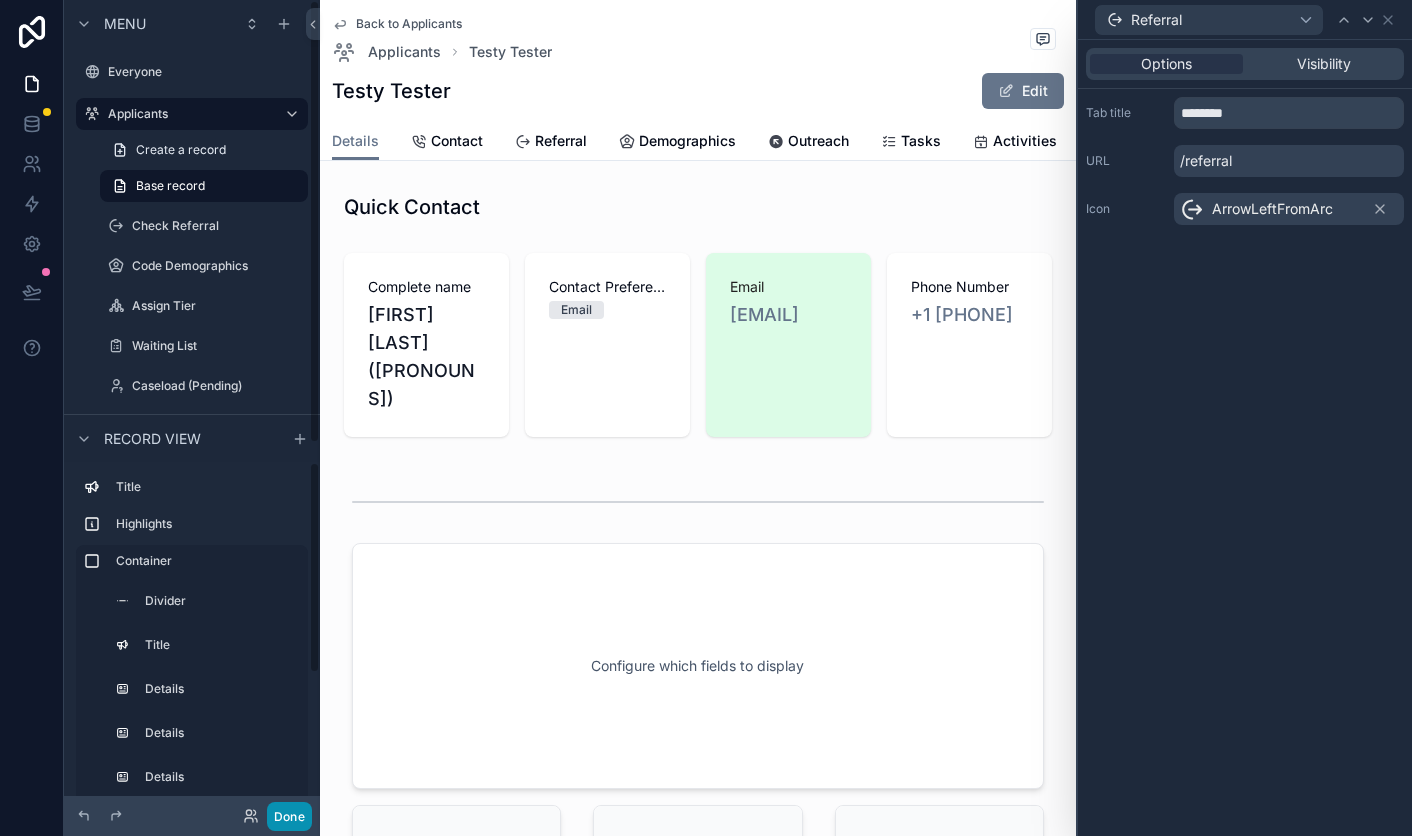 click on "Done" at bounding box center (289, 816) 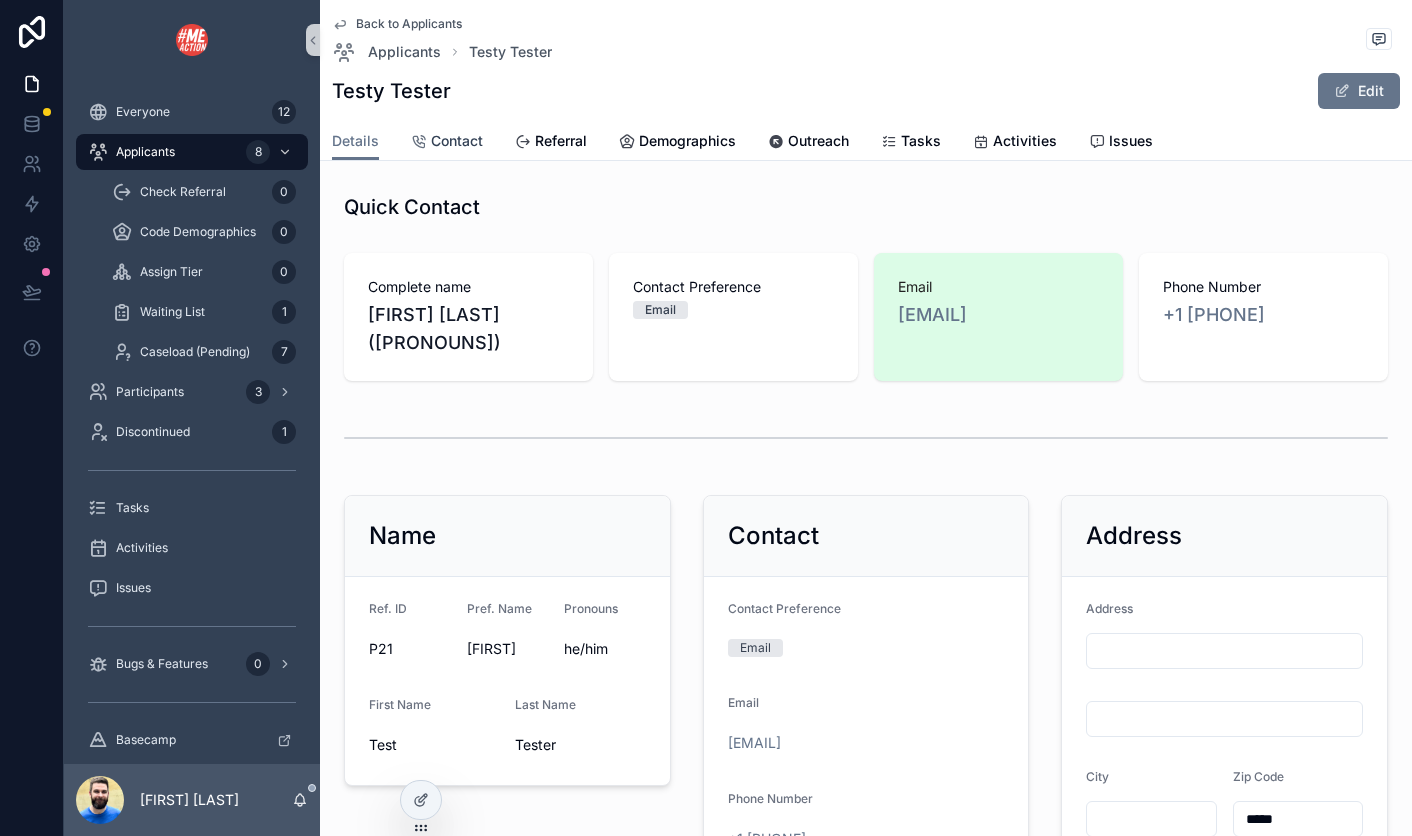 click on "Contact" at bounding box center (457, 141) 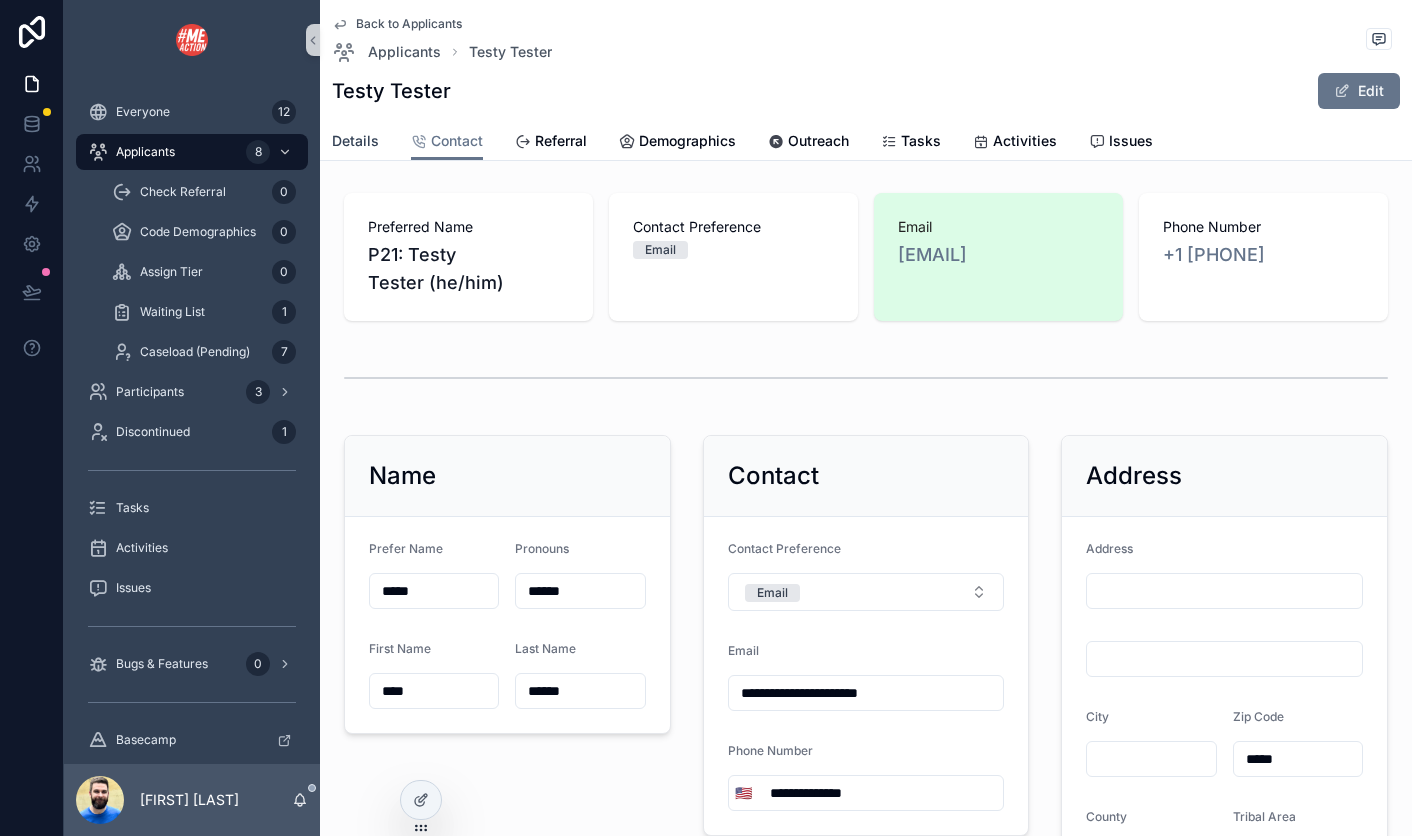 click on "Details" at bounding box center [355, 141] 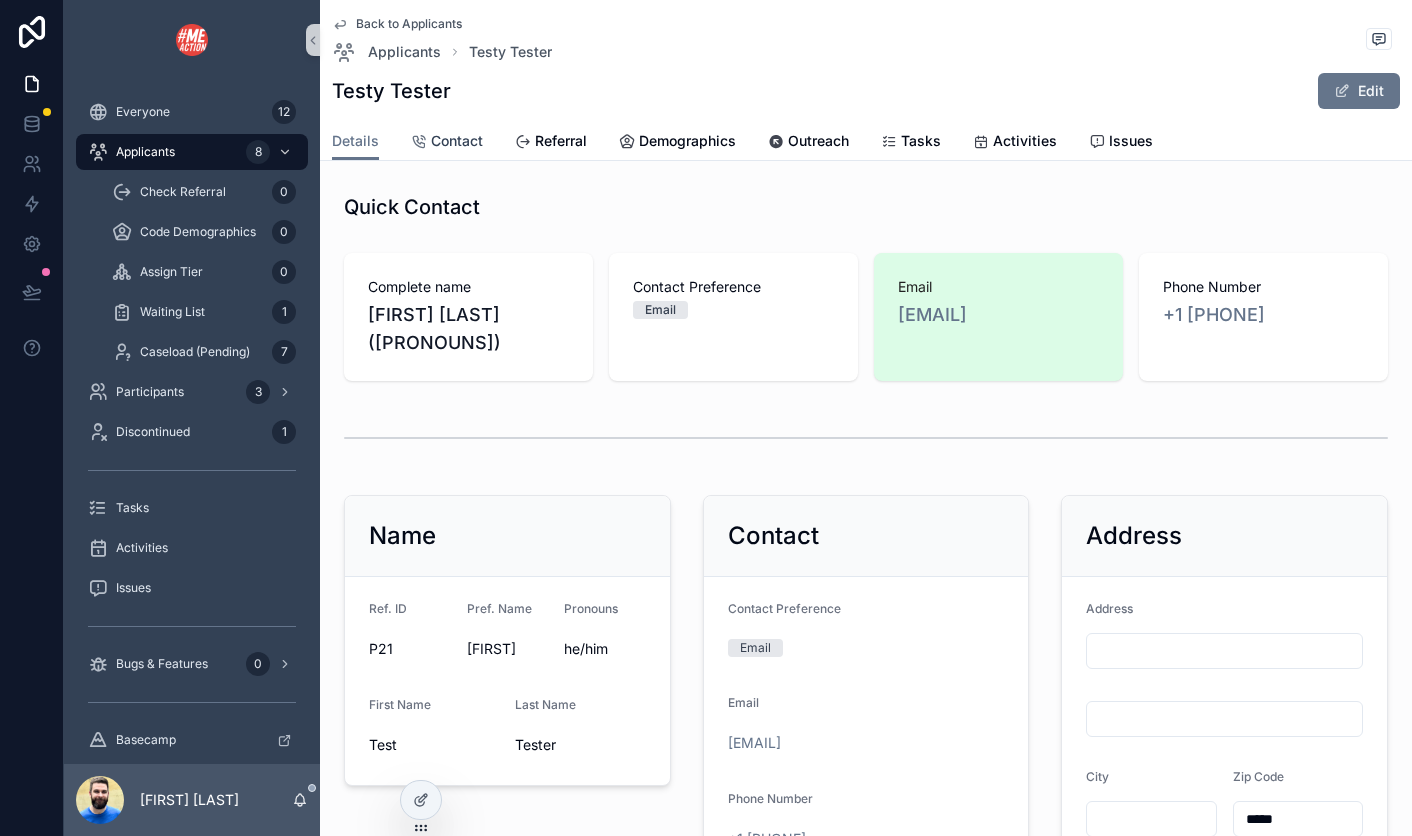 click on "Contact" at bounding box center (457, 141) 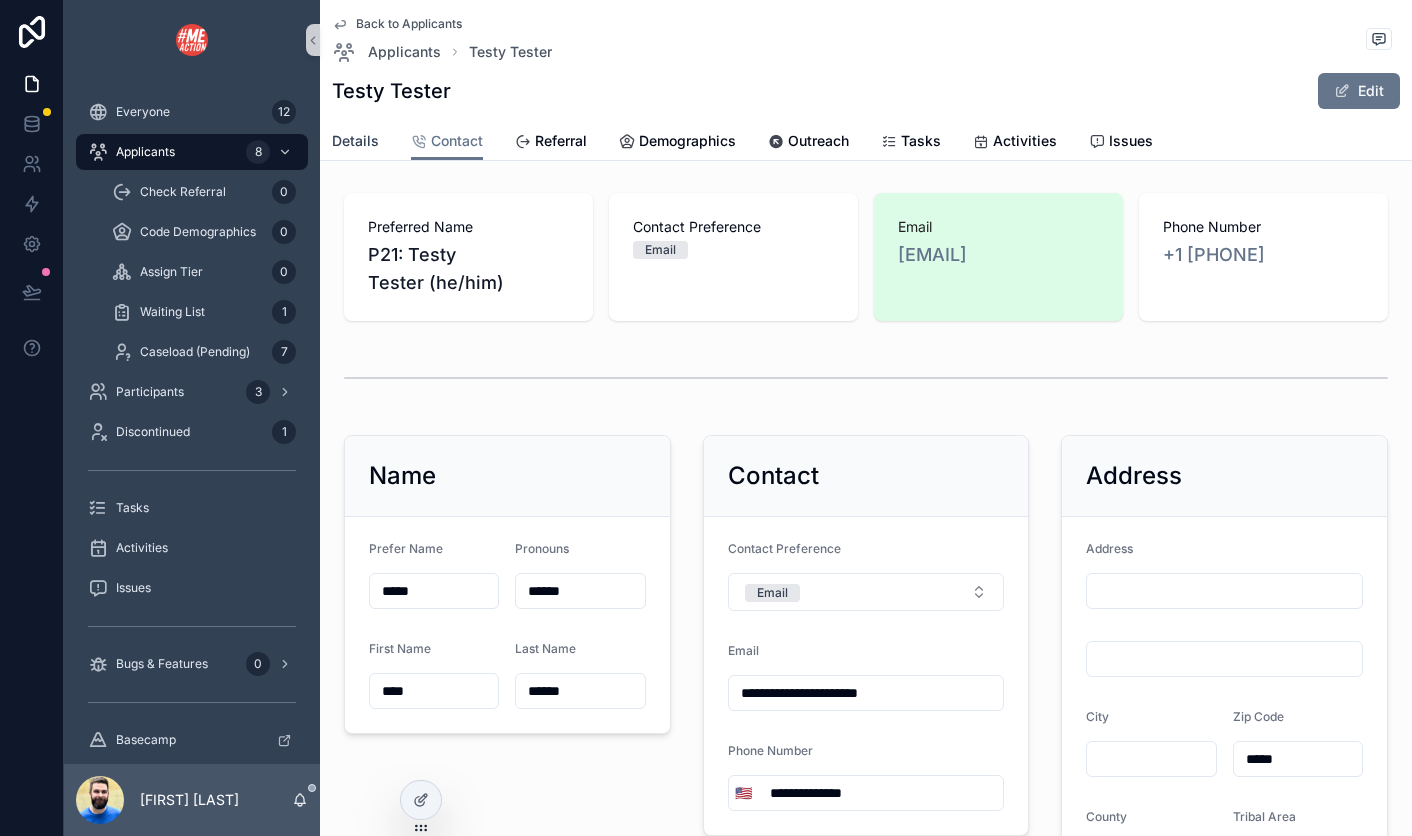 click on "Details" at bounding box center [355, 141] 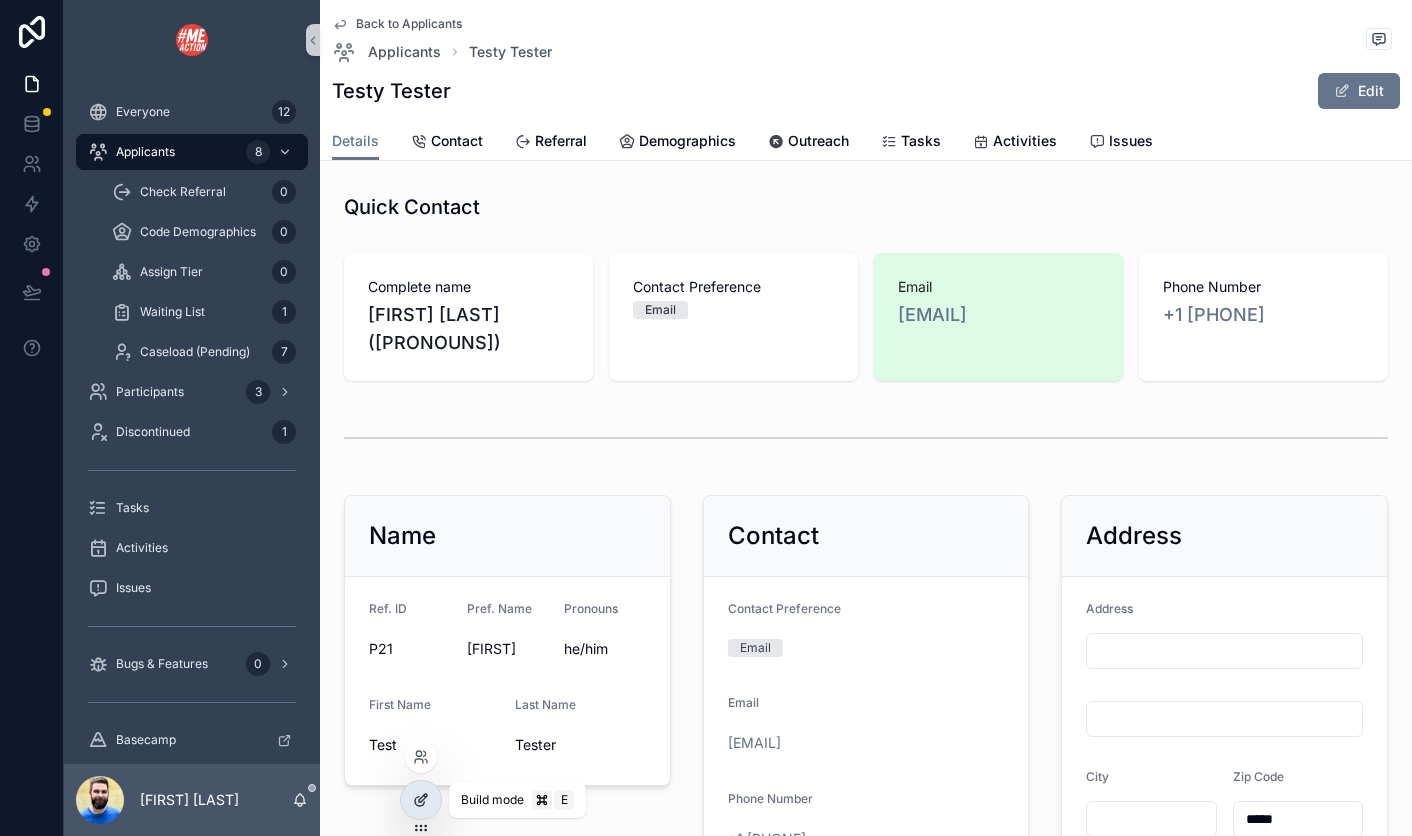 click at bounding box center (421, 800) 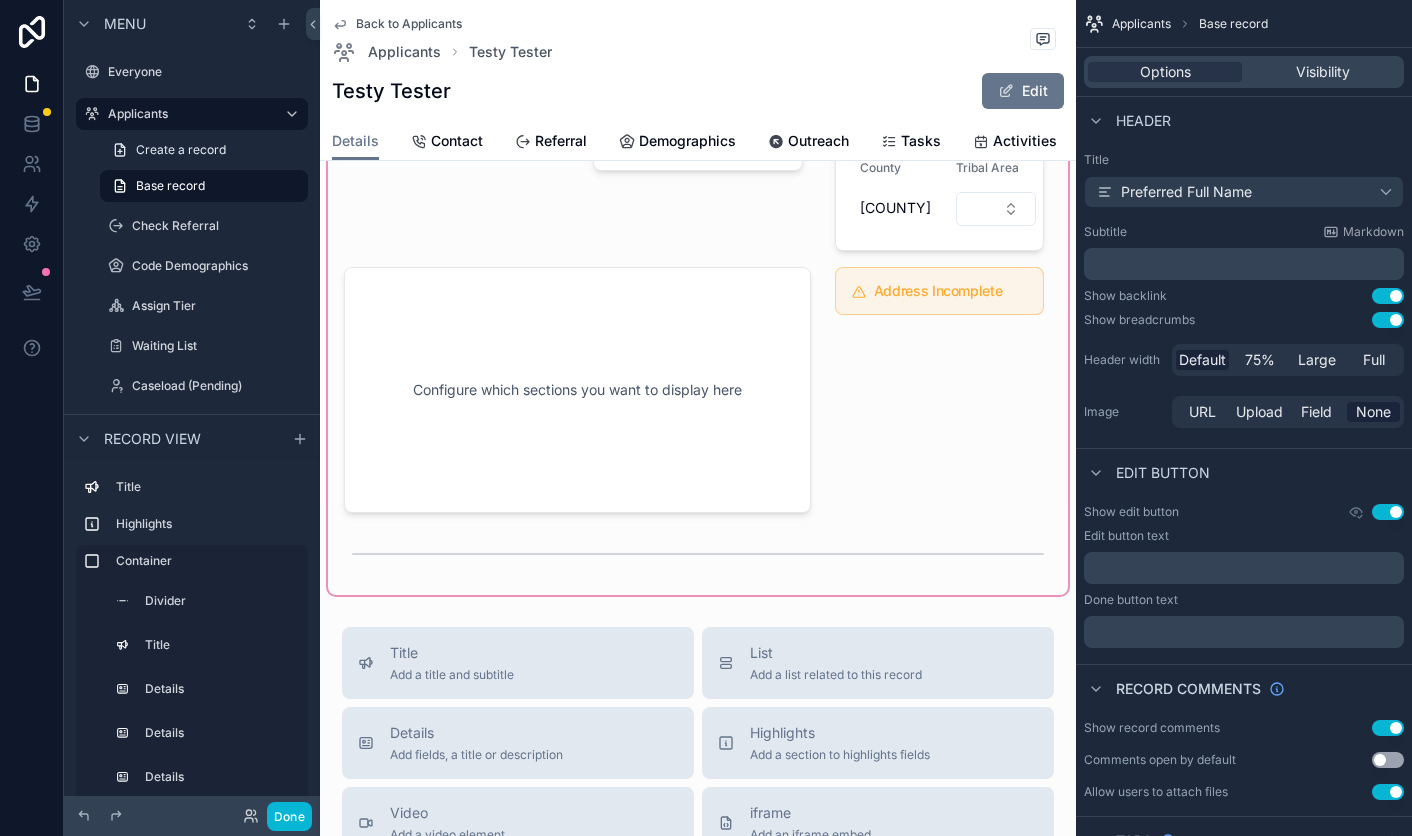 scroll, scrollTop: 1081, scrollLeft: 0, axis: vertical 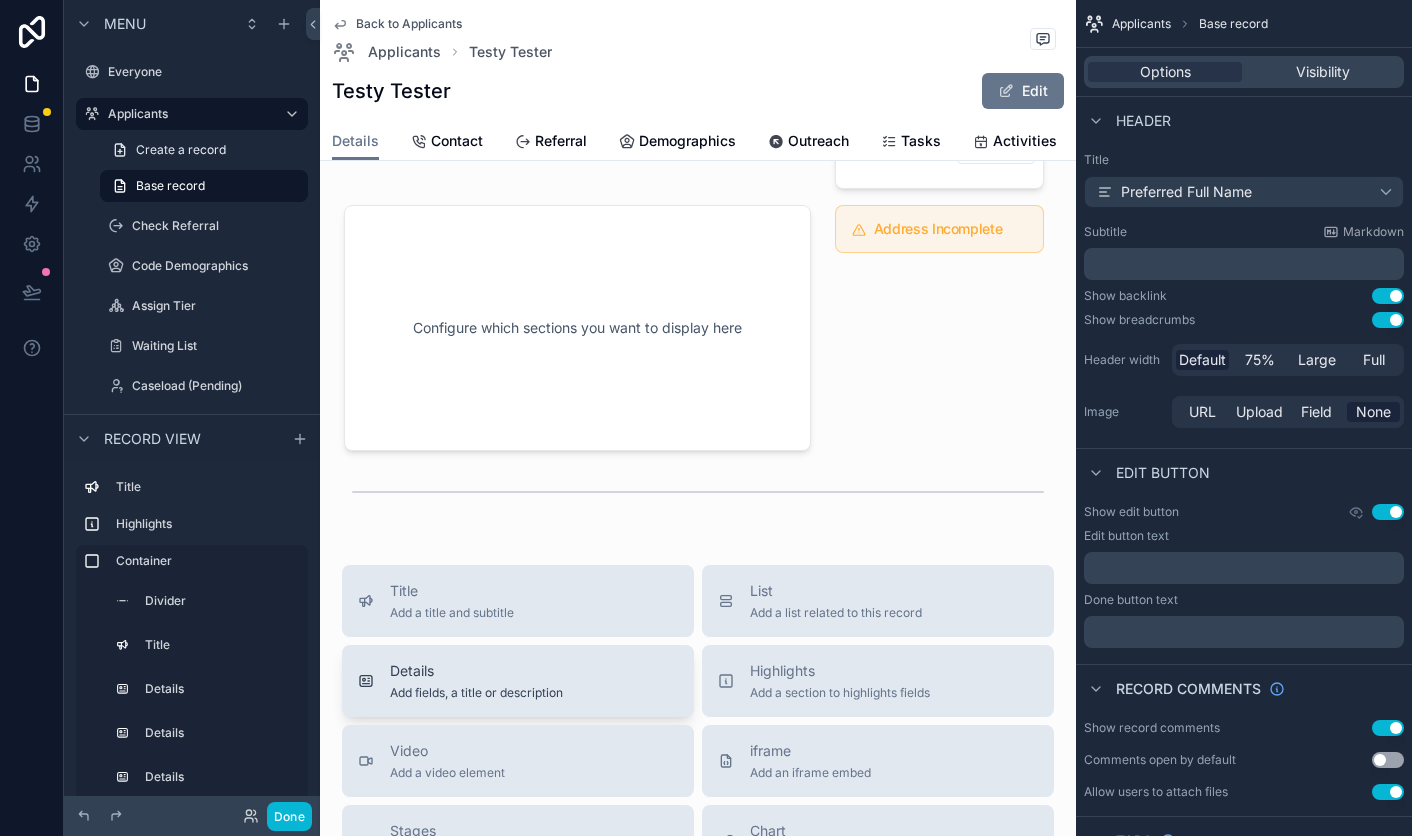 click on "Details Add fields, a title or description" at bounding box center [476, 681] 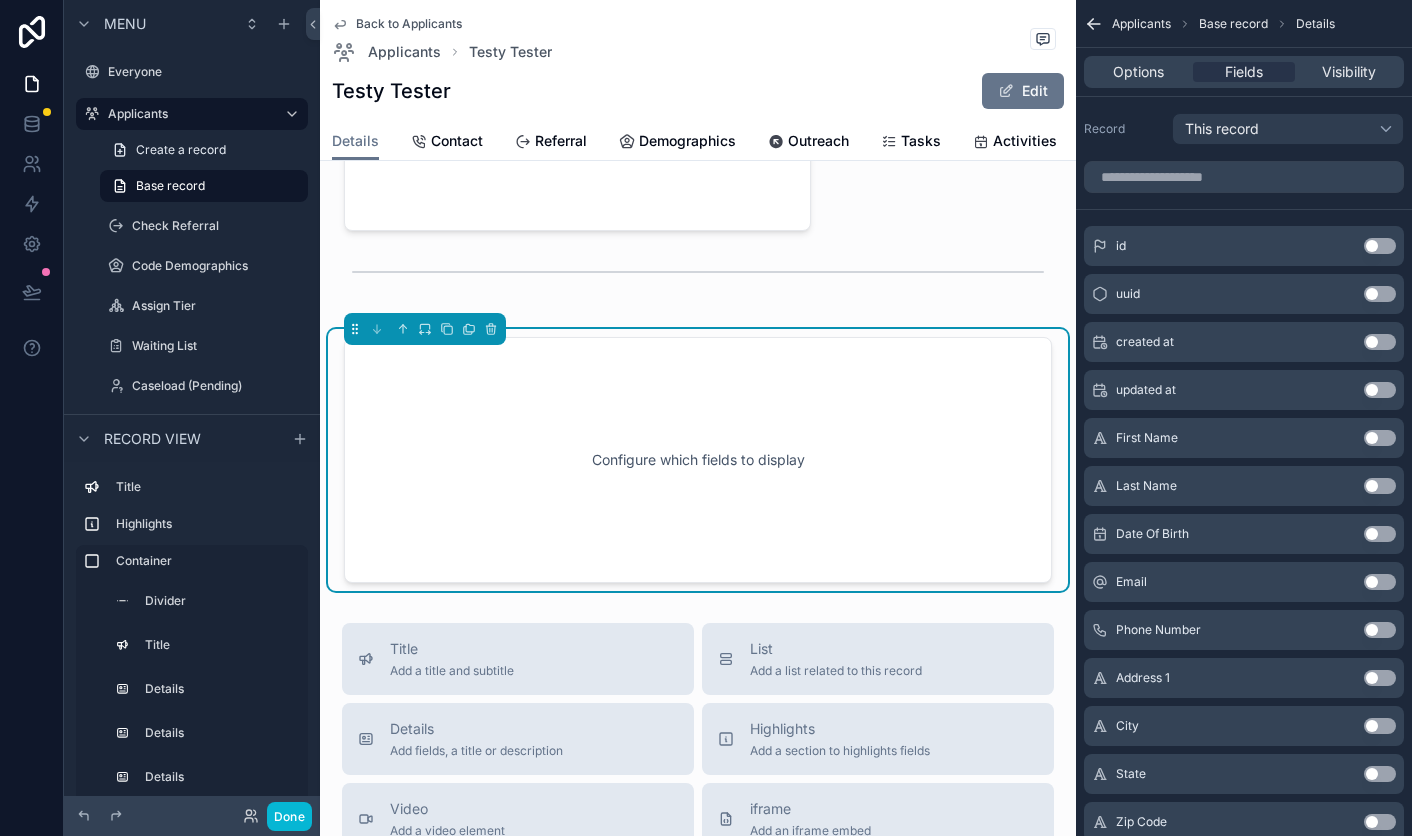 scroll, scrollTop: 1315, scrollLeft: 0, axis: vertical 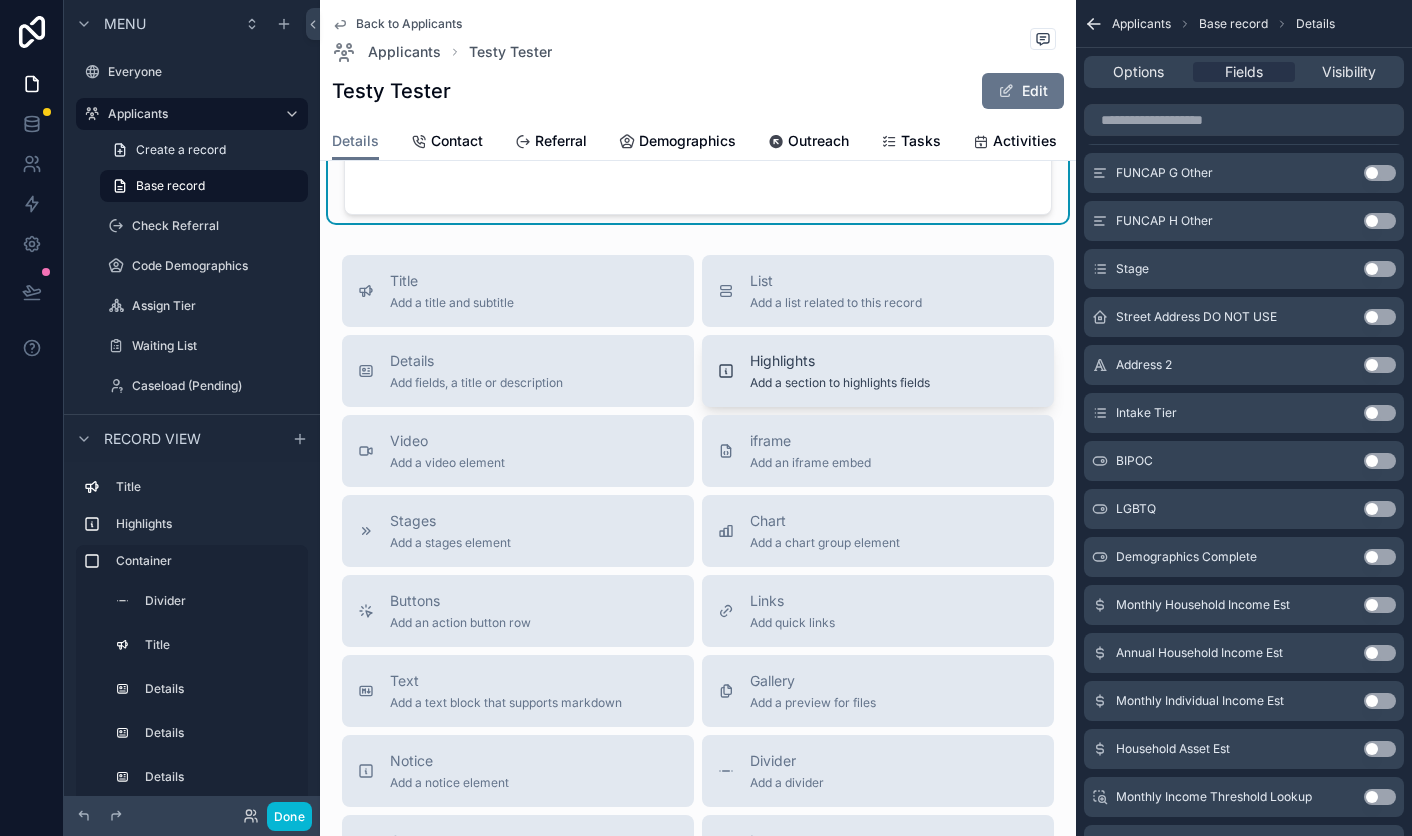 click on "Highlights Add a section to highlights fields" at bounding box center (840, 371) 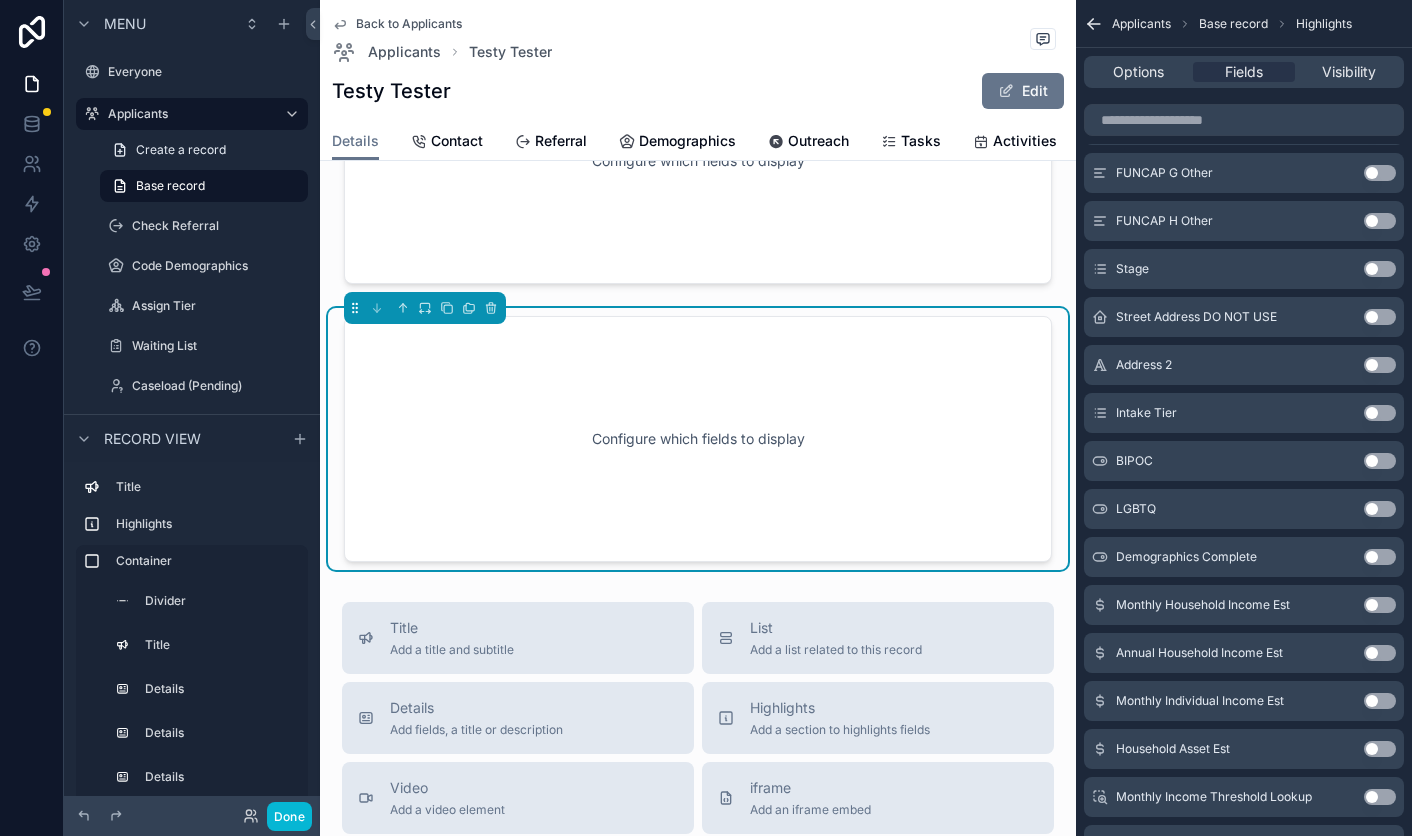 scroll, scrollTop: 1593, scrollLeft: 0, axis: vertical 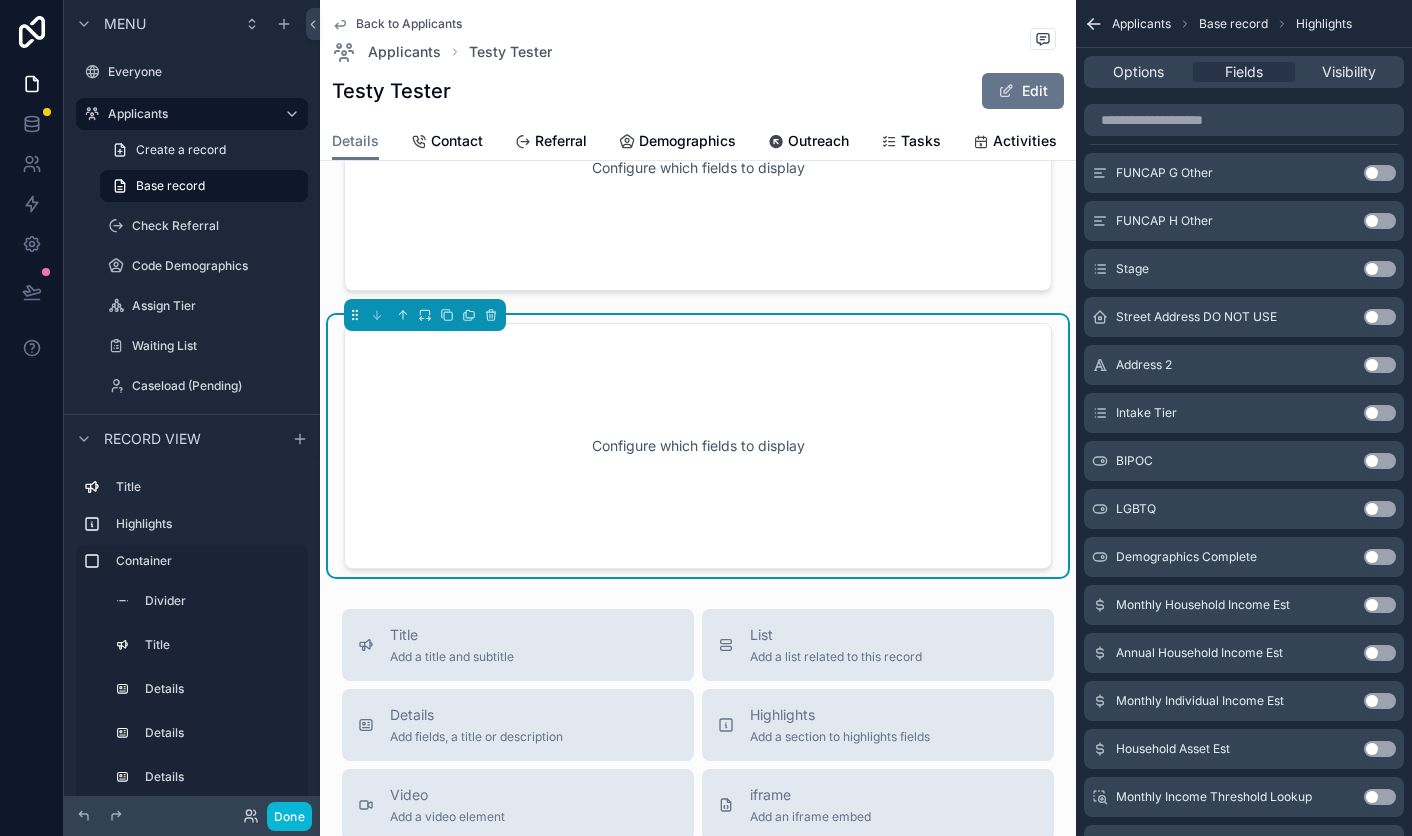 click on "Configure which fields to display" at bounding box center [698, 446] 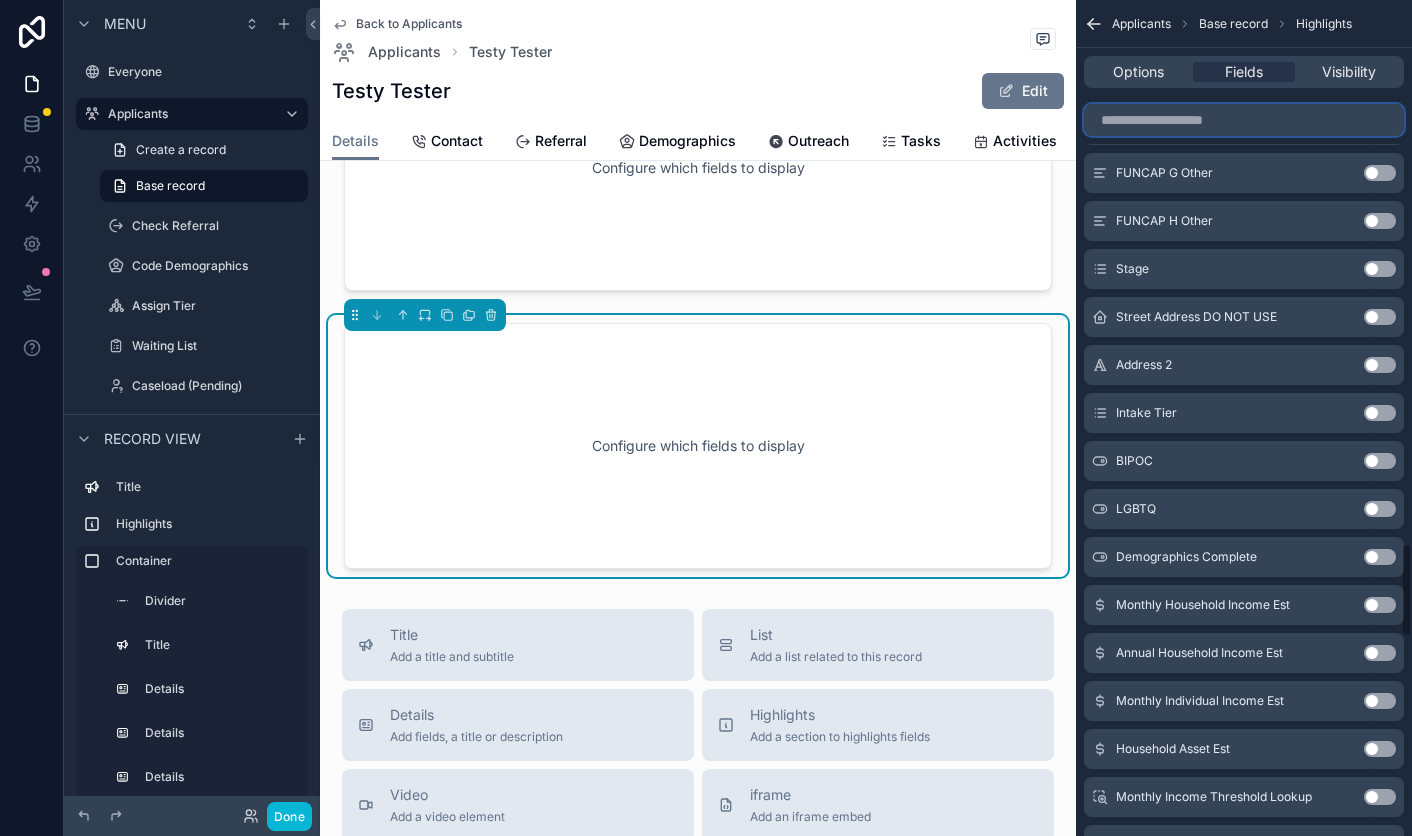 click at bounding box center (1244, 120) 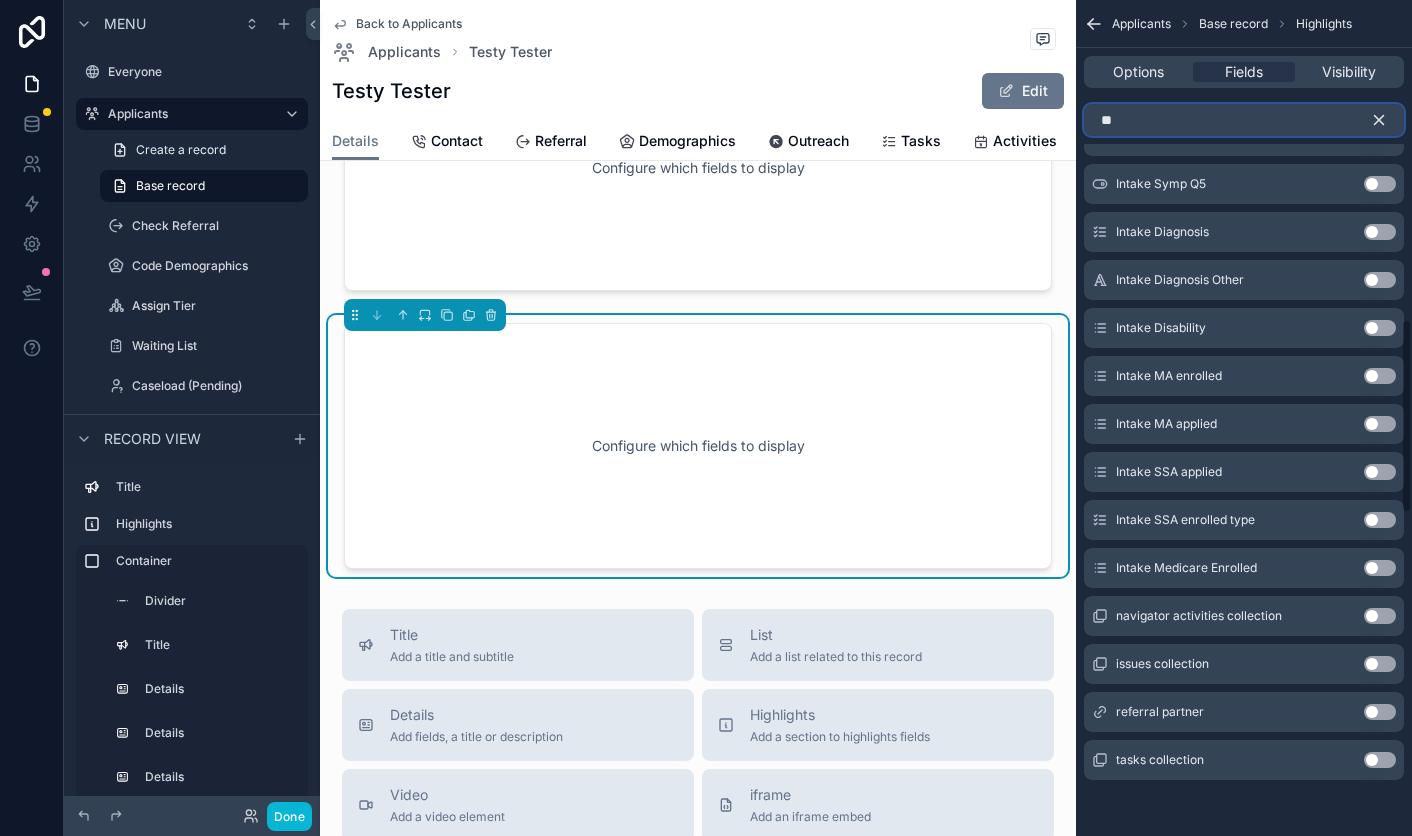scroll, scrollTop: 0, scrollLeft: 0, axis: both 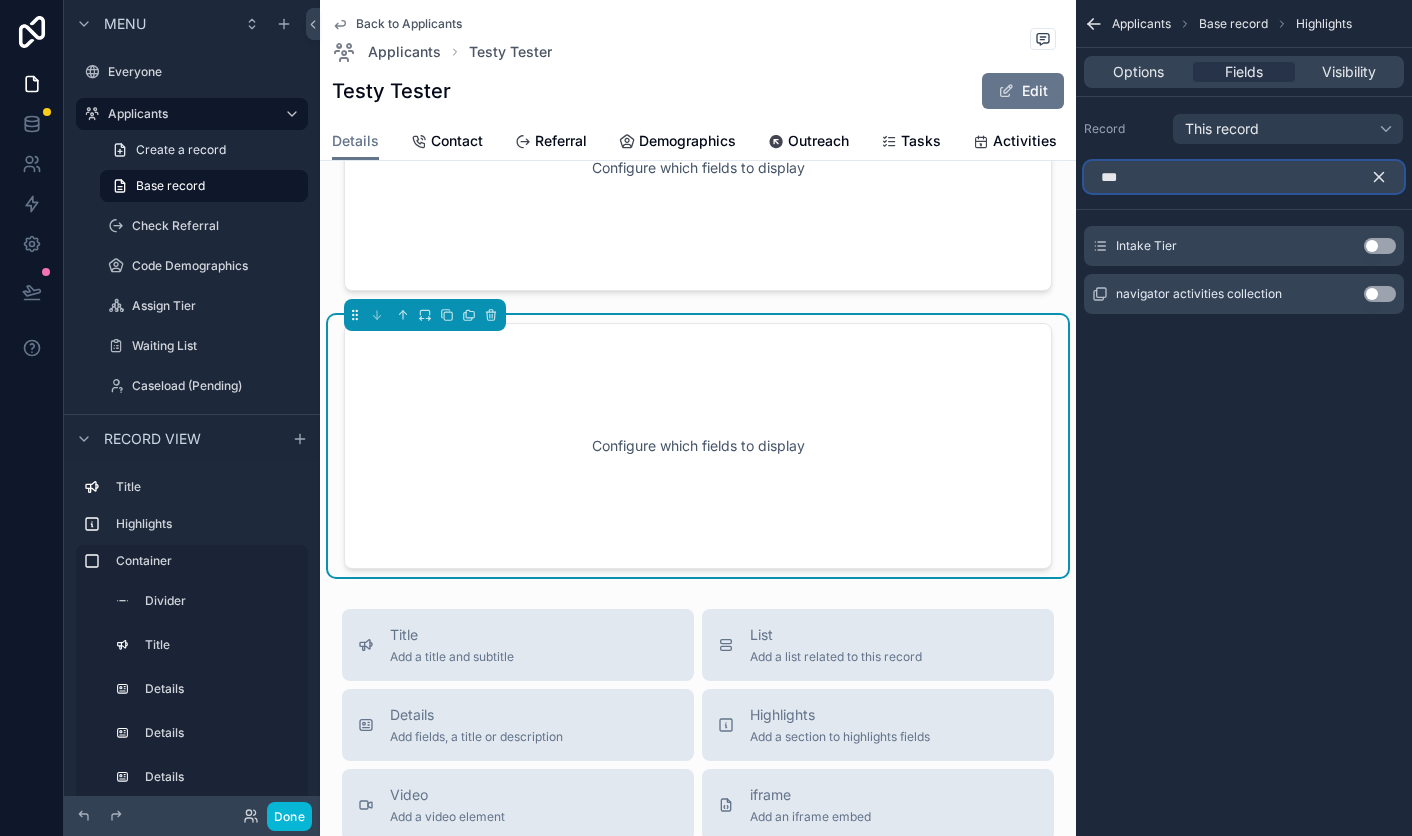 type on "****" 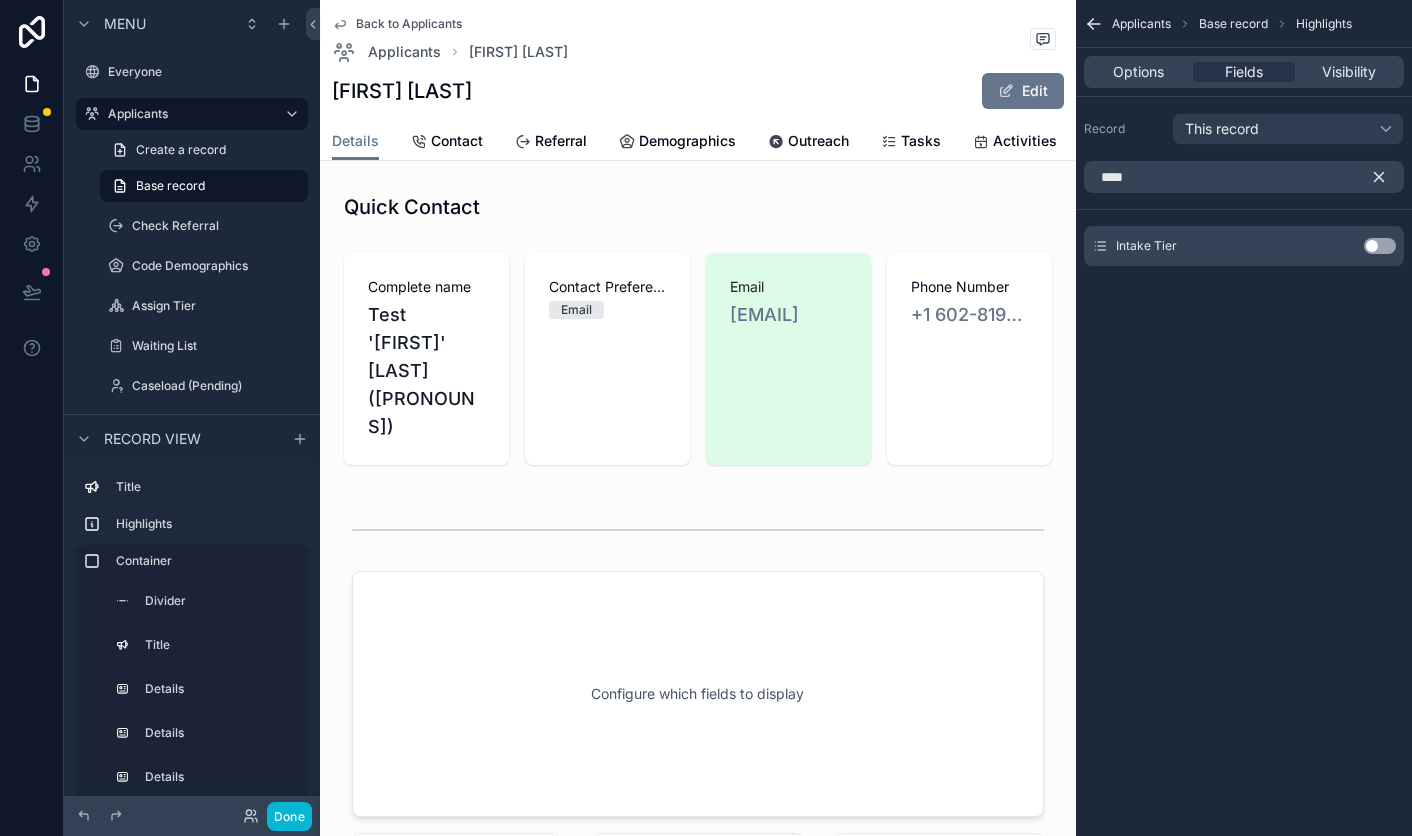 scroll, scrollTop: 0, scrollLeft: 0, axis: both 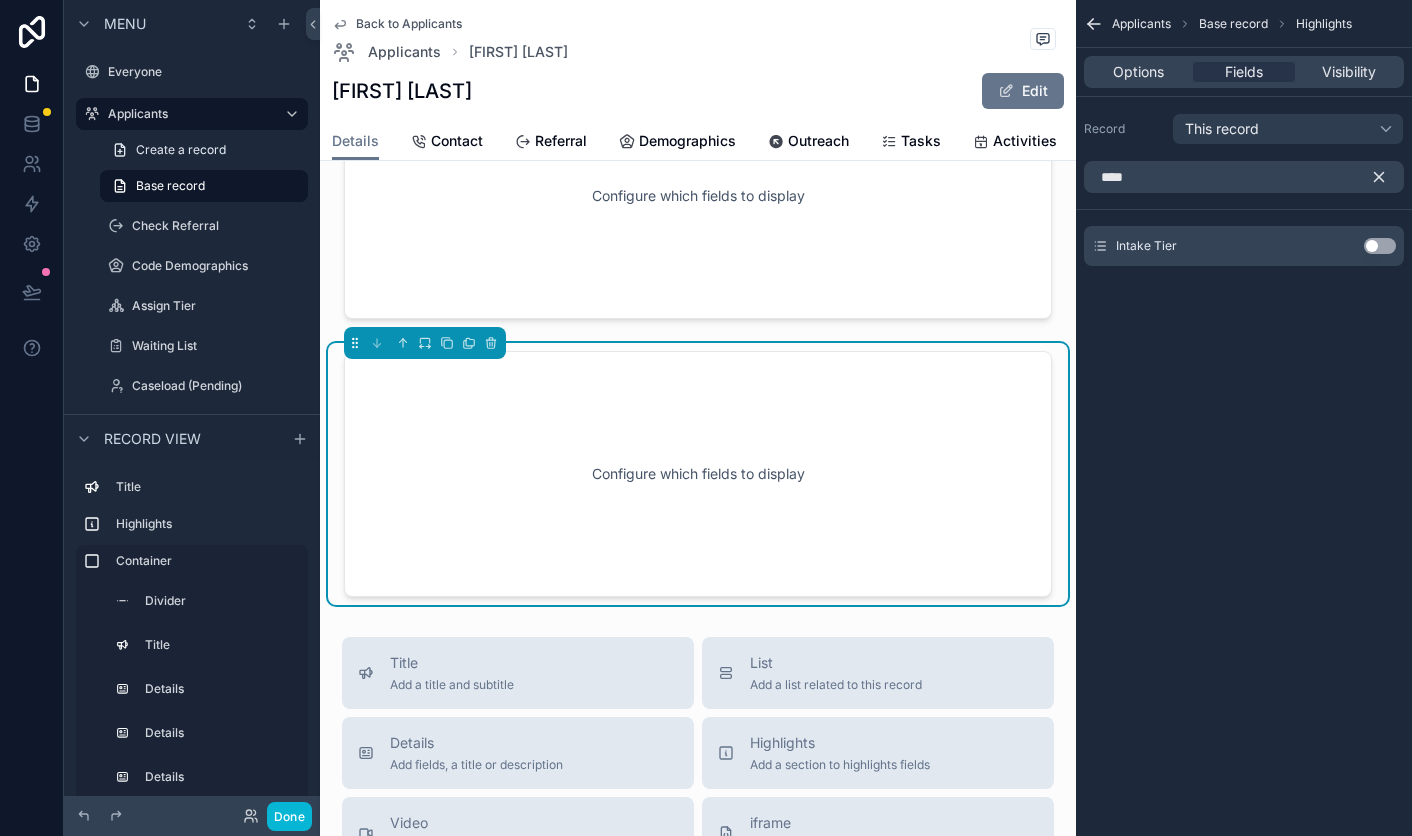 type on "****" 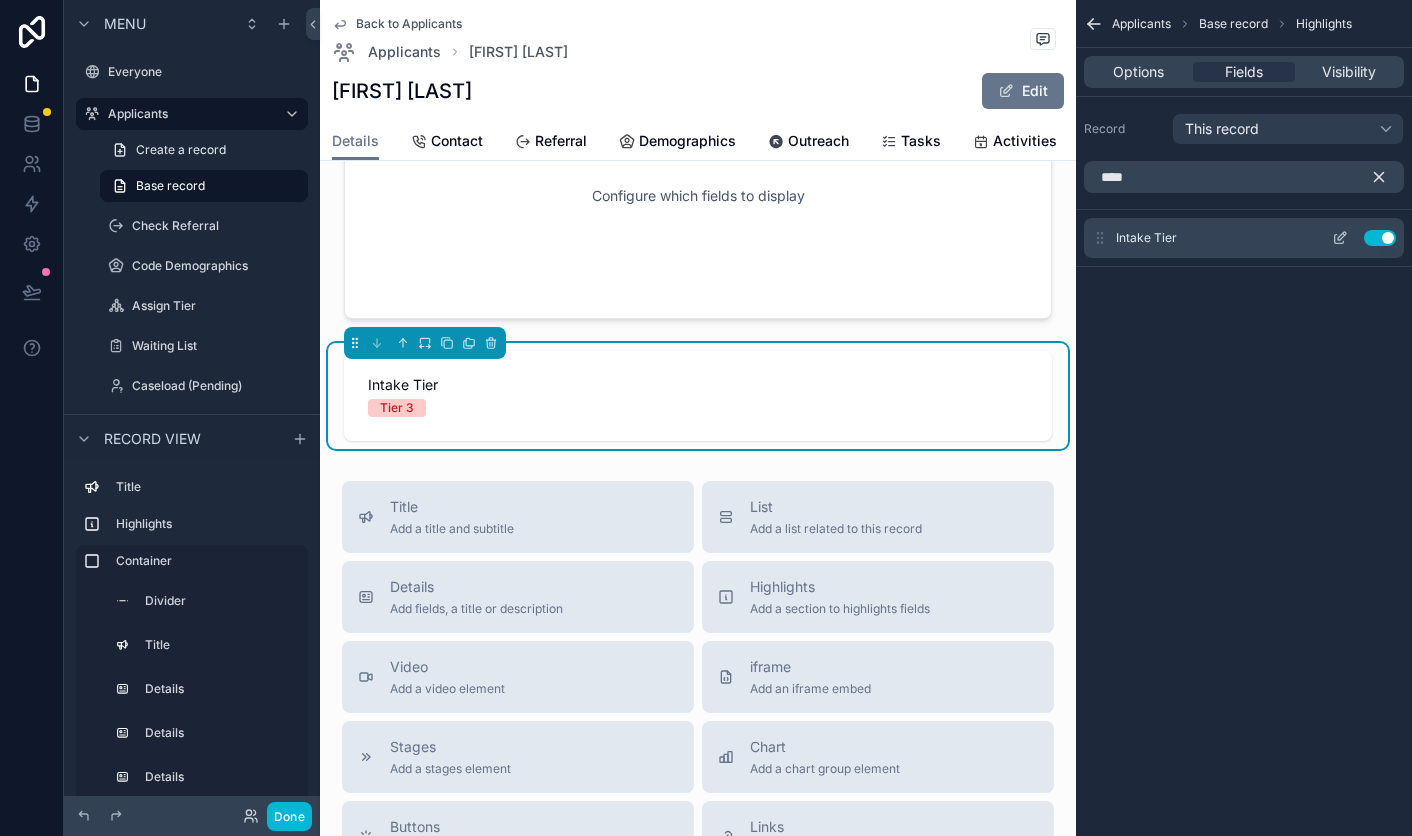 click 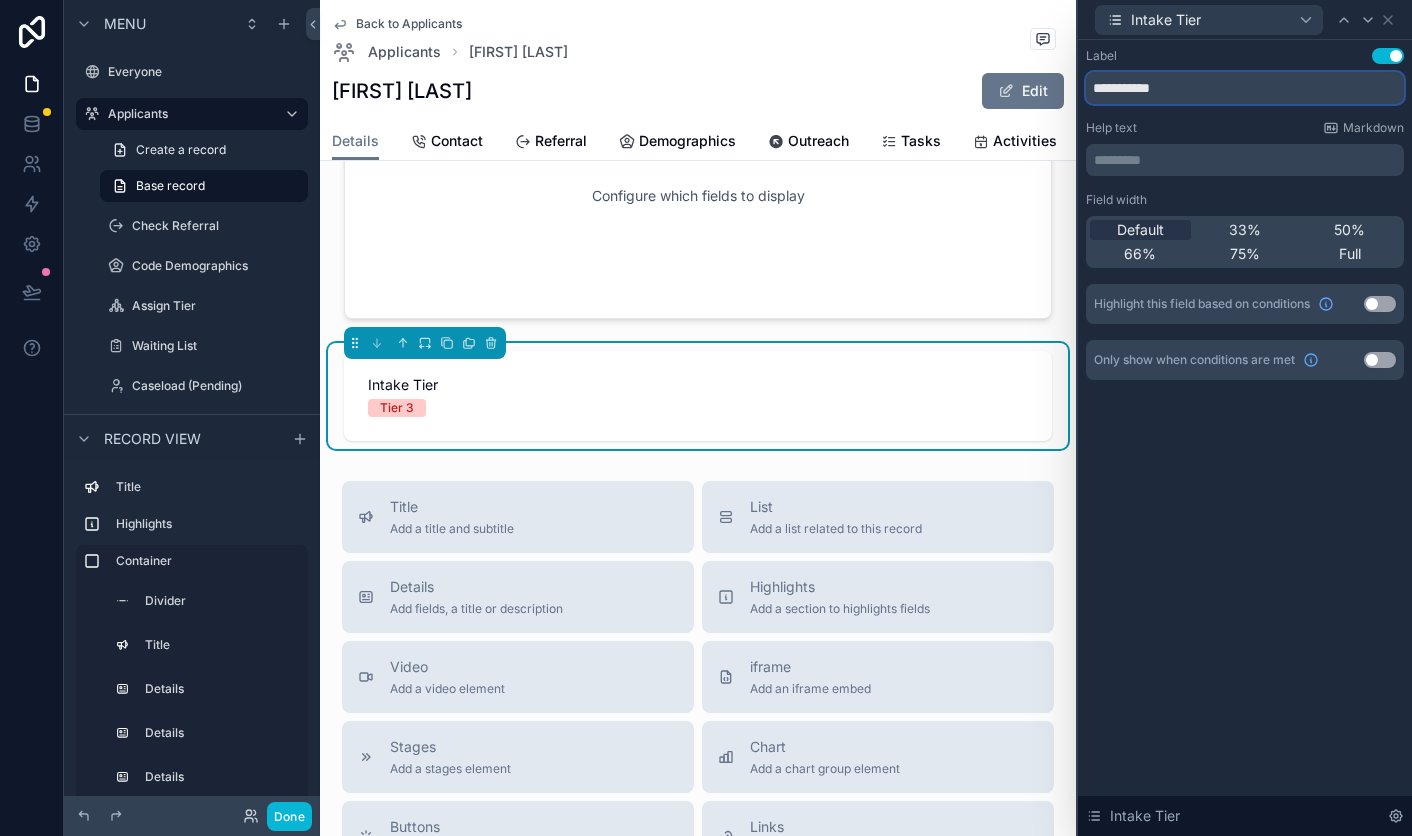 click on "**********" at bounding box center [1245, 88] 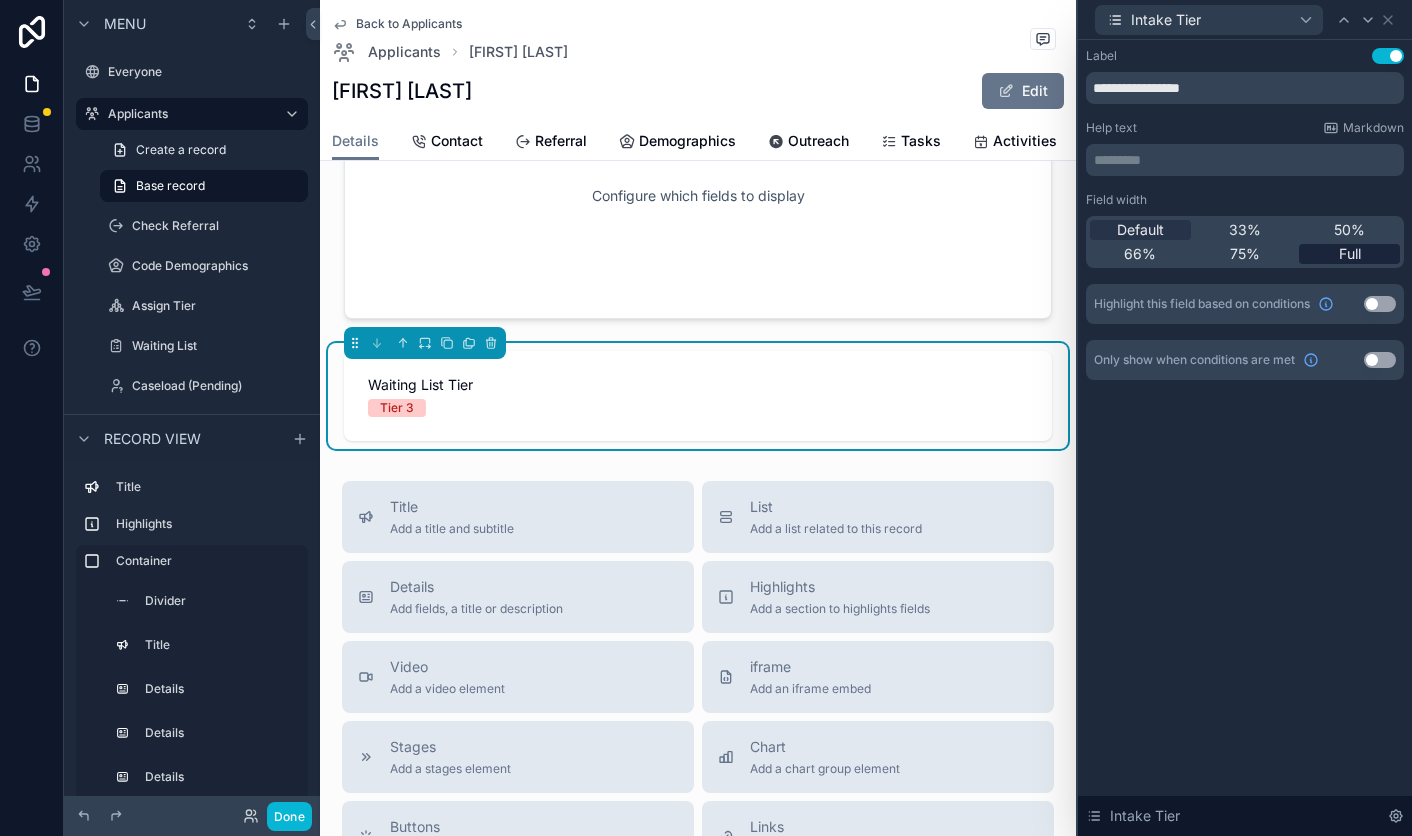click on "Full" at bounding box center [1350, 254] 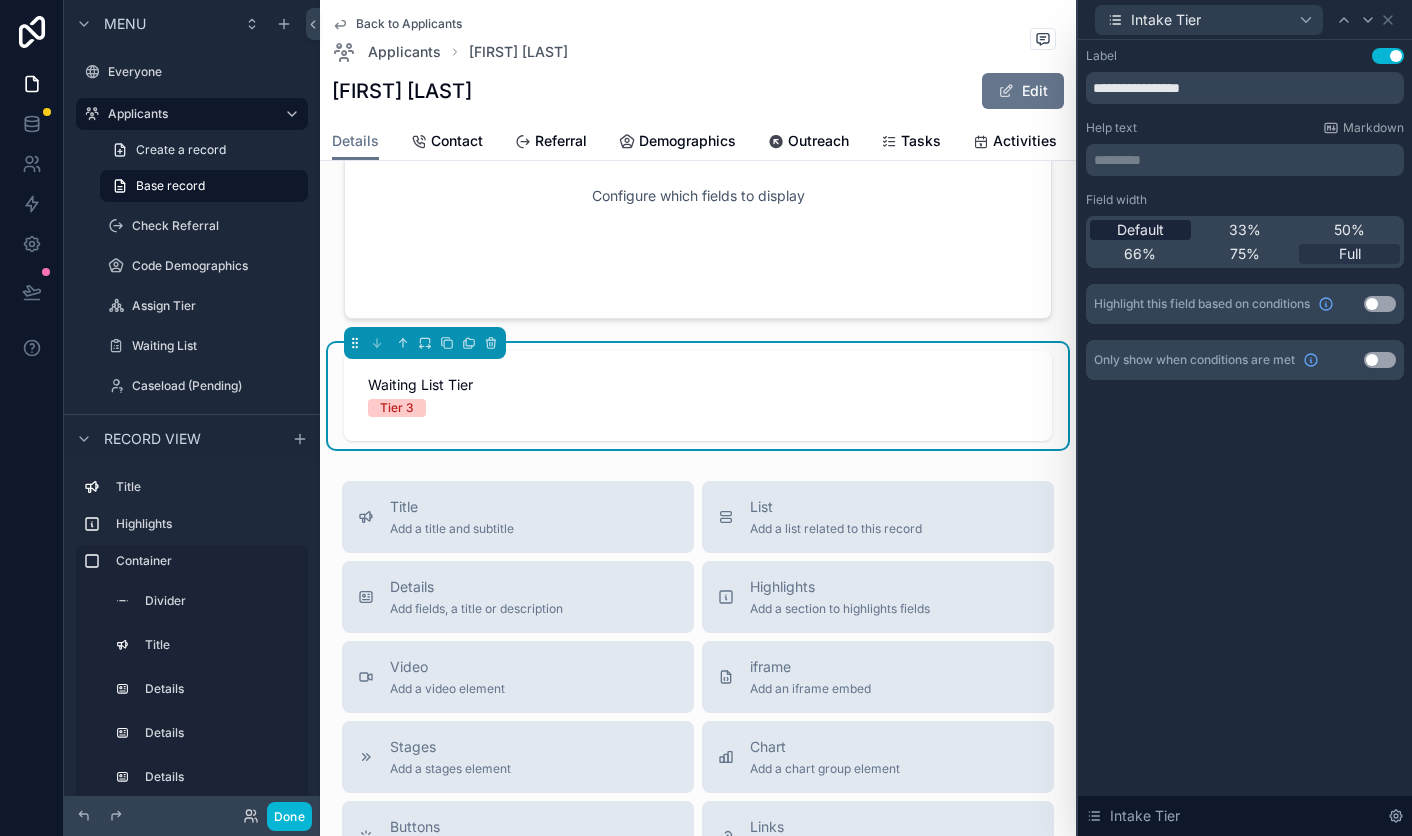 click on "Default" at bounding box center [1140, 230] 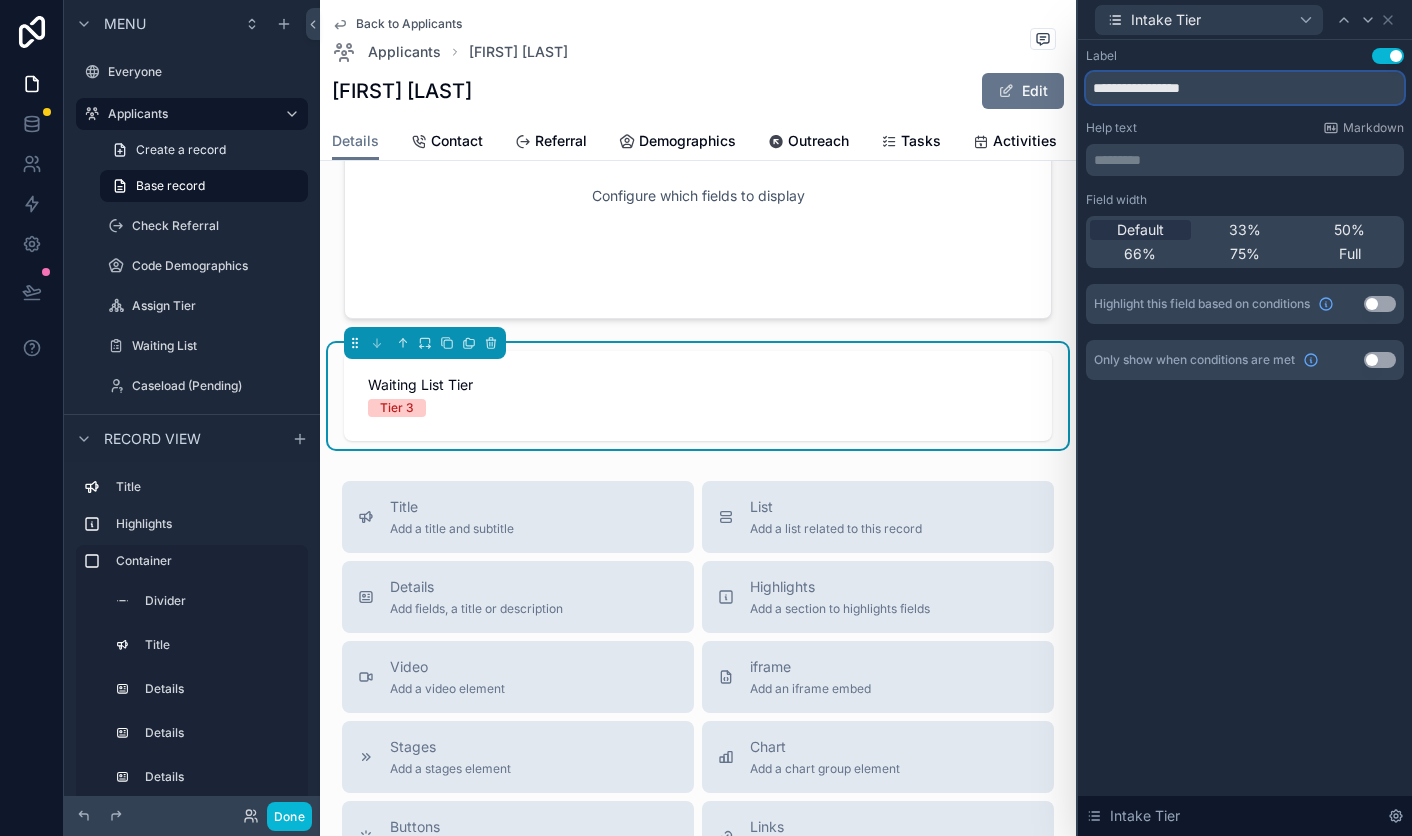 click on "**********" at bounding box center [1245, 88] 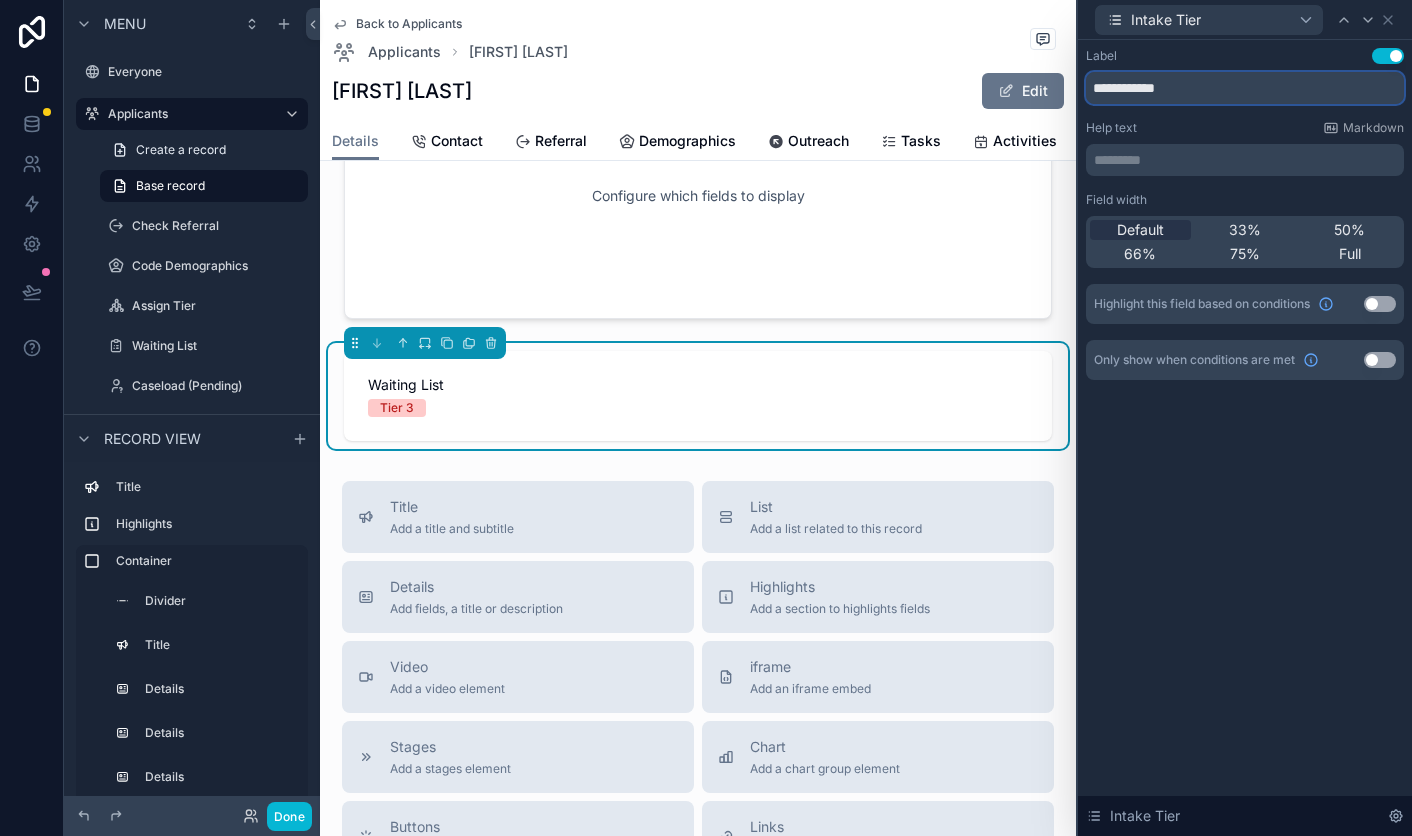 type on "**********" 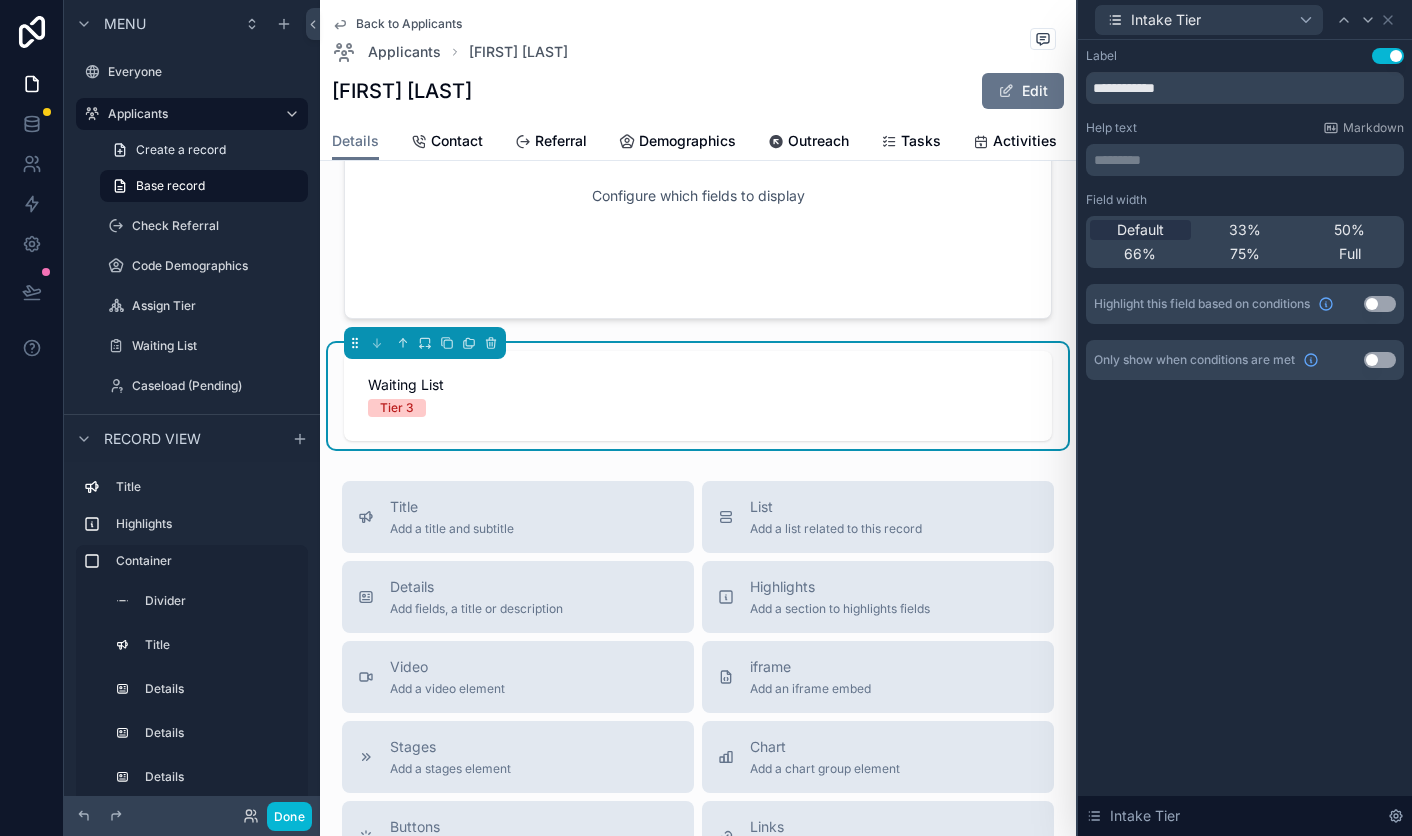 click on "**********" at bounding box center [1245, 438] 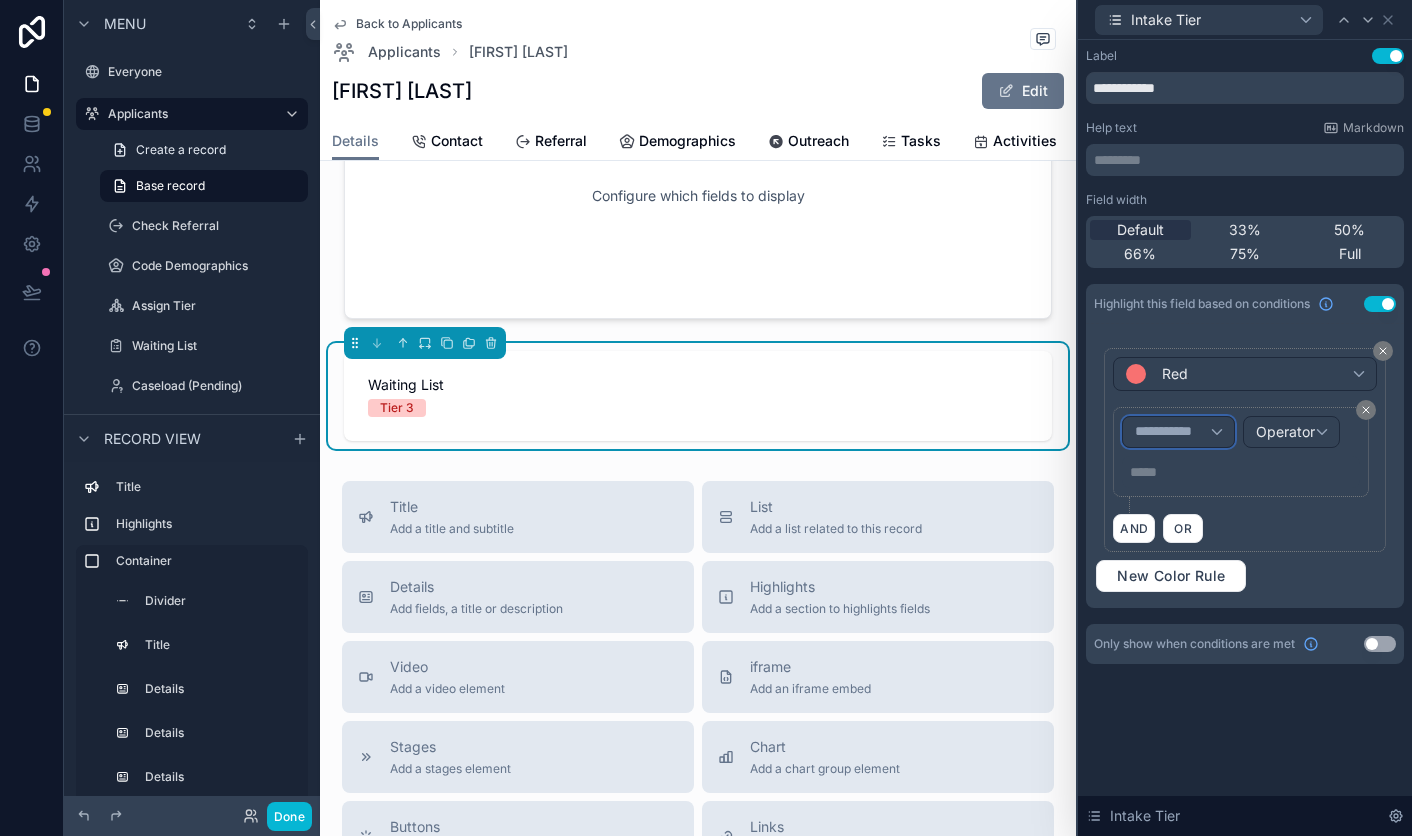 click on "**********" at bounding box center [1172, 432] 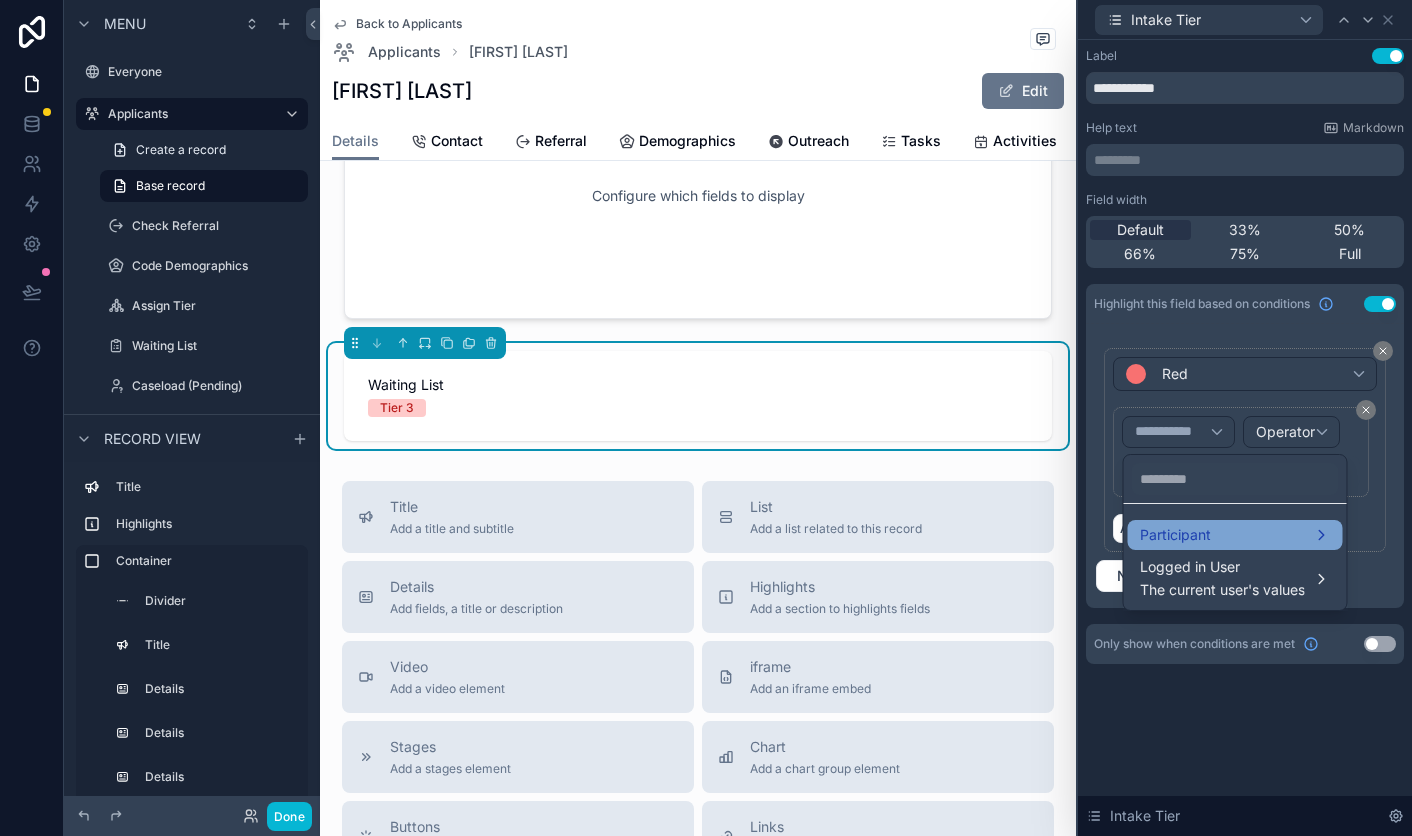 click on "Participant" at bounding box center [1175, 535] 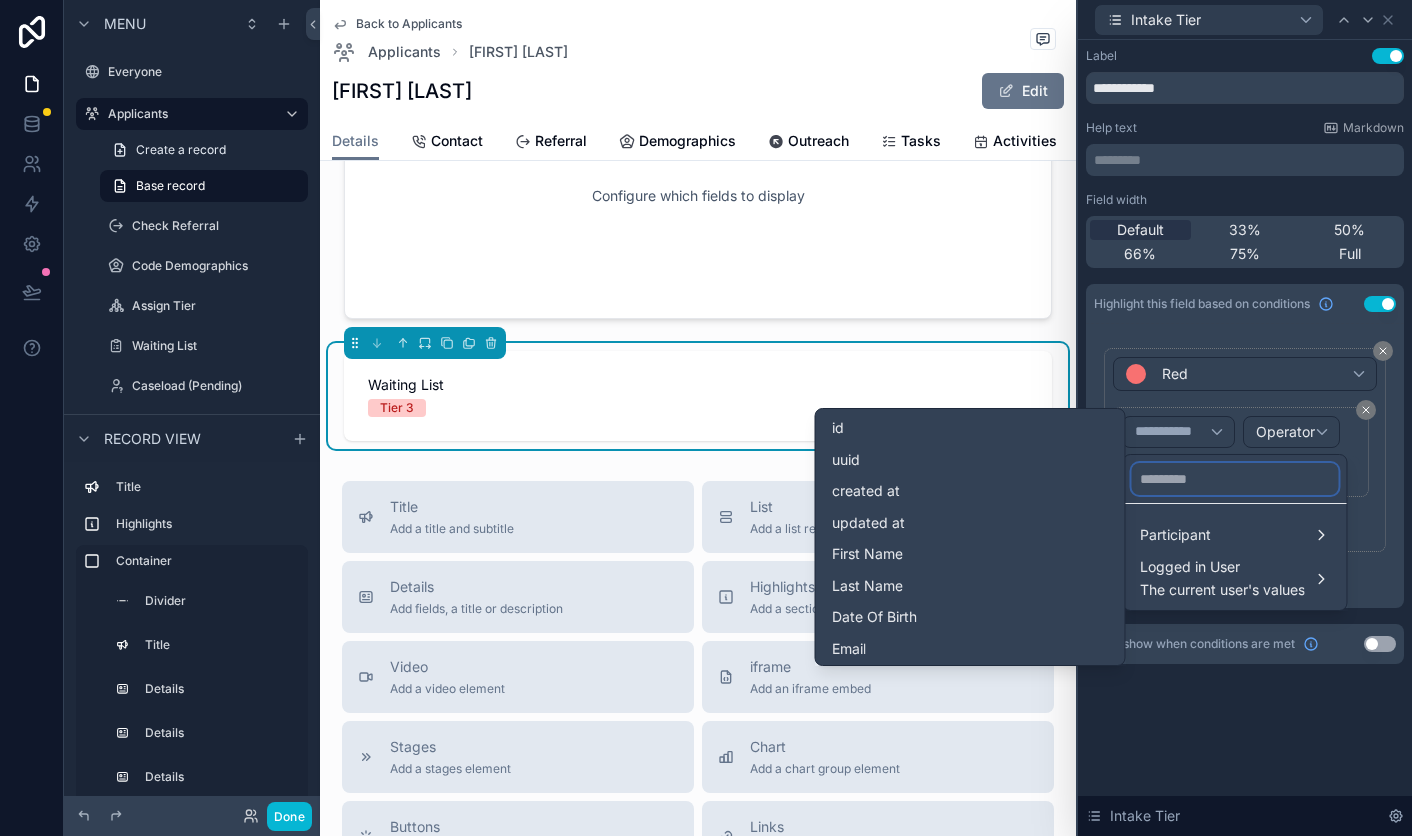 click at bounding box center [1235, 479] 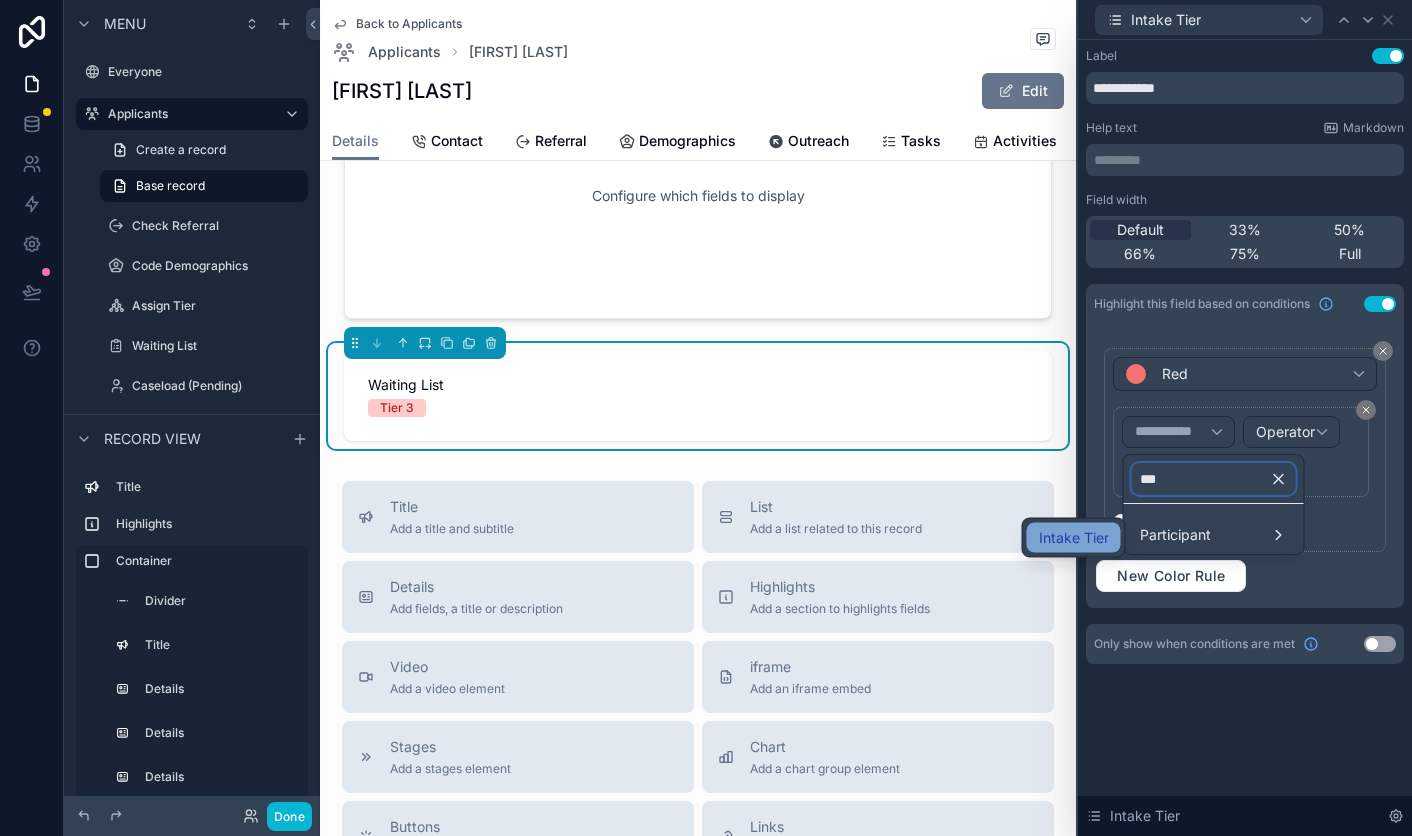 type on "***" 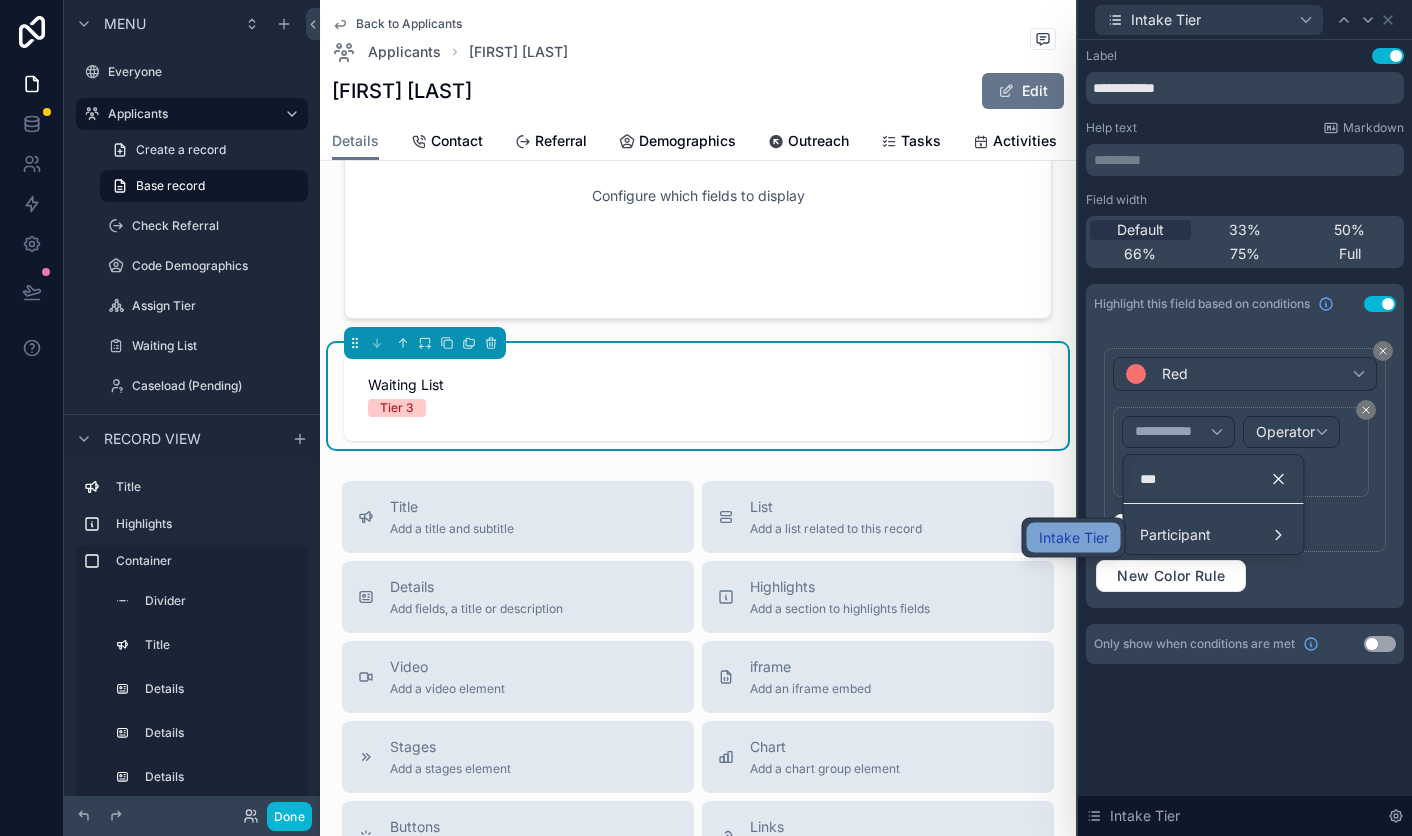 click on "Intake Tier" at bounding box center (1074, 538) 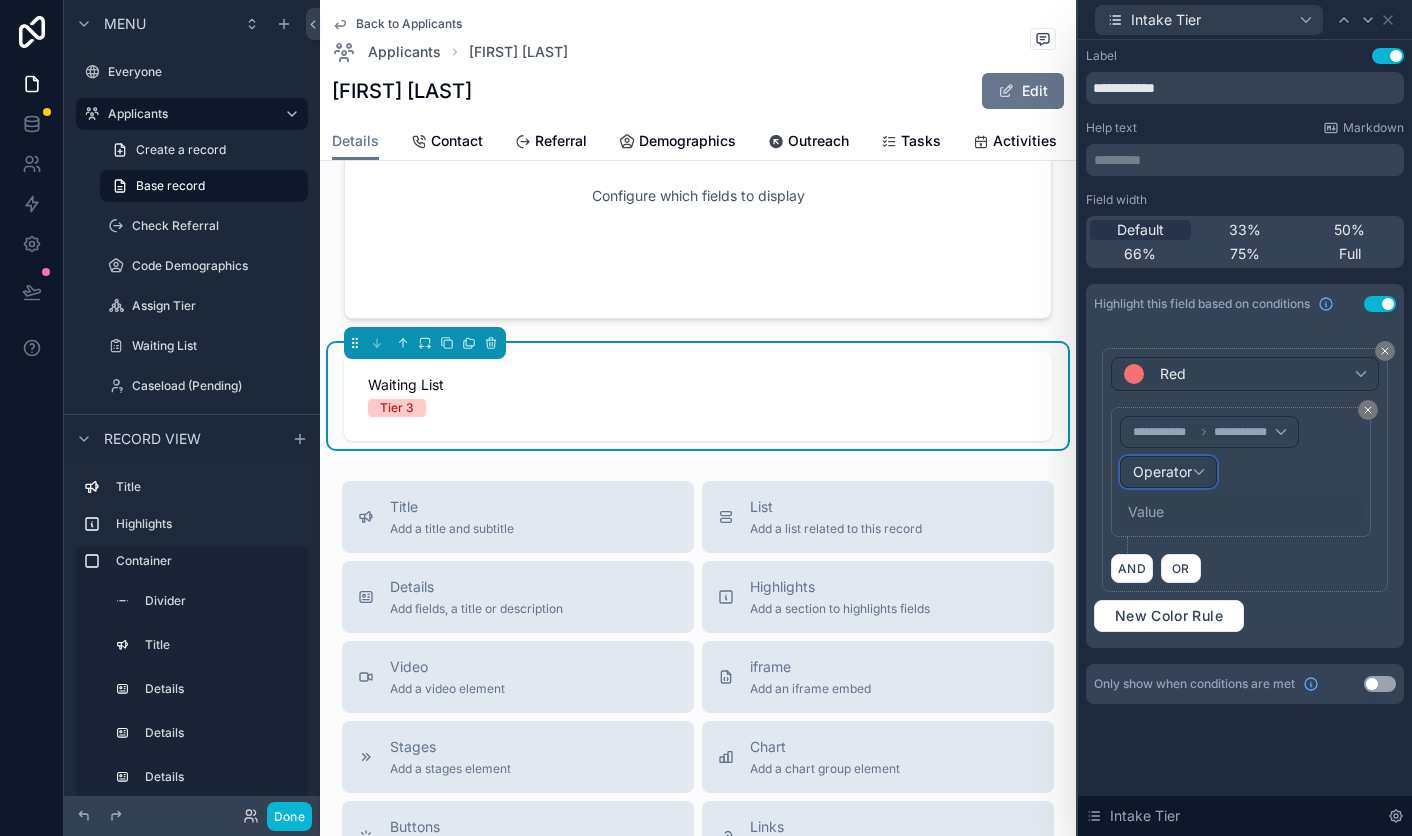 click on "Operator" at bounding box center [1162, 471] 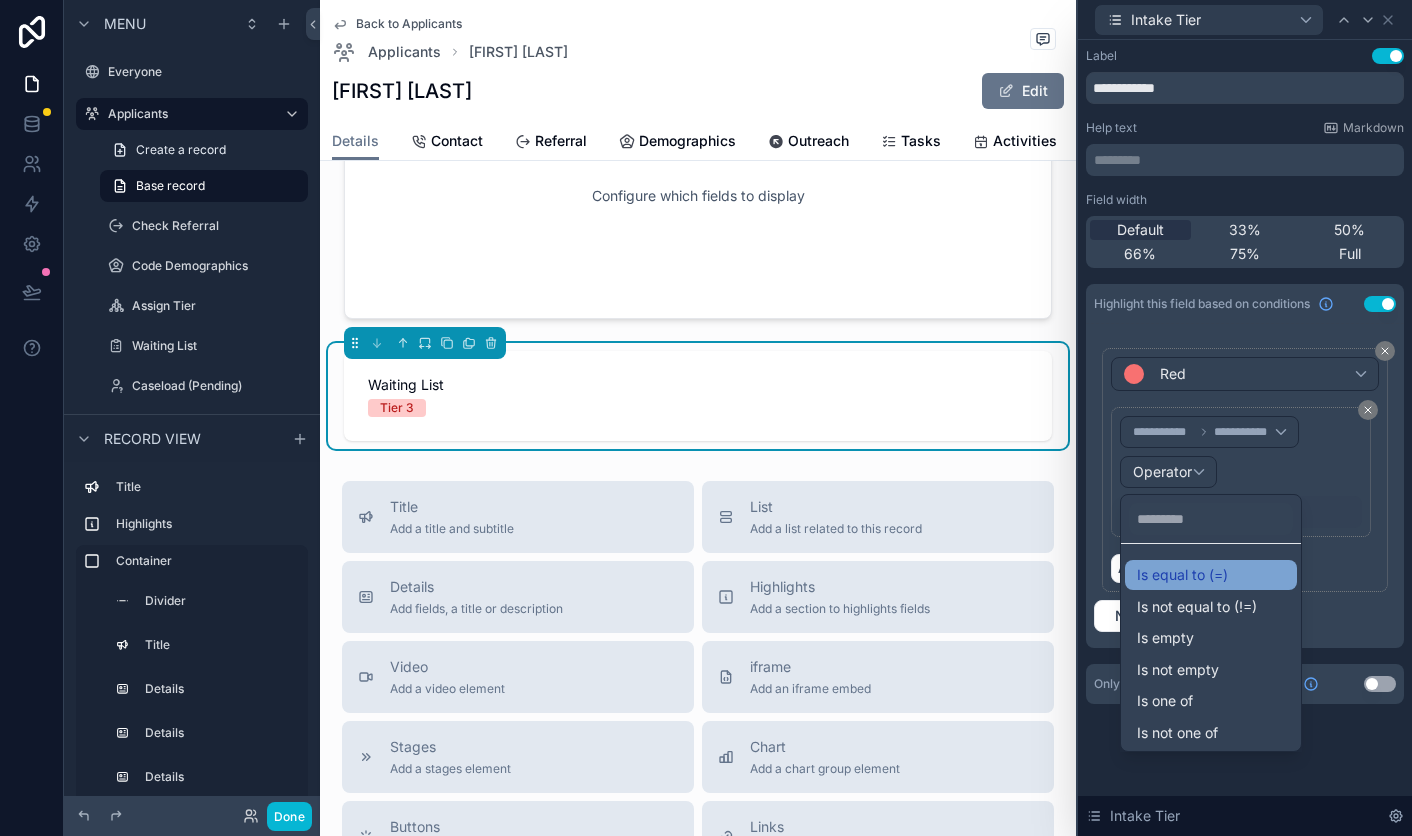click on "Is equal to (=)" at bounding box center [1182, 575] 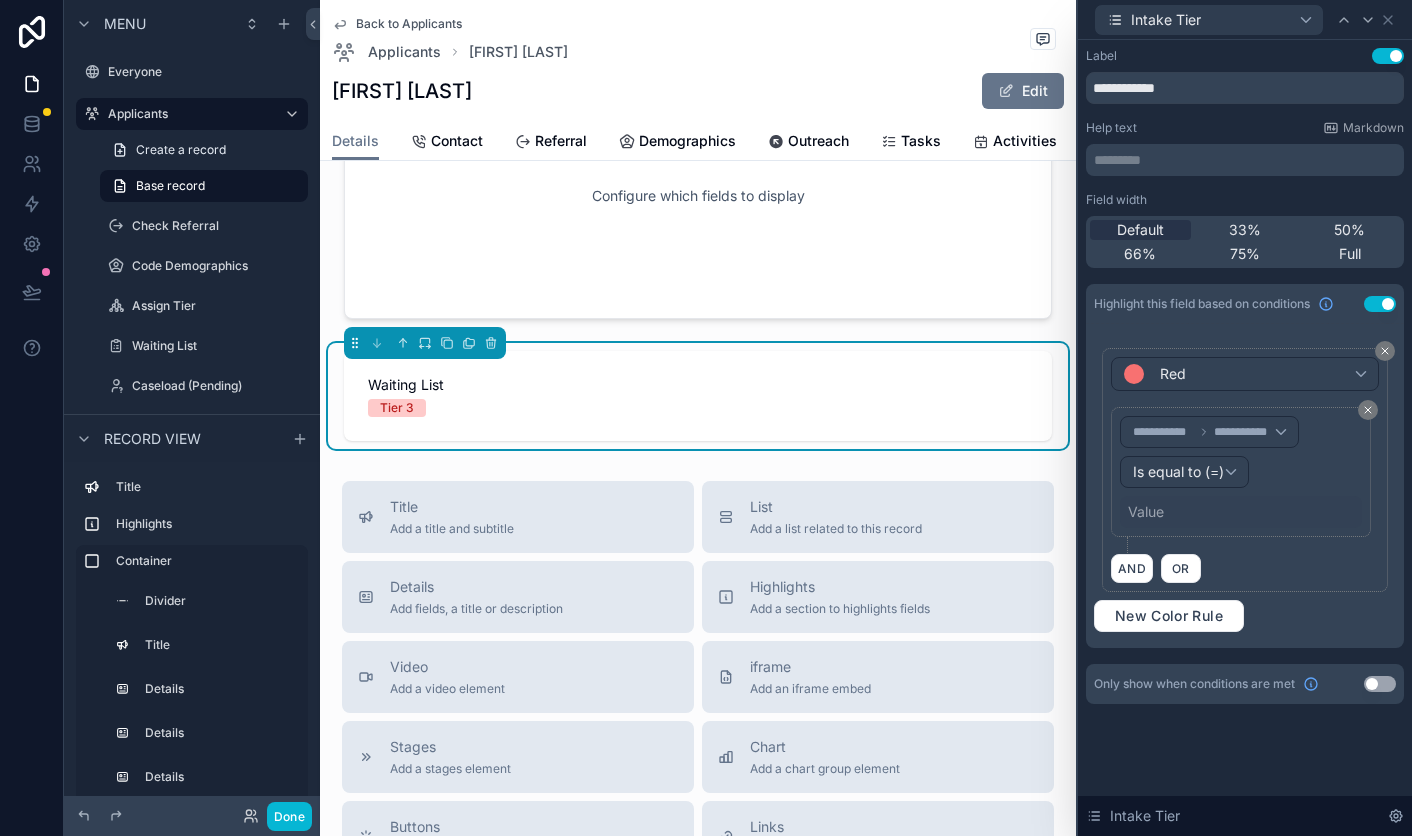 click on "Value" at bounding box center (1146, 512) 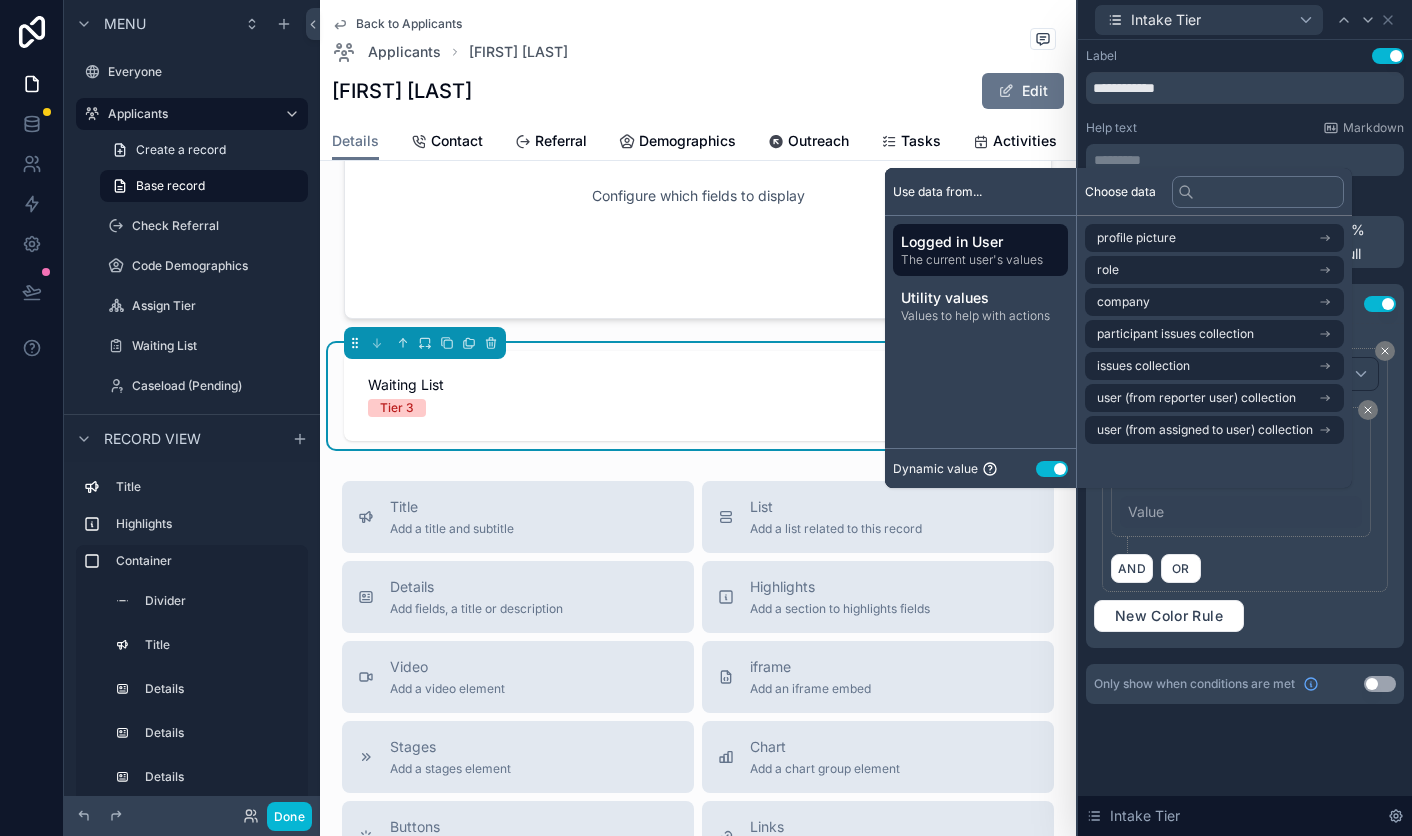 click on "Use setting" at bounding box center [1052, 469] 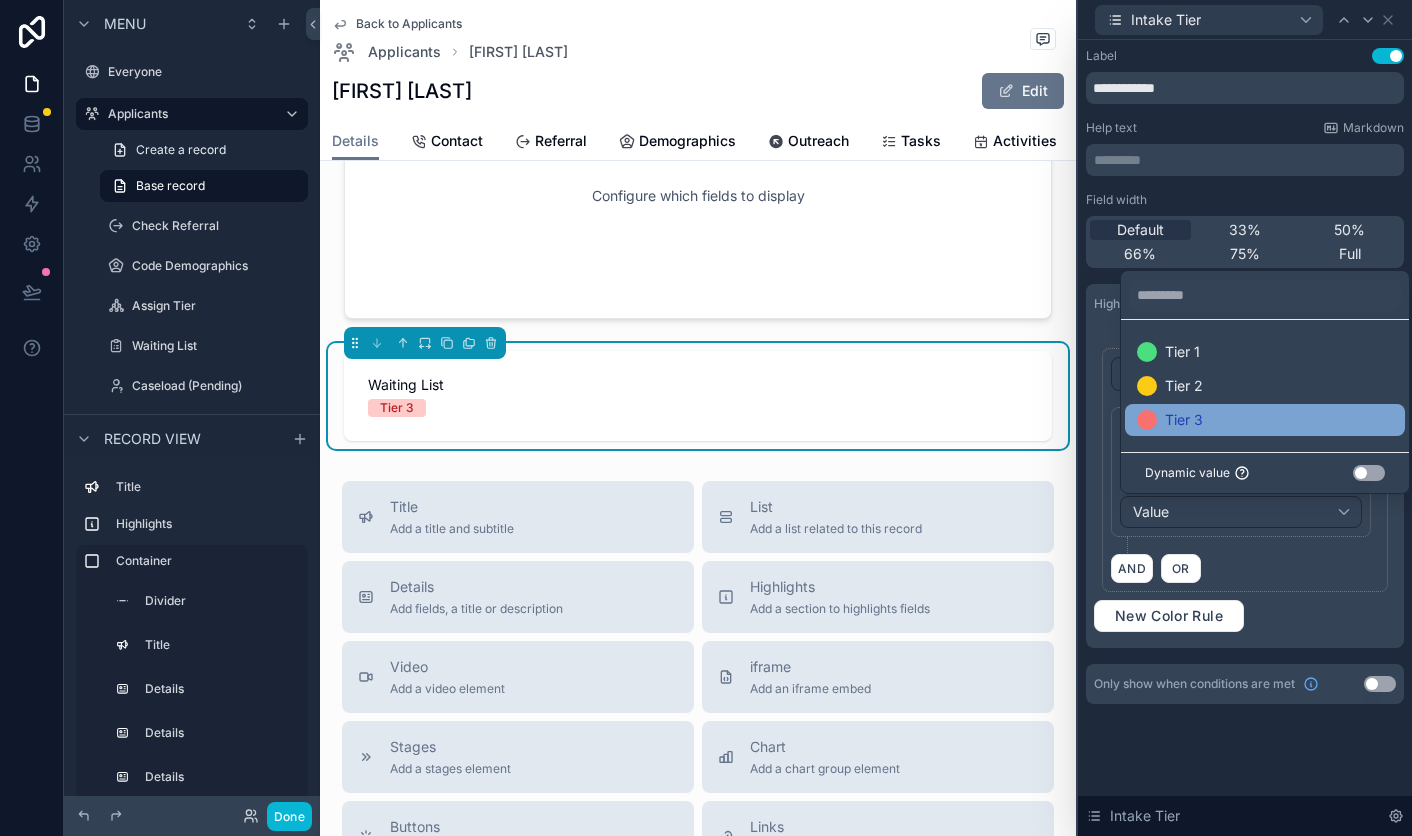 click at bounding box center [1147, 420] 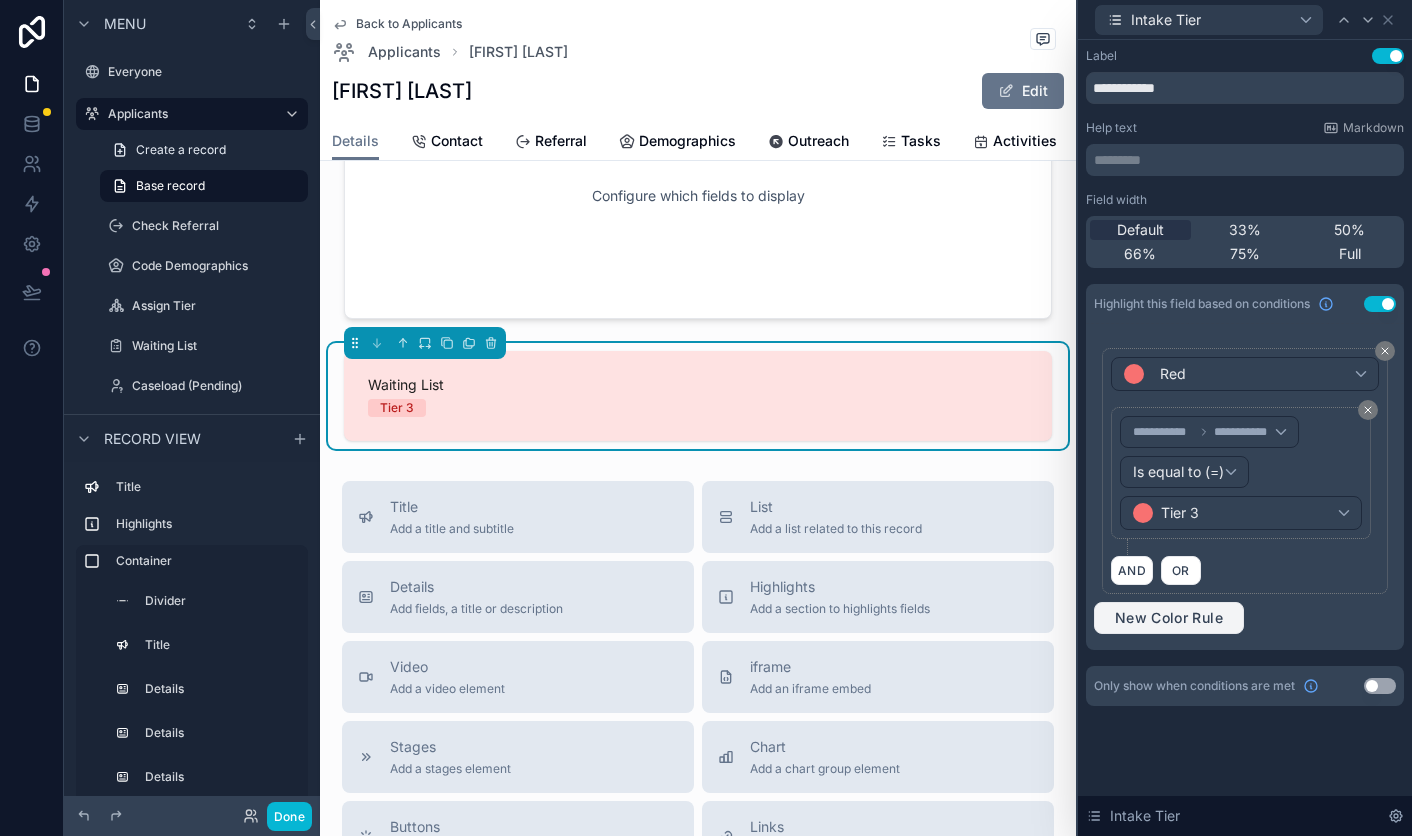 click on "New Color Rule" at bounding box center [1169, 618] 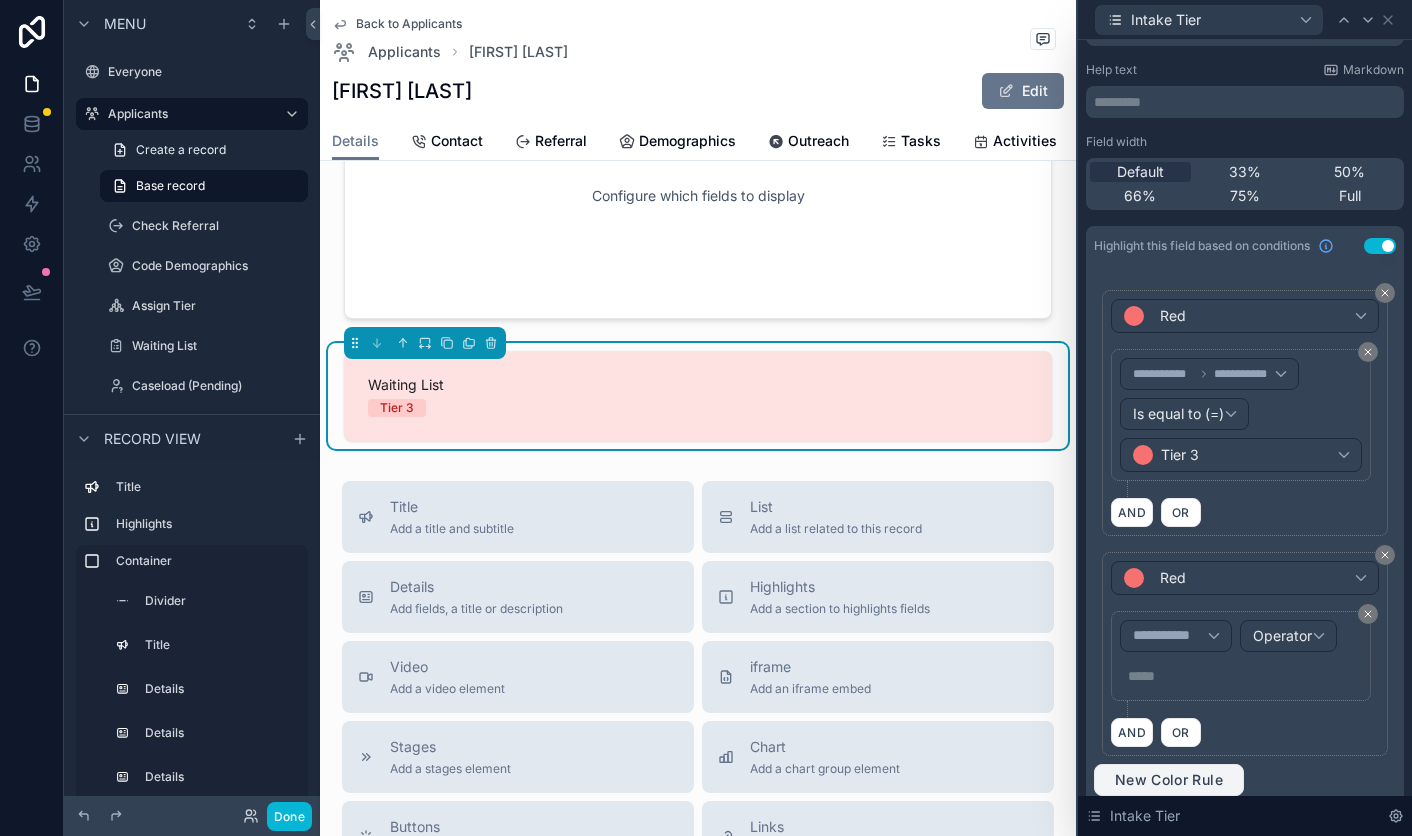 scroll, scrollTop: 65, scrollLeft: 0, axis: vertical 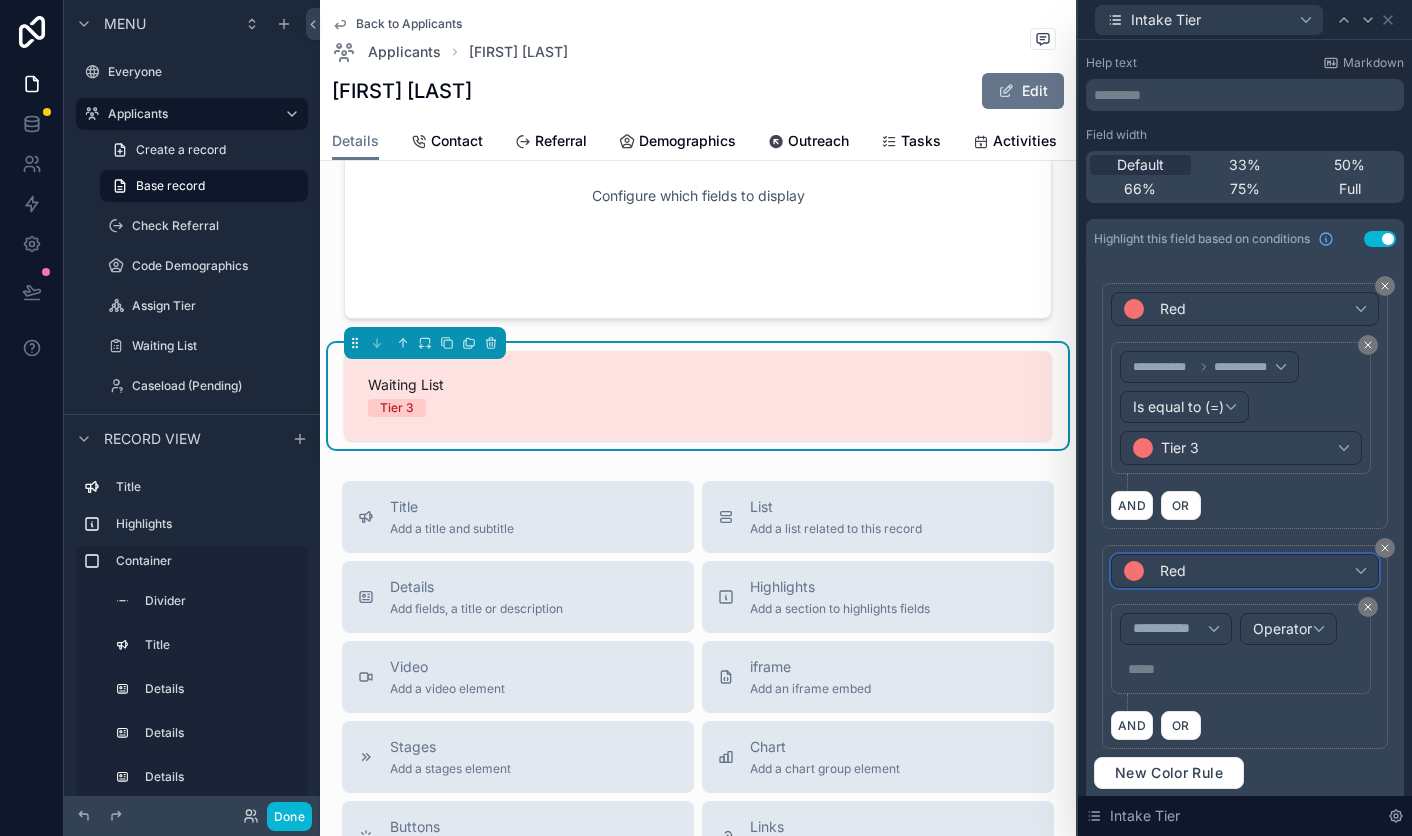 click on "Red" at bounding box center (1173, 571) 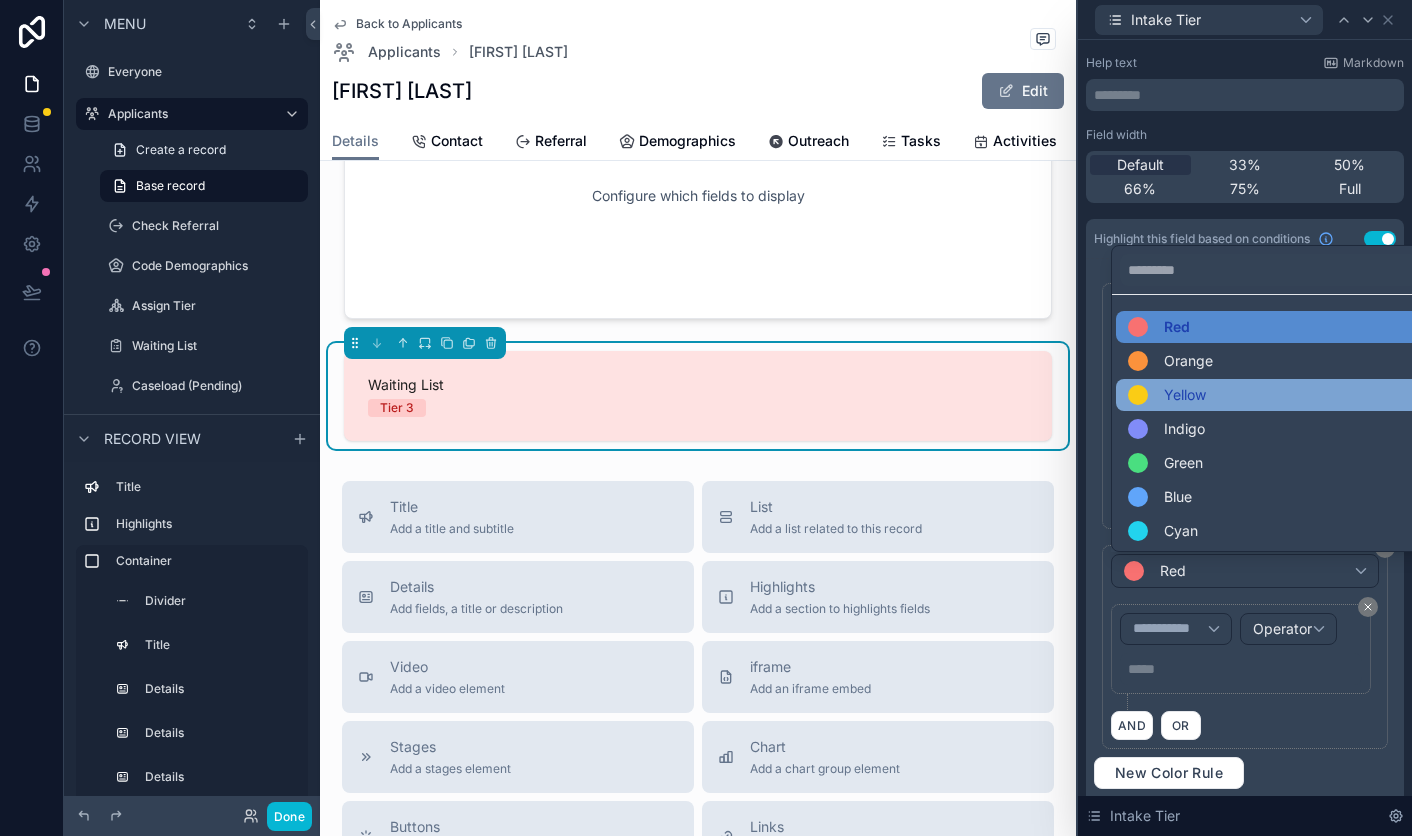 click on "Yellow" at bounding box center (1185, 395) 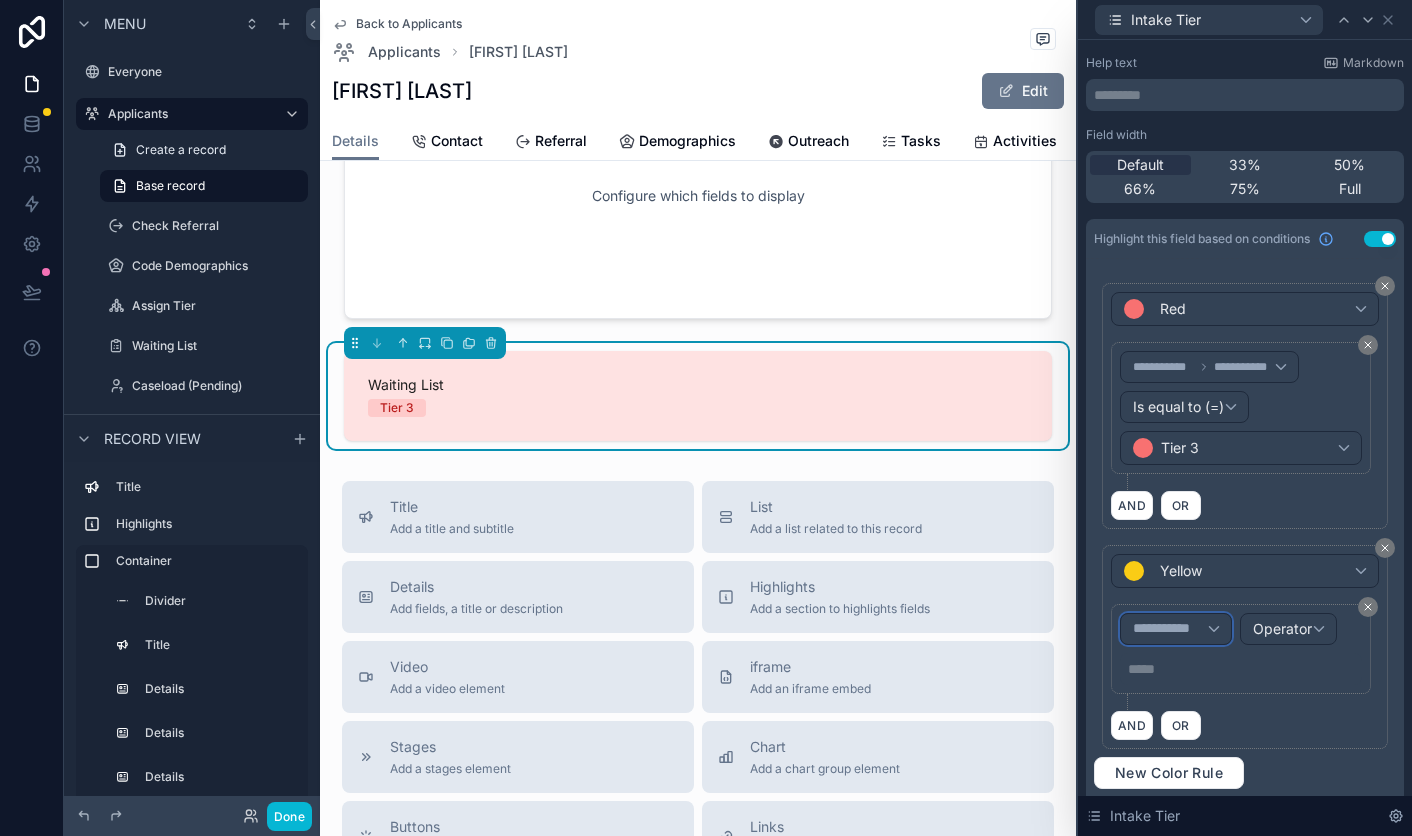 click on "**********" at bounding box center (1170, 629) 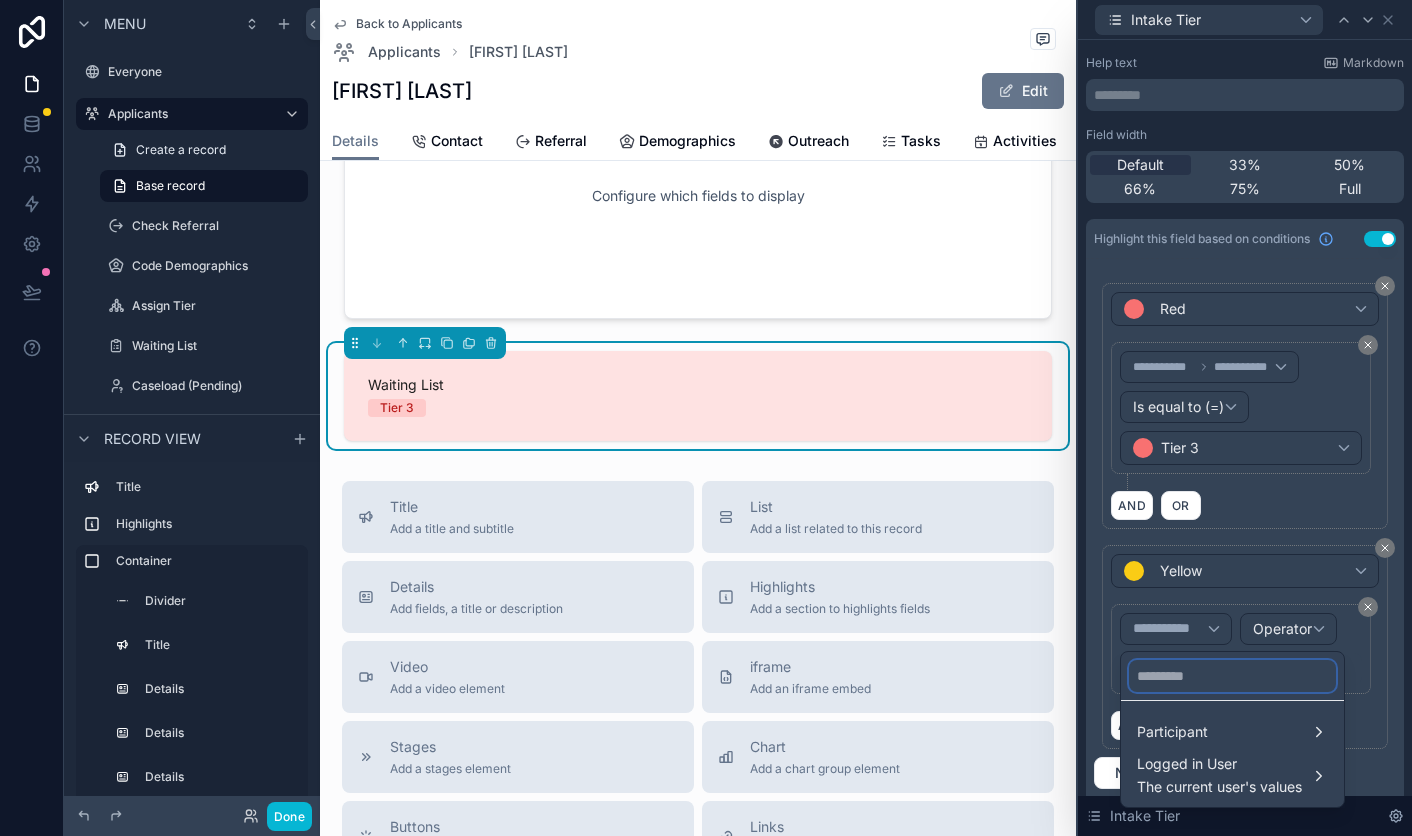 click at bounding box center (1232, 676) 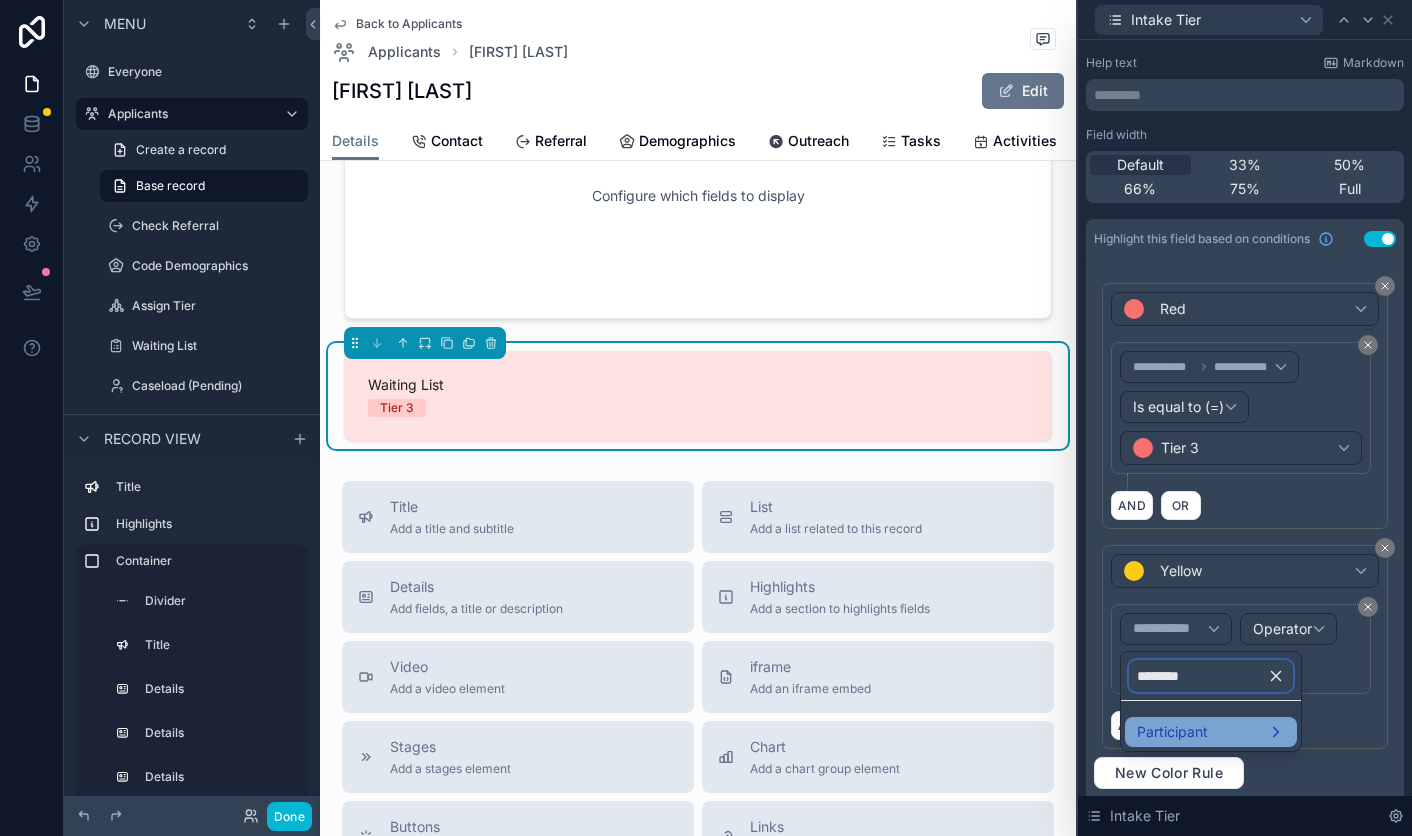 type on "********" 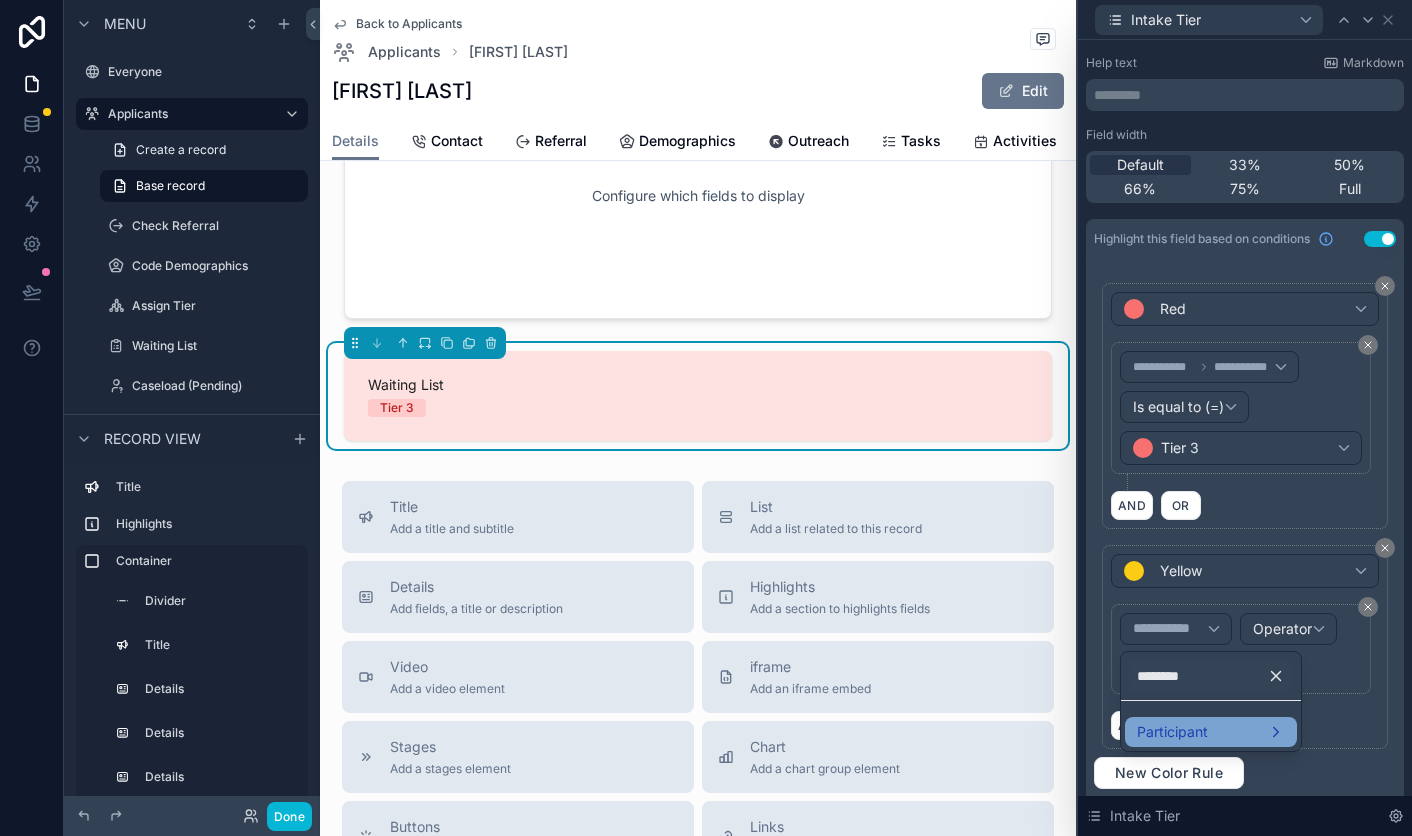 click on "Participant" at bounding box center [1172, 732] 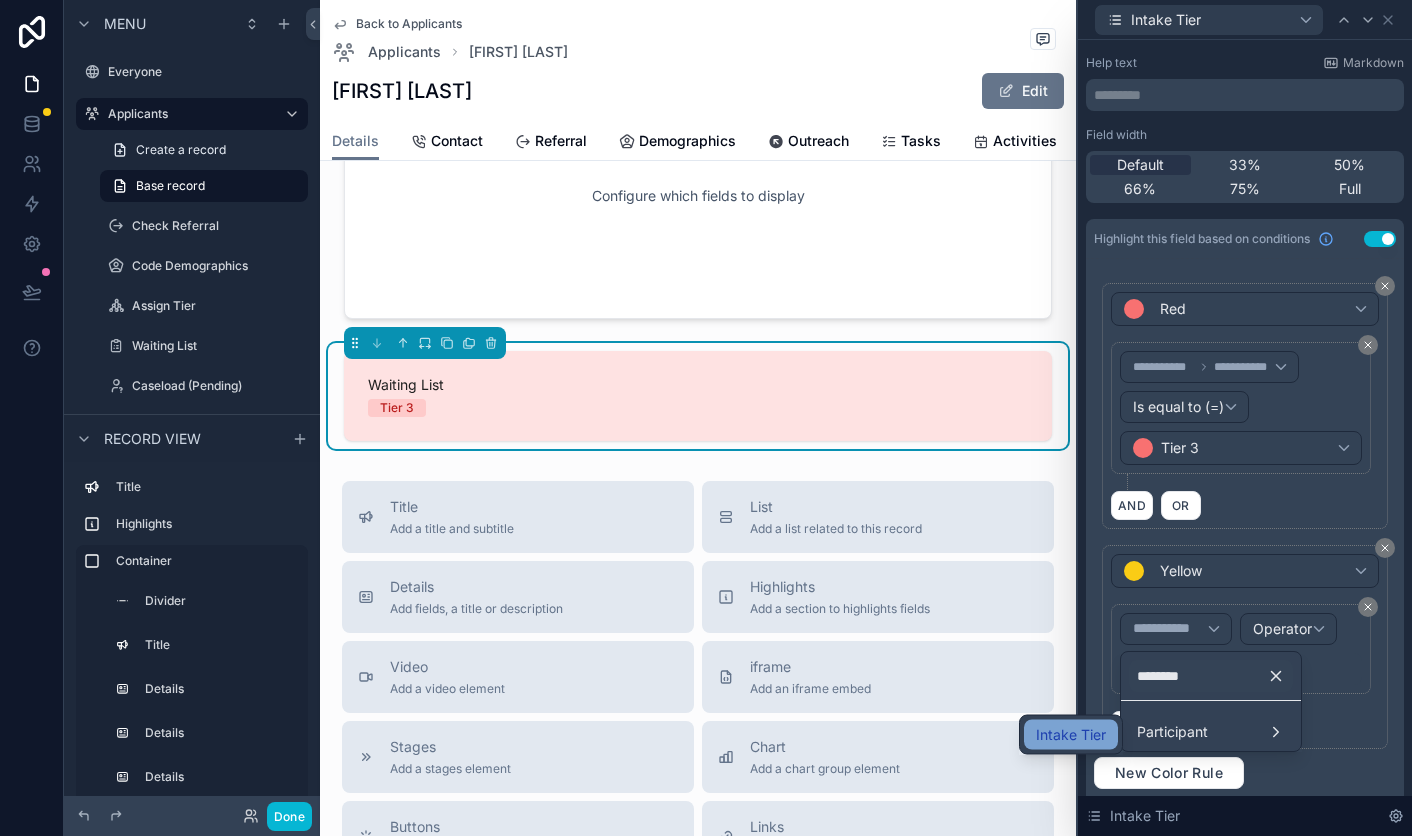 click on "Intake Tier" at bounding box center (1071, 735) 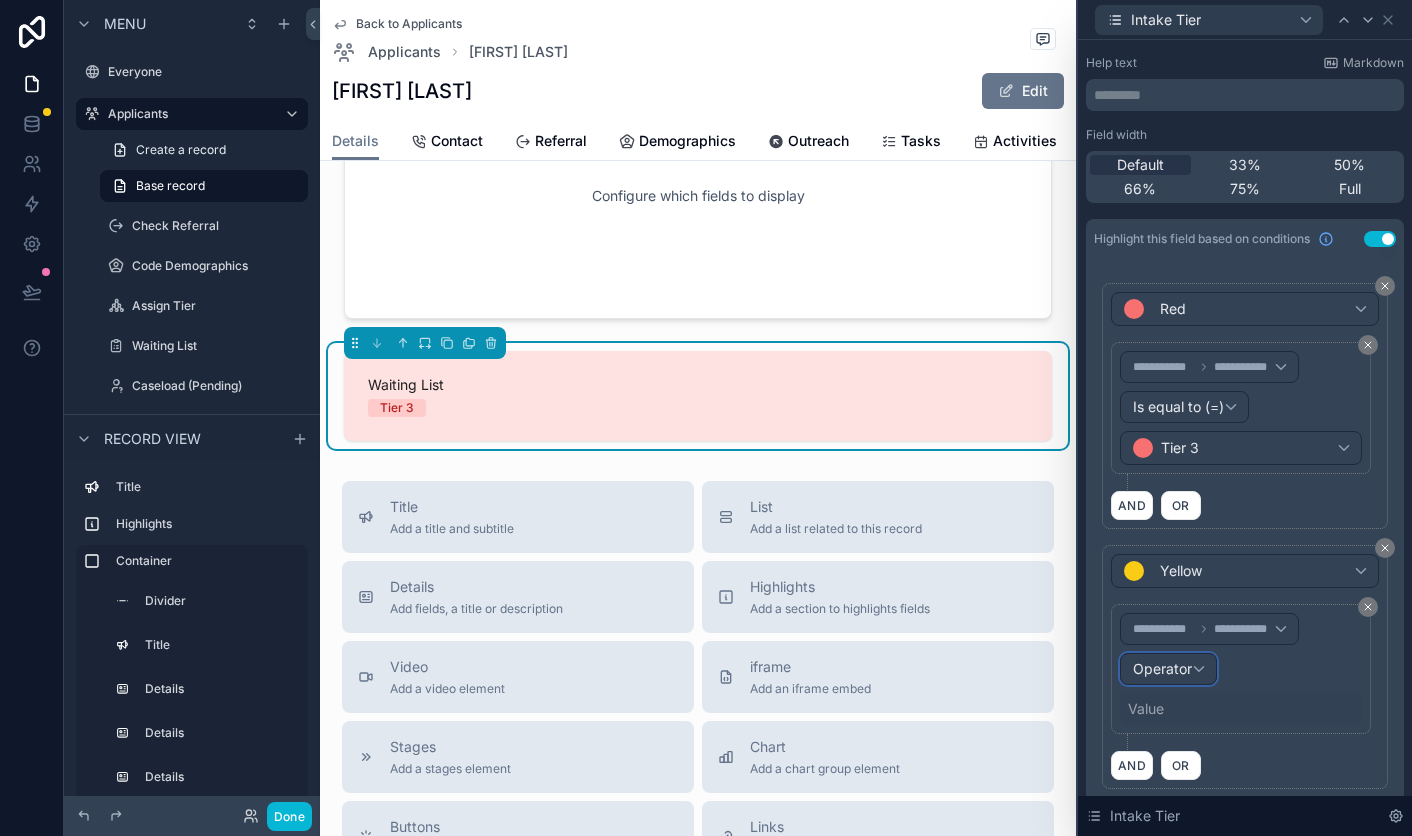 click on "Operator" at bounding box center [1168, 669] 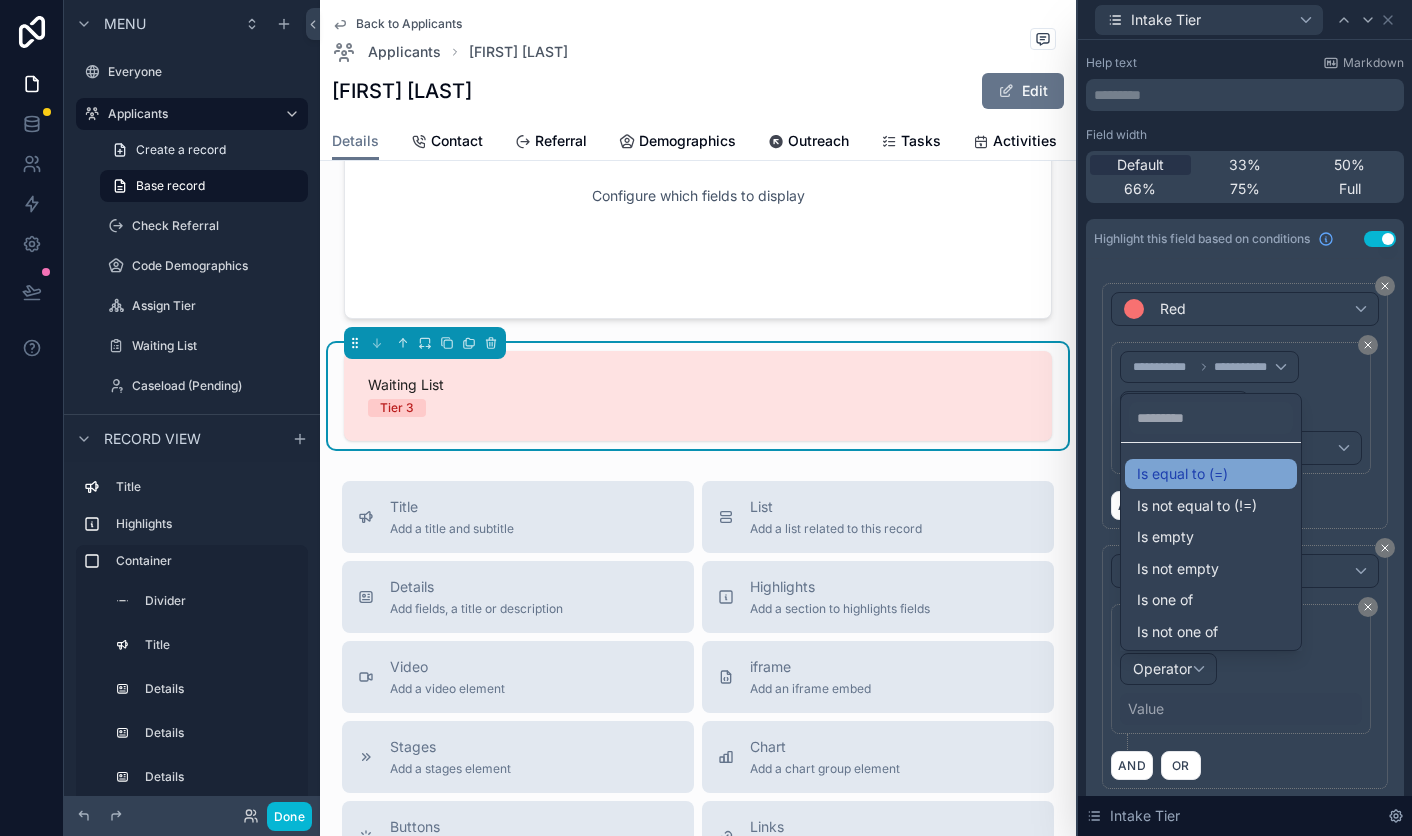 click on "Is equal to (=)" at bounding box center [1211, 474] 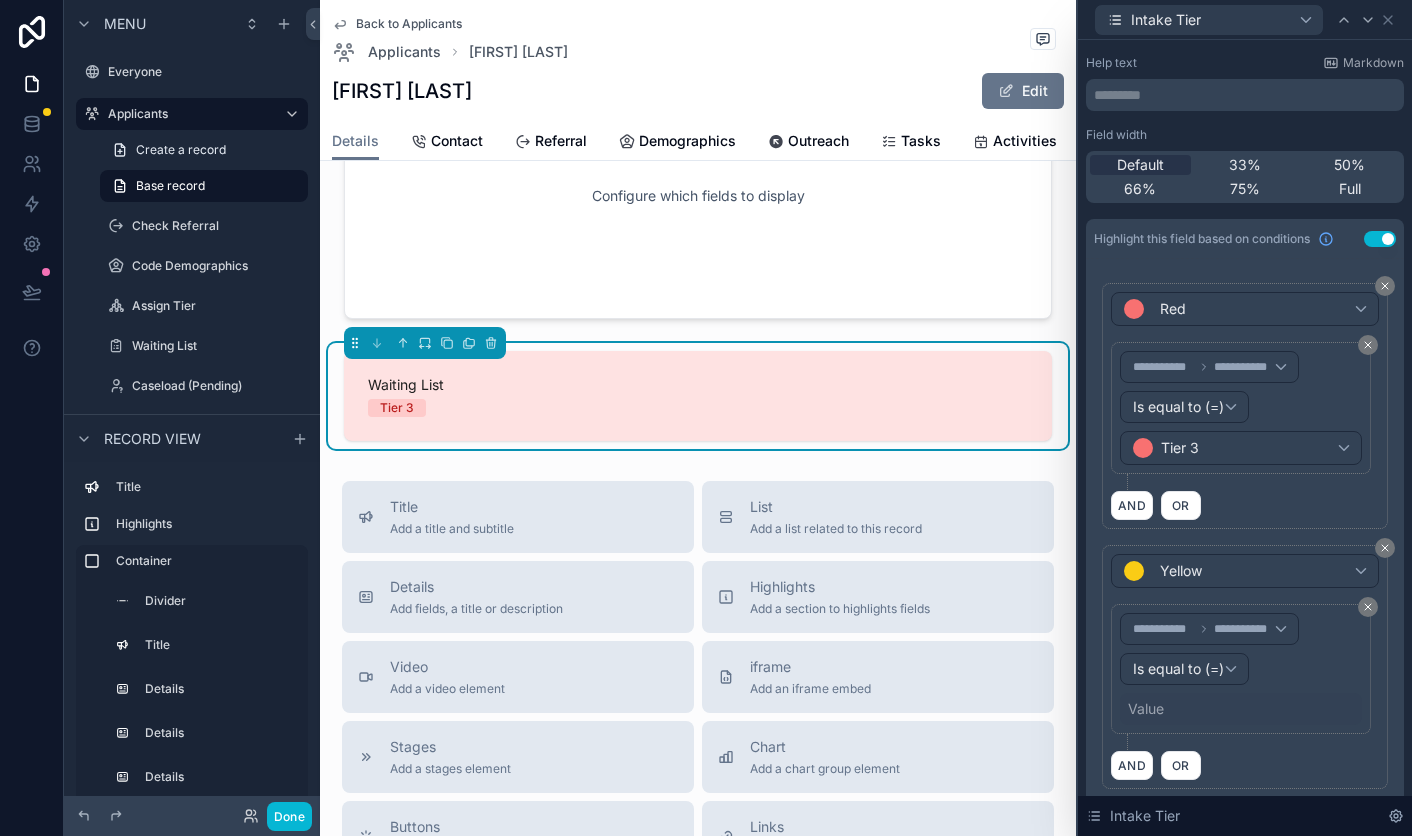 click on "Value" at bounding box center [1146, 709] 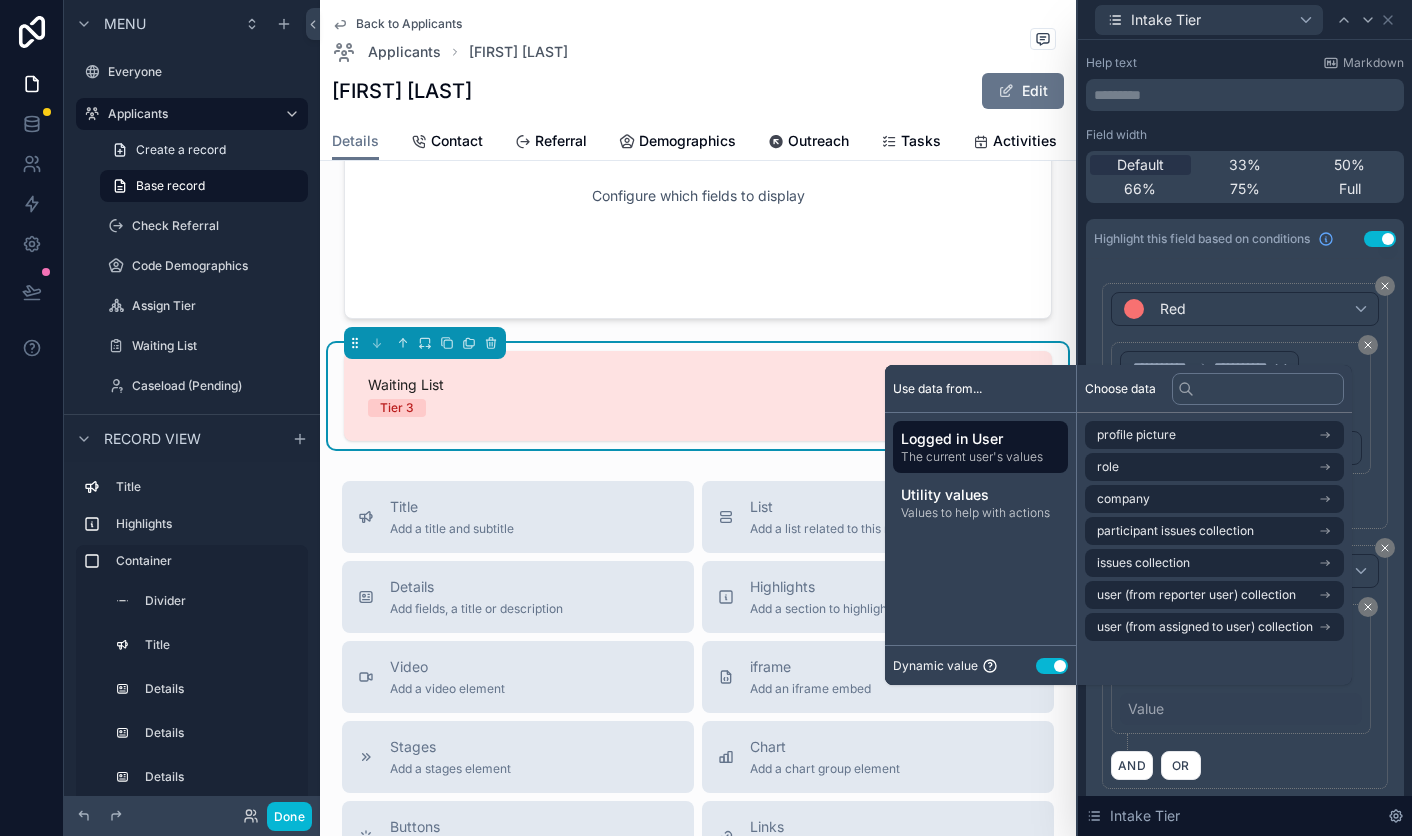click on "Use setting" at bounding box center [1052, 666] 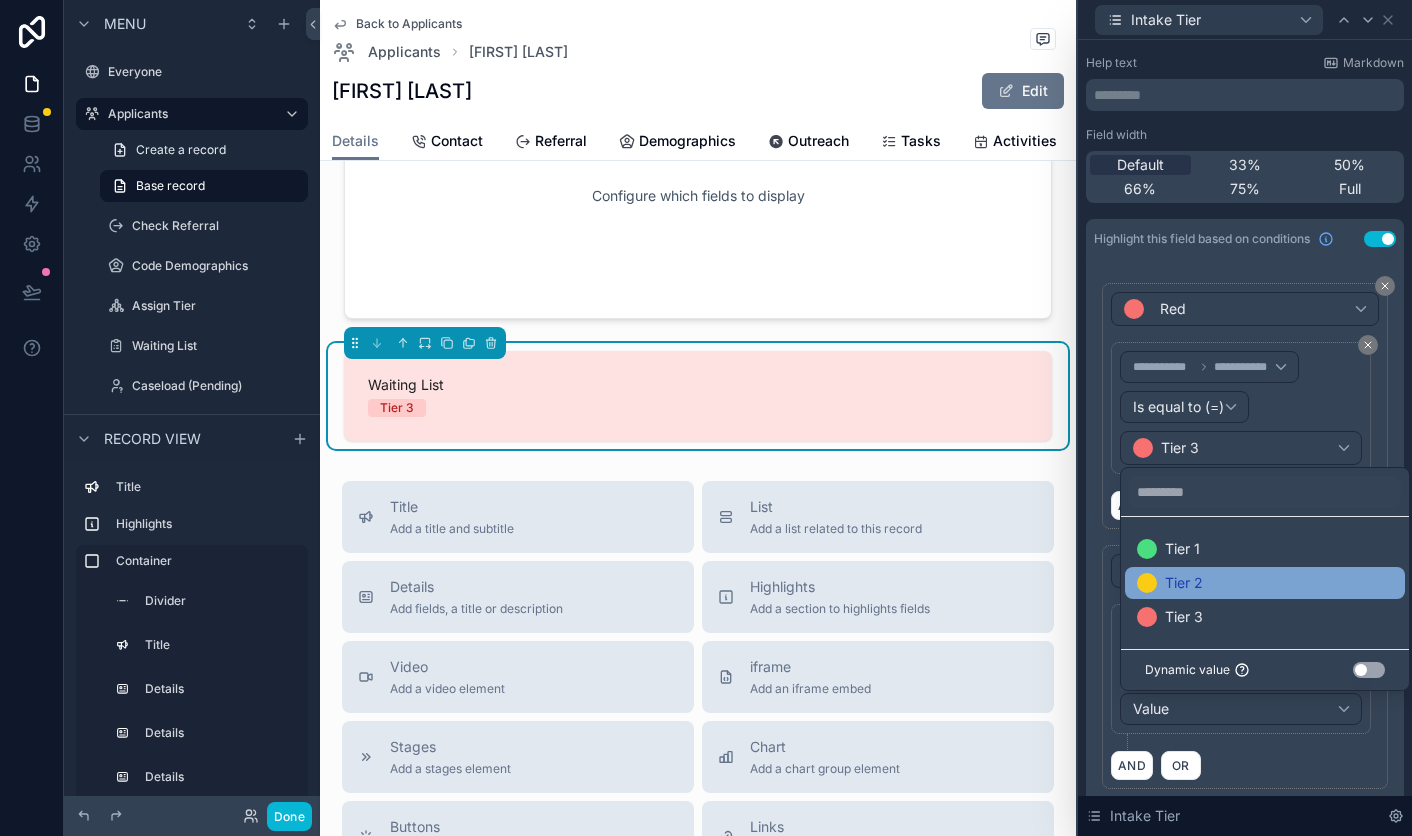 click at bounding box center [1147, 583] 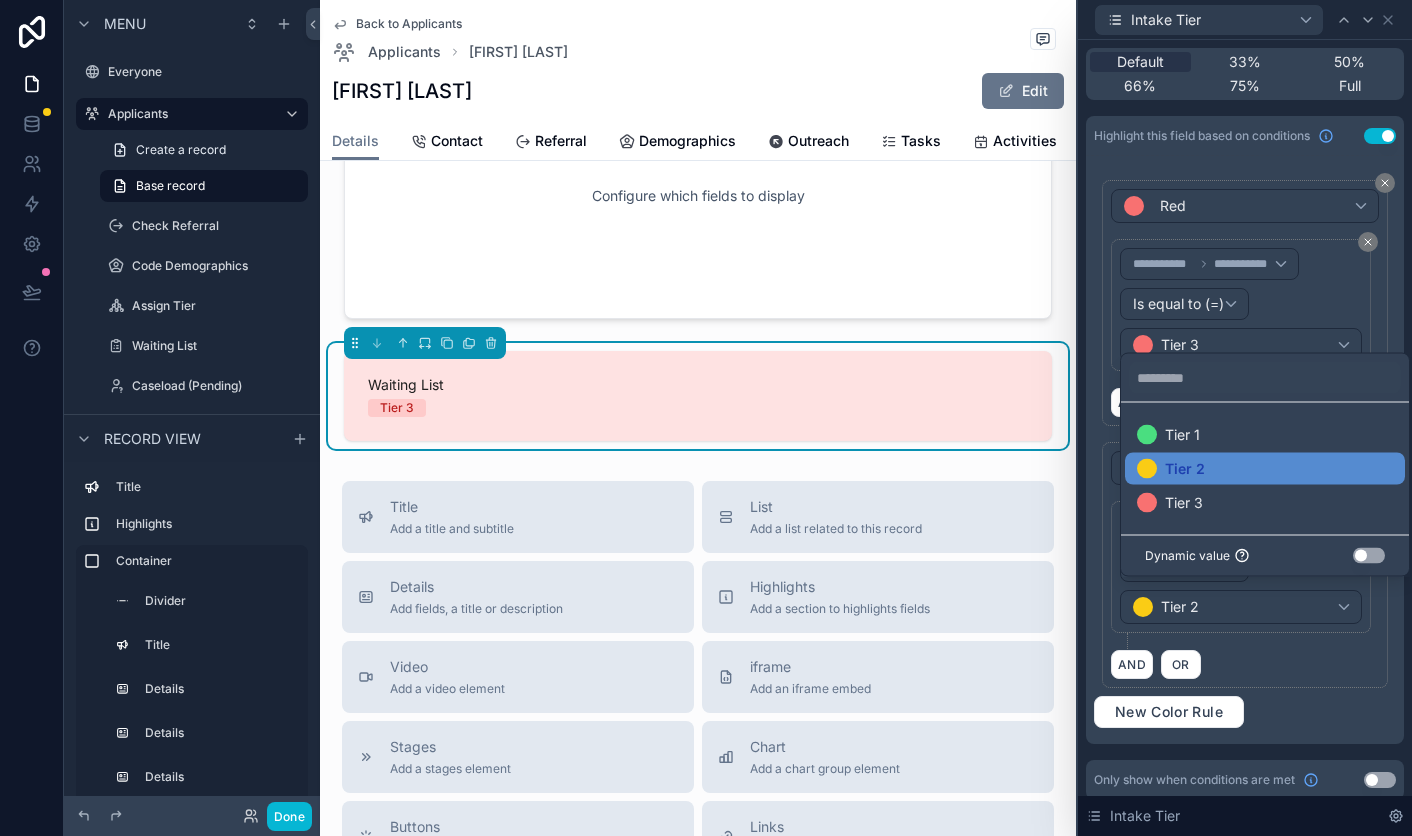 scroll, scrollTop: 179, scrollLeft: 0, axis: vertical 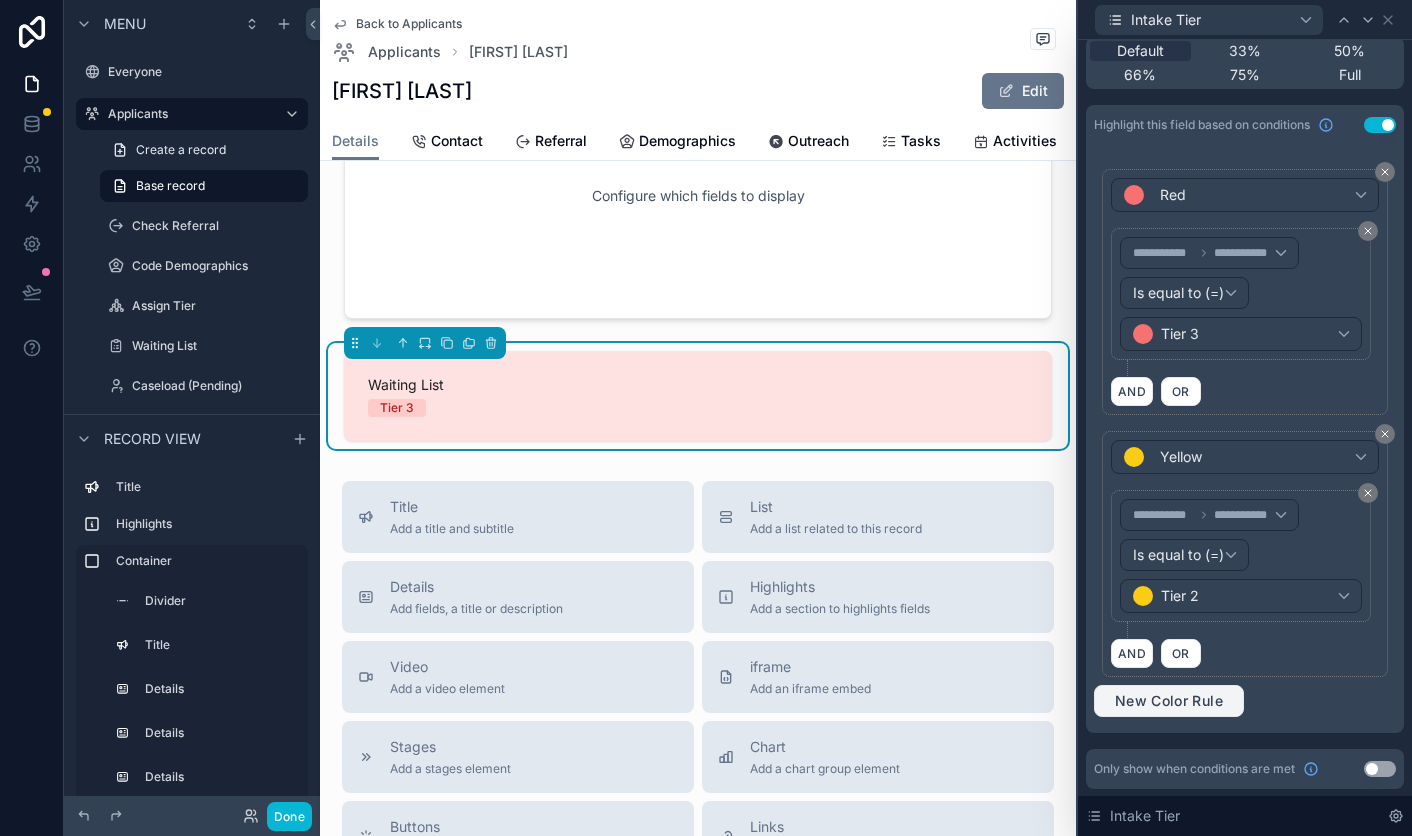 click on "New Color Rule" at bounding box center [1169, 701] 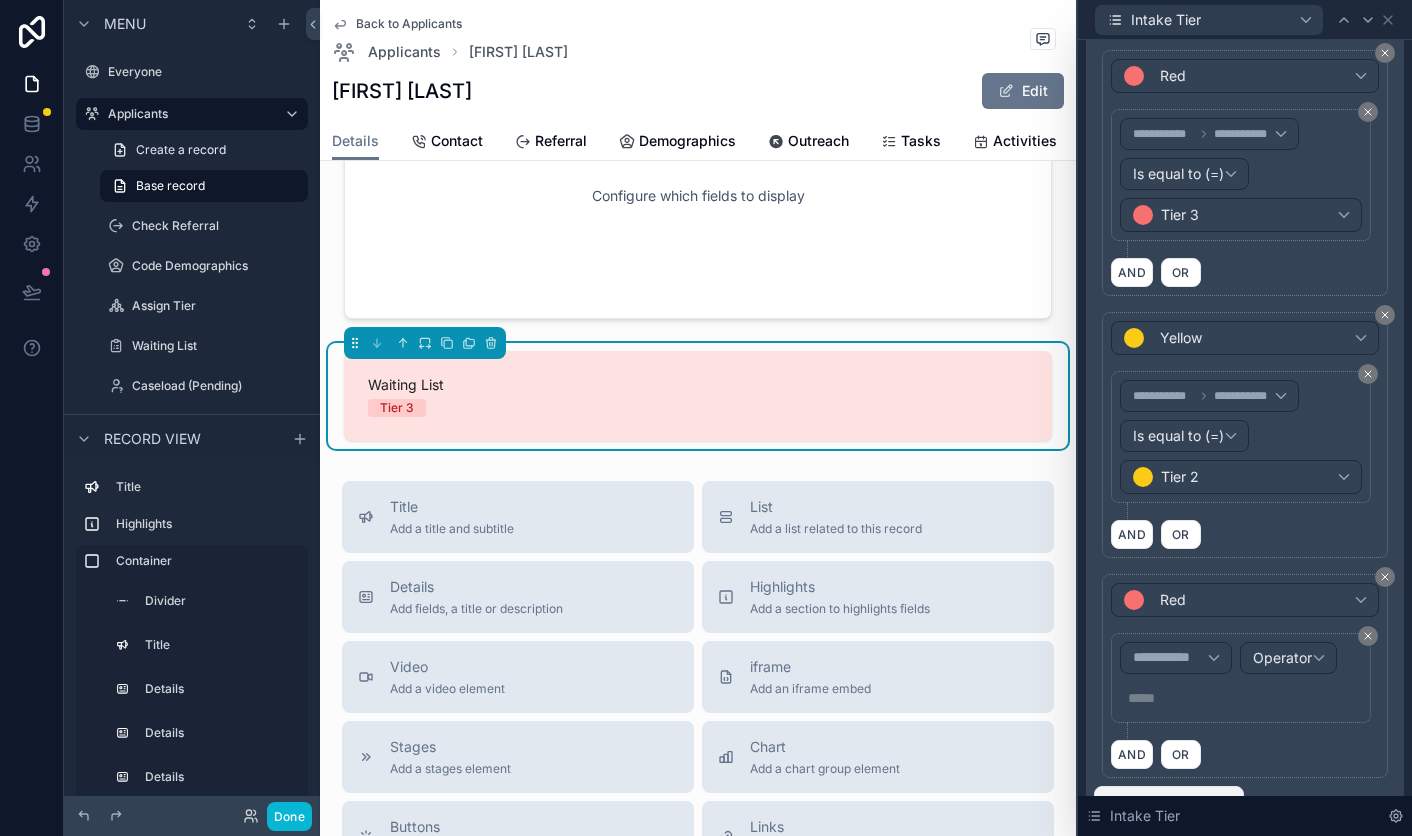scroll, scrollTop: 297, scrollLeft: 0, axis: vertical 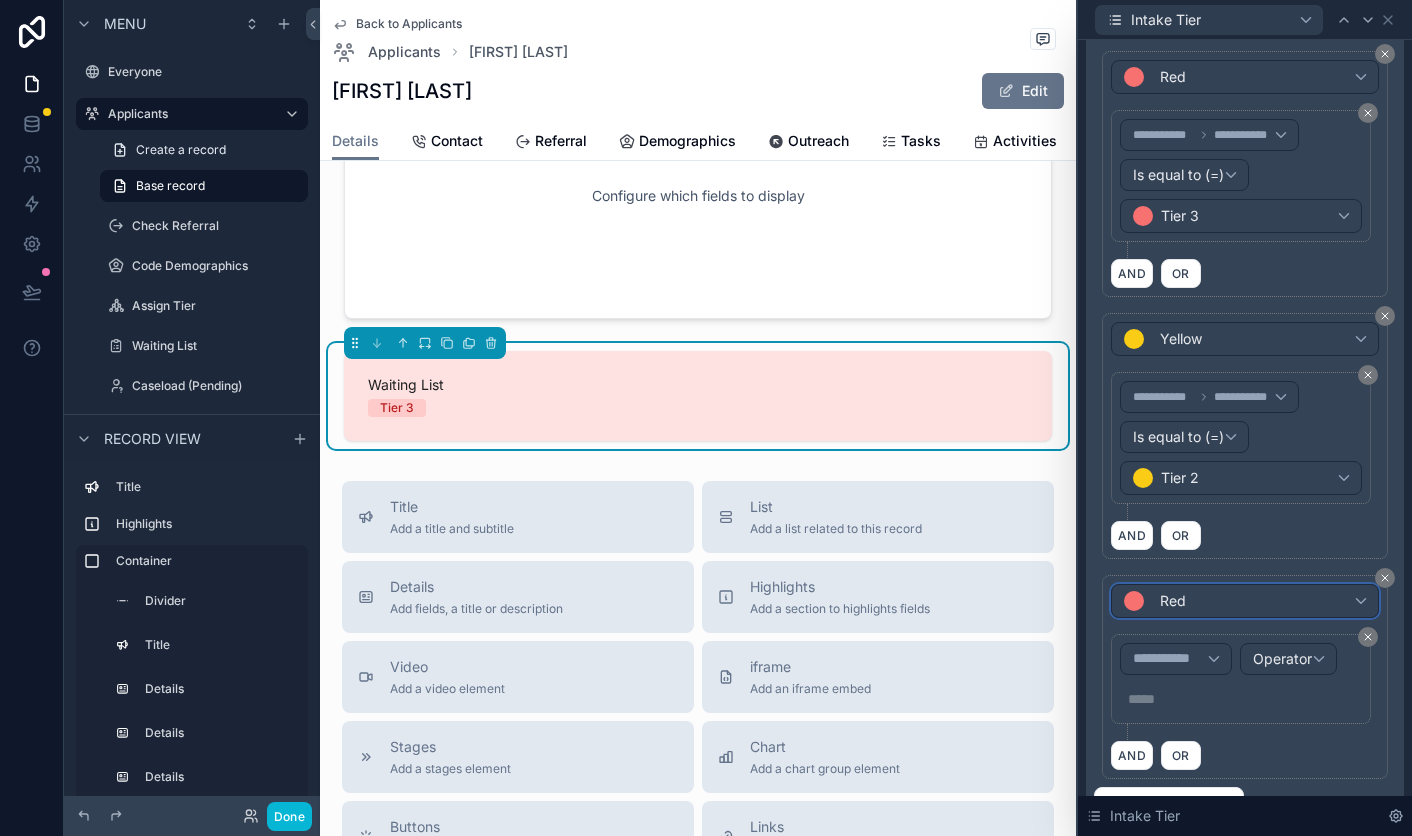 click on "Red" at bounding box center [1155, 601] 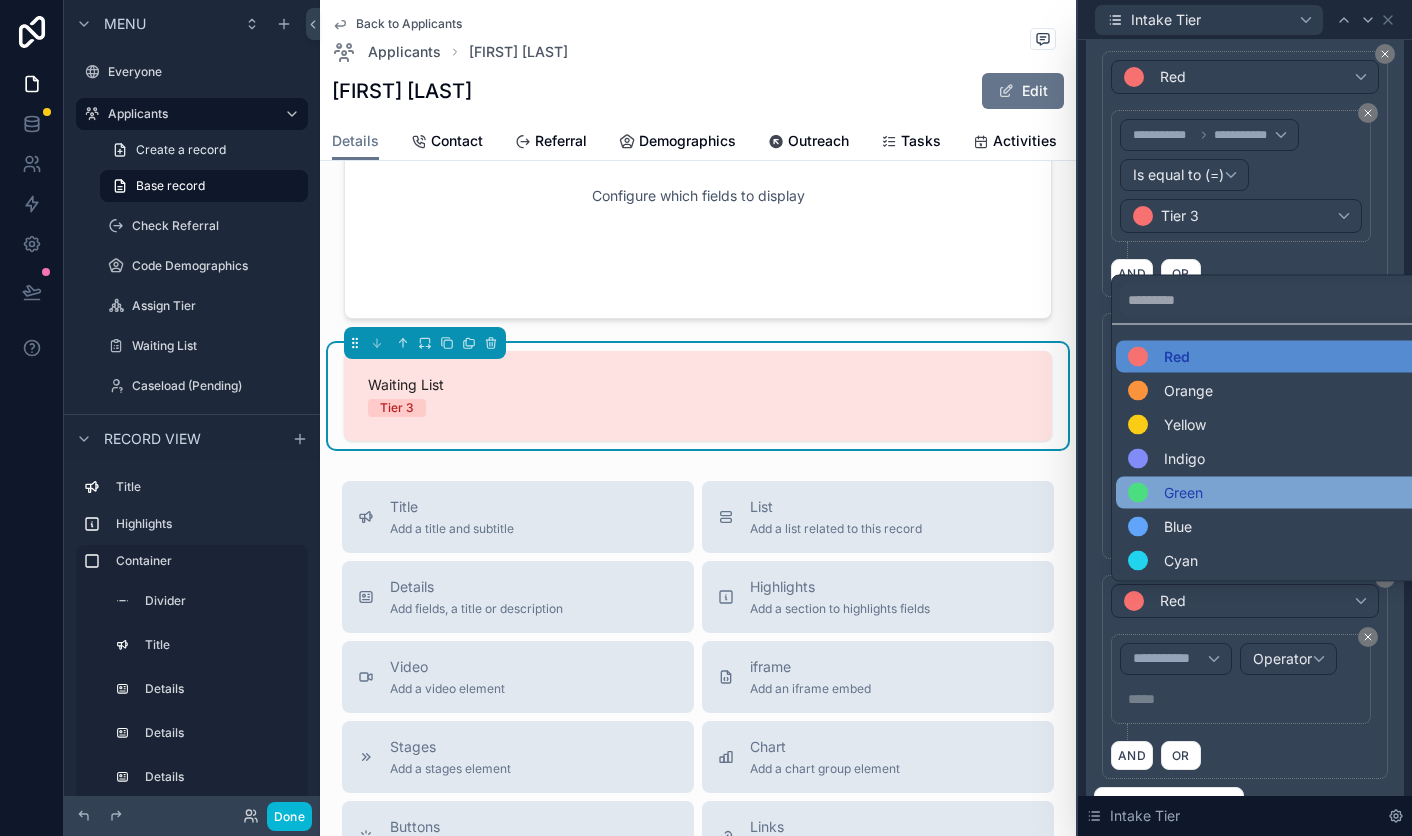 click on "Green" at bounding box center [1183, 493] 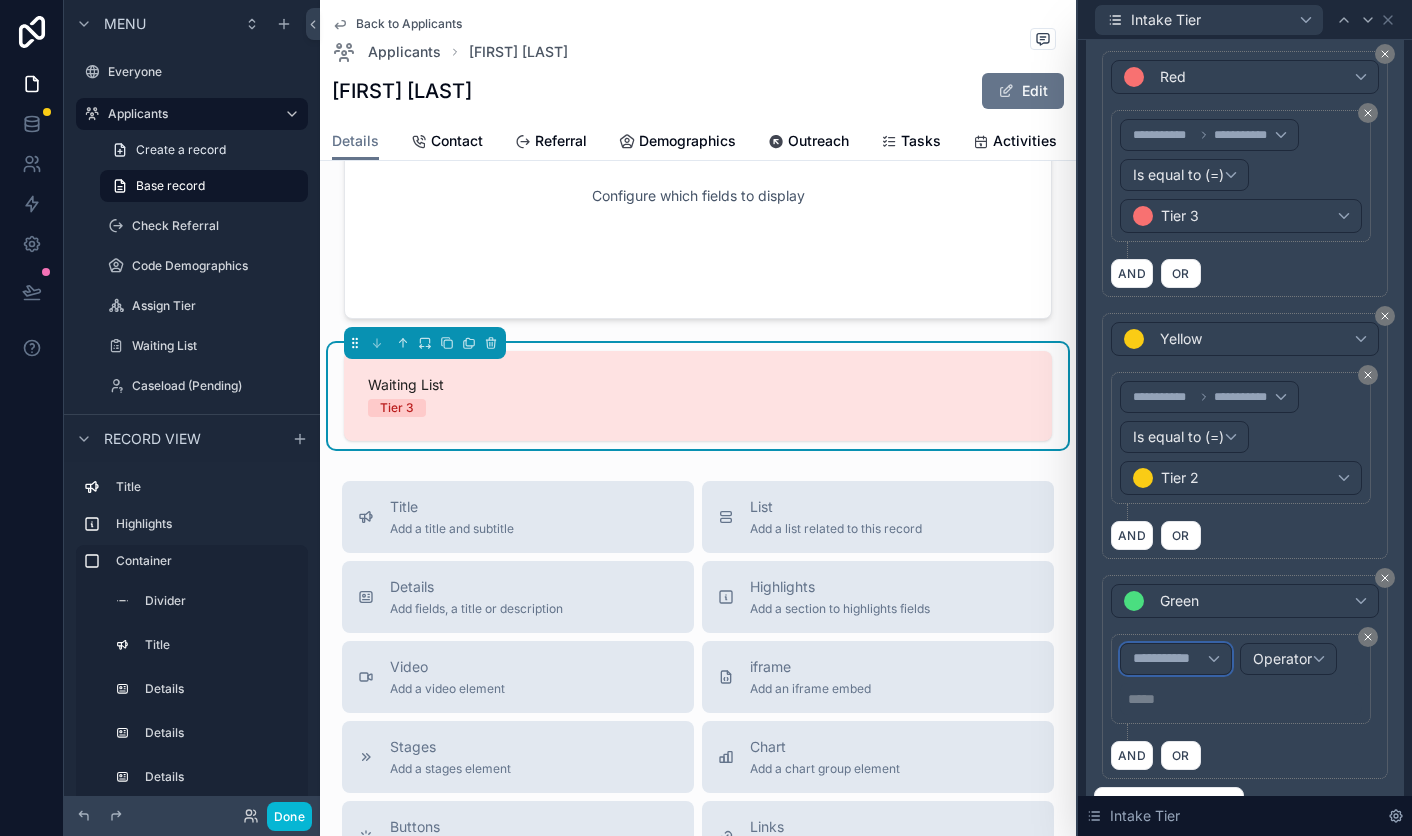 click on "**********" at bounding box center (1170, 659) 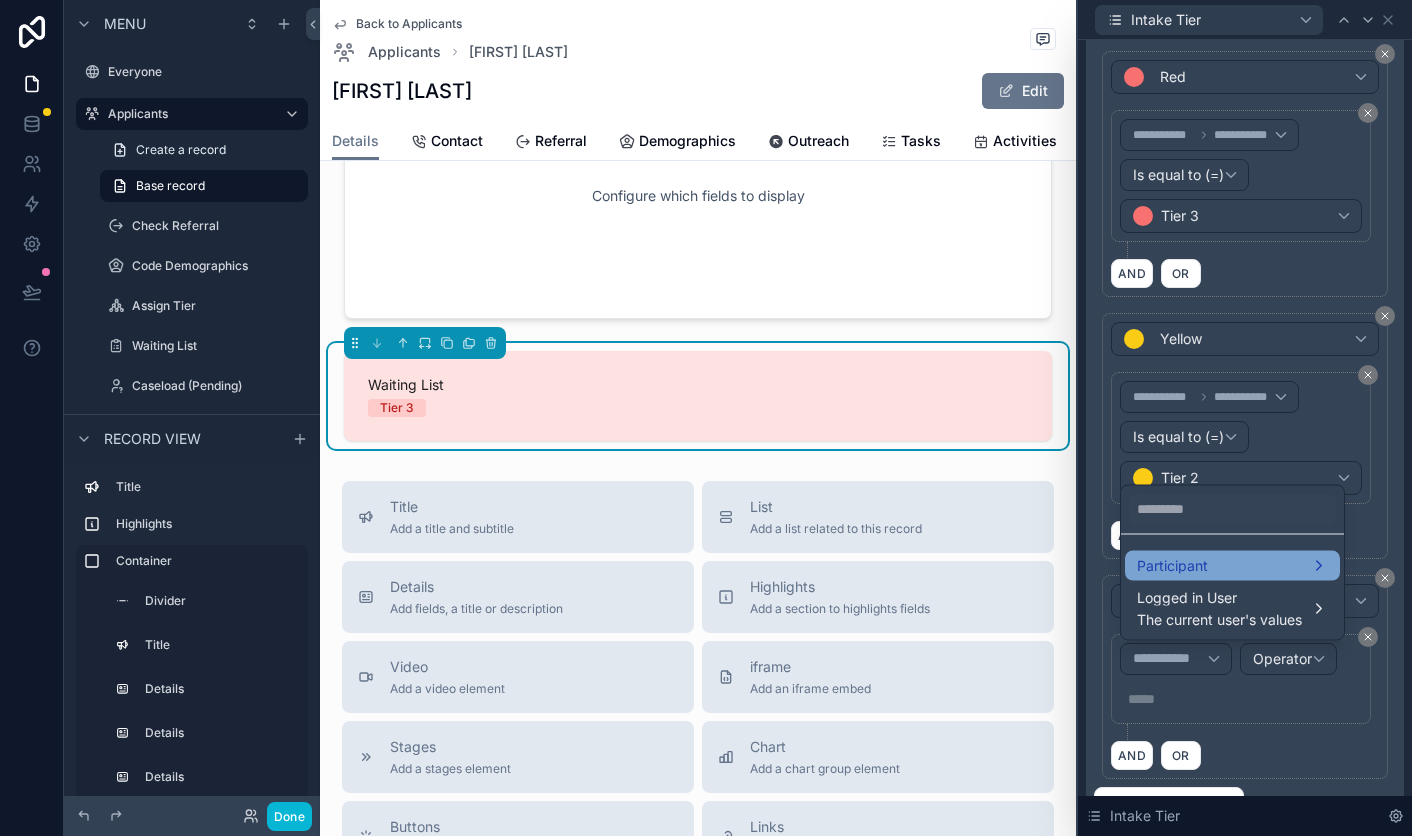 click on "Participant" at bounding box center [1232, 565] 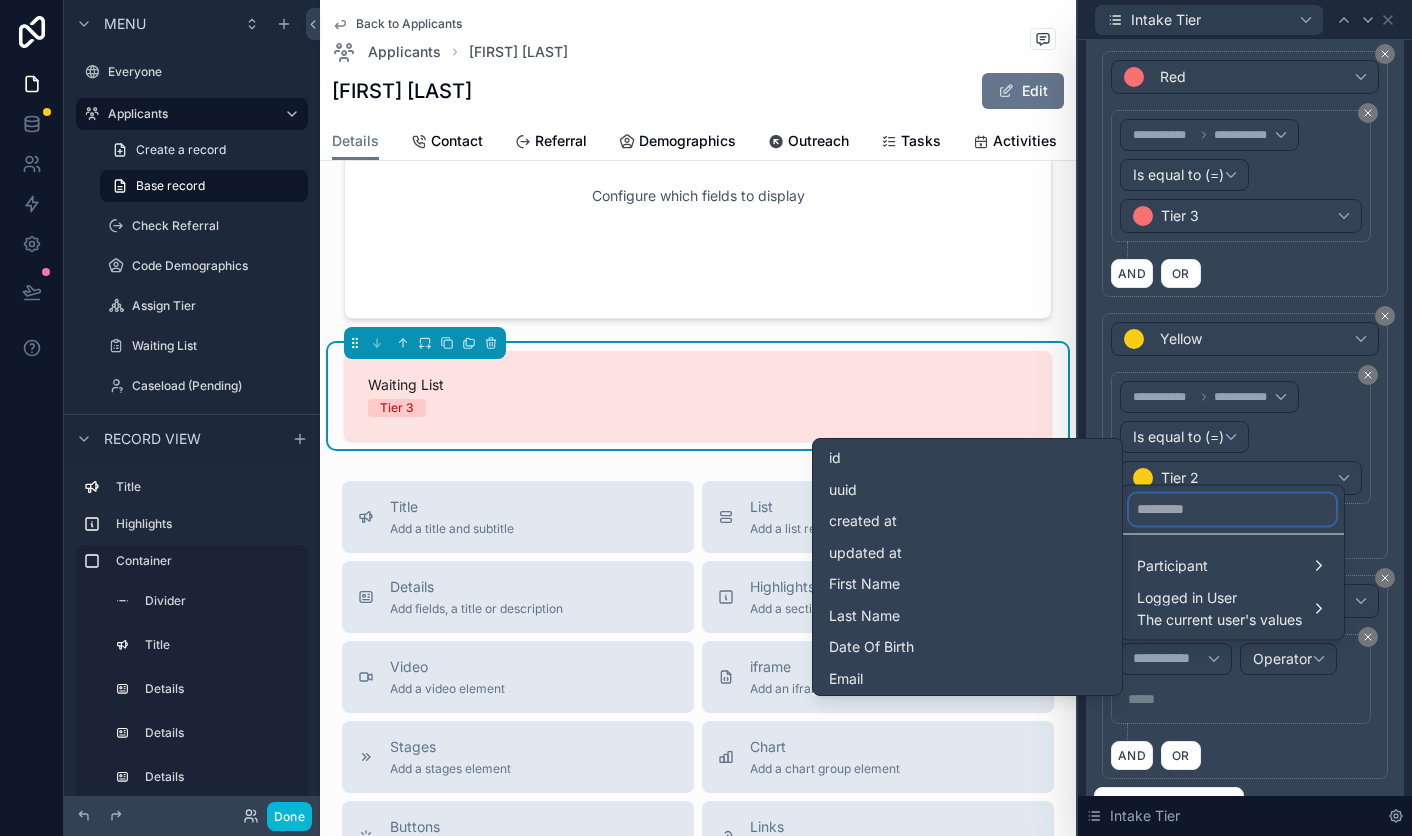 click at bounding box center (1232, 509) 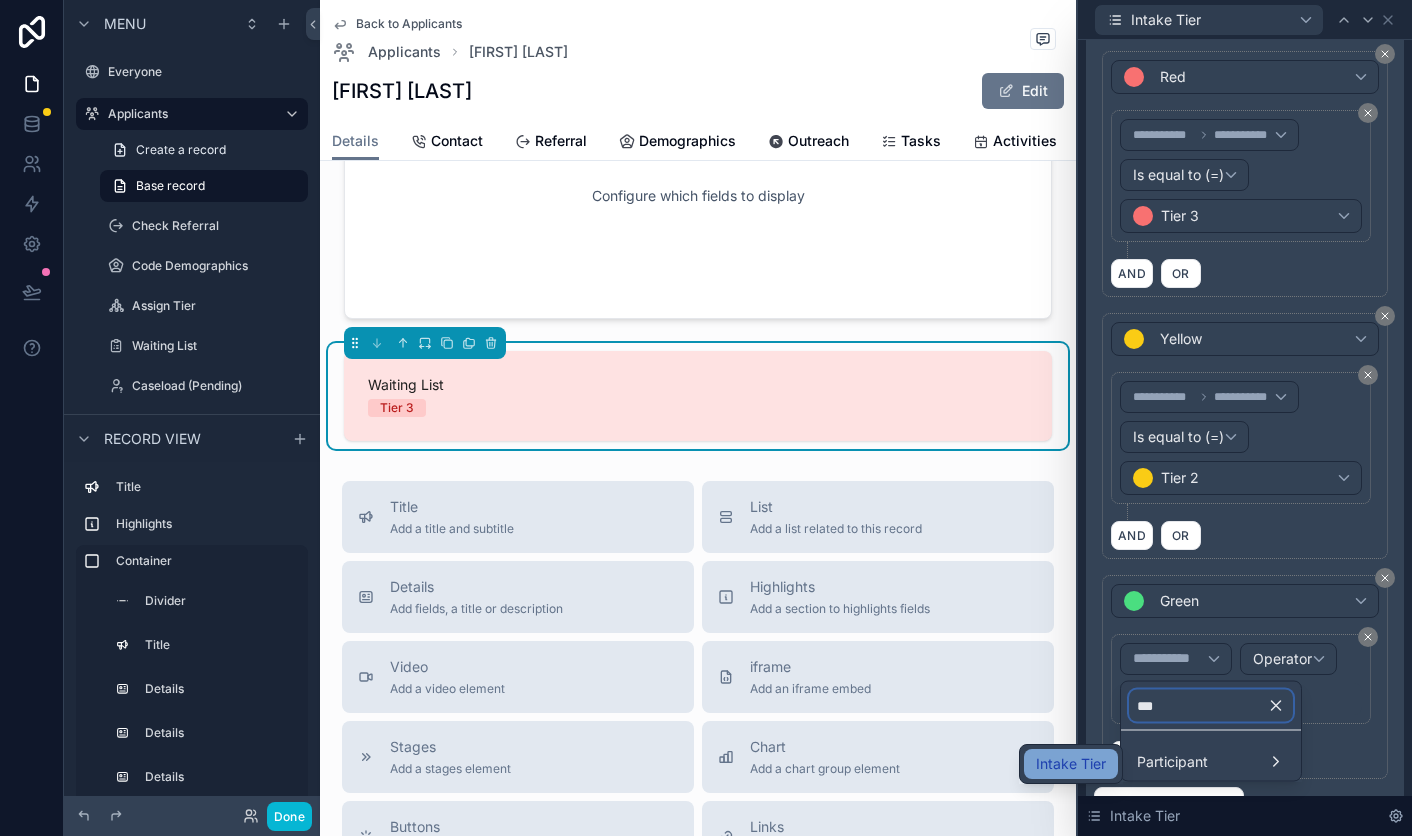 type on "***" 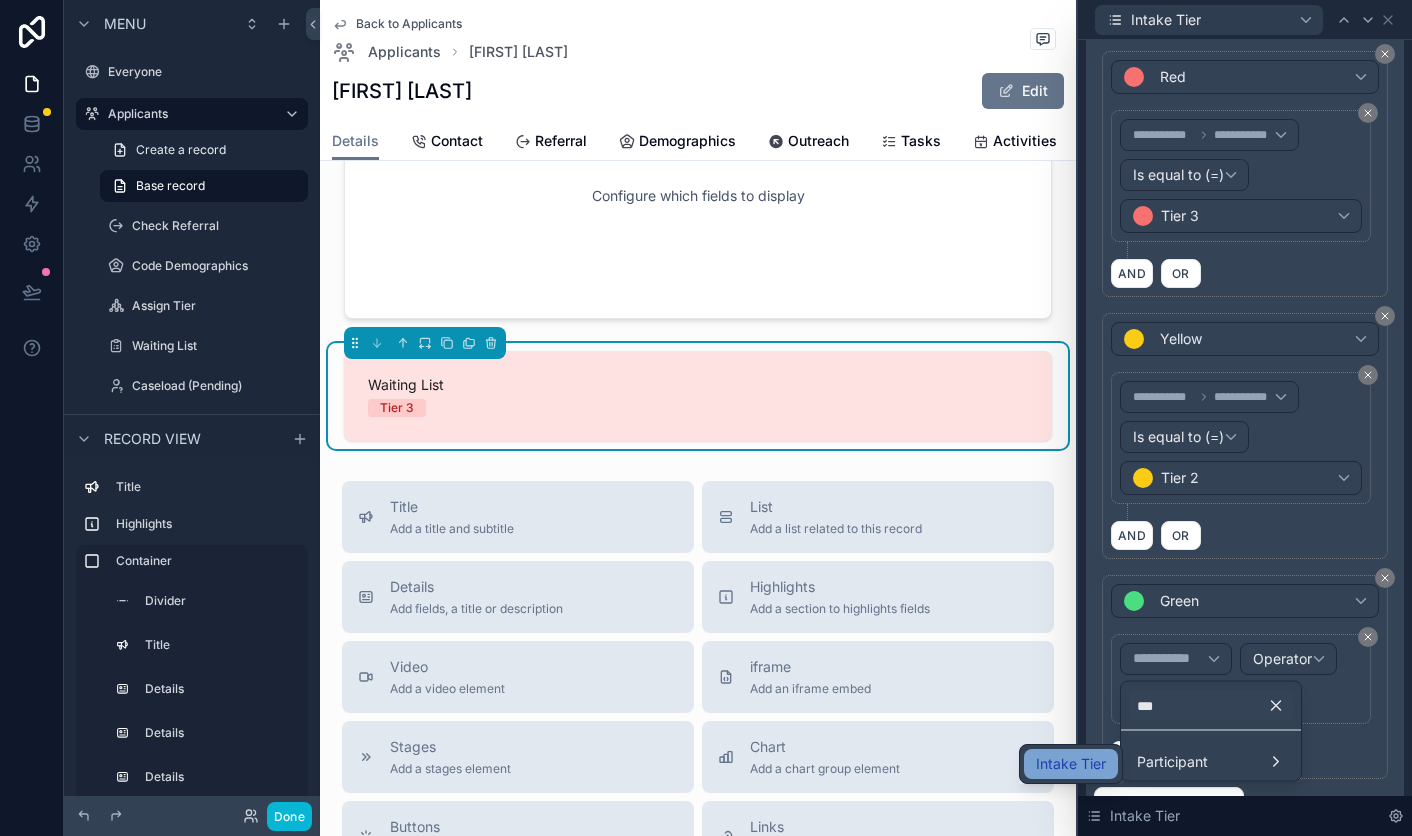 click on "Intake Tier" at bounding box center [1071, 764] 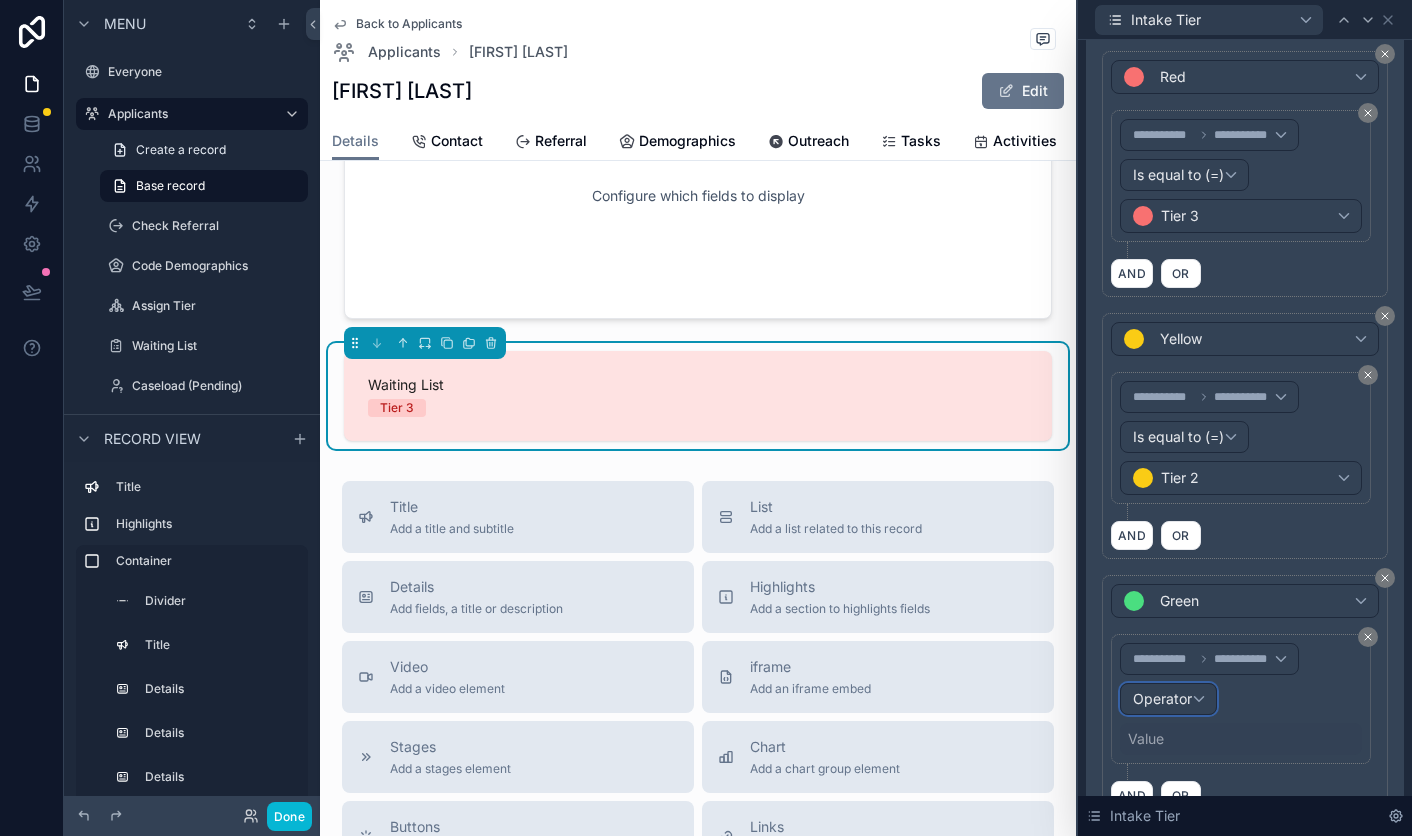 click on "Operator" at bounding box center (1162, 698) 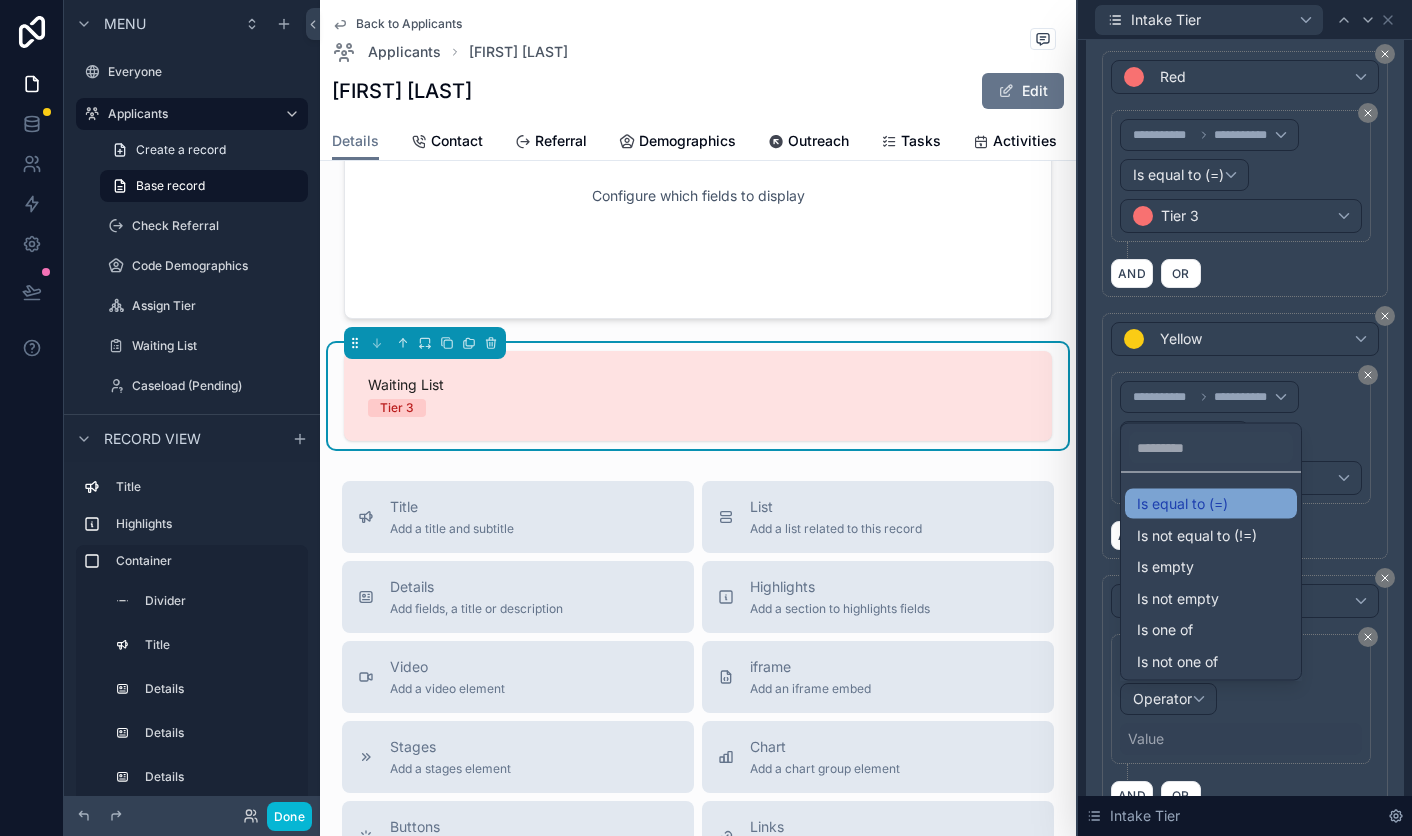 click on "Is equal to (=)" at bounding box center [1182, 504] 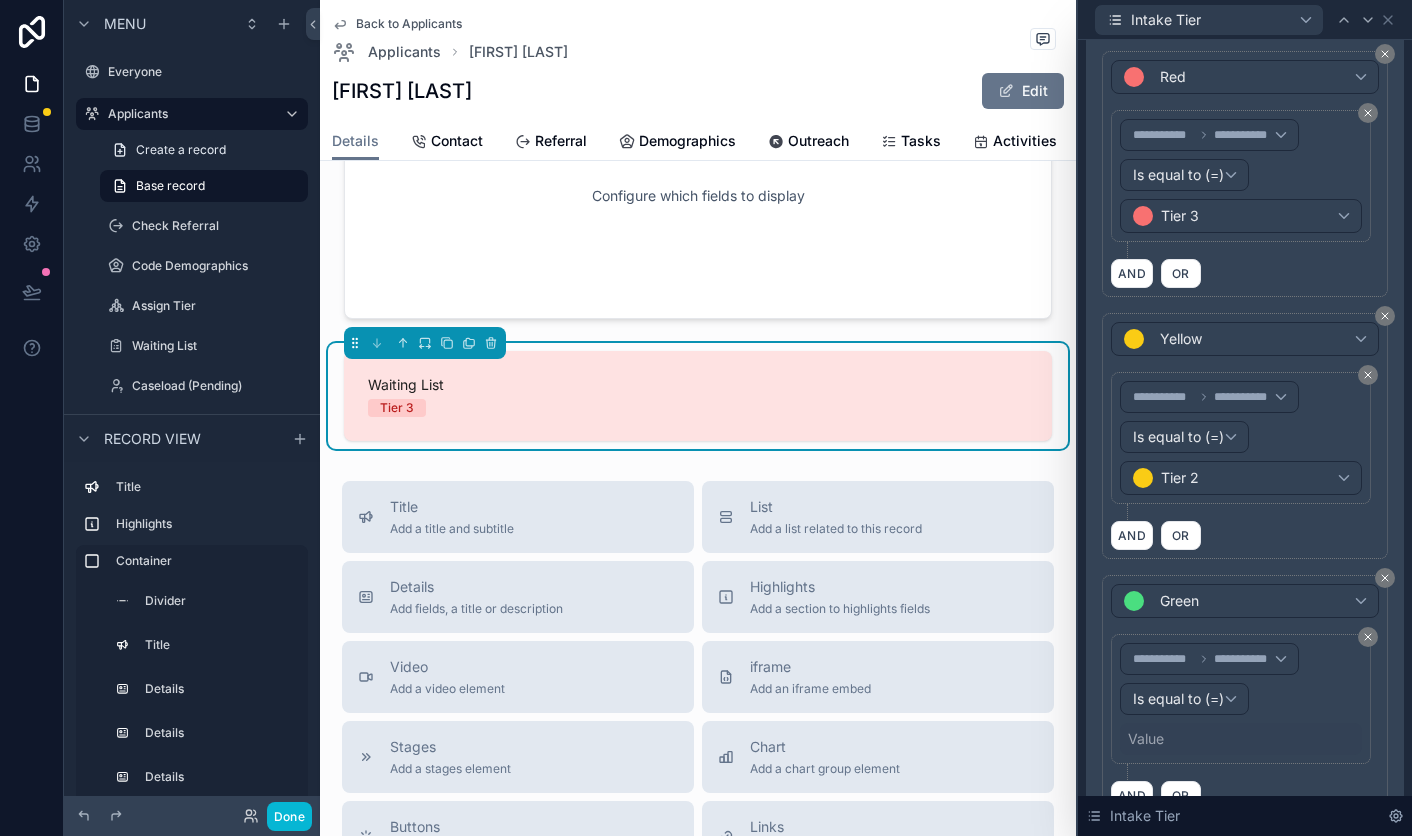 click on "Value" at bounding box center (1241, 739) 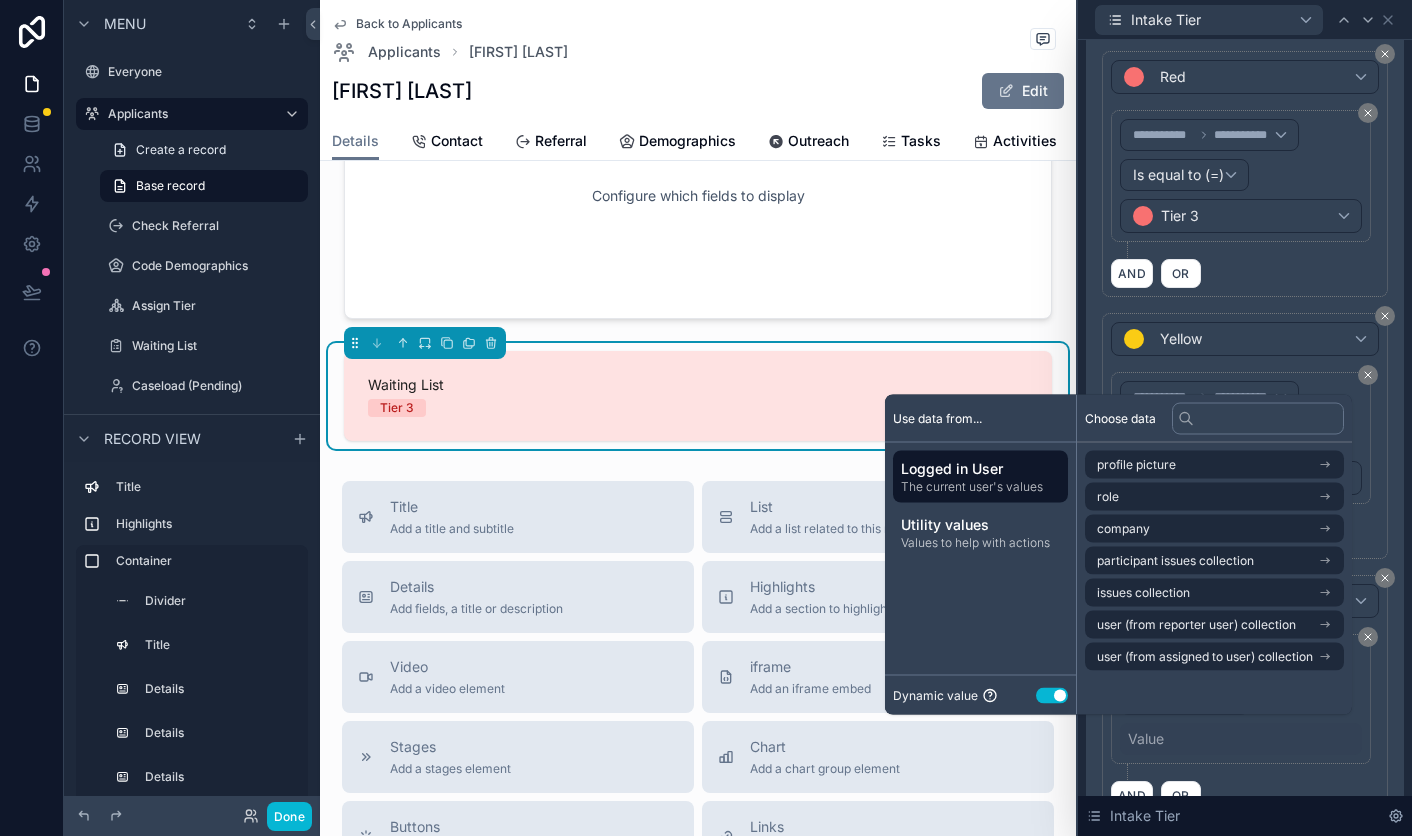 click on "Use setting" at bounding box center (1052, 695) 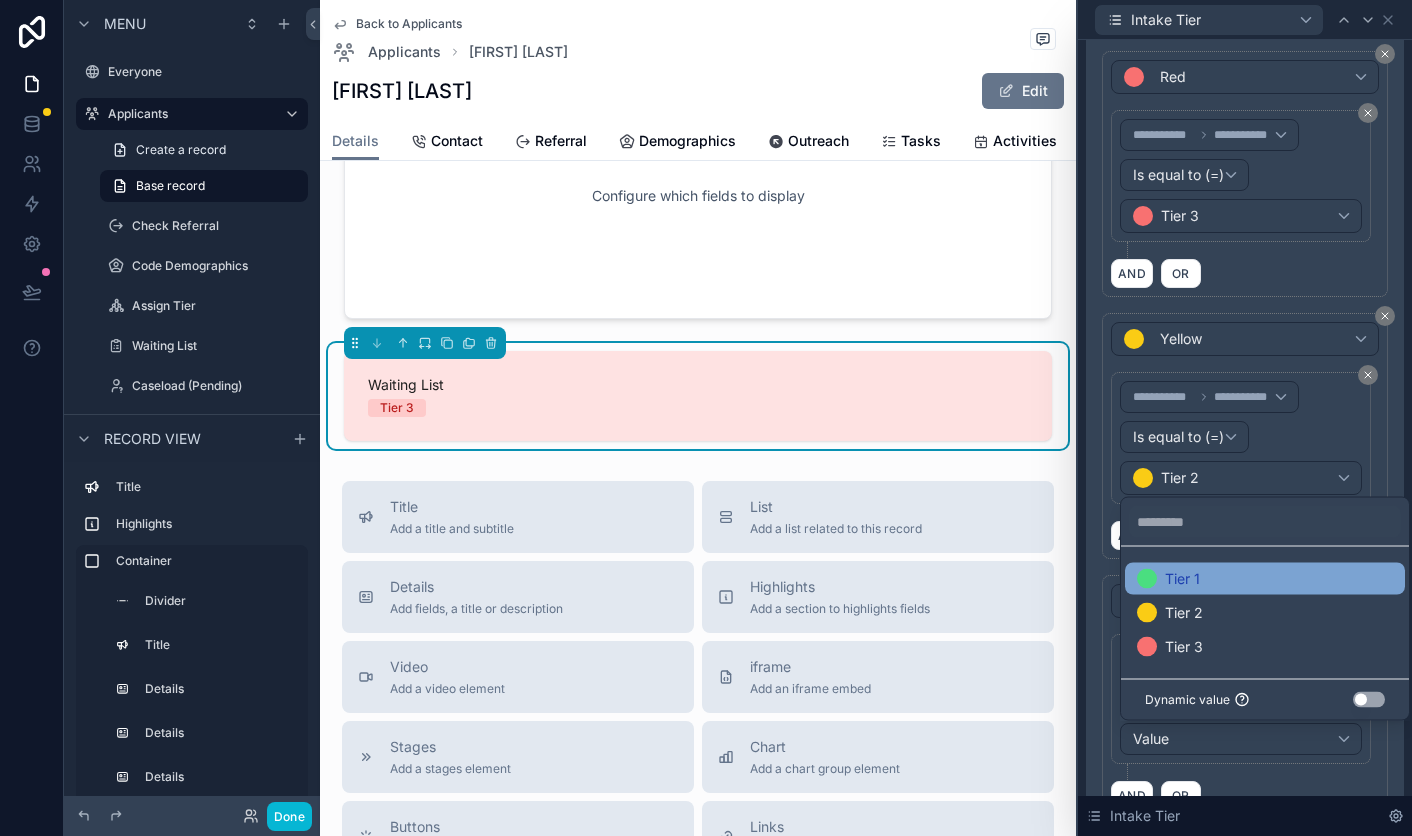 click at bounding box center (1147, 579) 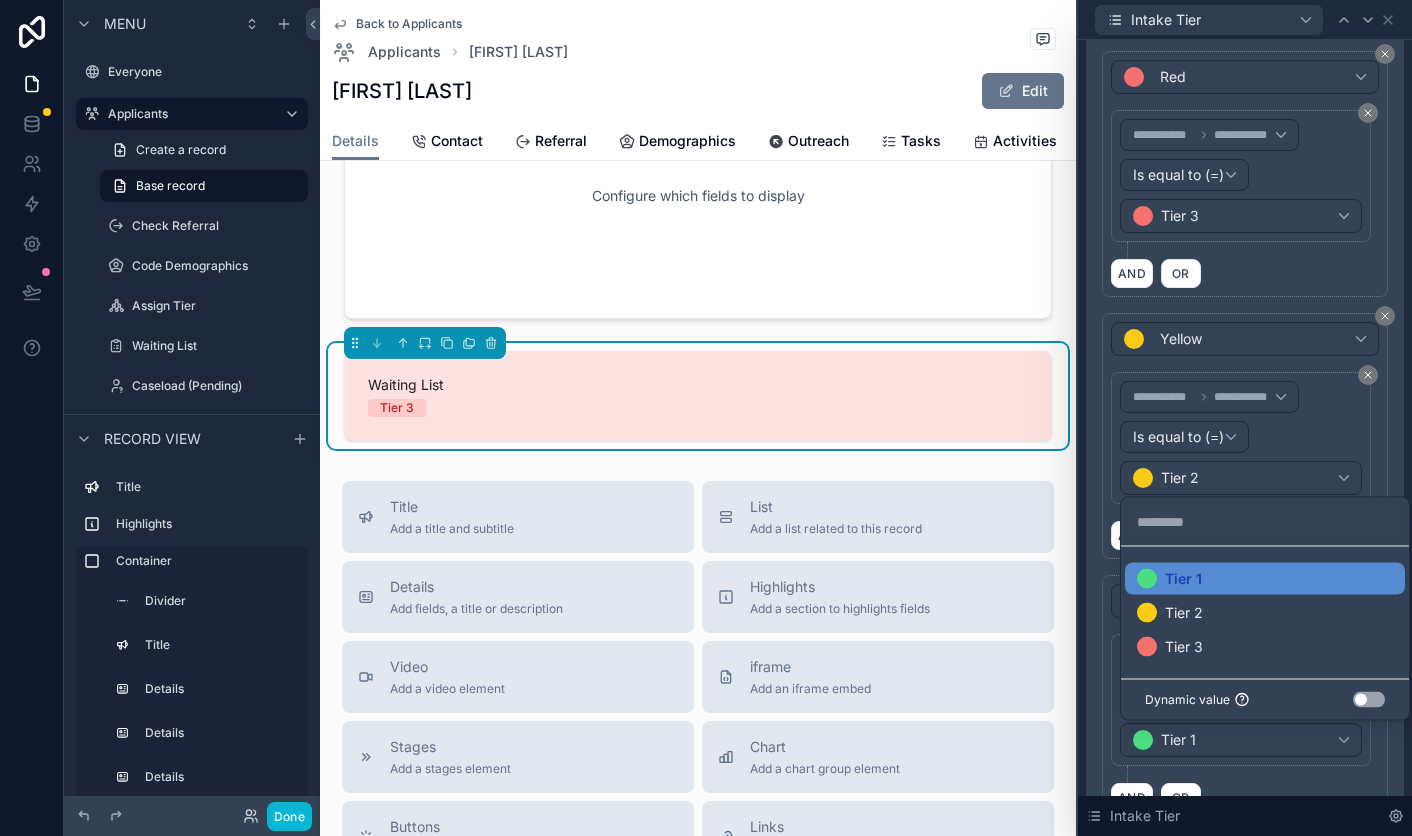 click on "**********" at bounding box center (1245, 708) 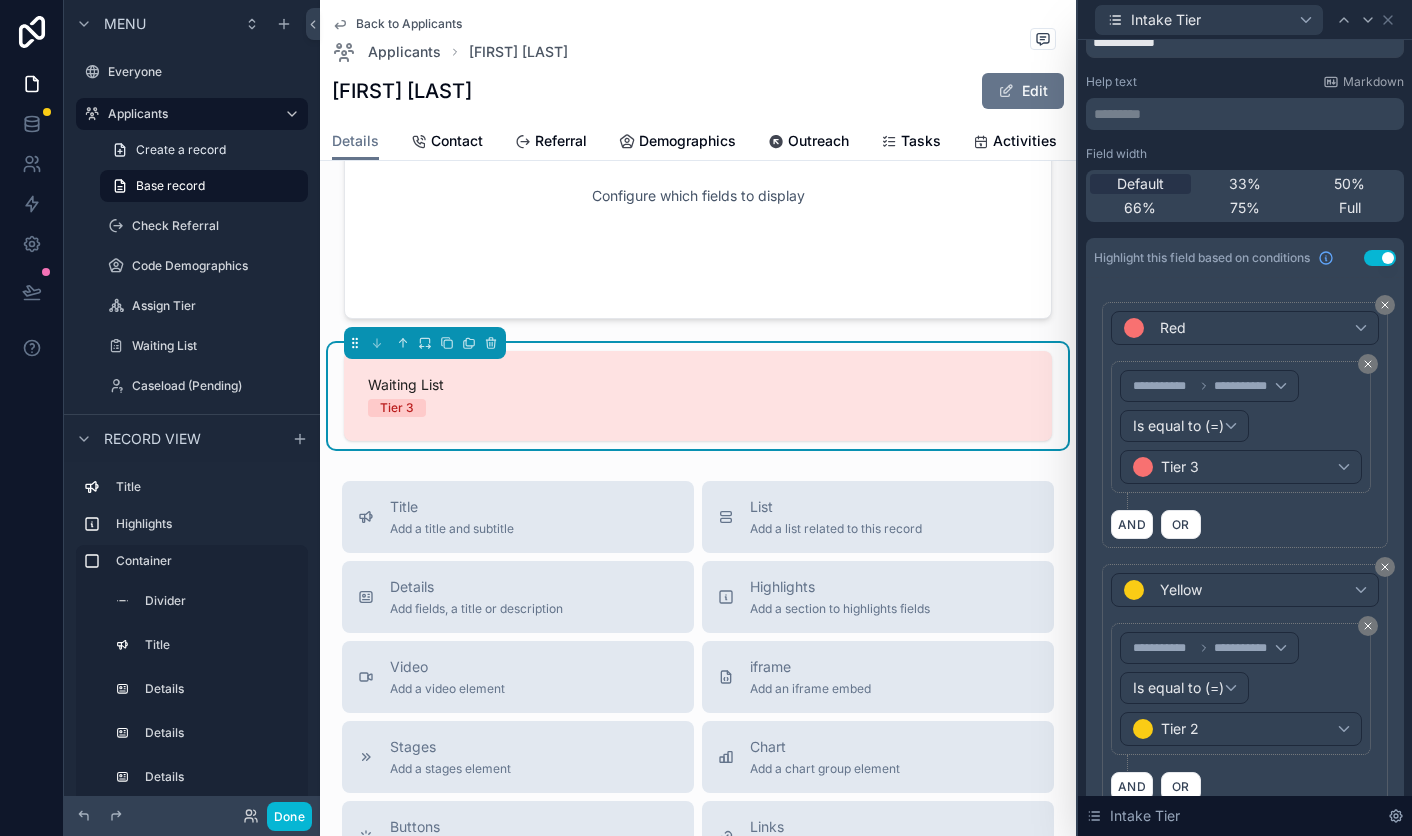 scroll, scrollTop: 0, scrollLeft: 0, axis: both 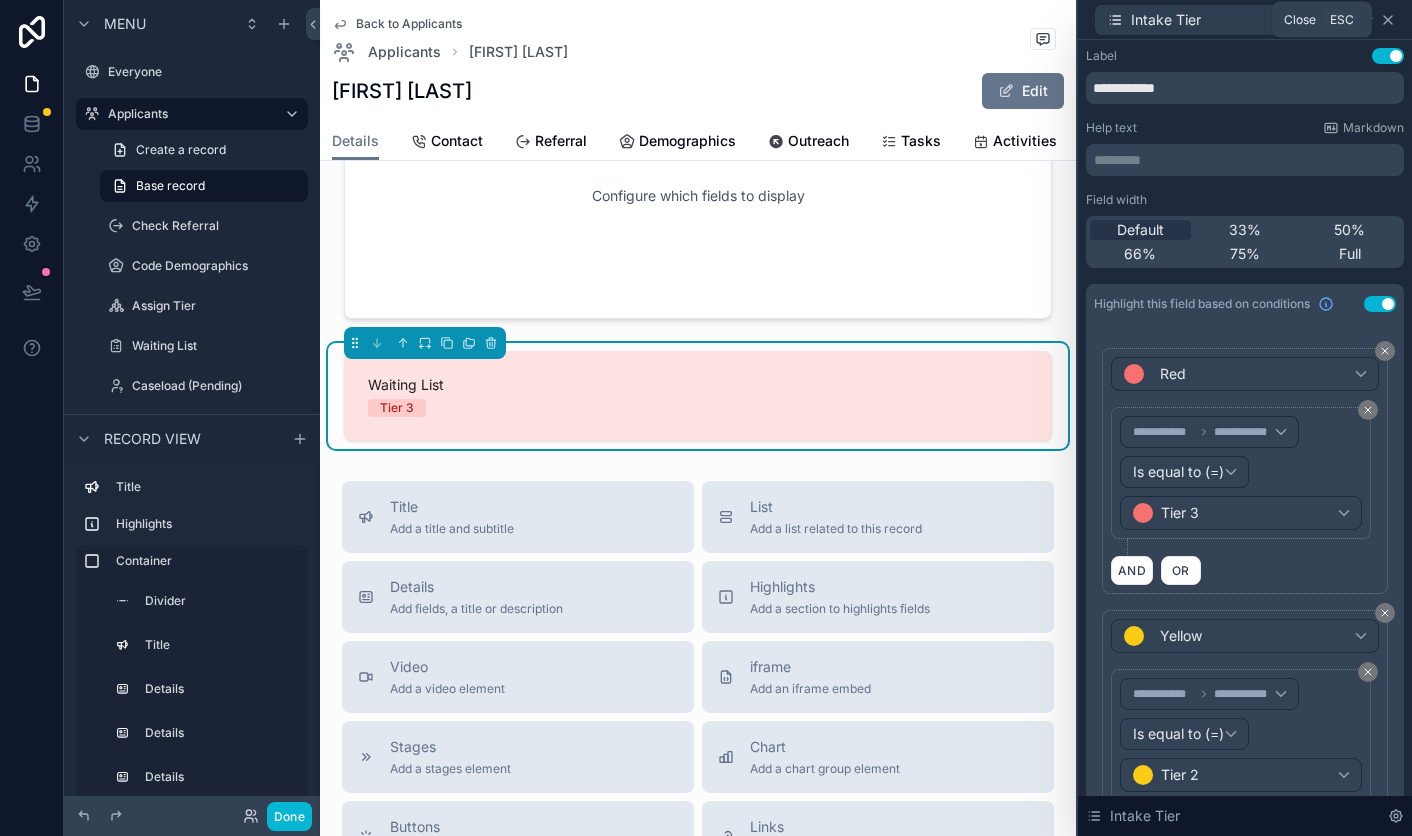 click 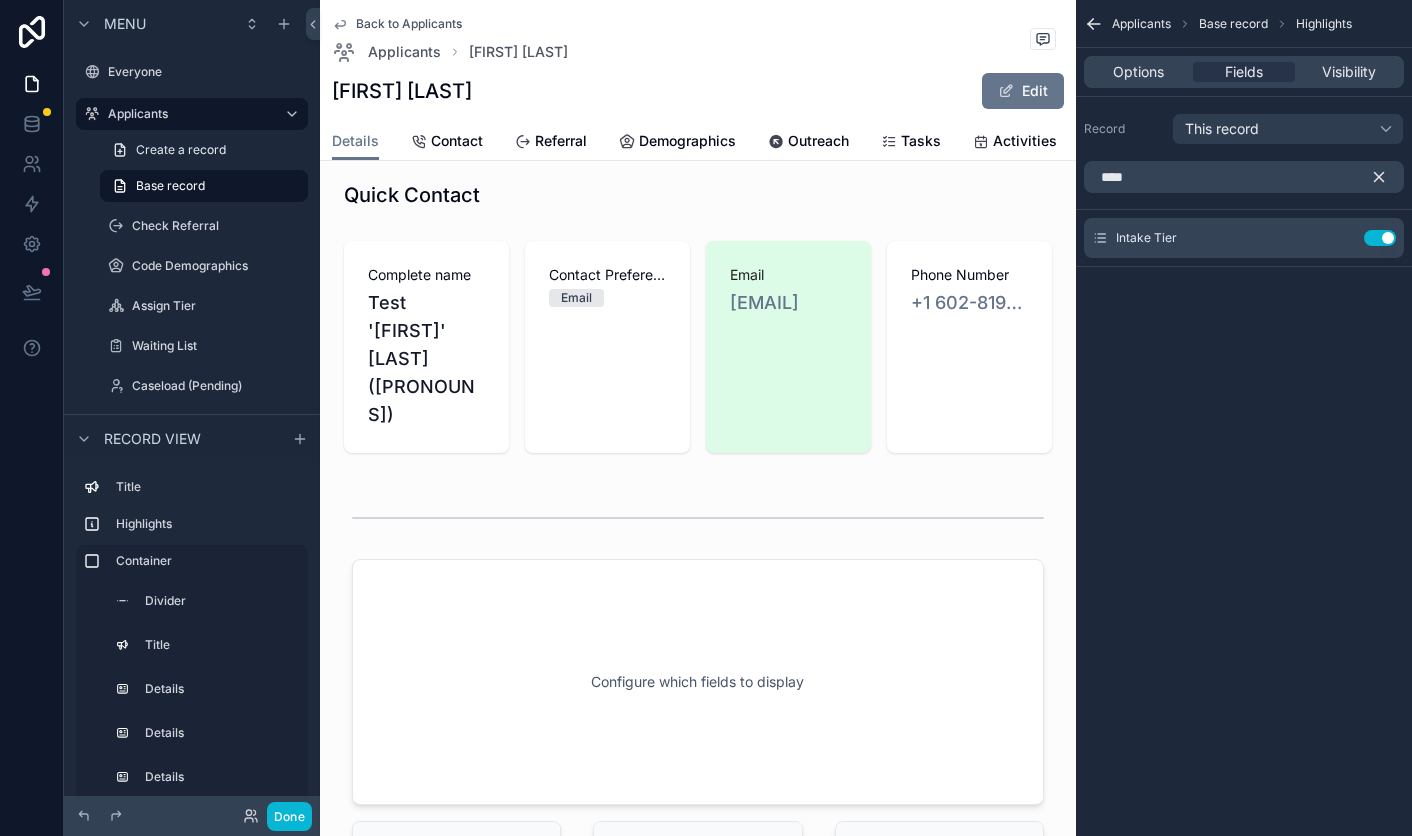 scroll, scrollTop: 0, scrollLeft: 0, axis: both 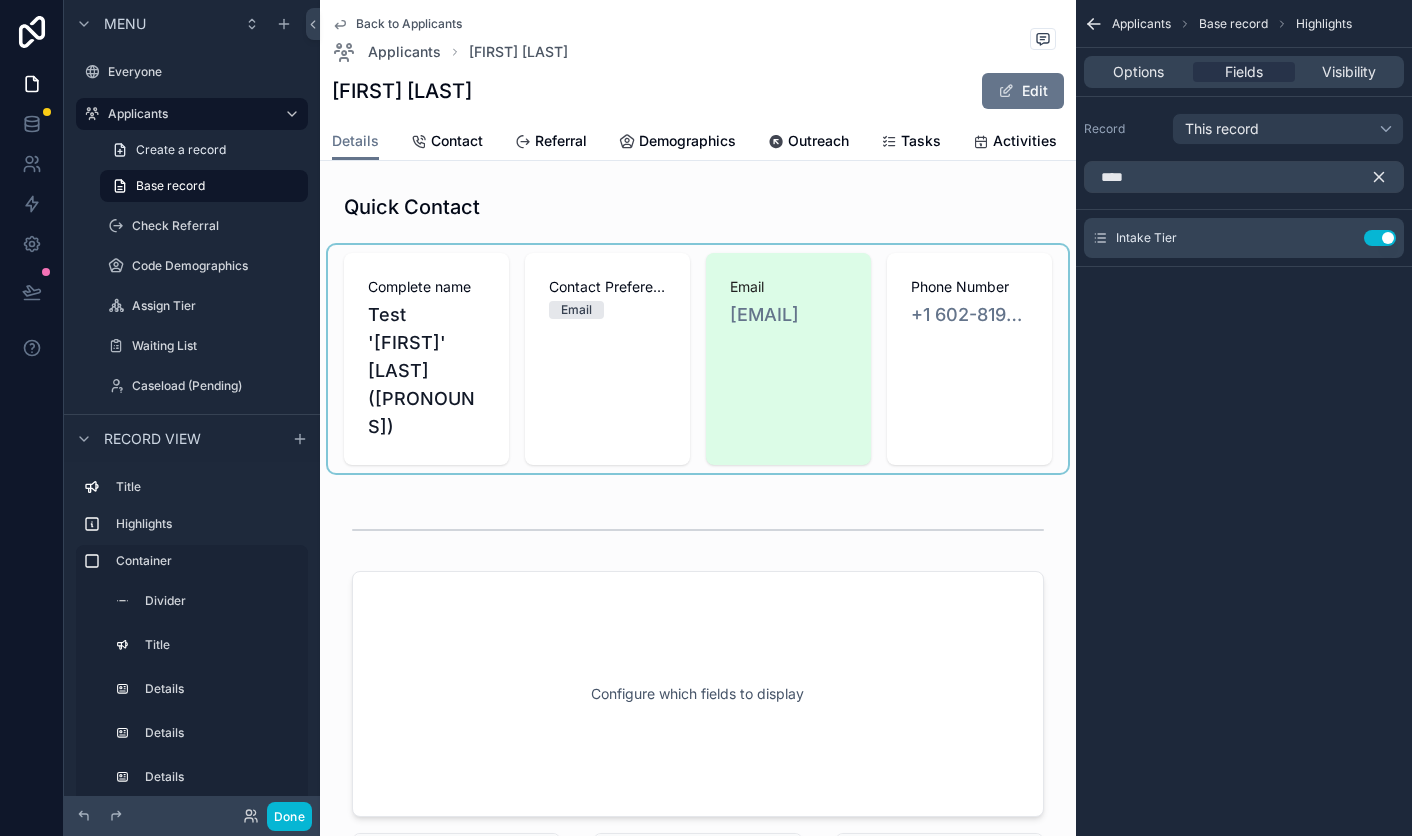 click at bounding box center [698, 359] 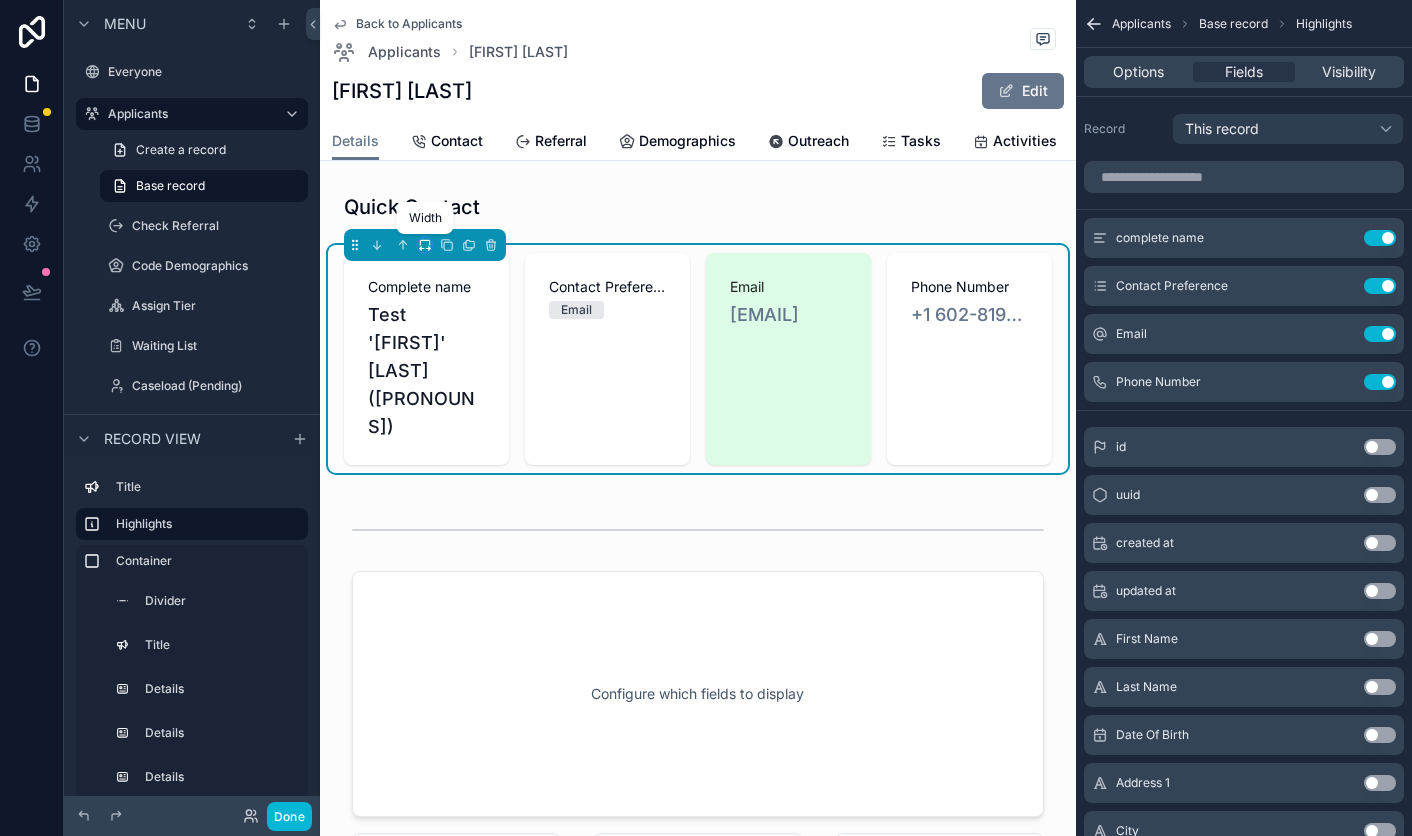 click 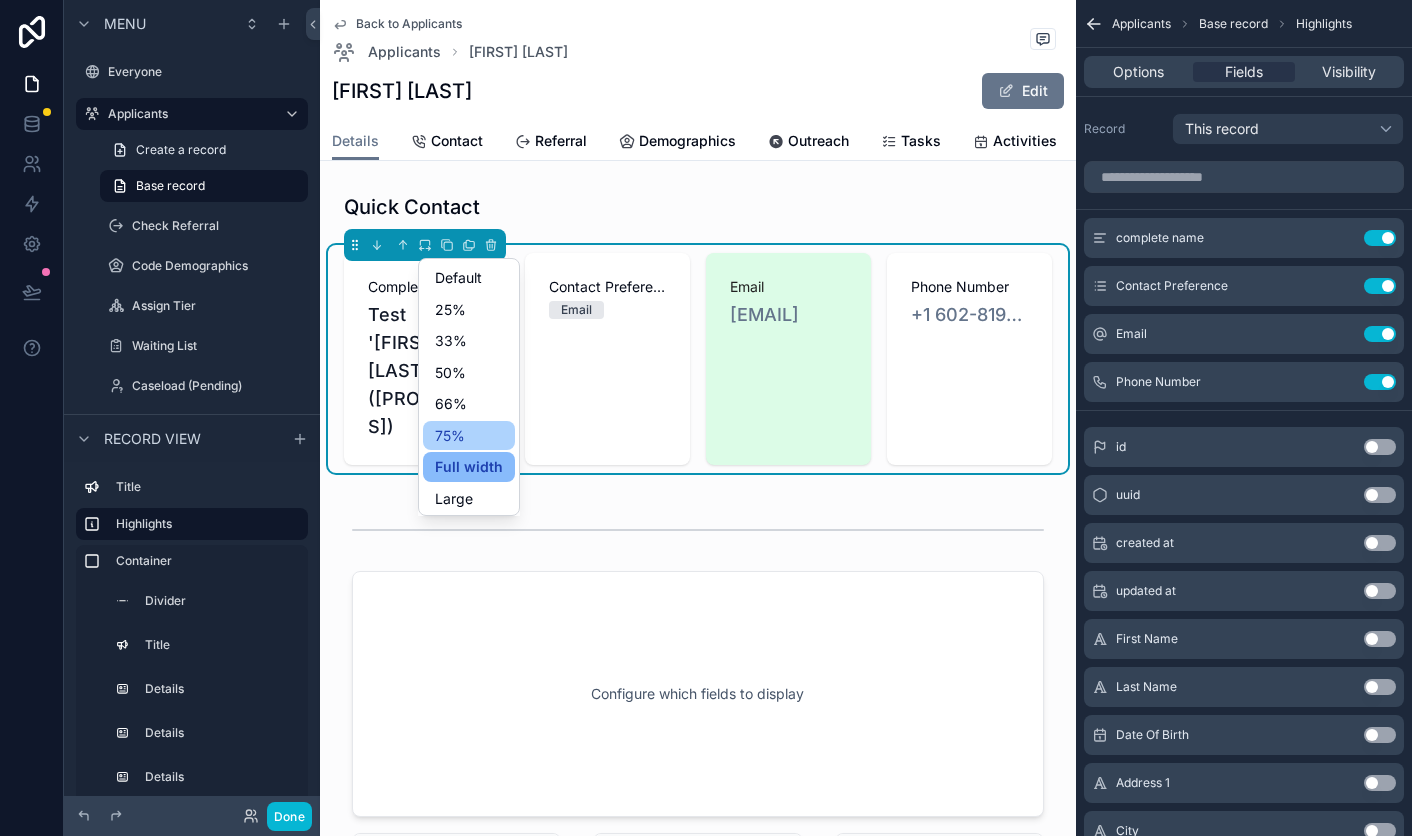 click on "75%" at bounding box center [469, 436] 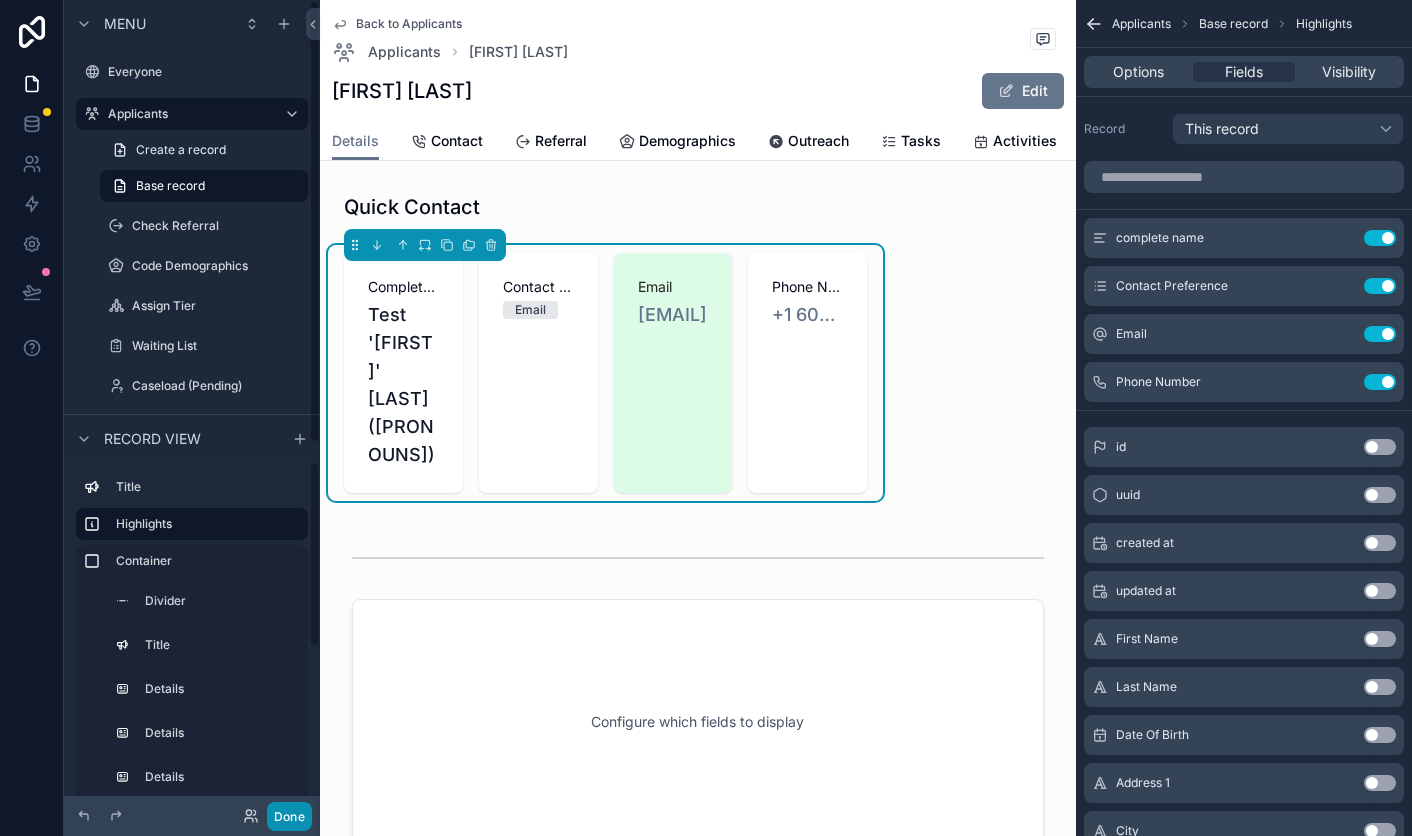 click on "Done" at bounding box center (289, 816) 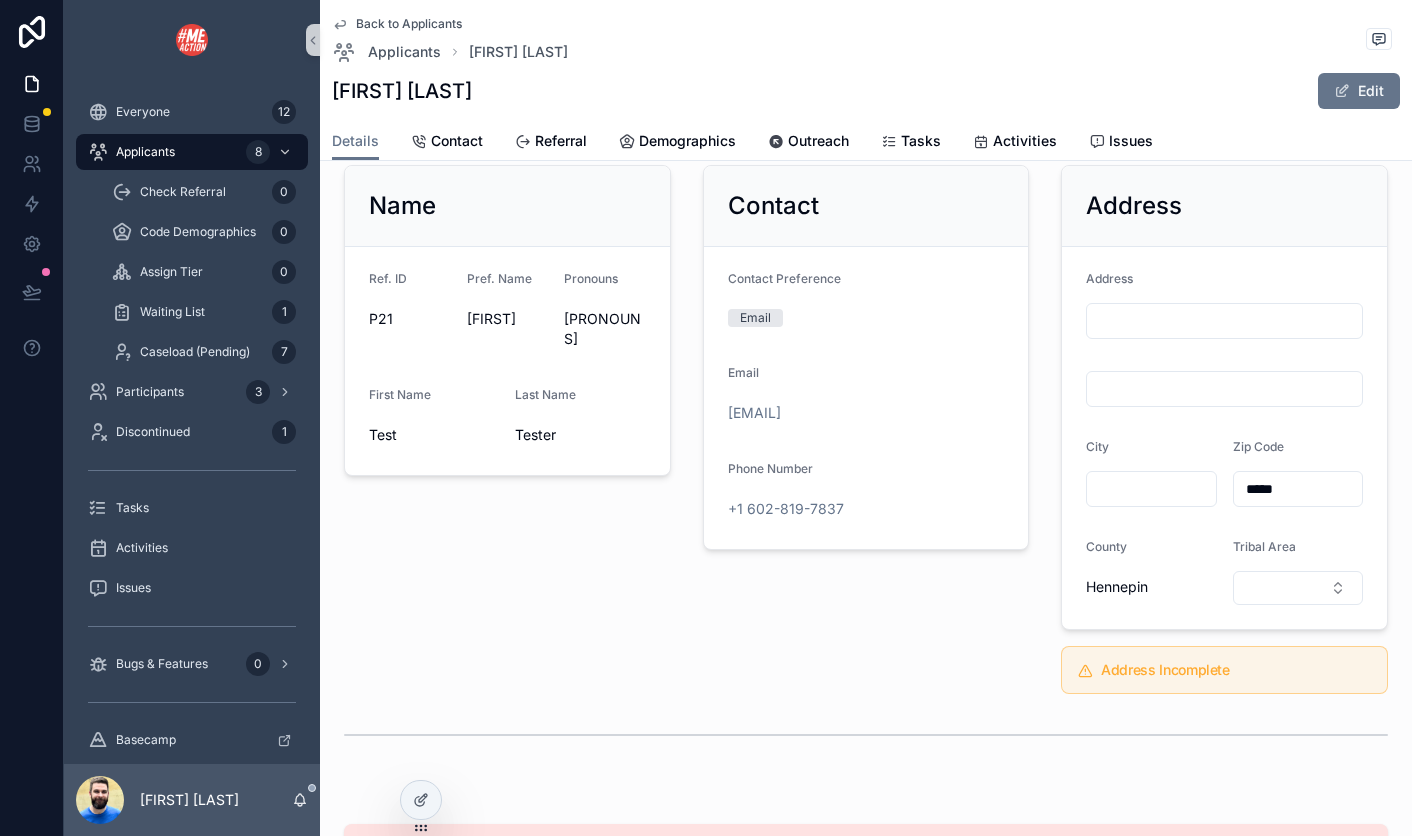 scroll, scrollTop: 544, scrollLeft: 0, axis: vertical 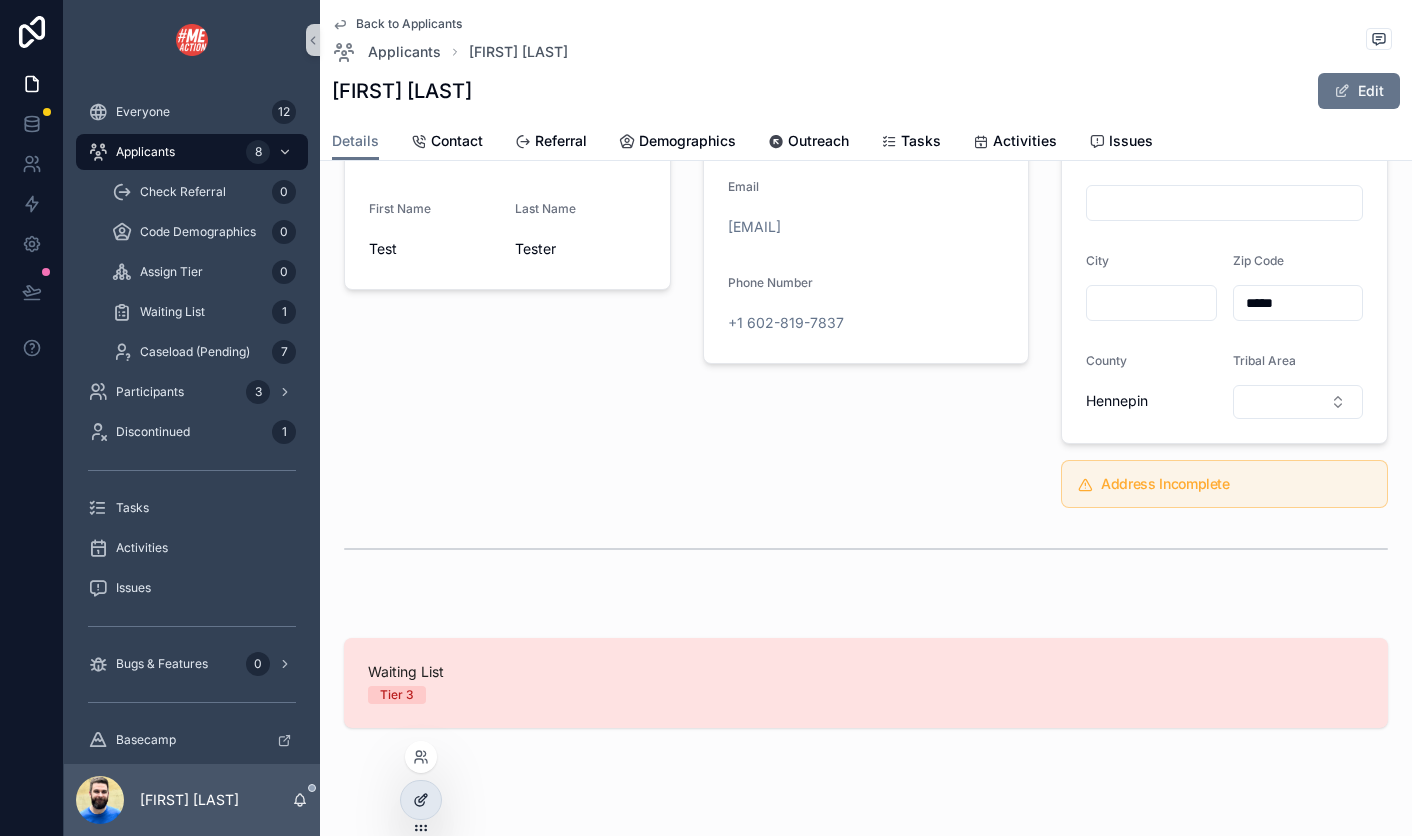 click 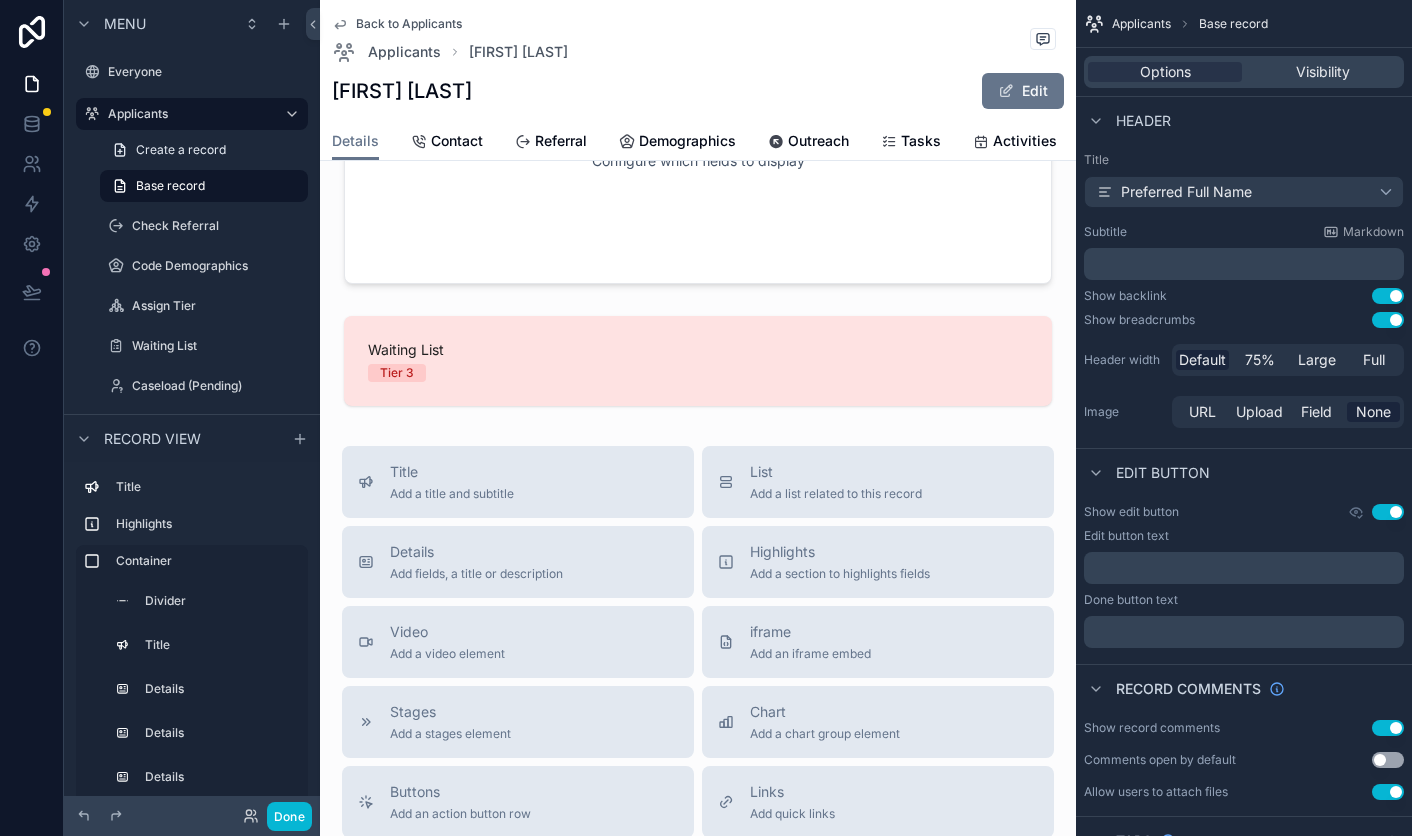 scroll, scrollTop: 1678, scrollLeft: 0, axis: vertical 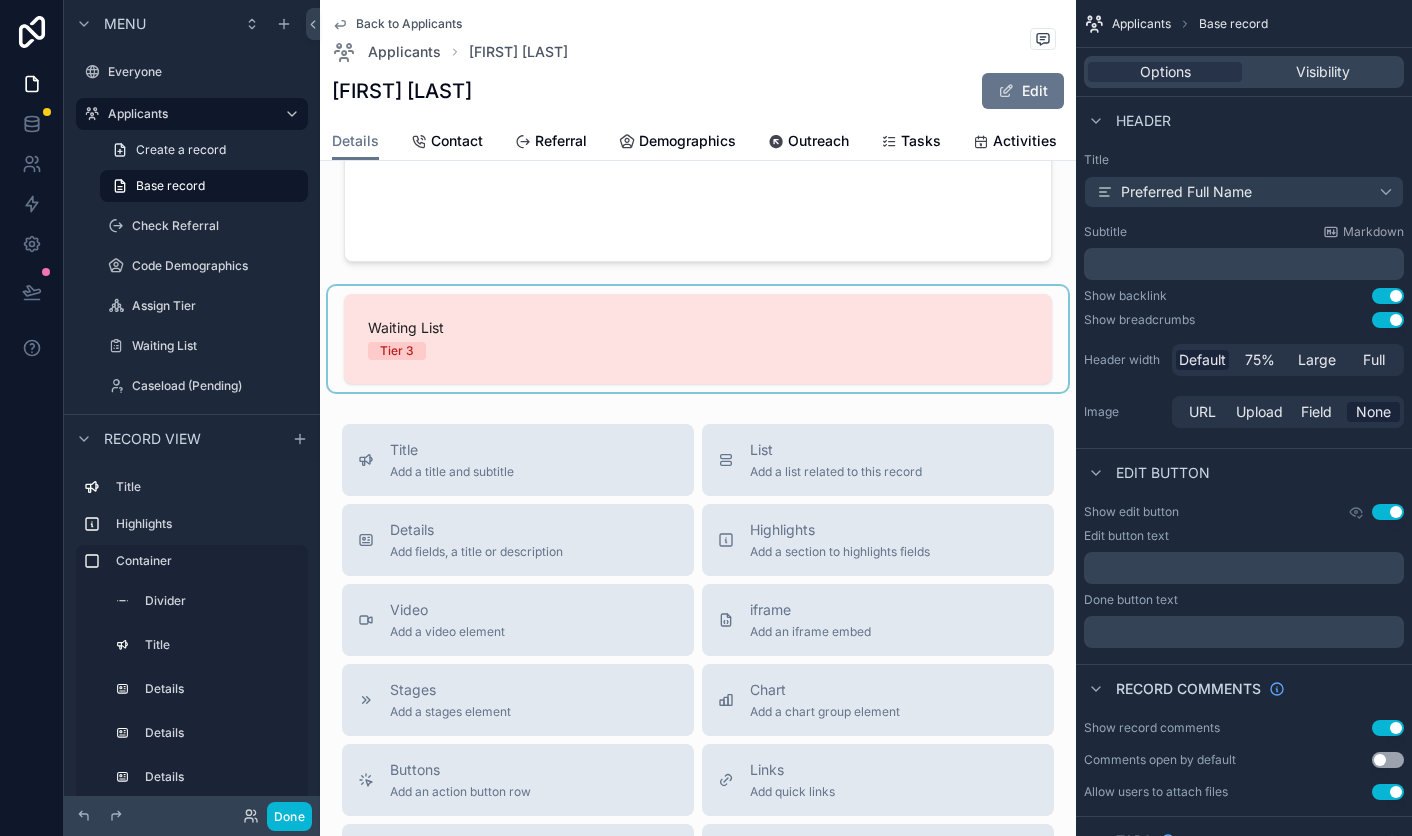 click at bounding box center [698, 339] 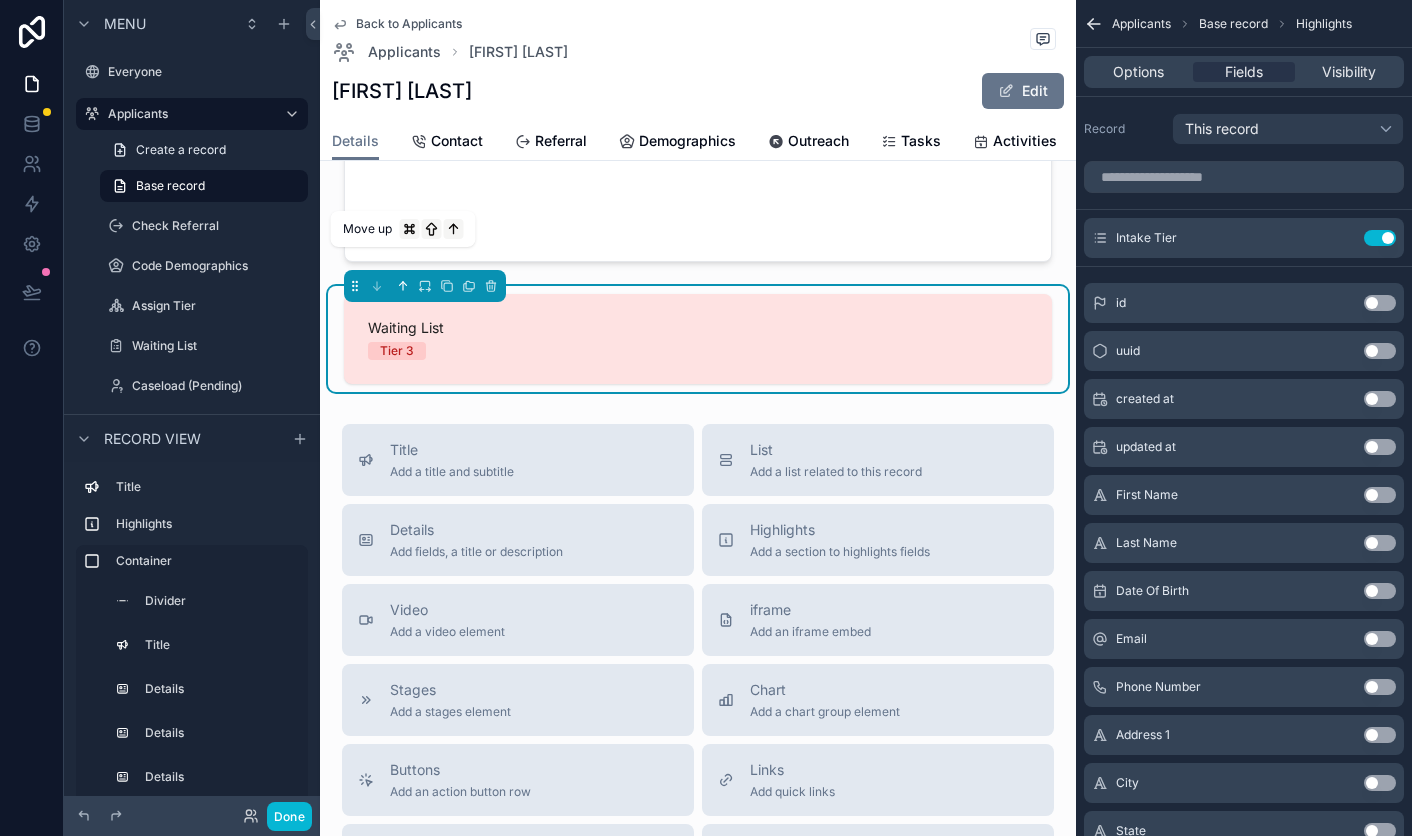 click 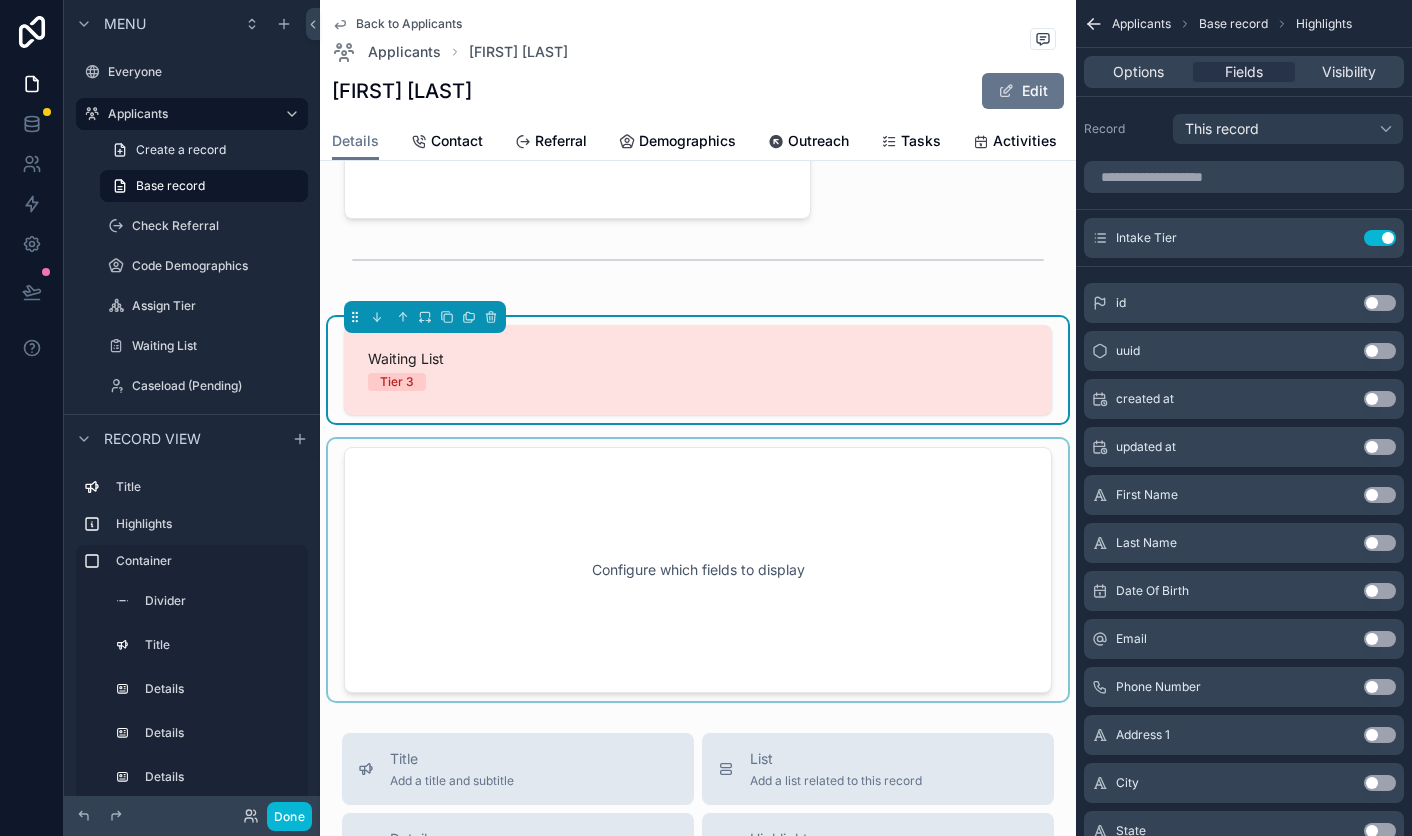 scroll, scrollTop: 1128, scrollLeft: 0, axis: vertical 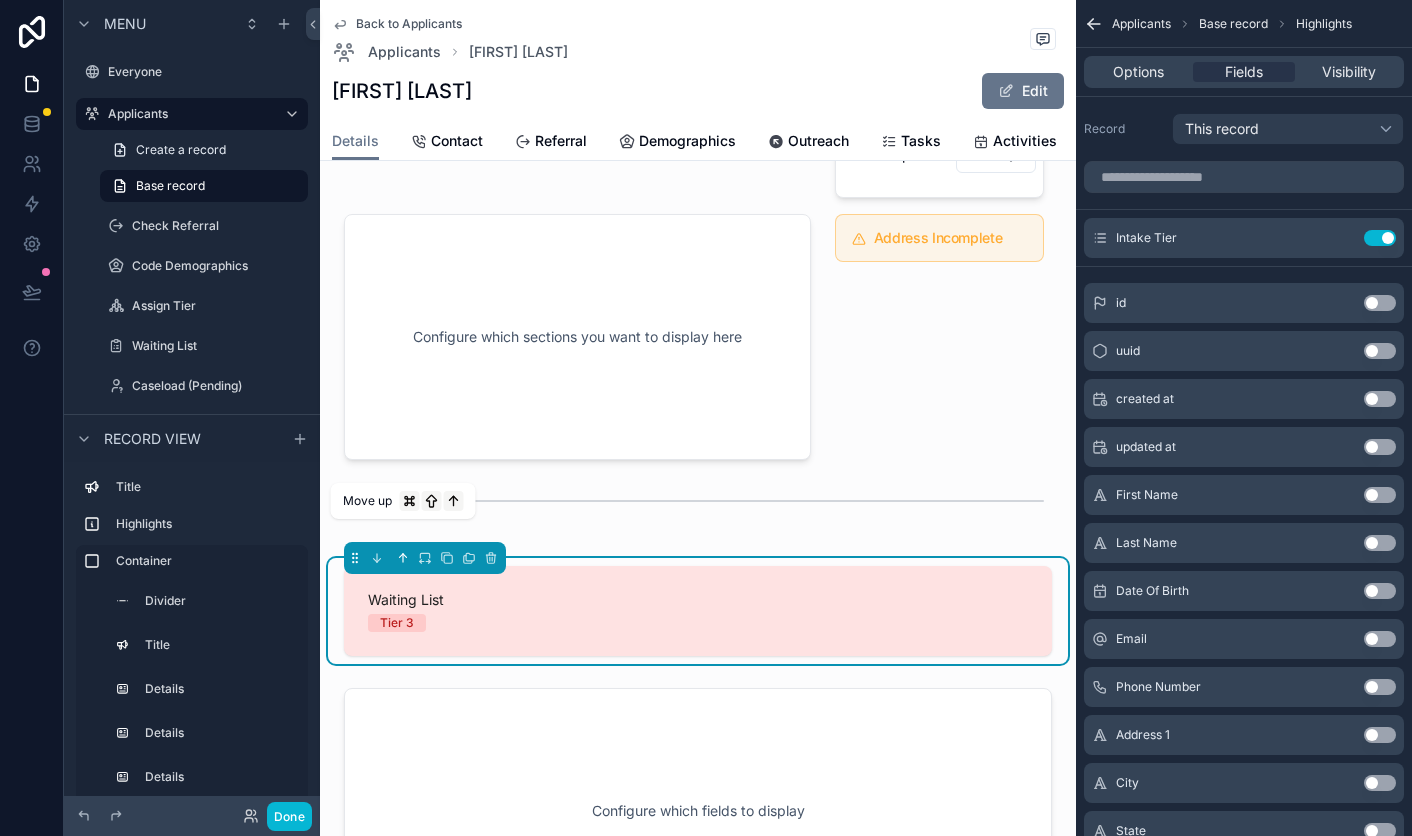 click 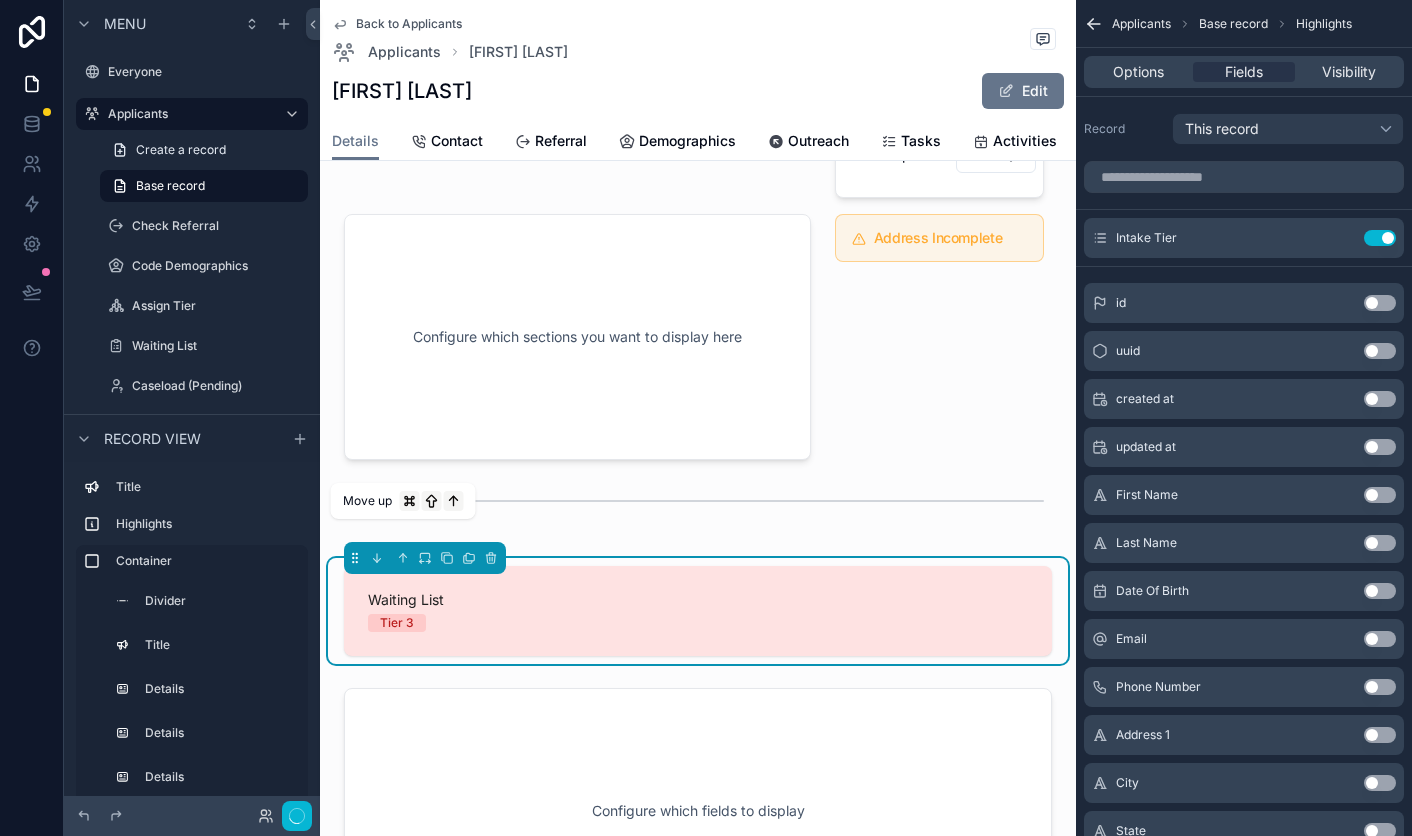 click 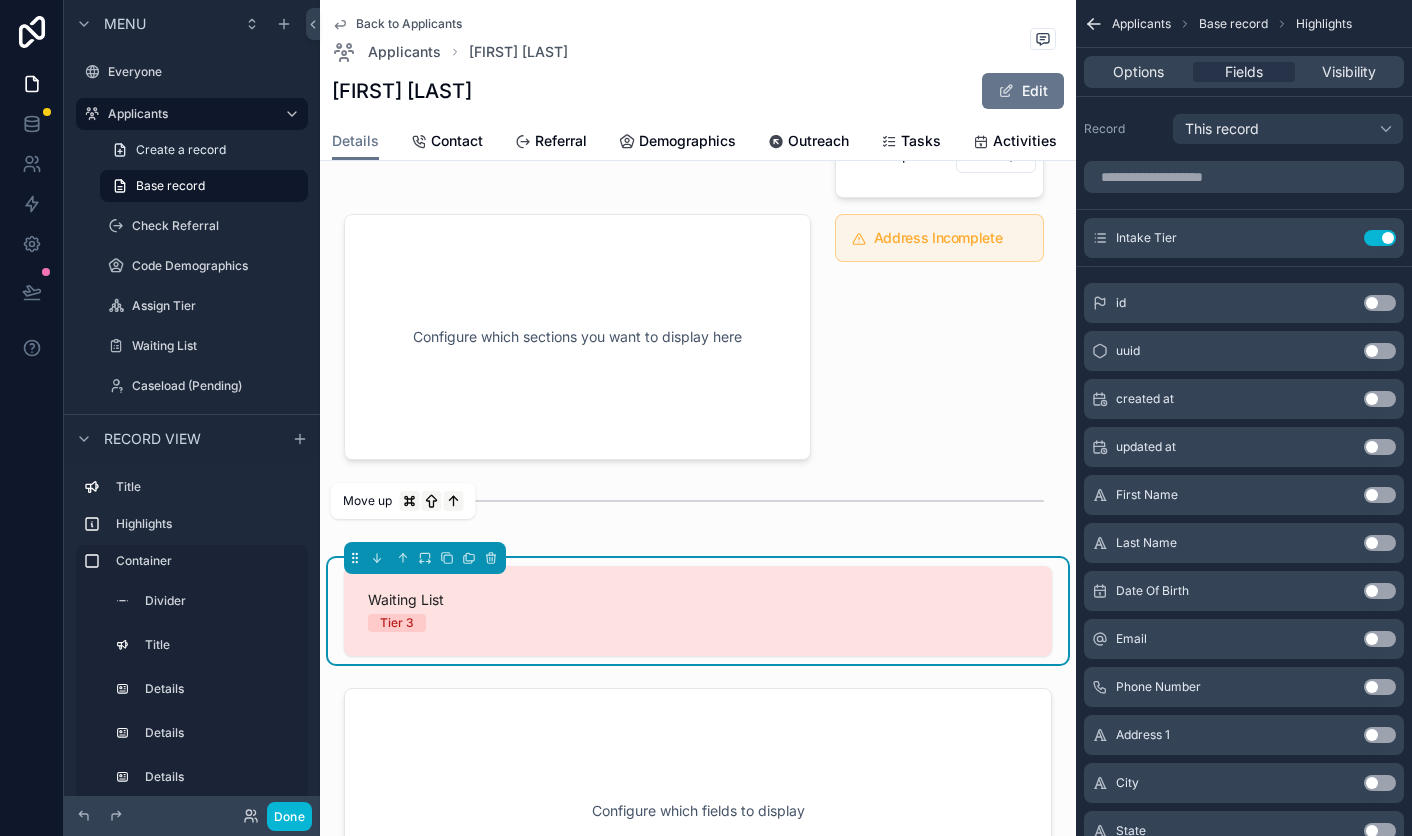 click 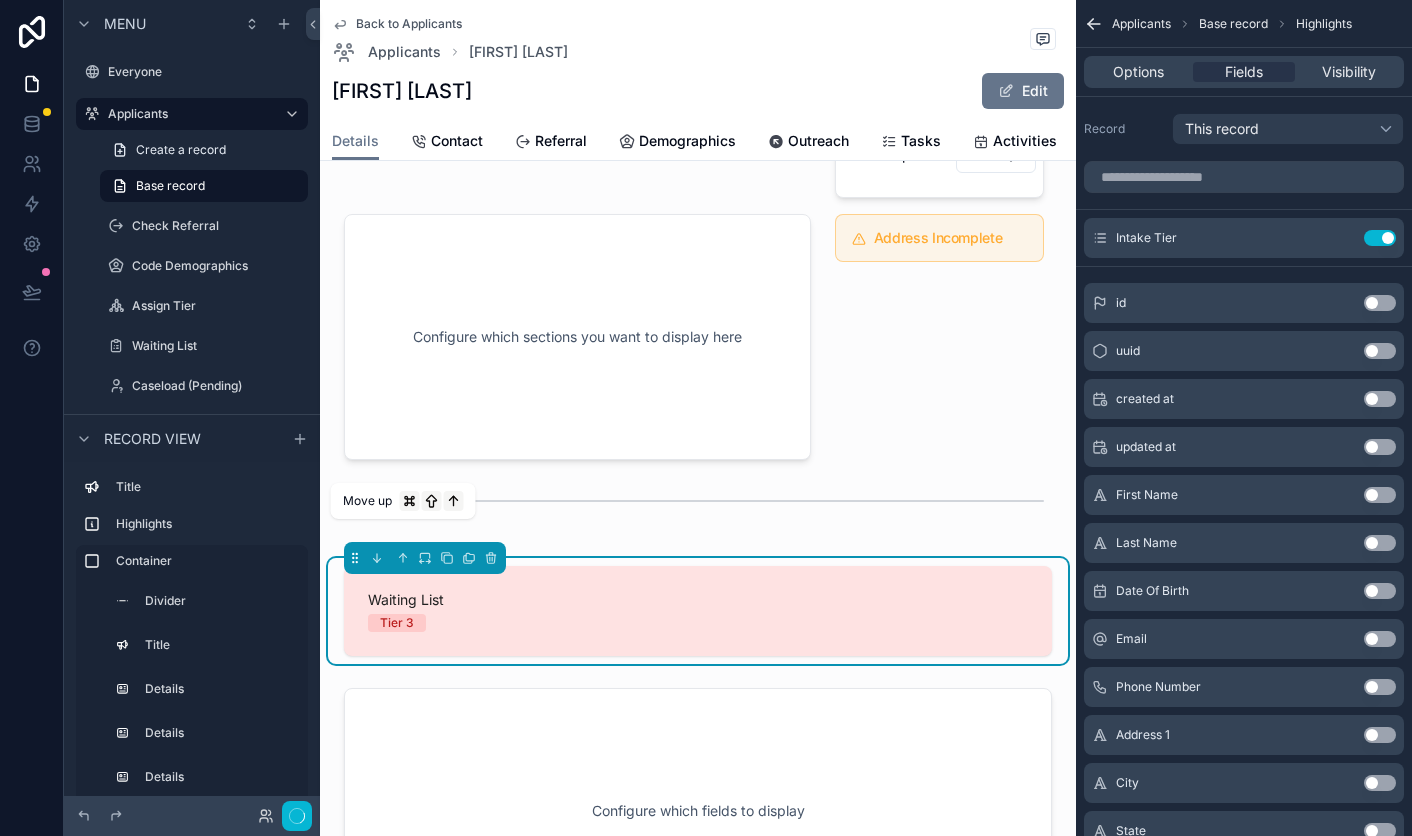 click 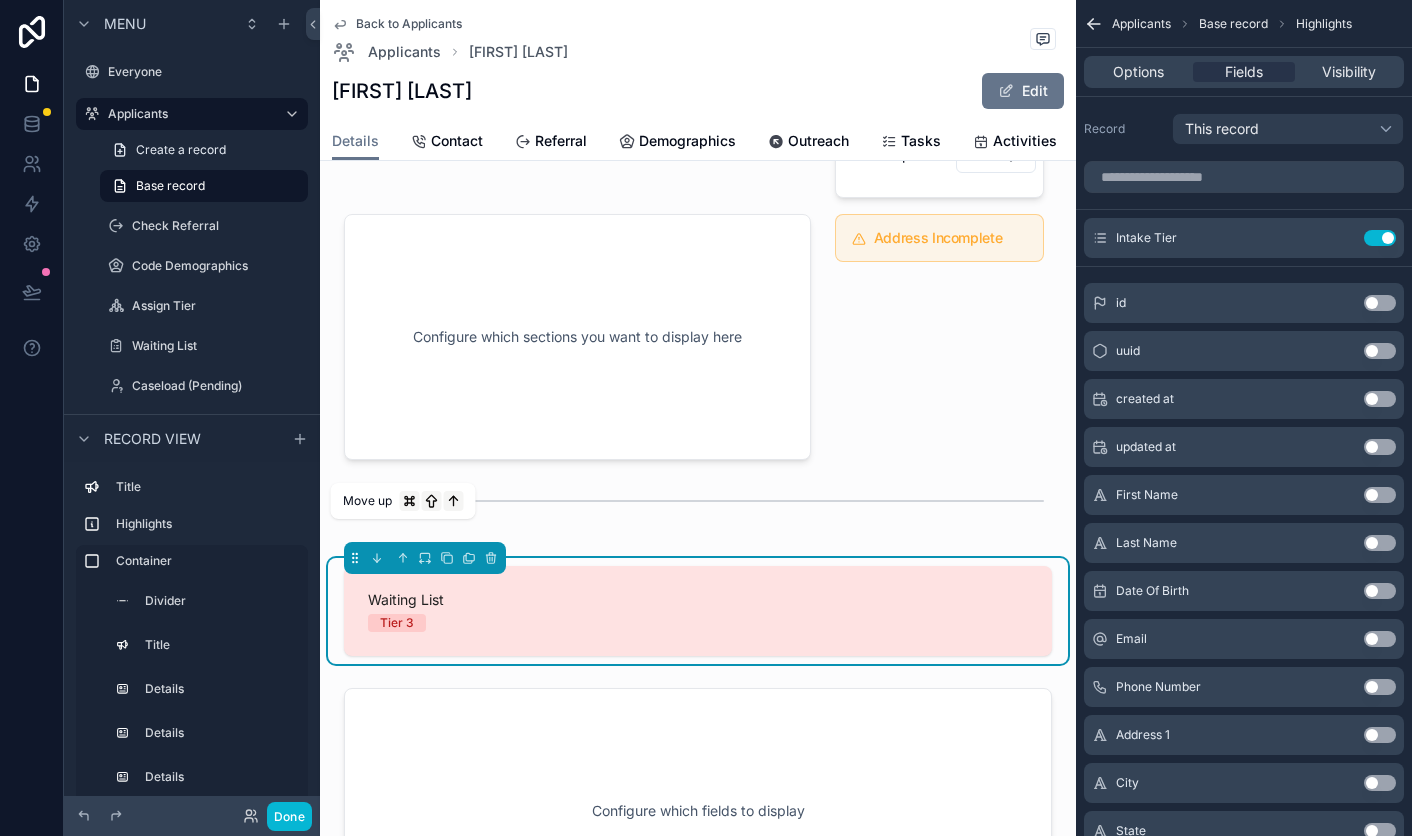 click 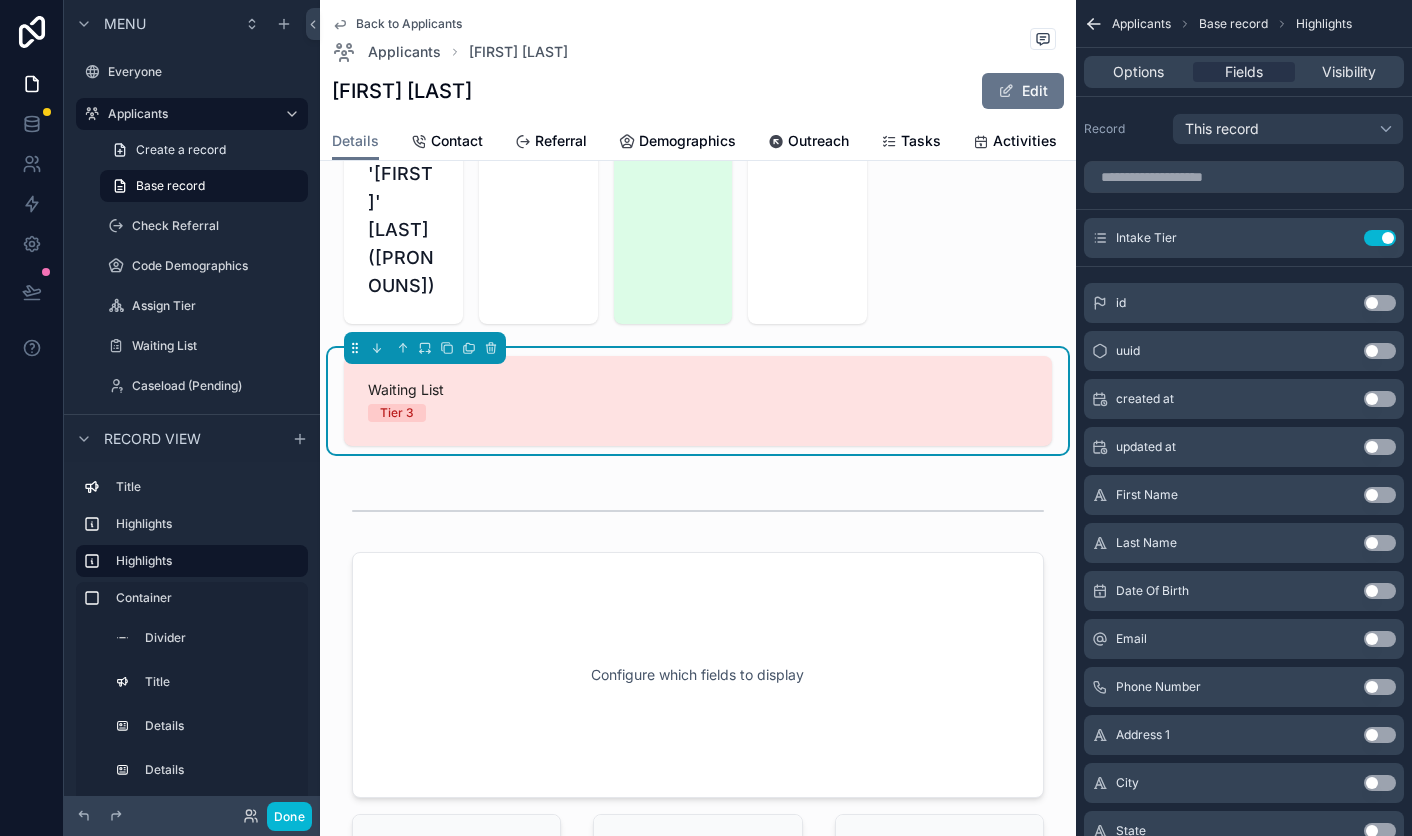 scroll, scrollTop: 0, scrollLeft: 0, axis: both 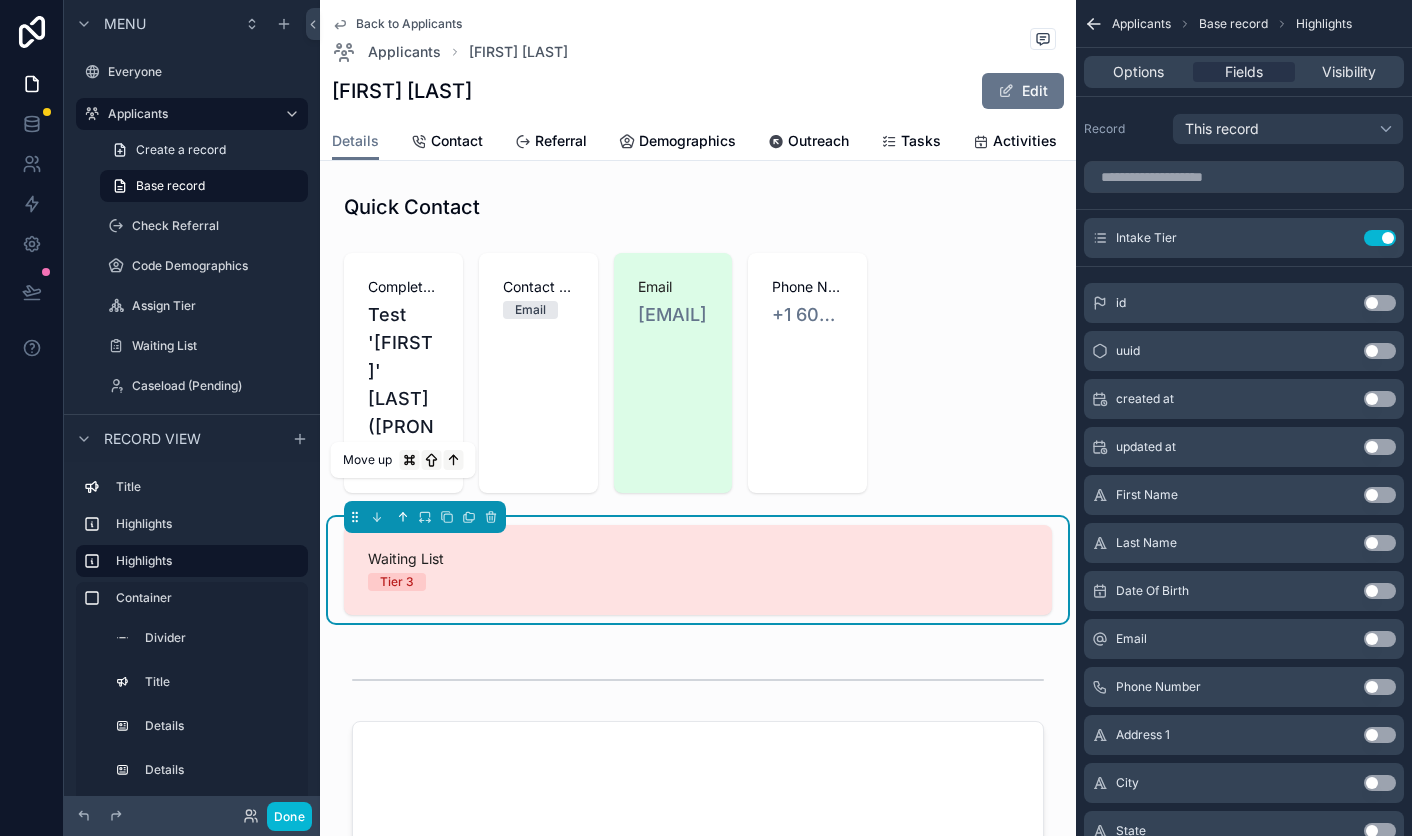 click 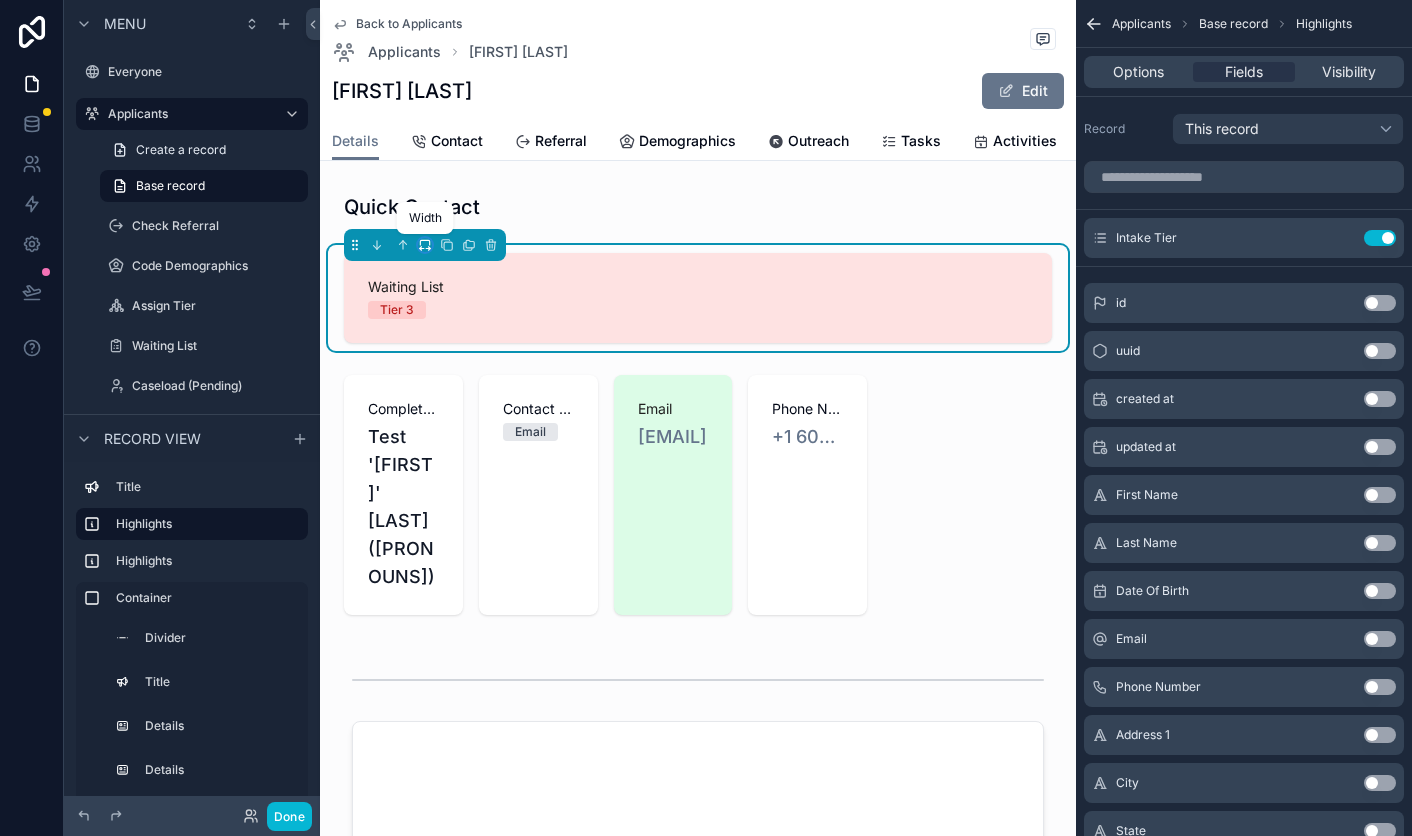 click 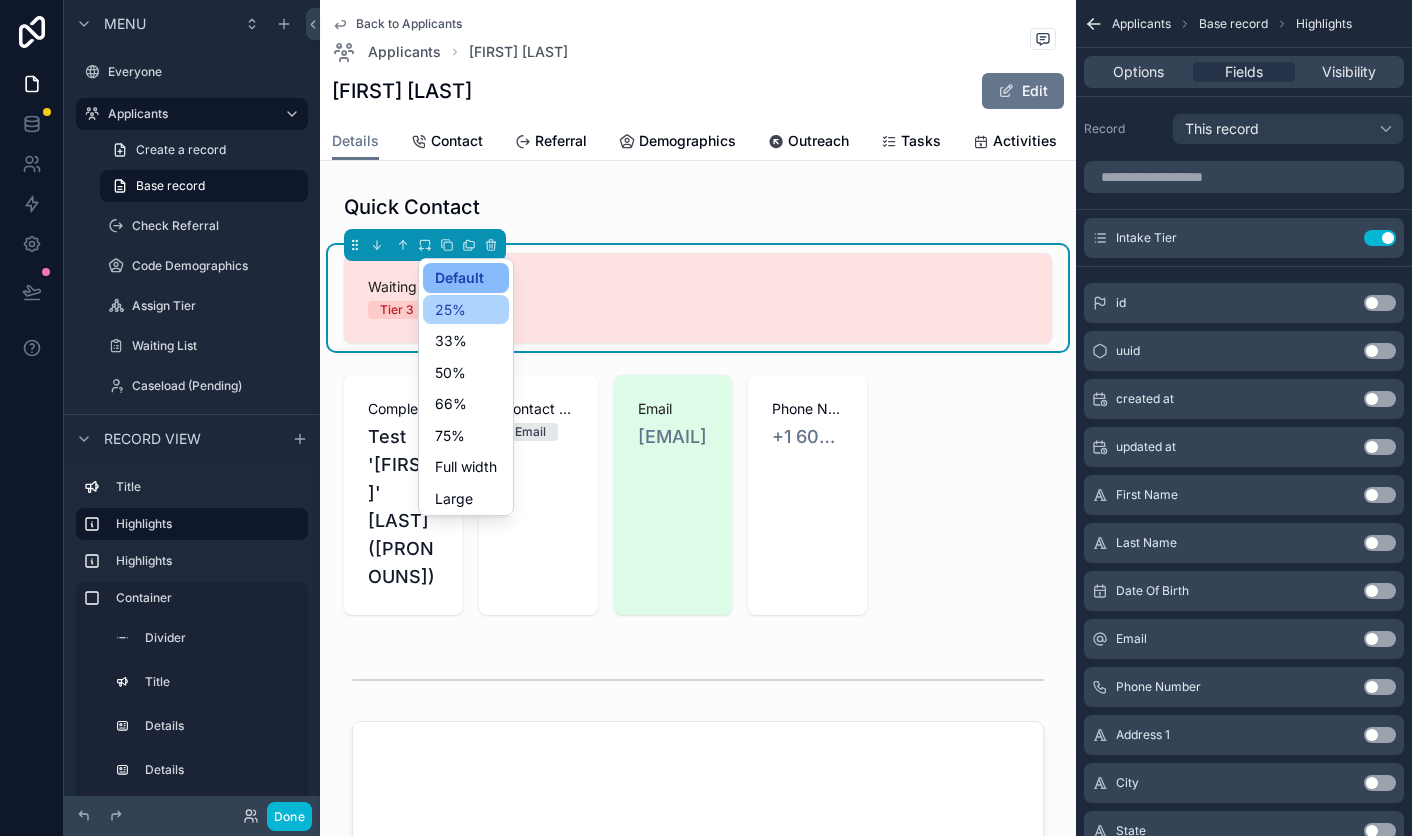 click on "25%" at bounding box center (450, 310) 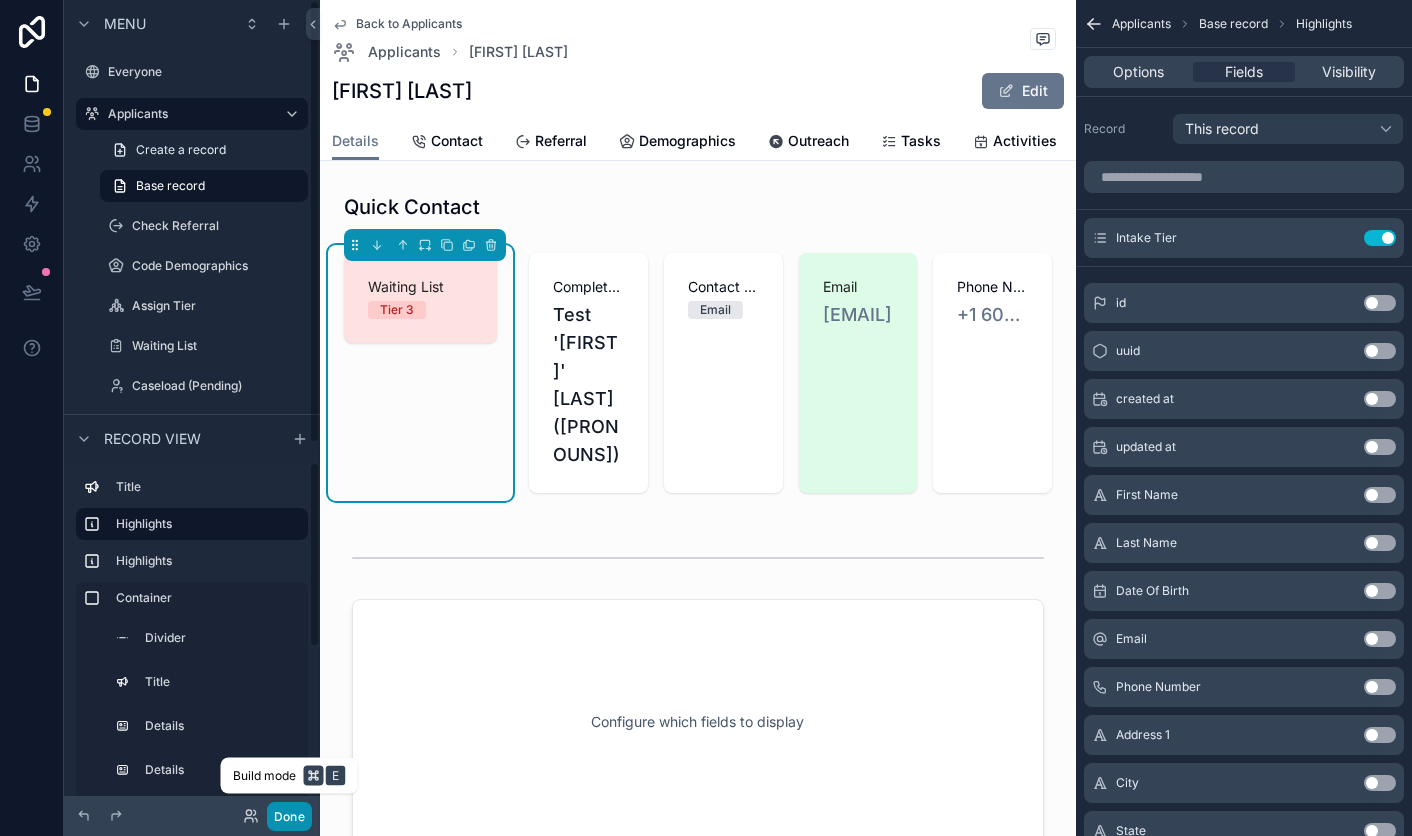click on "Done" at bounding box center [289, 816] 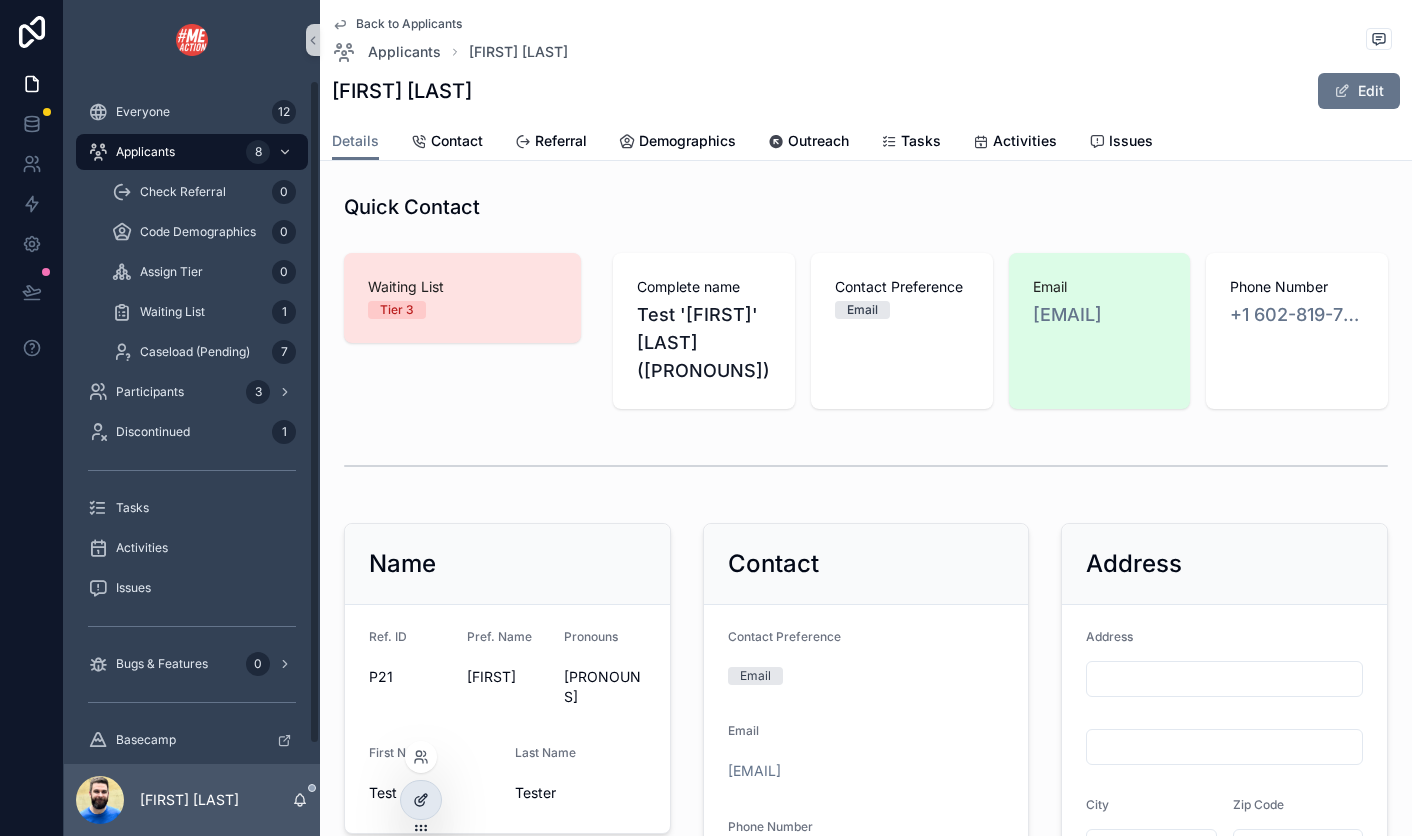 click 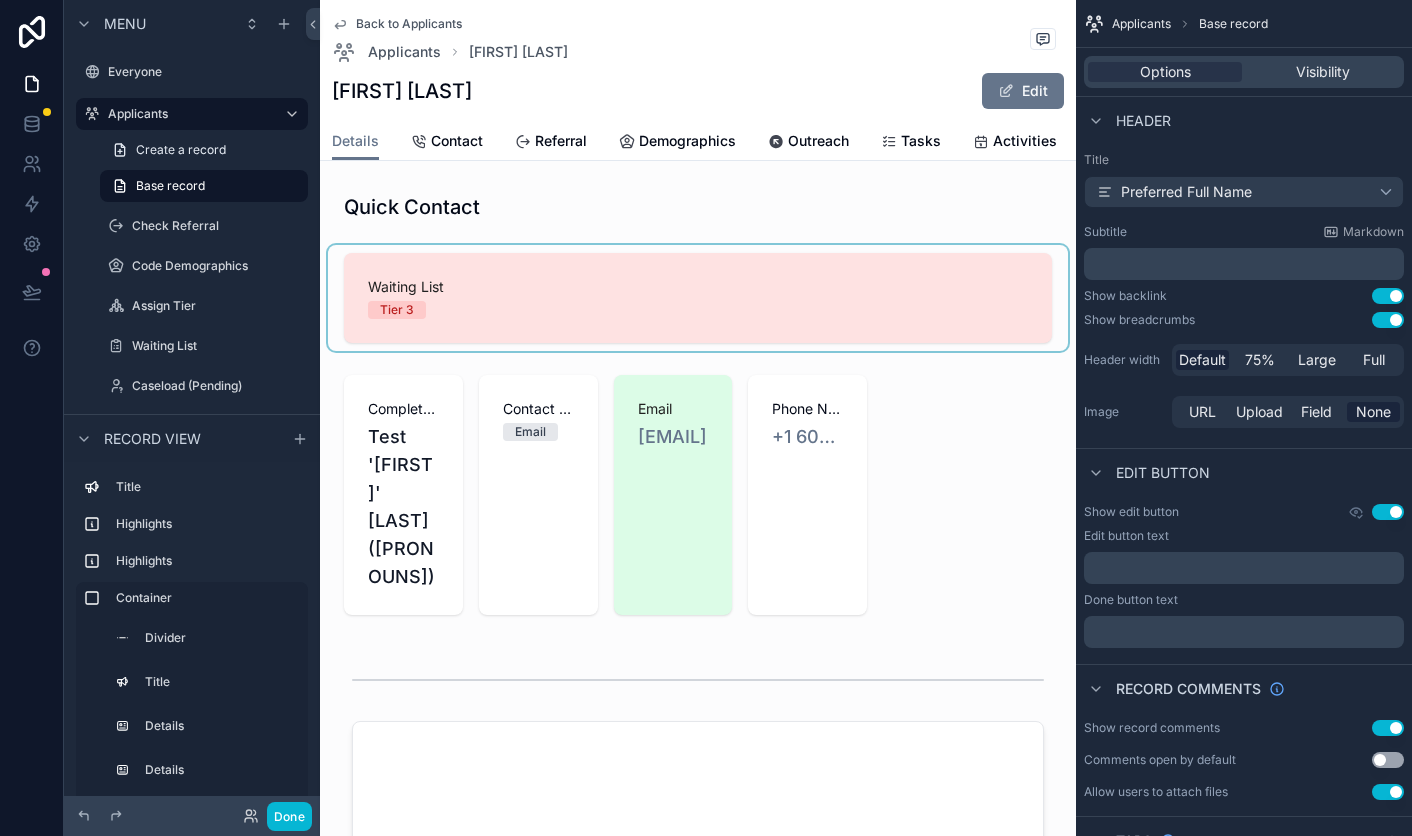 click at bounding box center (698, 298) 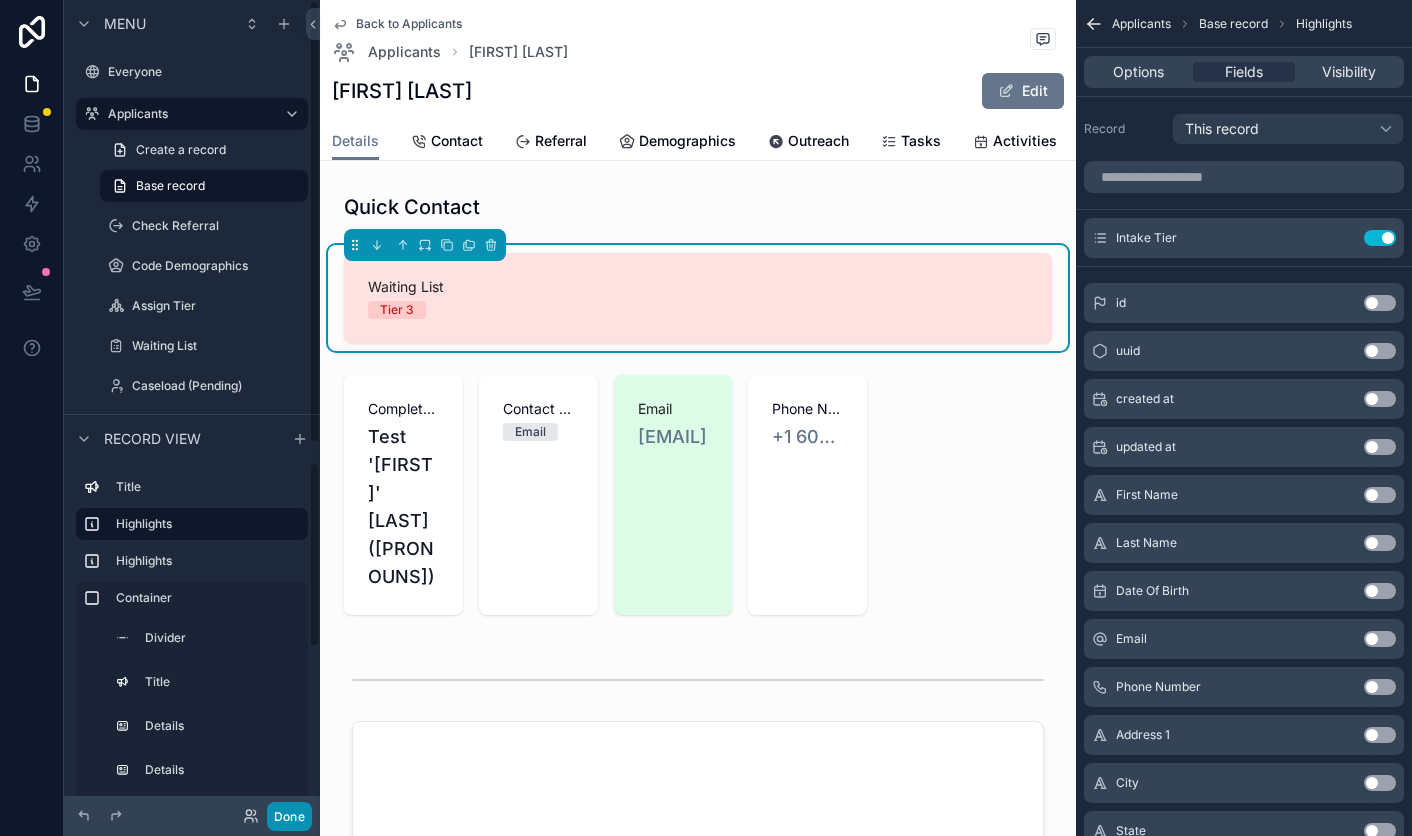 click on "Done" at bounding box center [289, 816] 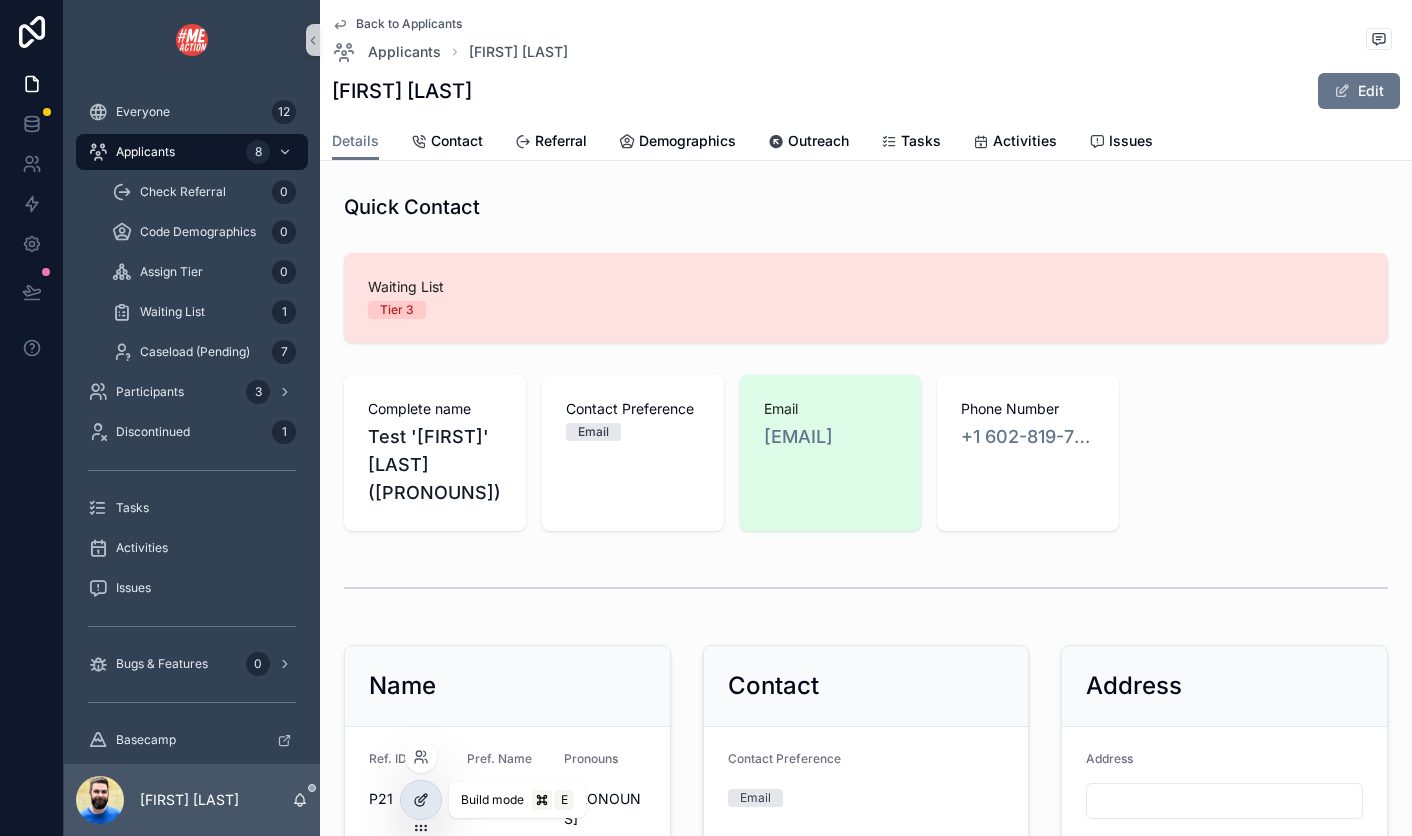click at bounding box center (421, 800) 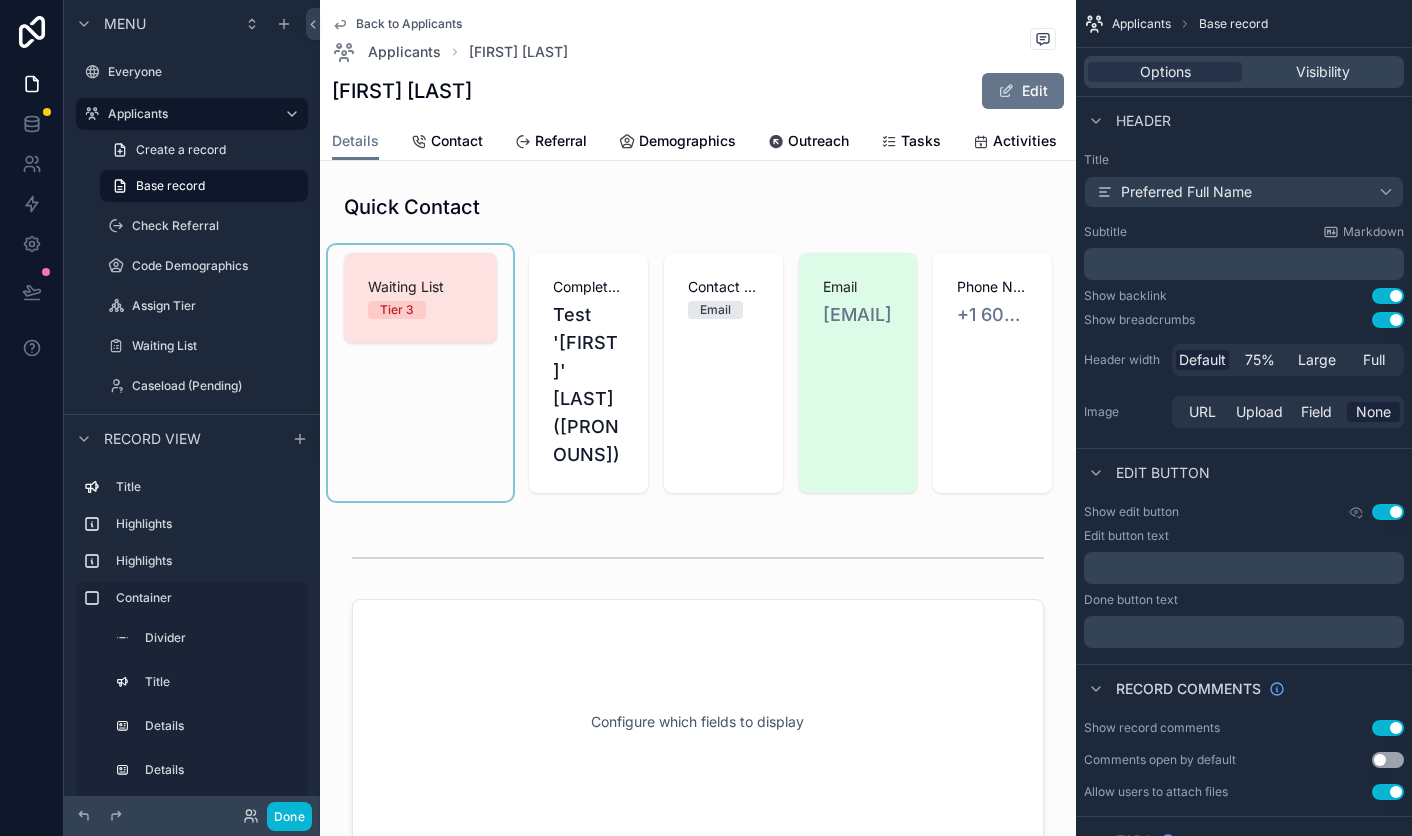 click at bounding box center (420, 373) 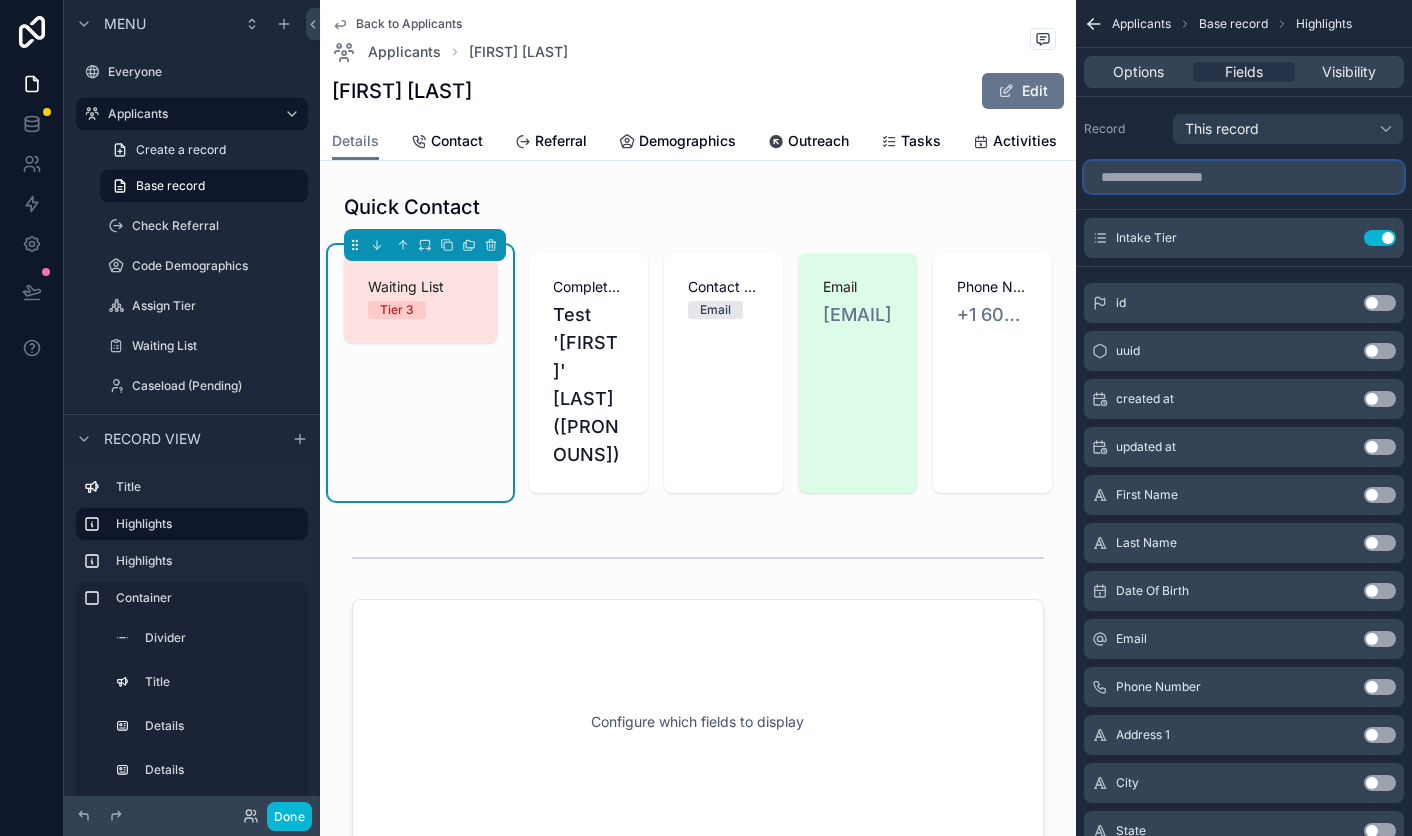 click at bounding box center (1244, 177) 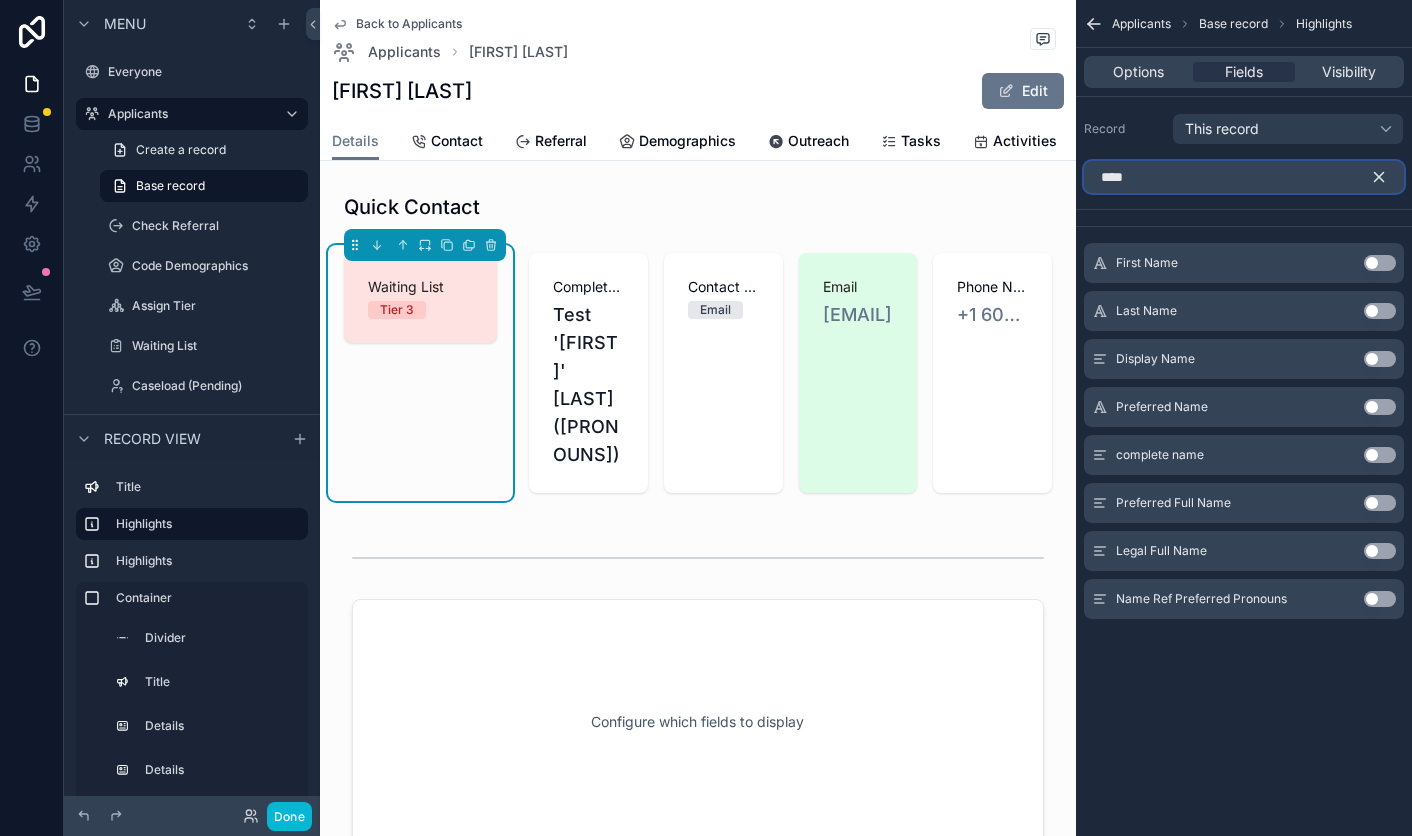 type on "****" 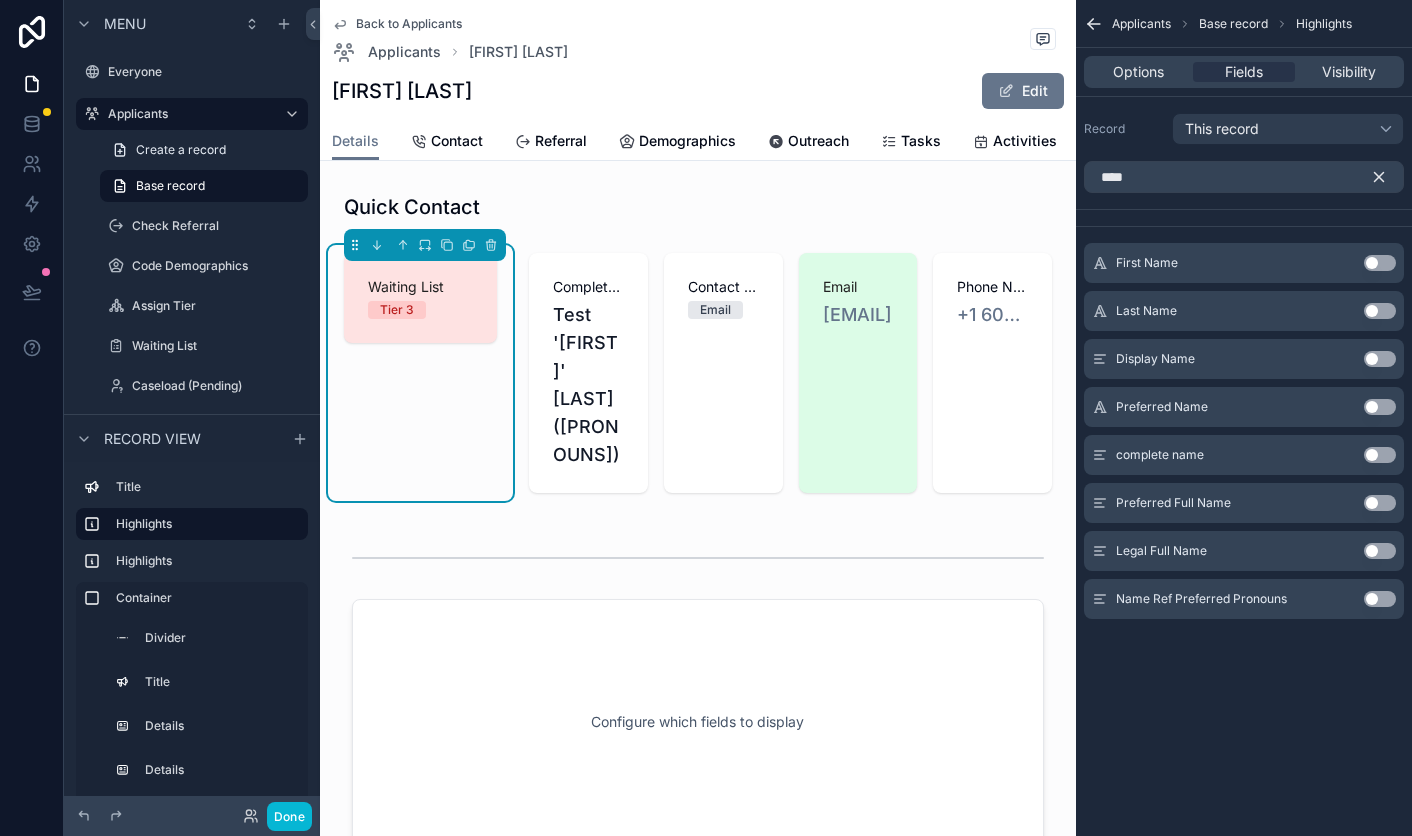 click on "Use setting" at bounding box center (1380, 599) 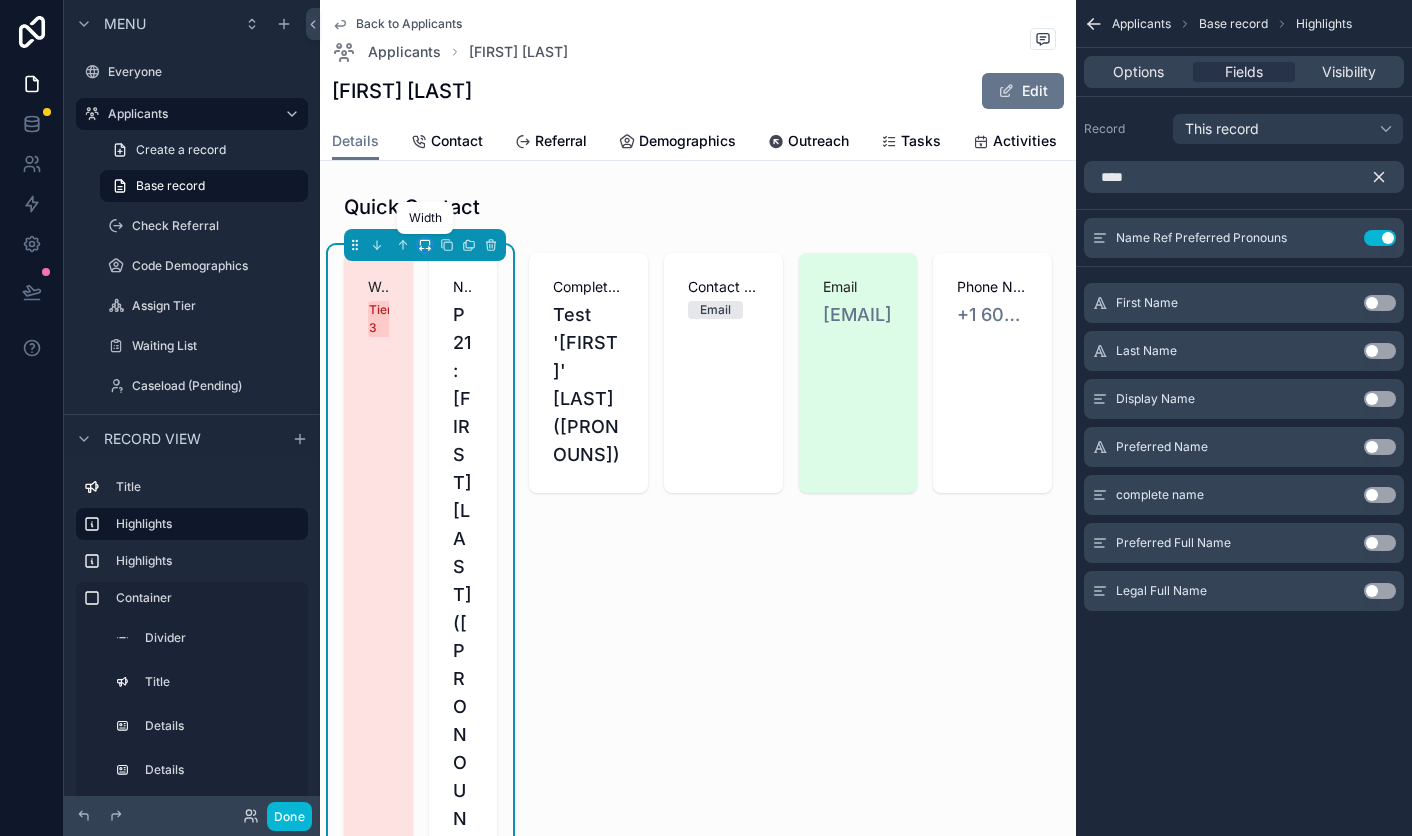 click 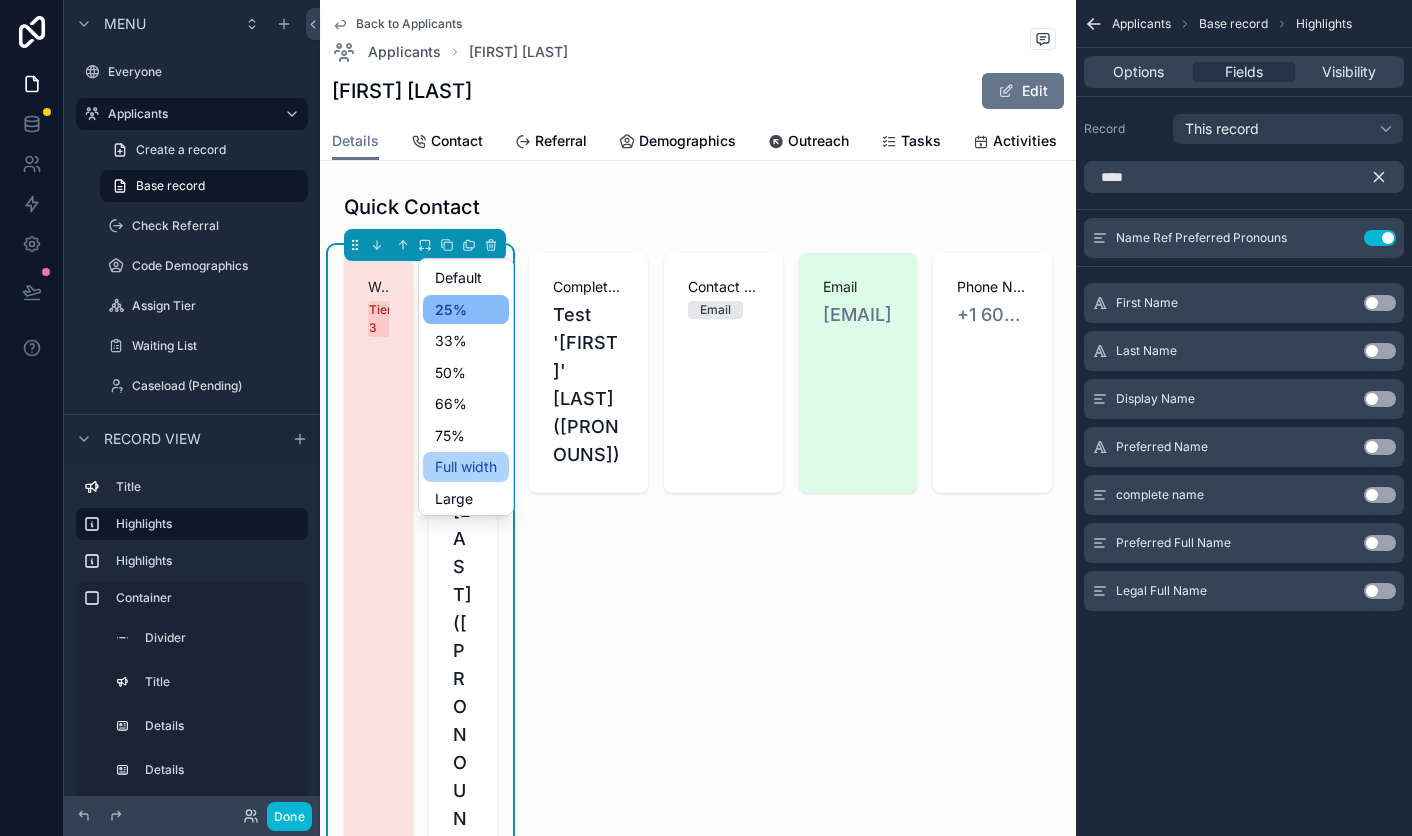 click on "Full width" at bounding box center (466, 467) 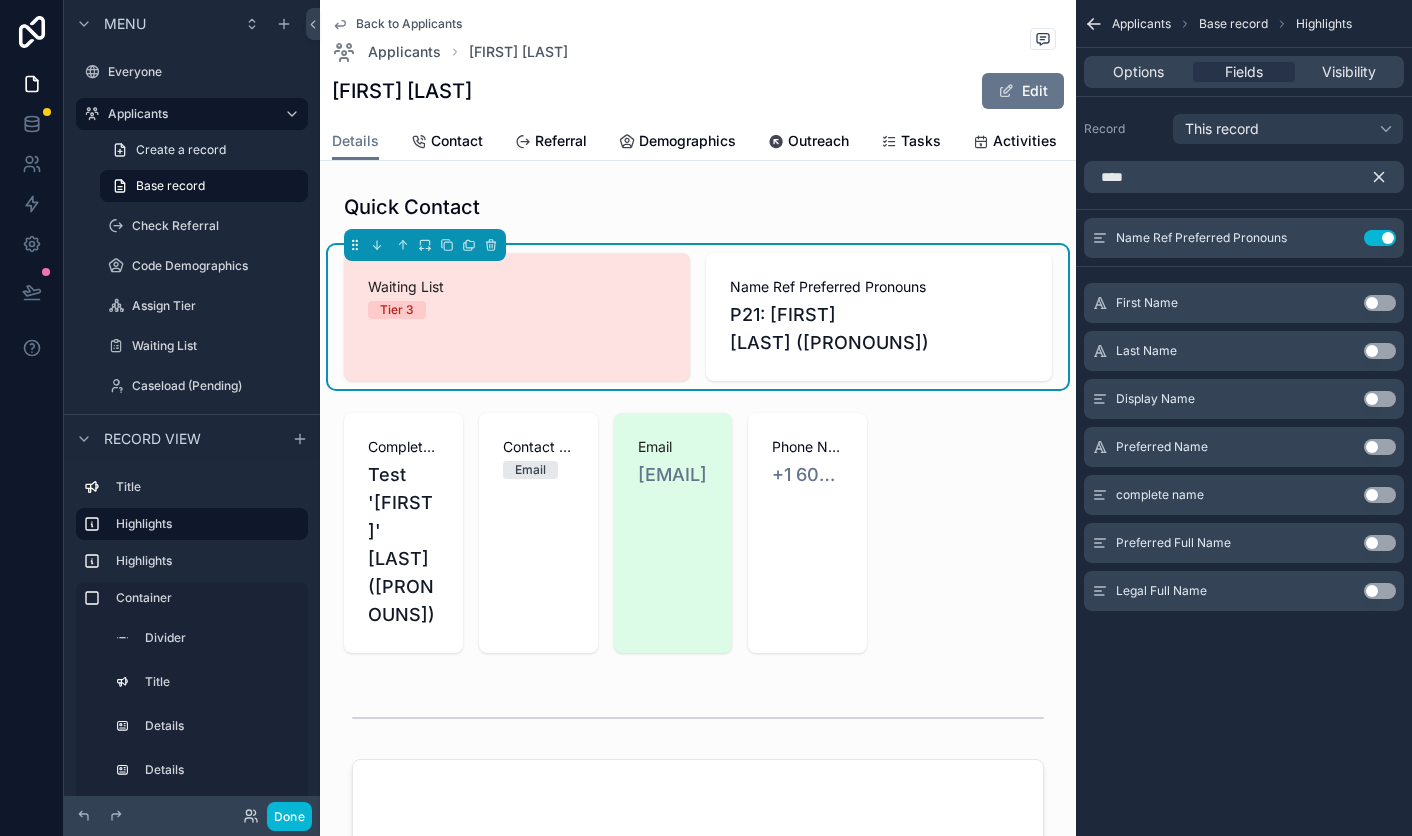 click on "Waiting List" at bounding box center (517, 287) 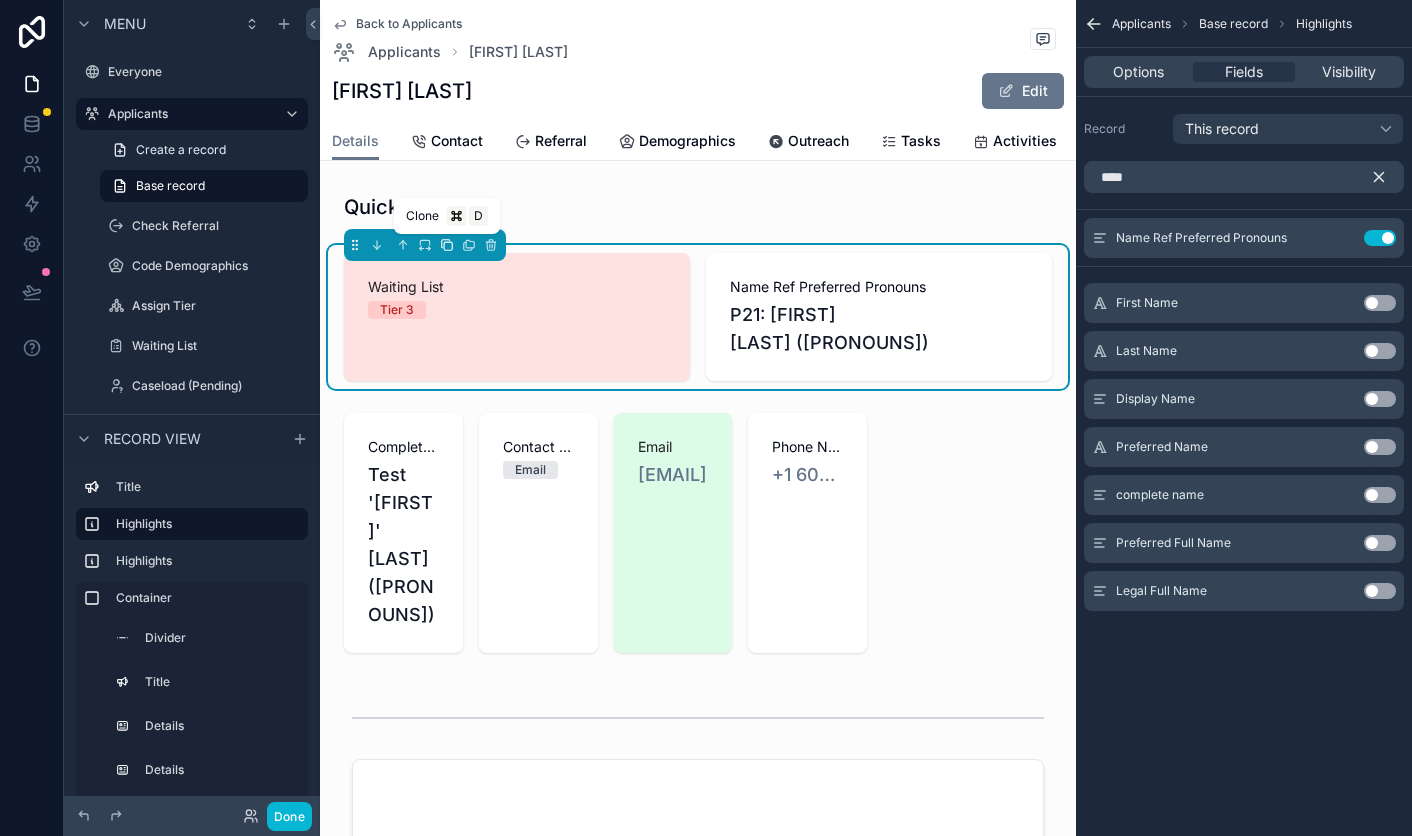 click 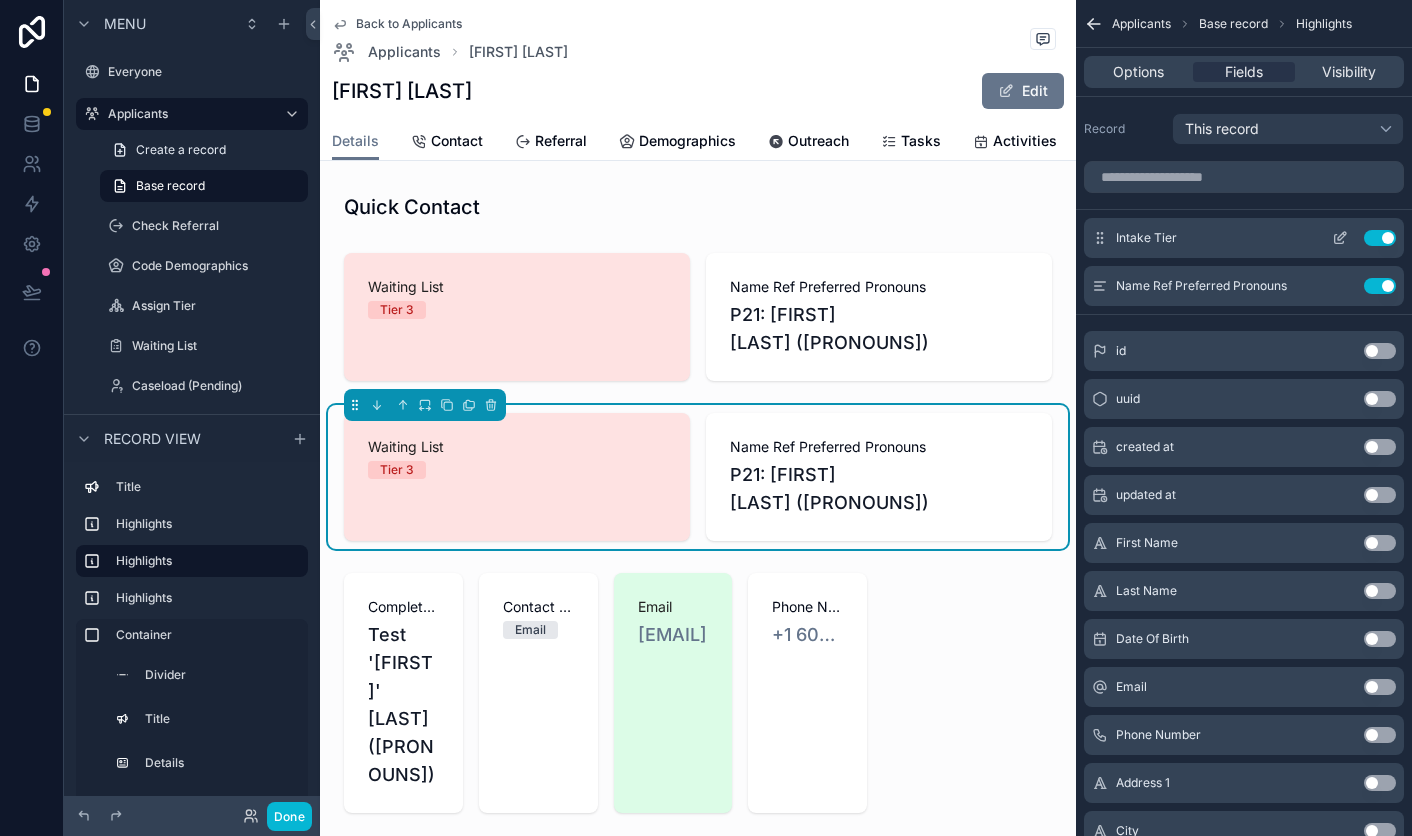 click on "Use setting" at bounding box center (1380, 238) 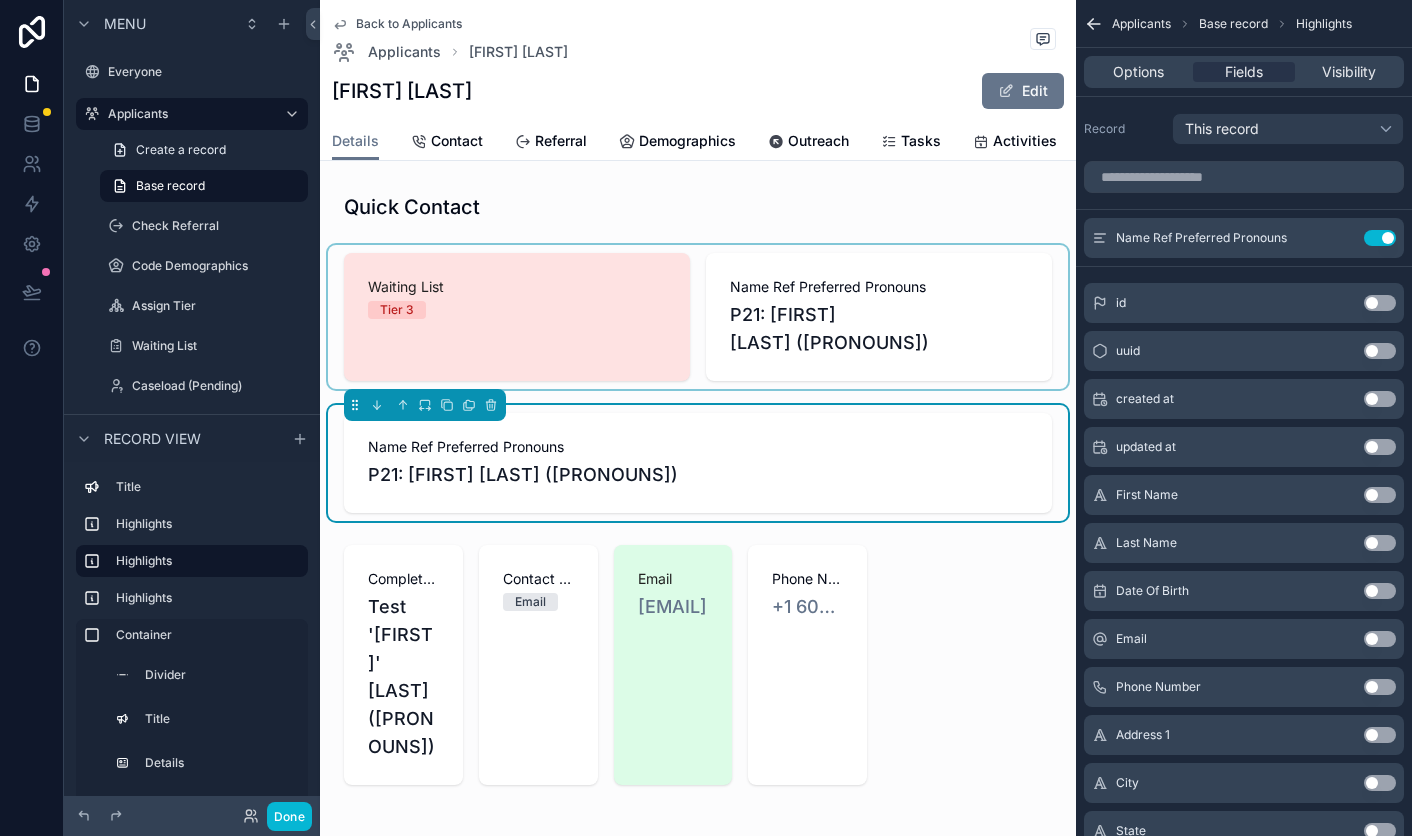 click at bounding box center (698, 317) 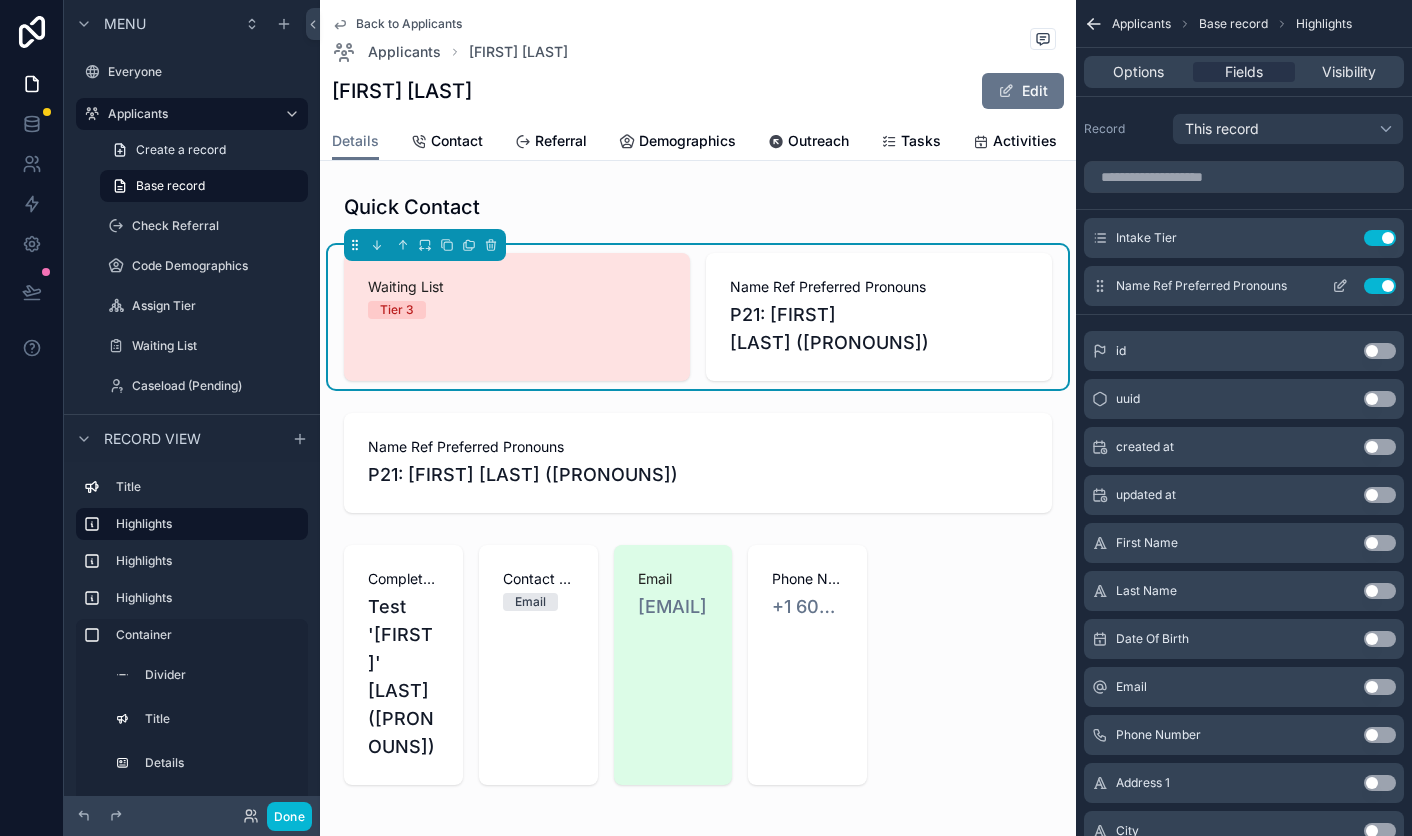 click on "Use setting" at bounding box center [1380, 286] 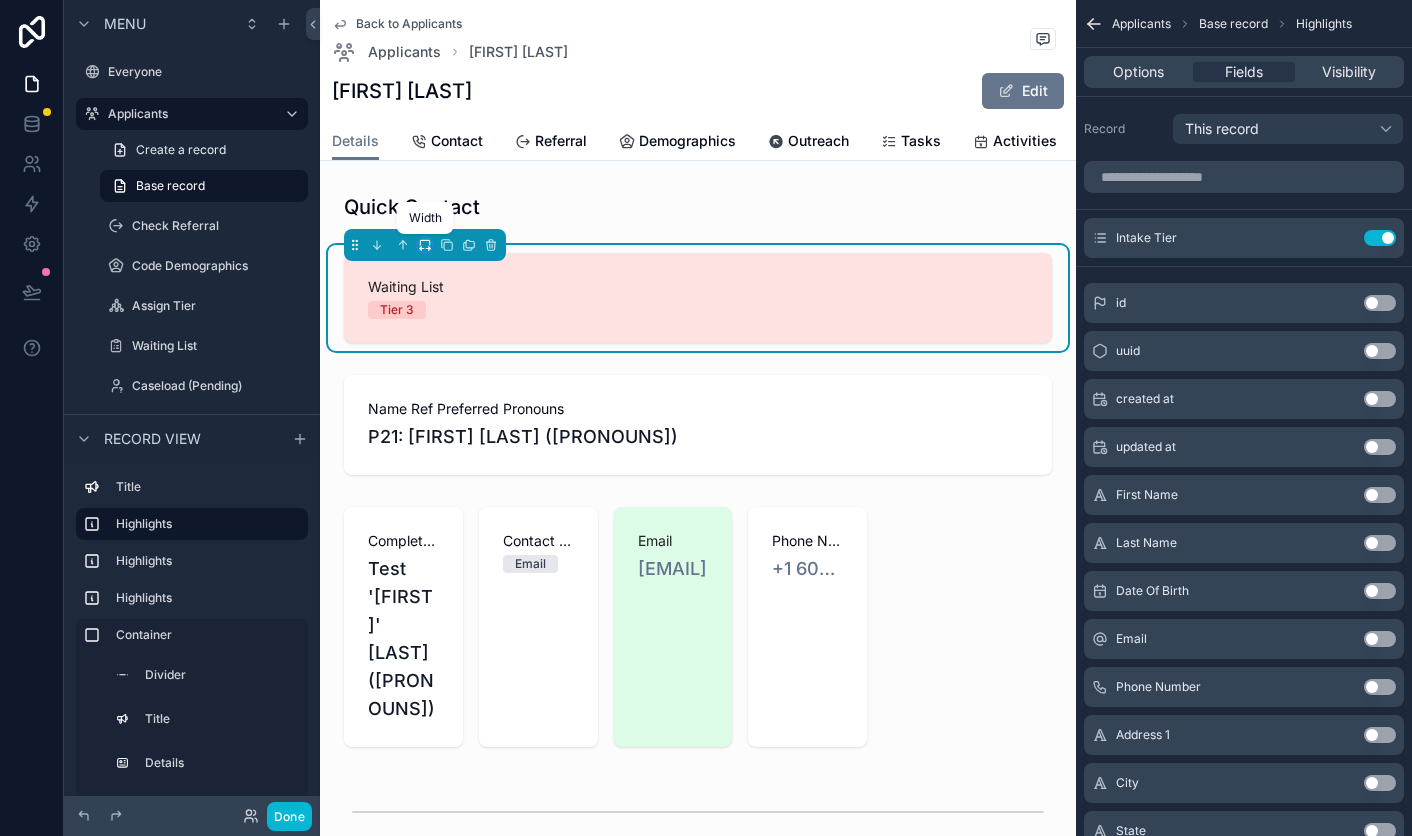 click 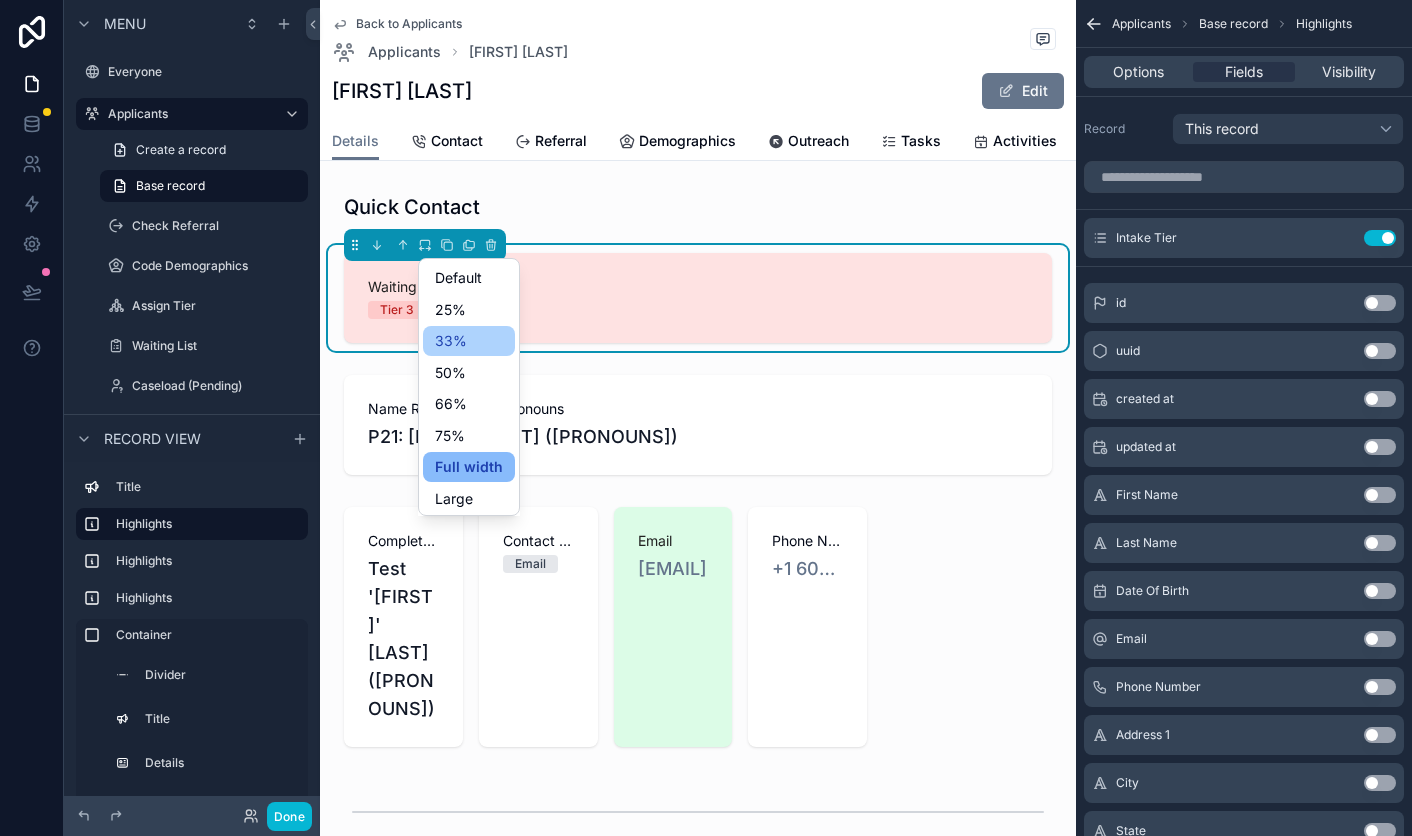 click on "33%" at bounding box center [451, 341] 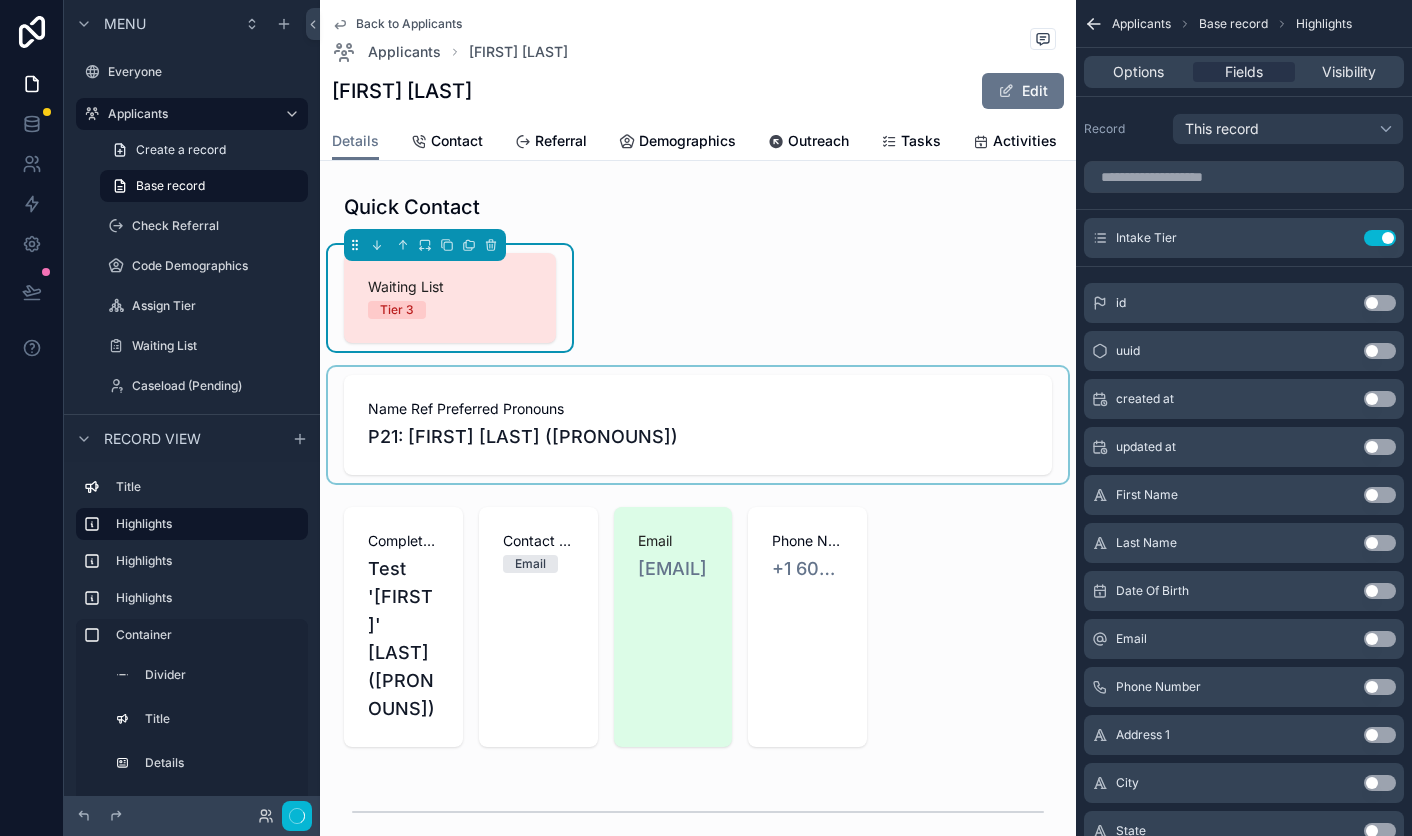 click at bounding box center (698, 425) 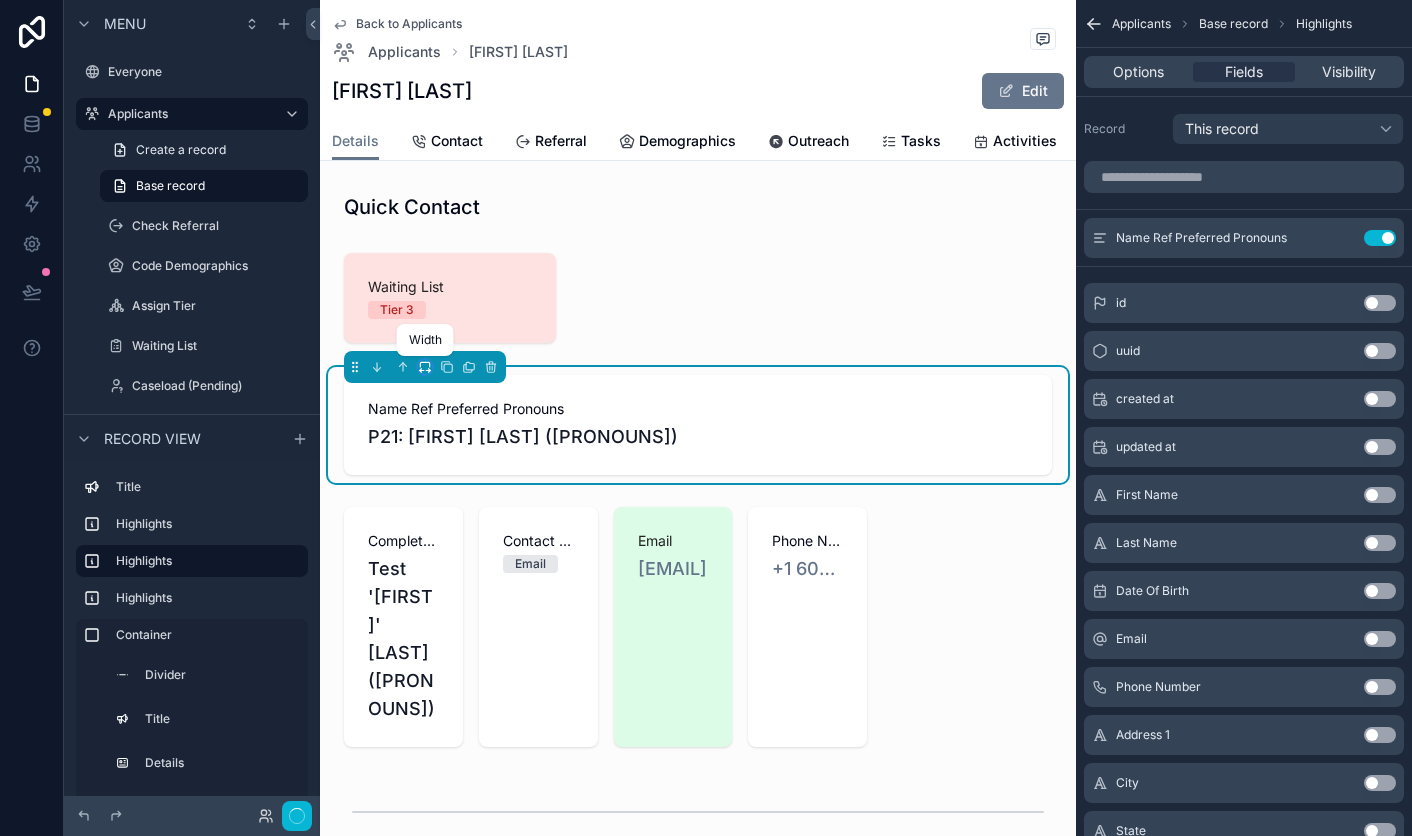click 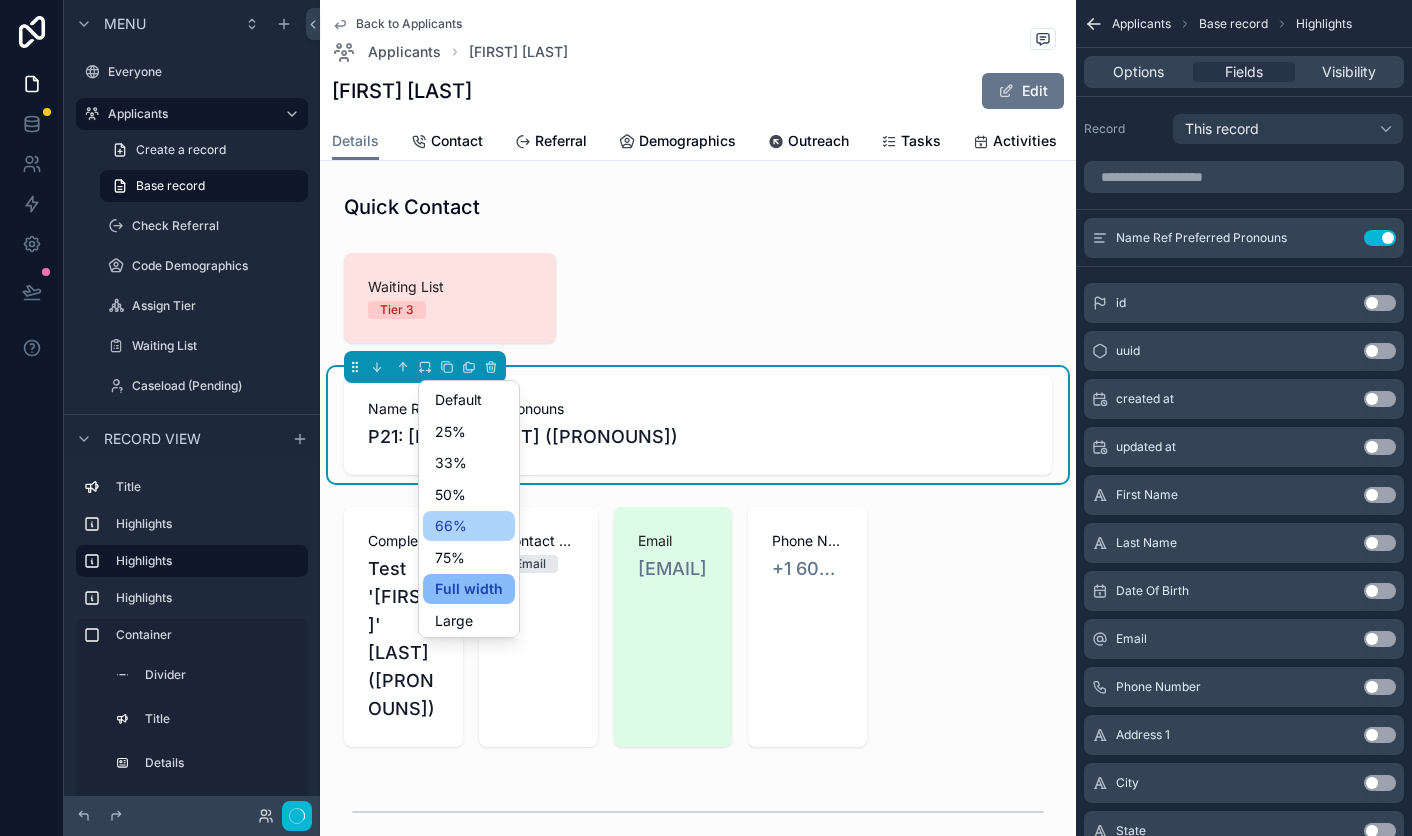 click on "66%" at bounding box center [469, 526] 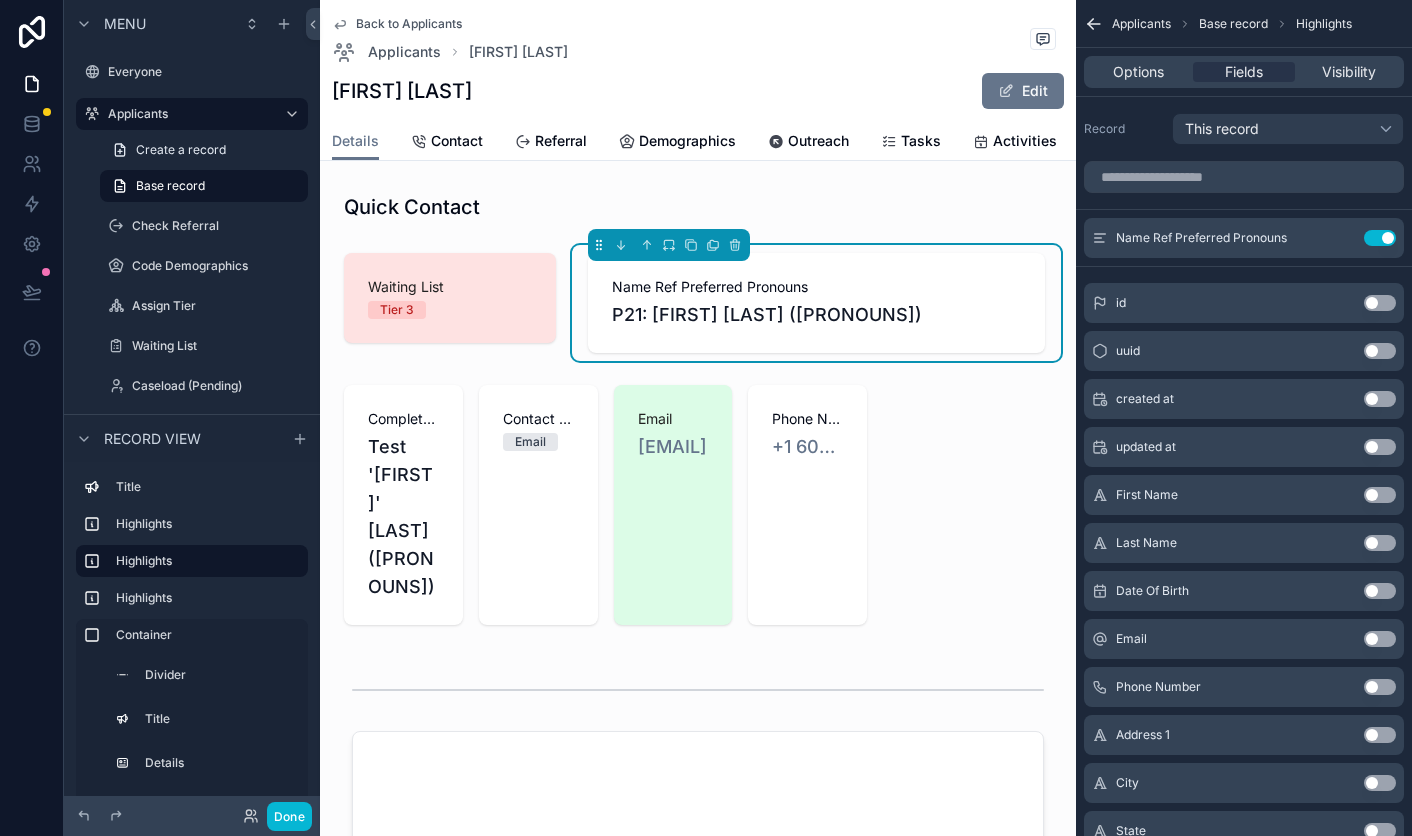 click on "Quick Contact Waiting List Tier 3 Name Ref Preferred Pronouns P21: Testy Tester (he/him) Complete name Test 'Testy' Tester (he/him) Contact Preference Email Email ben.hsuborger@gmail.com Phone Number +1 602-819-7837 Configure which fields to display Name Ref. ID P21 Pref. Name Testy Pronouns he/him First Name Test Last Name Tester Contact Contact Preference Email Email ben.hsuborger@gmail.com Phone Number +1 602-819-7837 Address Address City Zip Code ***** County Hennepin Tribal Area Configure which sections you want to display here Address Incomplete Configure which fields to display" at bounding box center (698, 1132) 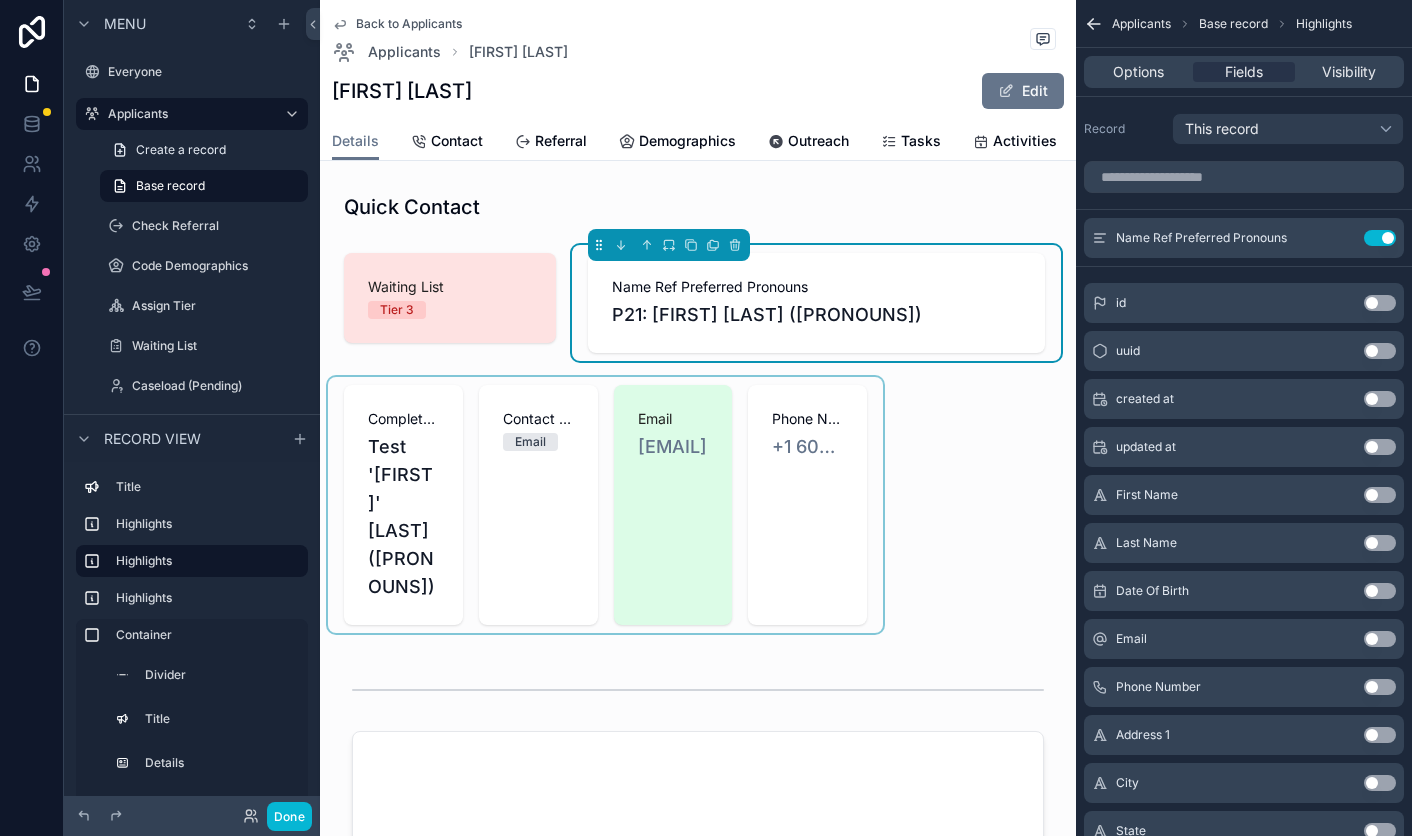 click at bounding box center (605, 505) 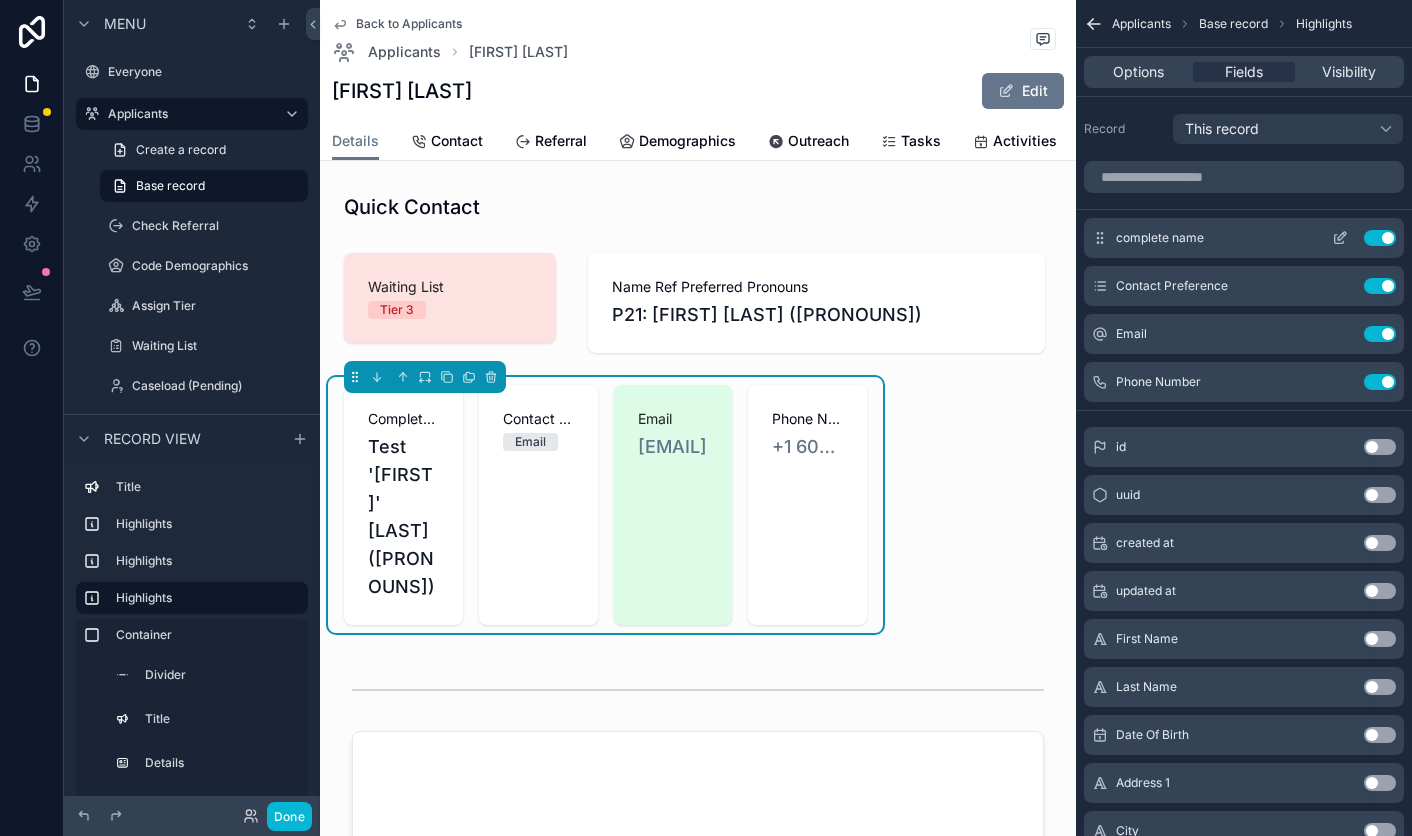 click on "Use setting" at bounding box center [1380, 238] 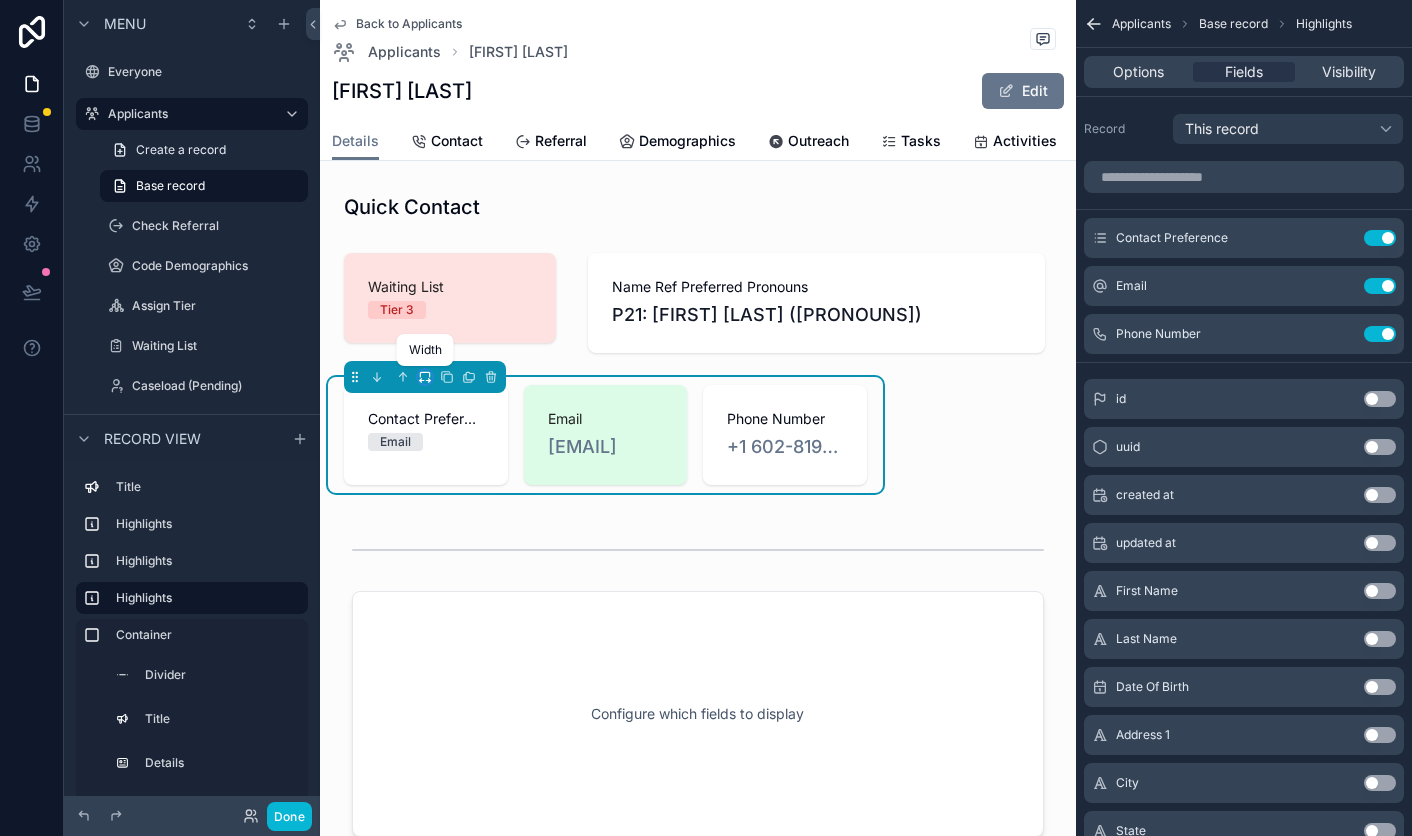 click 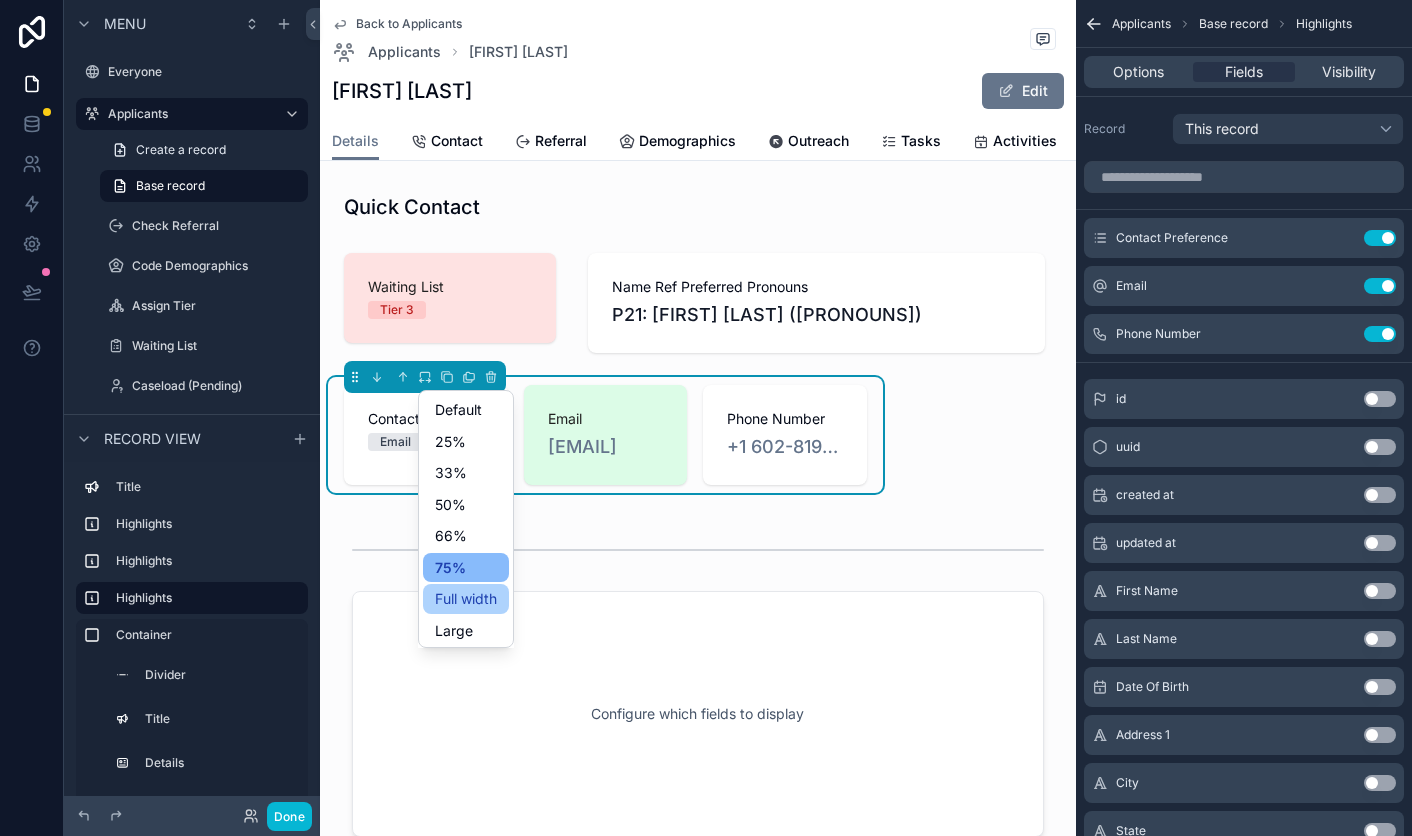 click on "Full width" at bounding box center [466, 599] 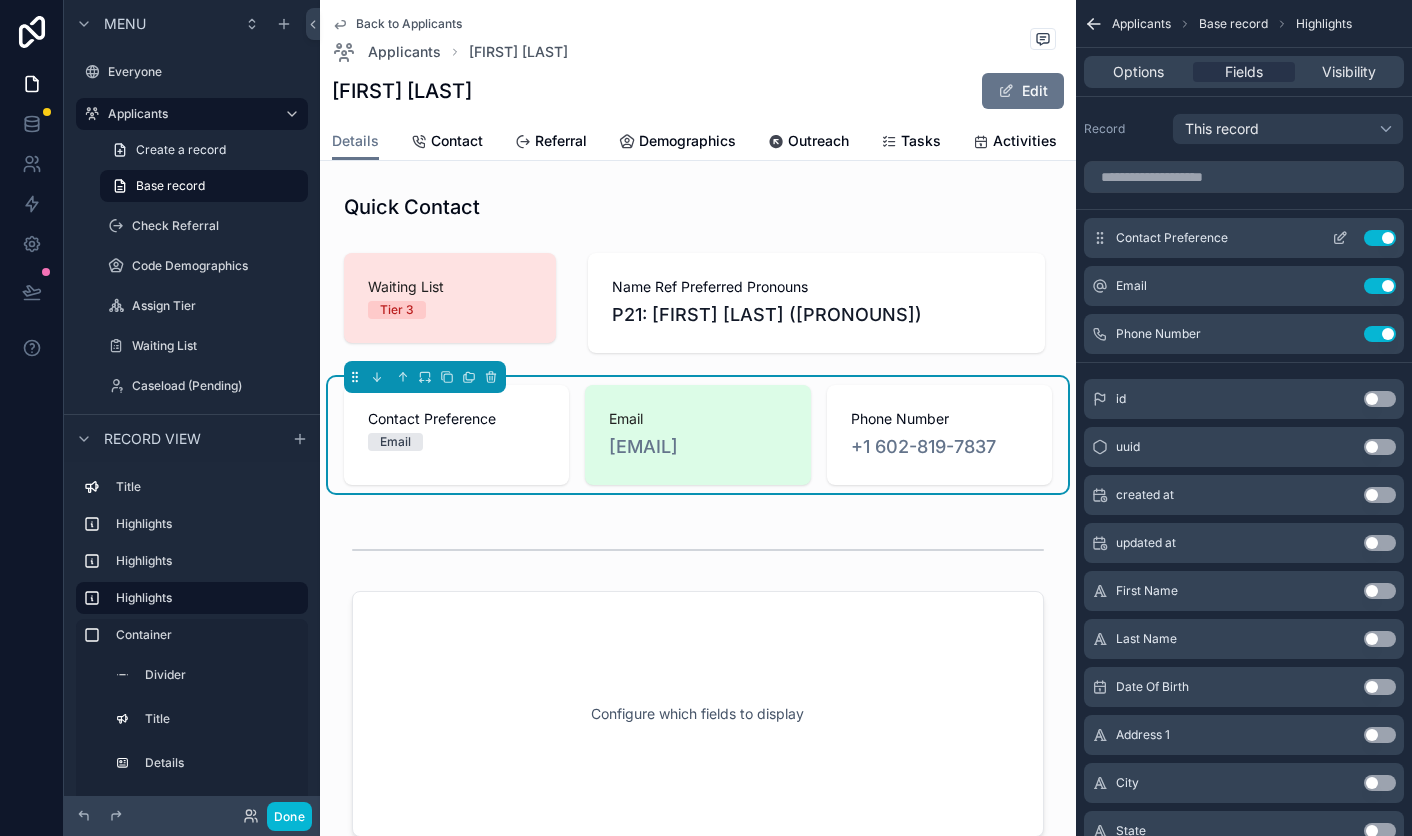 click 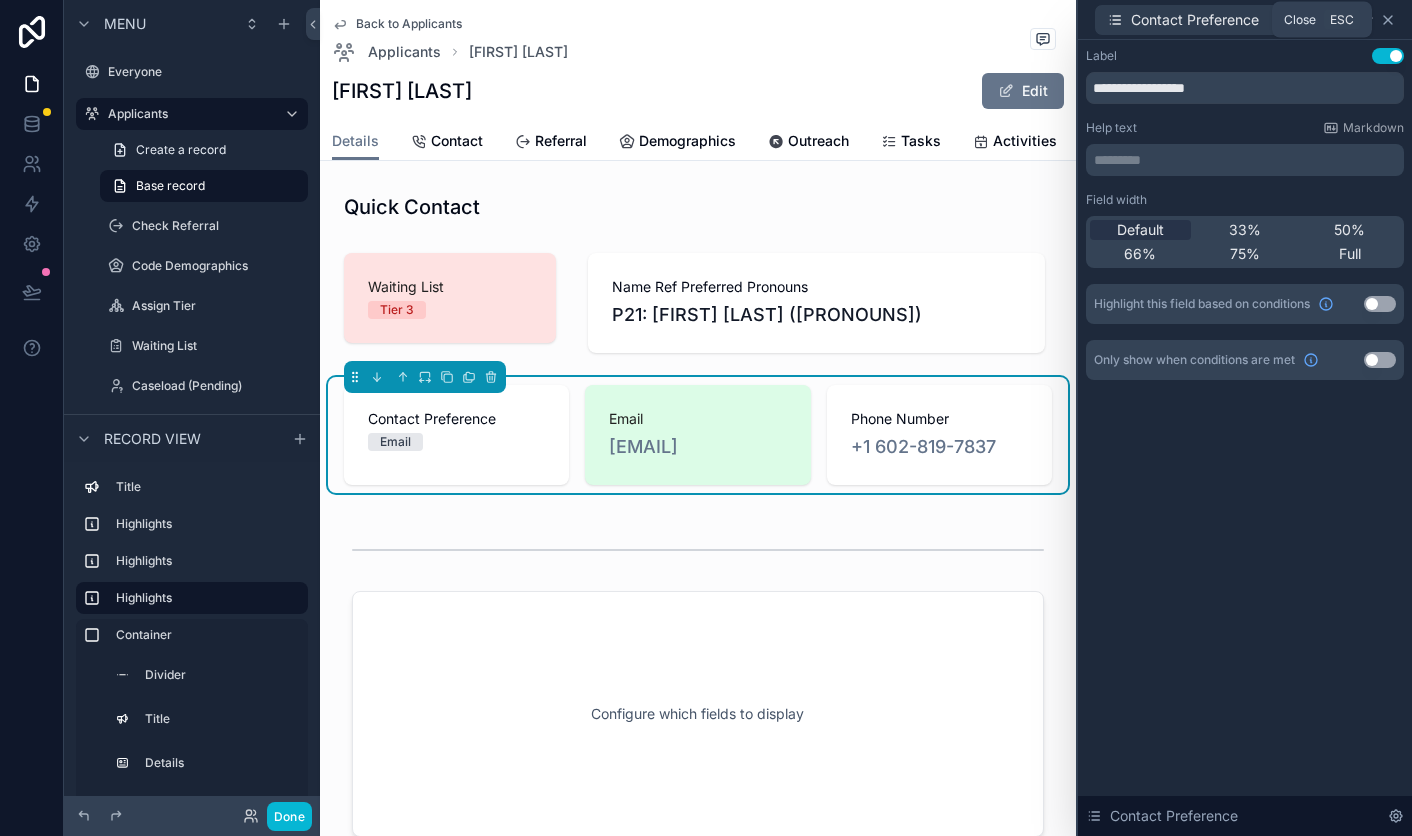 click 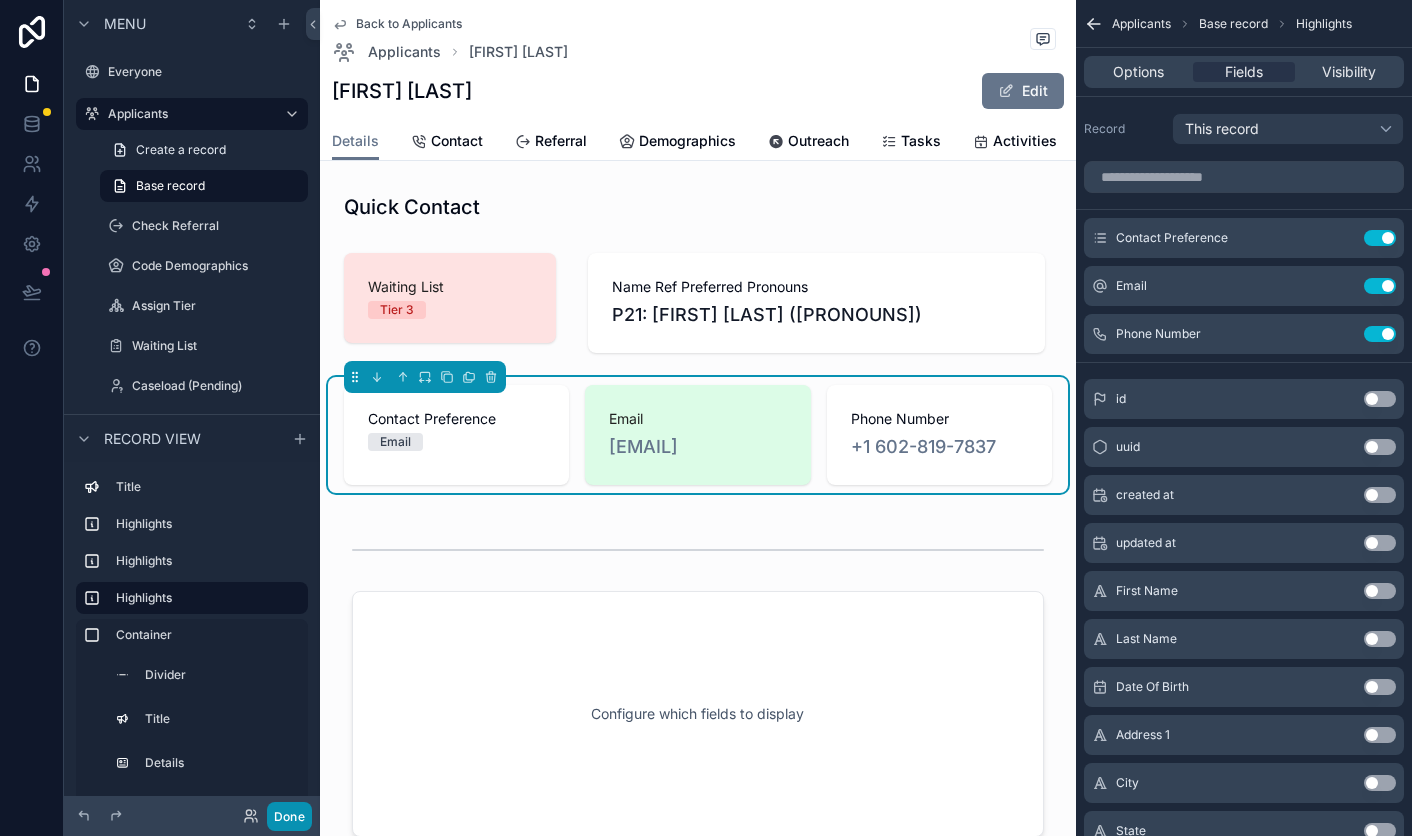 click on "Done" at bounding box center [289, 816] 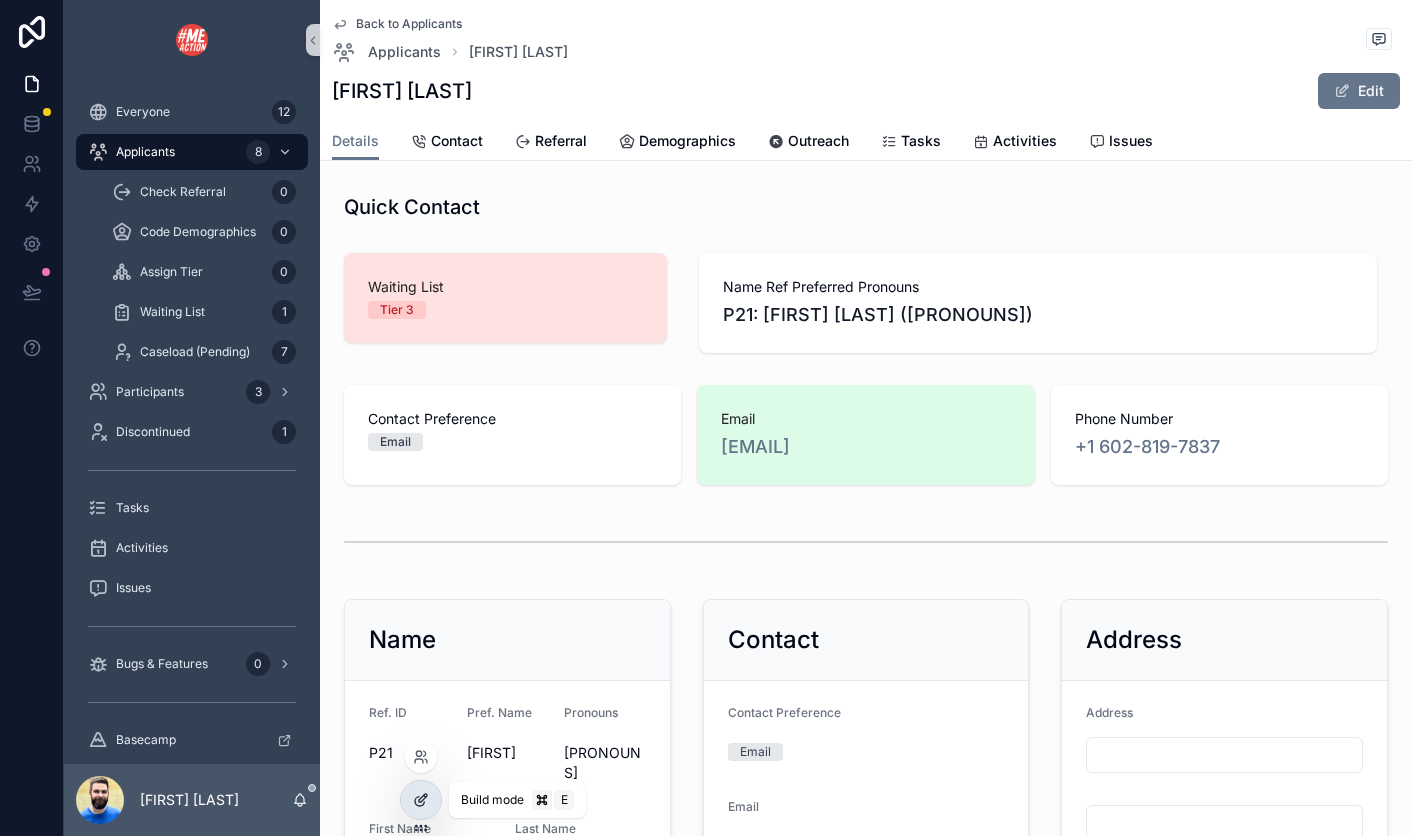 click 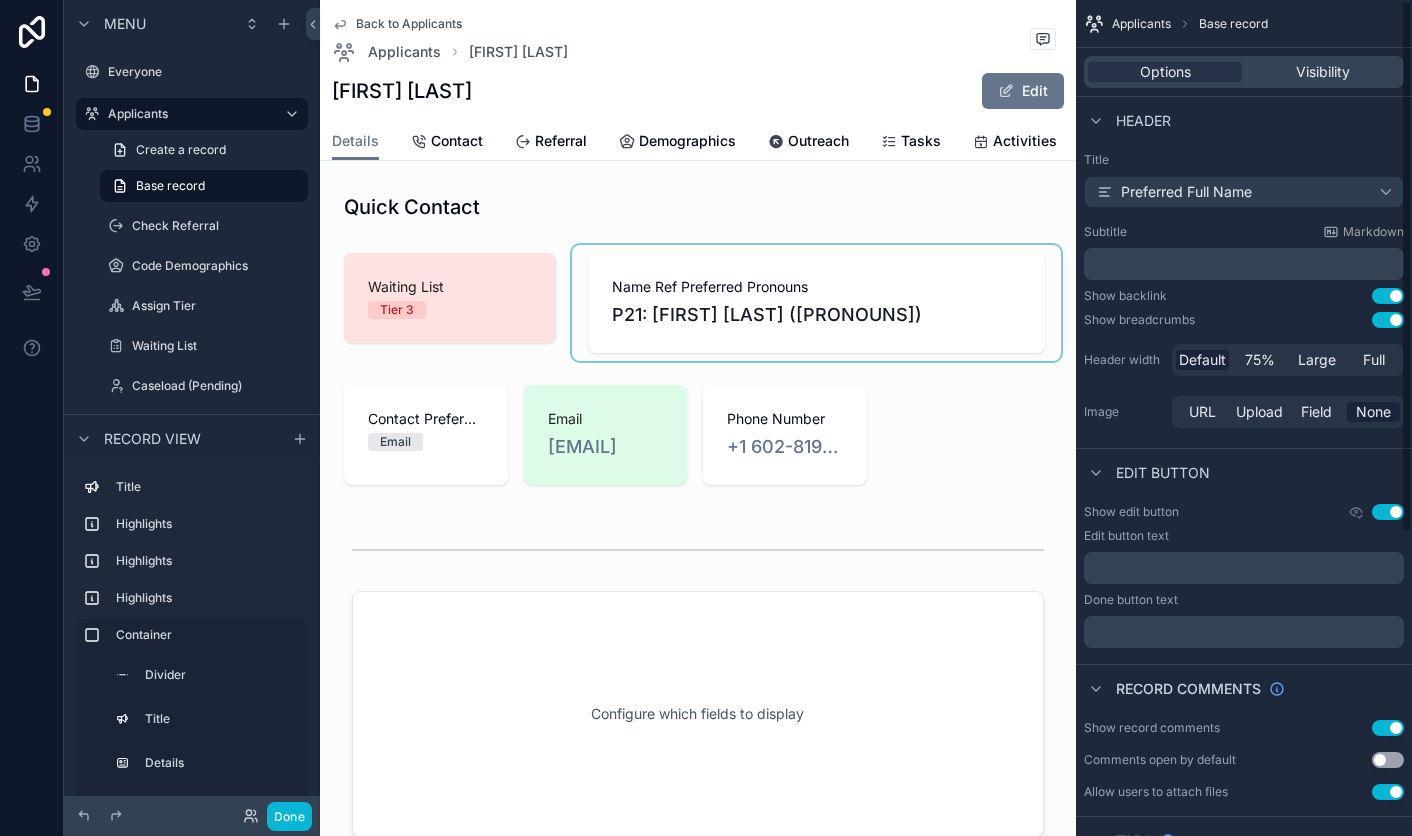 click at bounding box center [816, 303] 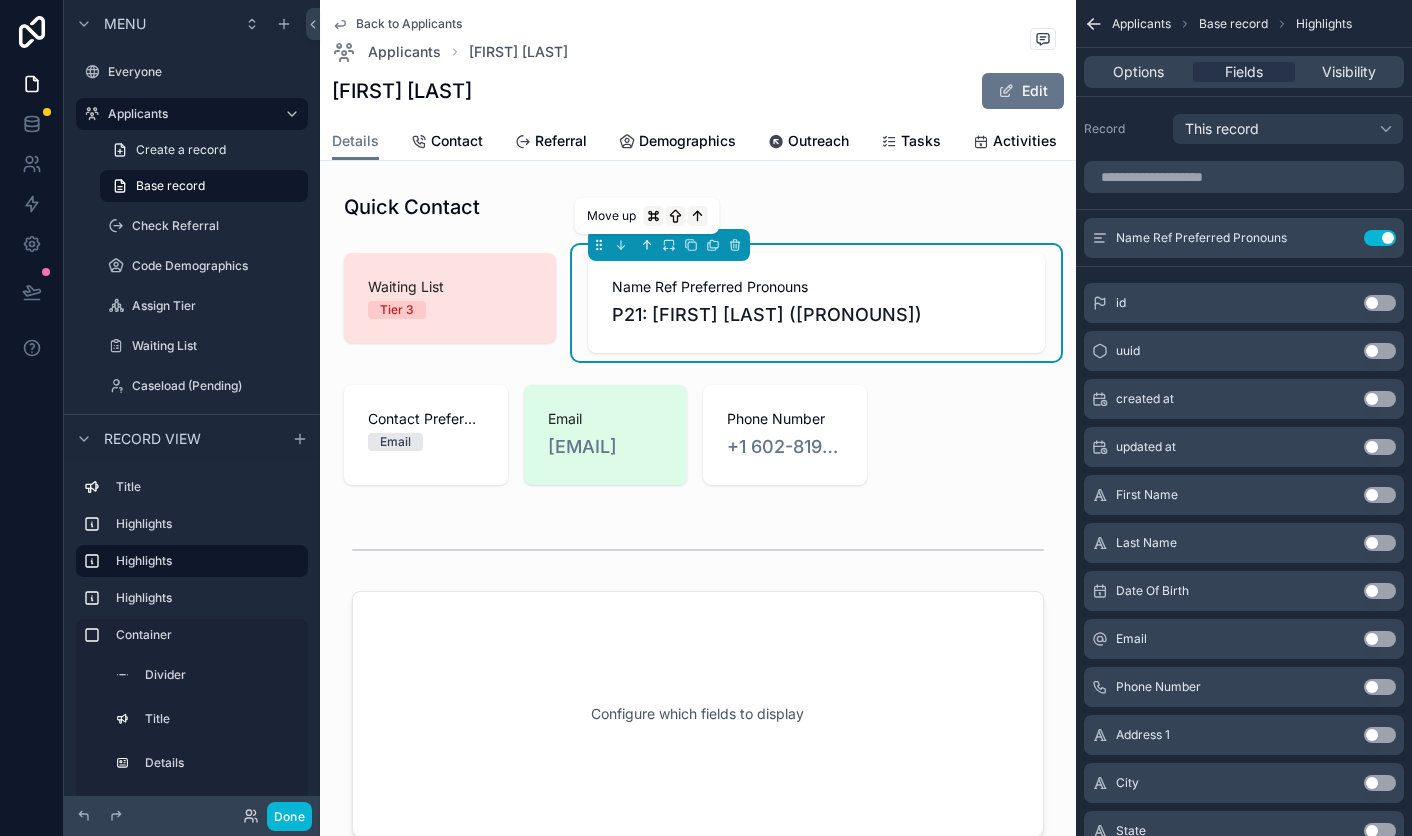 click 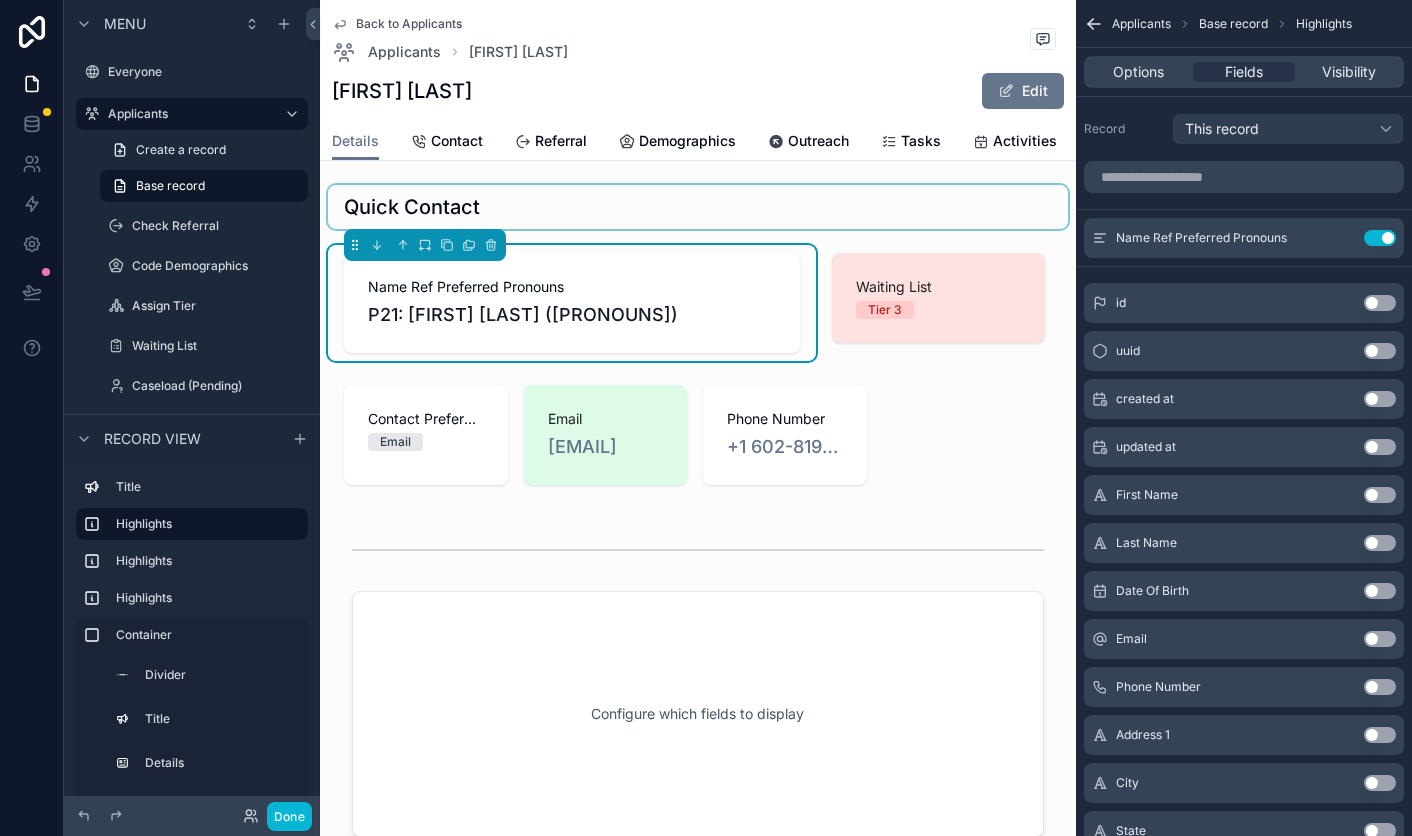 click at bounding box center [698, 207] 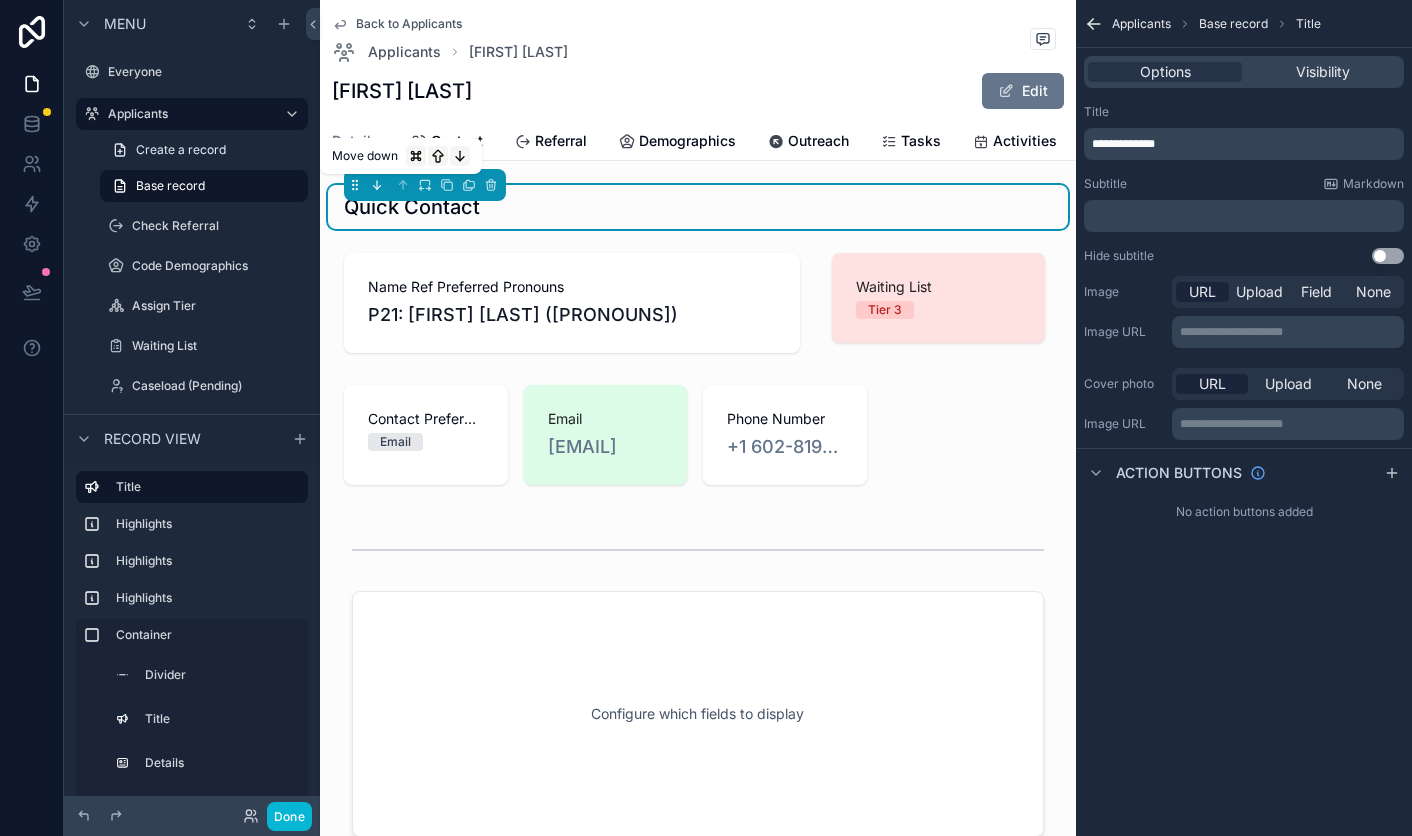 click 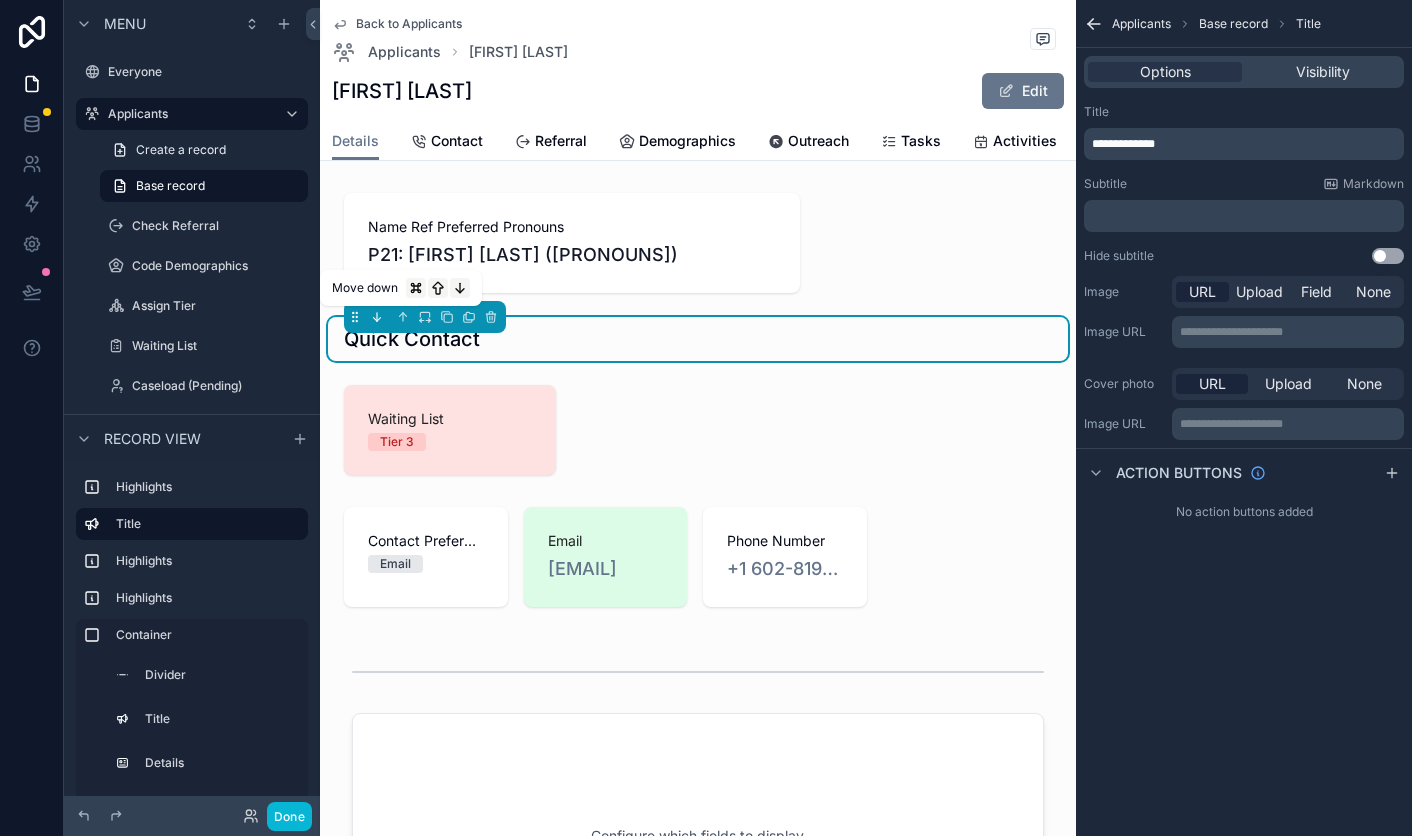 click 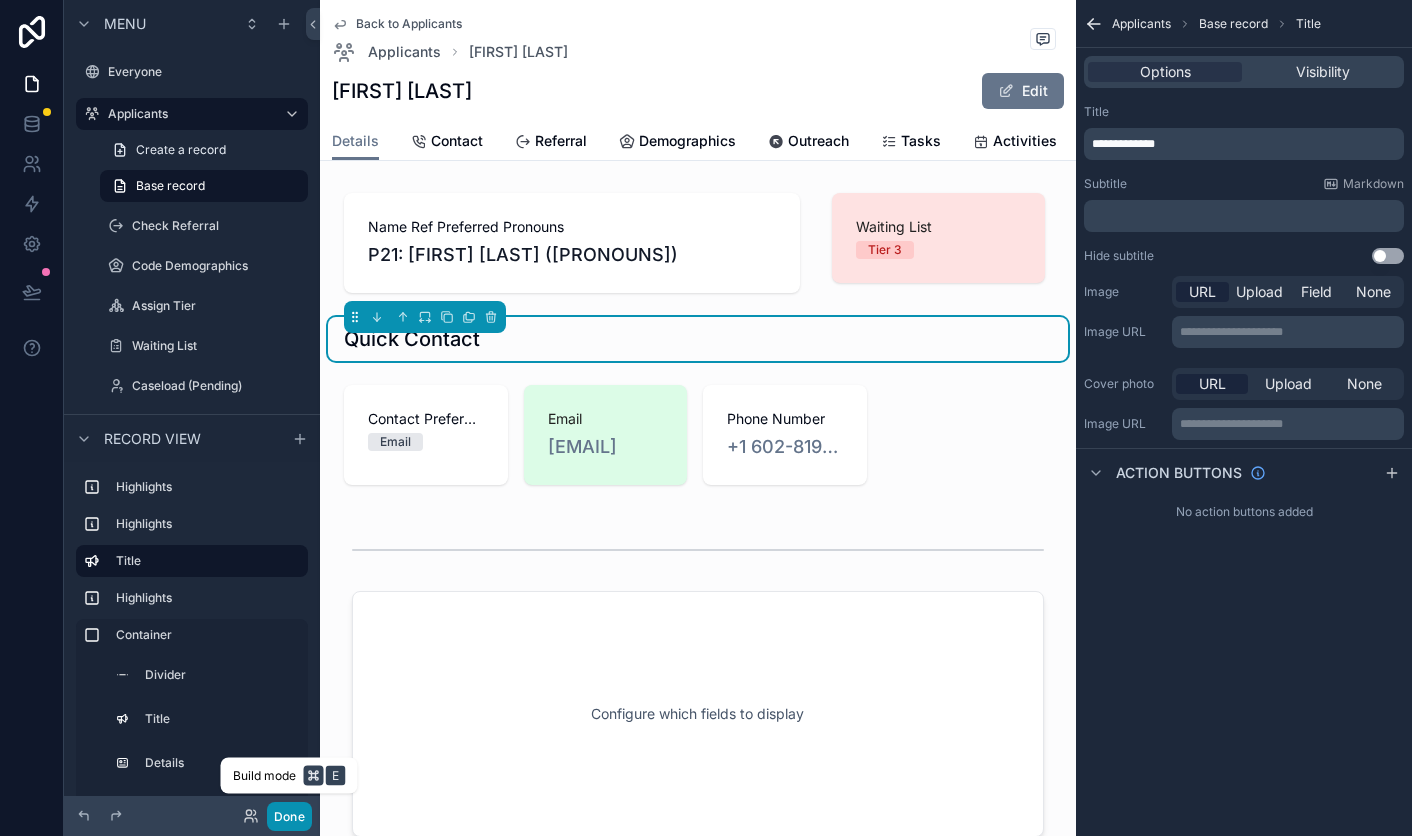 click on "Done" at bounding box center (289, 816) 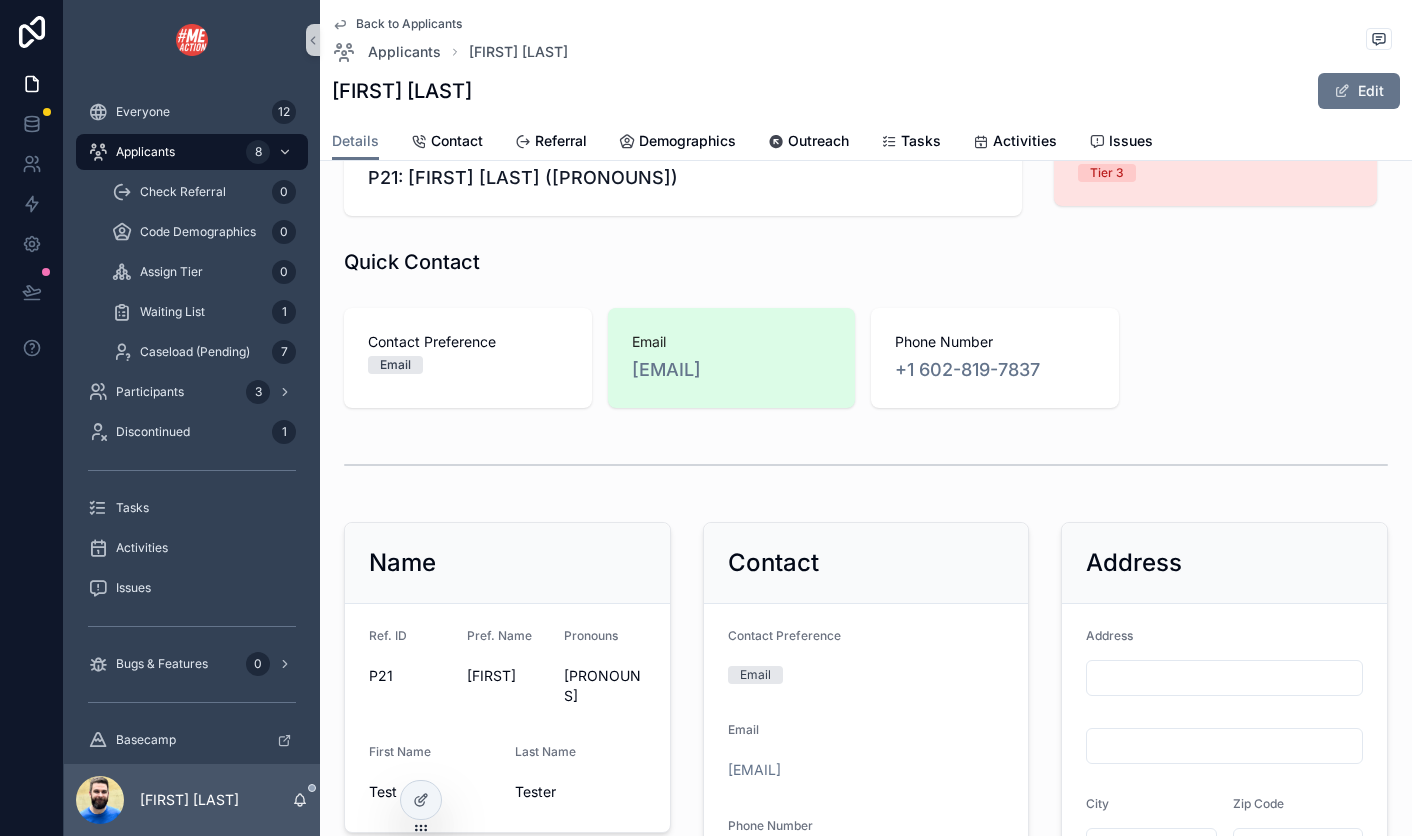 scroll, scrollTop: 0, scrollLeft: 0, axis: both 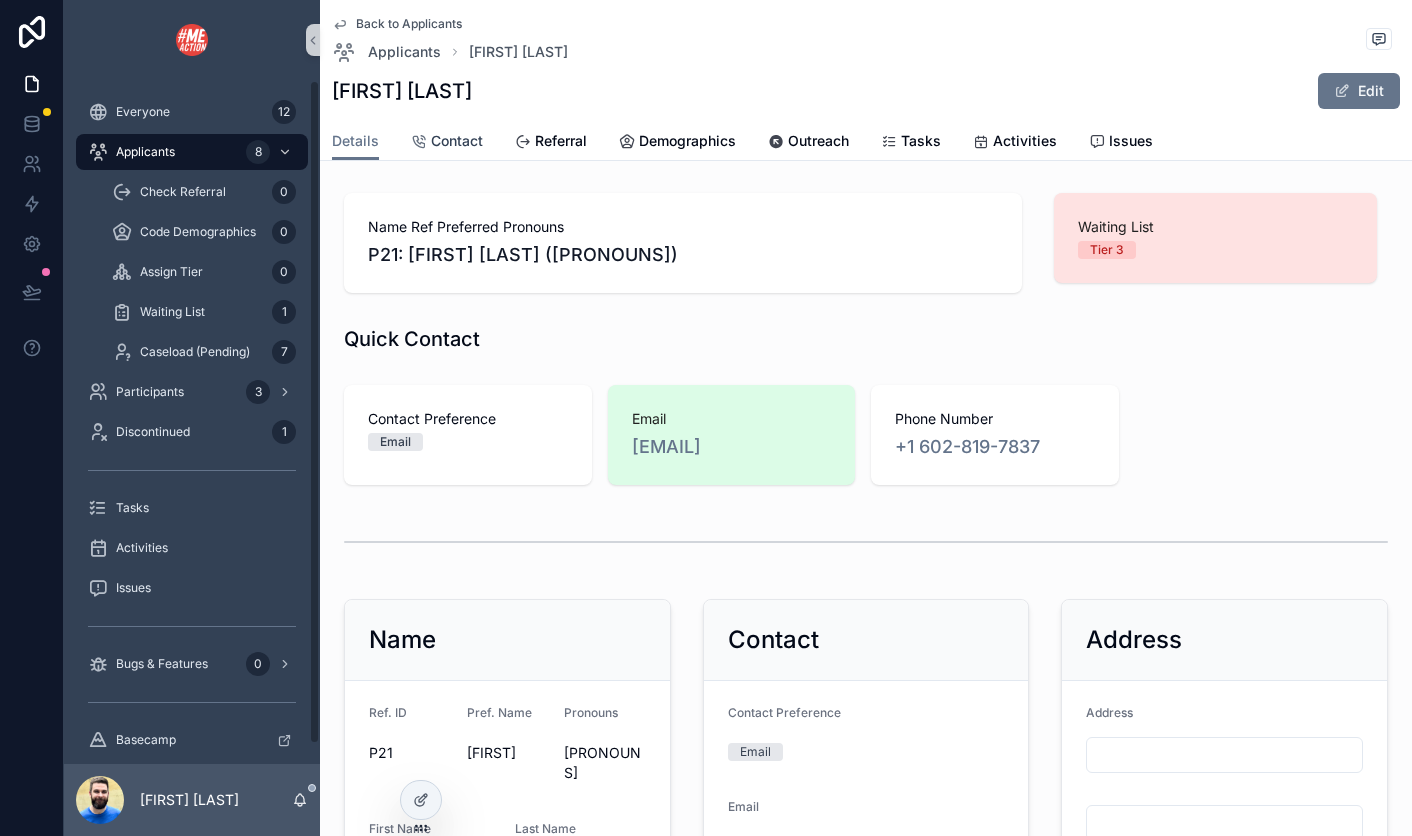 click on "Contact" at bounding box center [457, 141] 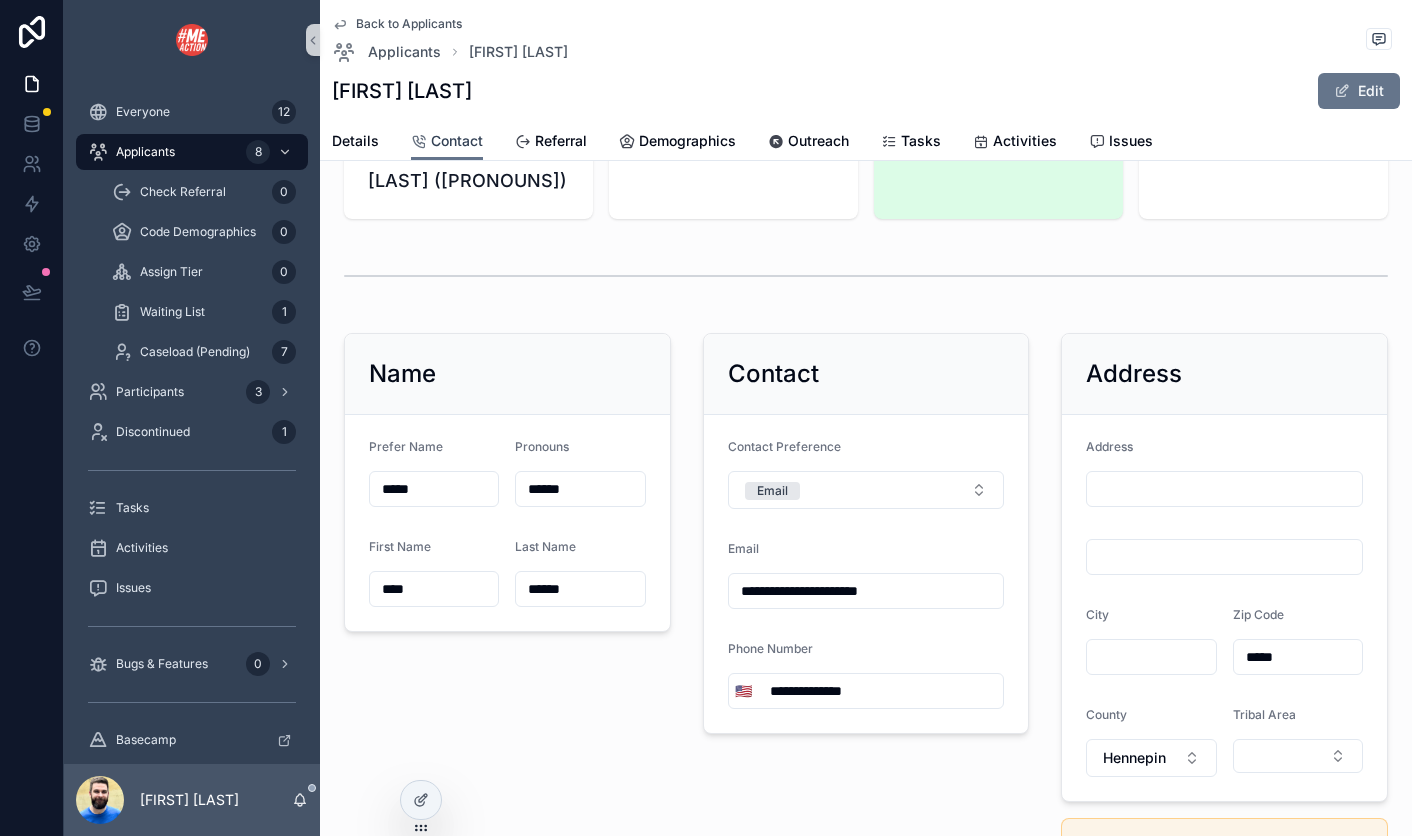 scroll, scrollTop: 0, scrollLeft: 0, axis: both 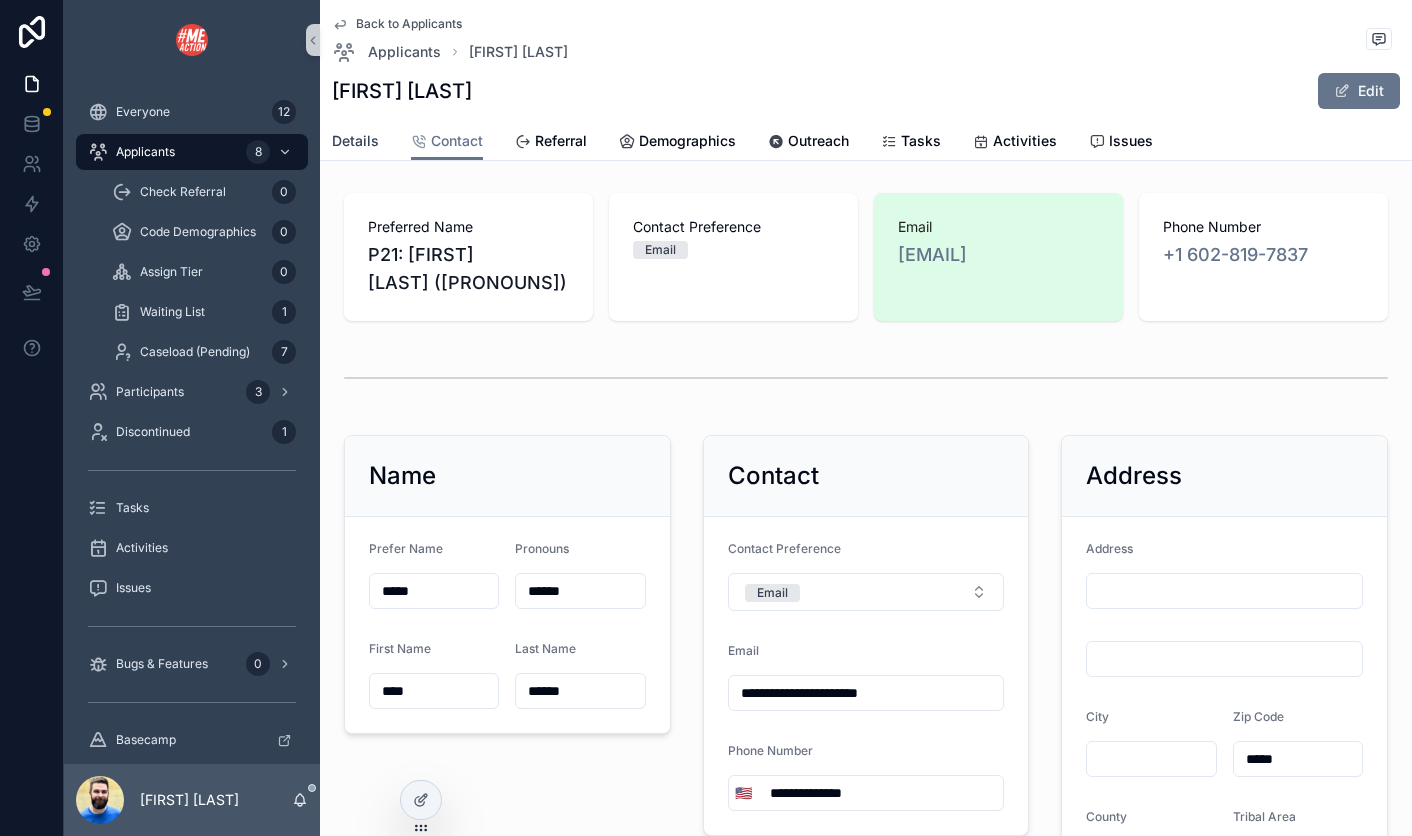 click on "Details" at bounding box center (355, 141) 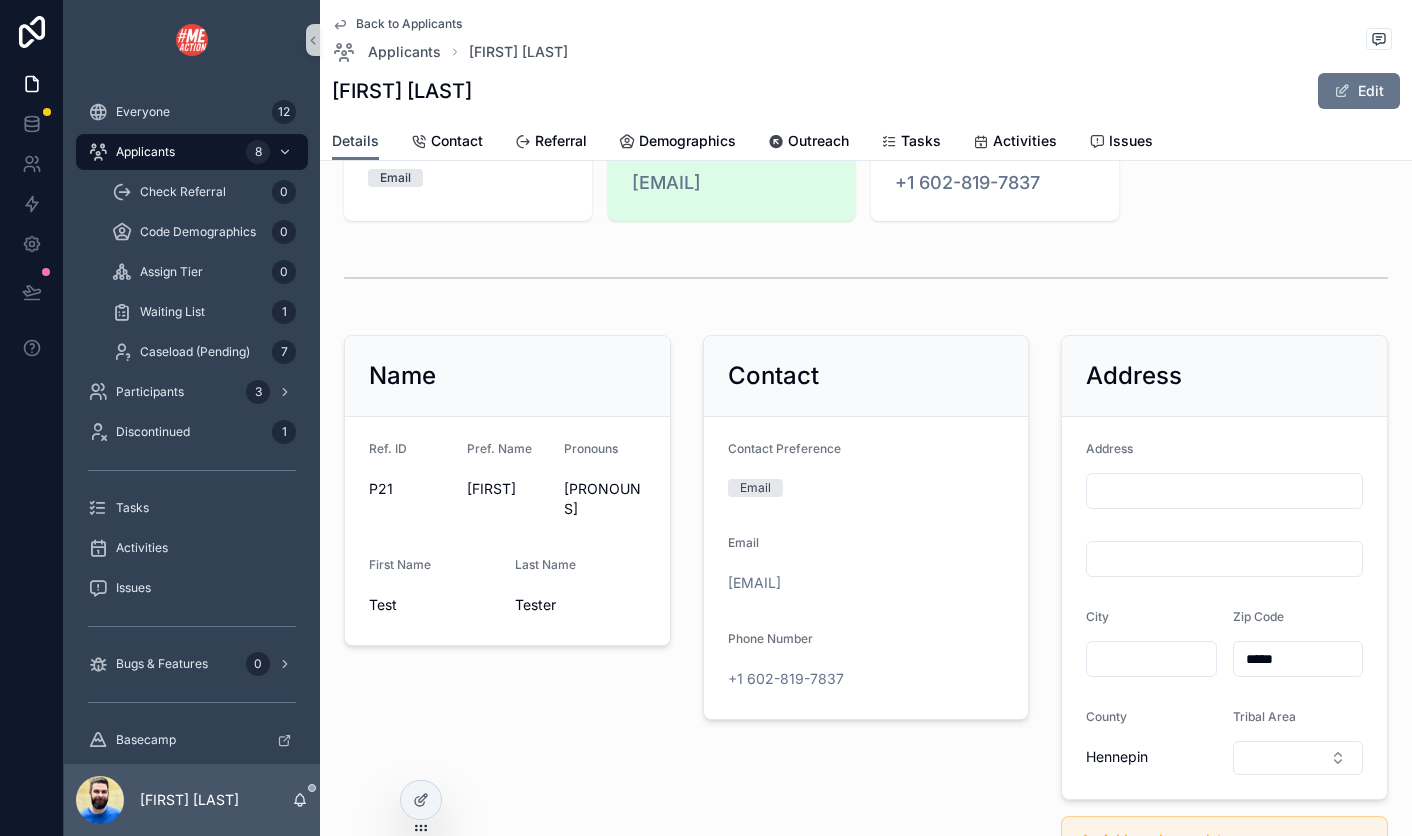 scroll, scrollTop: 0, scrollLeft: 0, axis: both 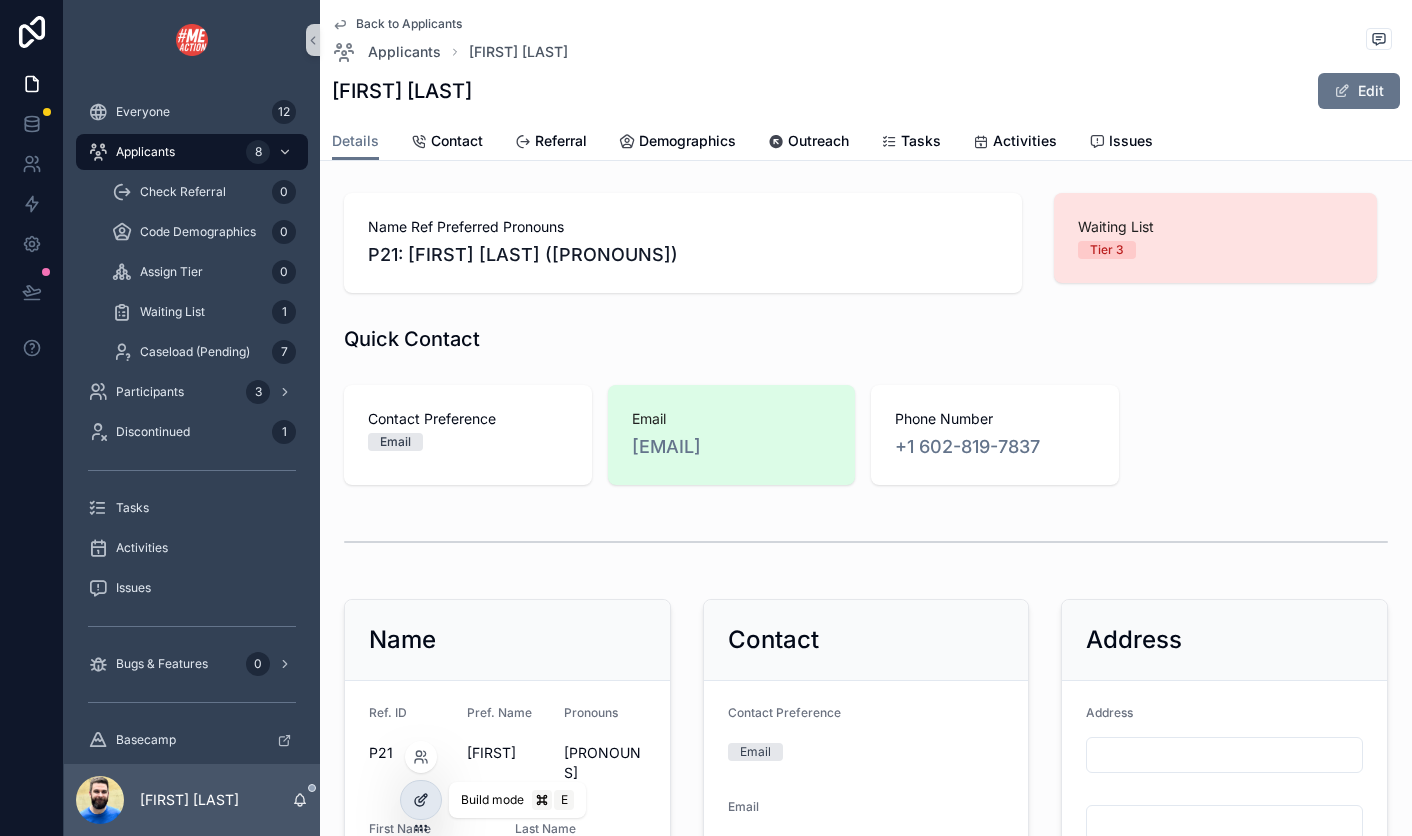 click 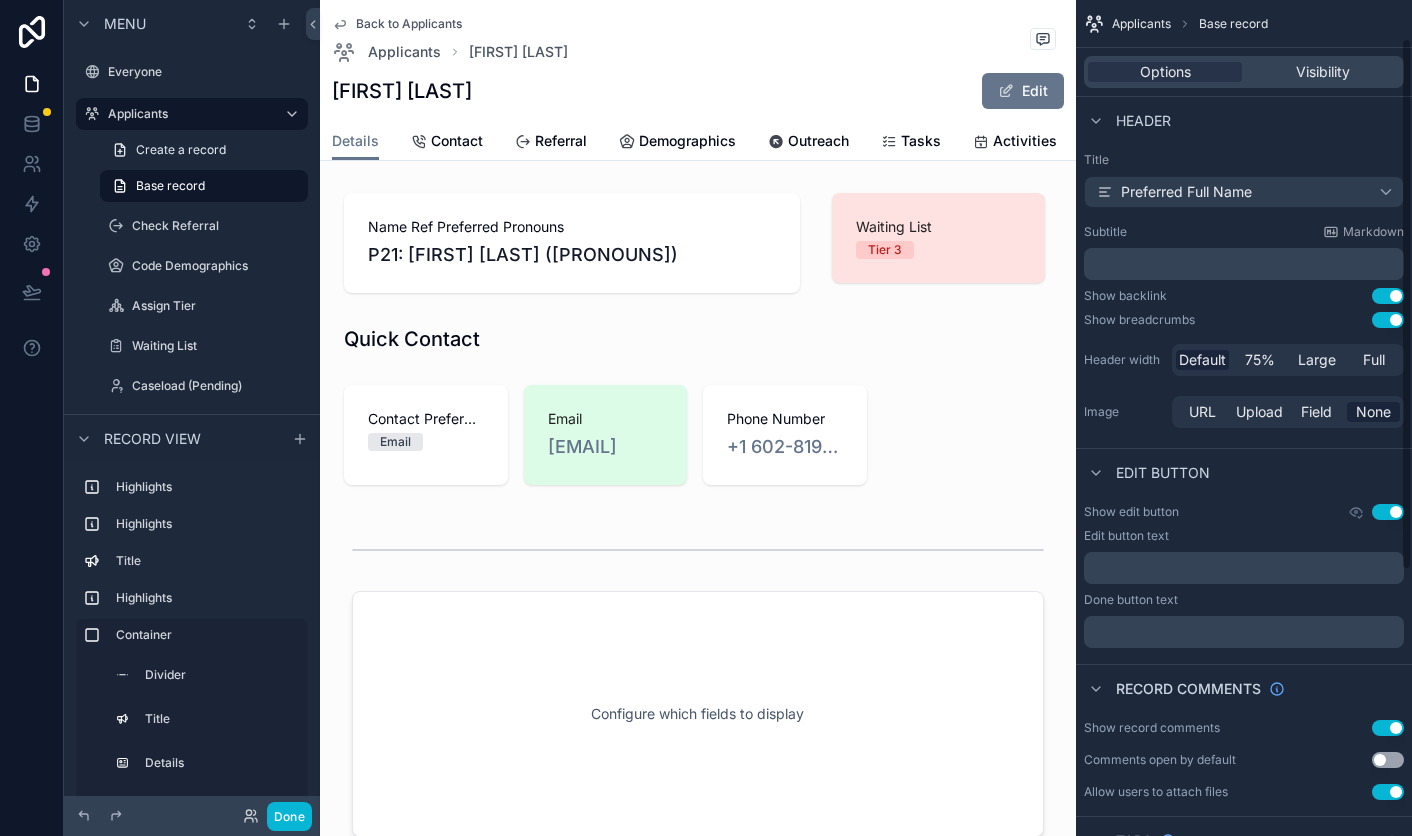 scroll, scrollTop: 476, scrollLeft: 0, axis: vertical 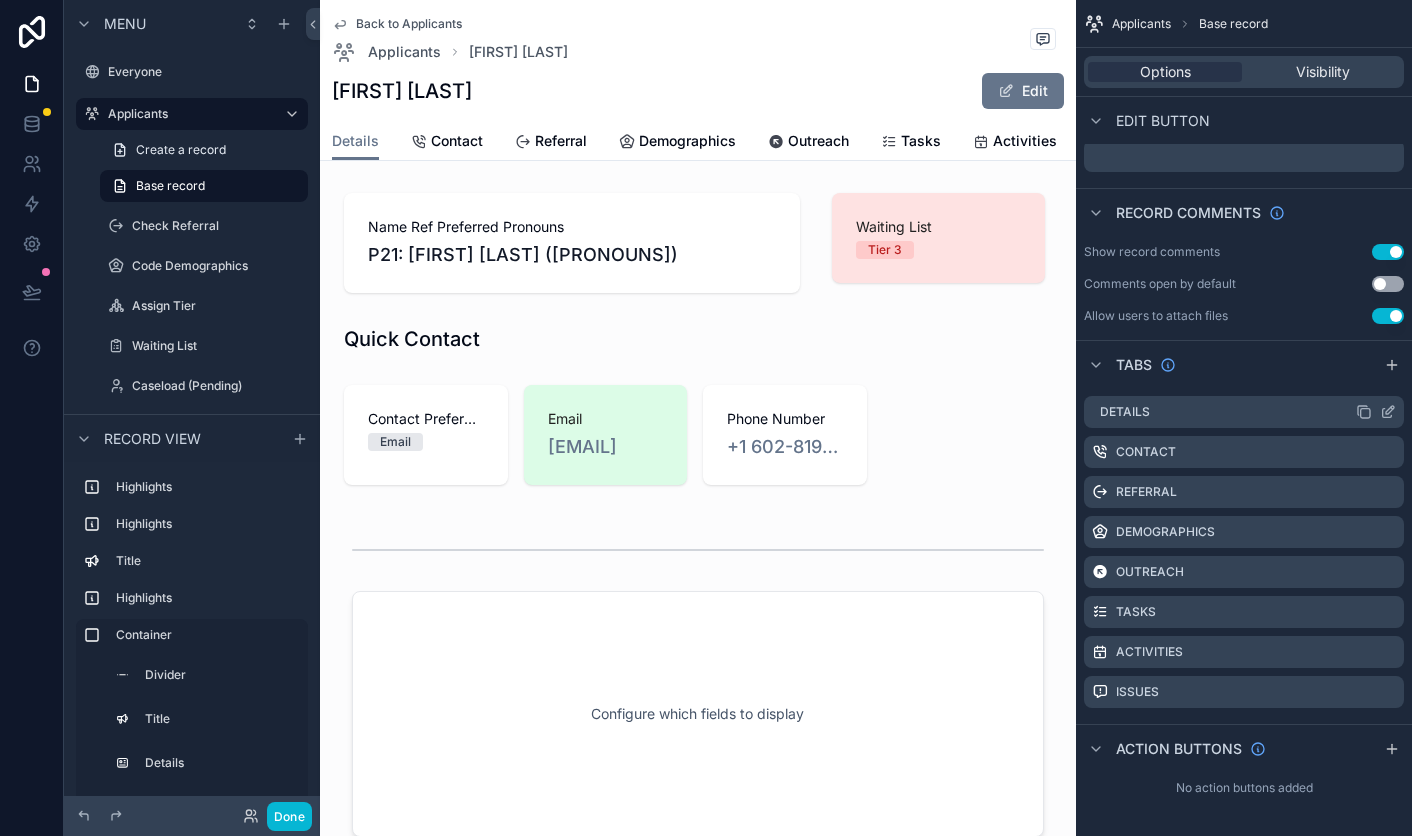 click 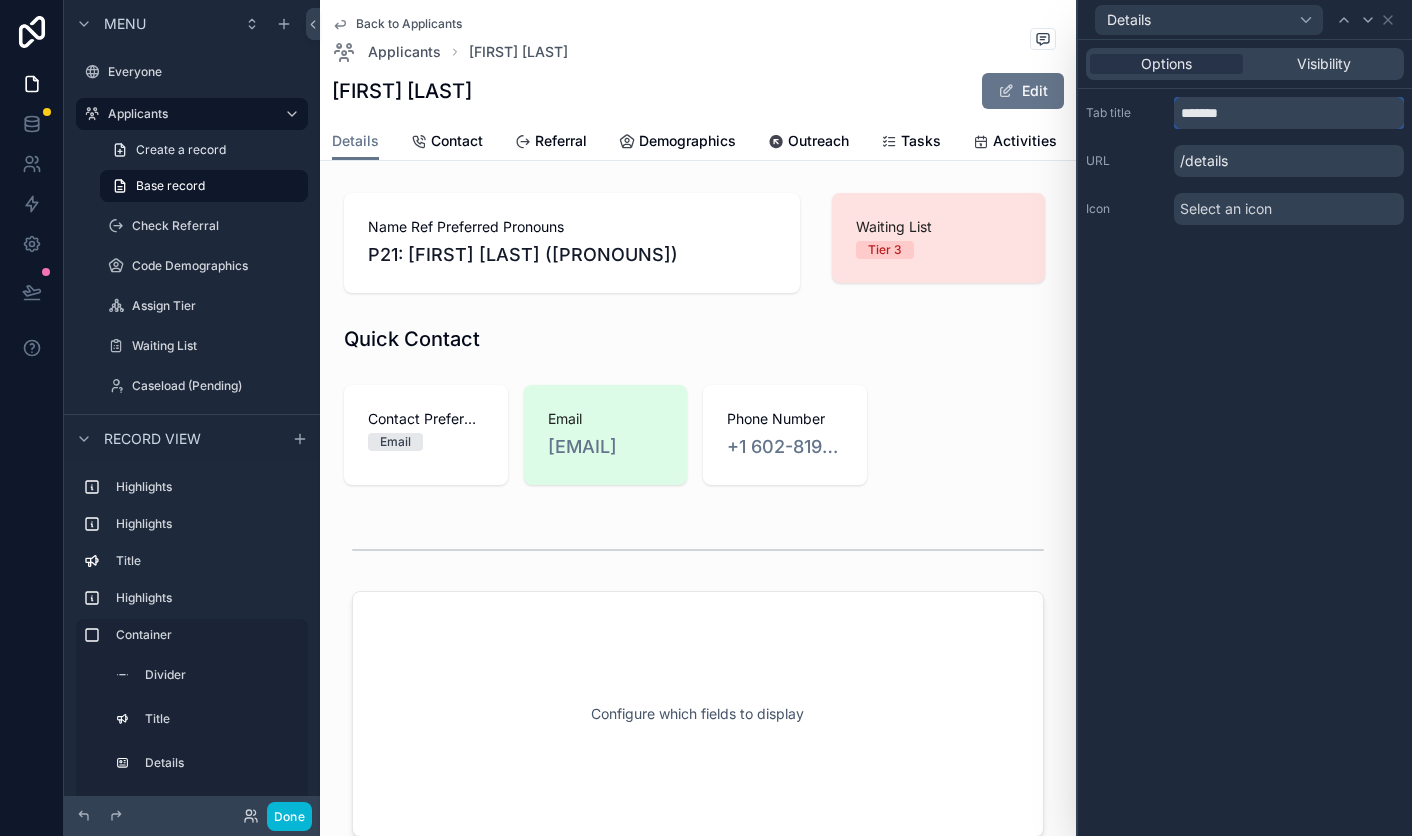 click on "*******" at bounding box center [1289, 113] 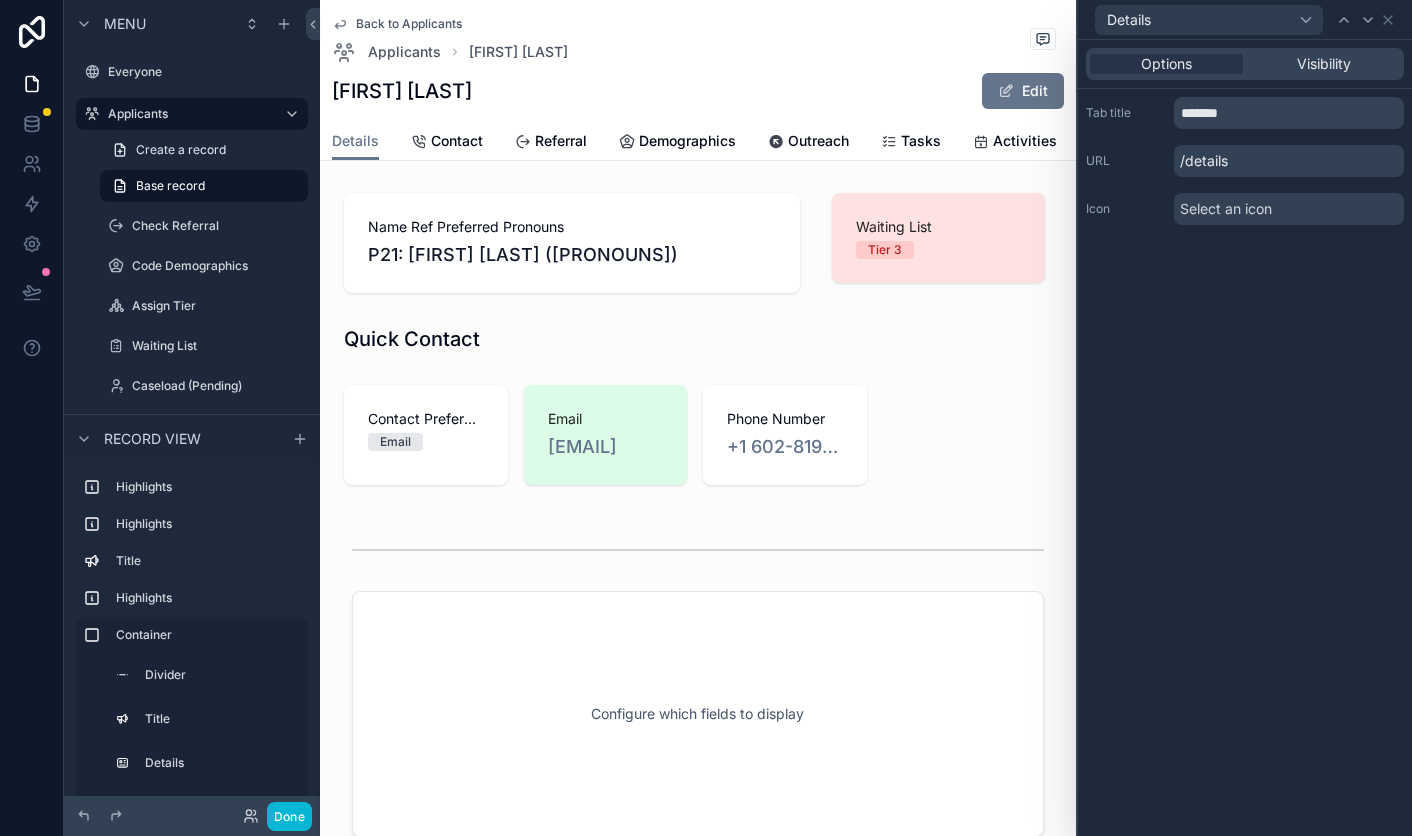 type 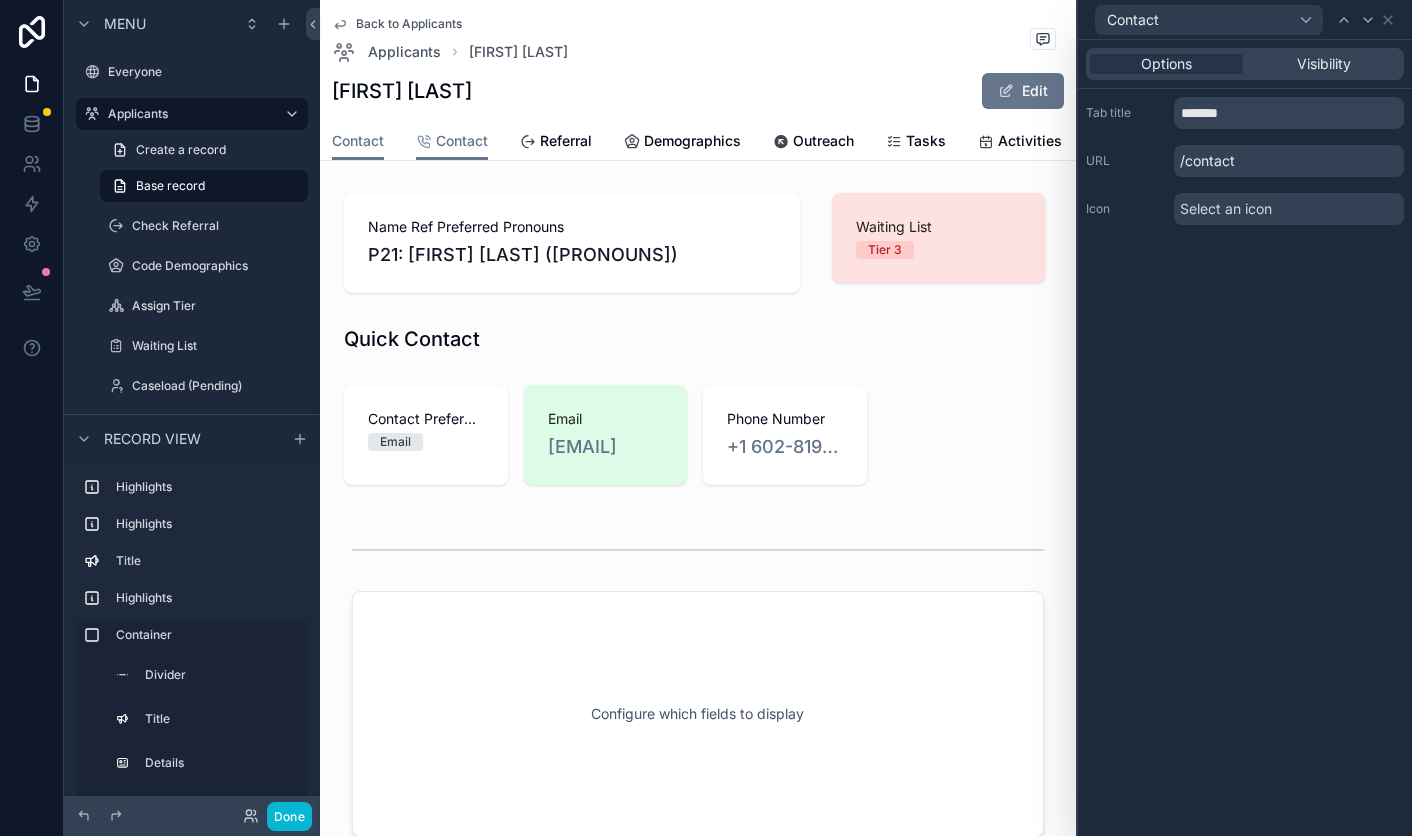 click on "Select an icon" at bounding box center (1226, 209) 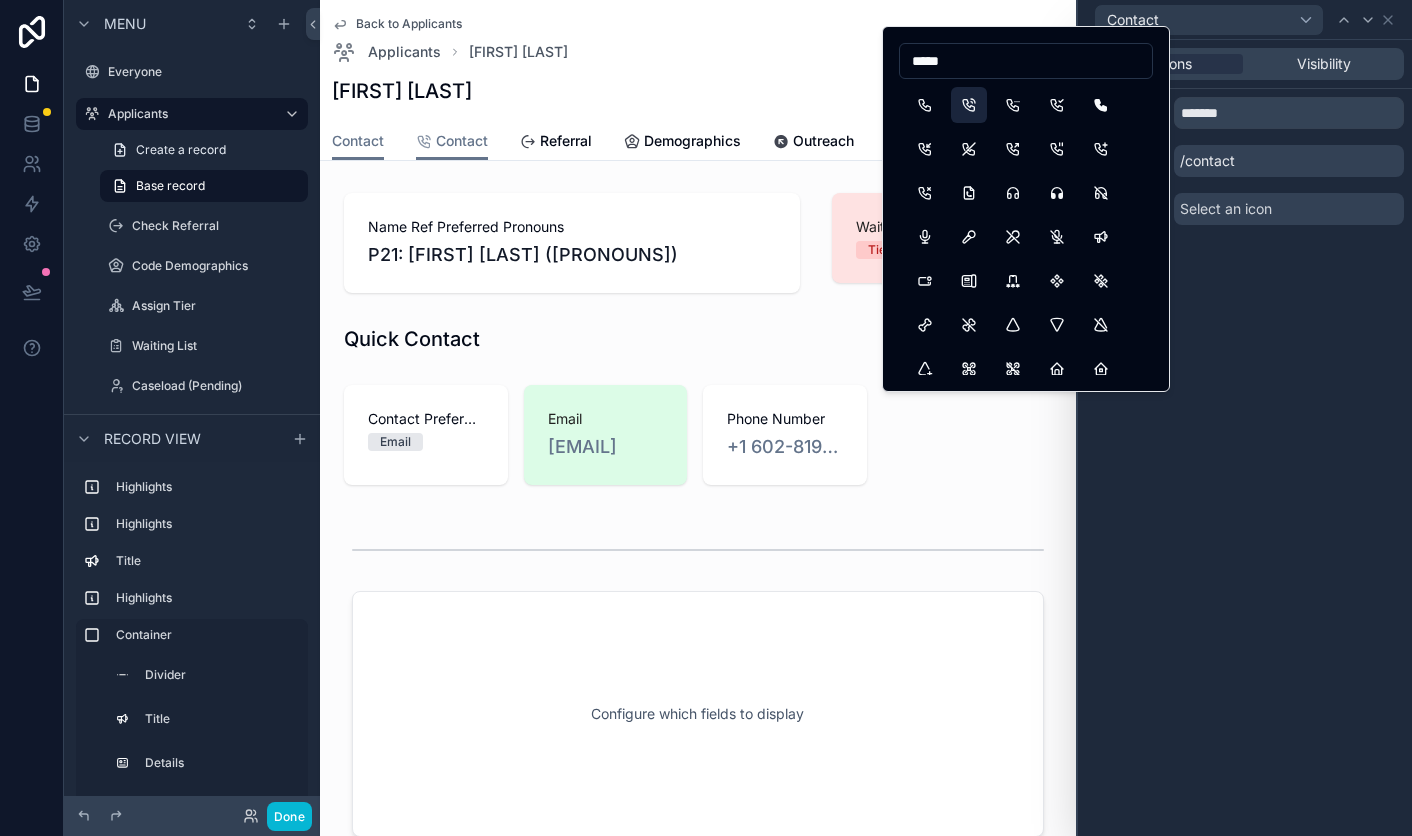 type on "*****" 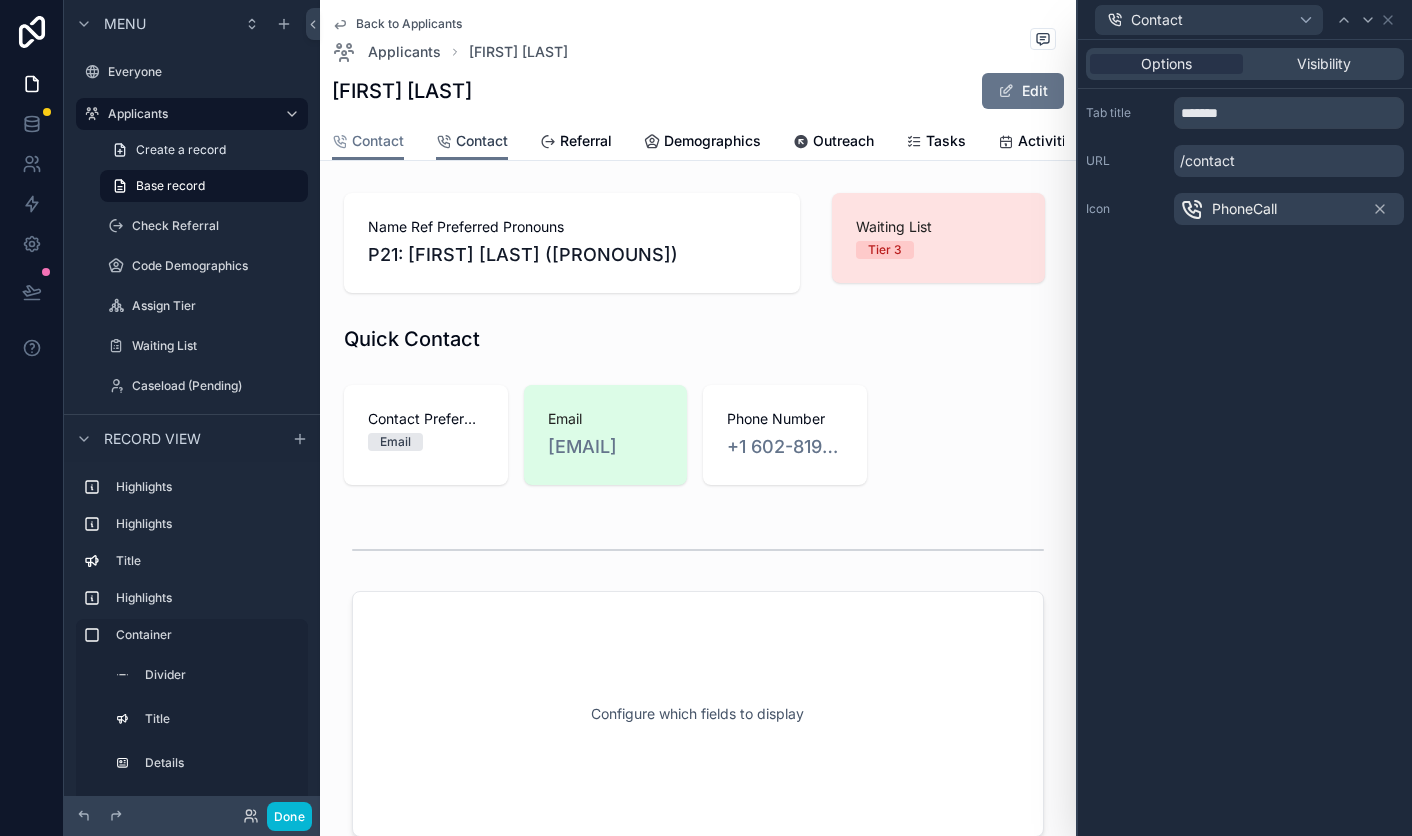 click on "Contact" at bounding box center [482, 141] 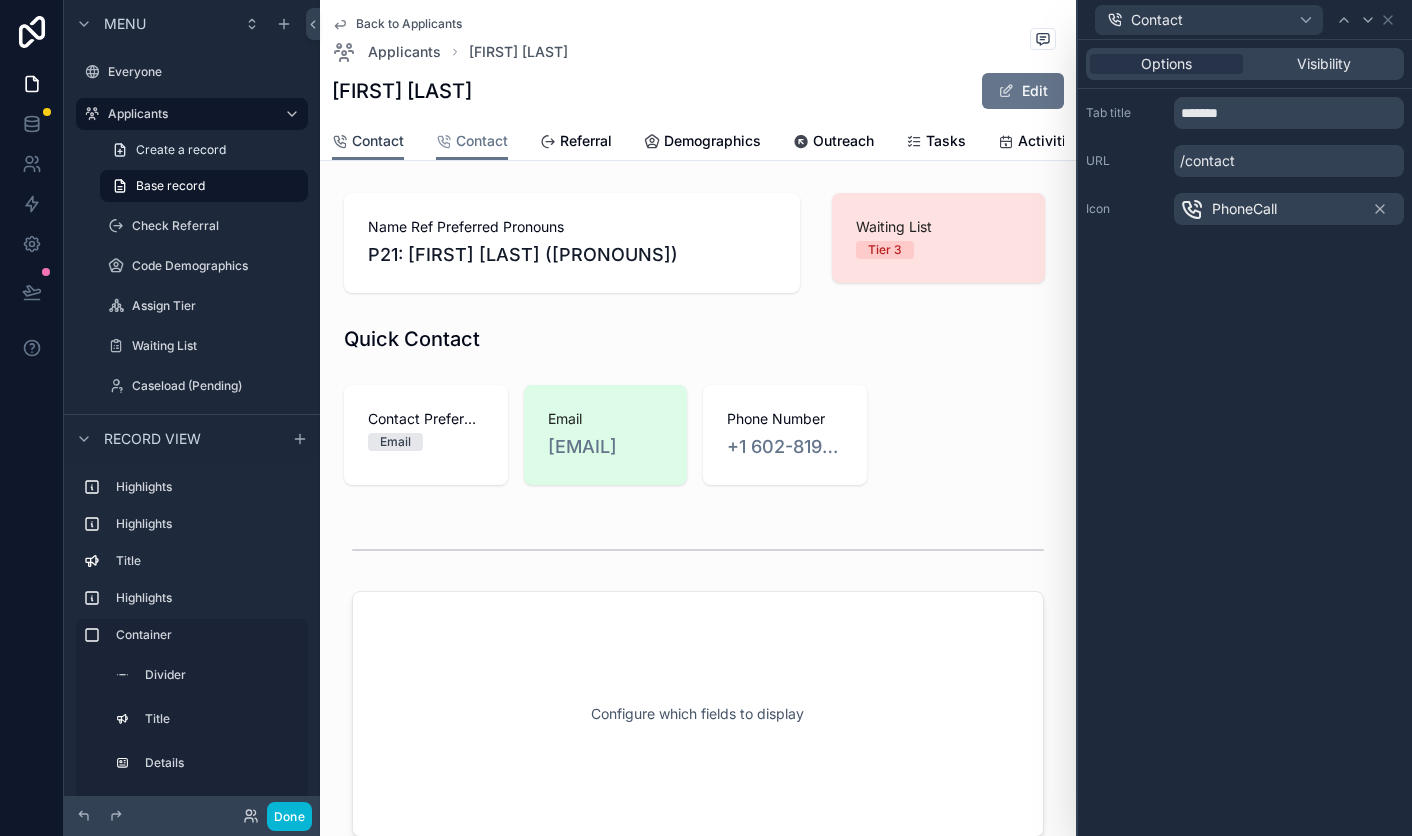 click on "Contact" at bounding box center [378, 141] 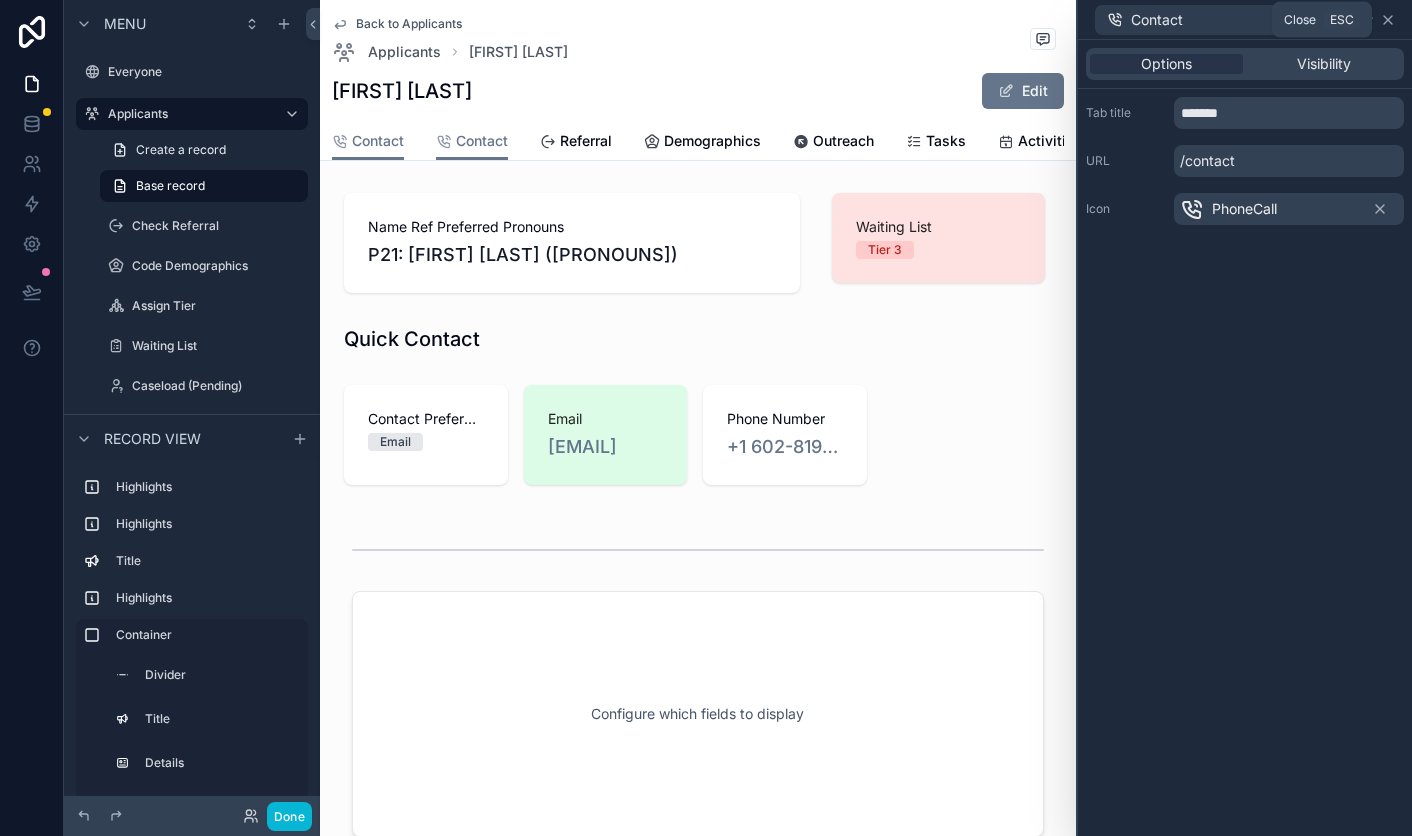 click 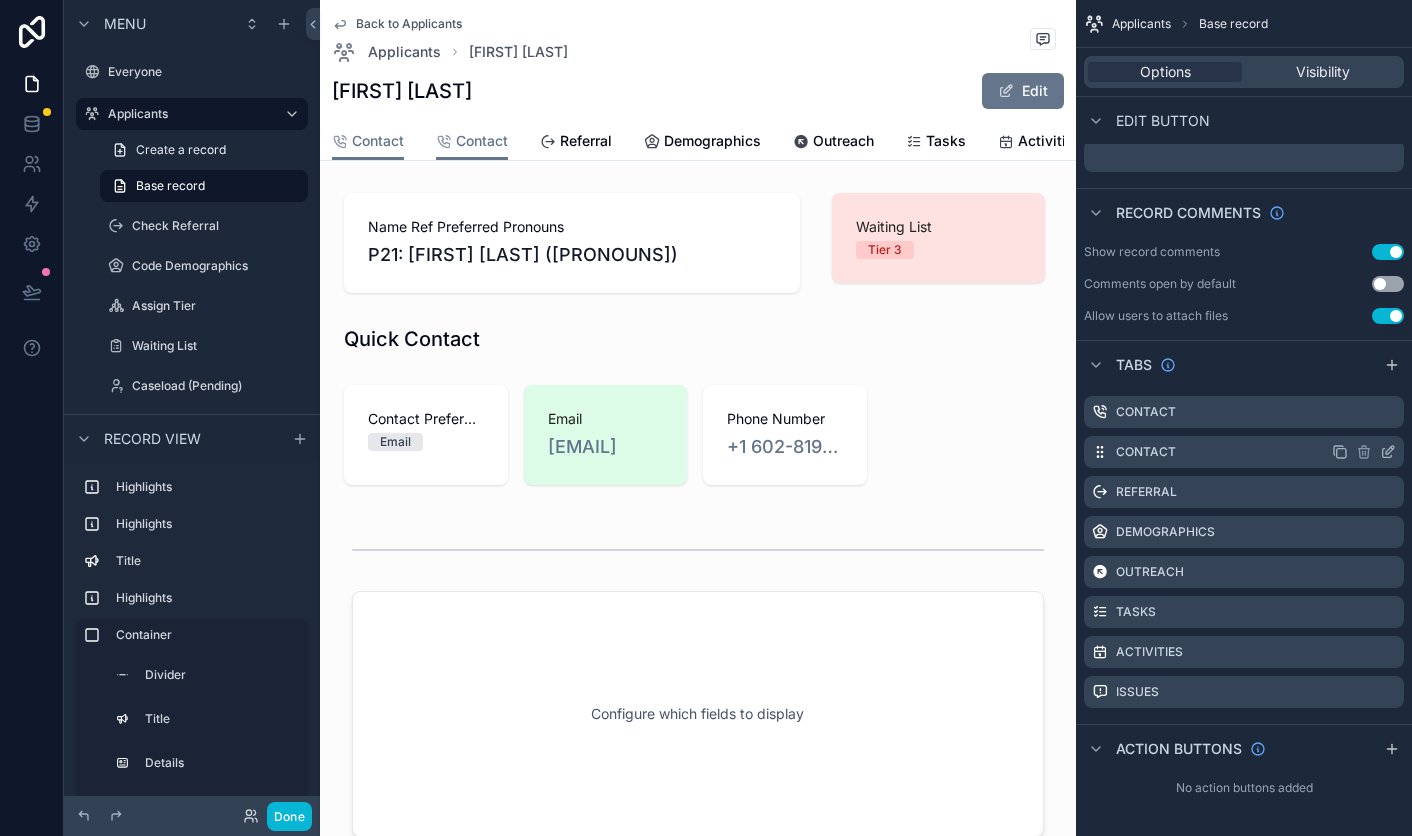 click 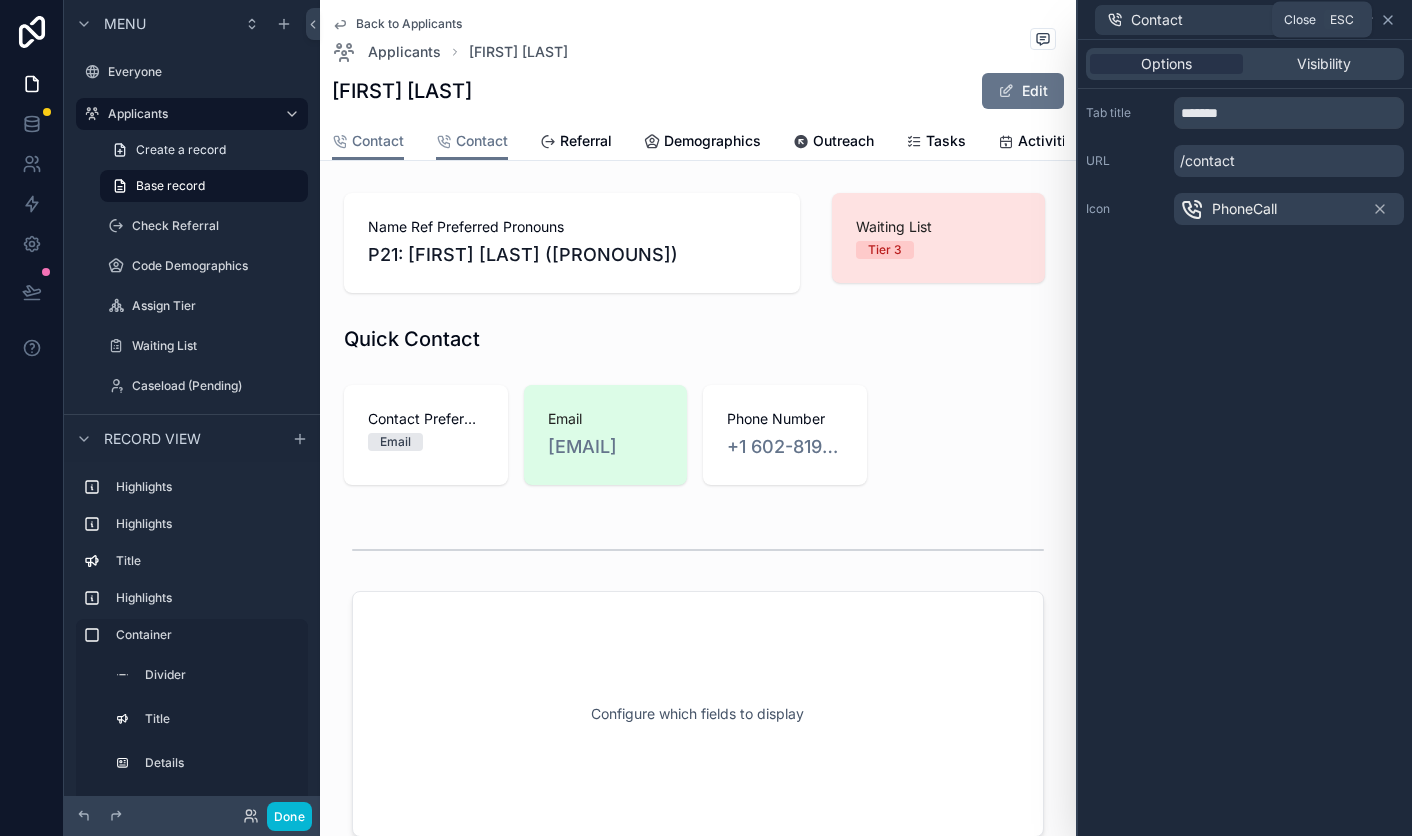 click 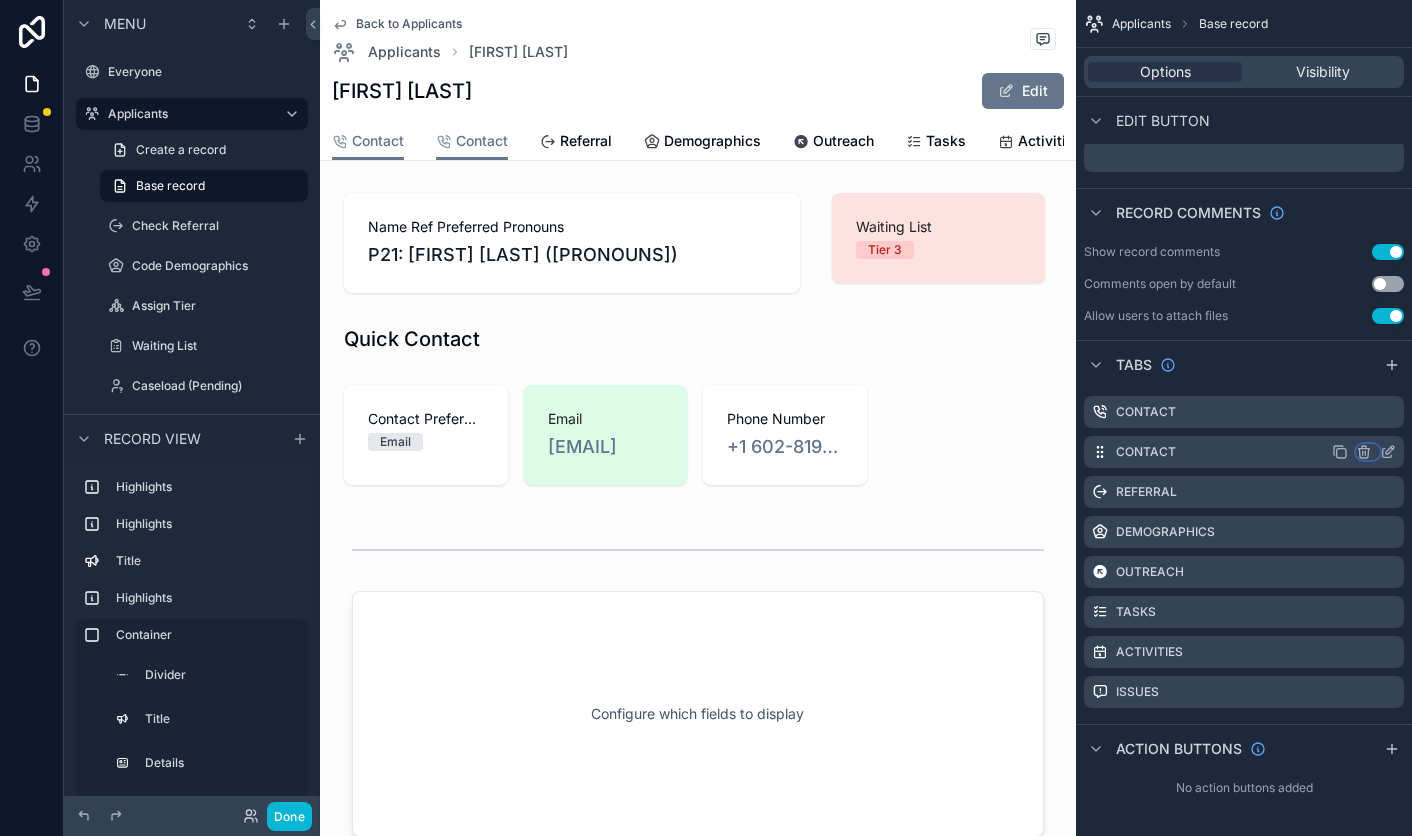 click 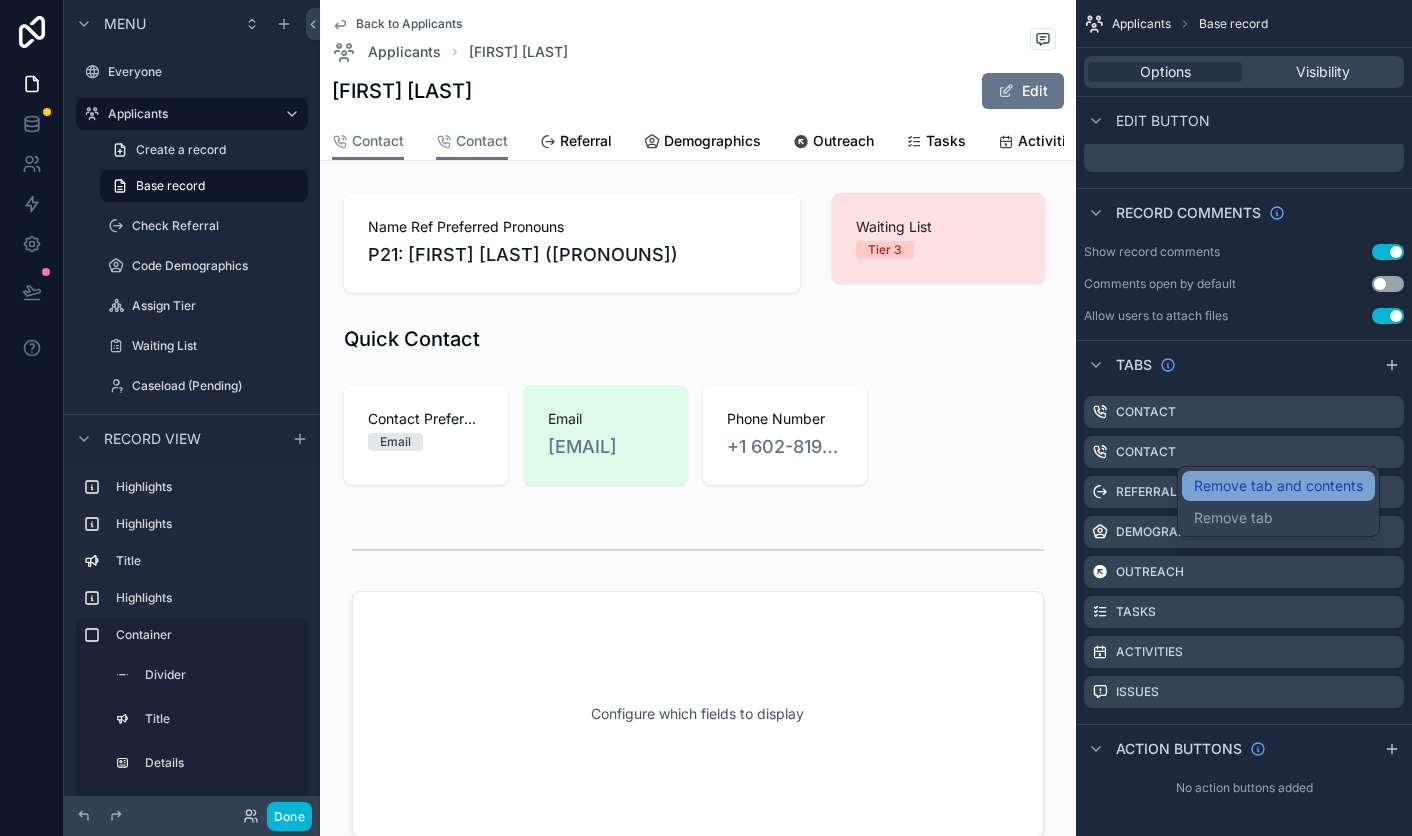 click on "Remove tab and contents" at bounding box center (1278, 486) 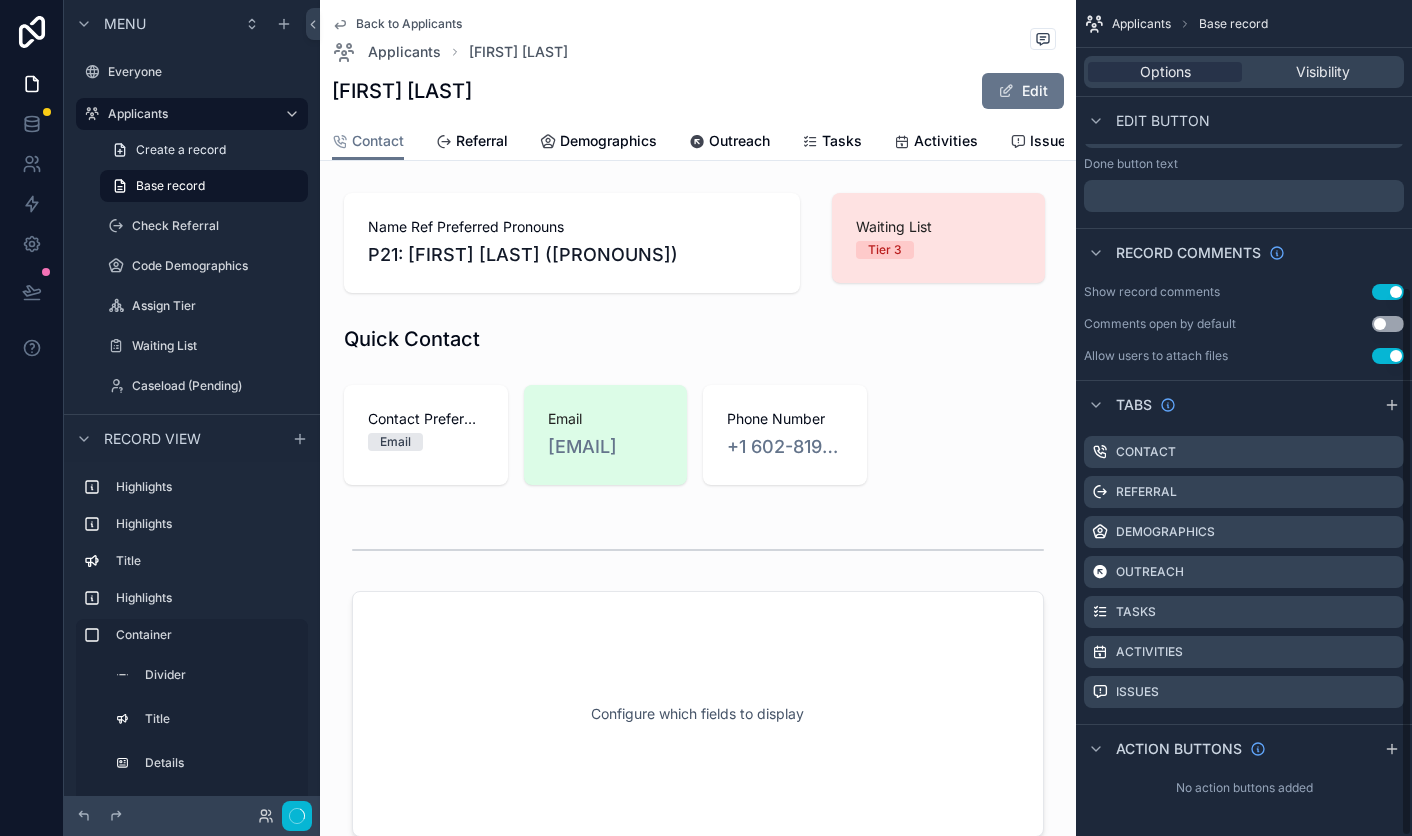 scroll, scrollTop: 436, scrollLeft: 0, axis: vertical 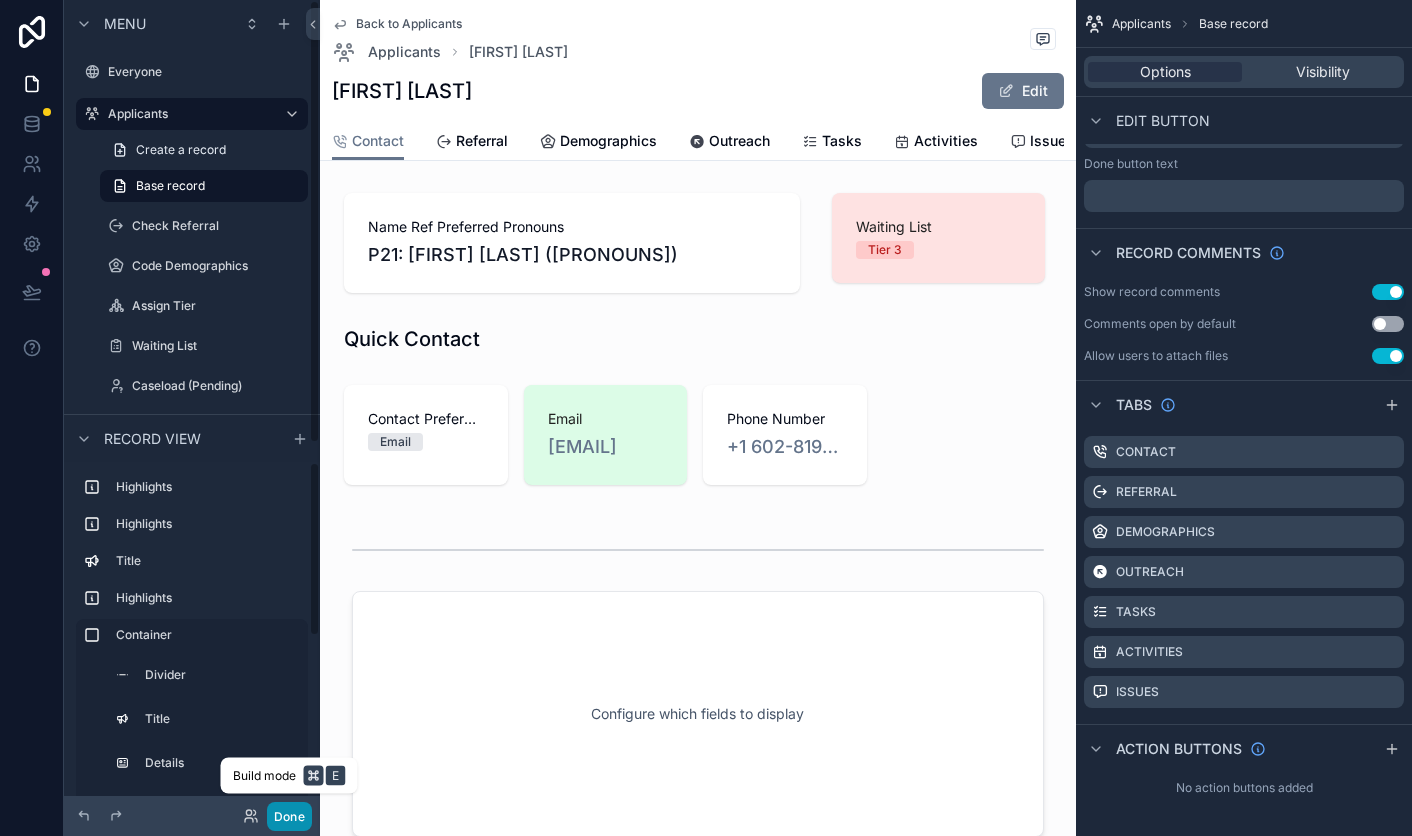 click on "Done" at bounding box center (289, 816) 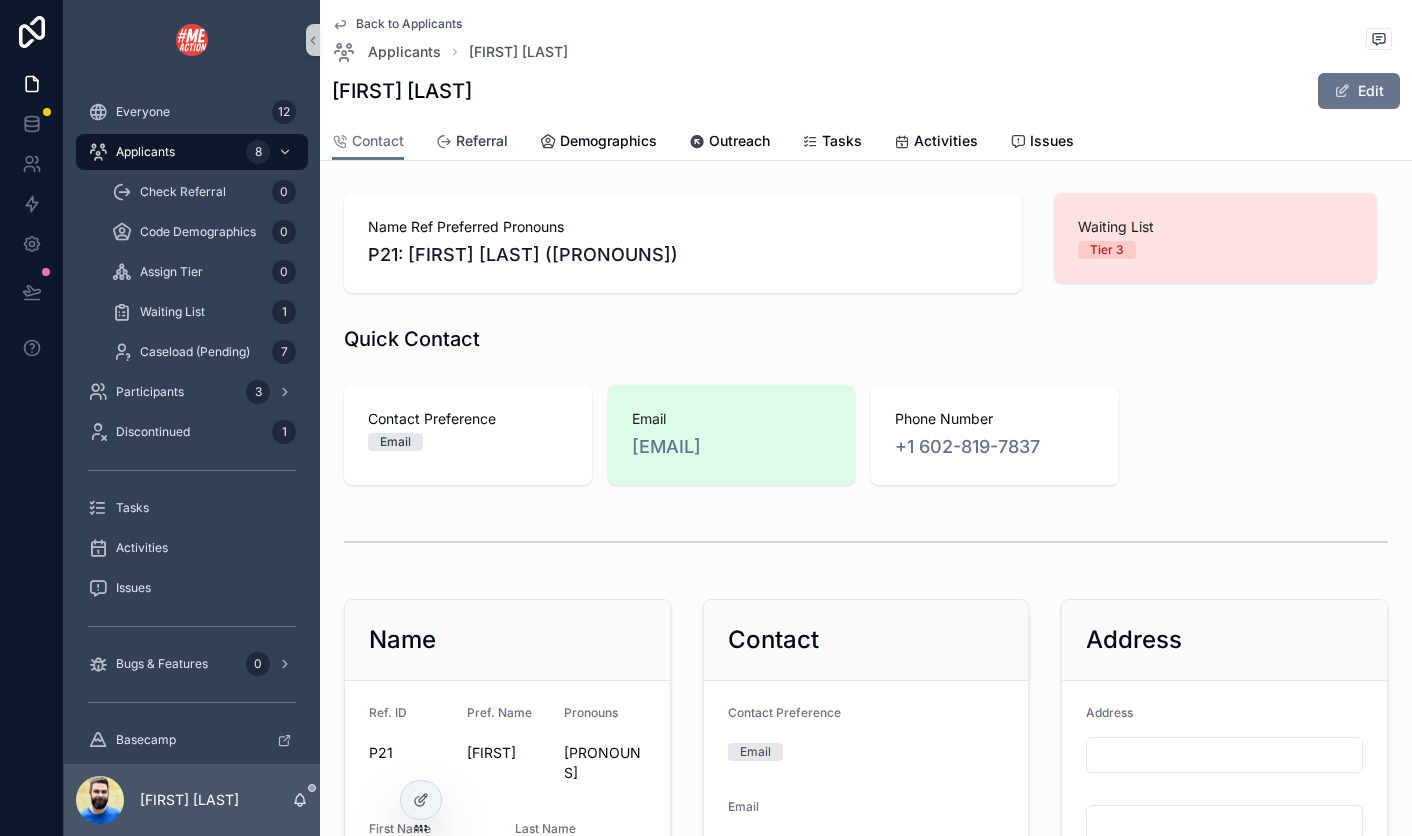 click on "Referral" at bounding box center [482, 141] 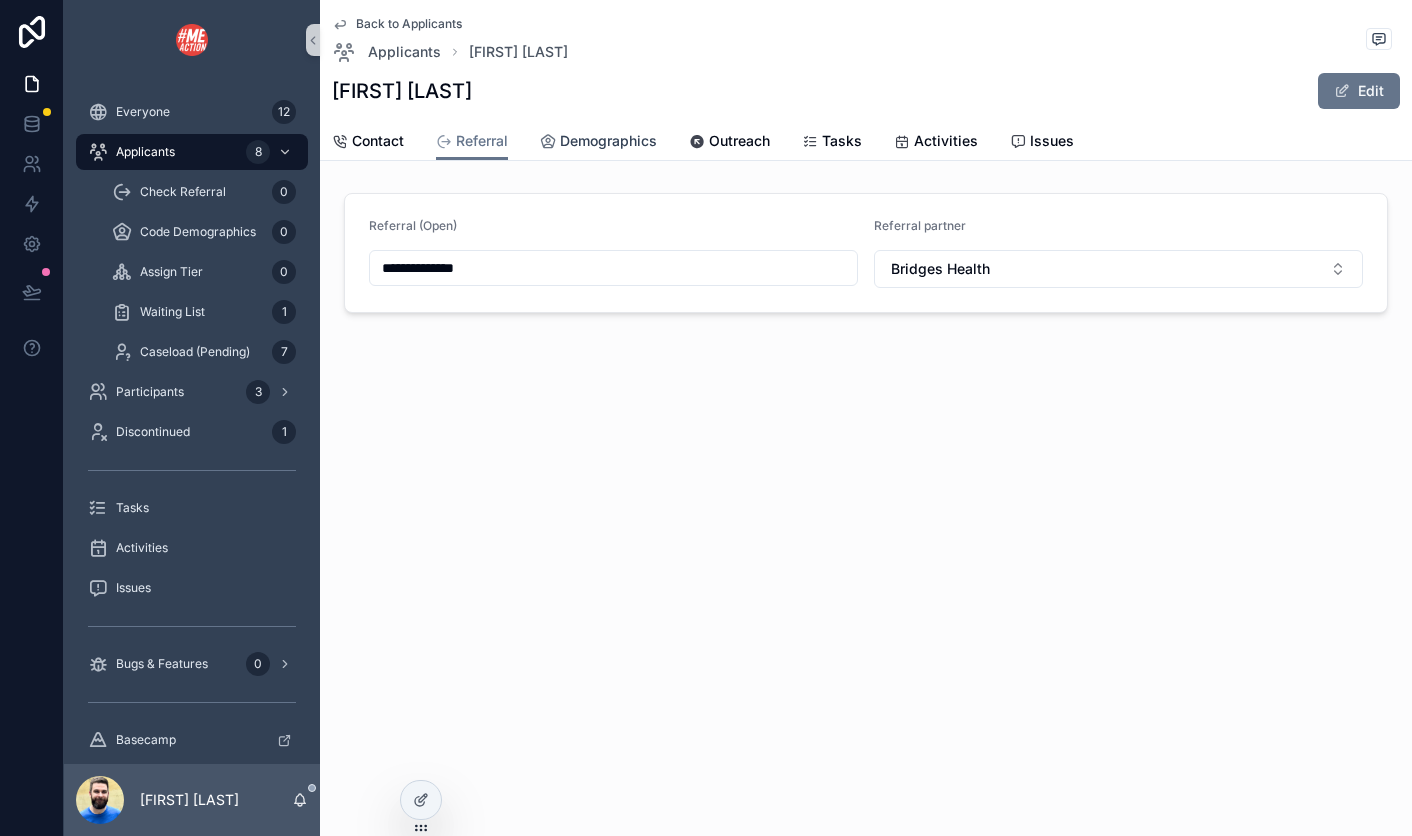 click on "Demographics" at bounding box center (608, 141) 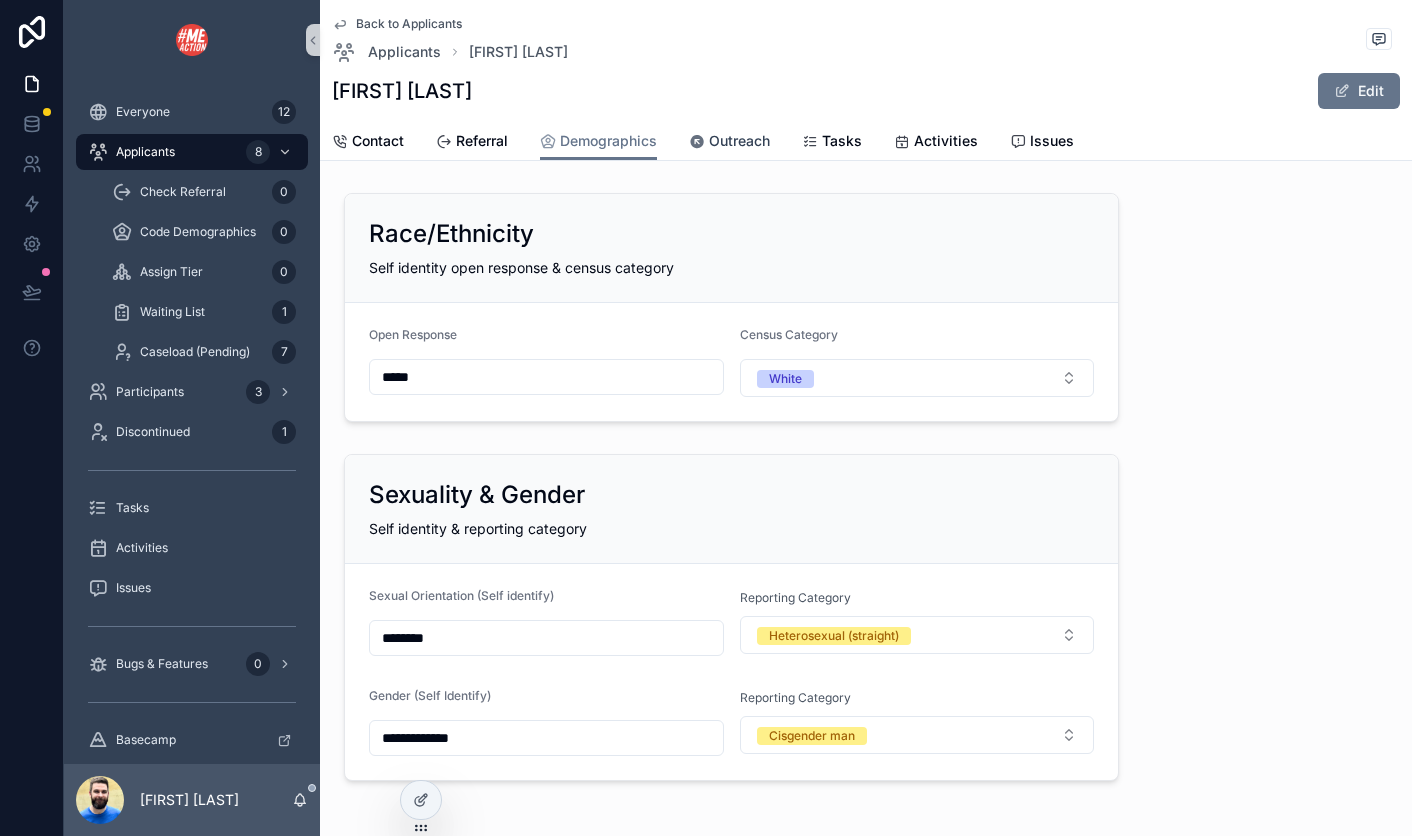 click on "Outreach" at bounding box center (739, 141) 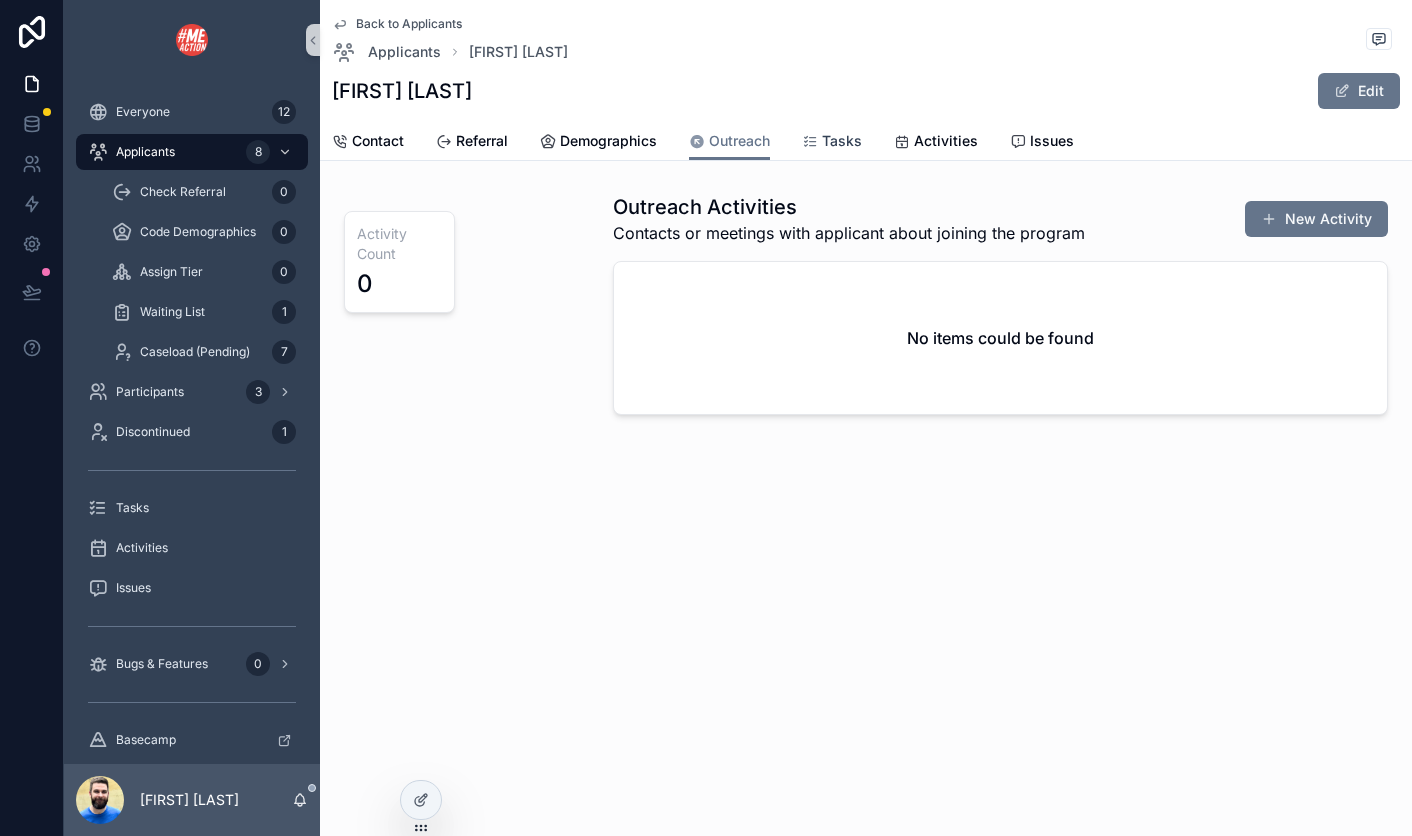 click at bounding box center (810, 142) 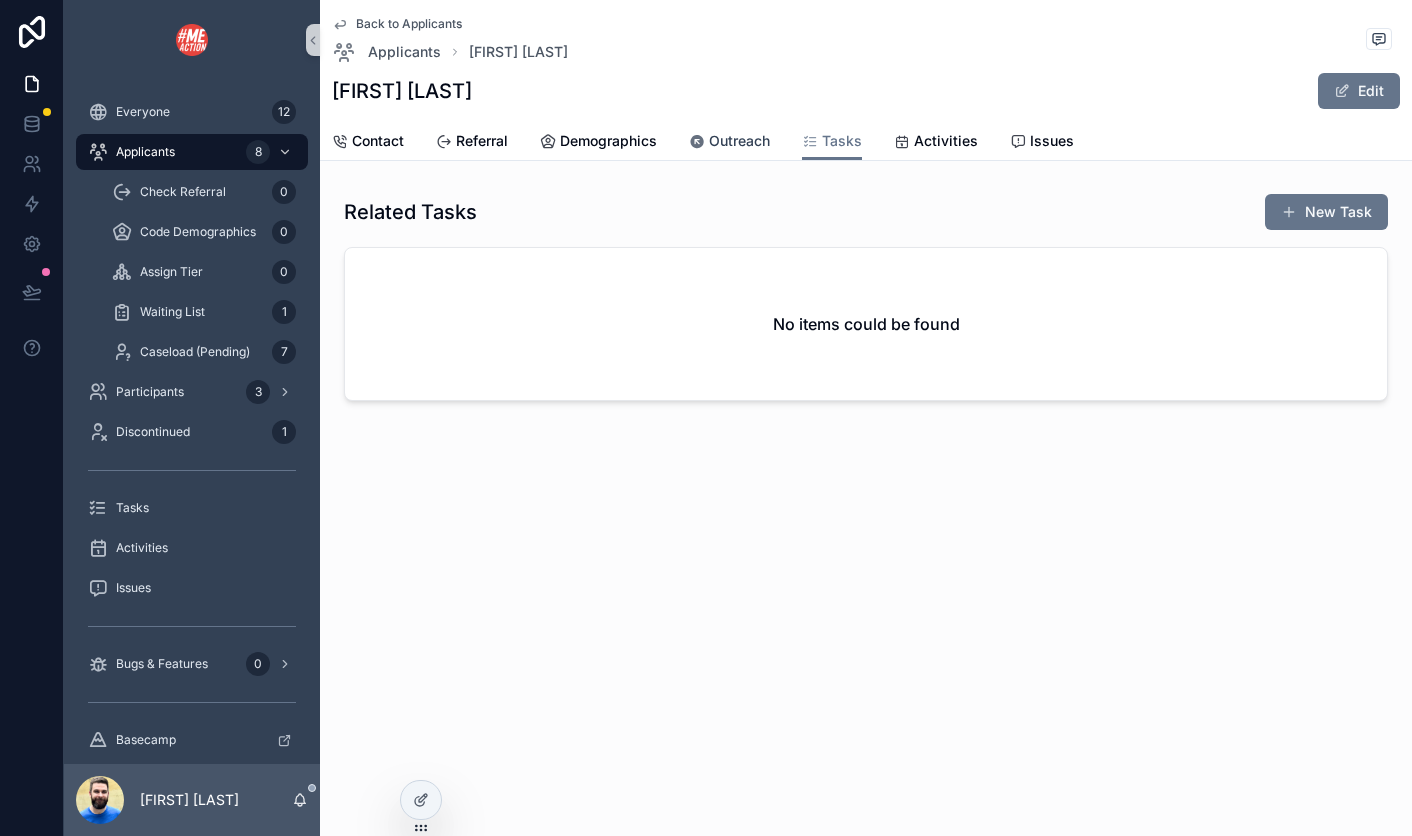 click on "Outreach" at bounding box center (739, 141) 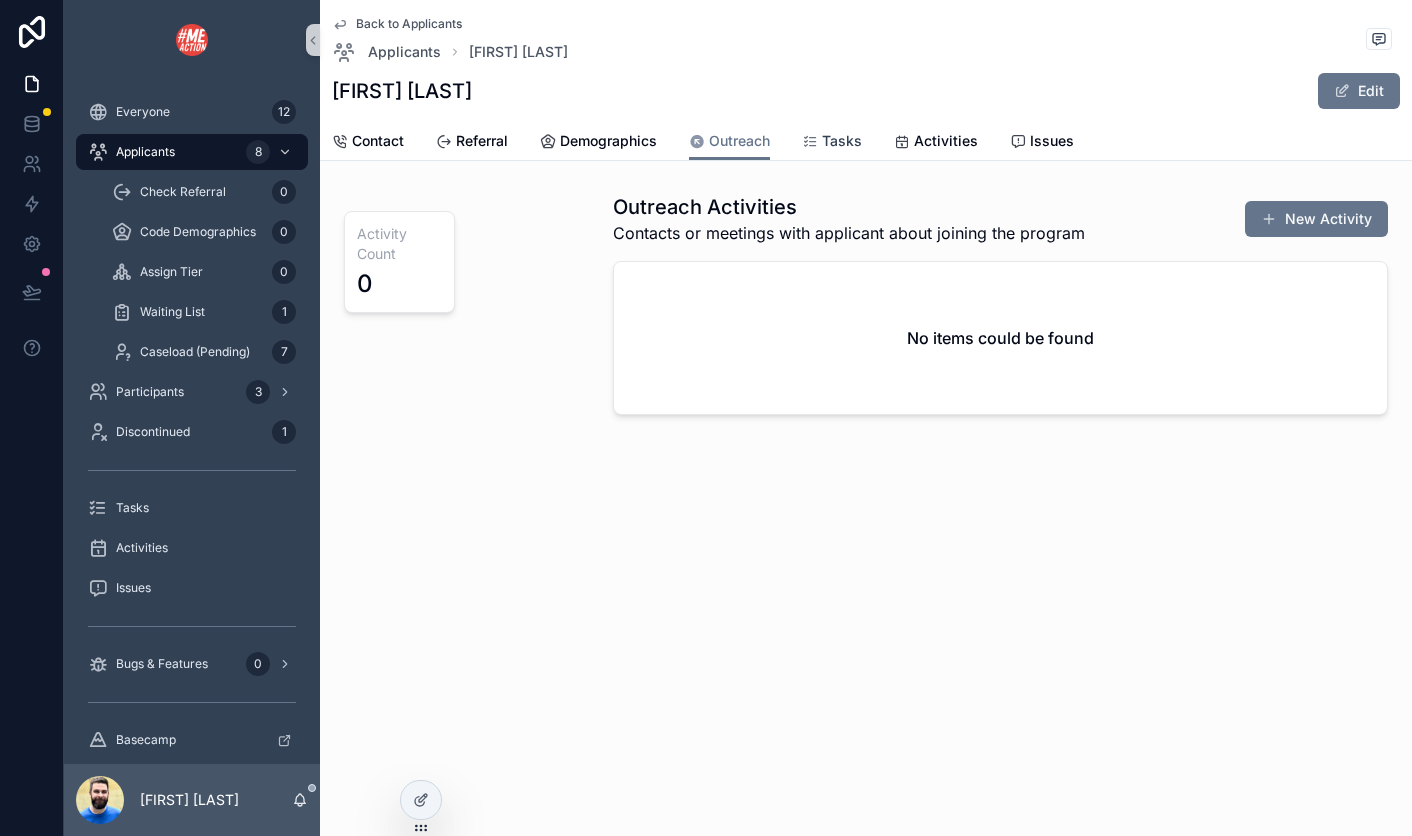 click on "Tasks" at bounding box center [842, 141] 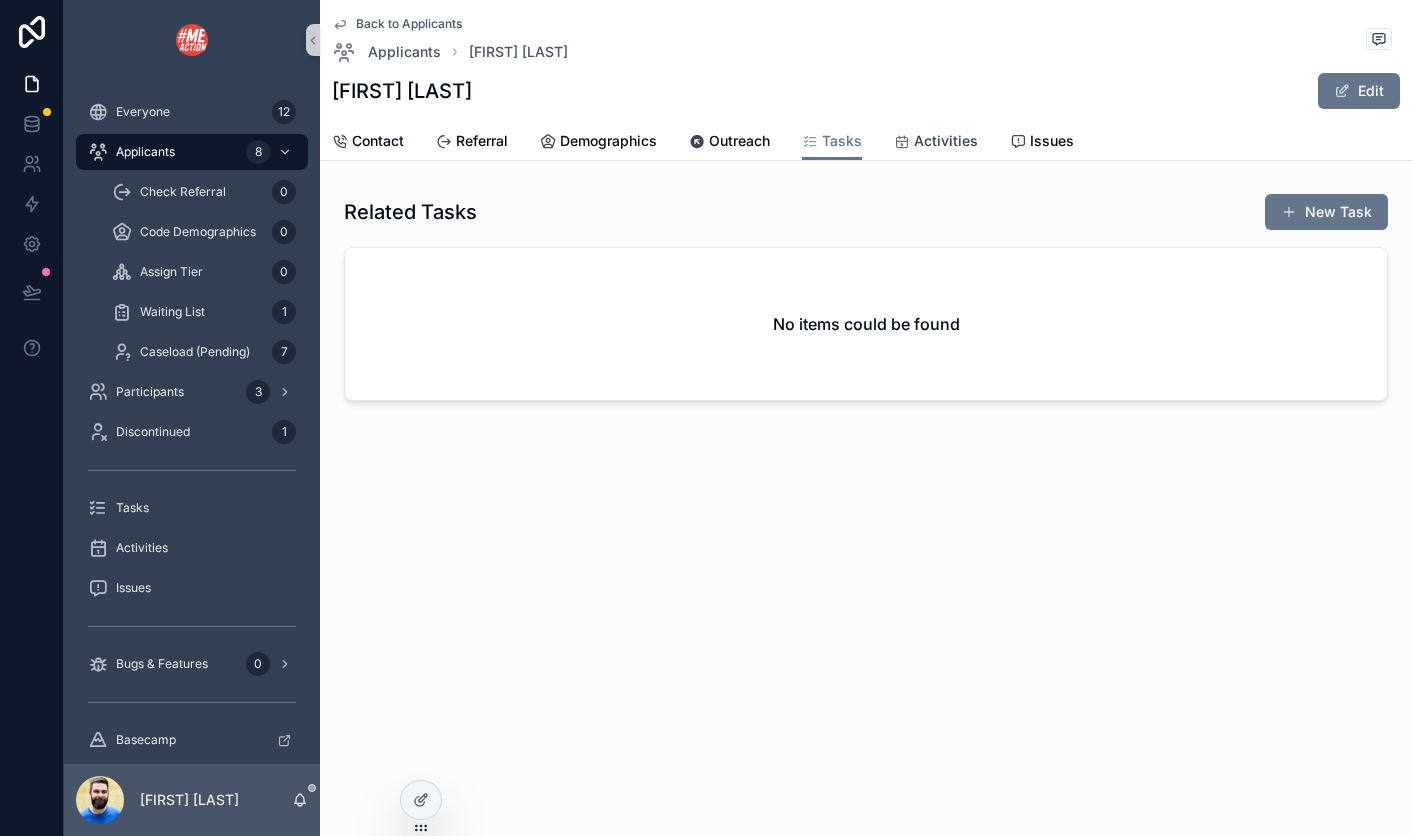 click on "Activities" at bounding box center (946, 141) 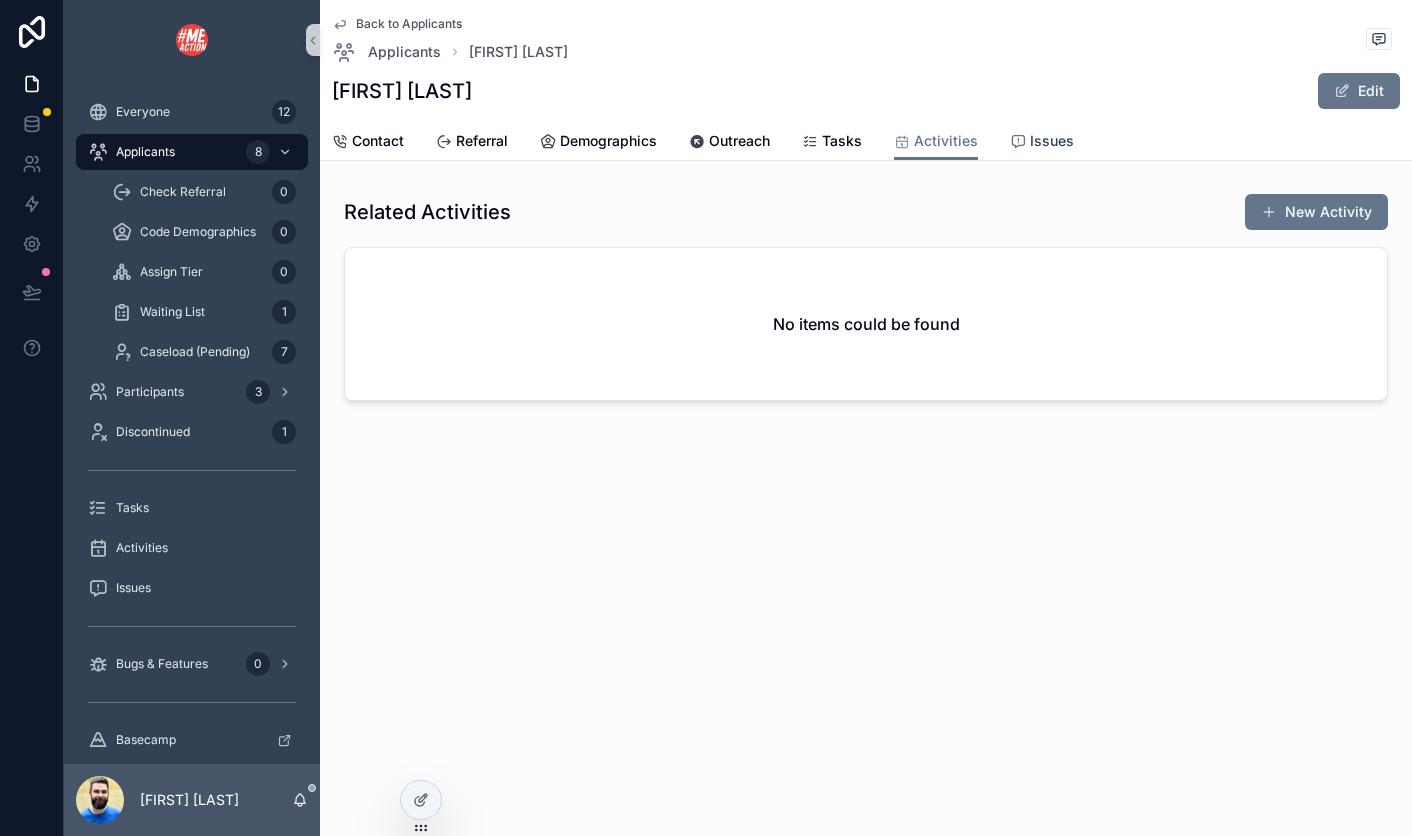click at bounding box center (1018, 142) 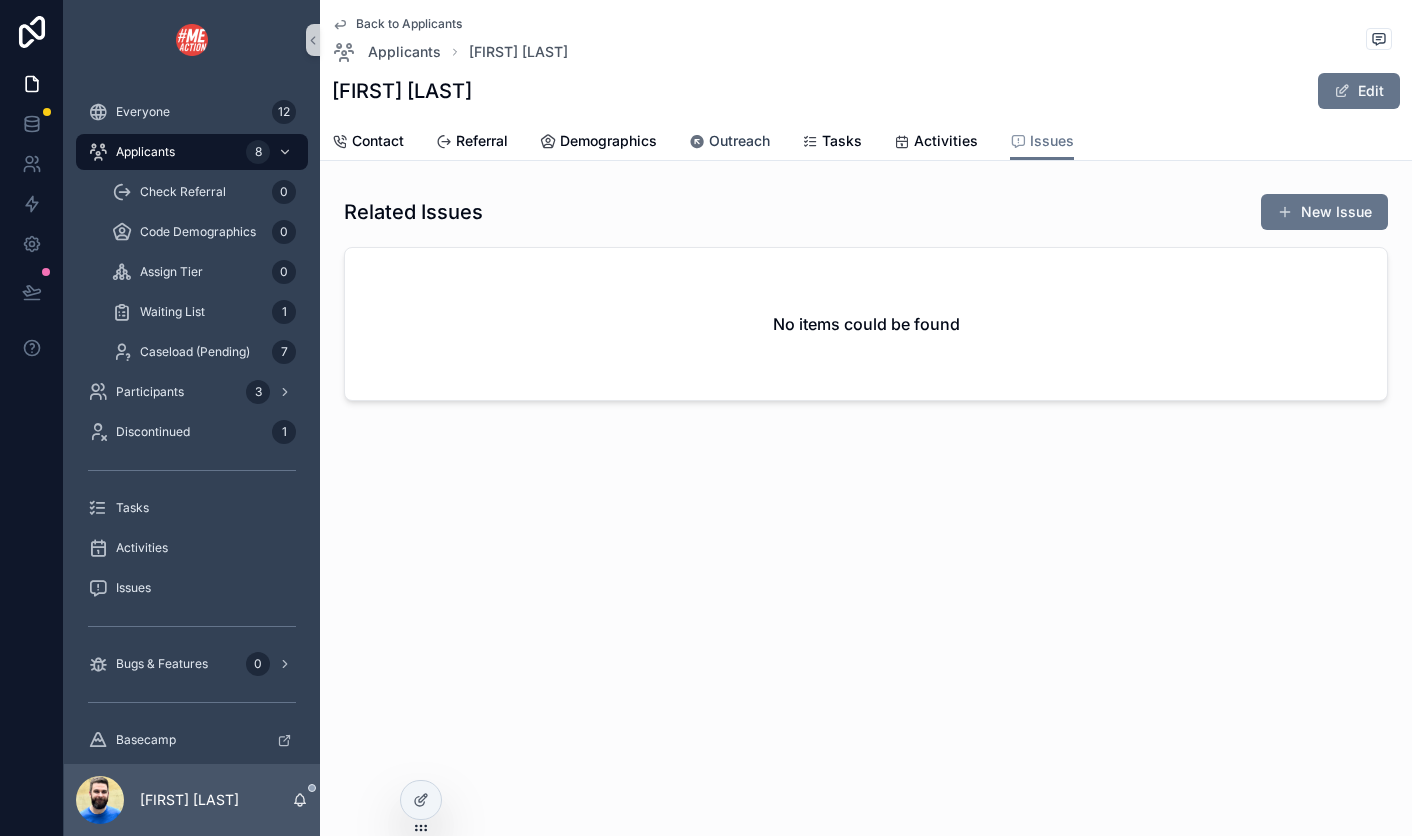 click on "Outreach" at bounding box center (739, 141) 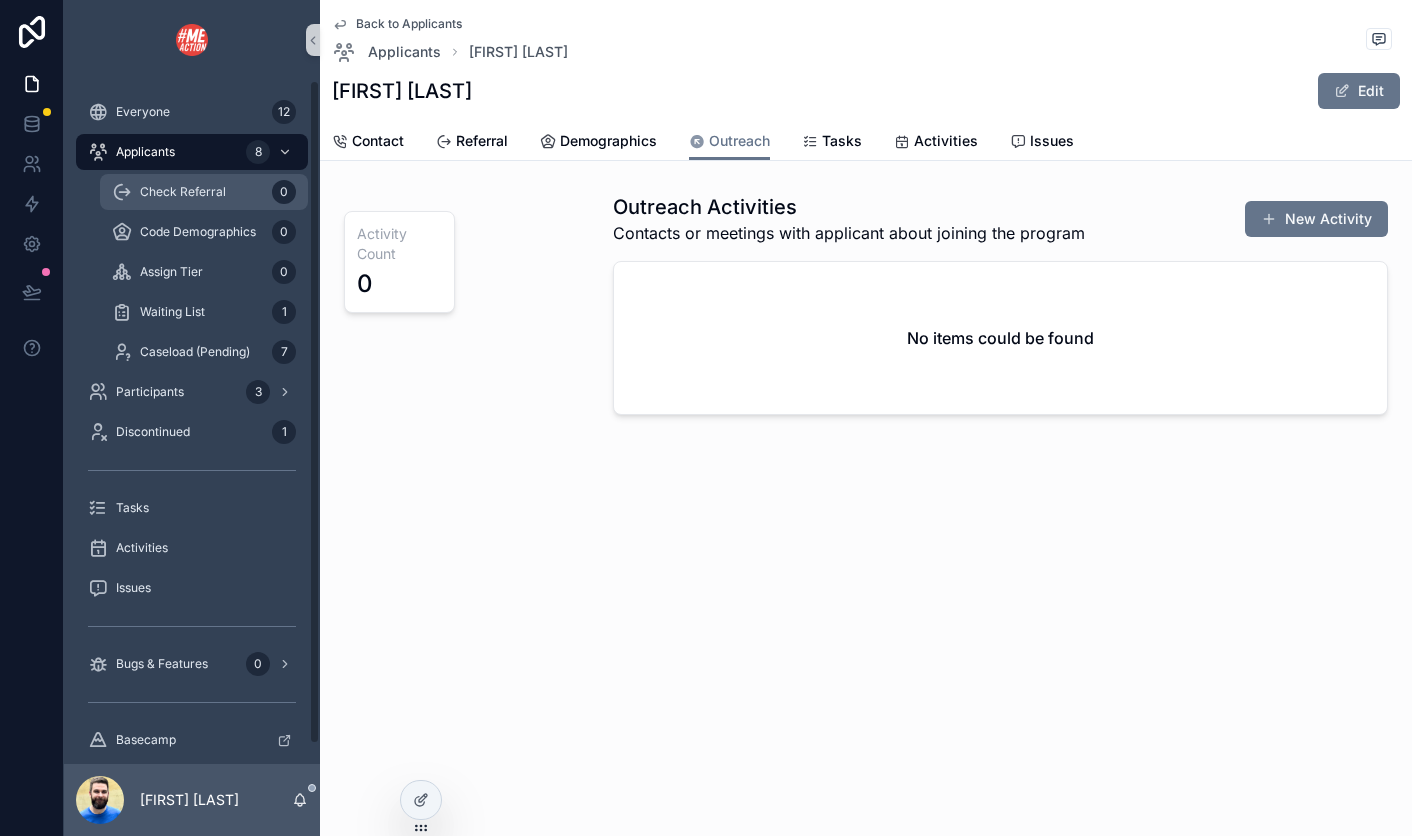 click on "Check Referral" at bounding box center [183, 192] 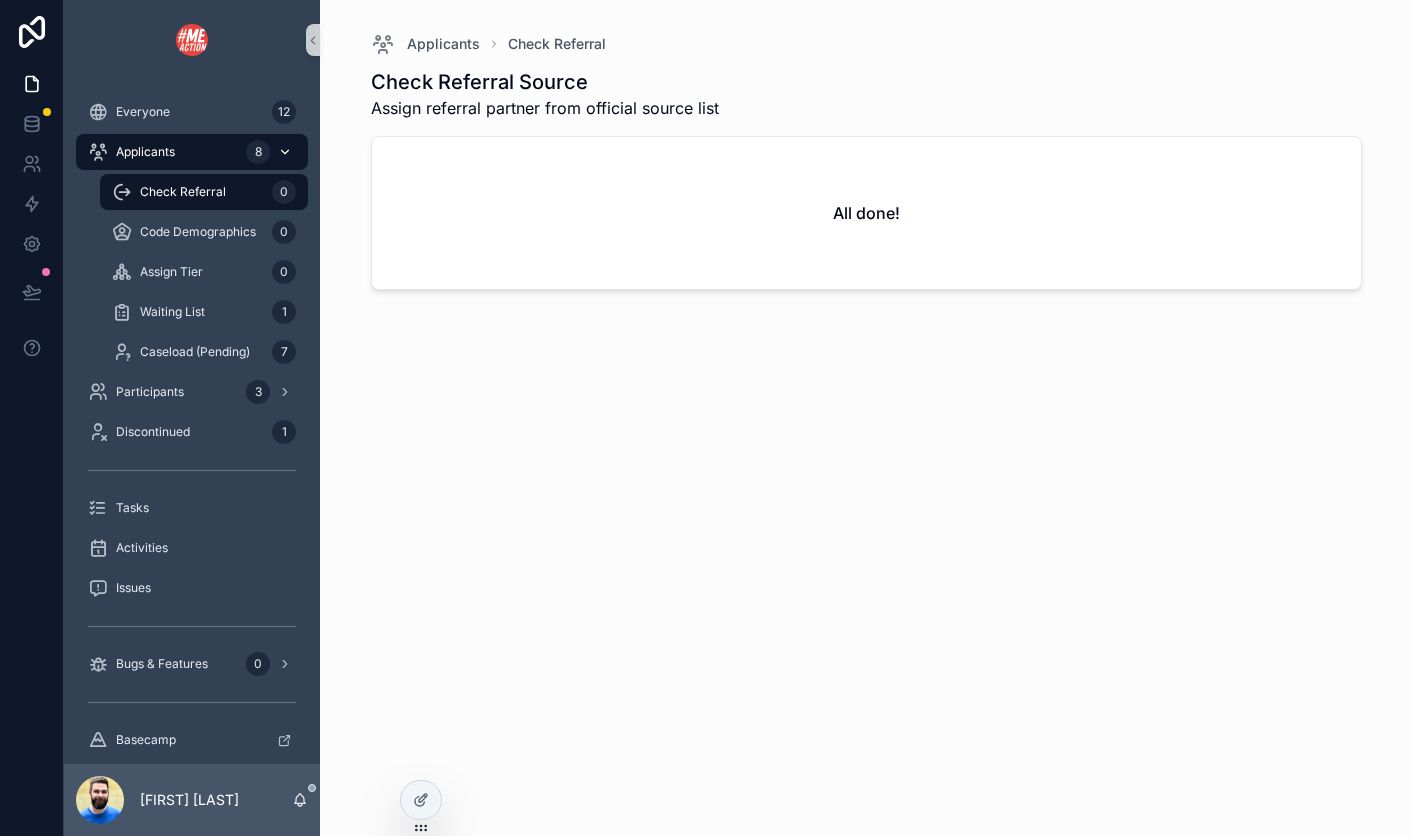 click on "Applicants 8" at bounding box center [192, 152] 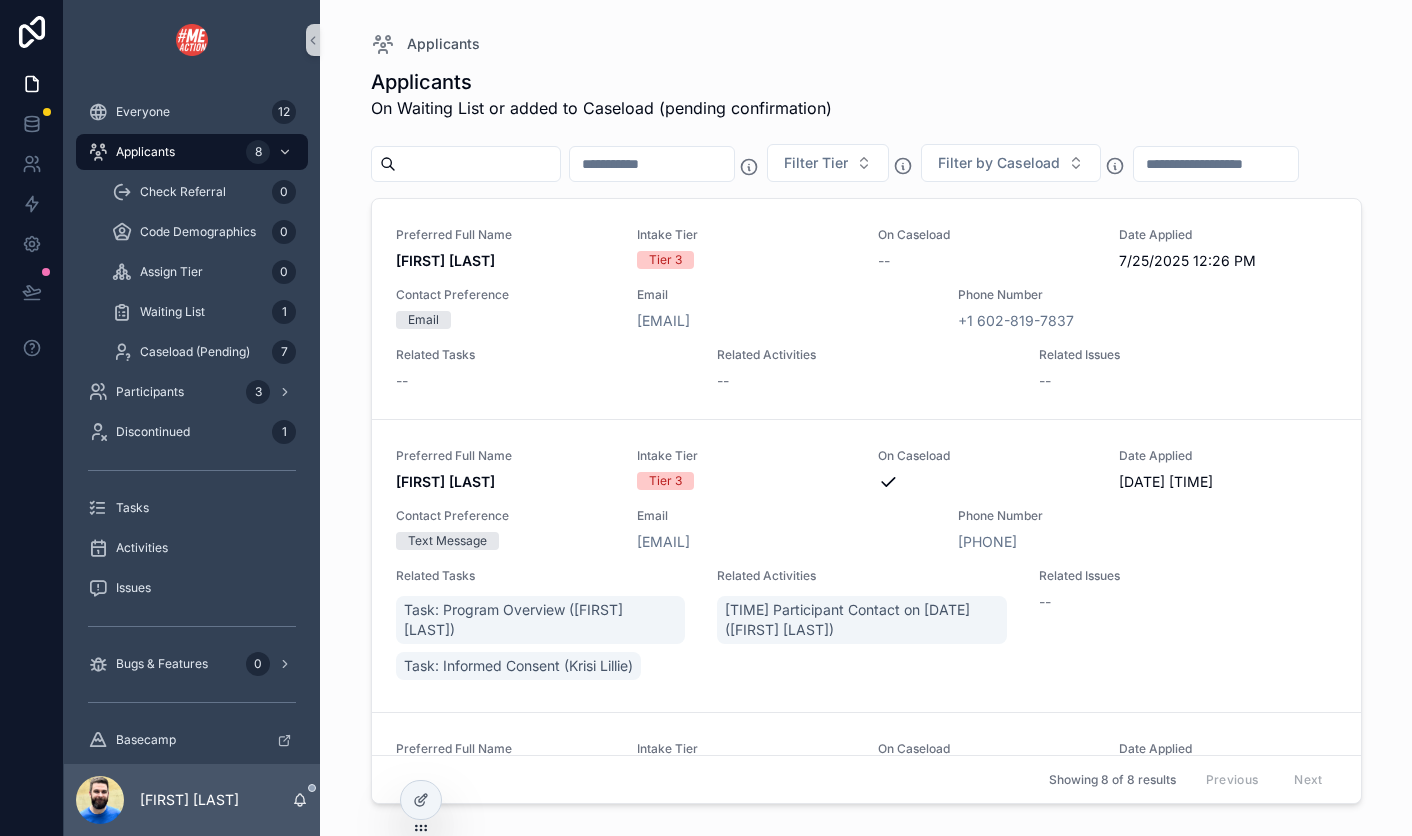 click at bounding box center (652, 164) 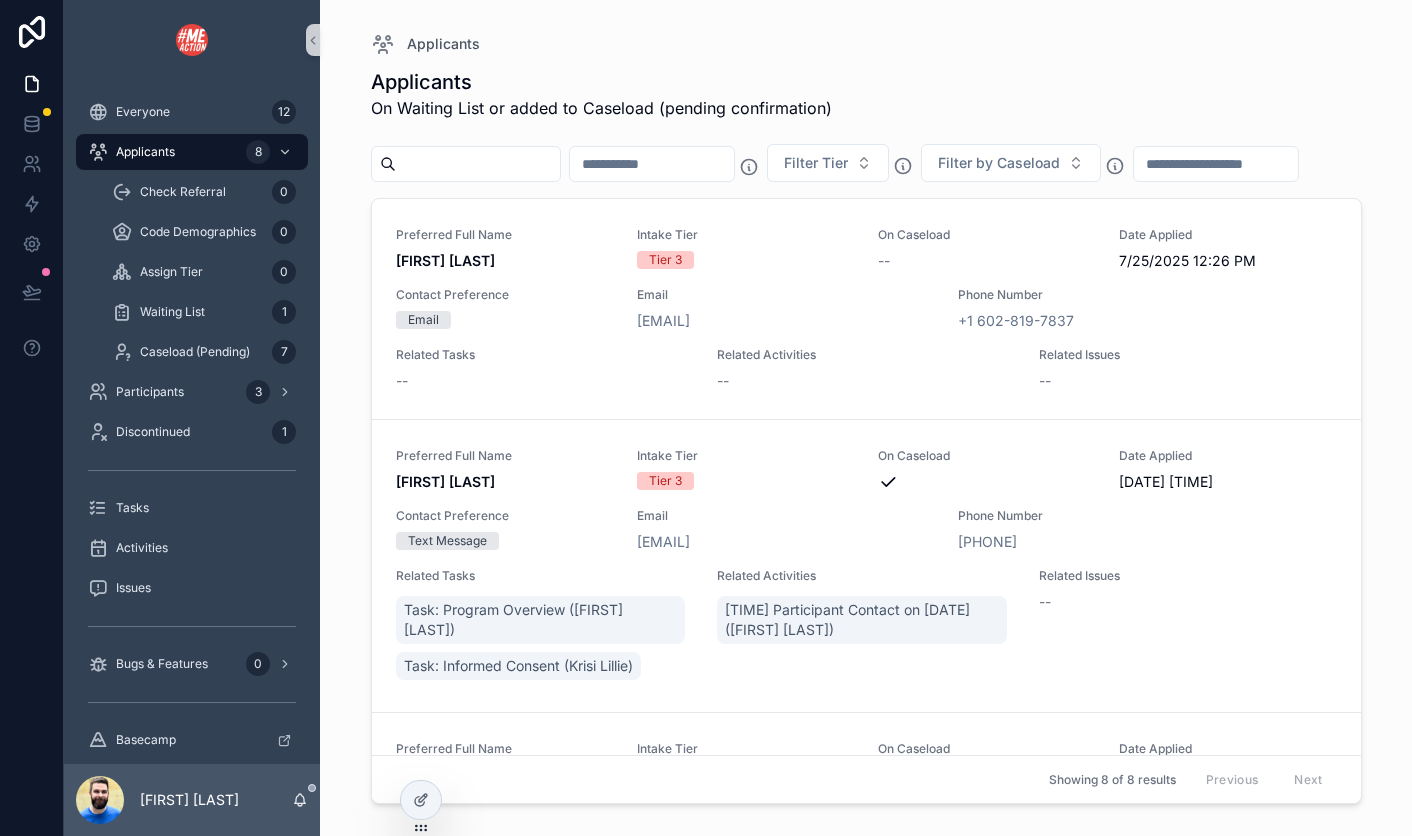 type on "*****" 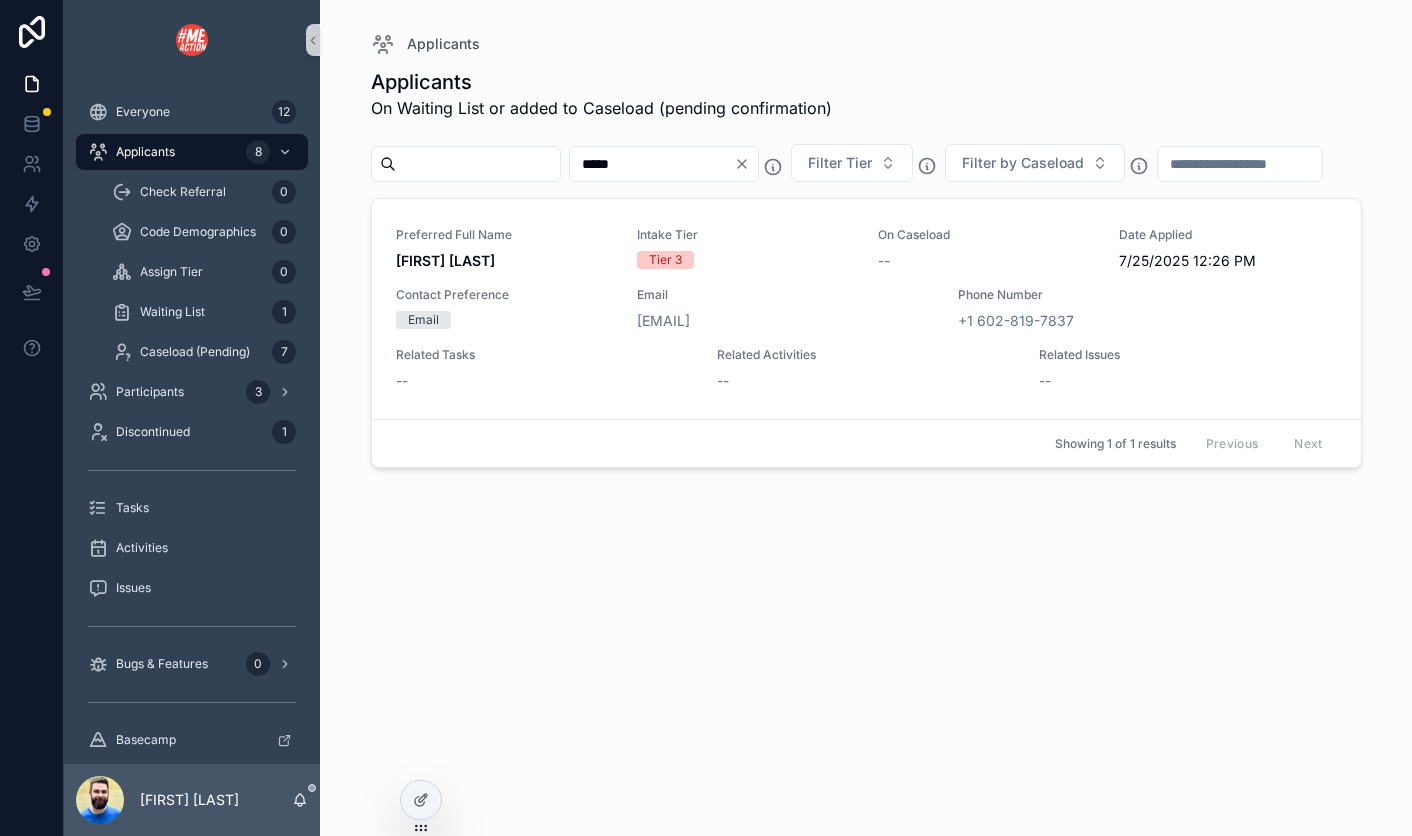 click on "Applicants On Waiting List or added to Caseload (pending confirmation) ***** Filter Tier Filter by Caseload Preferred Full Name Testy Tester Intake Tier Tier 3 On Caseload -- Date Applied 7/25/2025 12:26 PM Contact Preference Email Email [EMAIL] Phone Number +1 [PHONE] Related Tasks -- Related Activities -- Related Issues -- Showing 1 of 1 results Previous Next" at bounding box center (866, 434) 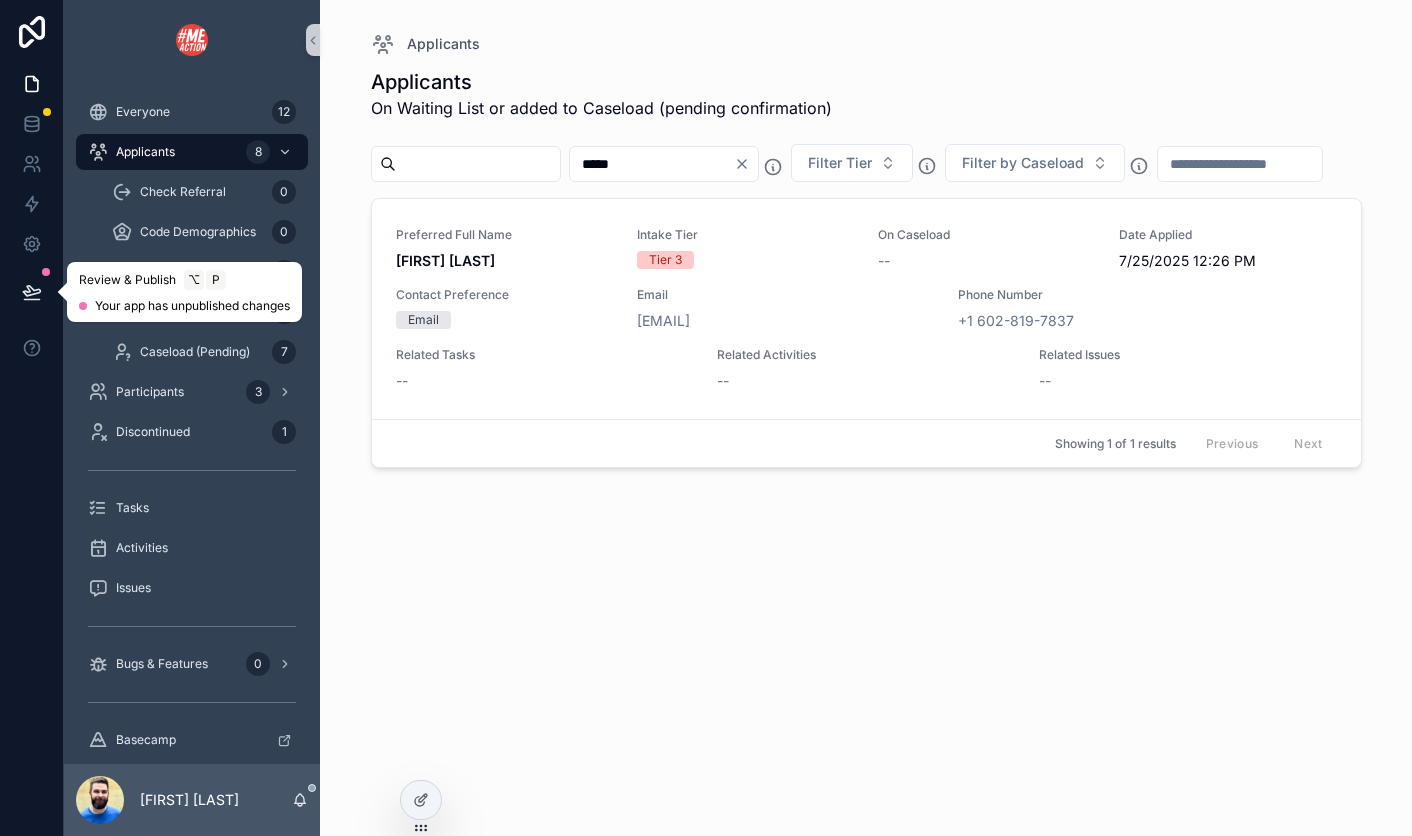 click at bounding box center [32, 292] 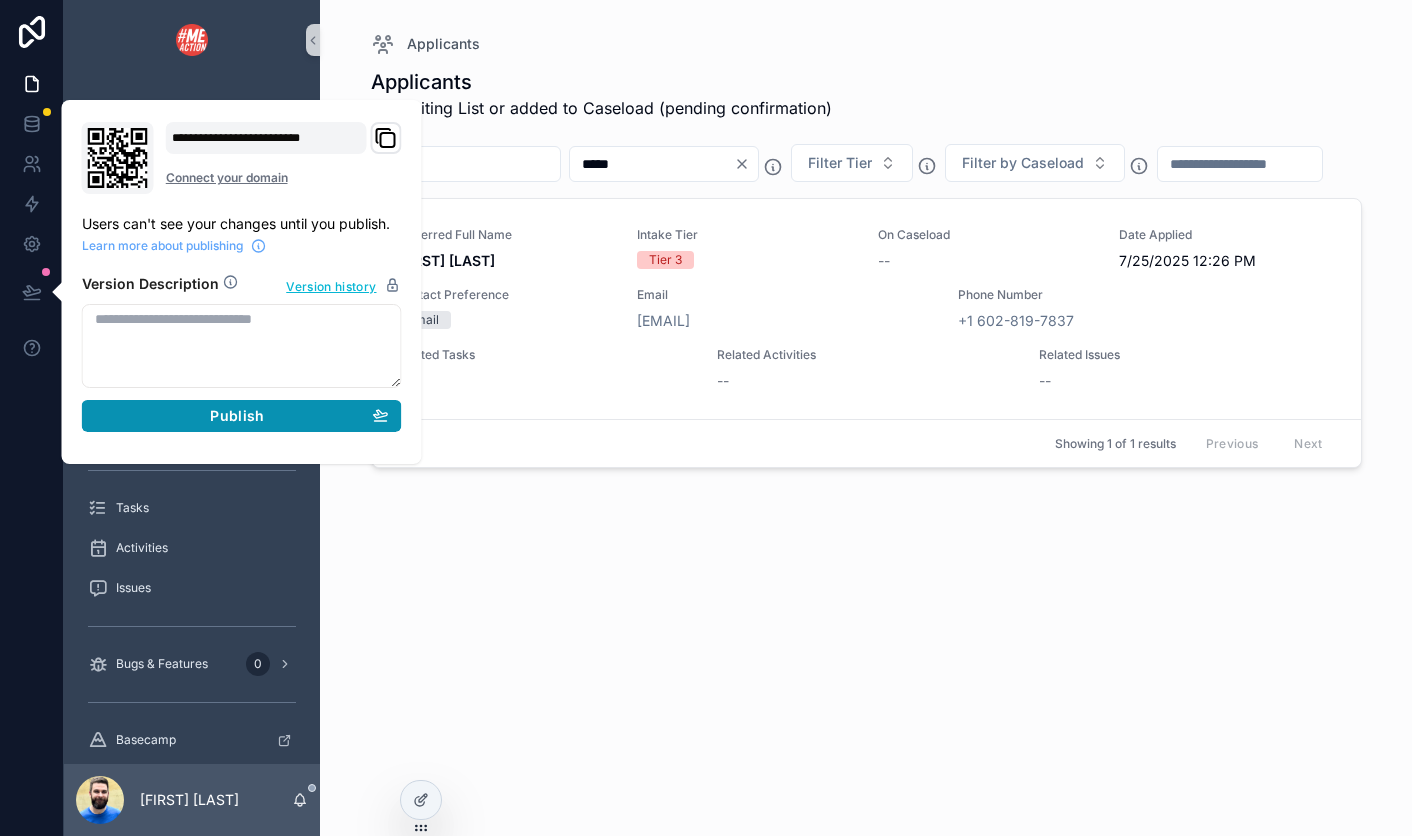 click on "Publish" at bounding box center [242, 416] 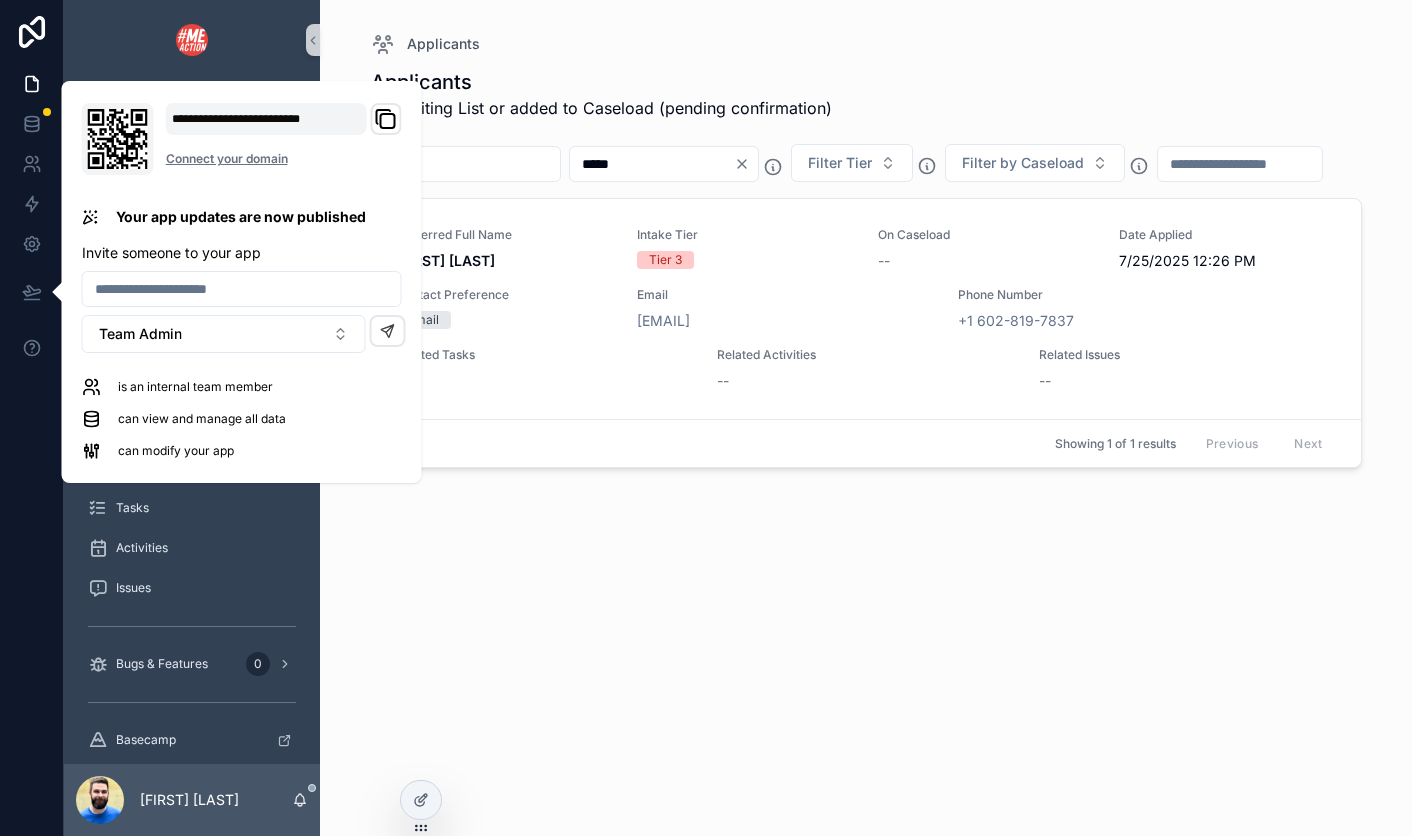click on "Applicants On Waiting List or added to Caseload (pending confirmation) ***** Filter Tier Filter by Caseload Preferred Full Name Testy Tester Intake Tier Tier 3 On Caseload -- Date Applied 7/25/2025 12:26 PM Contact Preference Email Email [EMAIL] Phone Number +1 [PHONE] Related Tasks -- Related Activities -- Related Issues -- Showing 1 of 1 results Previous Next" at bounding box center (866, 434) 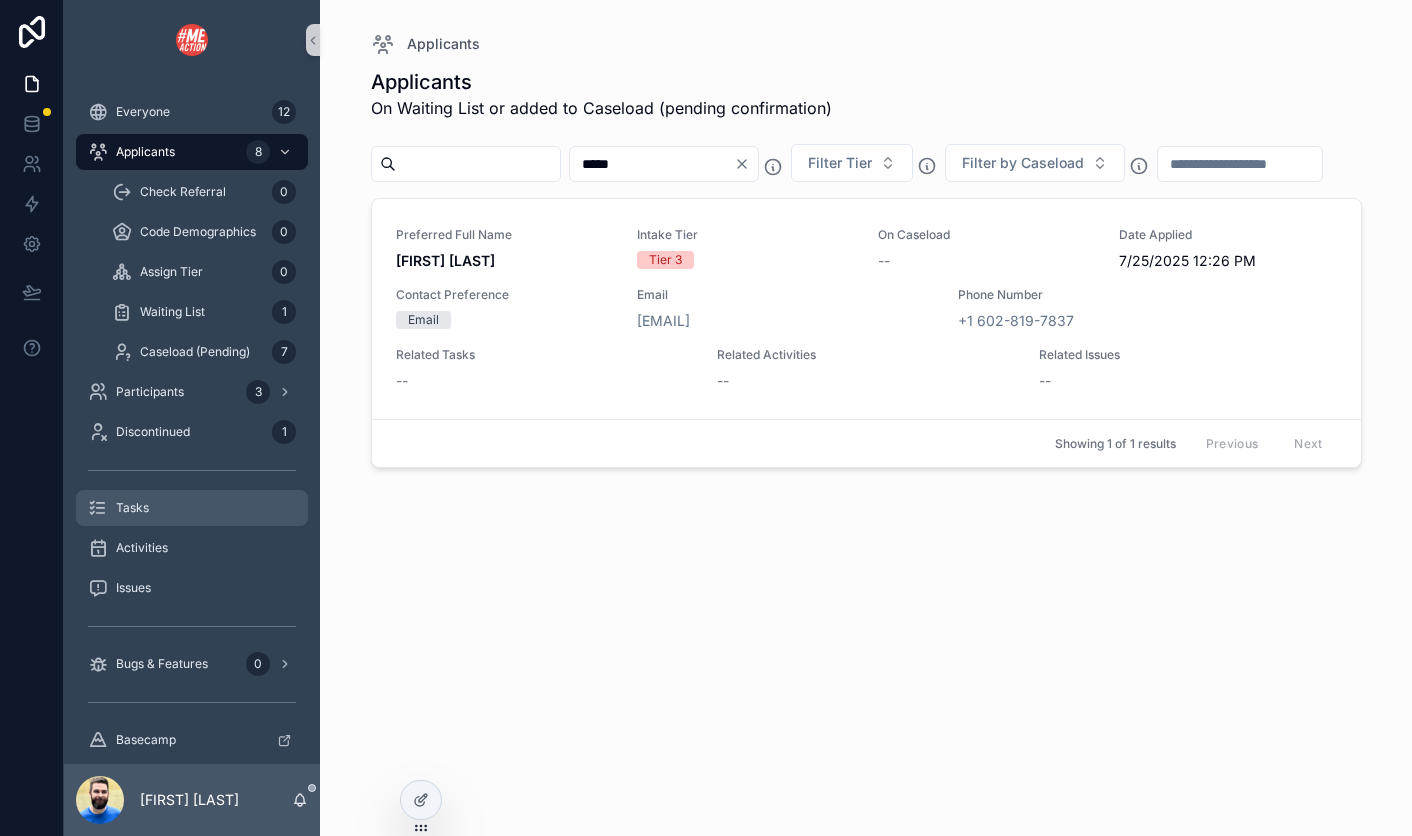 click on "Tasks" at bounding box center [132, 508] 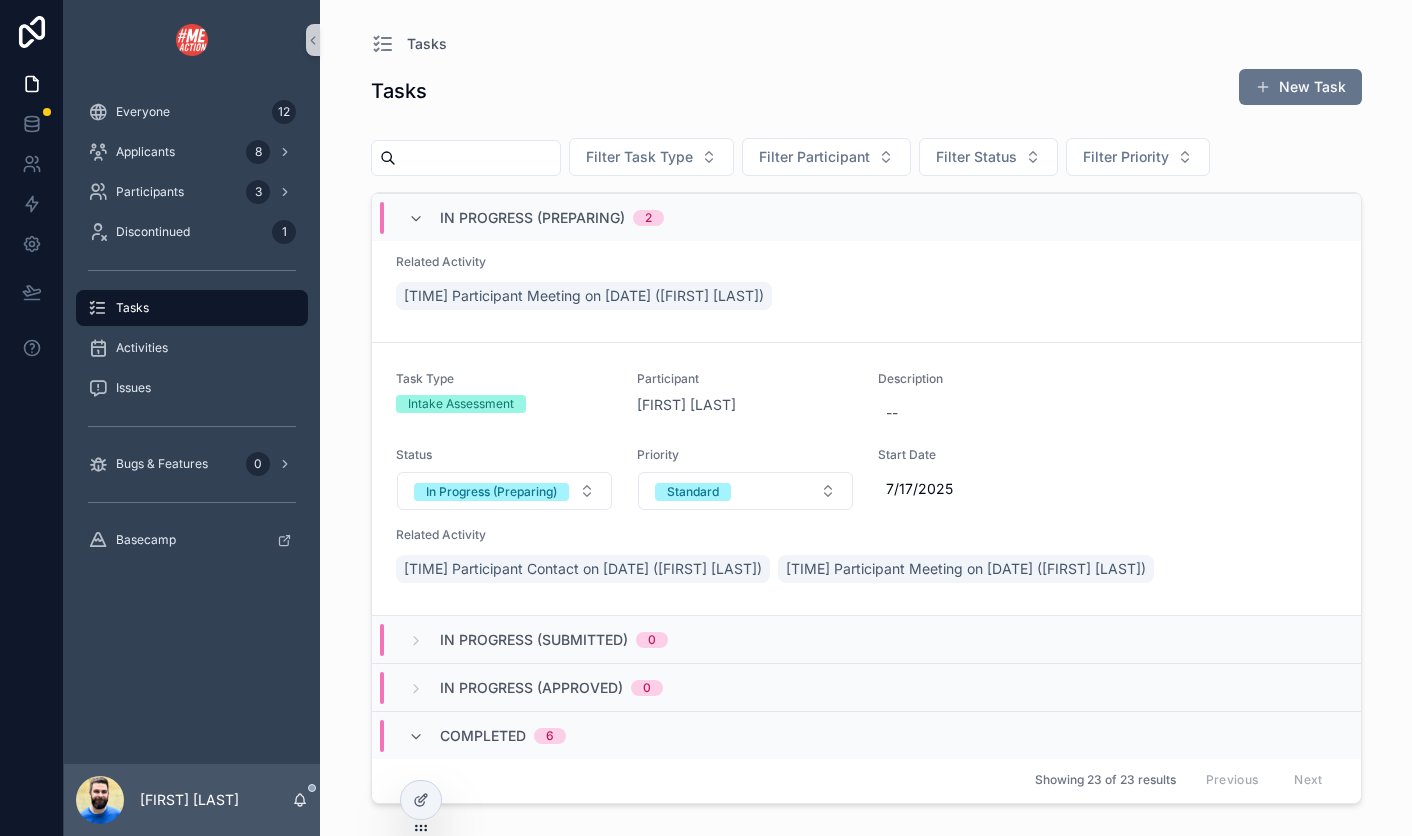 scroll, scrollTop: 225, scrollLeft: 0, axis: vertical 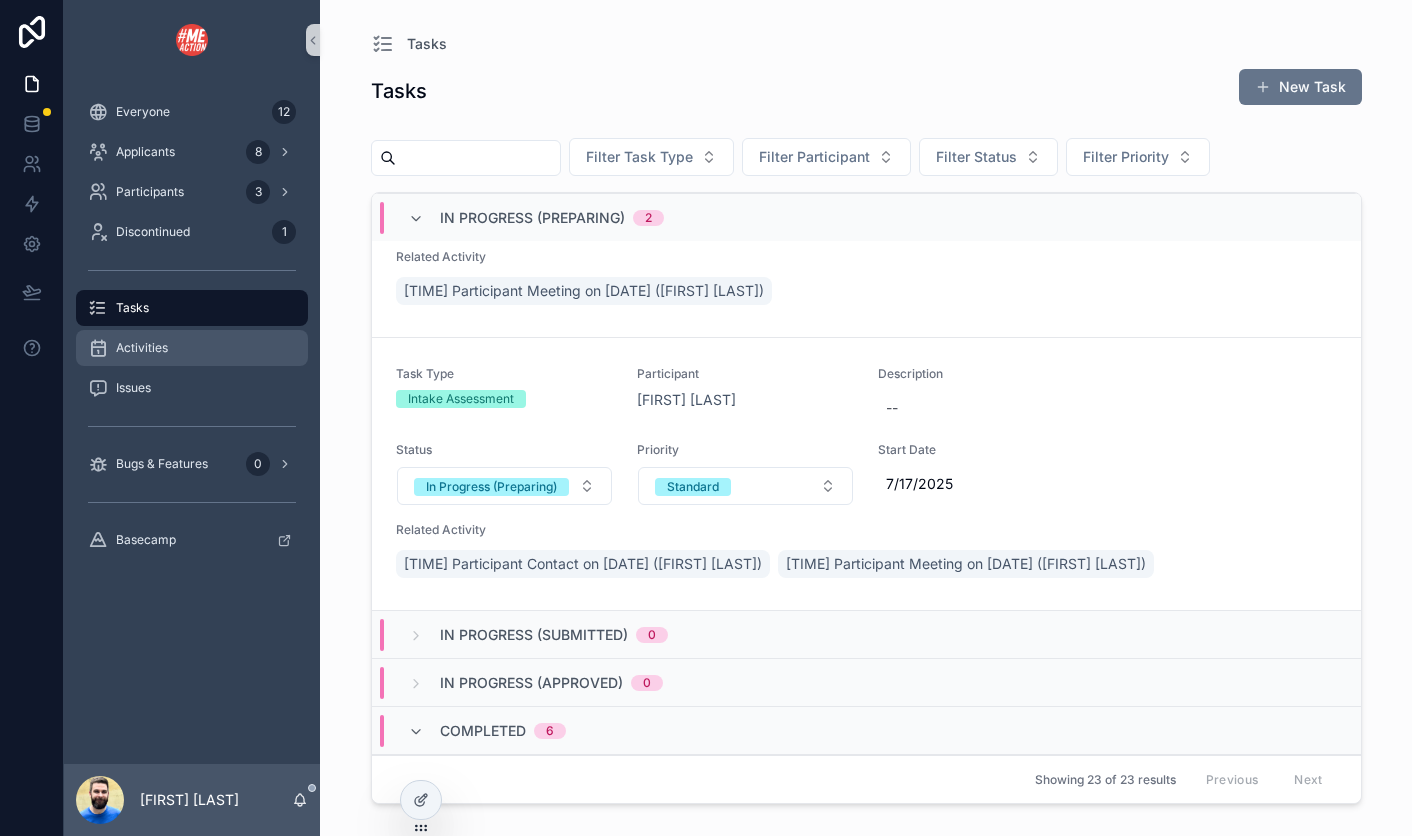 click on "Activities" at bounding box center (142, 348) 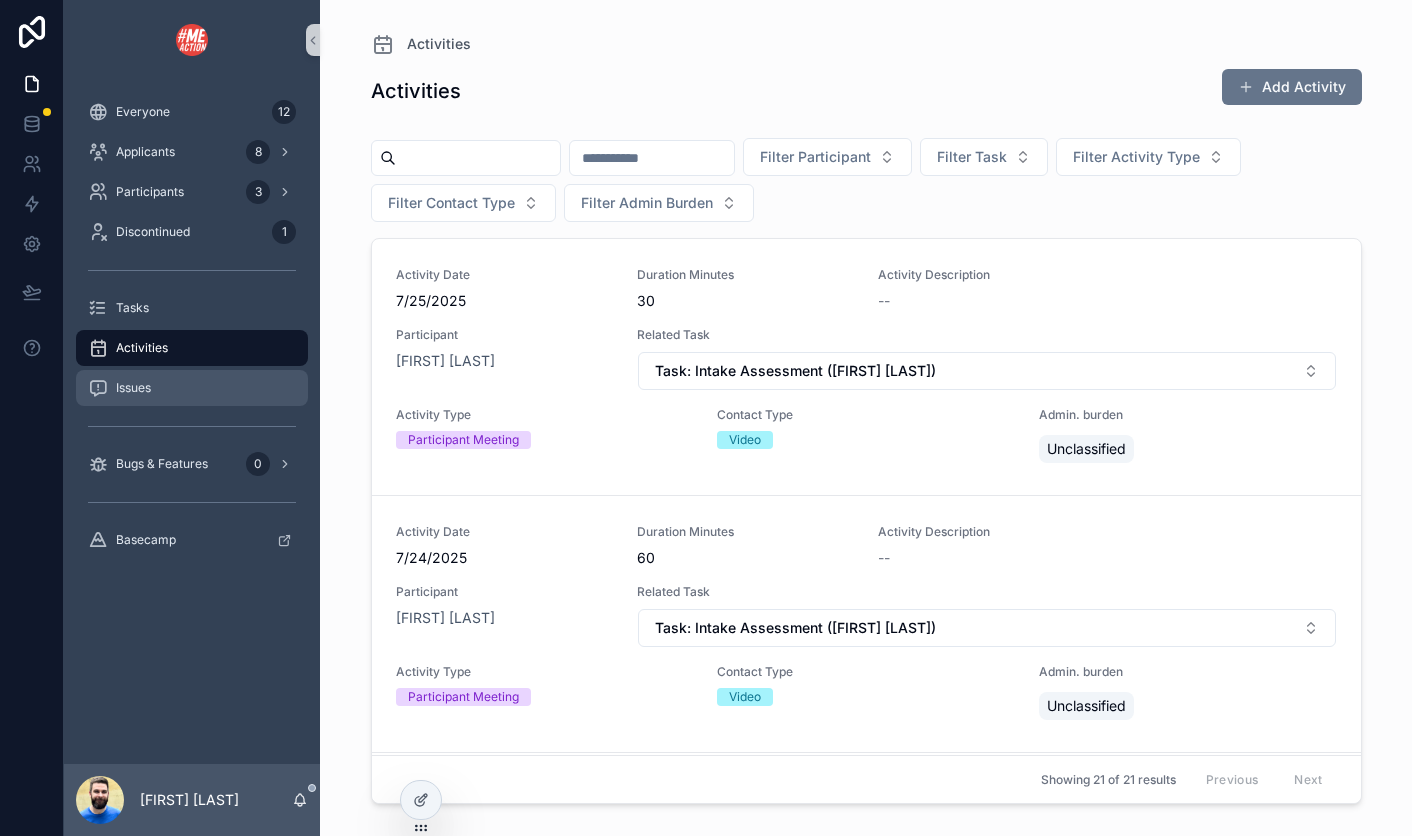 click on "Issues" at bounding box center [133, 388] 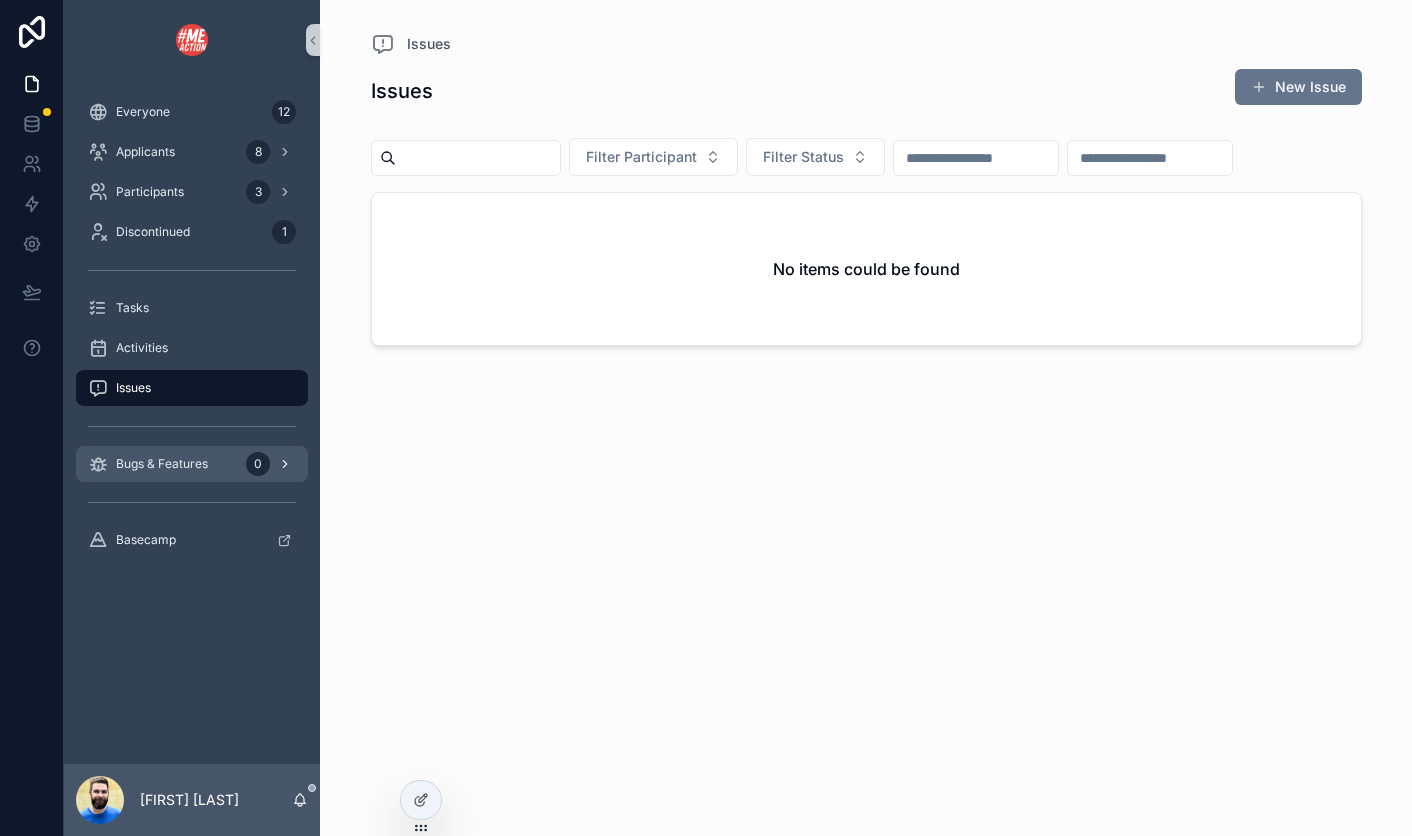 click on "Bugs & Features" at bounding box center [162, 464] 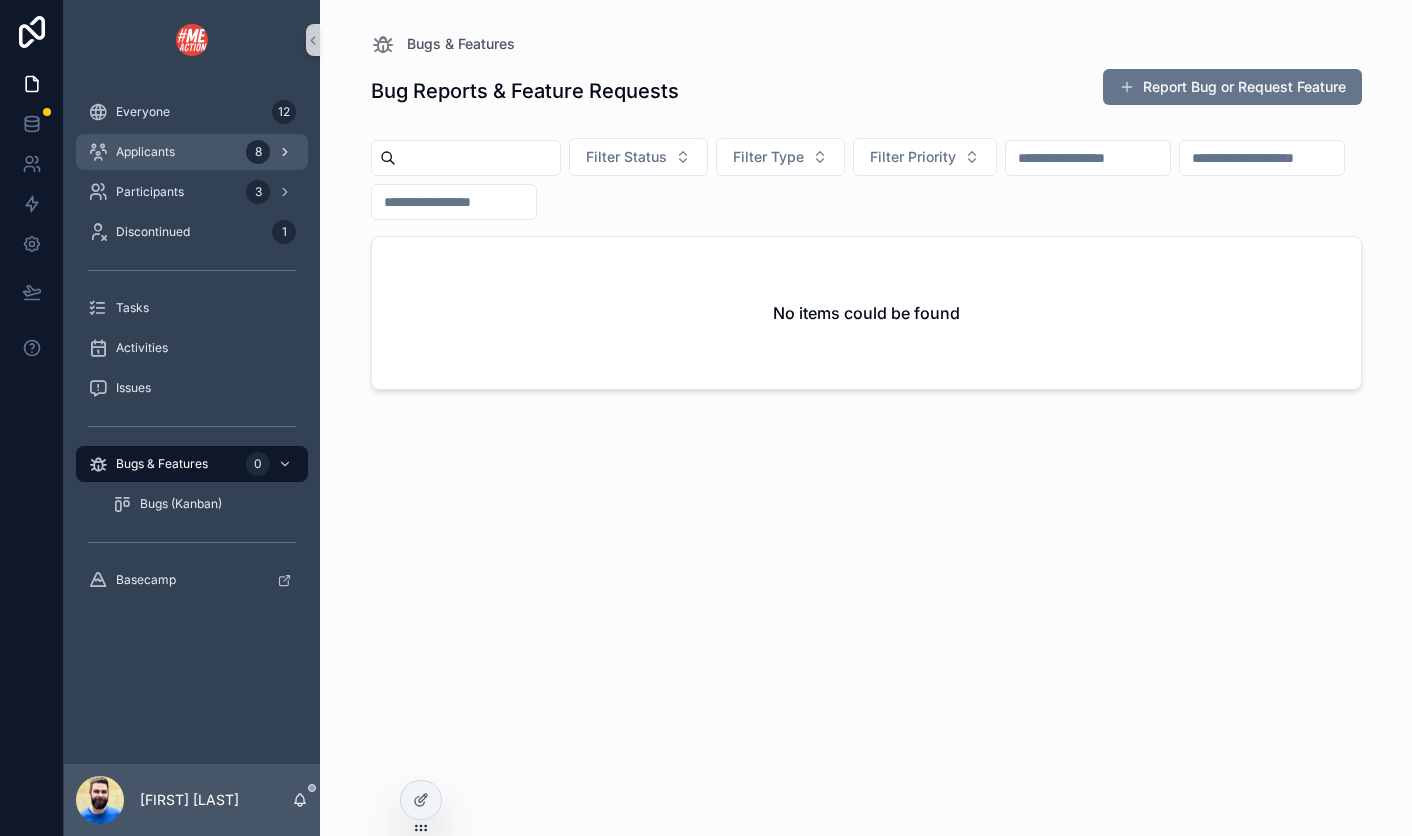 click on "Applicants" at bounding box center [145, 152] 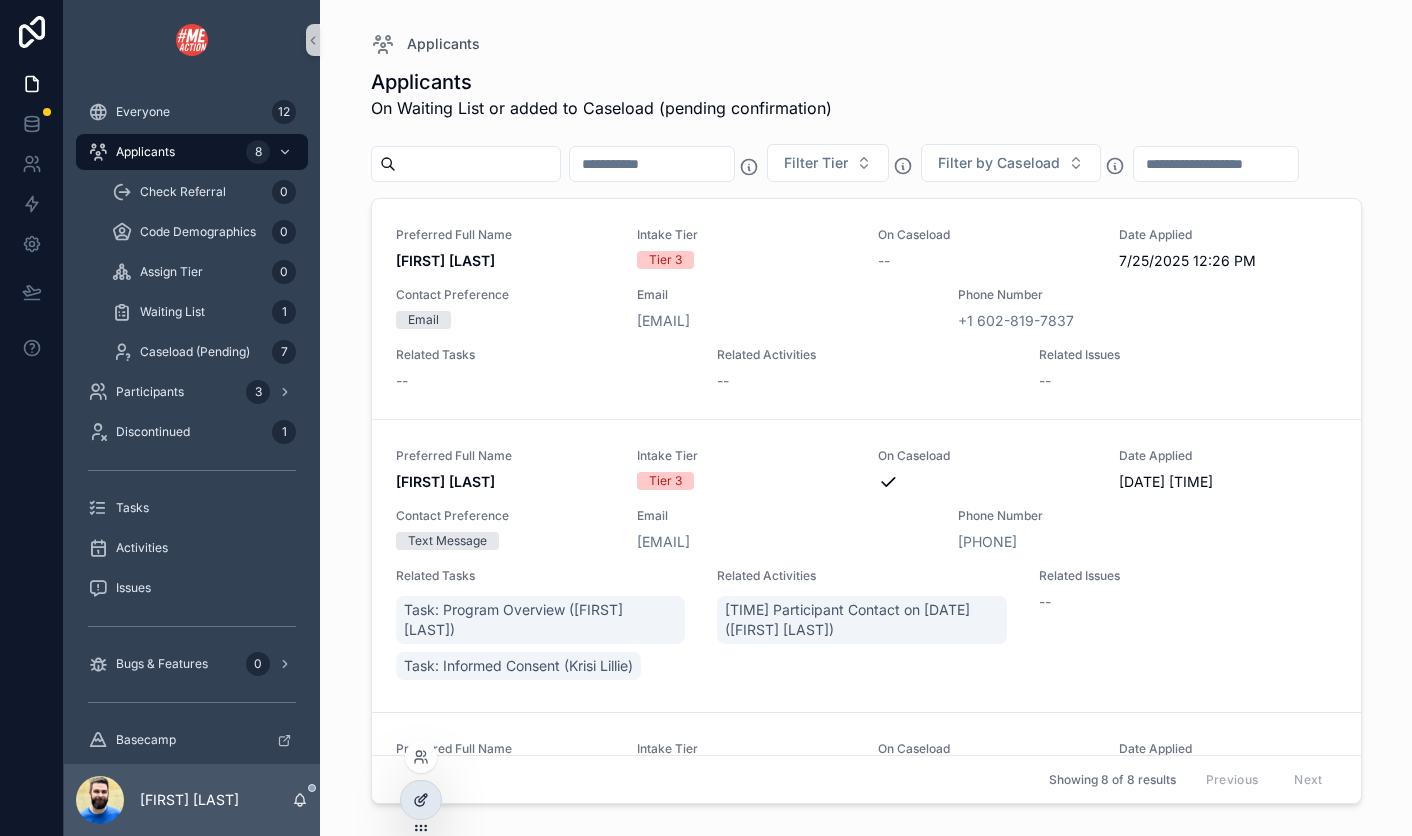 click at bounding box center (421, 800) 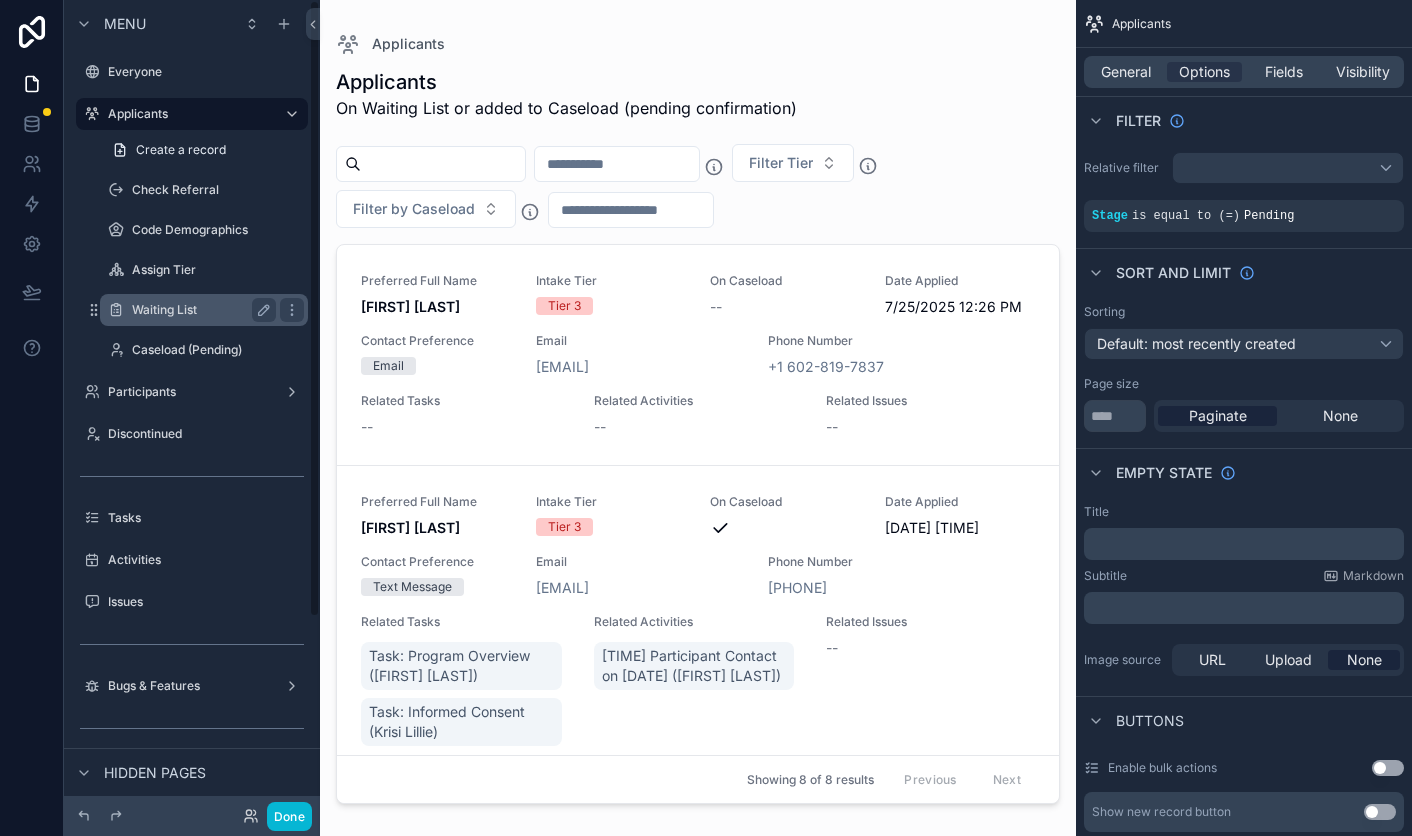 click on "Waiting List" at bounding box center (200, 310) 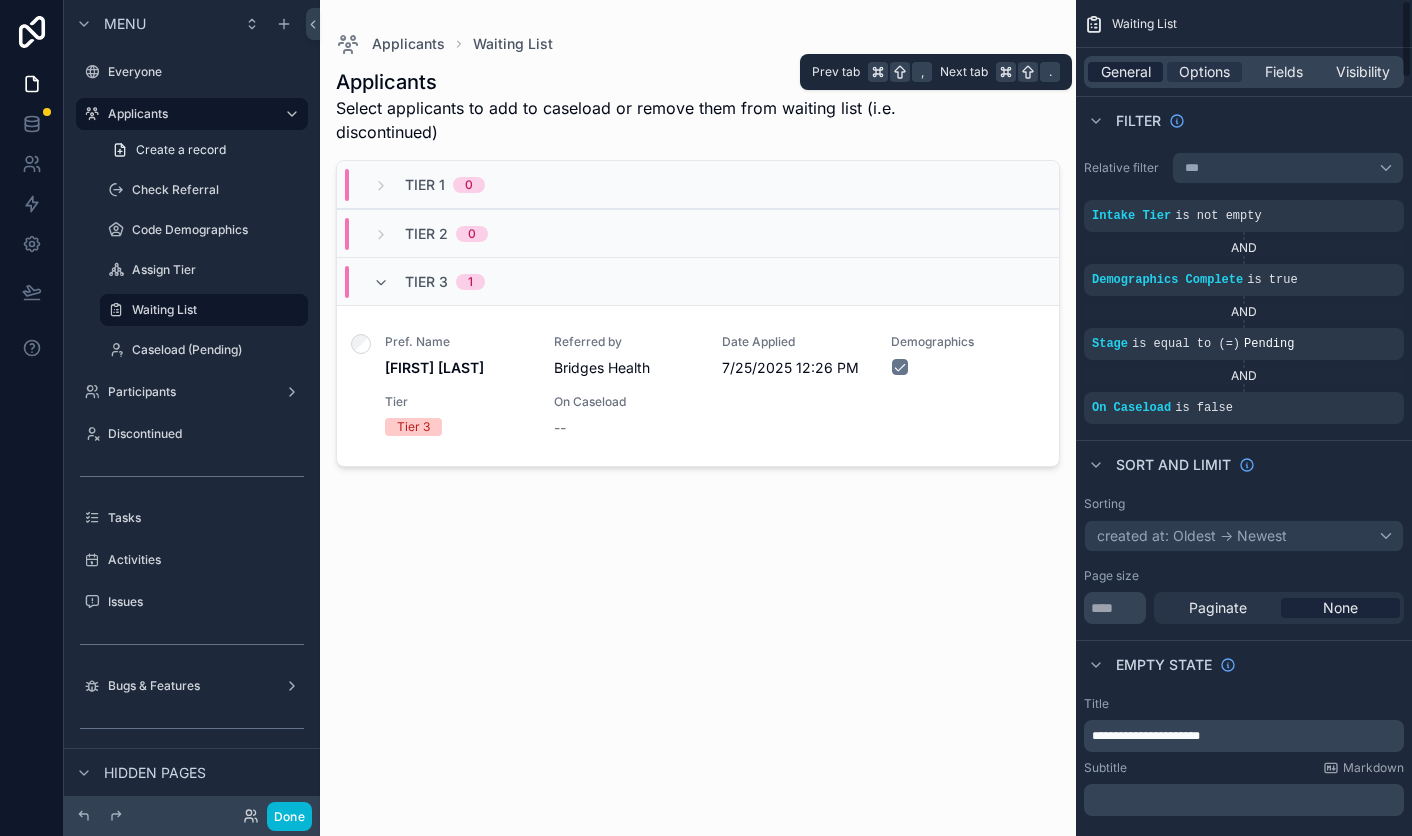 click on "General" at bounding box center [1126, 72] 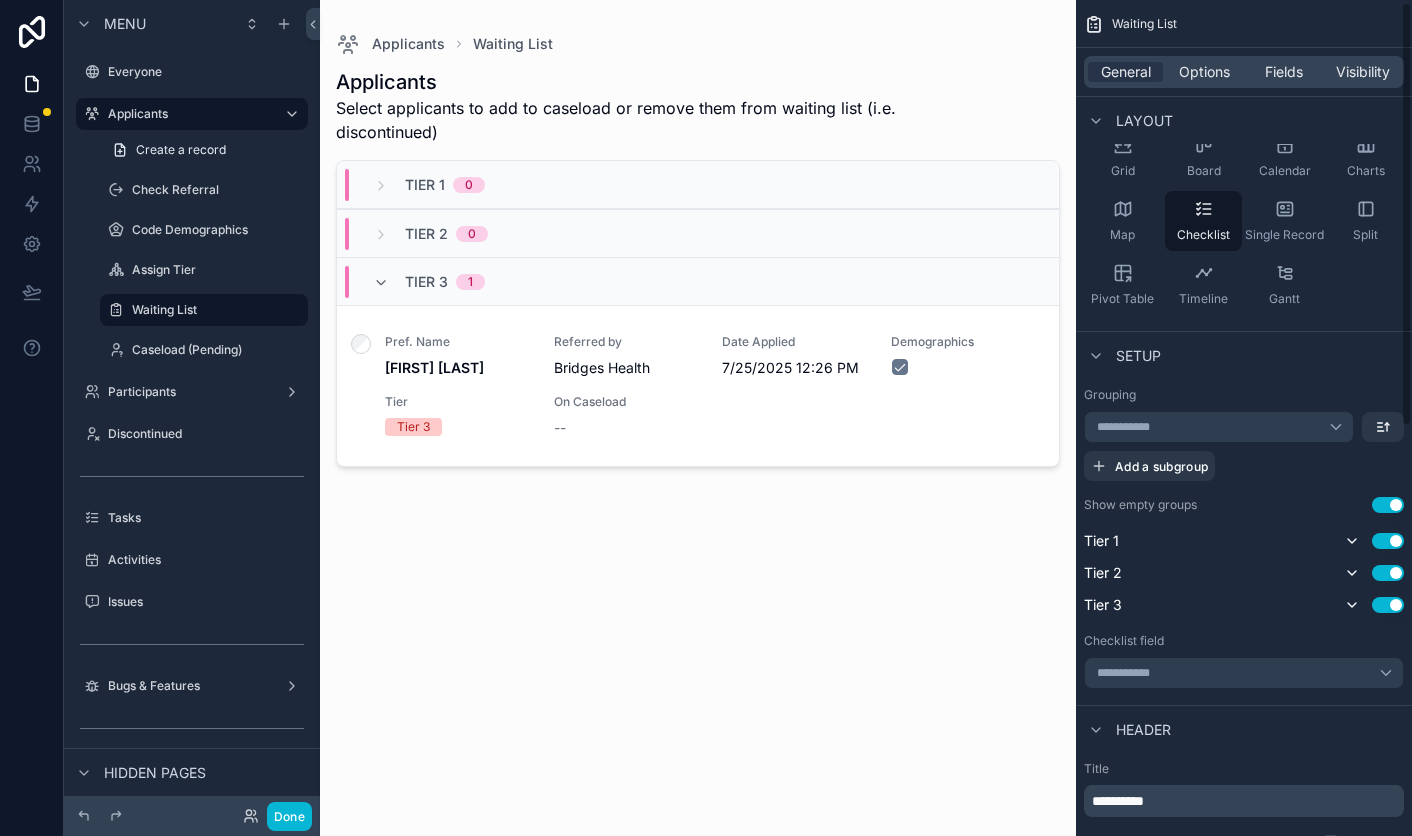 scroll, scrollTop: 0, scrollLeft: 0, axis: both 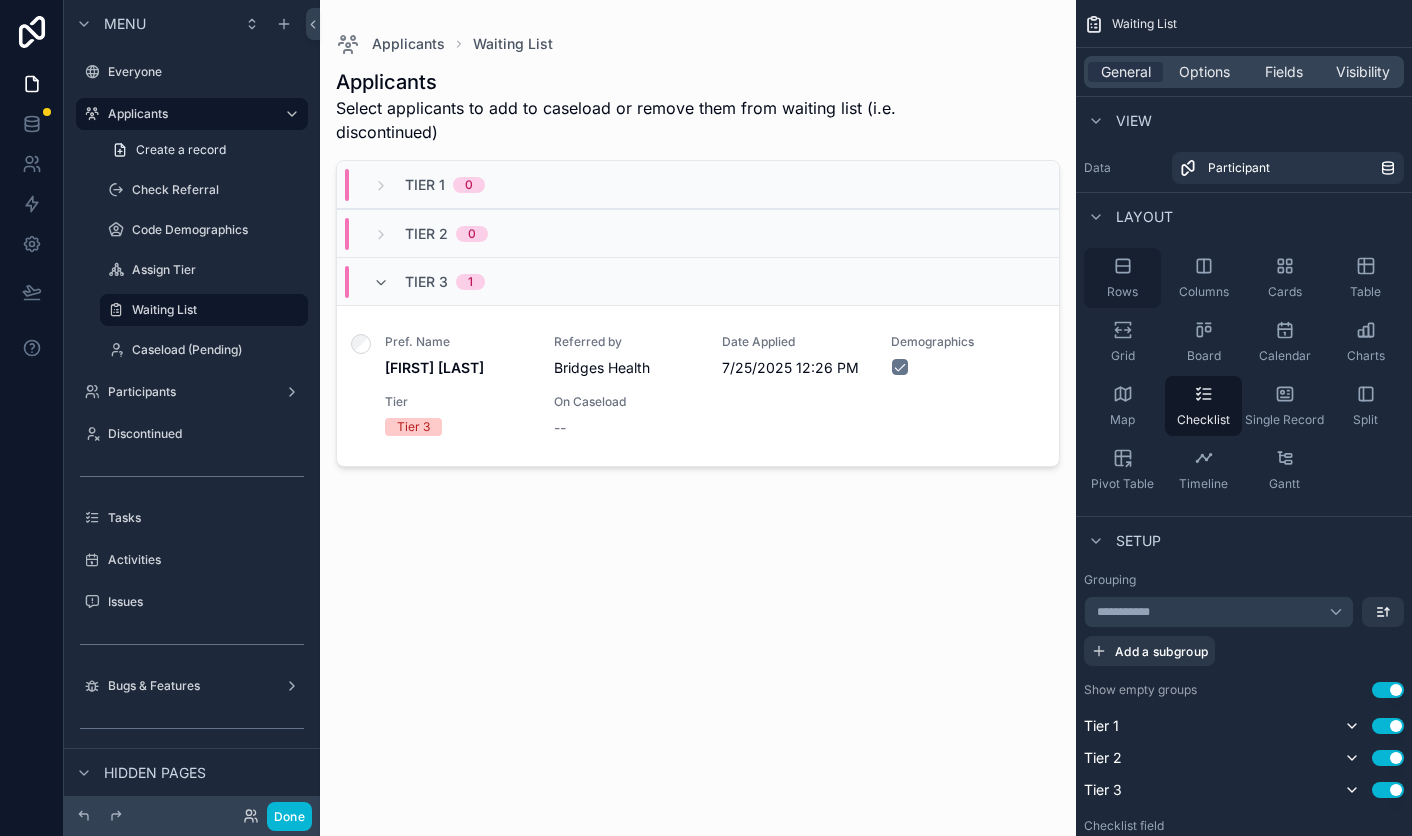click 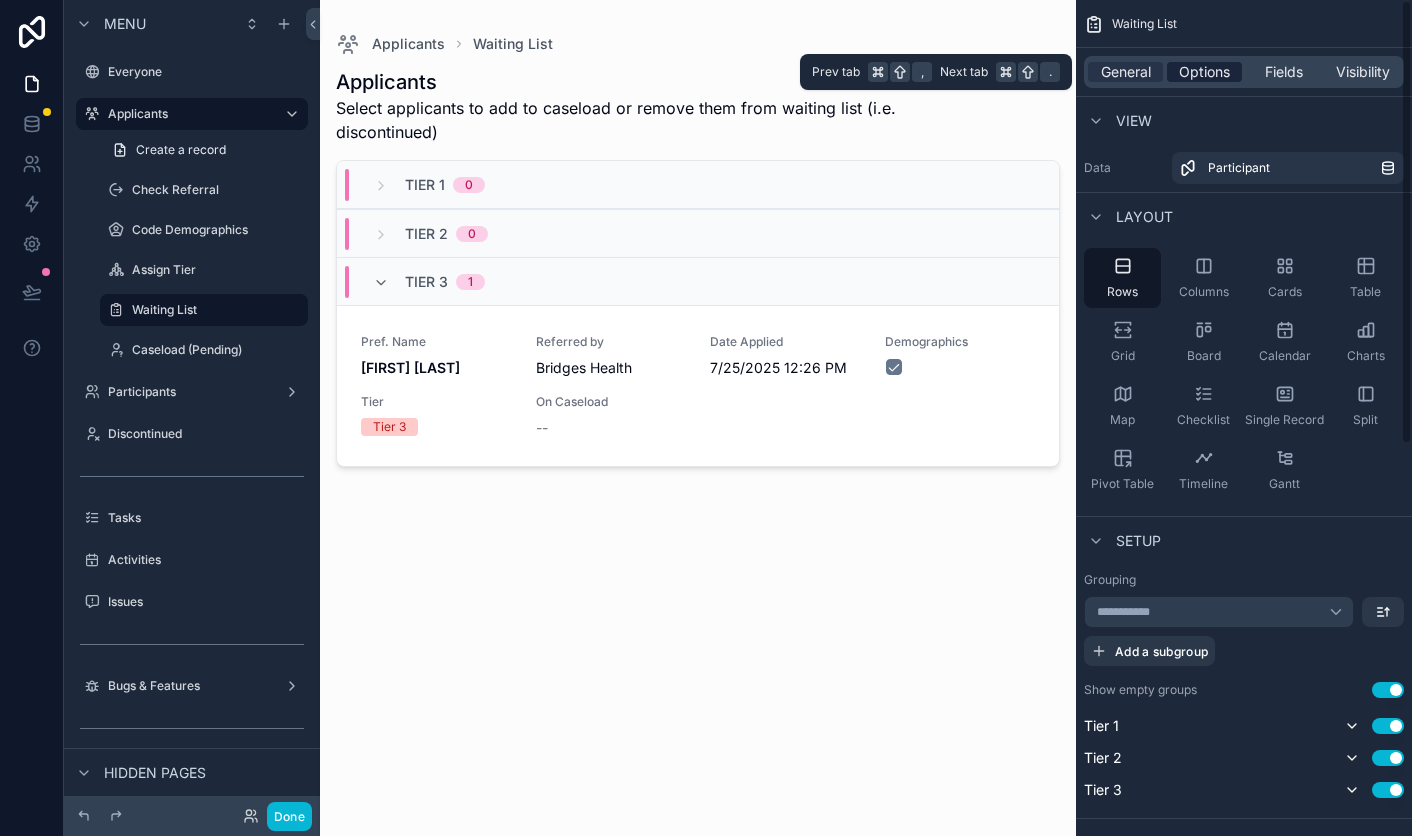 click on "Options" at bounding box center (1204, 72) 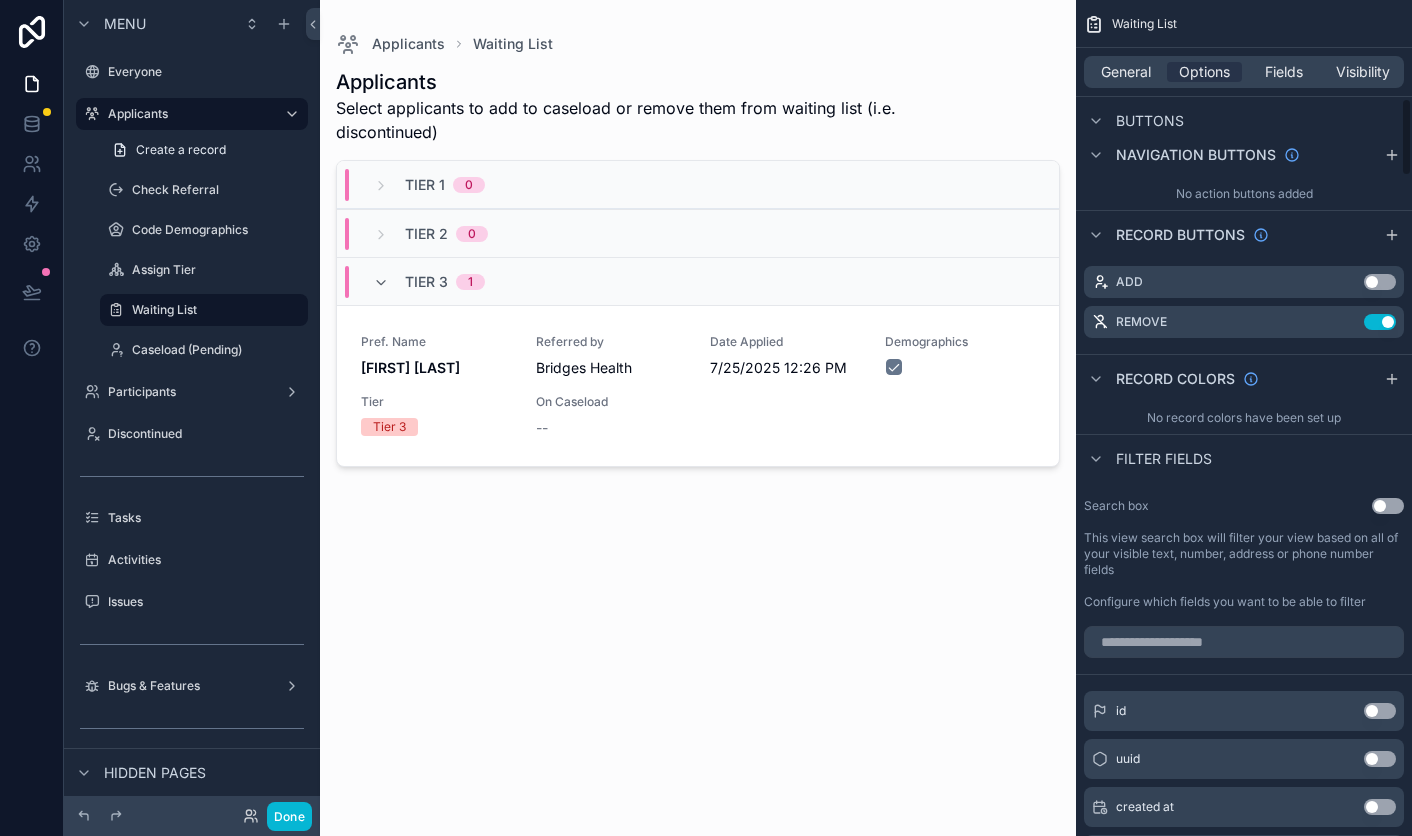 scroll, scrollTop: 1043, scrollLeft: 0, axis: vertical 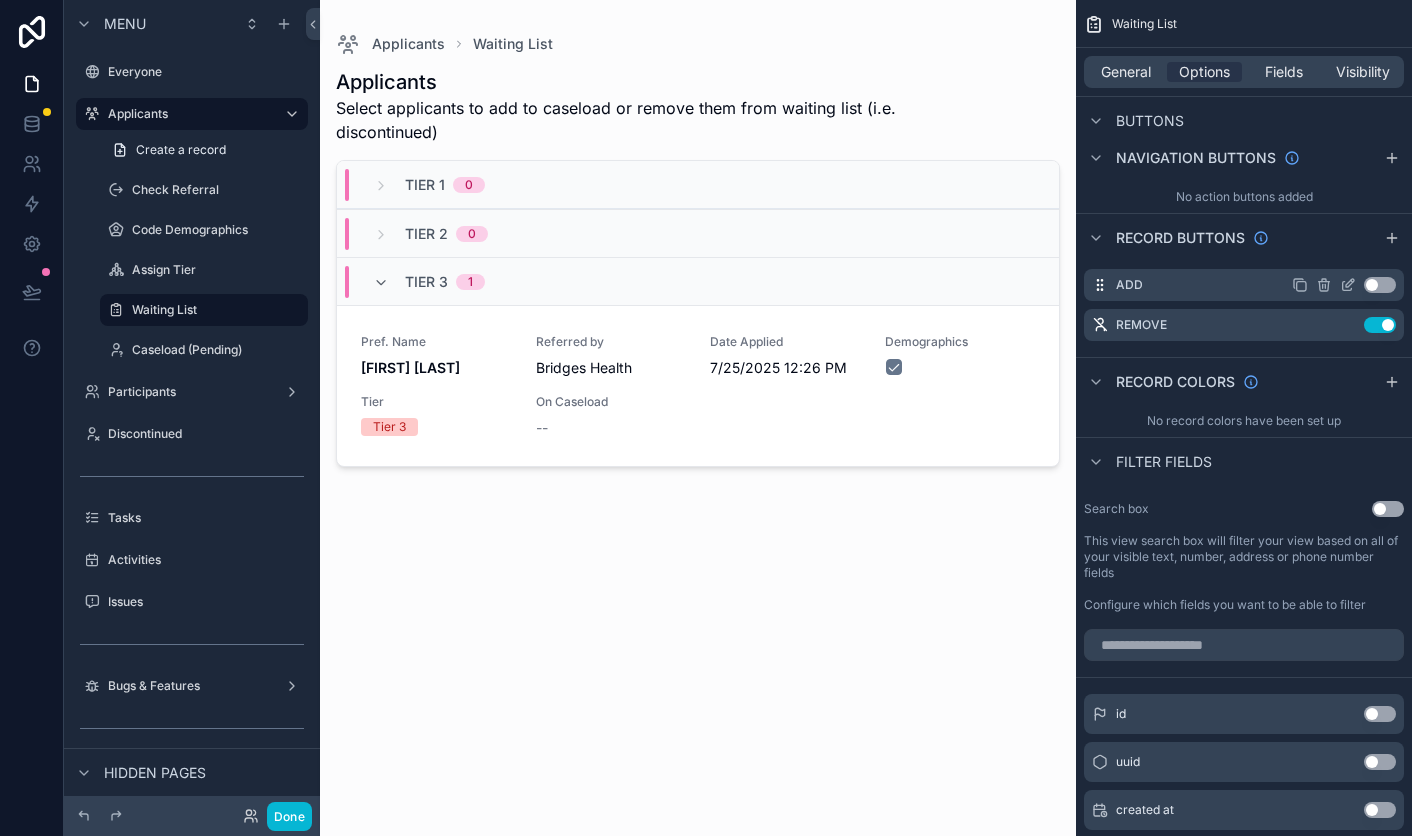 click on "Use setting" at bounding box center [1380, 285] 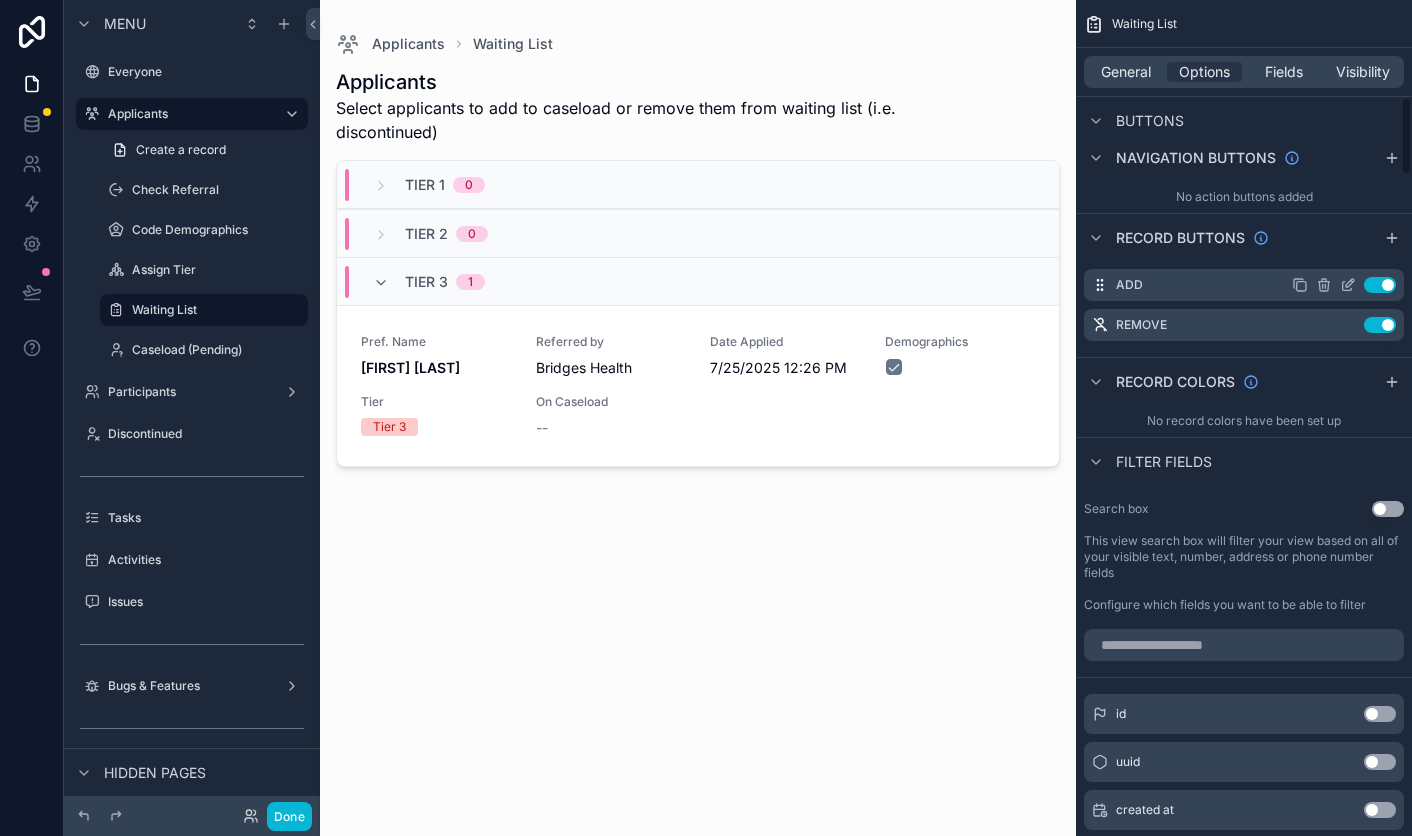 click 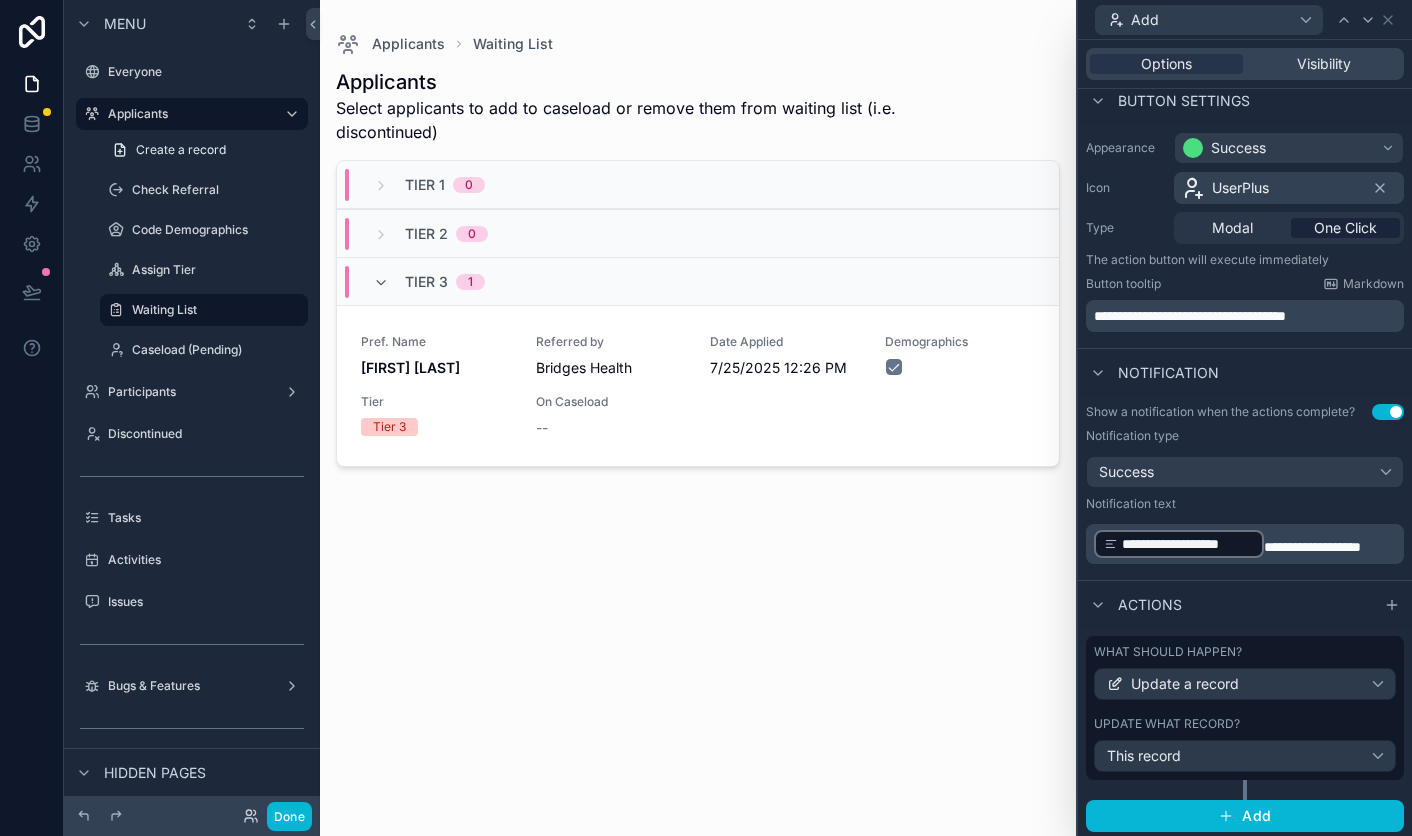scroll, scrollTop: 128, scrollLeft: 0, axis: vertical 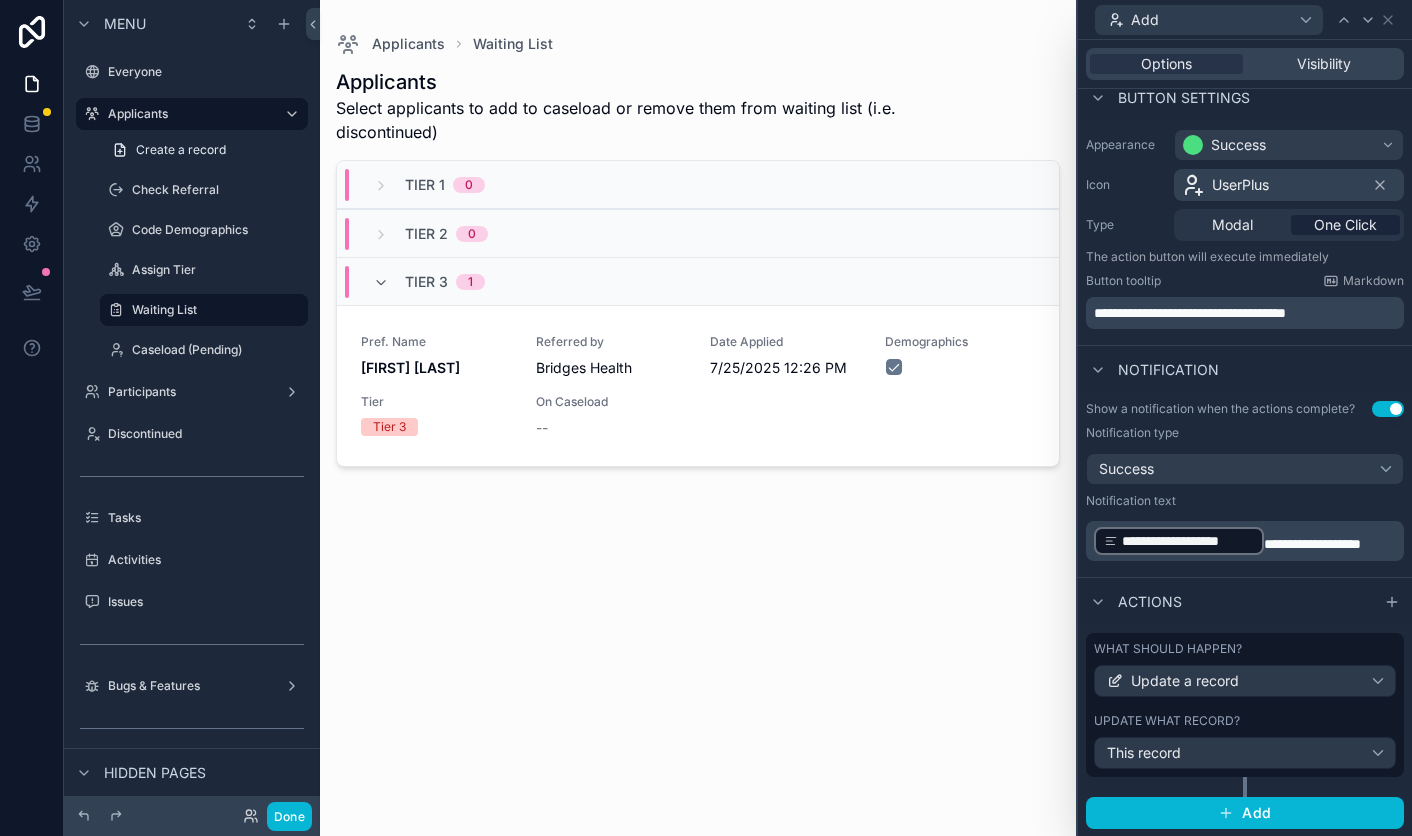 click on "What should happen? Update a record Update what record? This record" at bounding box center (1245, 705) 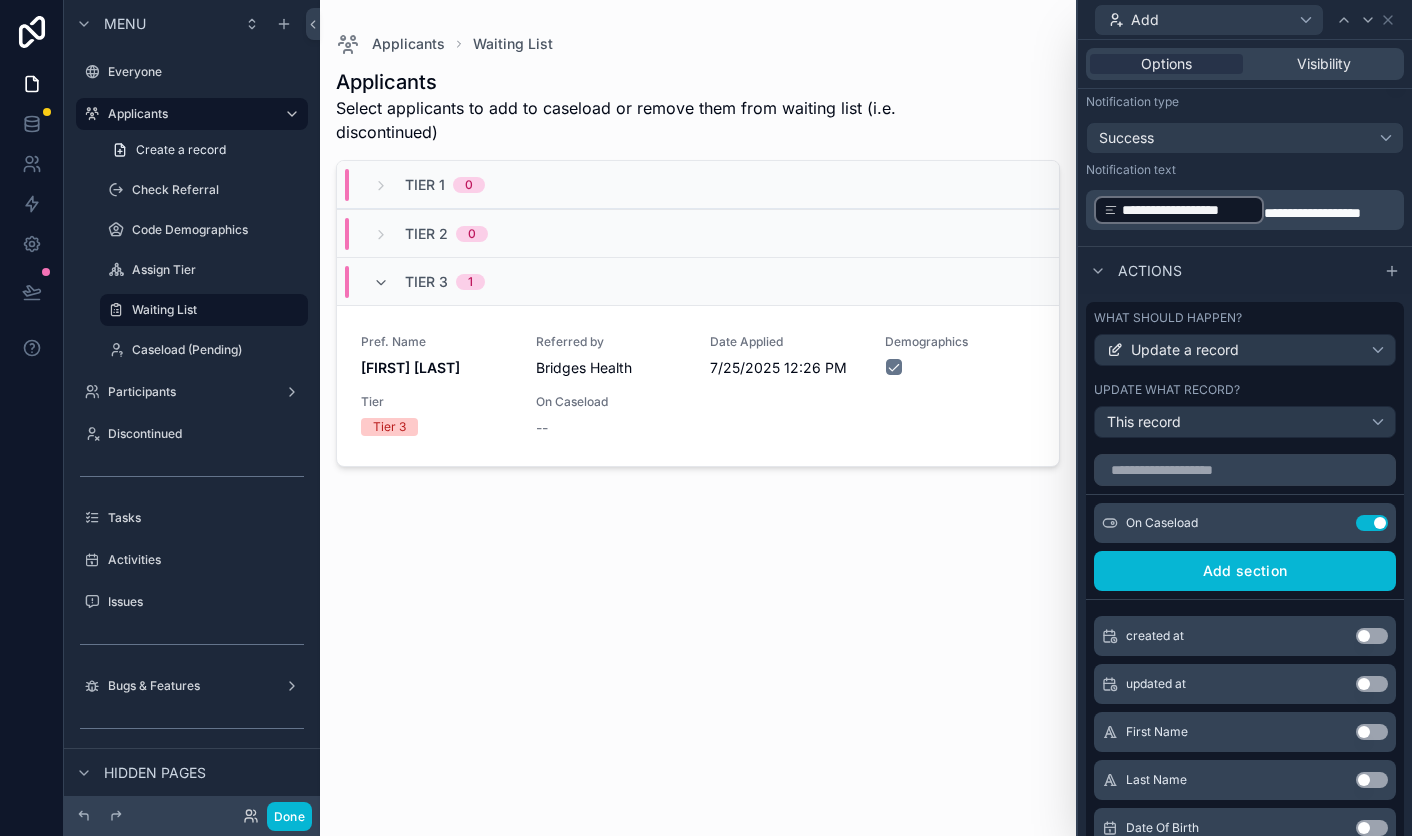scroll, scrollTop: 595, scrollLeft: 0, axis: vertical 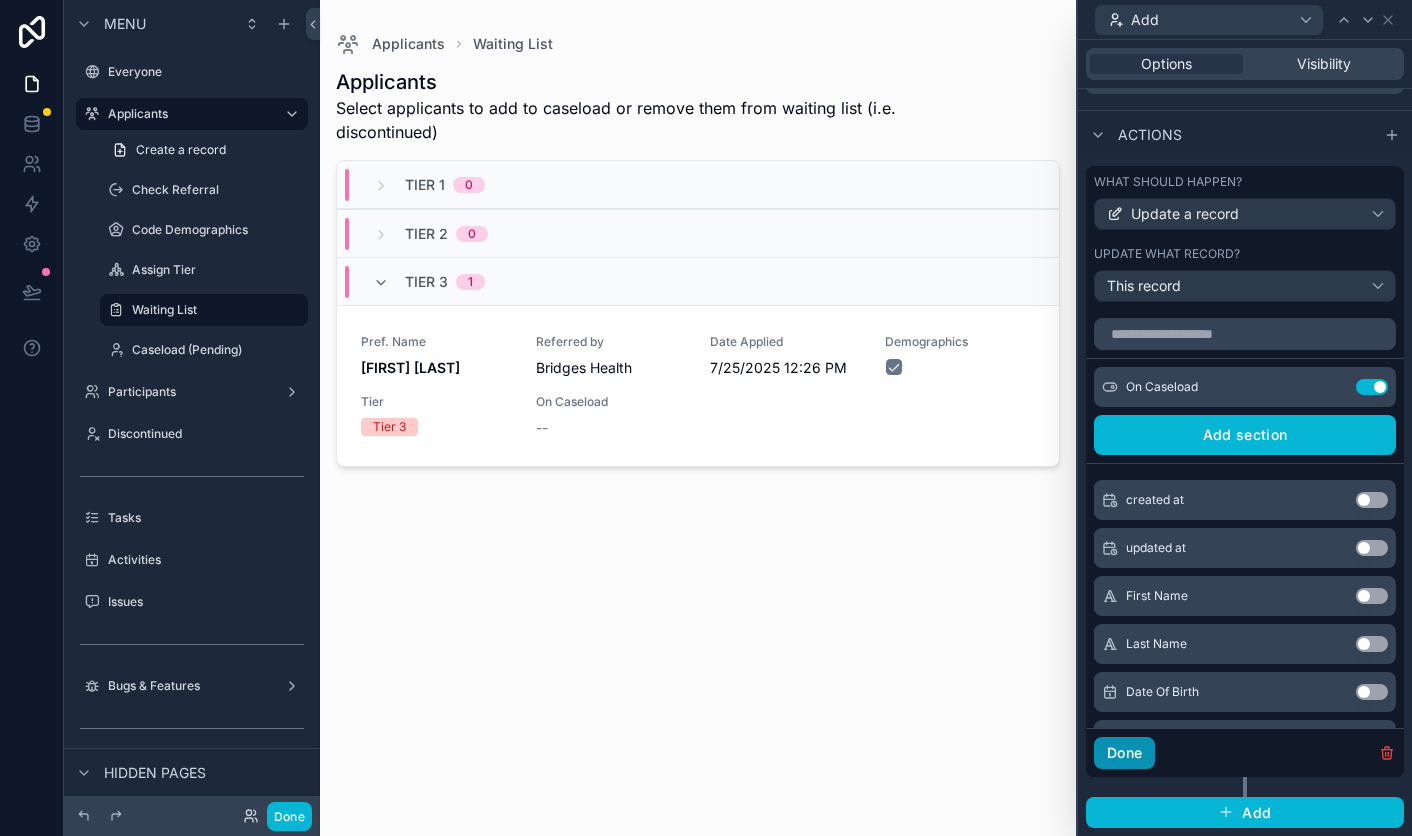 click on "Done" at bounding box center [1124, 753] 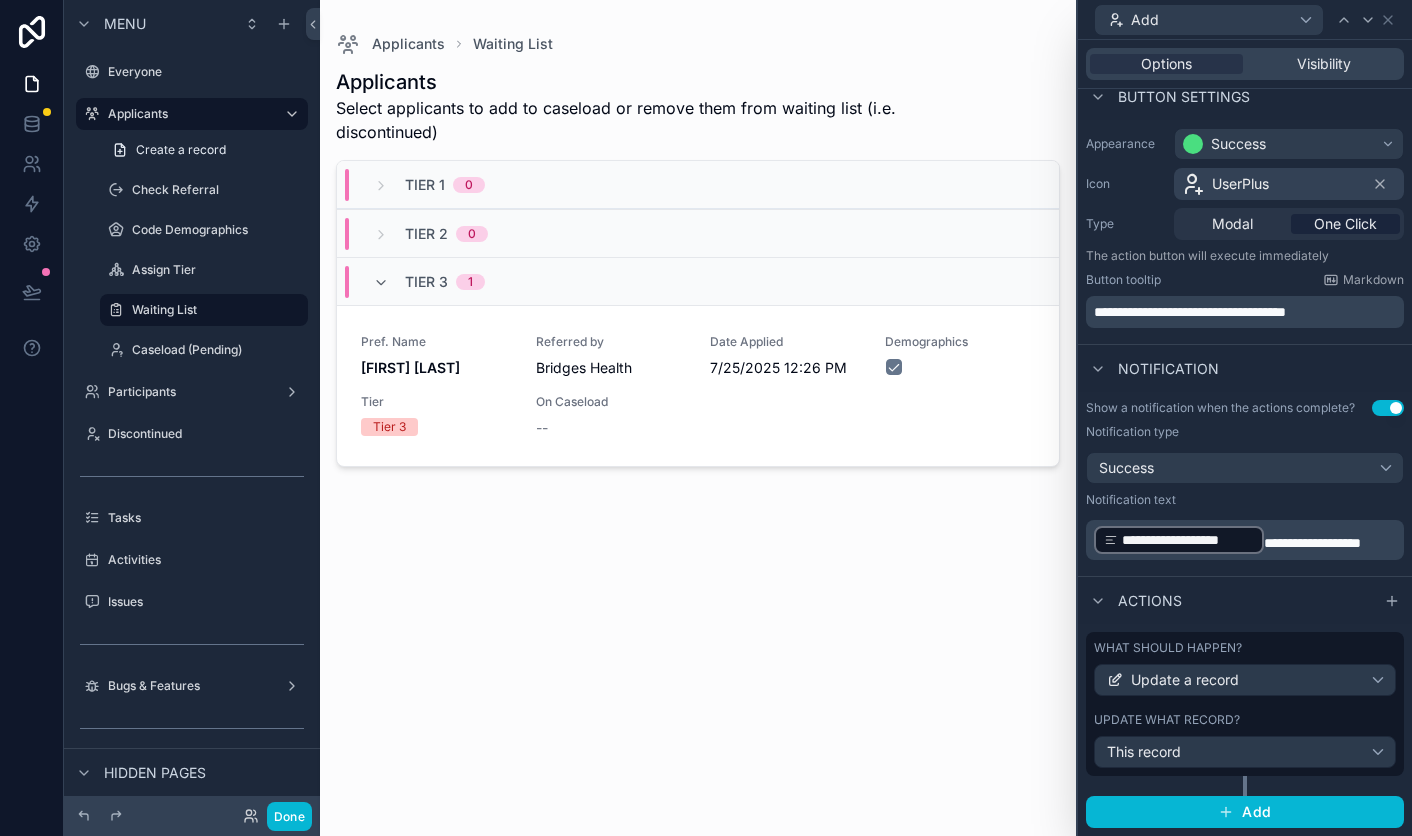 scroll, scrollTop: 128, scrollLeft: 0, axis: vertical 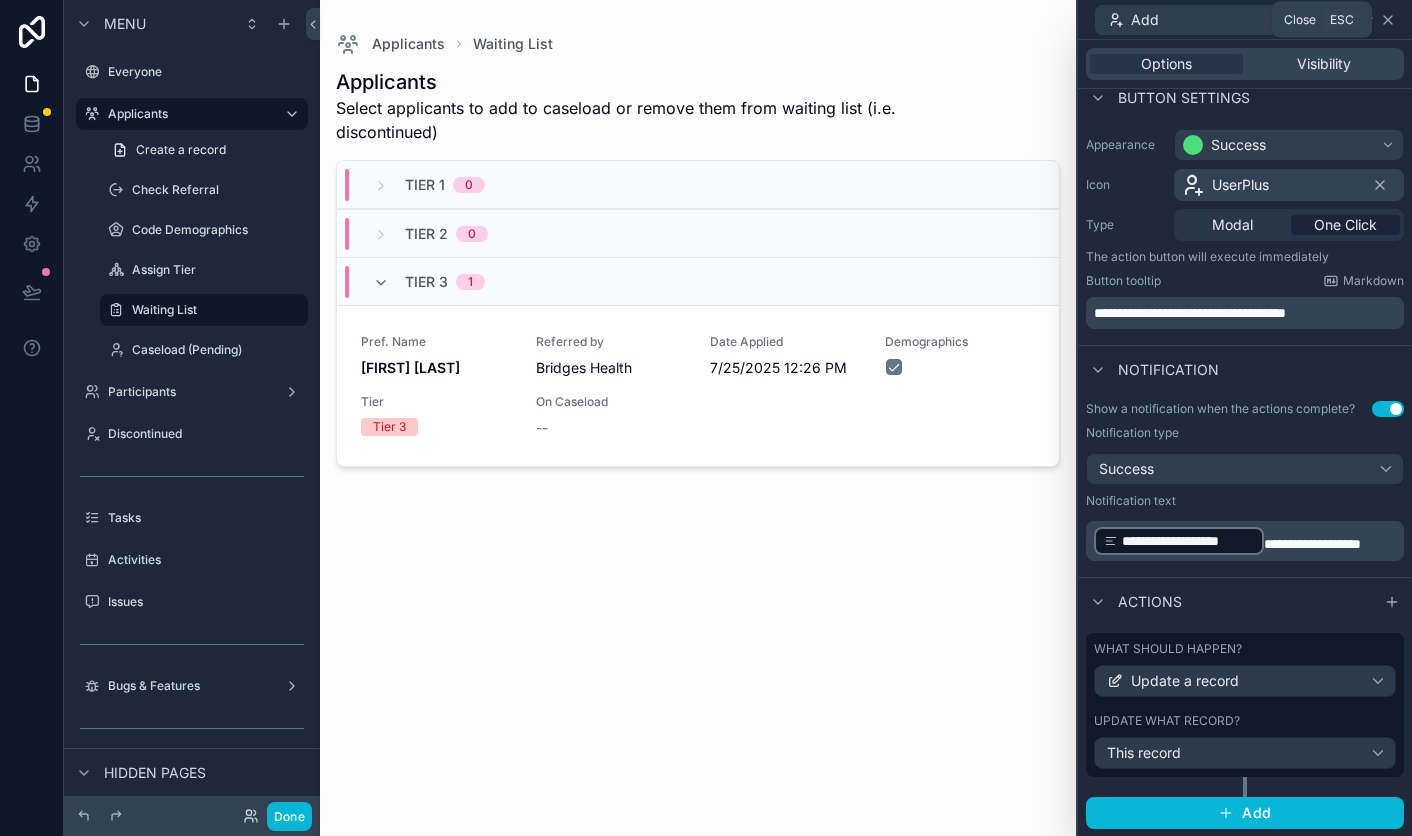 click 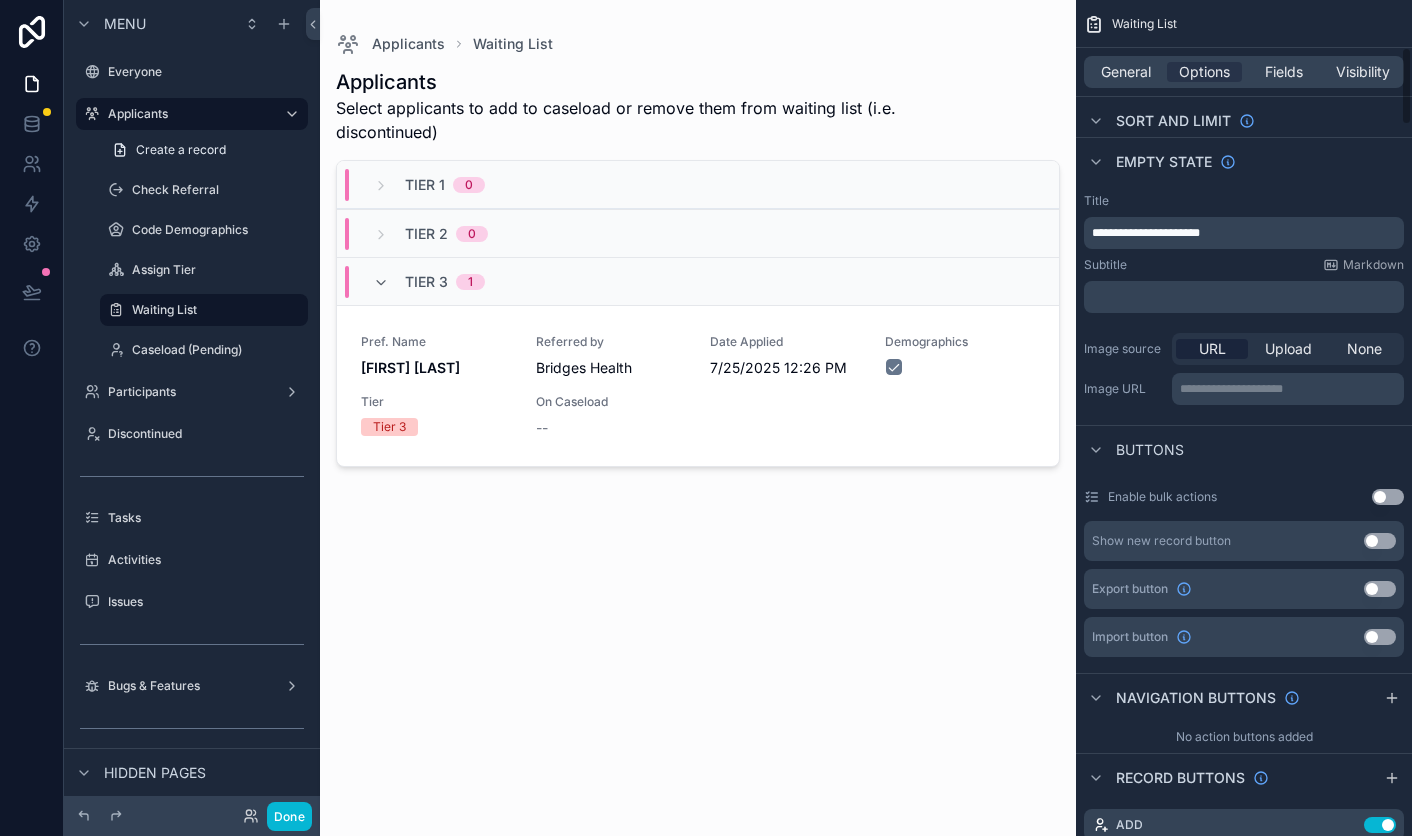 scroll, scrollTop: 511, scrollLeft: 0, axis: vertical 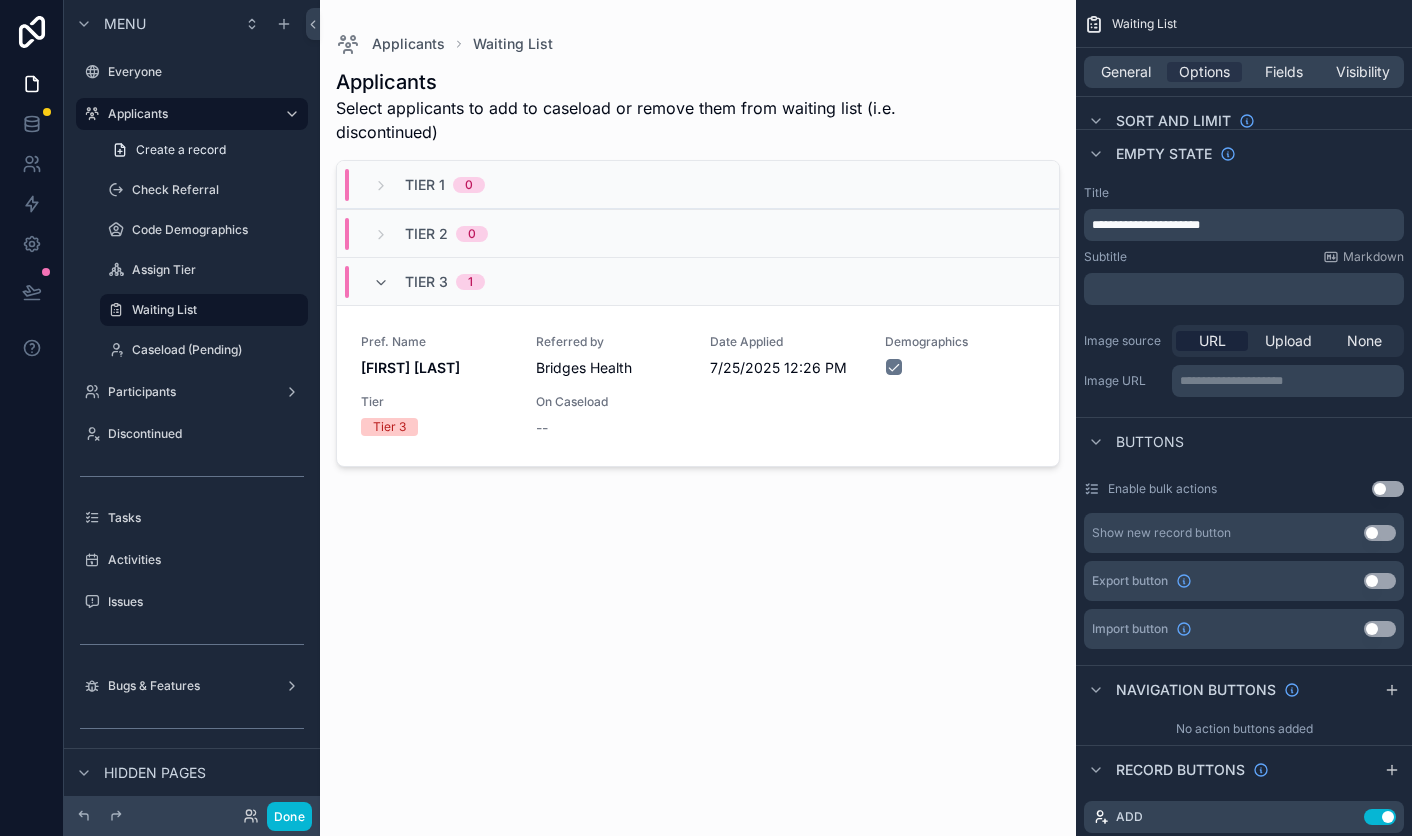 click on "Use setting" at bounding box center [1388, 489] 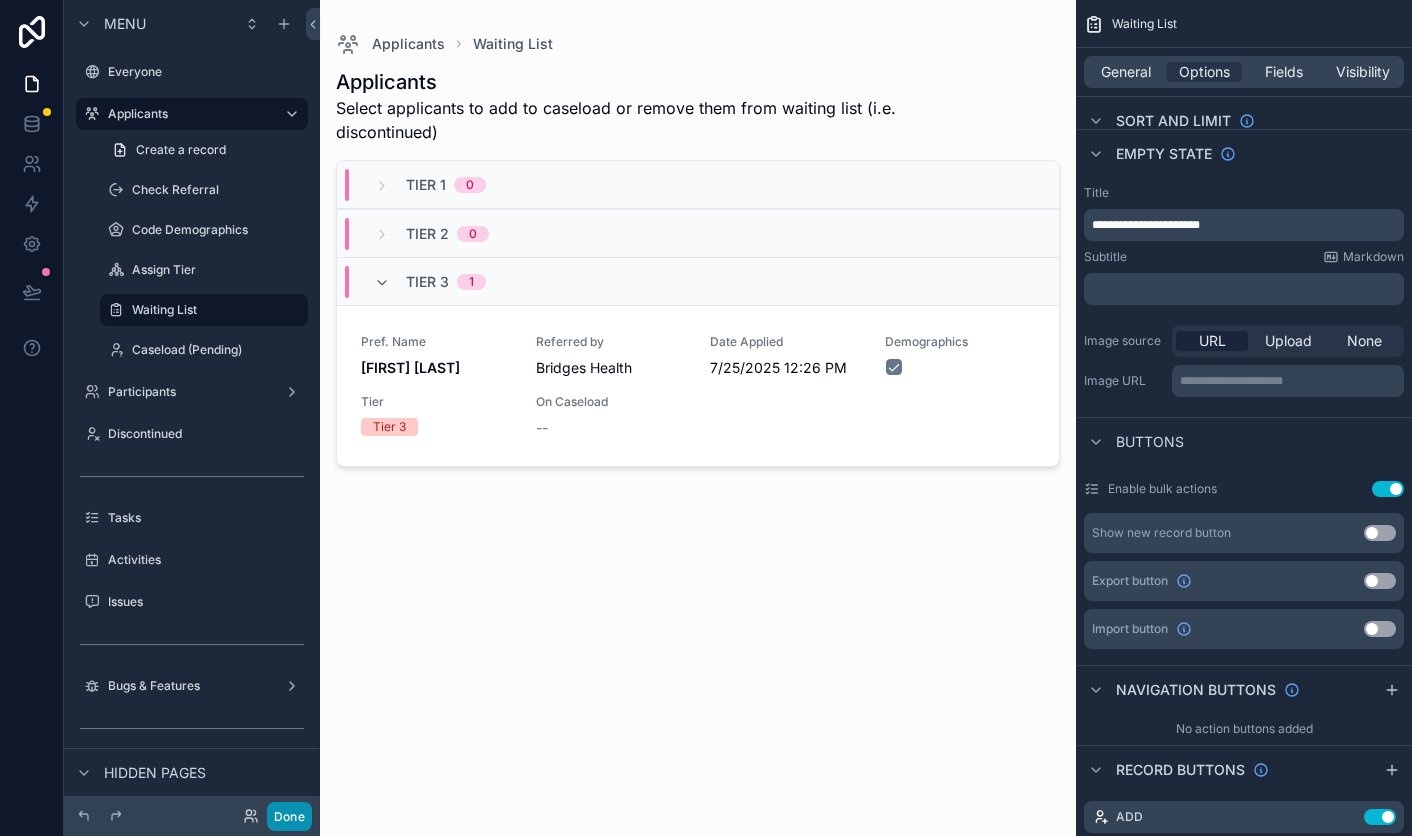 click on "Done" at bounding box center (289, 816) 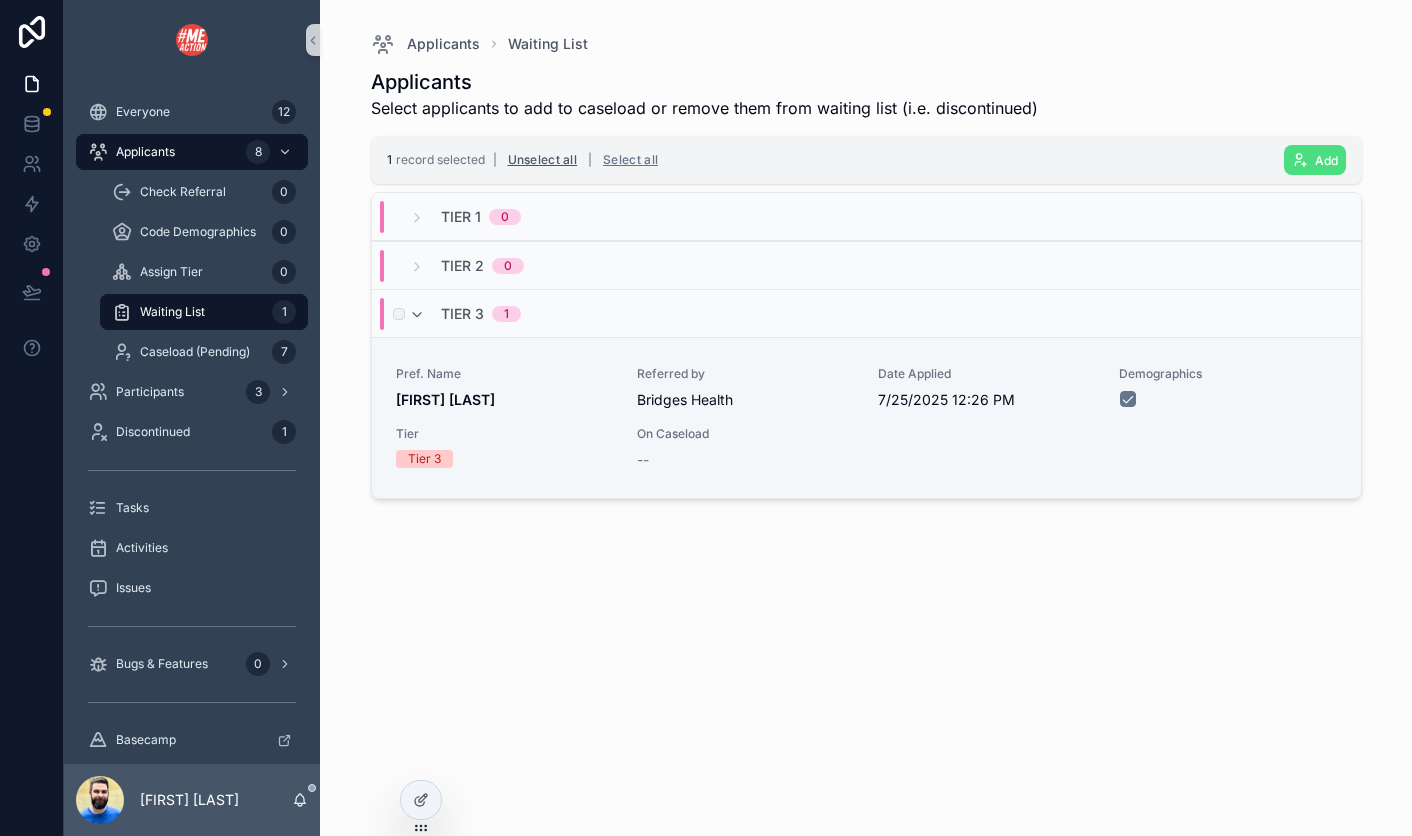 click on "Unselect all" at bounding box center (543, 160) 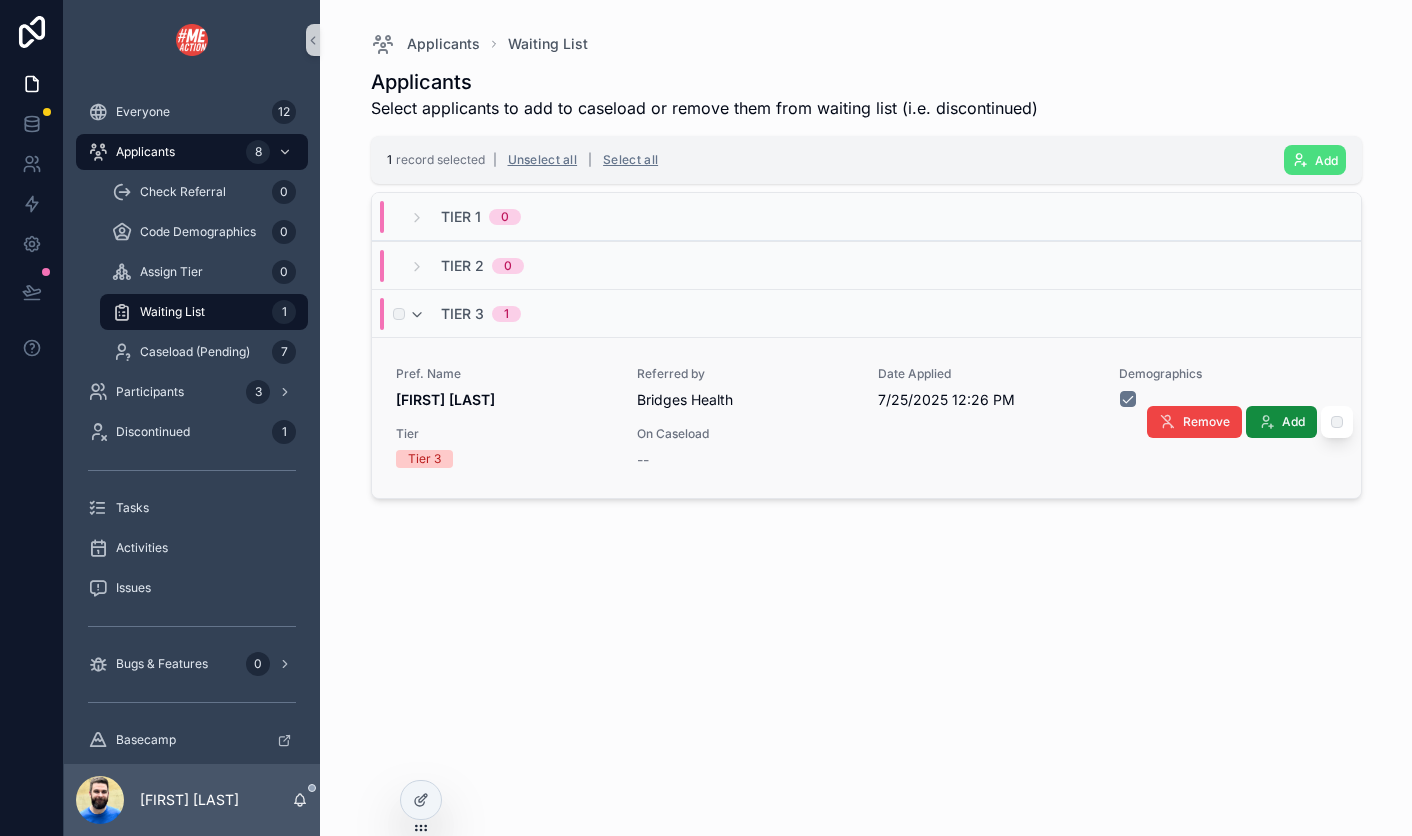 click at bounding box center (1337, 422) 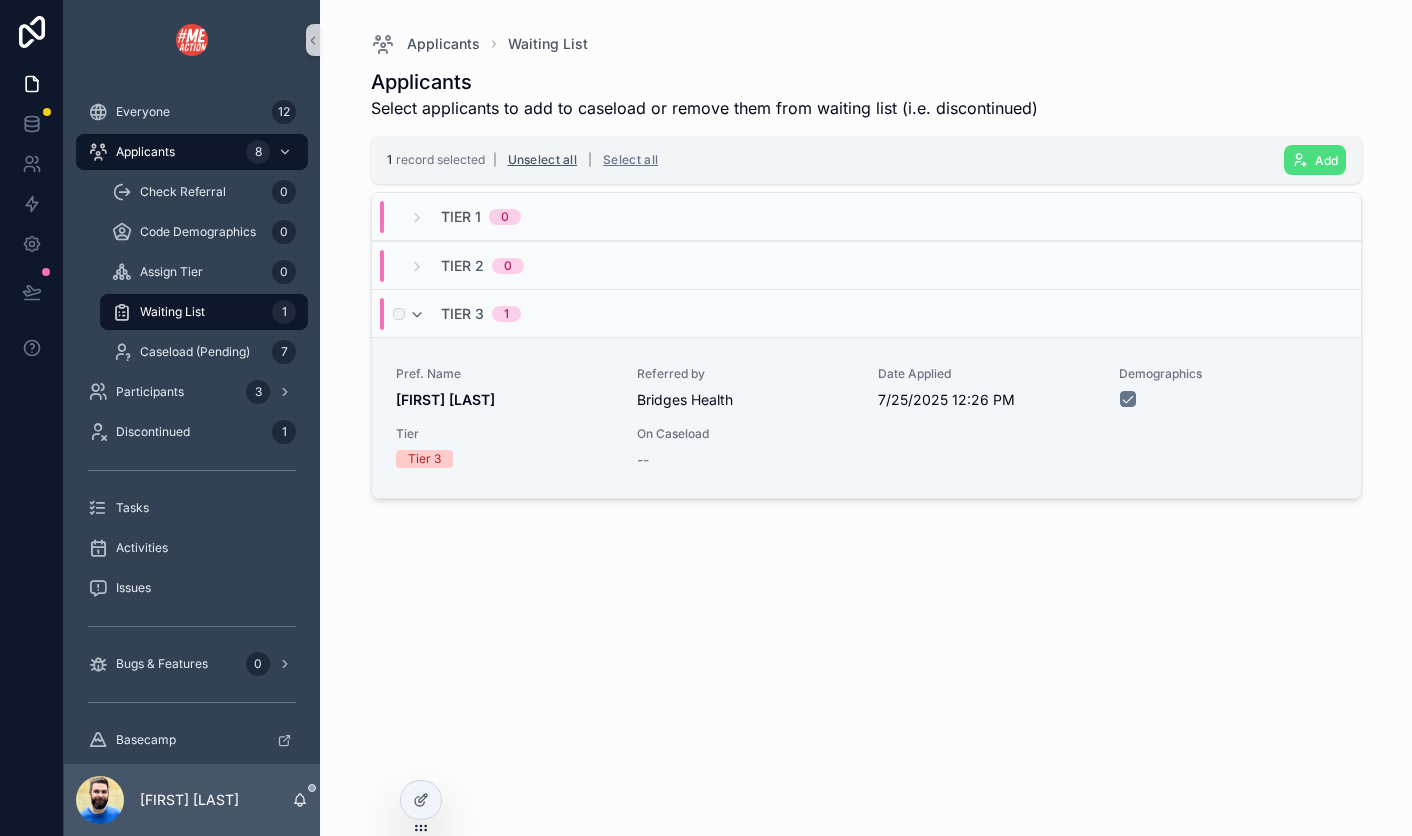 click on "Unselect all" at bounding box center (543, 160) 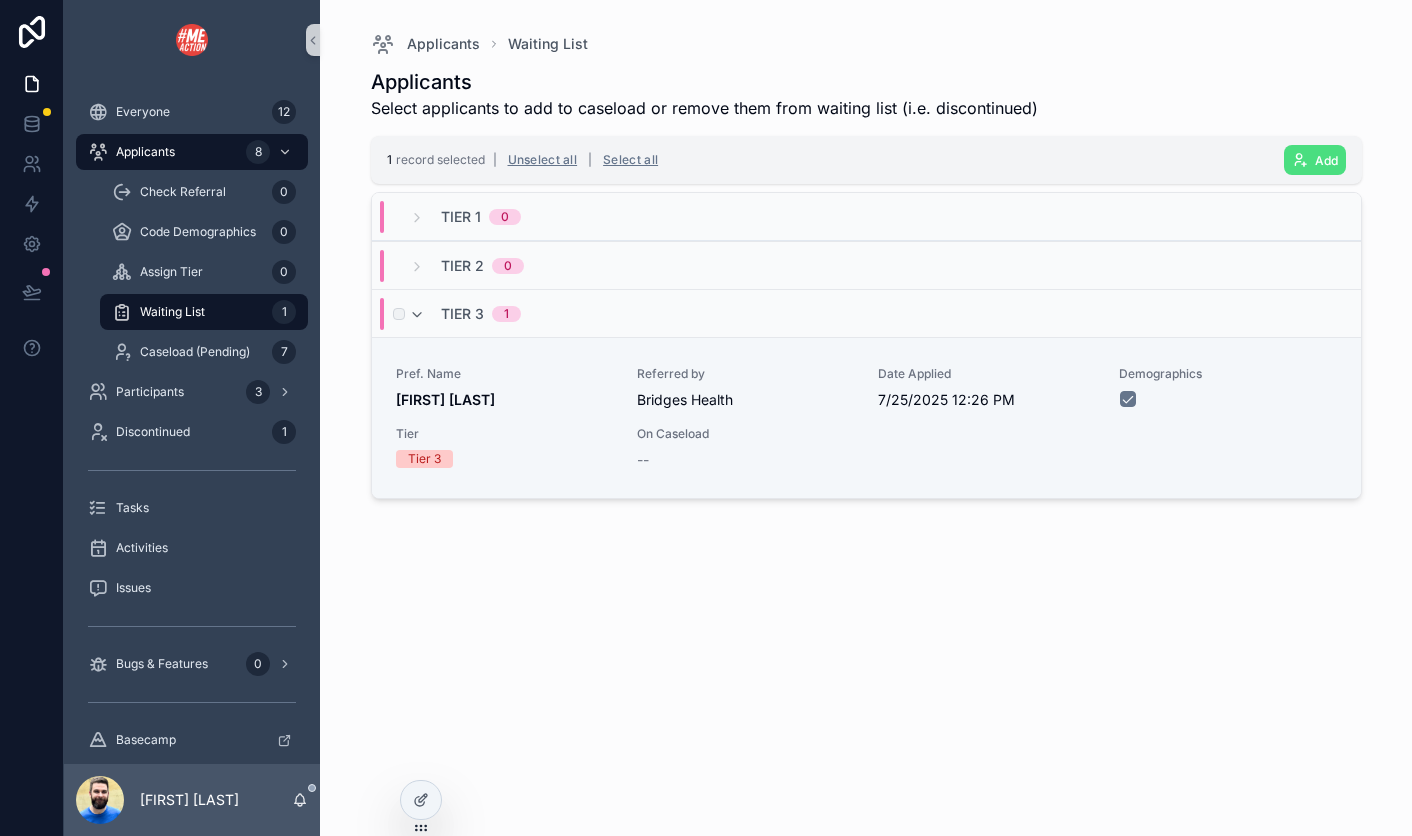 click on "Applicants Select applicants to add to caseload or remove them from waiting list (i.e. discontinued) 1 record selected | Unselect all | Select all Add Tier 1 0 Tier 2 0 Tier 3 1 Pref. Name Testy Tester Referred by Bridges Health Date Applied 7/25/2025 12:26 PM Demographics Tier Tier 3 On Caseload -- Add Remove" at bounding box center [866, 434] 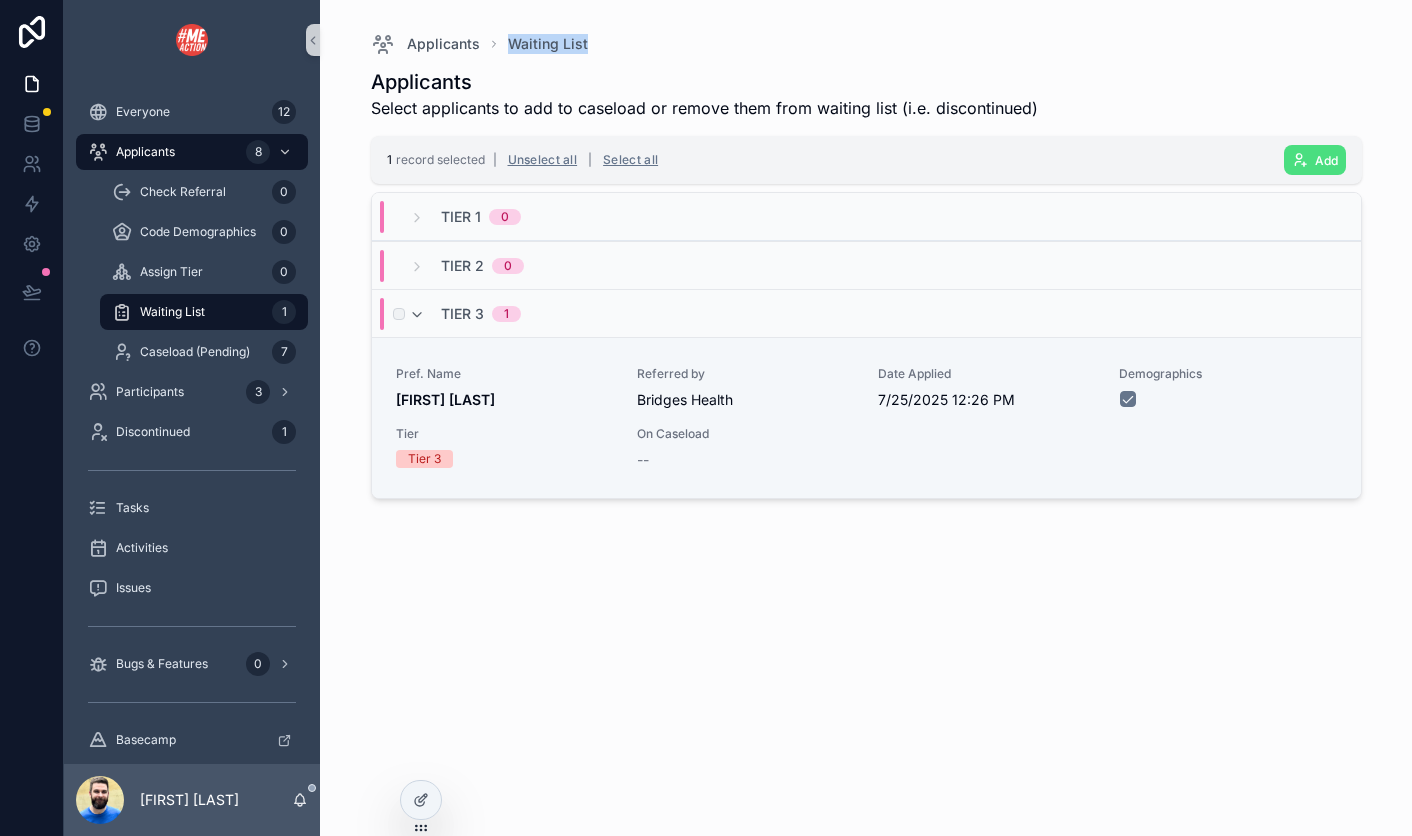 drag, startPoint x: 921, startPoint y: 22, endPoint x: 896, endPoint y: 40, distance: 30.805843 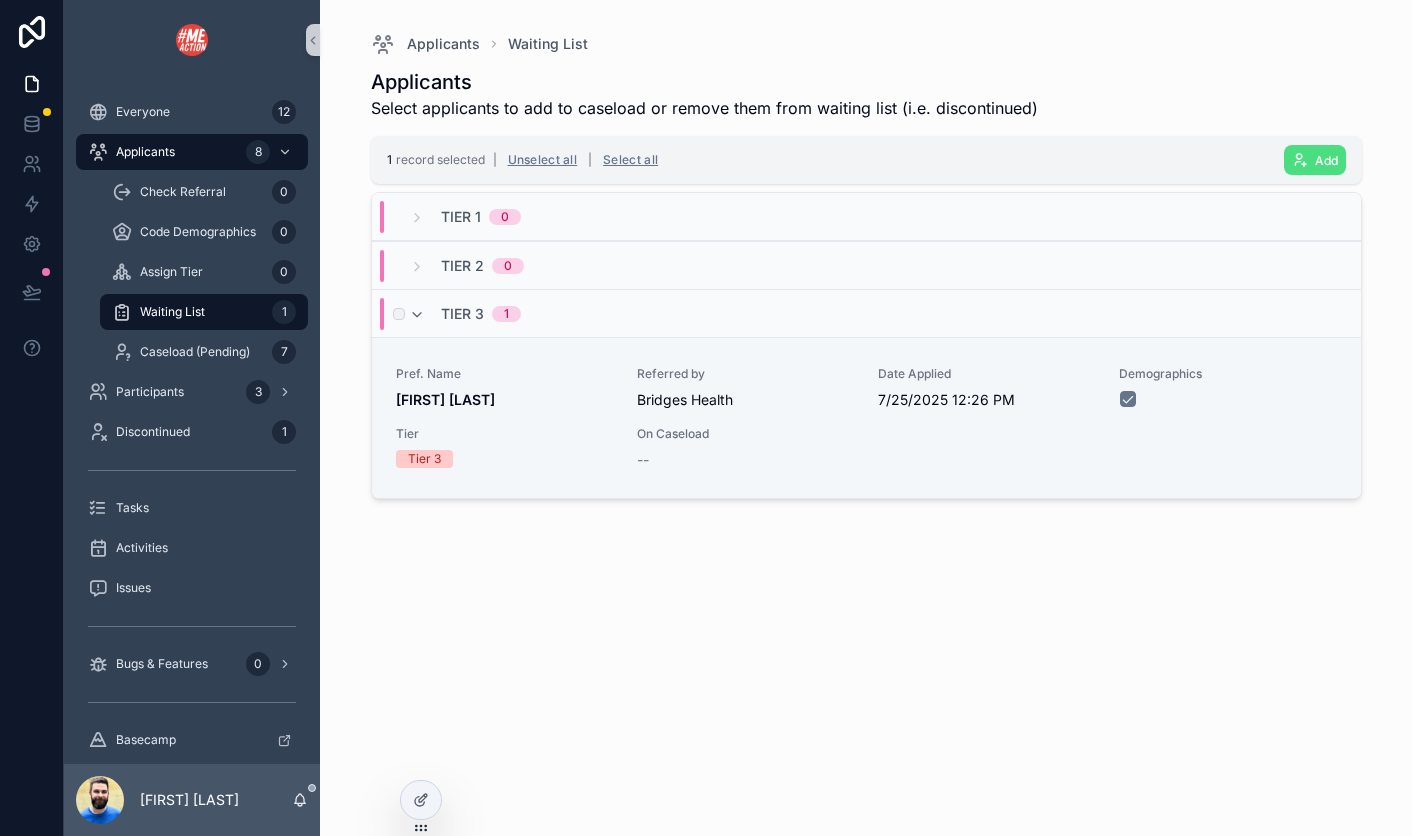 click on "Applicants Select applicants to add to caseload or remove them from waiting list (i.e. discontinued) 1 record selected | Unselect all | Select all Add Tier 1 0 Tier 2 0 Tier 3 1 Pref. Name Testy Tester Referred by Bridges Health Date Applied 7/25/2025 12:26 PM Demographics Tier Tier 3 On Caseload -- Add Remove" at bounding box center [866, 434] 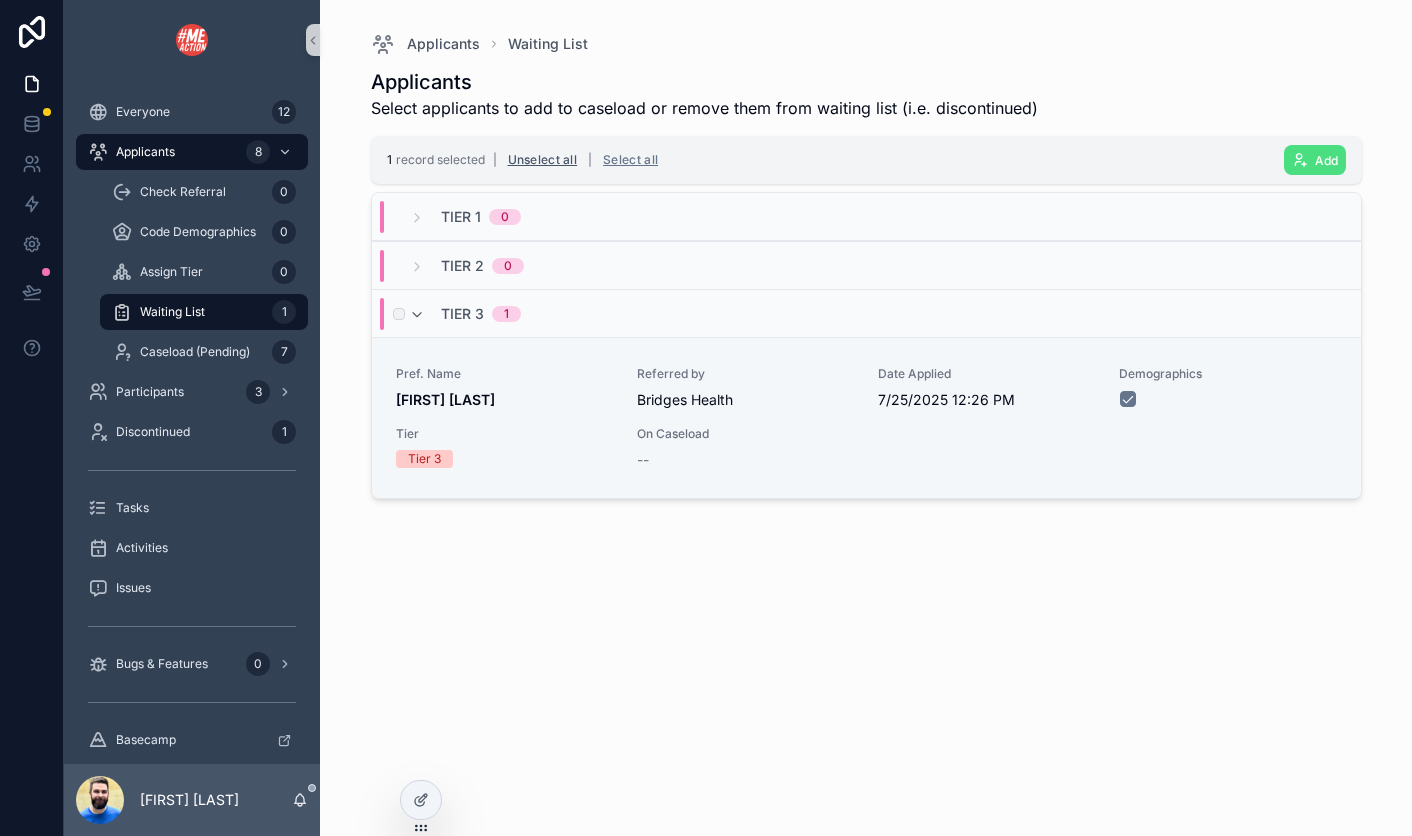 click on "Unselect all" at bounding box center (543, 160) 